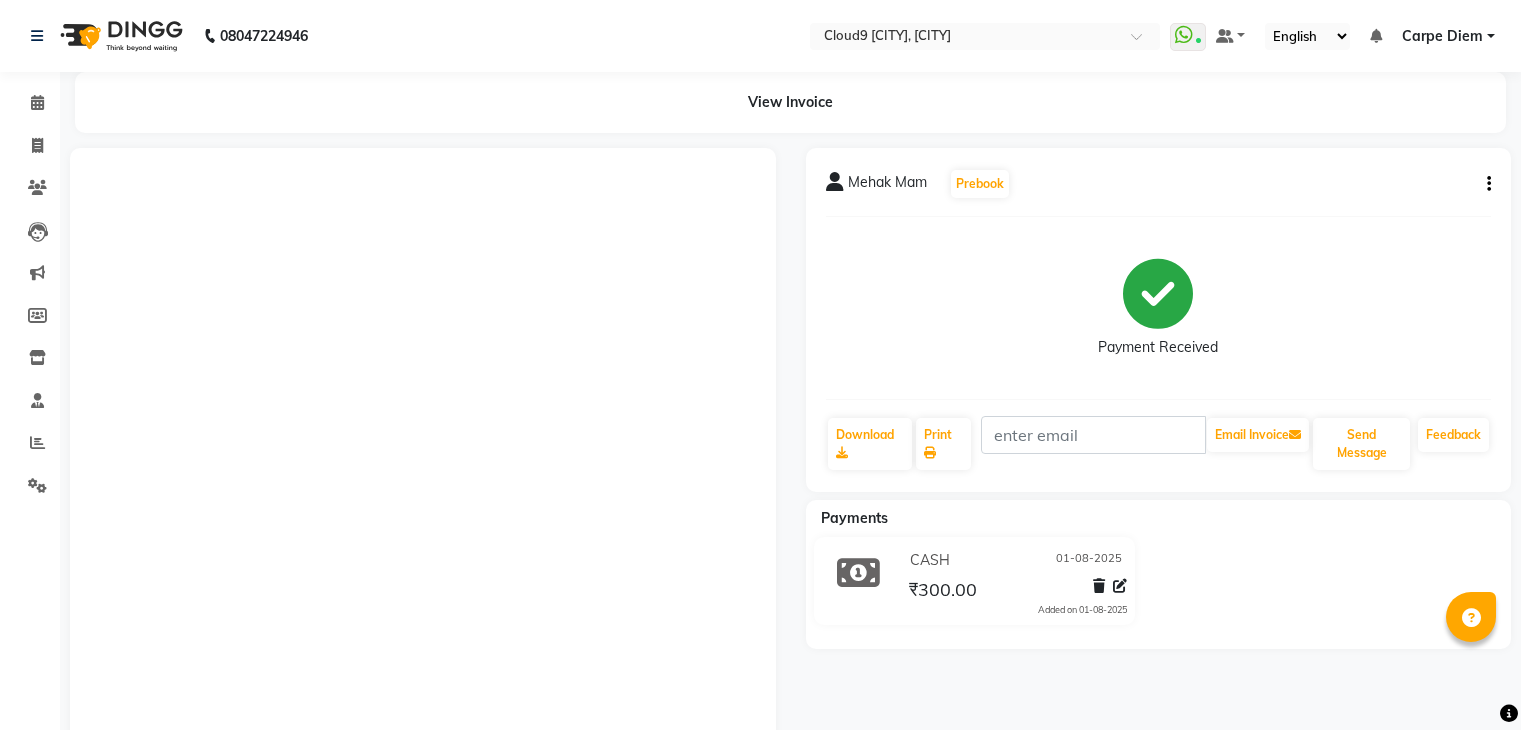 scroll, scrollTop: 0, scrollLeft: 0, axis: both 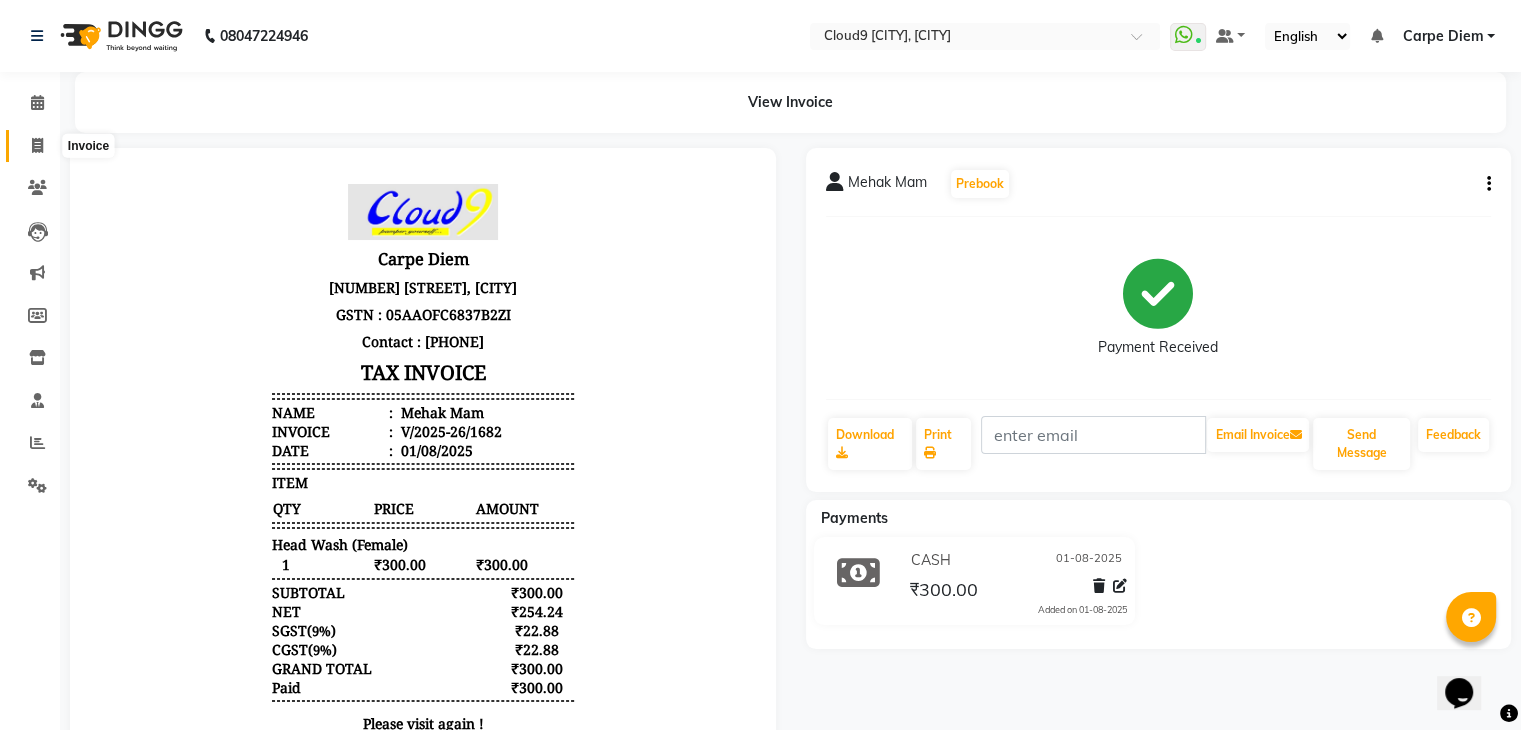 click 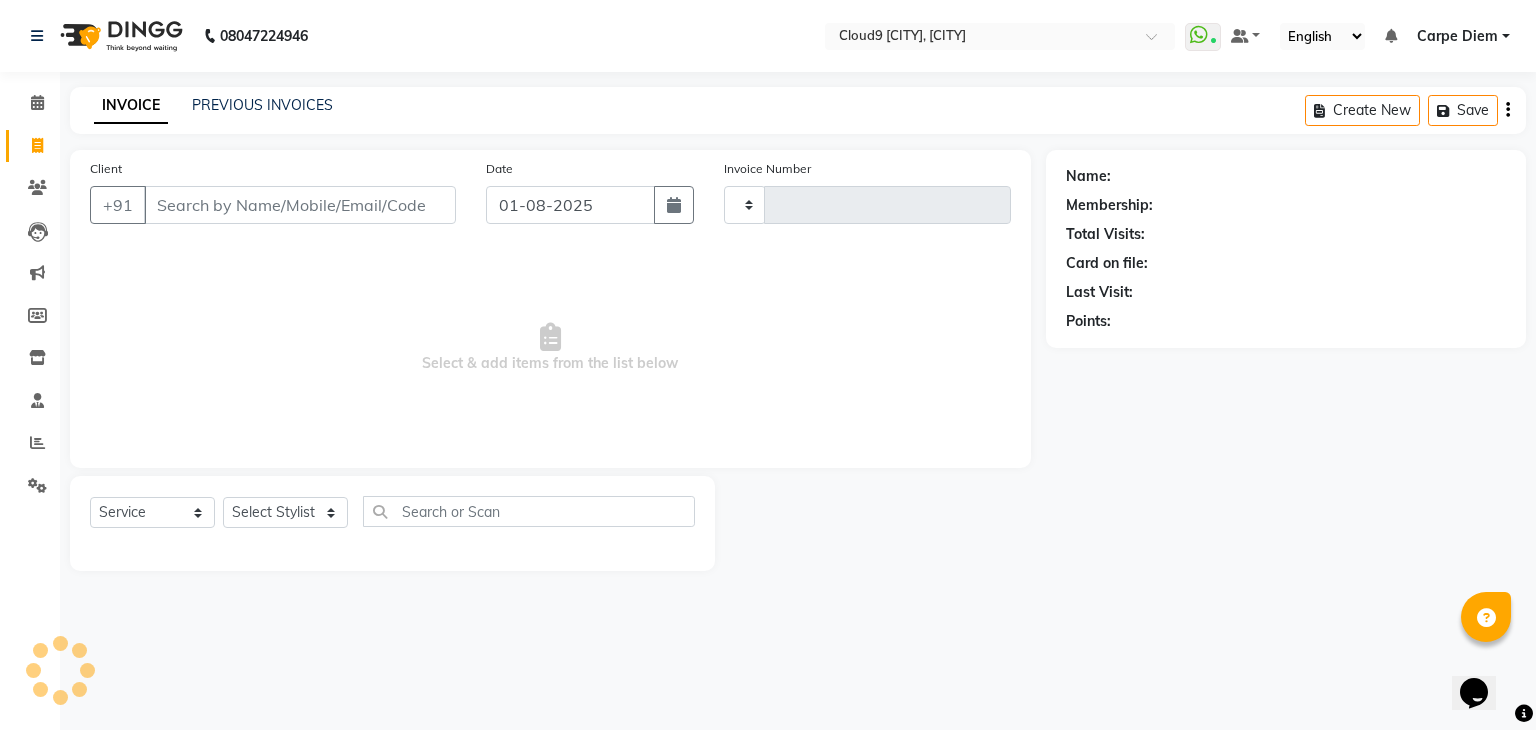 type on "1683" 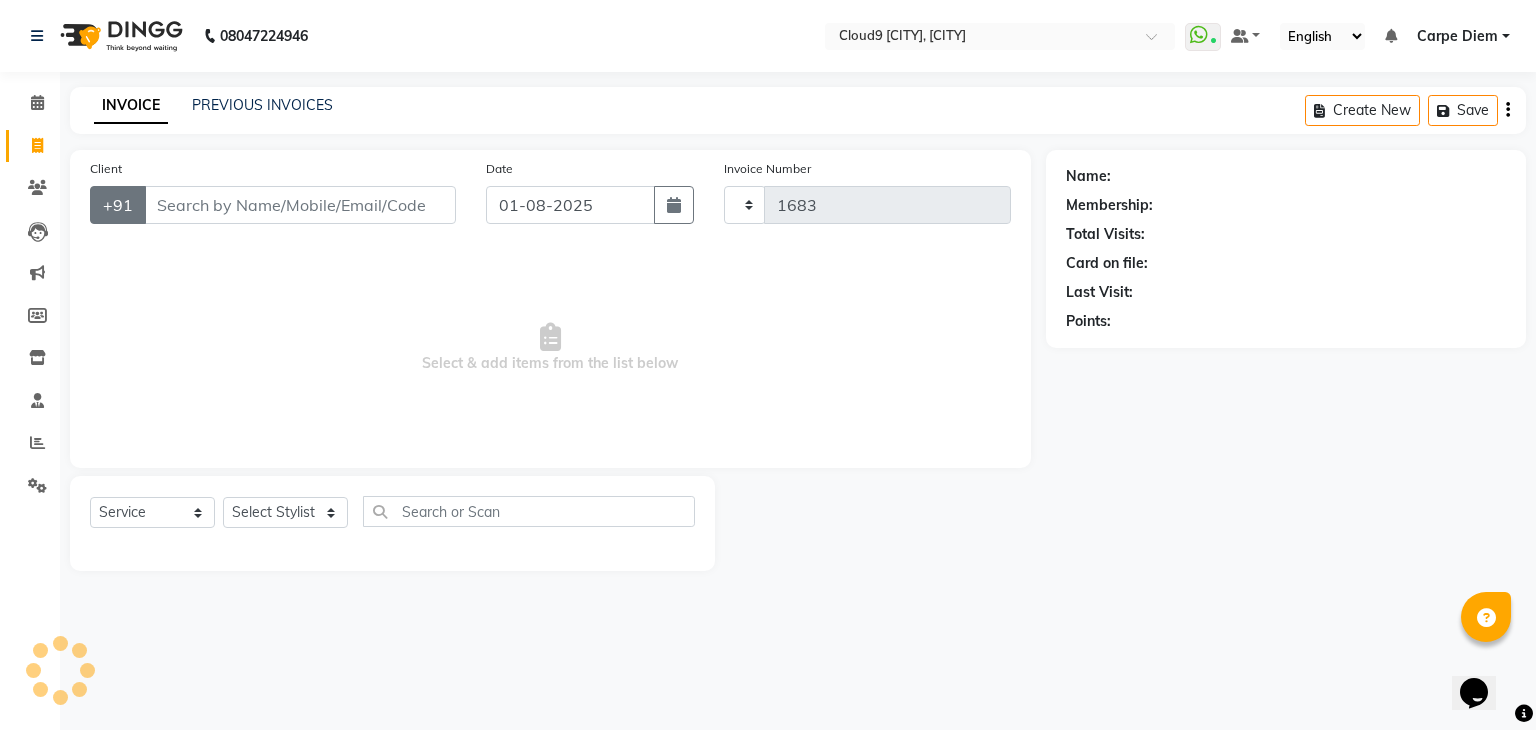 select on "7746" 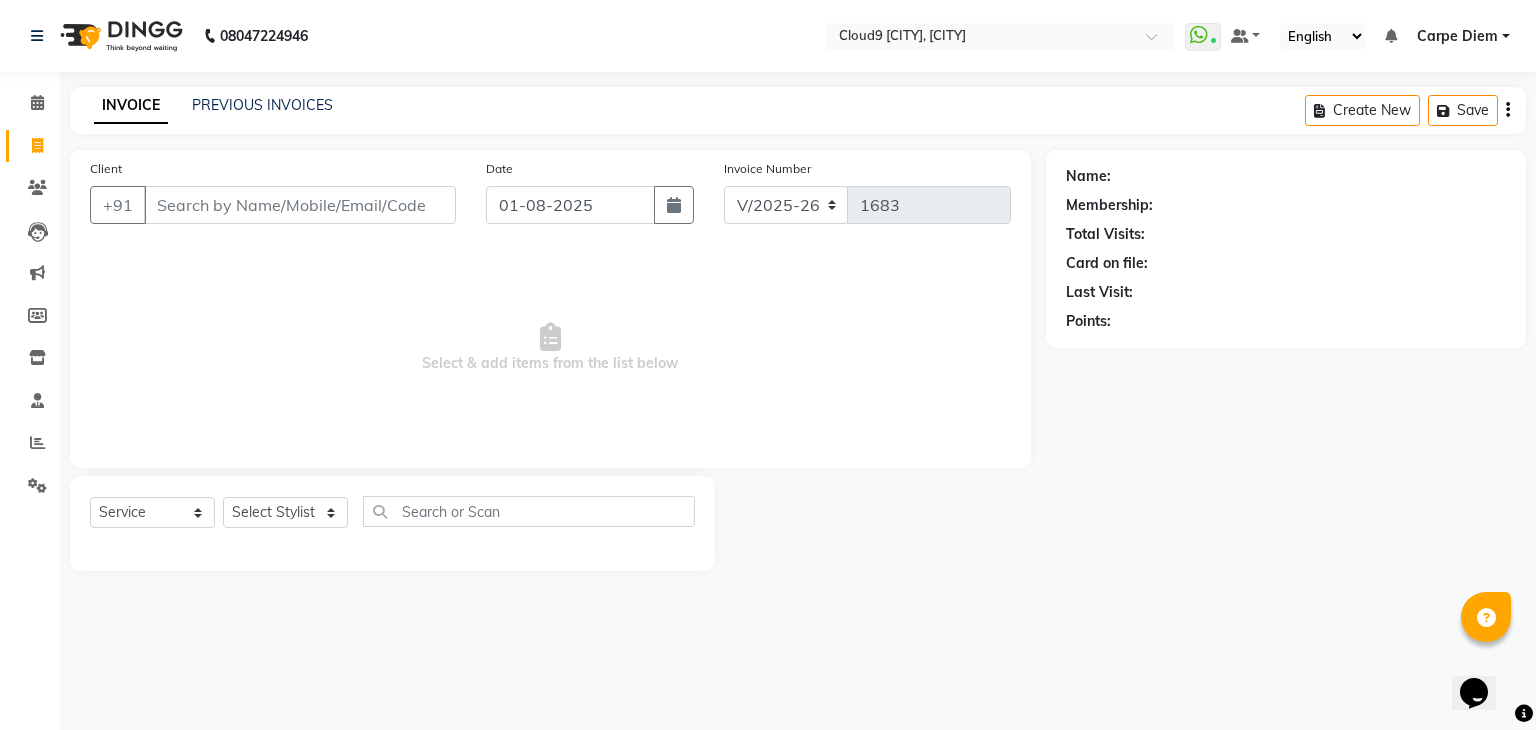 click on "Client" at bounding box center (300, 205) 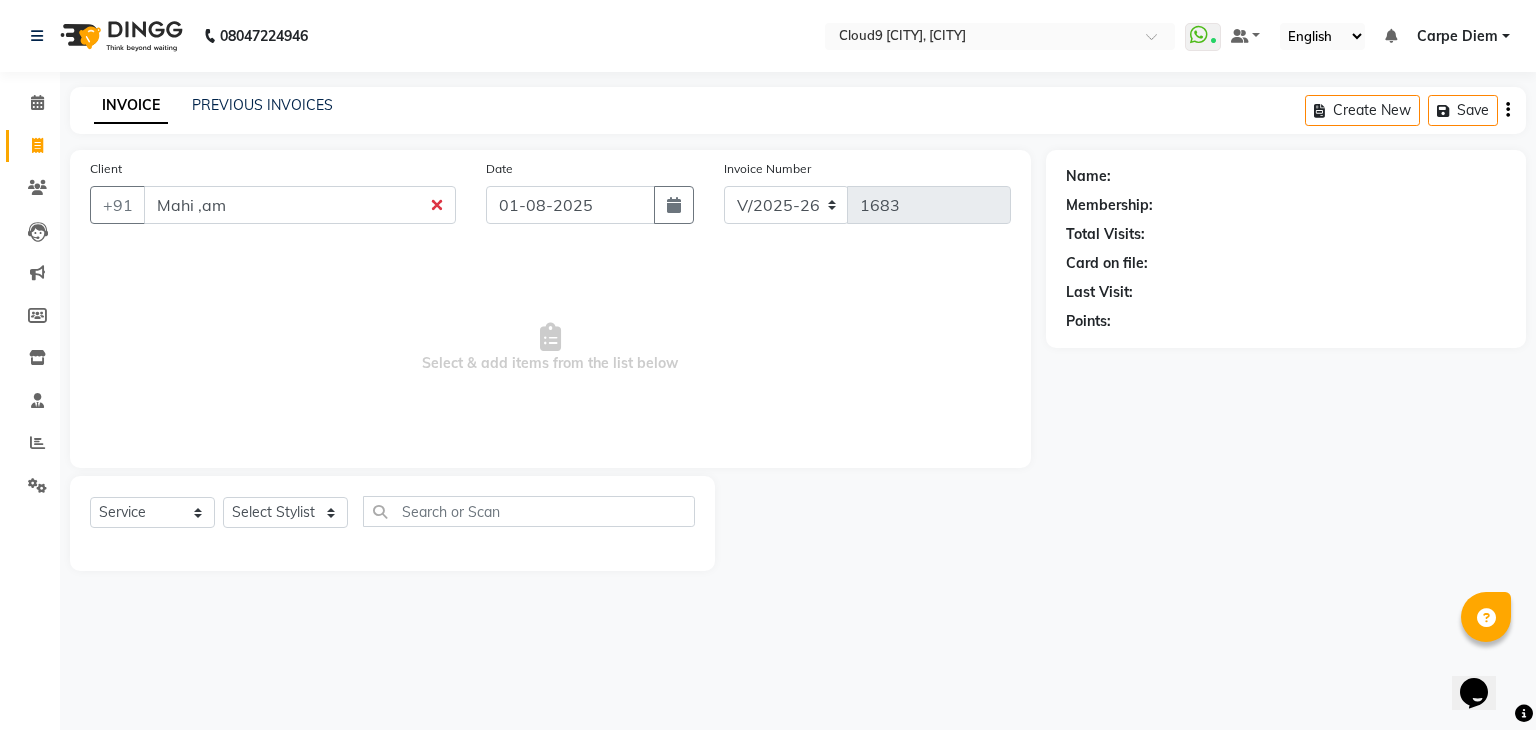 click on "Mahi ,am" at bounding box center [300, 205] 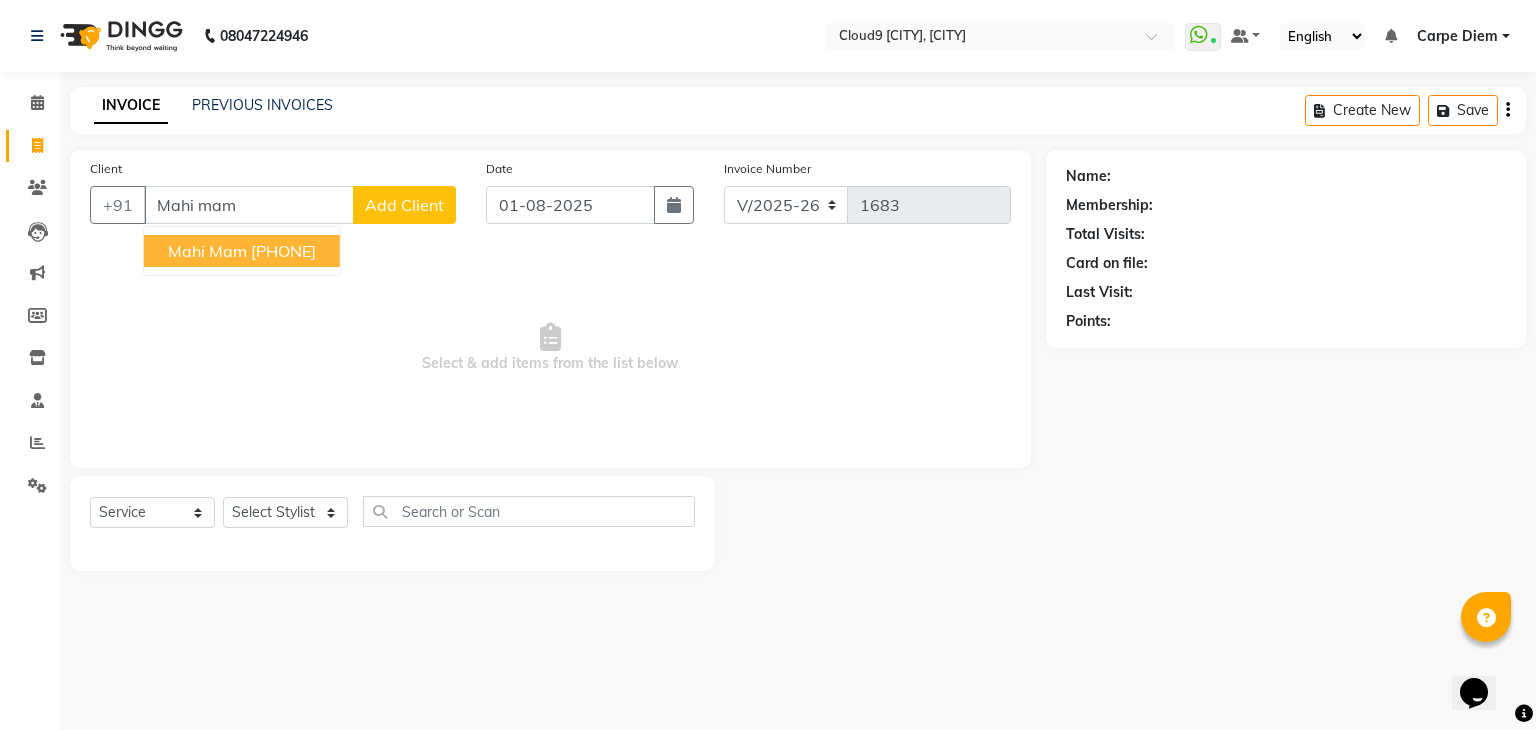 type on "Mahi mam" 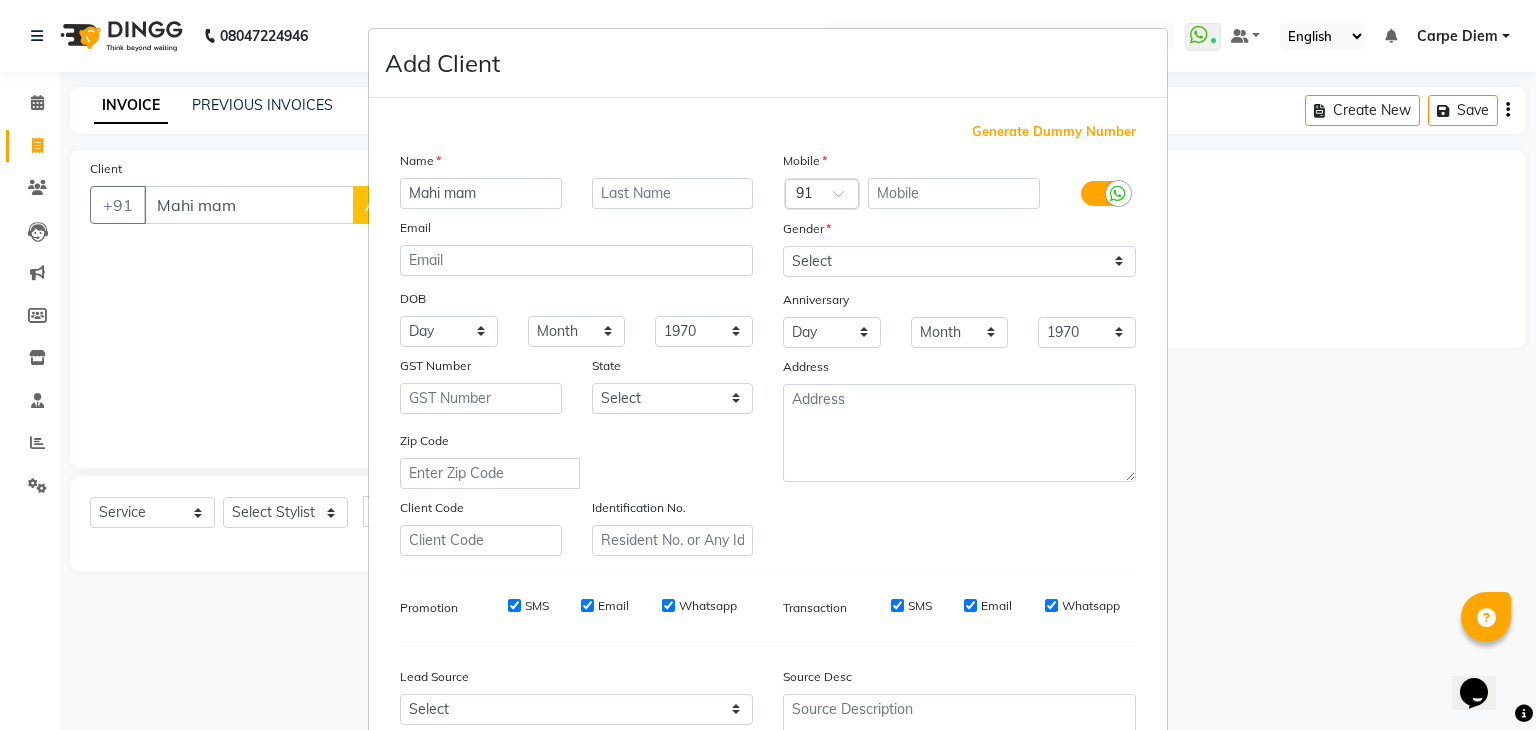 click on "Generate Dummy Number" at bounding box center [1054, 132] 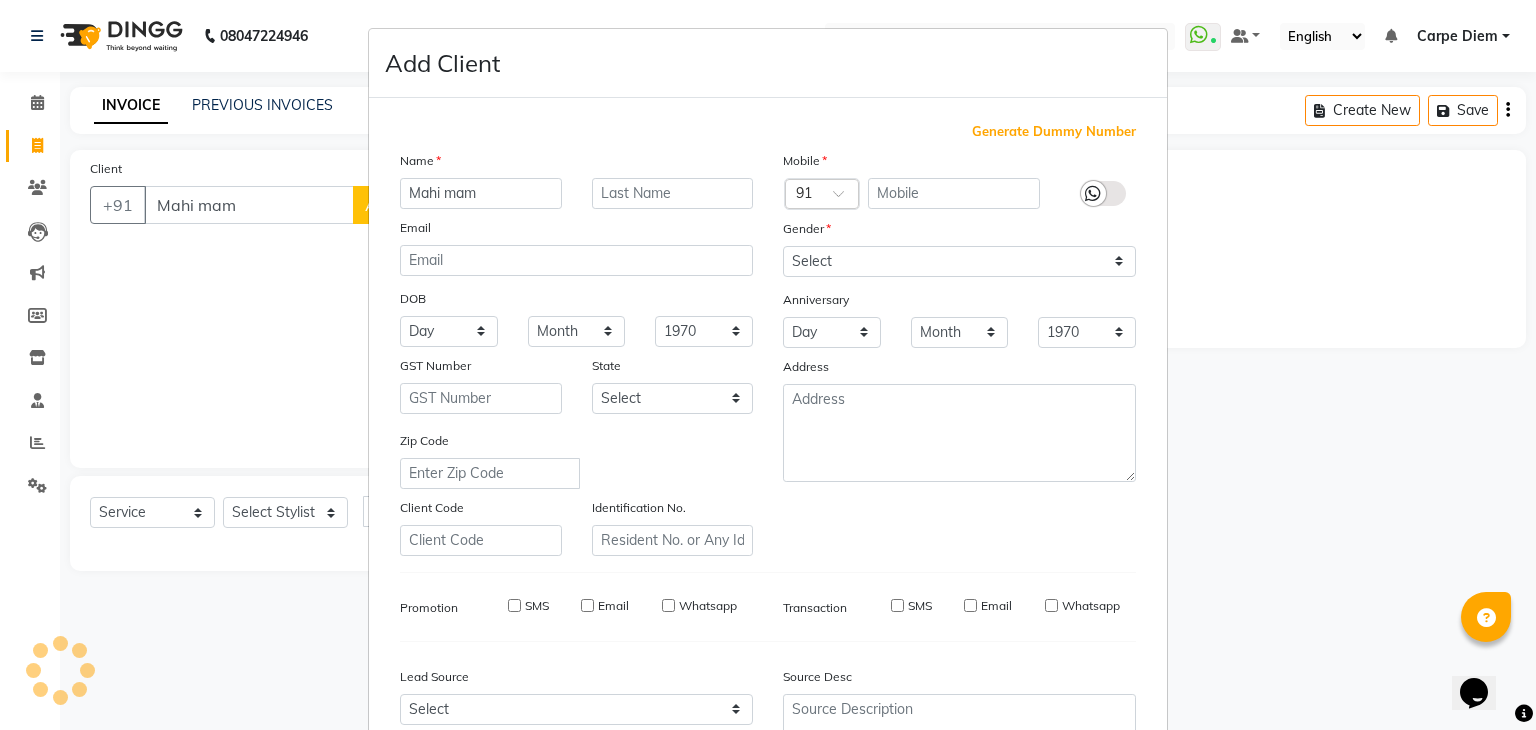 type on "1343000001387" 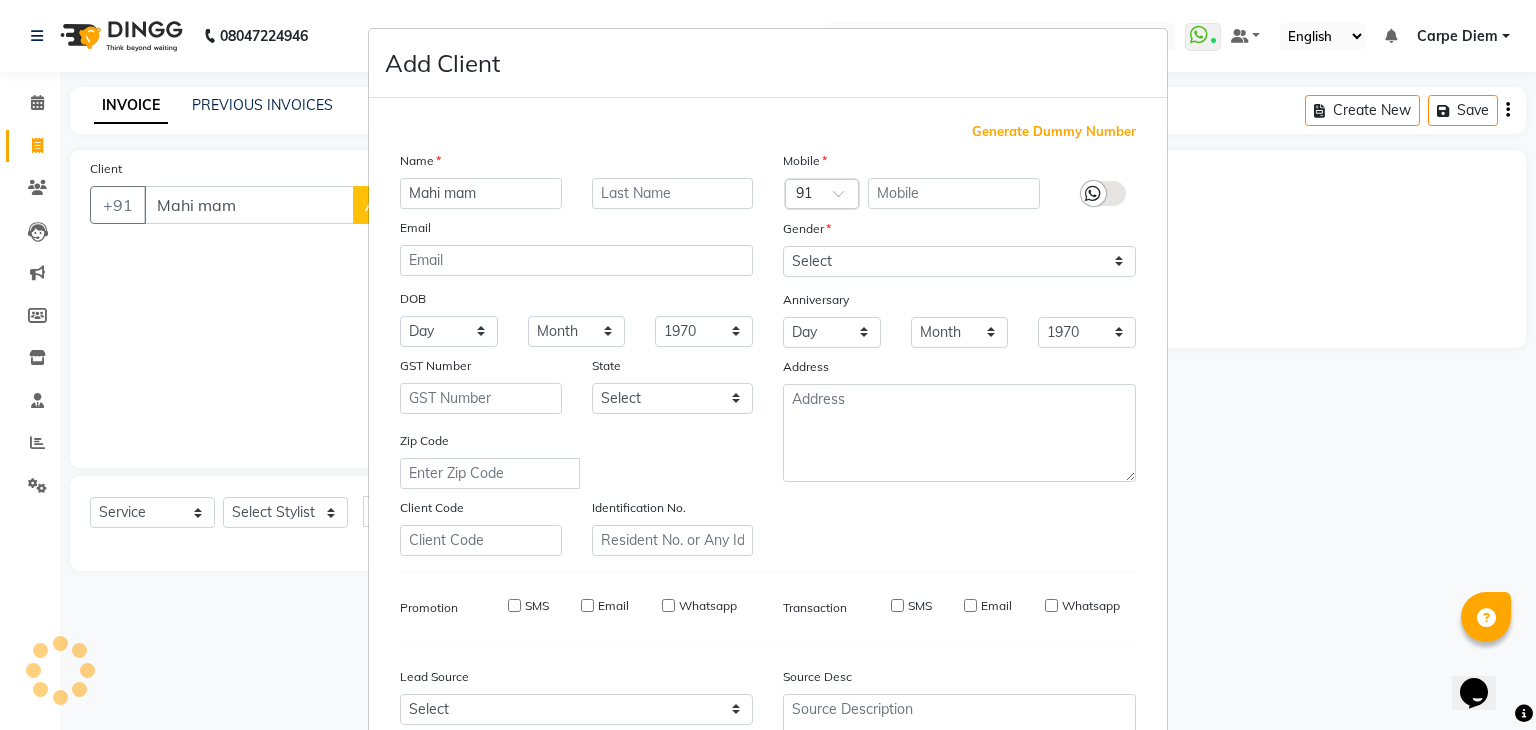 checkbox on "false" 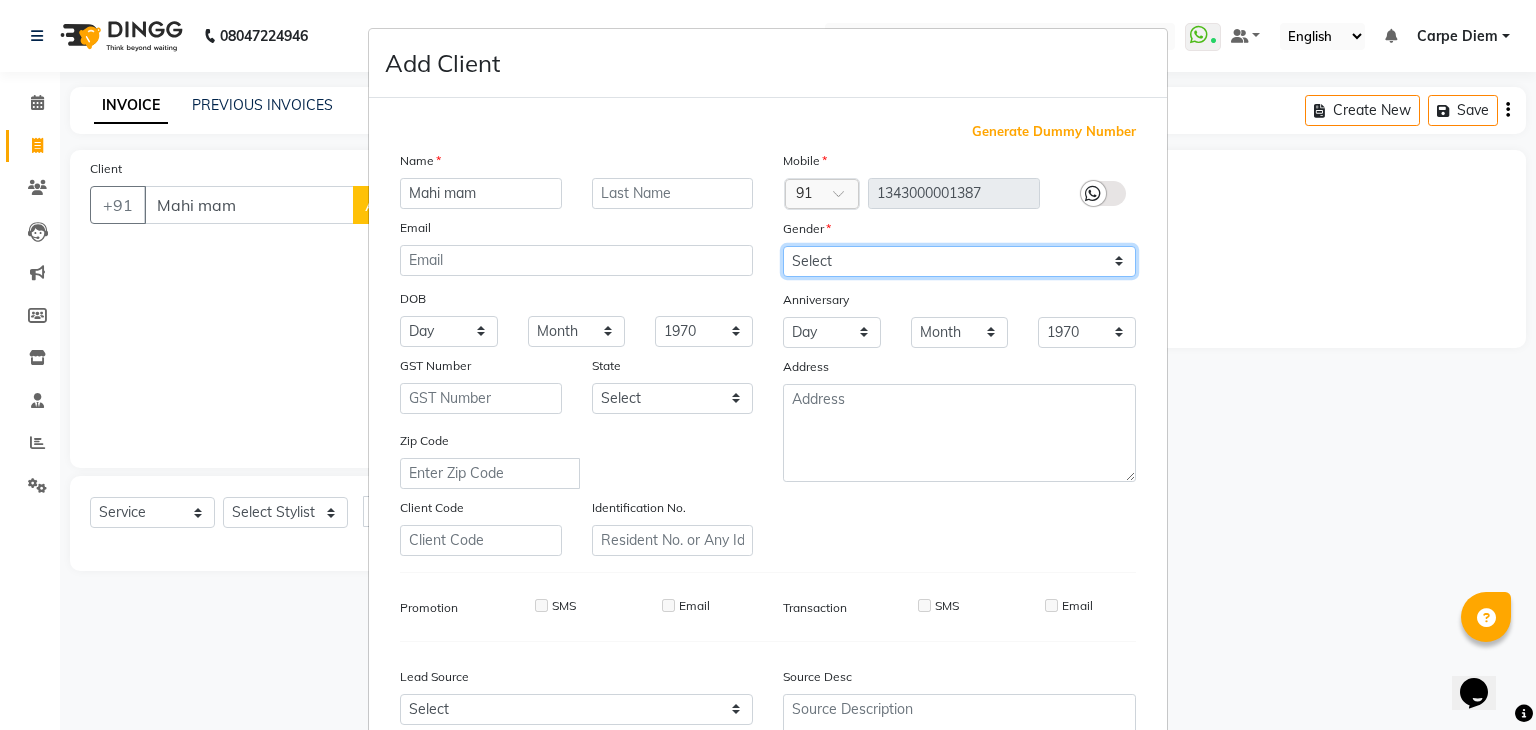 click on "Select Male Female Other Prefer Not To Say" at bounding box center (959, 261) 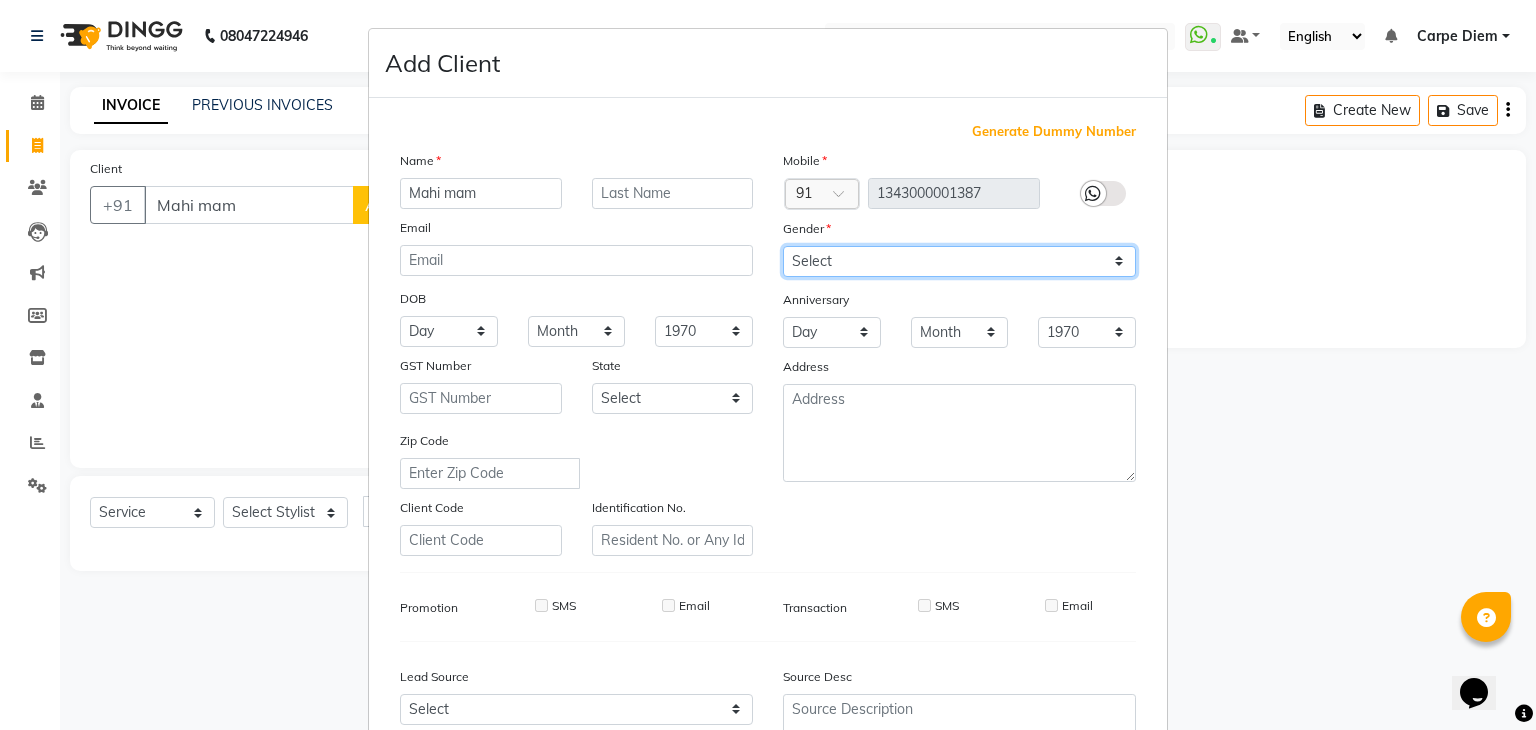 select on "female" 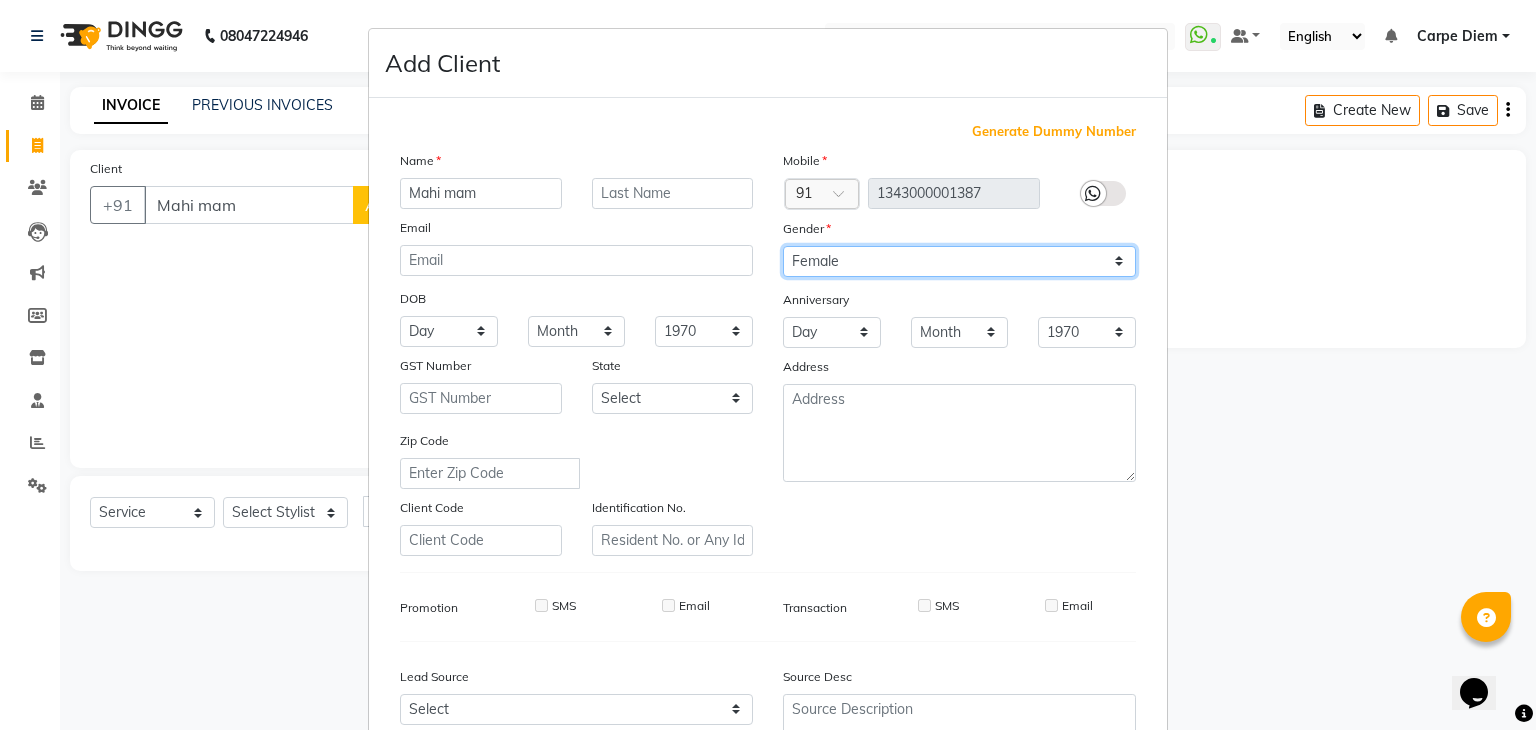 click on "Select Male Female Other Prefer Not To Say" at bounding box center [959, 261] 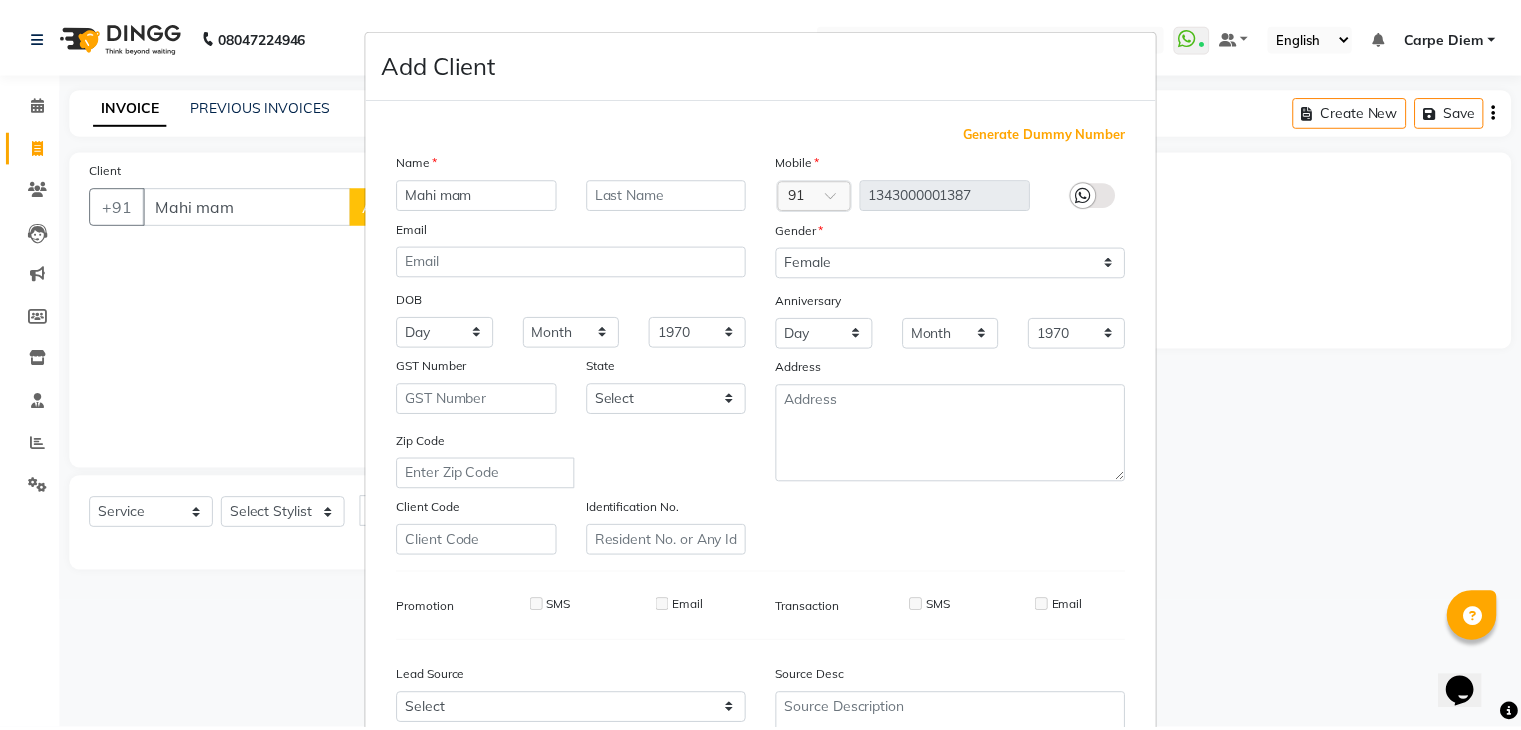 scroll, scrollTop: 203, scrollLeft: 0, axis: vertical 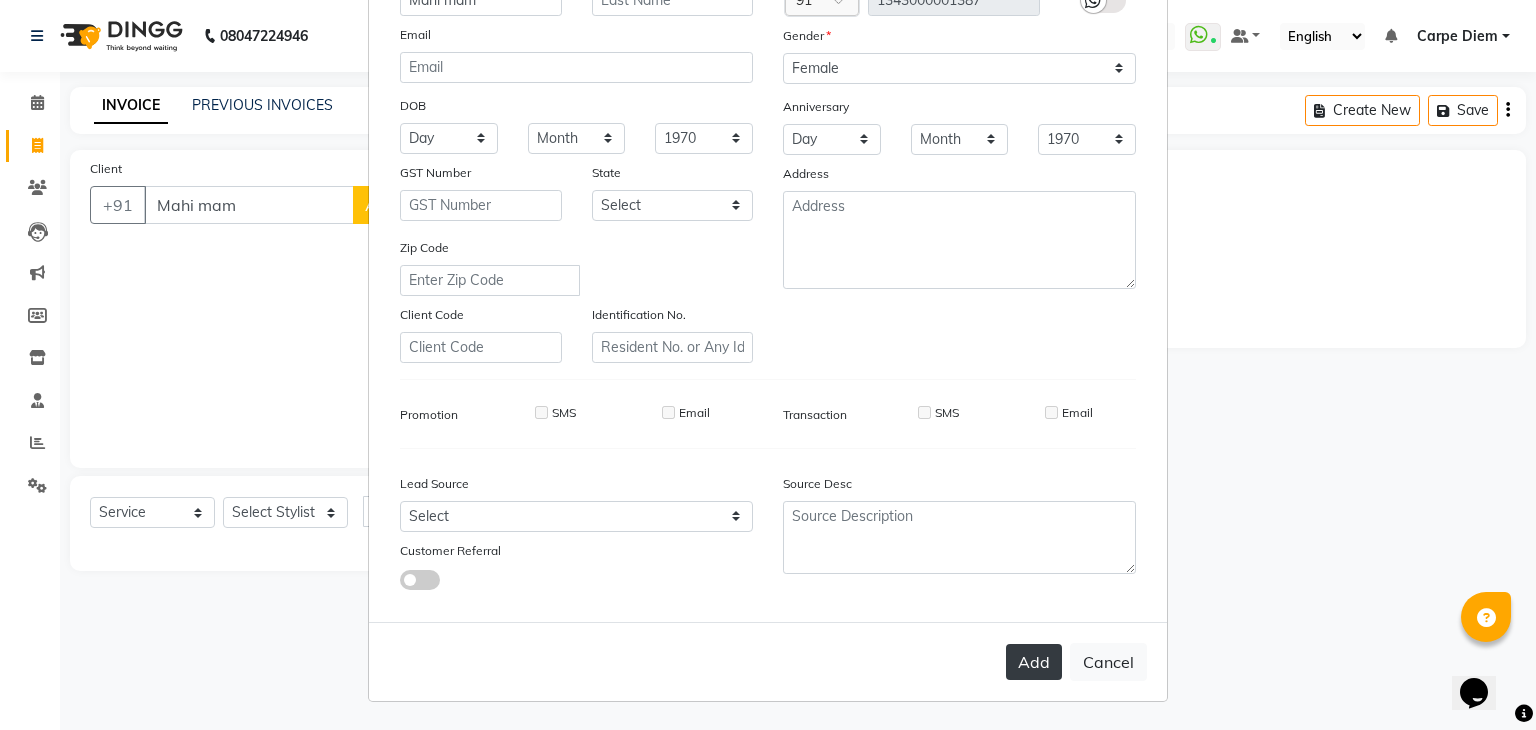 click on "Add" at bounding box center (1034, 662) 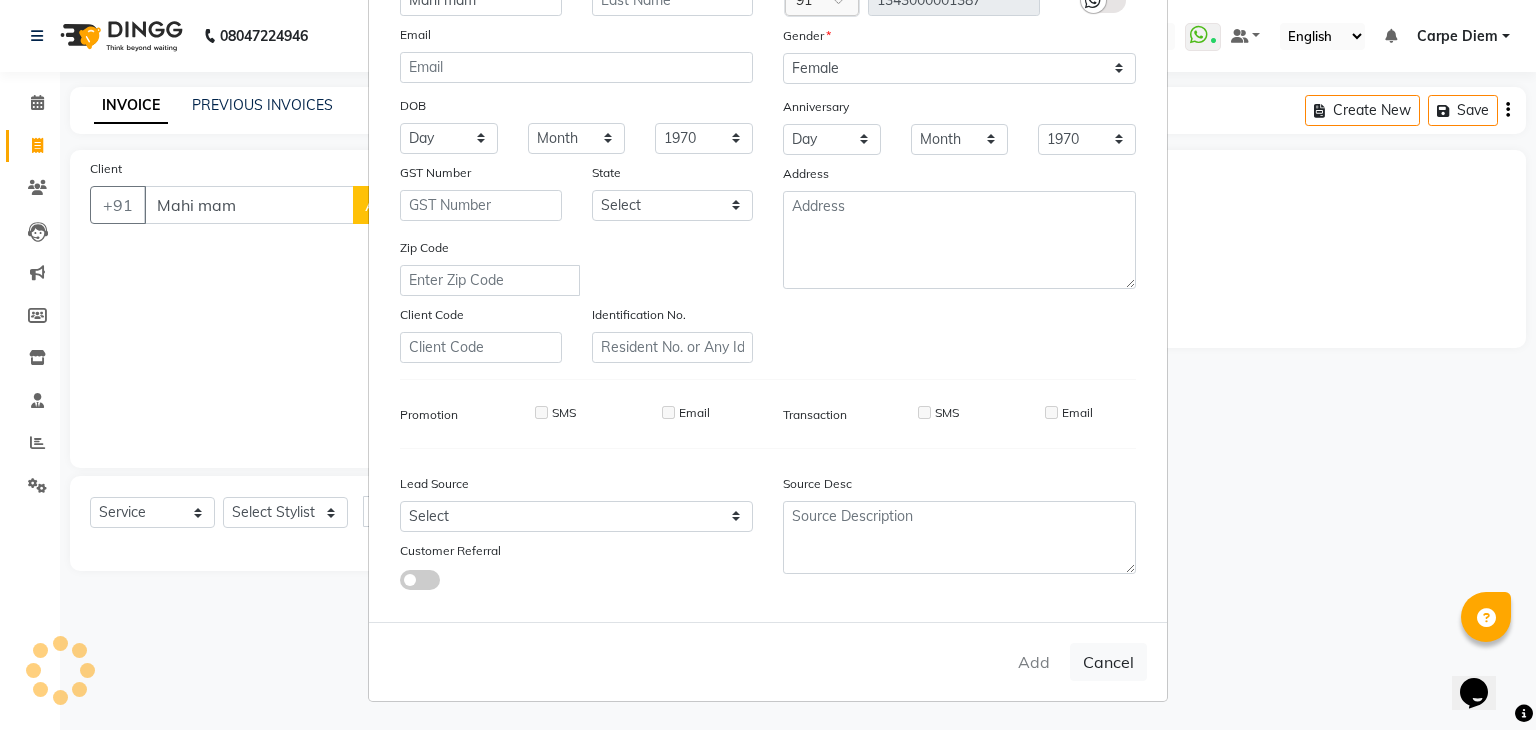 type on "1343000001387" 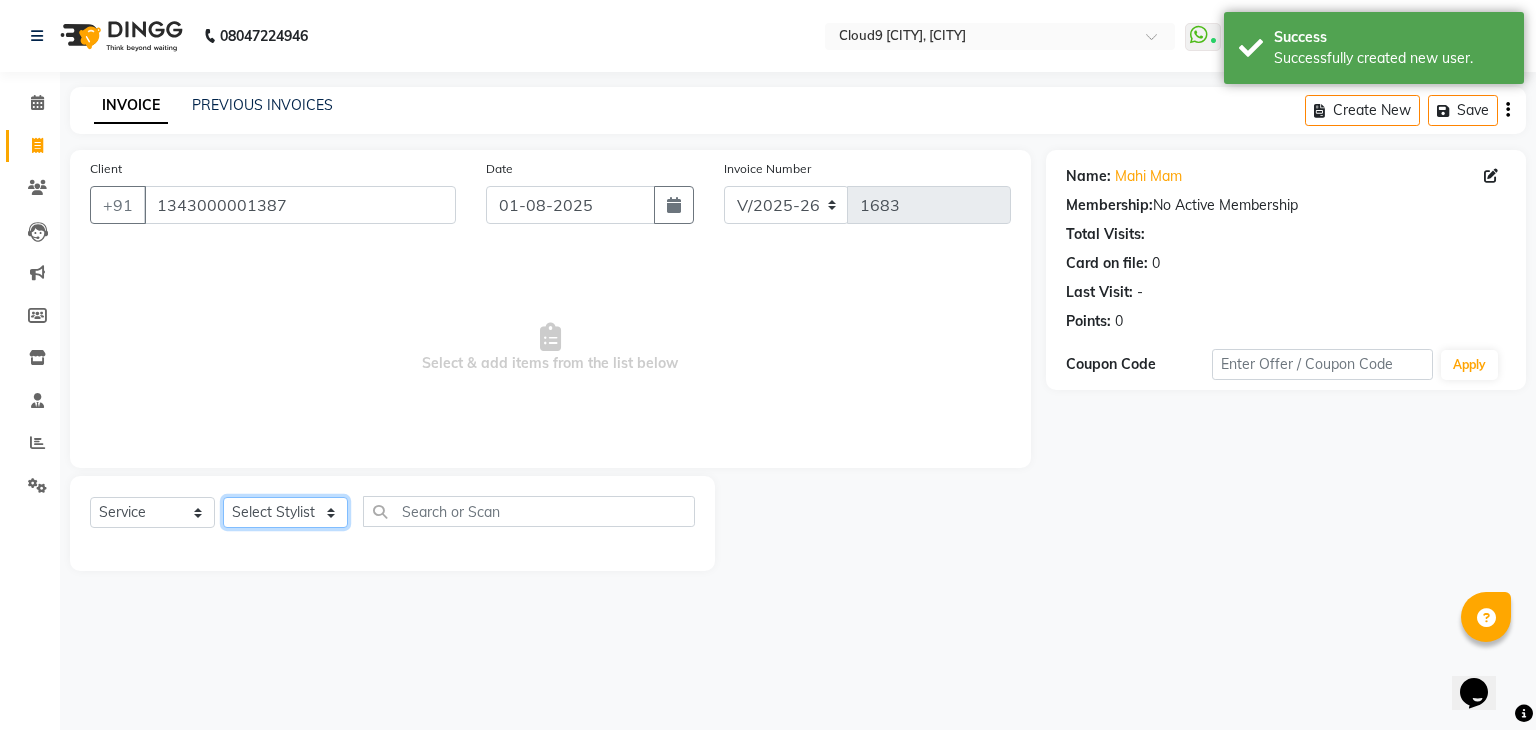 click on "Select Stylist Akhilesh Anjali Ankush Anu Arun Ashok sir Carpe Diem DINGG SUPPORT Eddy Front Desk [FIRST] Intzar Lakshmi Maanish Manisha Mona Naresh Naushad Poonam 1 Poonam 2 Priya Raja Rajesh Ji Rani Reena Renu Ritika Riyaz Sakshi Sangita Santoshi Seema Shabina Shamshad Sharik Ali Sharukh 2 Umesh Vicky Vinay Vishal Vishu Waiting Client" 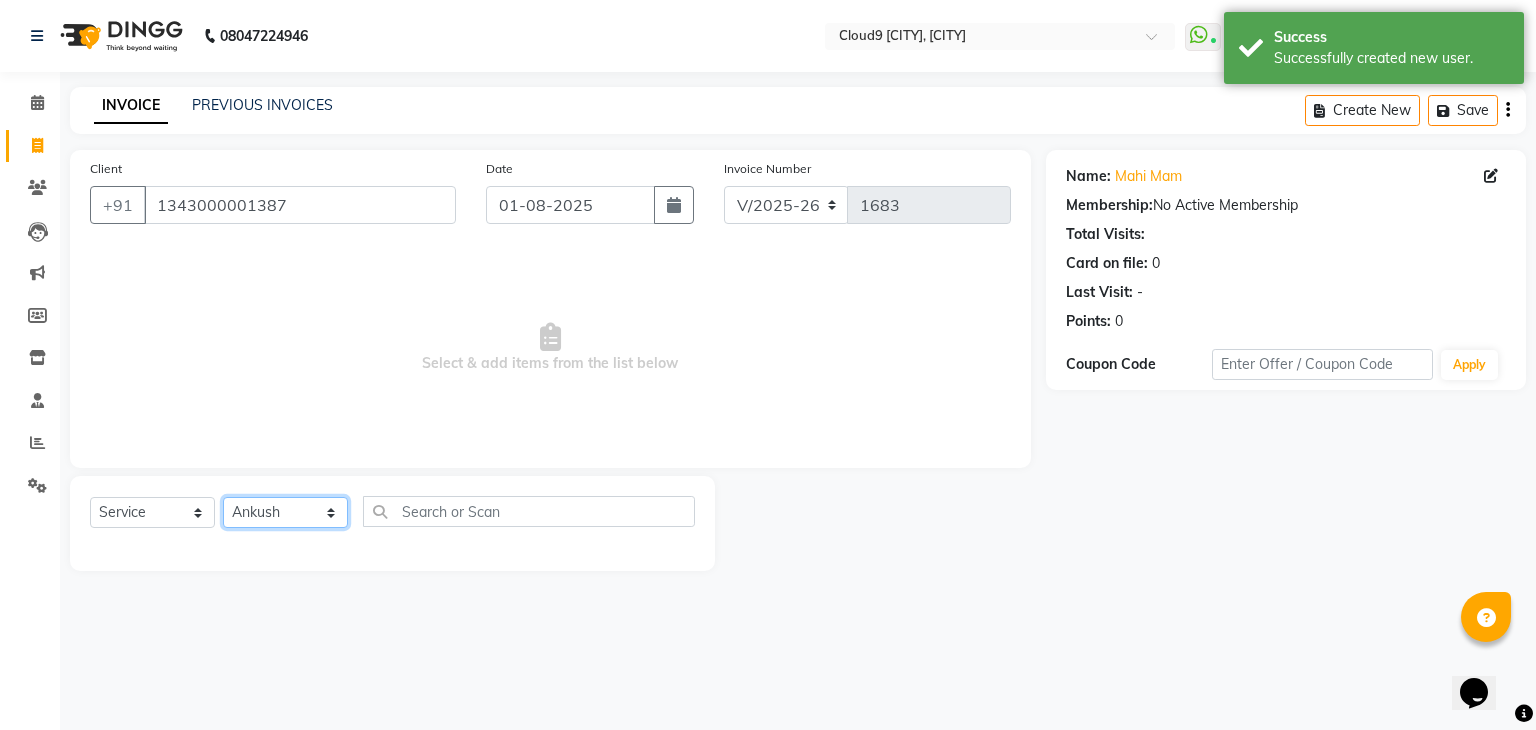 click on "Select Stylist Akhilesh Anjali Ankush Anu Arun Ashok sir Carpe Diem DINGG SUPPORT Eddy Front Desk [FIRST] Intzar Lakshmi Maanish Manisha Mona Naresh Naushad Poonam 1 Poonam 2 Priya Raja Rajesh Ji Rani Reena Renu Ritika Riyaz Sakshi Sangita Santoshi Seema Shabina Shamshad Sharik Ali Sharukh 2 Umesh Vicky Vinay Vishal Vishu Waiting Client" 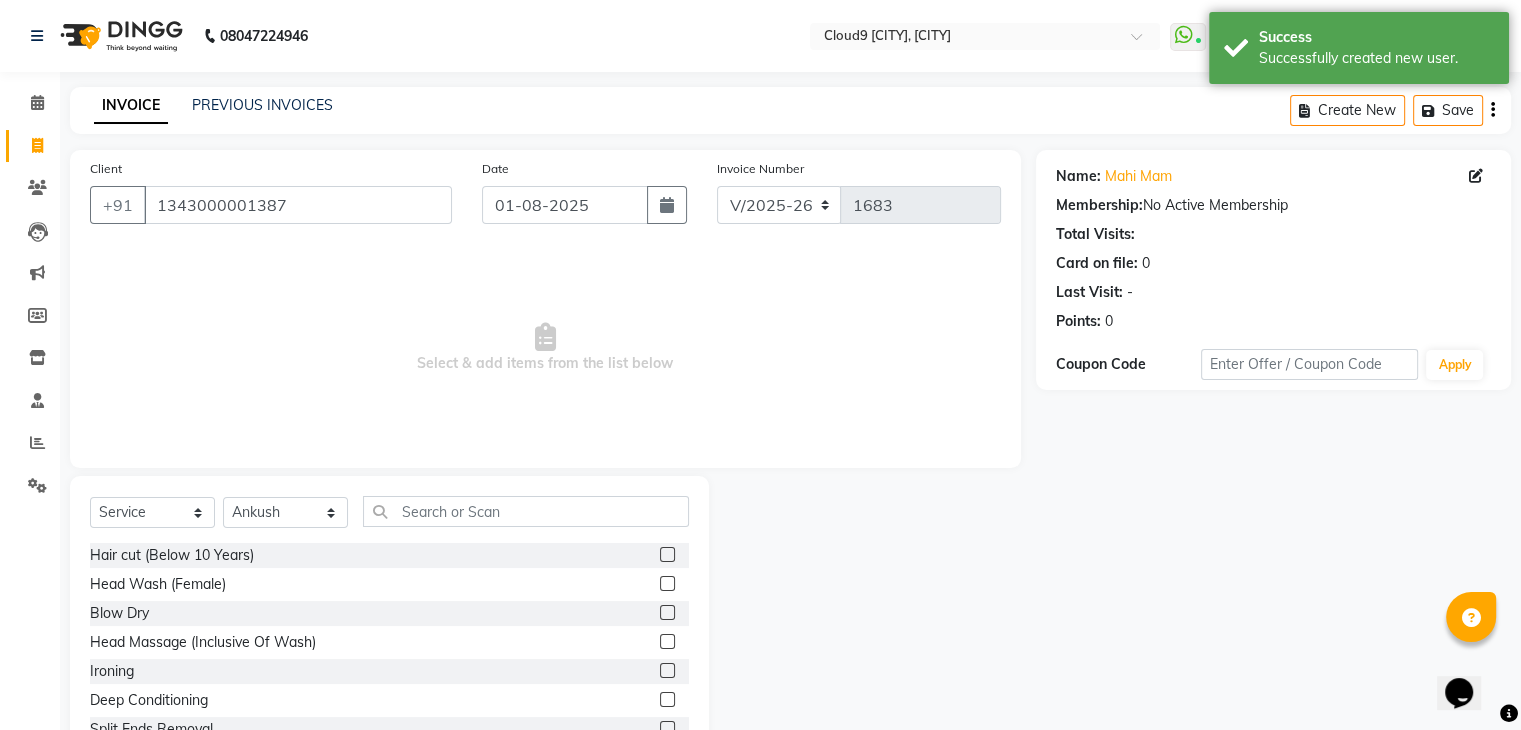 click 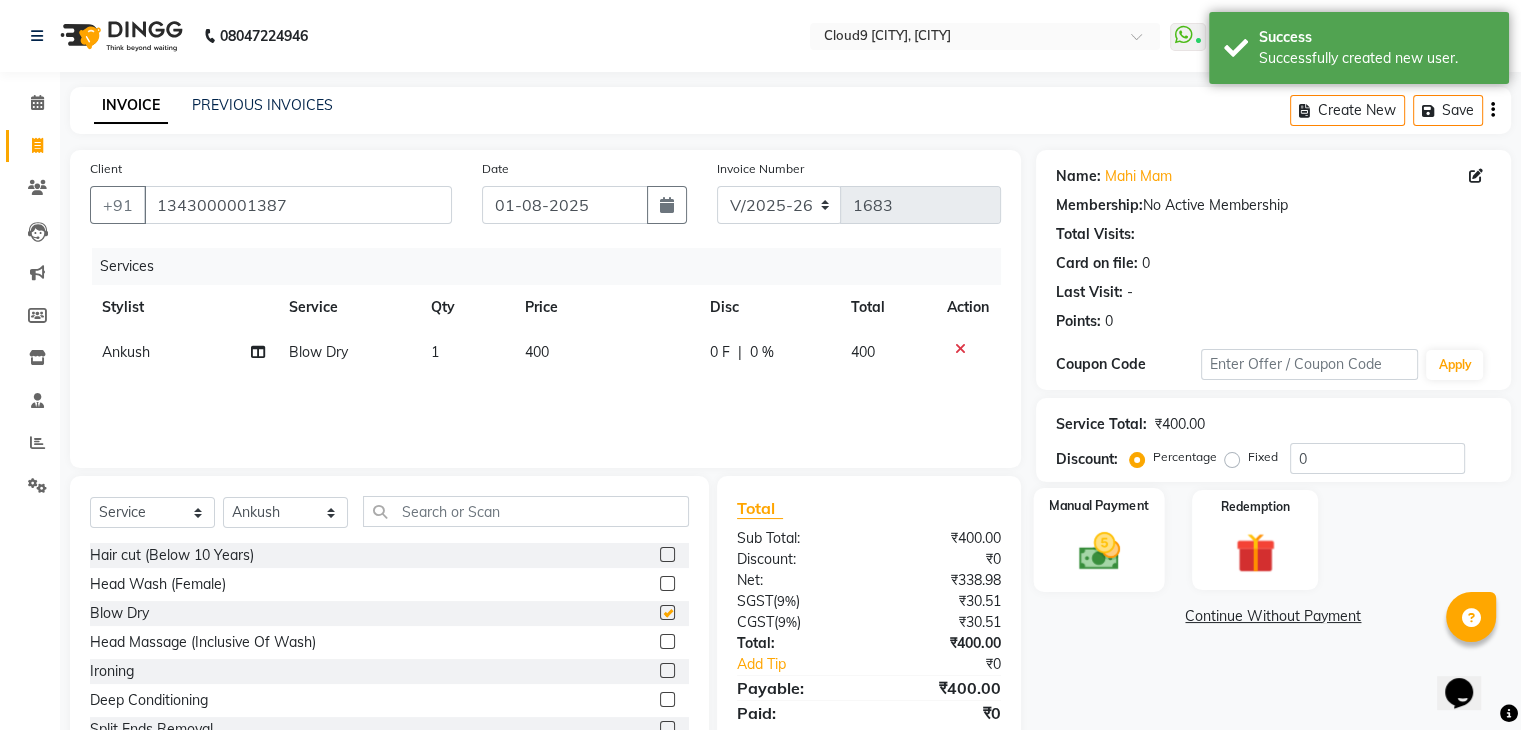 checkbox on "false" 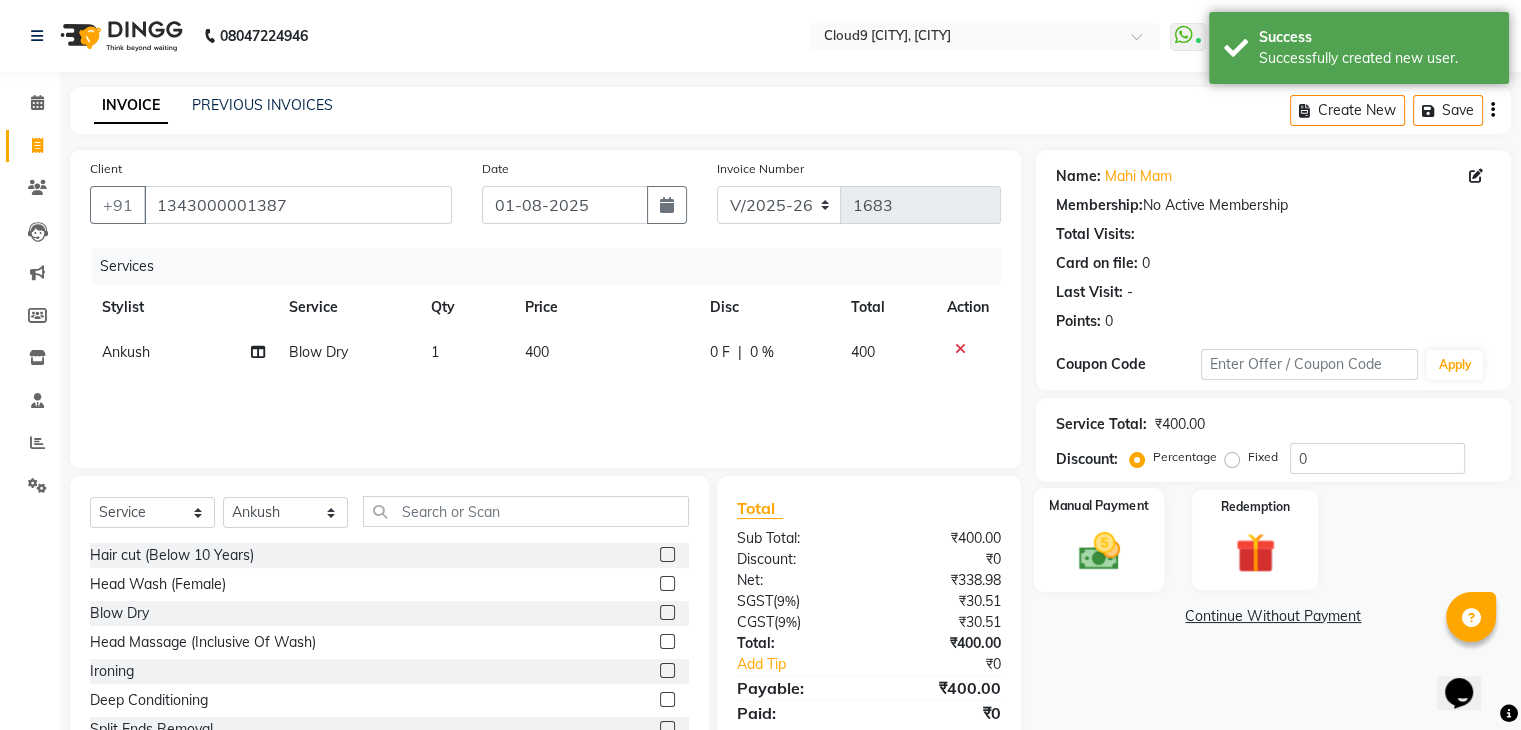 click 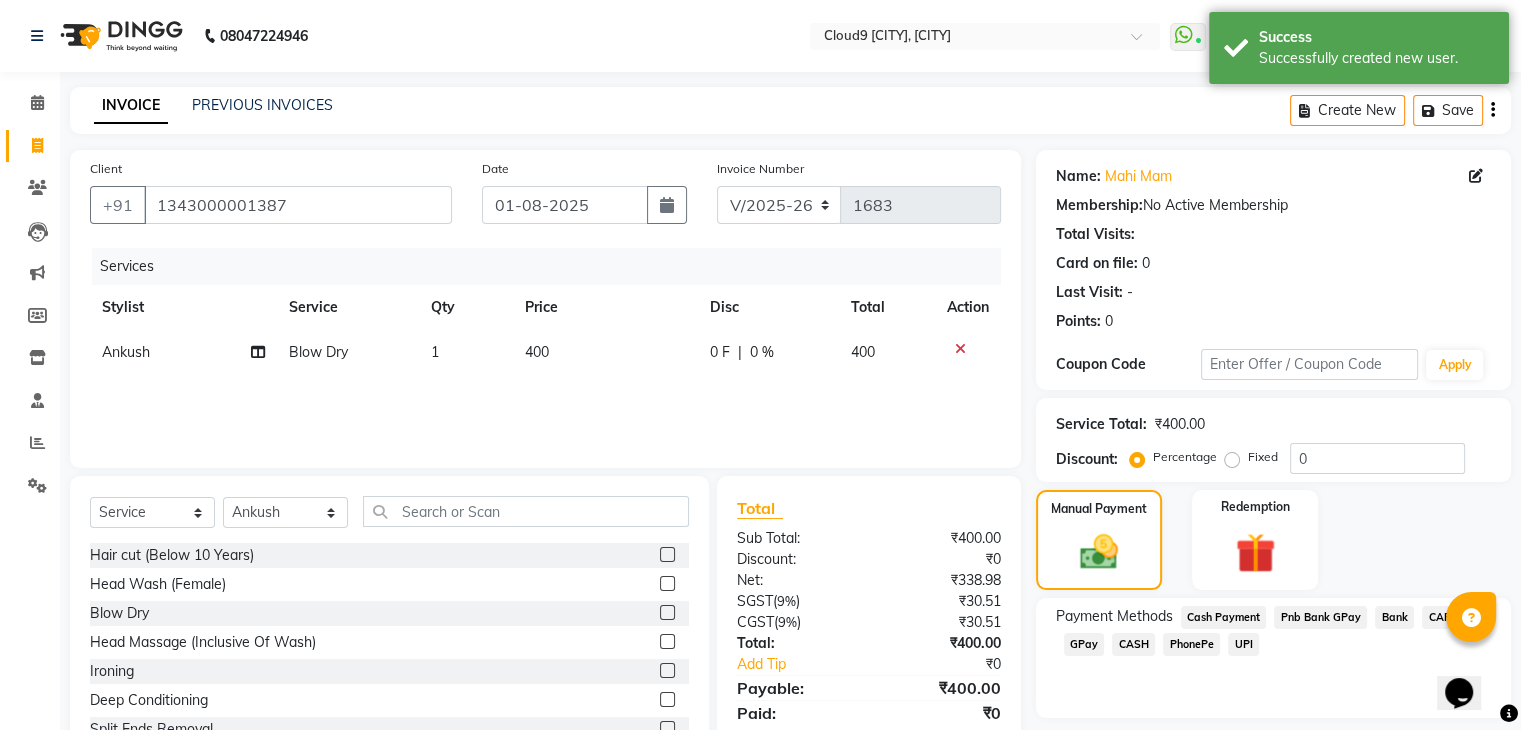 click on "CASH" 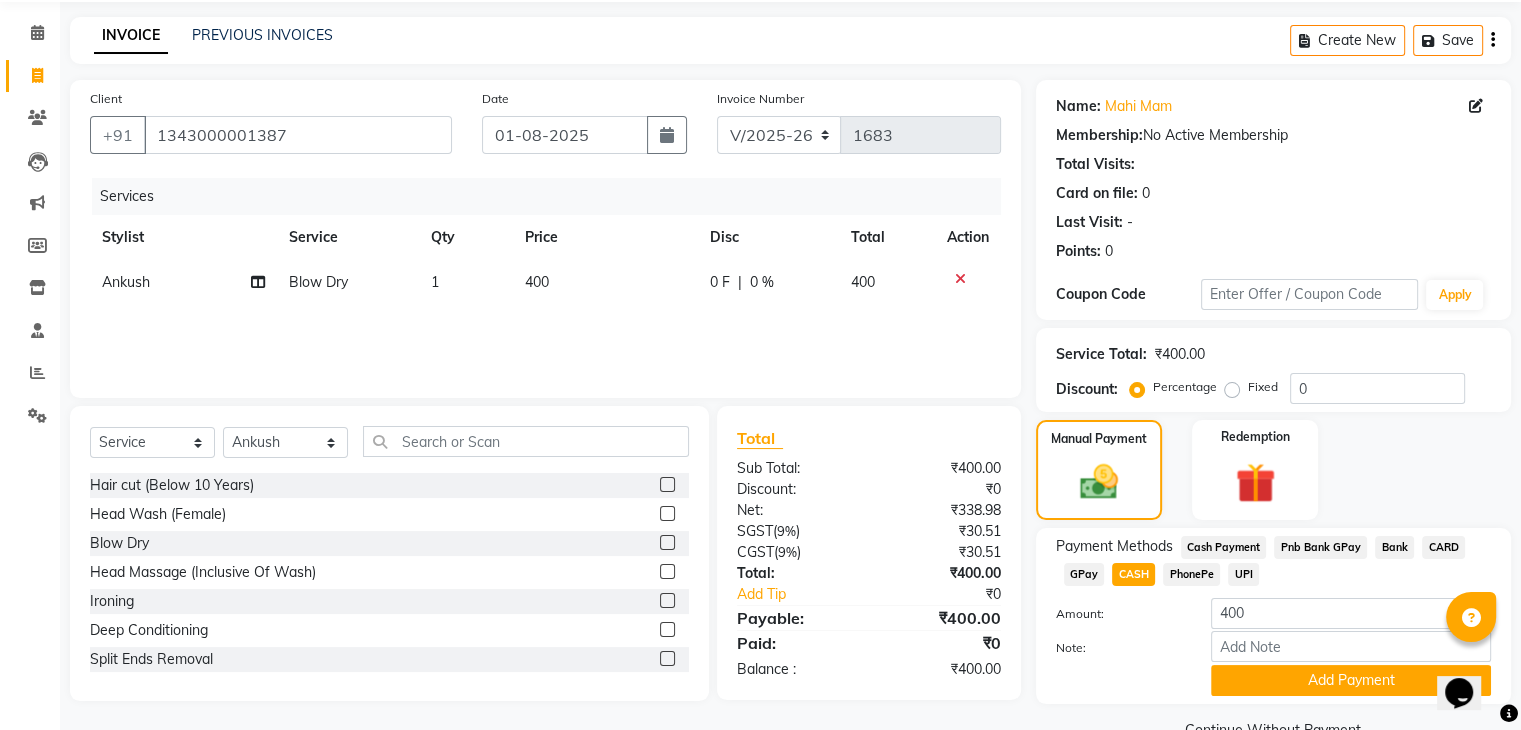 scroll, scrollTop: 117, scrollLeft: 0, axis: vertical 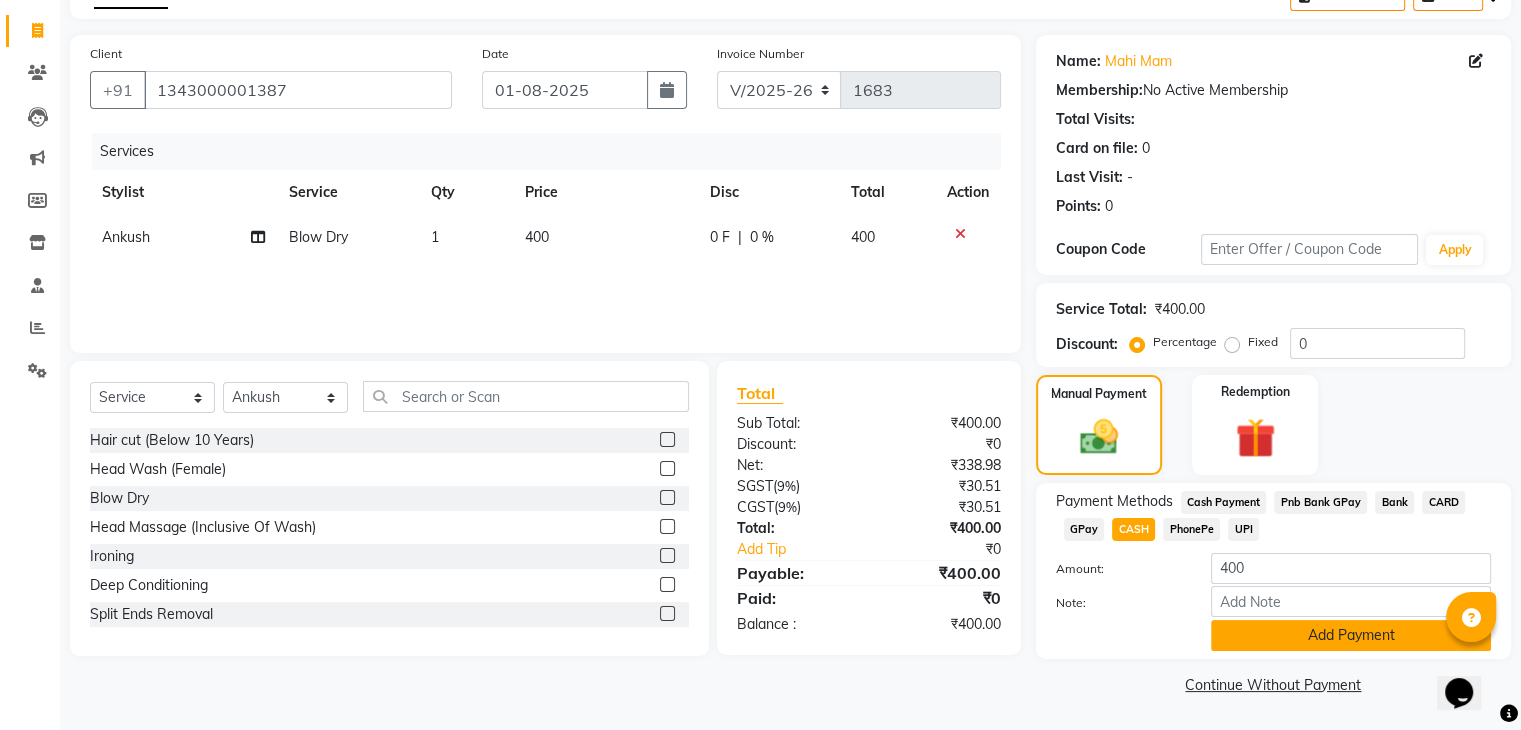 click on "Add Payment" 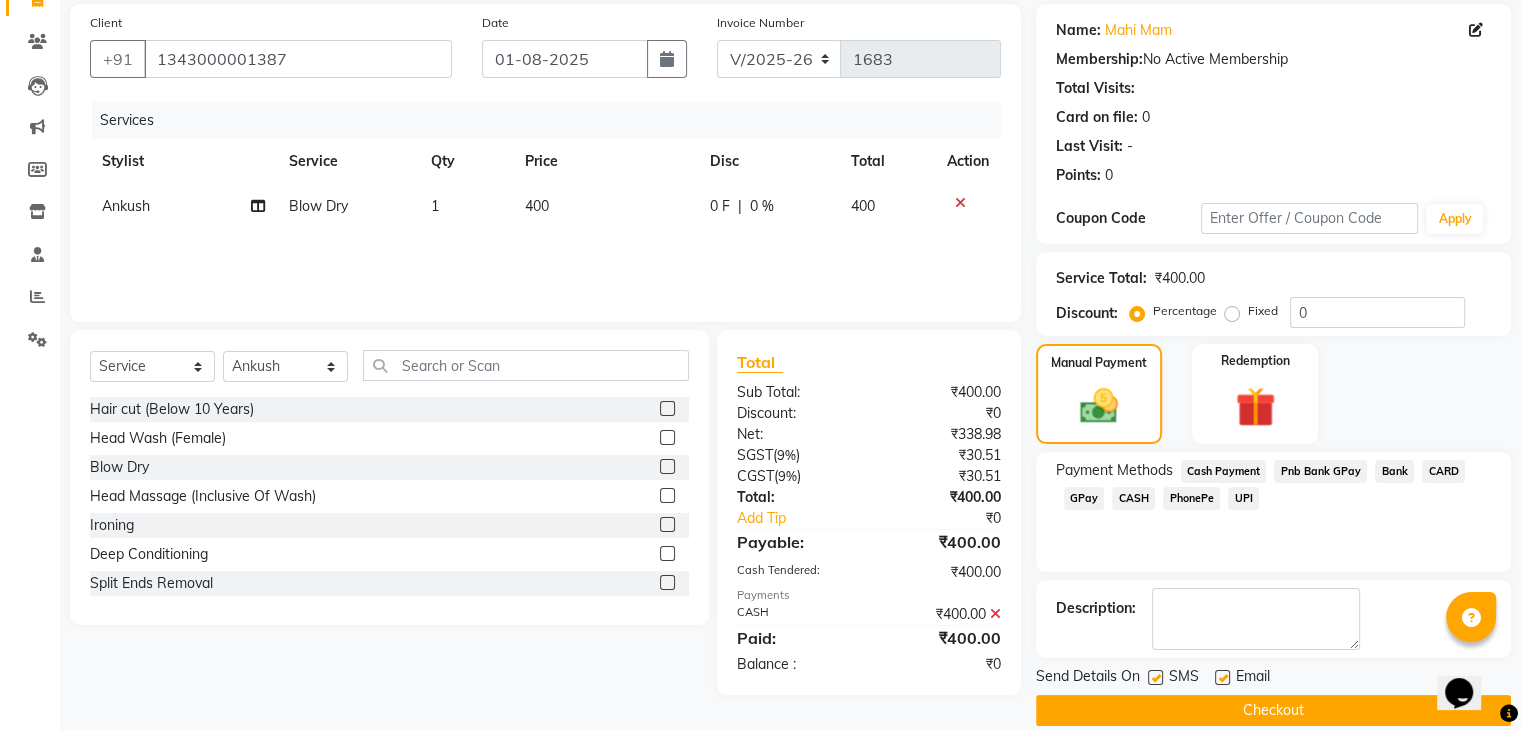 scroll, scrollTop: 171, scrollLeft: 0, axis: vertical 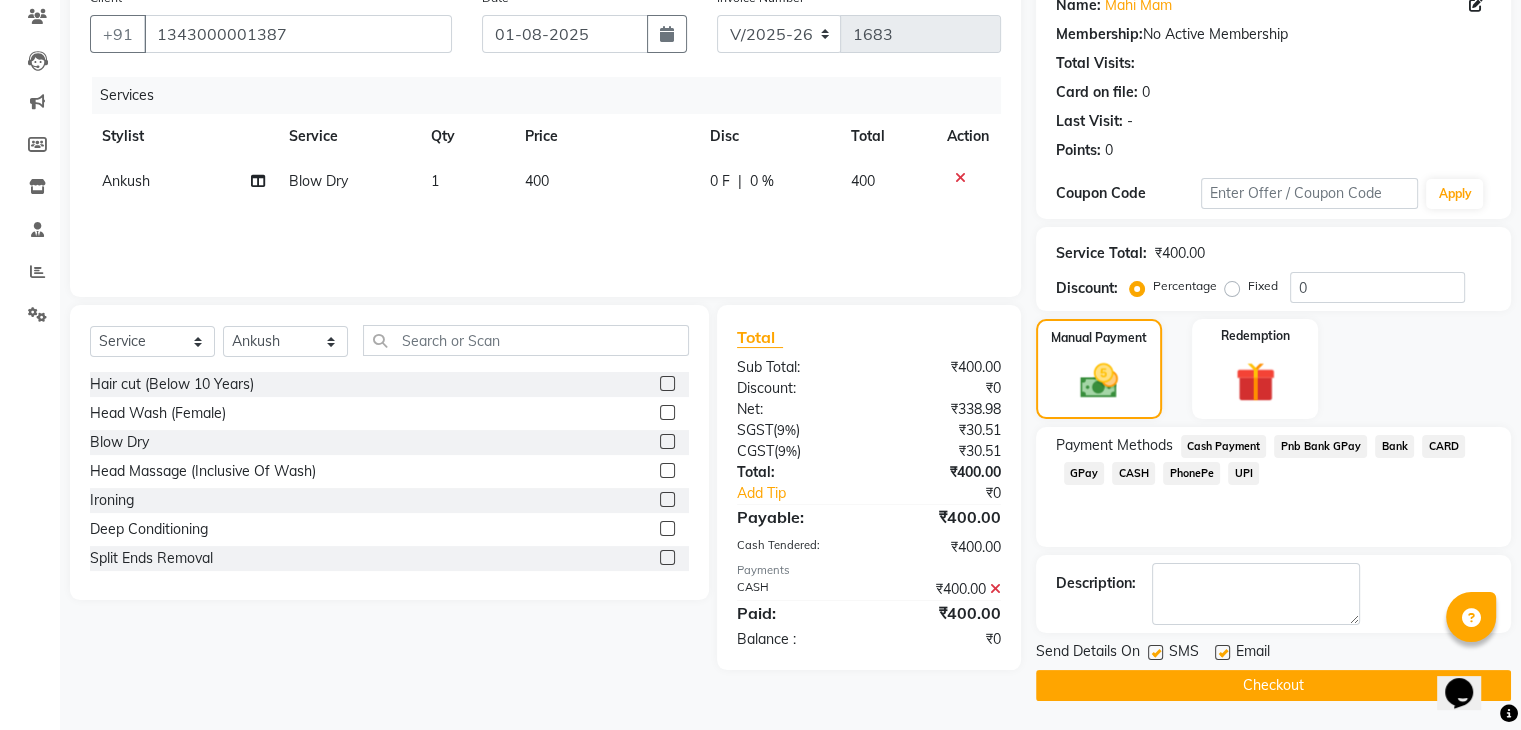 click on "Checkout" 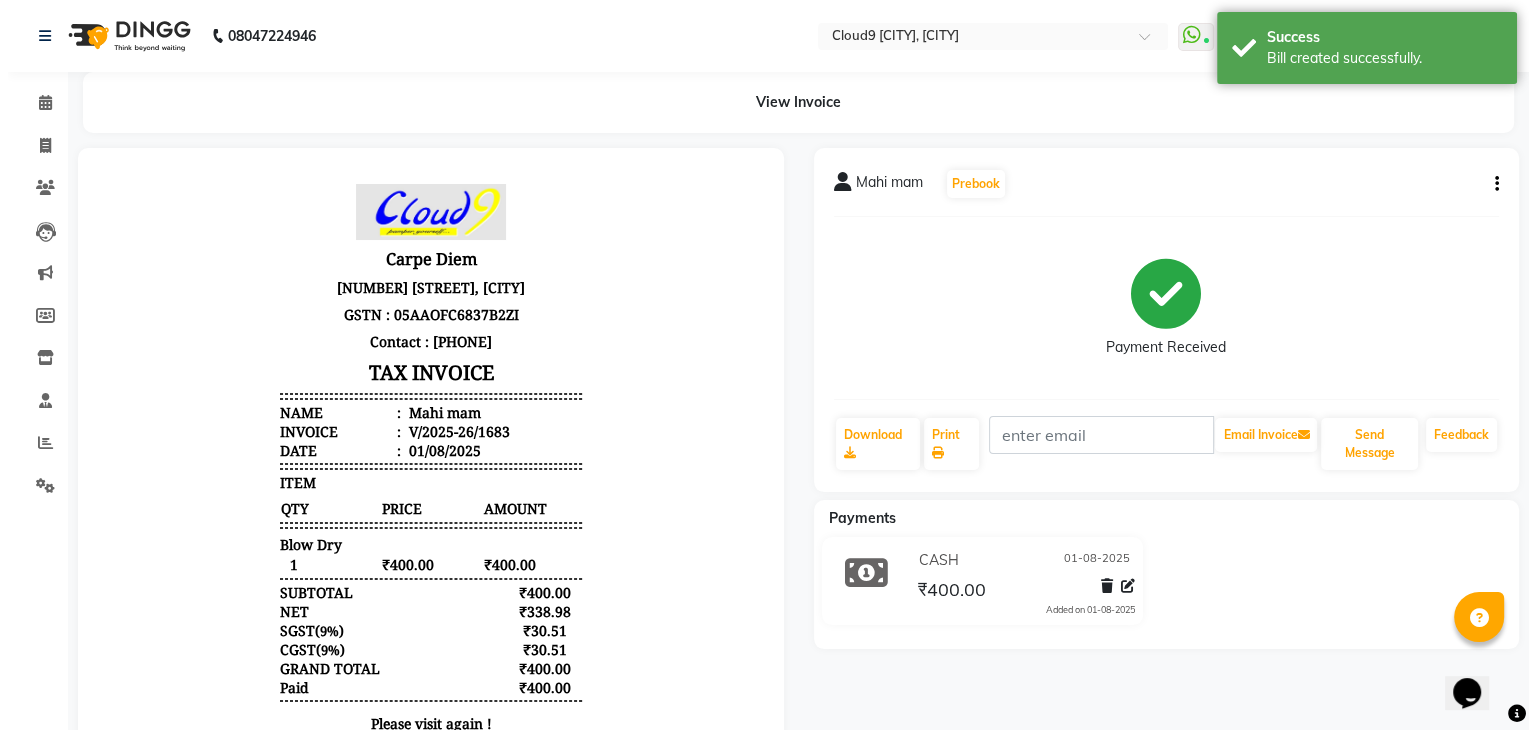 scroll, scrollTop: 0, scrollLeft: 0, axis: both 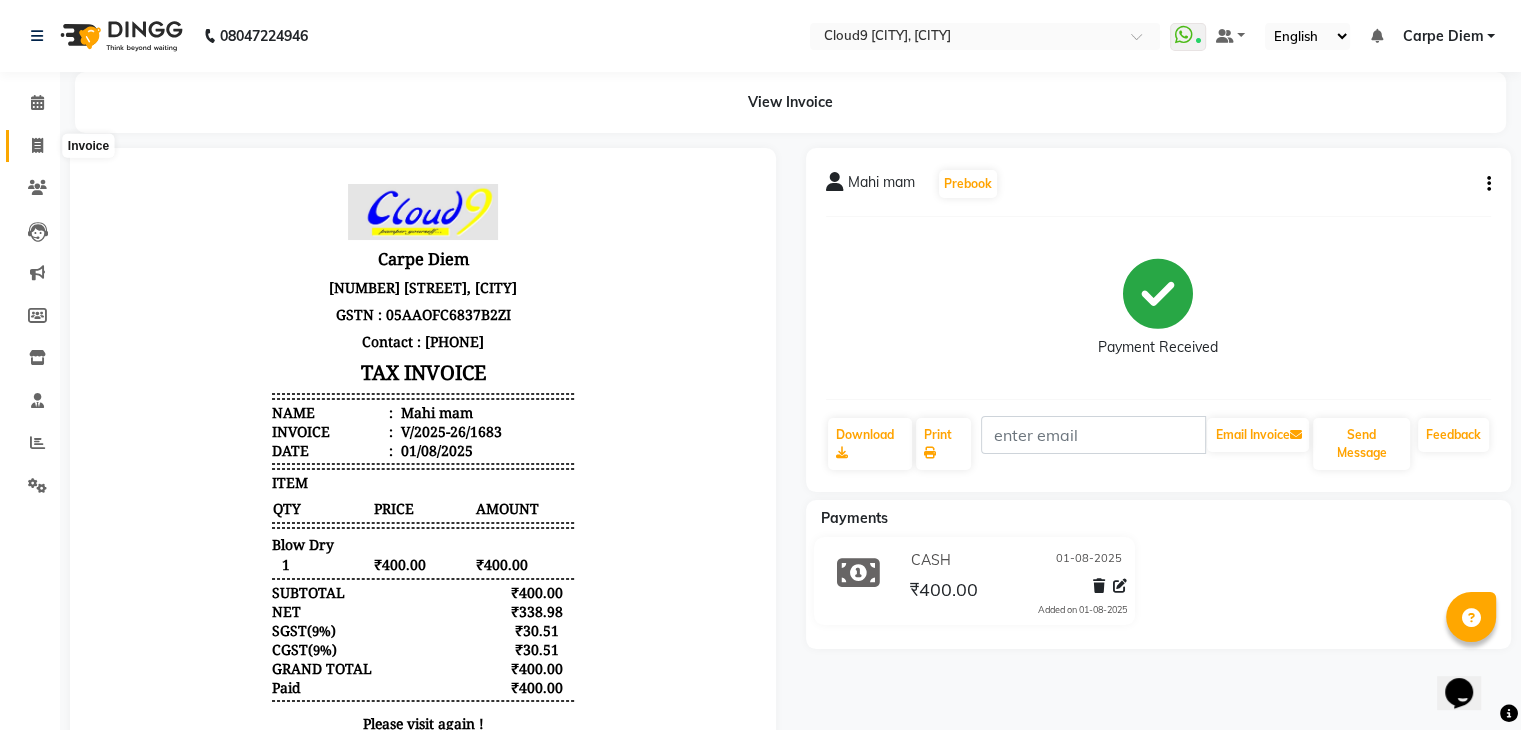 click 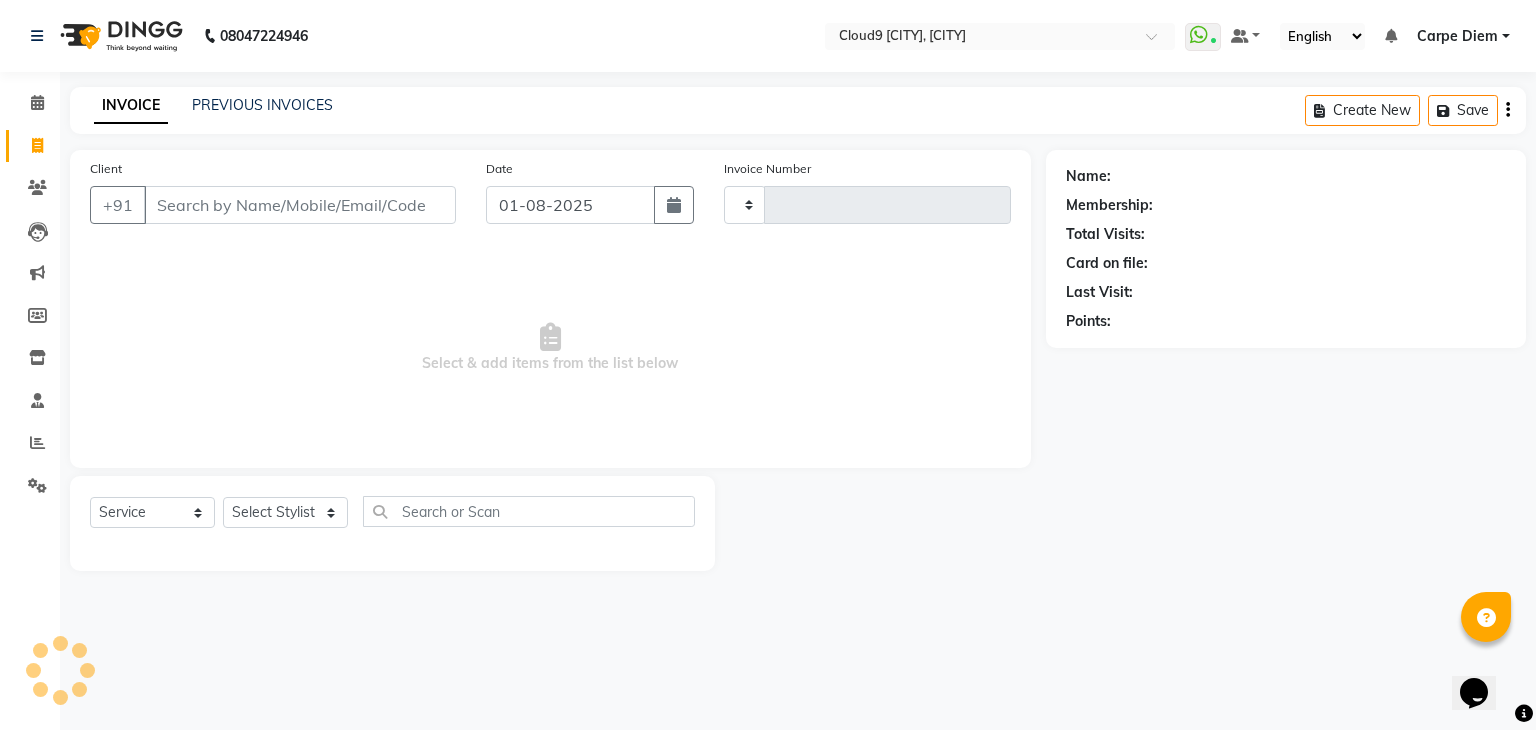 type on "1684" 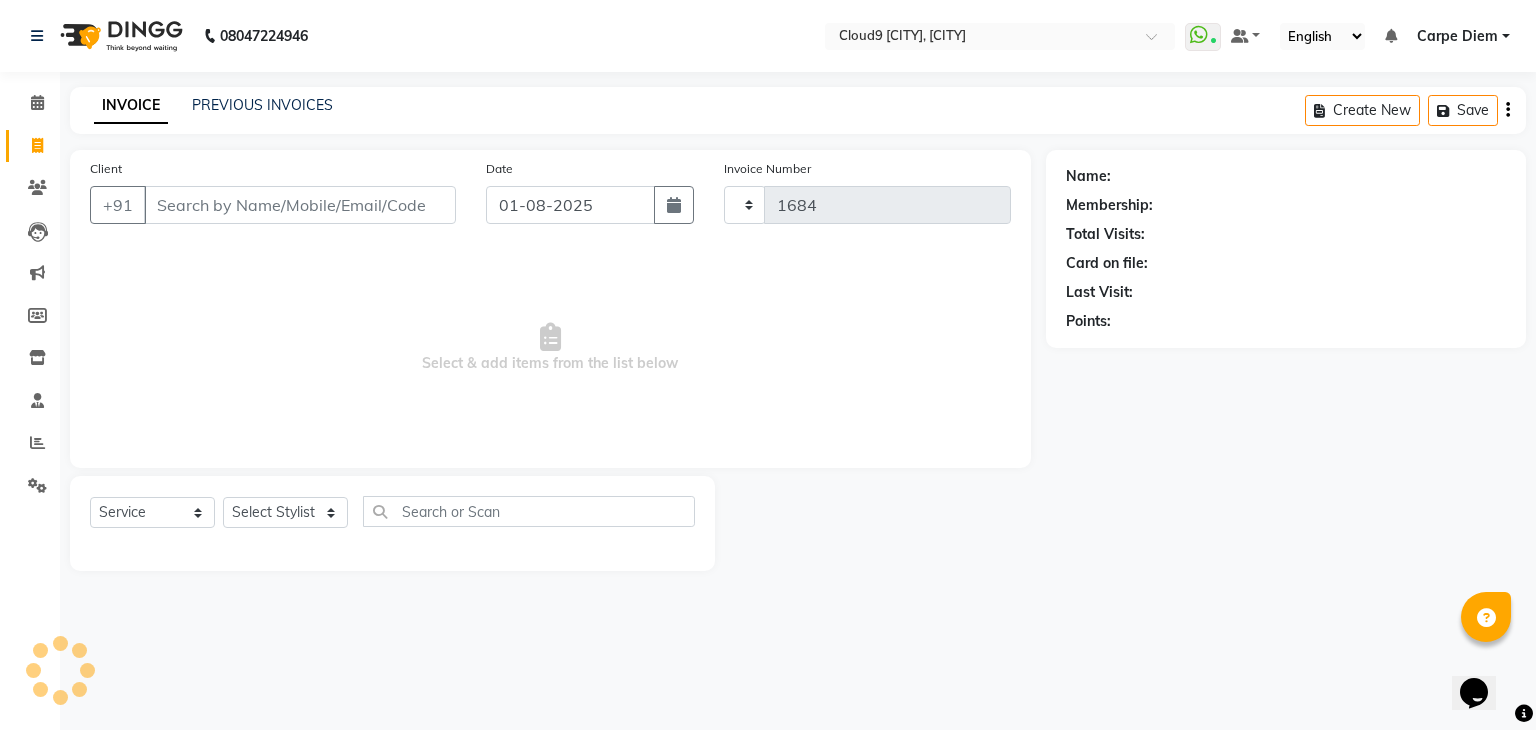 select on "7746" 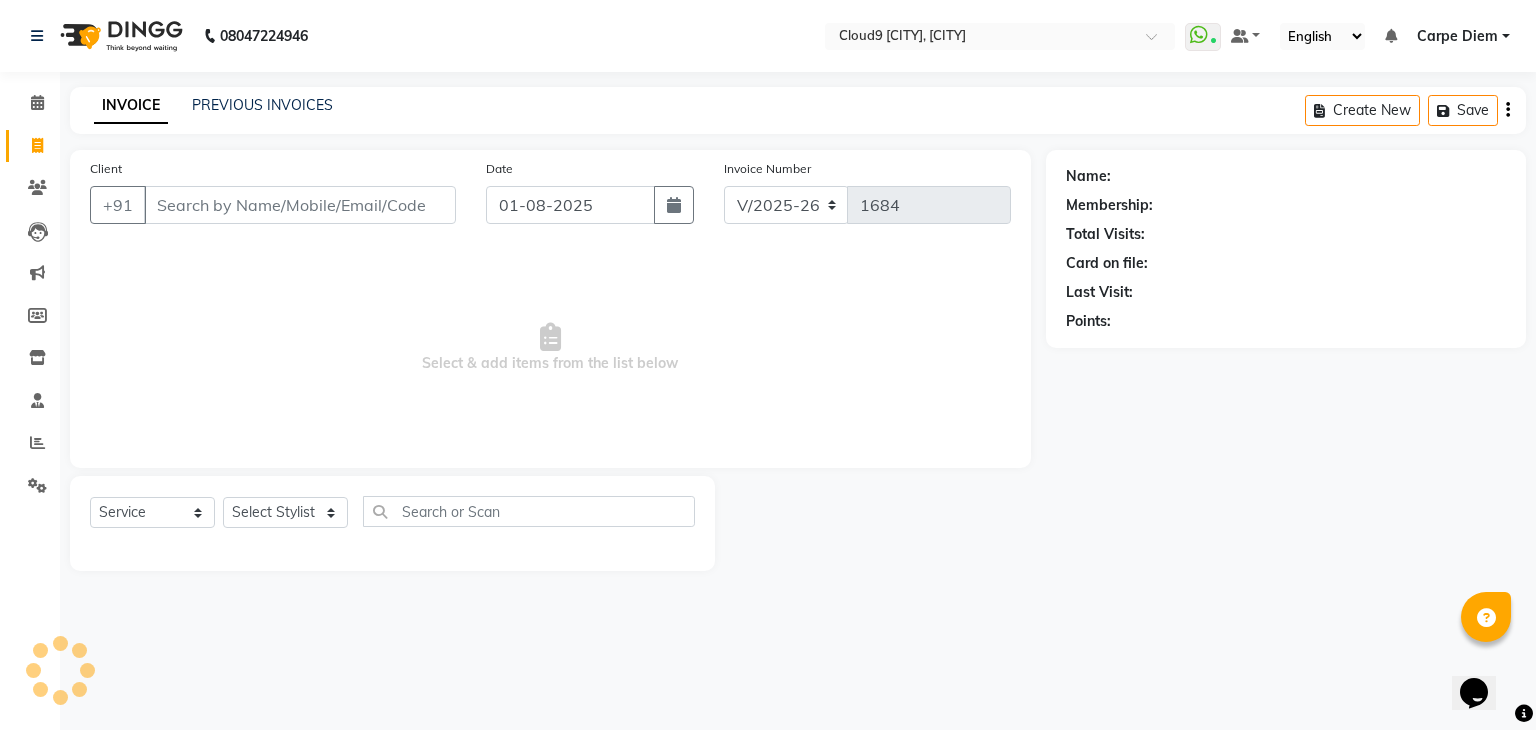 click on "Client" at bounding box center [300, 205] 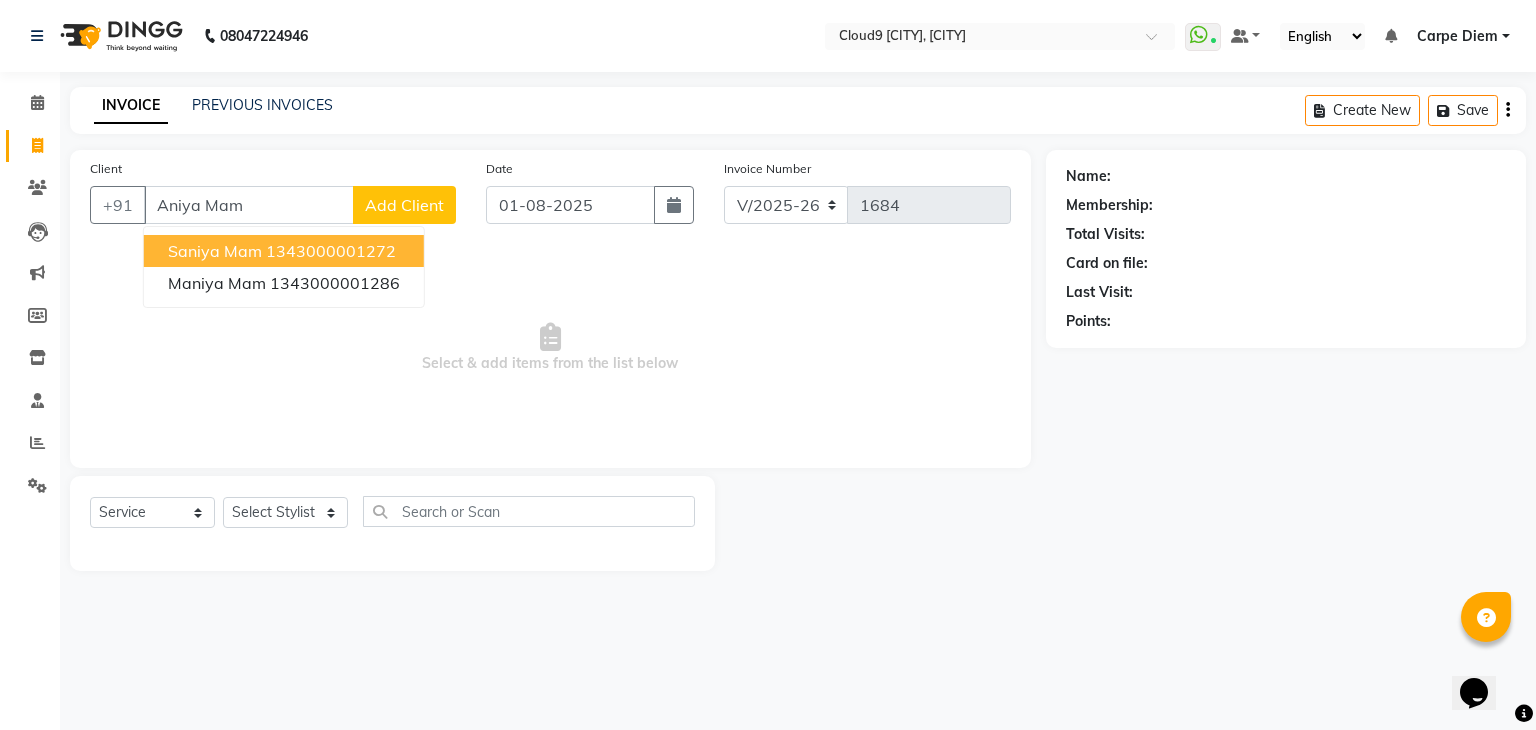 type on "Aniya Mam" 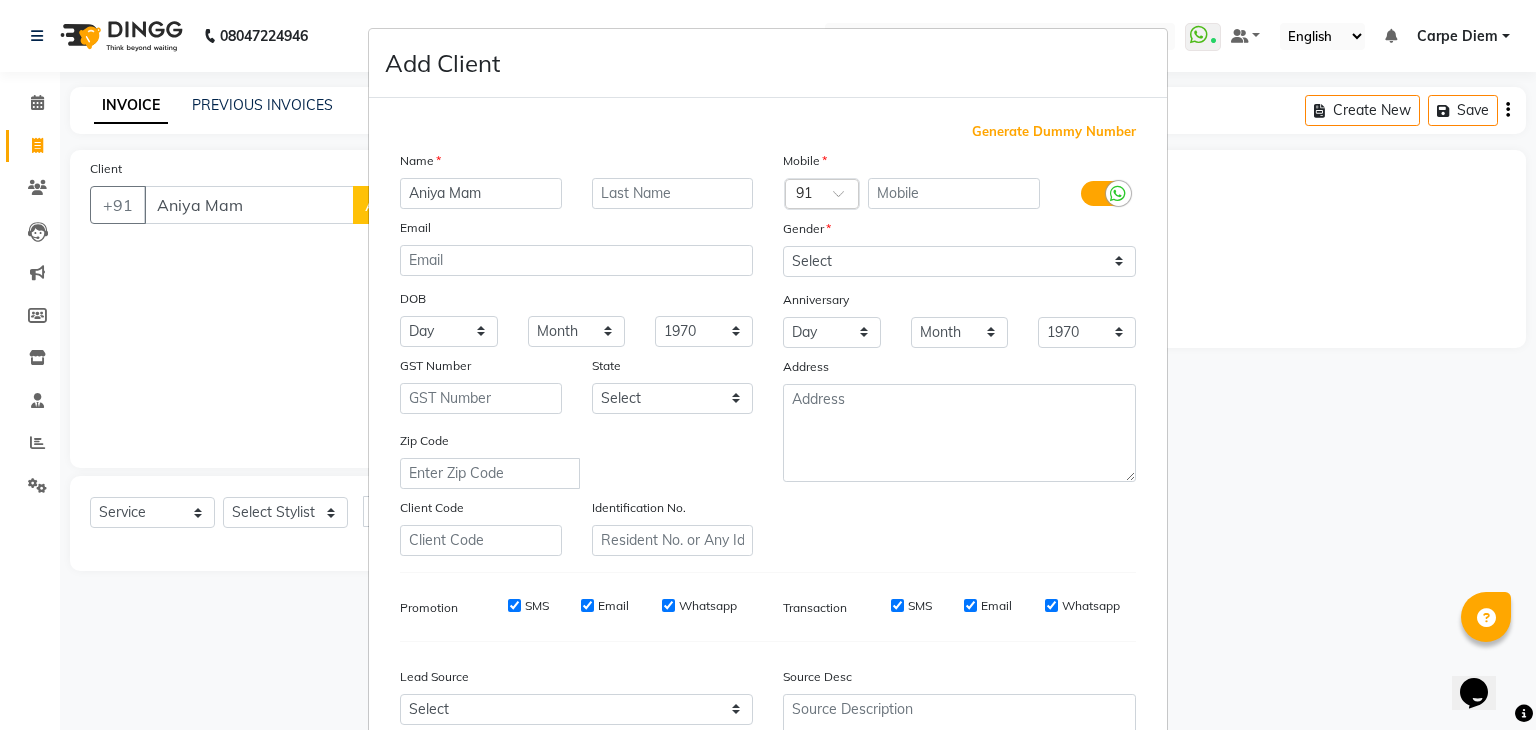click on "Generate Dummy Number" at bounding box center [1054, 132] 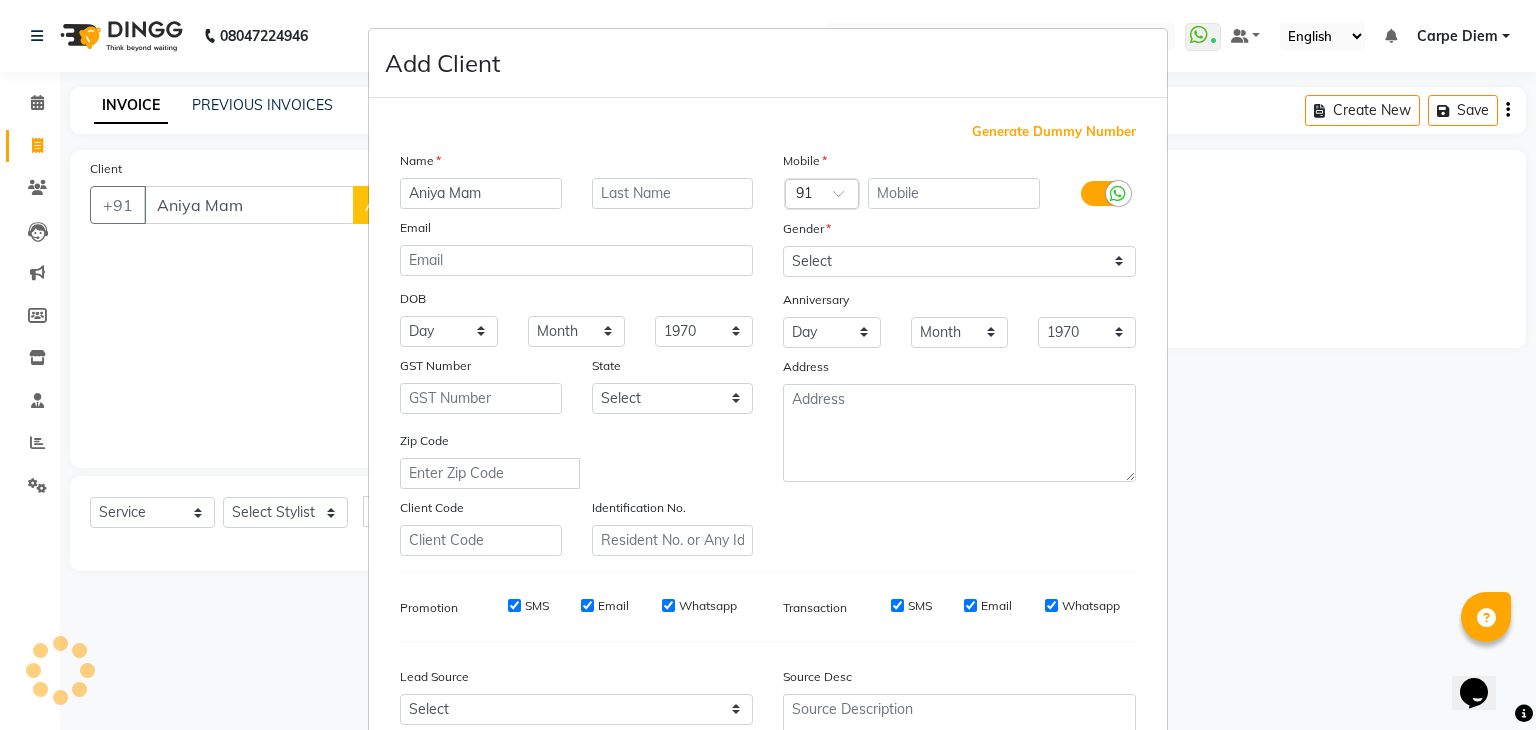 click on "Generate Dummy Number" at bounding box center (1054, 132) 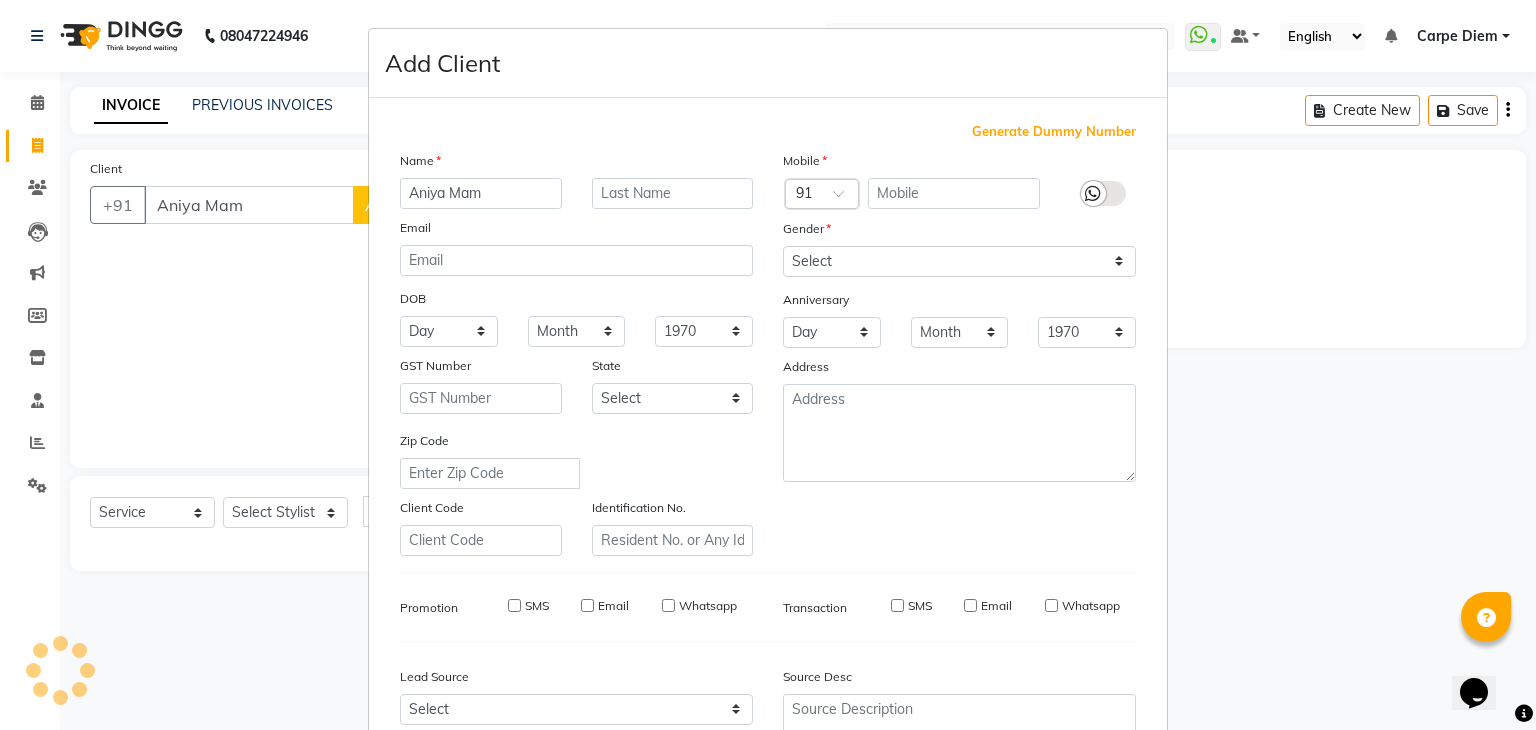 type on "1343000001388" 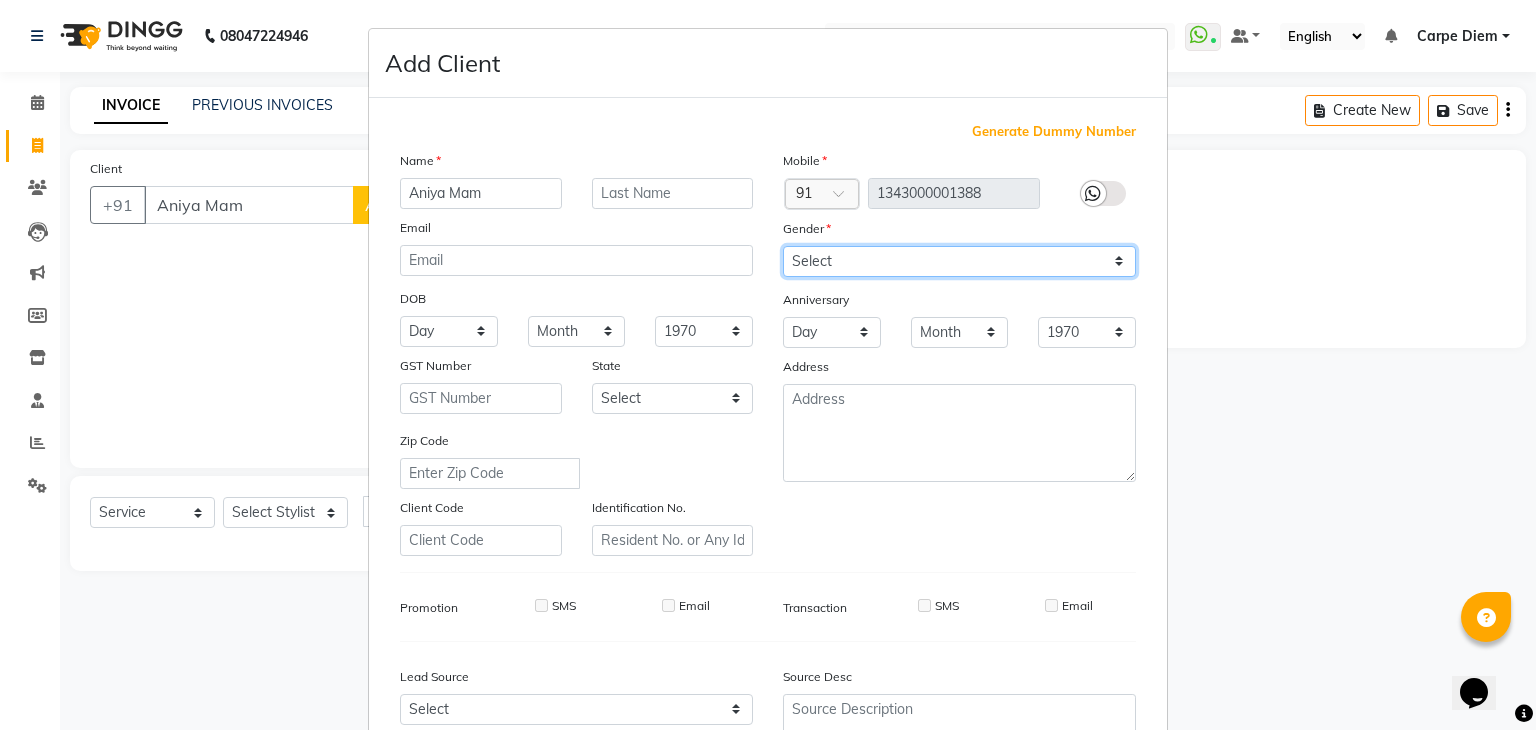 click on "Select Male Female Other Prefer Not To Say" at bounding box center (959, 261) 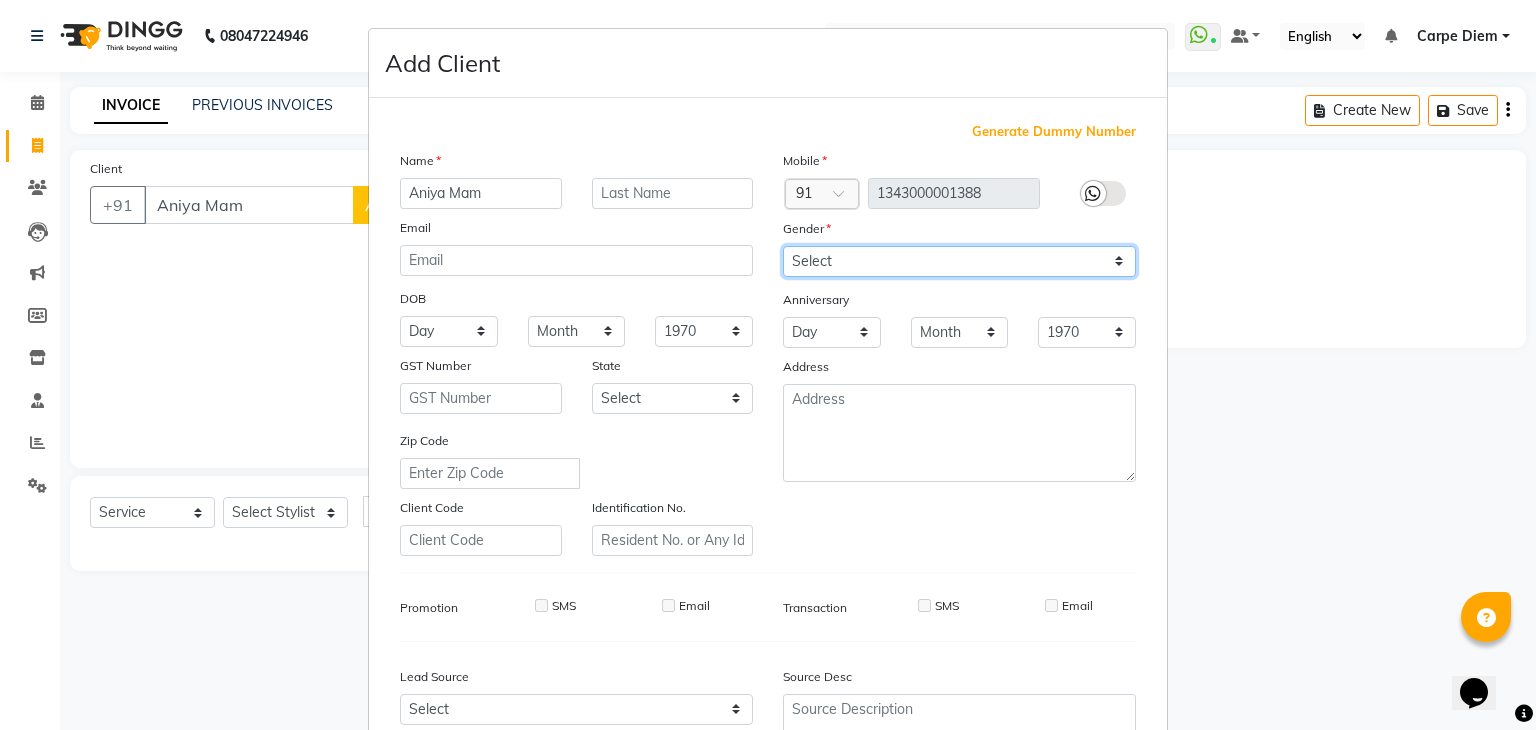select on "female" 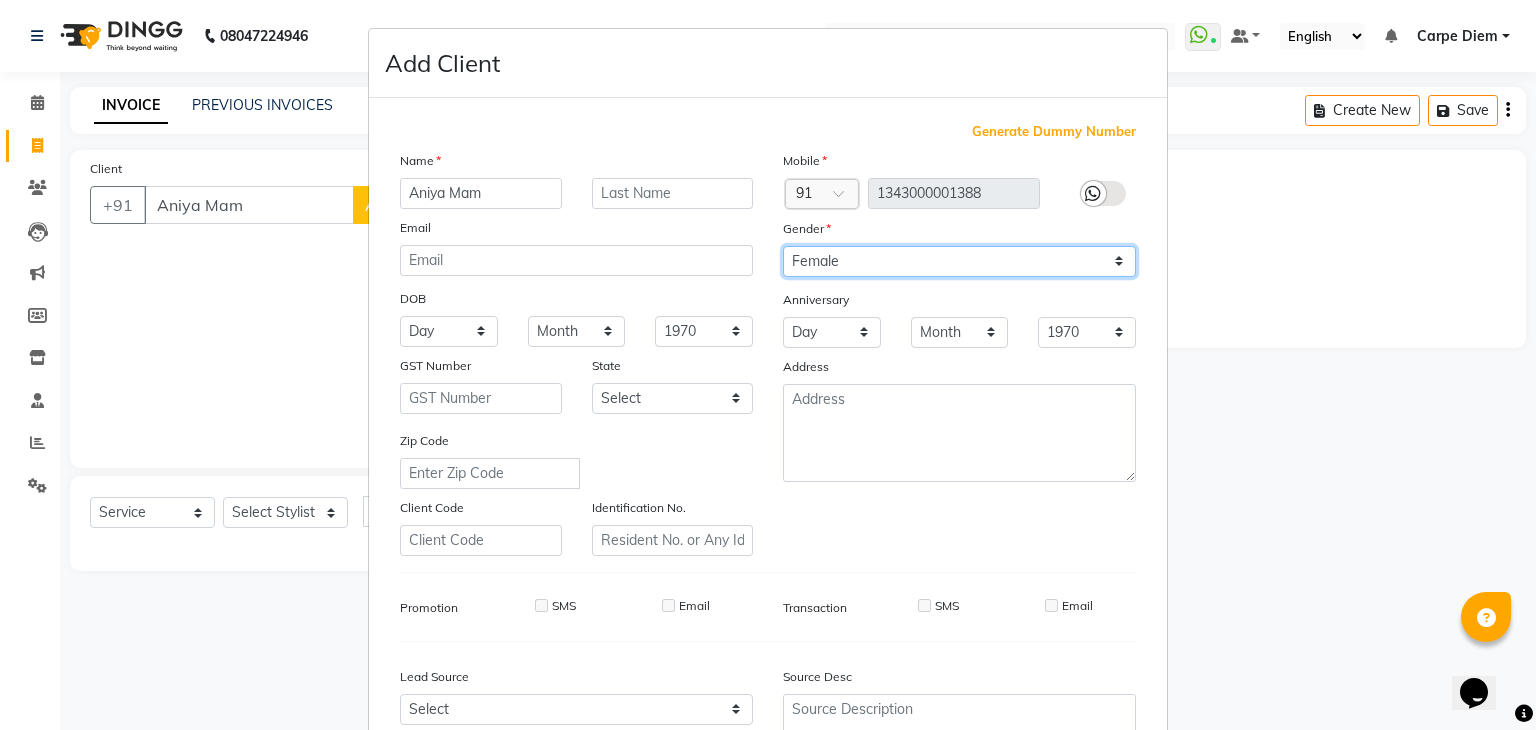 click on "Select Male Female Other Prefer Not To Say" at bounding box center [959, 261] 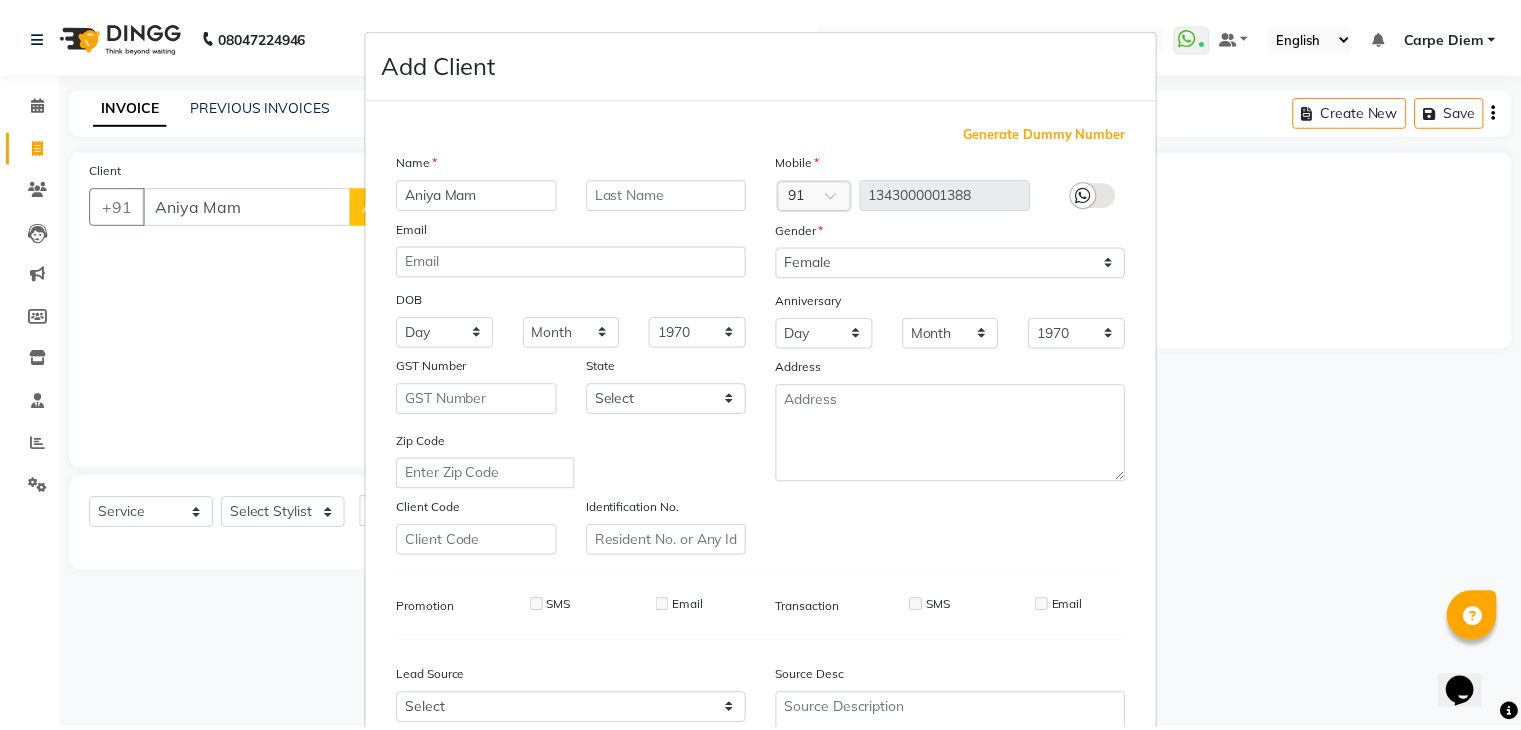 scroll, scrollTop: 203, scrollLeft: 0, axis: vertical 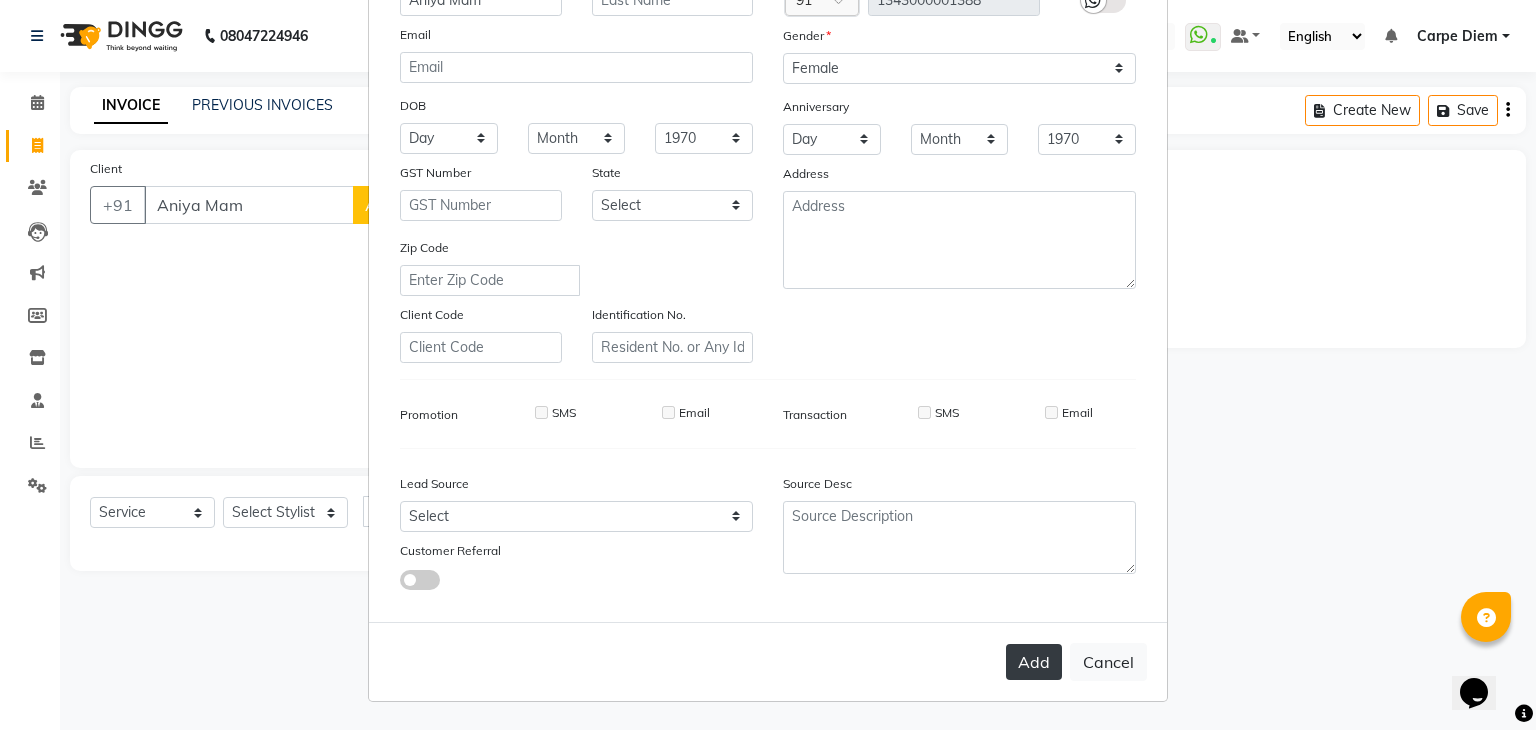 click on "Add" at bounding box center (1034, 662) 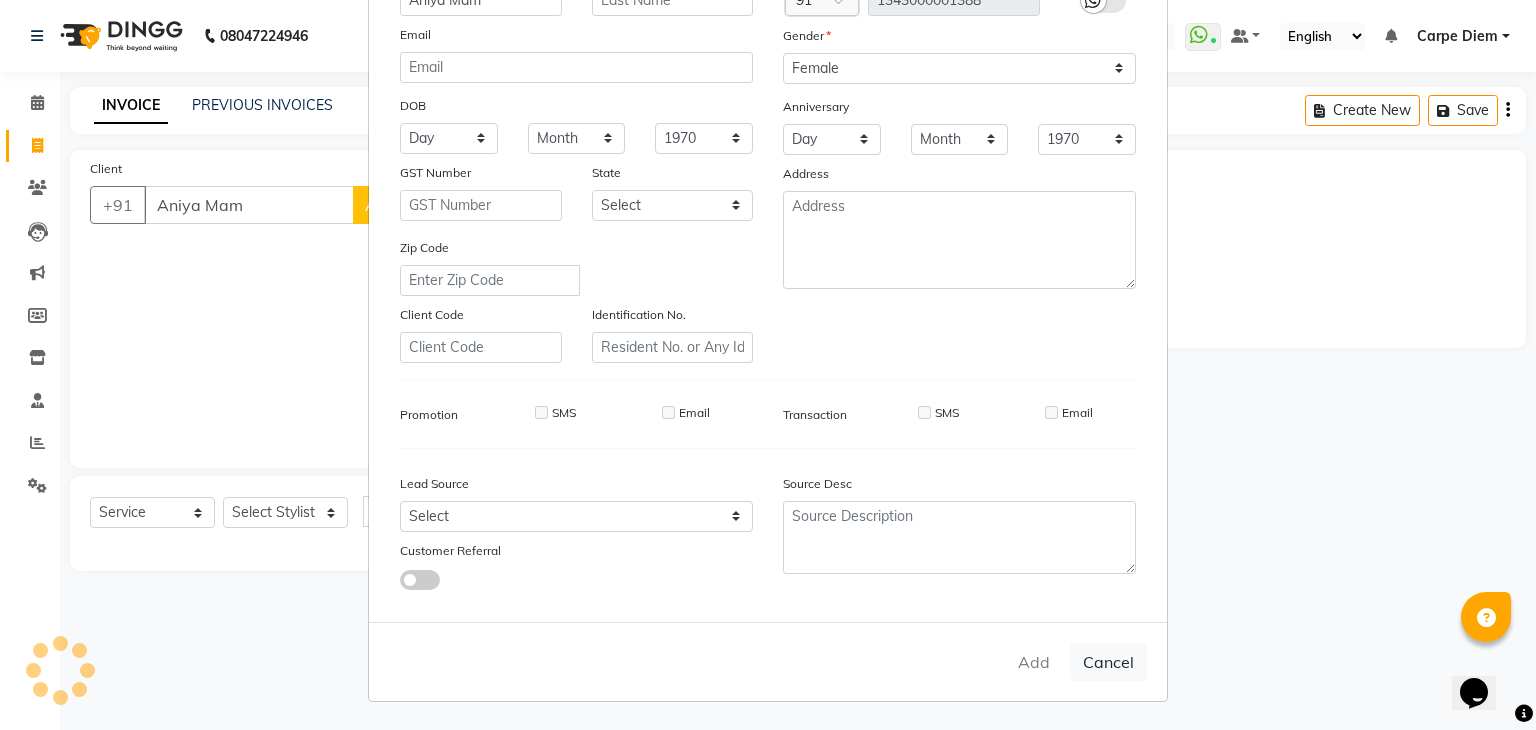 type on "1343000001388" 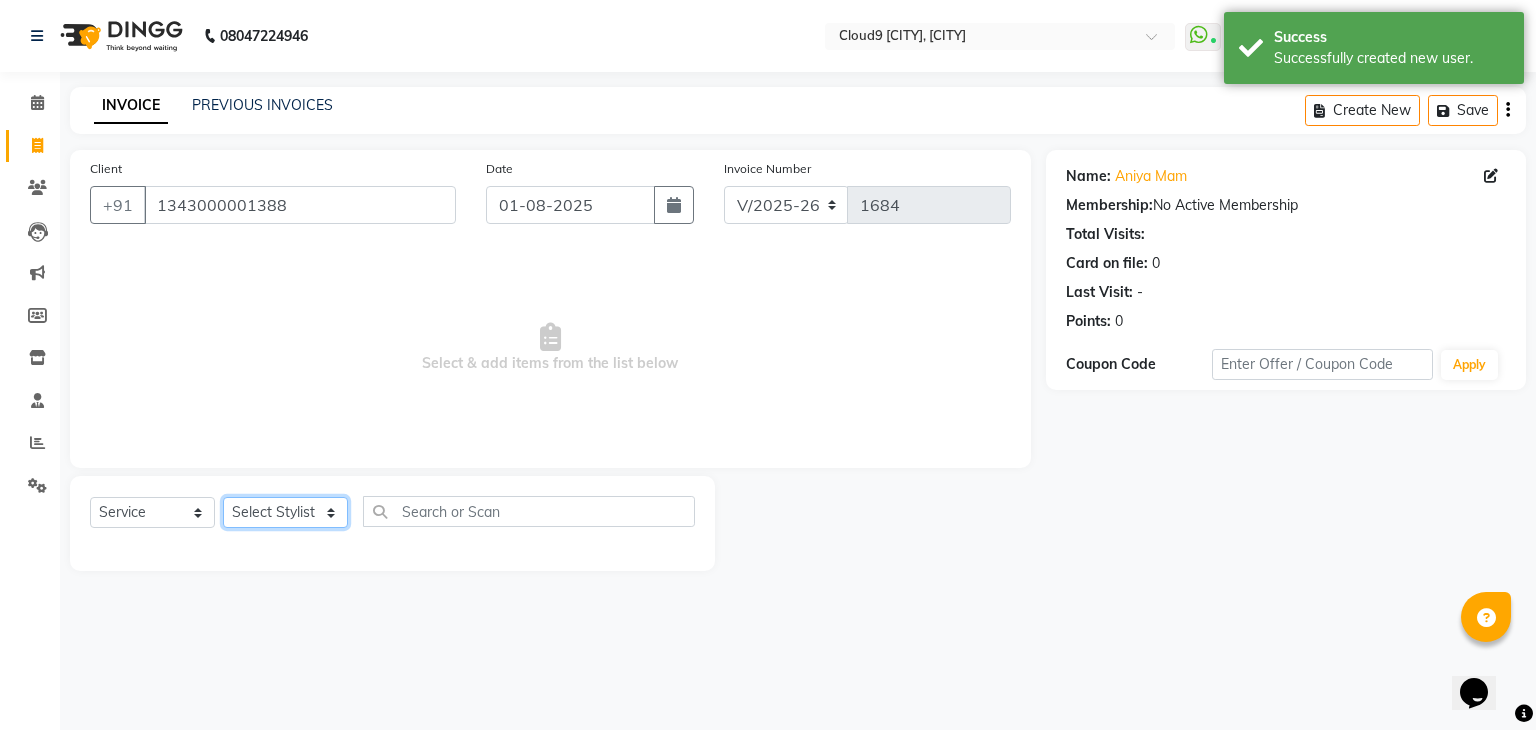 click on "Select Stylist Akhilesh Anjali Ankush Anu Arun Ashok sir Carpe Diem DINGG SUPPORT Eddy Front Desk [FIRST] Intzar Lakshmi Maanish Manisha Mona Naresh Naushad Poonam 1 Poonam 2 Priya Raja Rajesh Ji Rani Reena Renu Ritika Riyaz Sakshi Sangita Santoshi Seema Shabina Shamshad Sharik Ali Sharukh 2 Umesh Vicky Vinay Vishal Vishu Waiting Client" 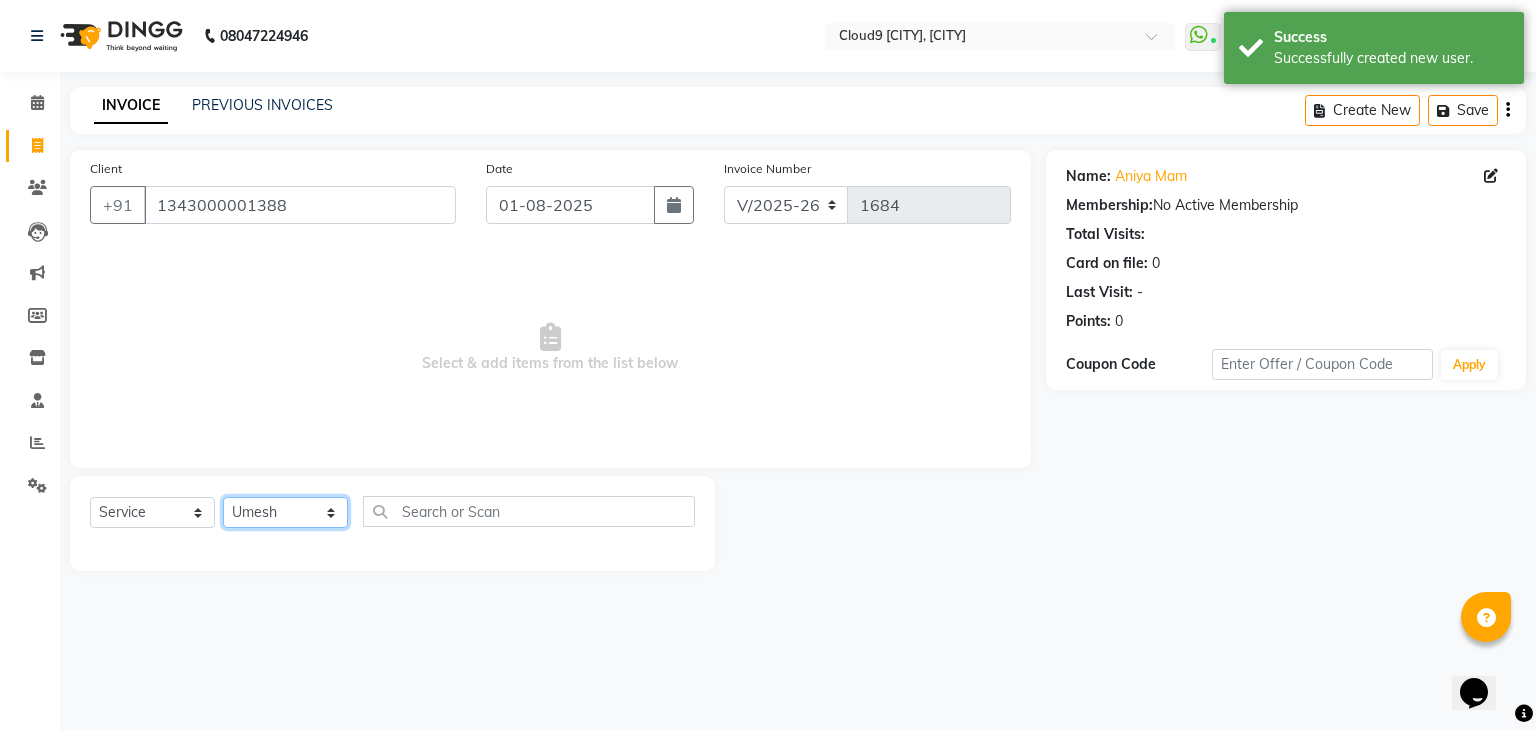 click on "Select Stylist Akhilesh Anjali Ankush Anu Arun Ashok sir Carpe Diem DINGG SUPPORT Eddy Front Desk [FIRST] Intzar Lakshmi Maanish Manisha Mona Naresh Naushad Poonam 1 Poonam 2 Priya Raja Rajesh Ji Rani Reena Renu Ritika Riyaz Sakshi Sangita Santoshi Seema Shabina Shamshad Sharik Ali Sharukh 2 Umesh Vicky Vinay Vishal Vishu Waiting Client" 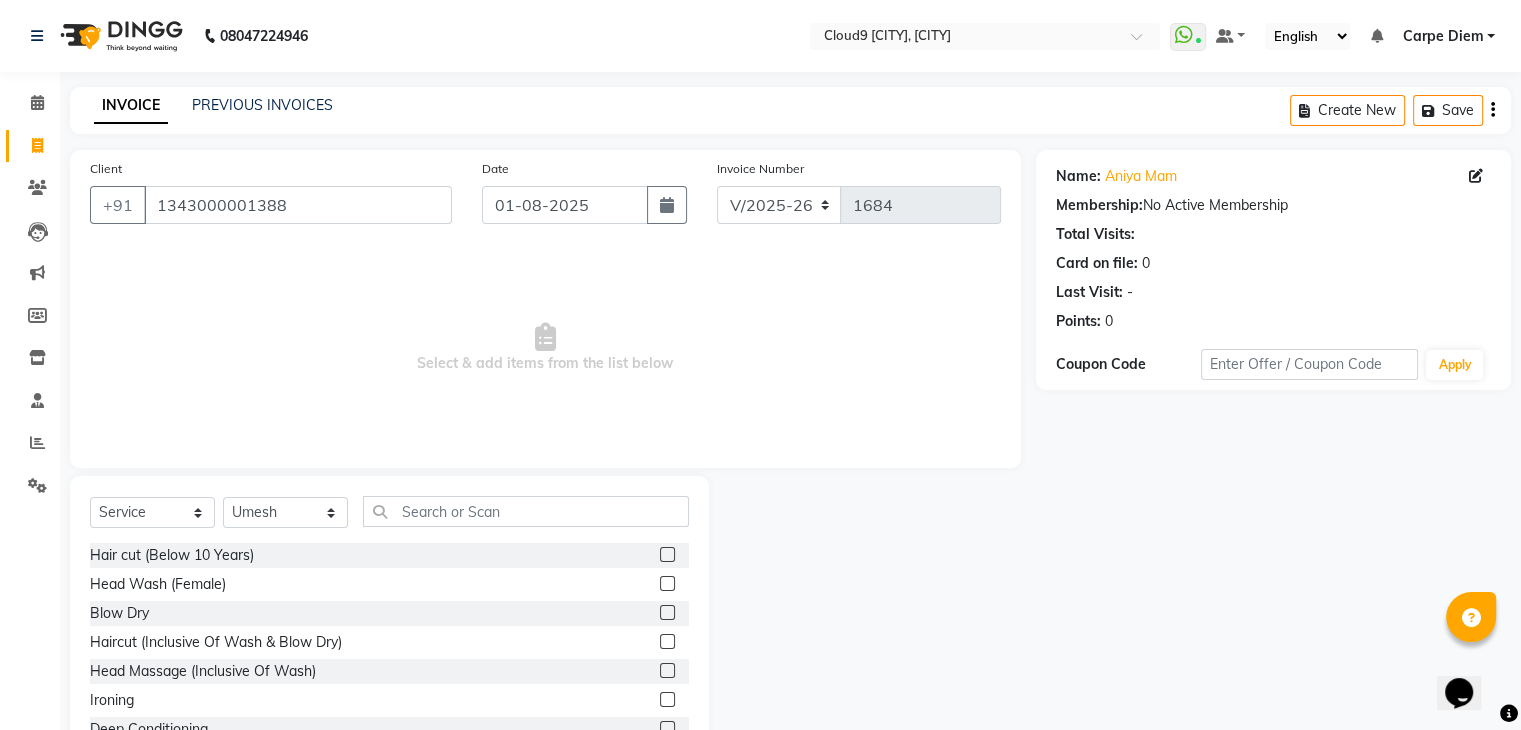 click 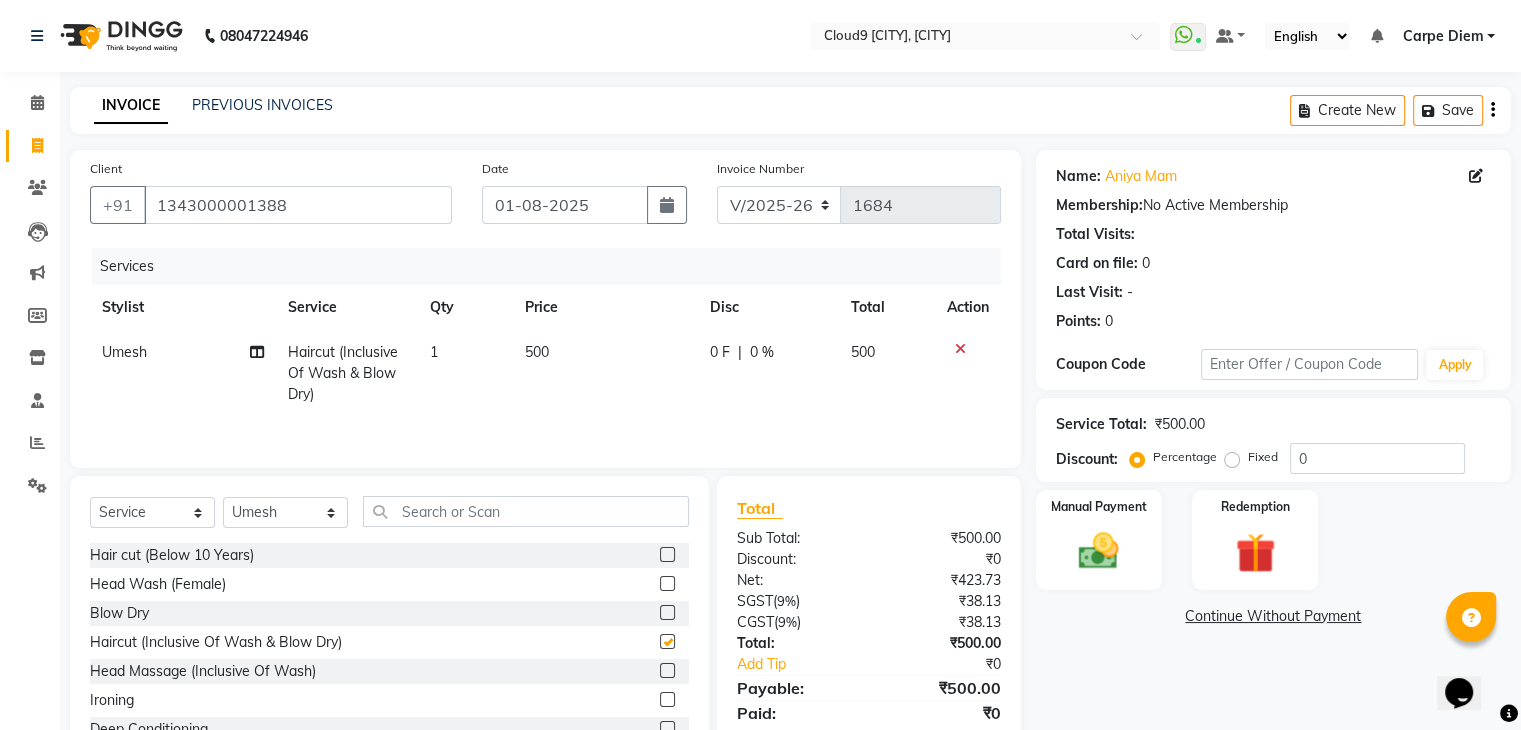 checkbox on "false" 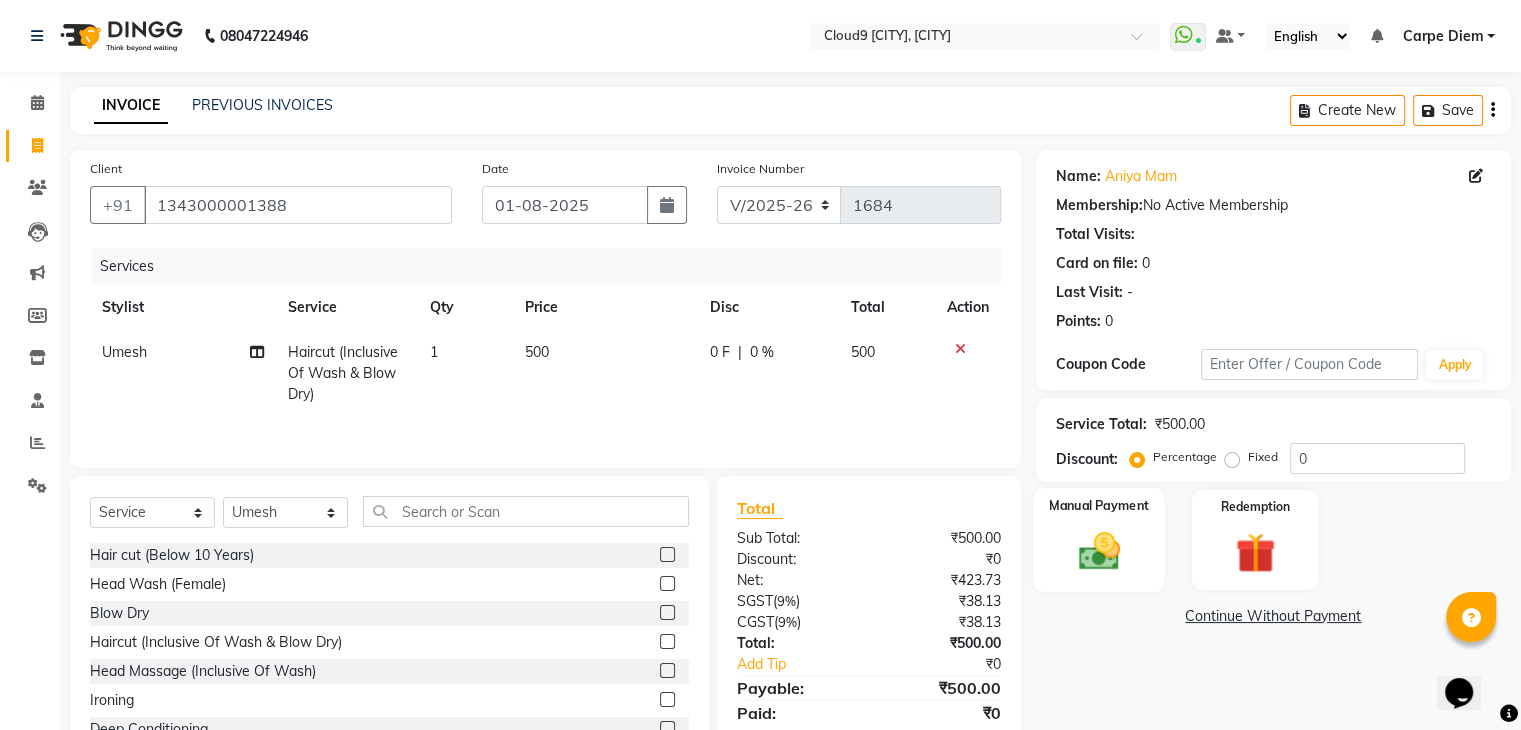 click 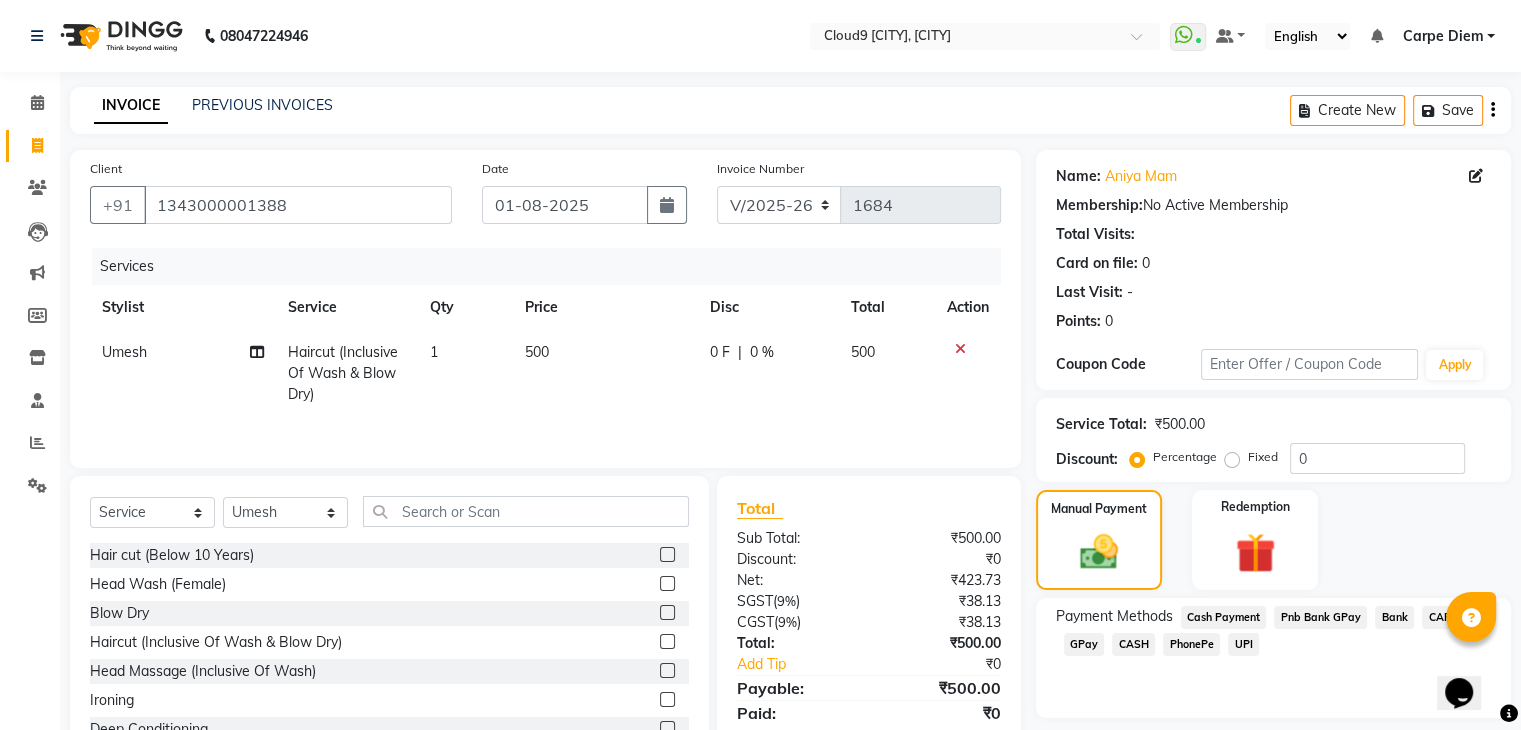 click on "CASH" 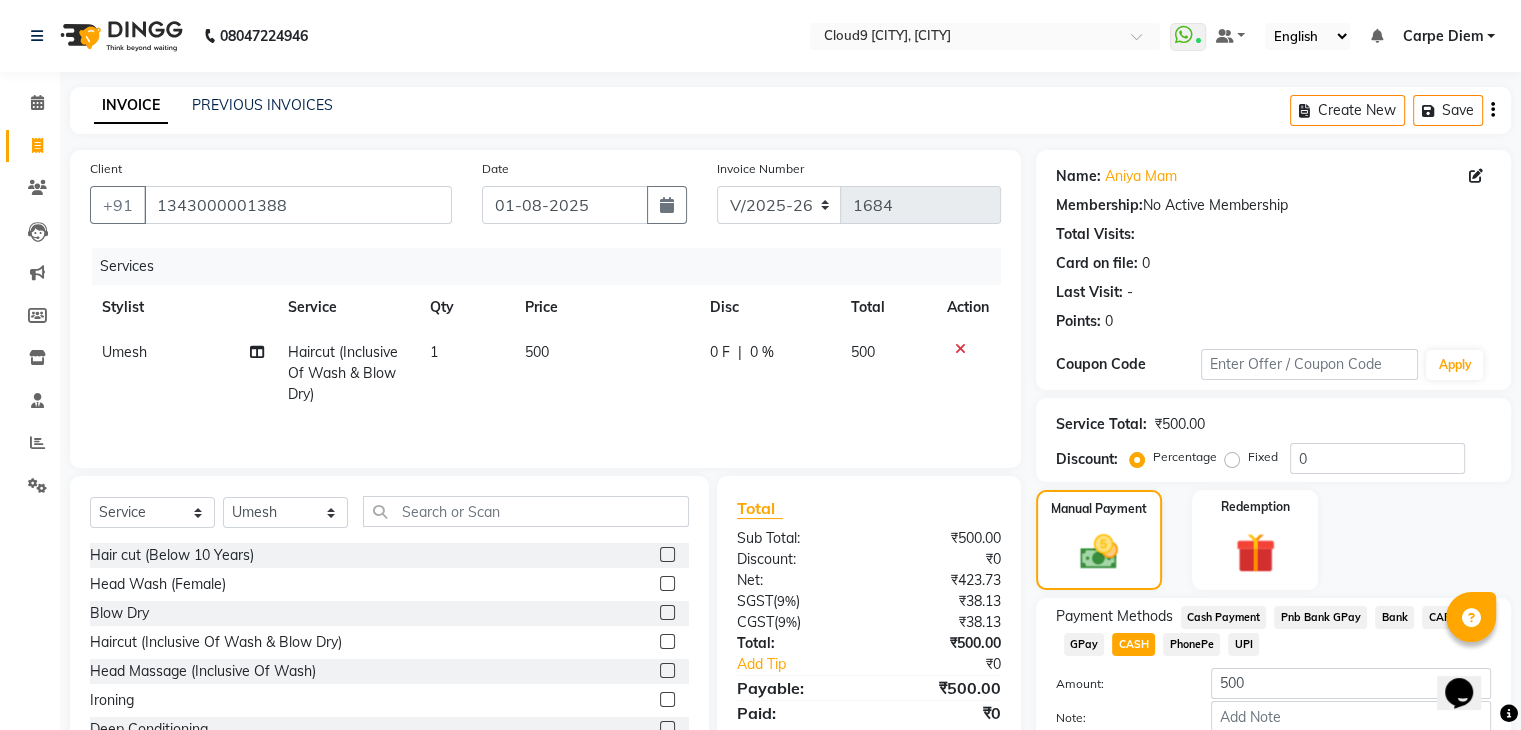 scroll, scrollTop: 117, scrollLeft: 0, axis: vertical 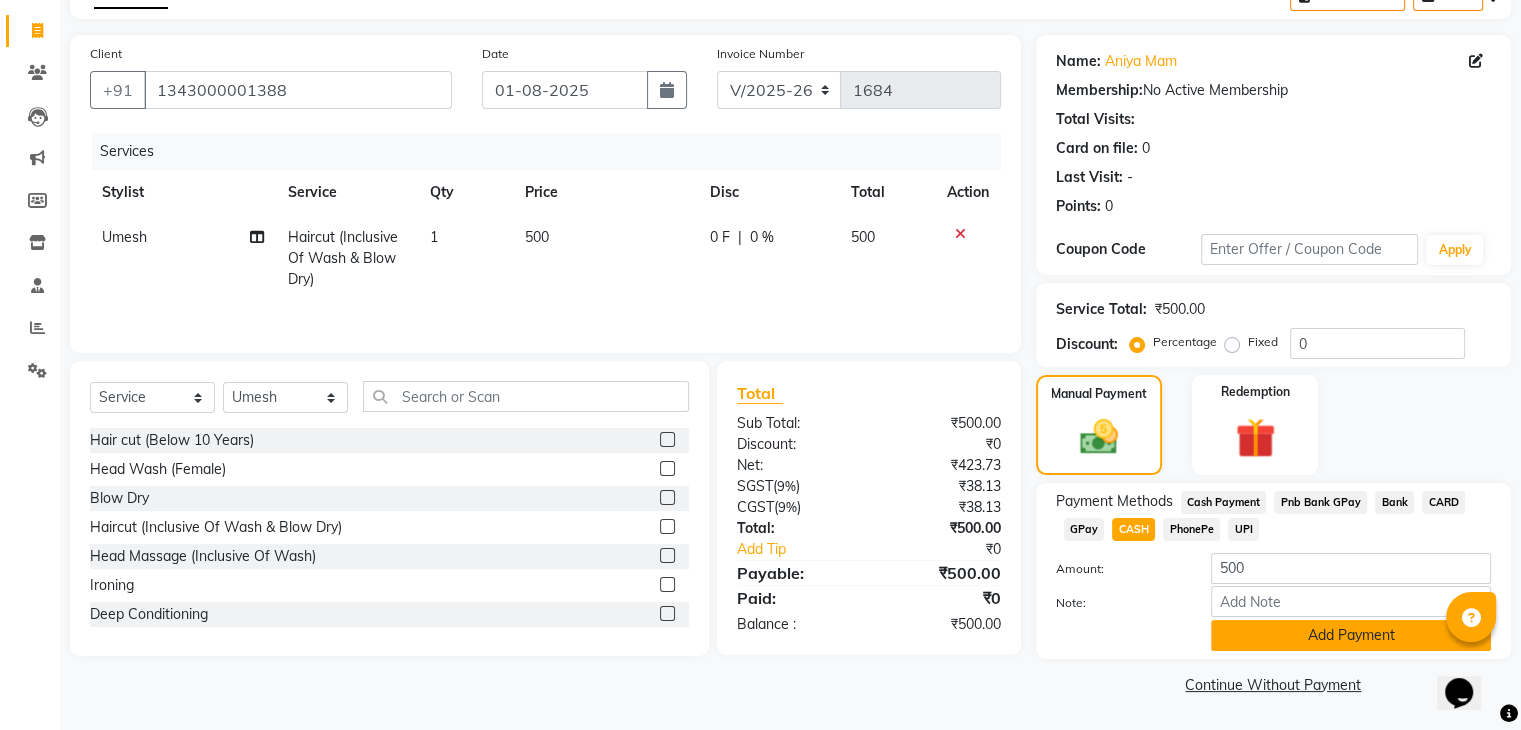 click on "Add Payment" 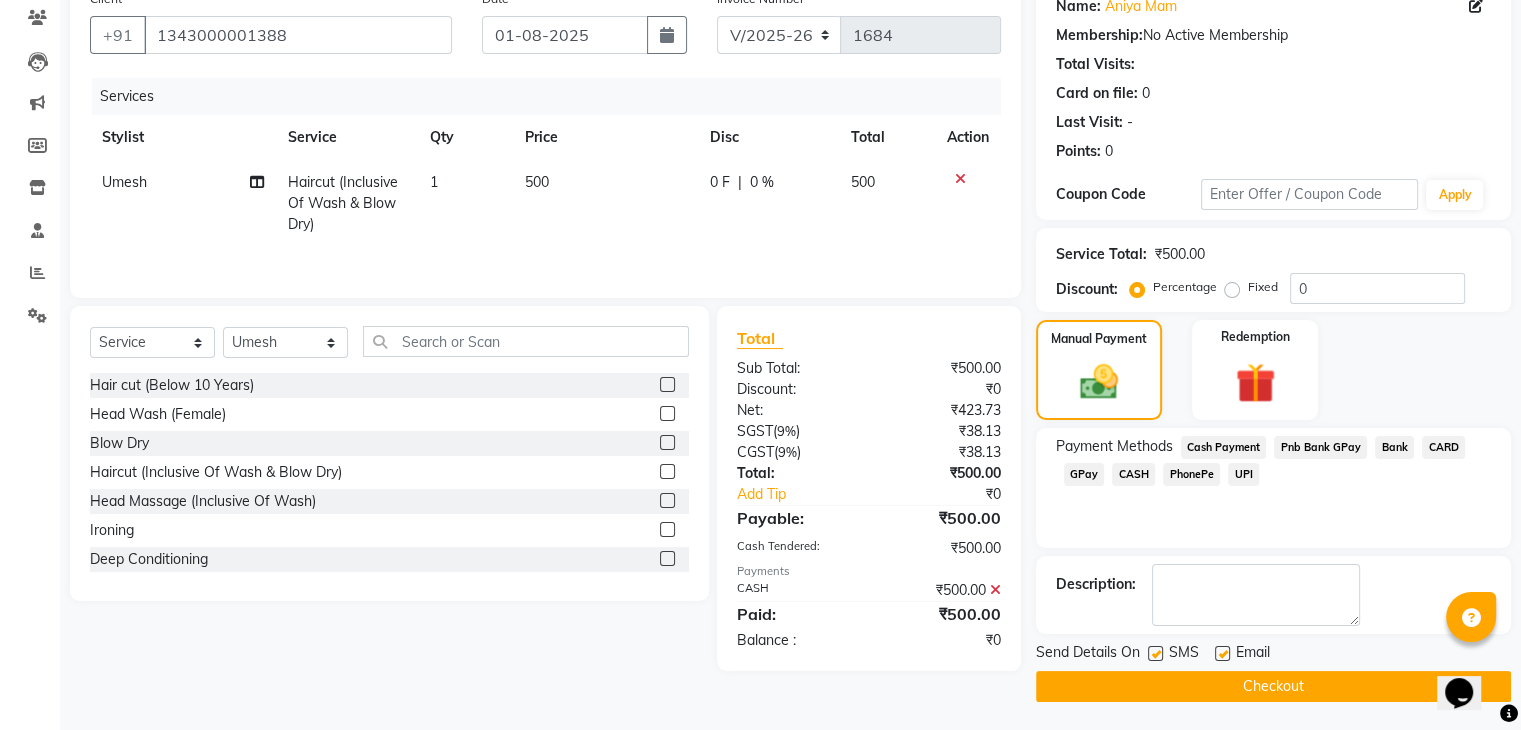 scroll, scrollTop: 171, scrollLeft: 0, axis: vertical 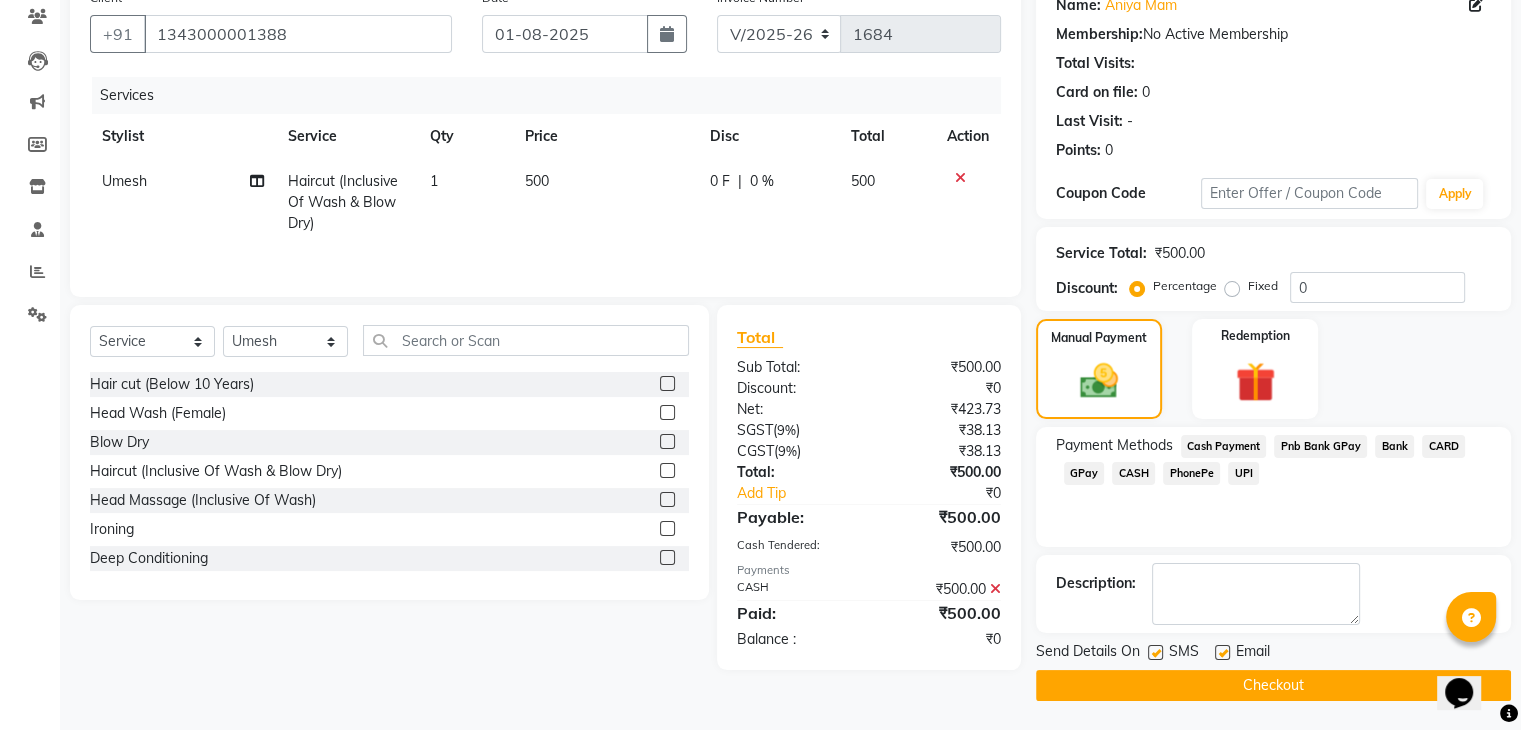 click on "Checkout" 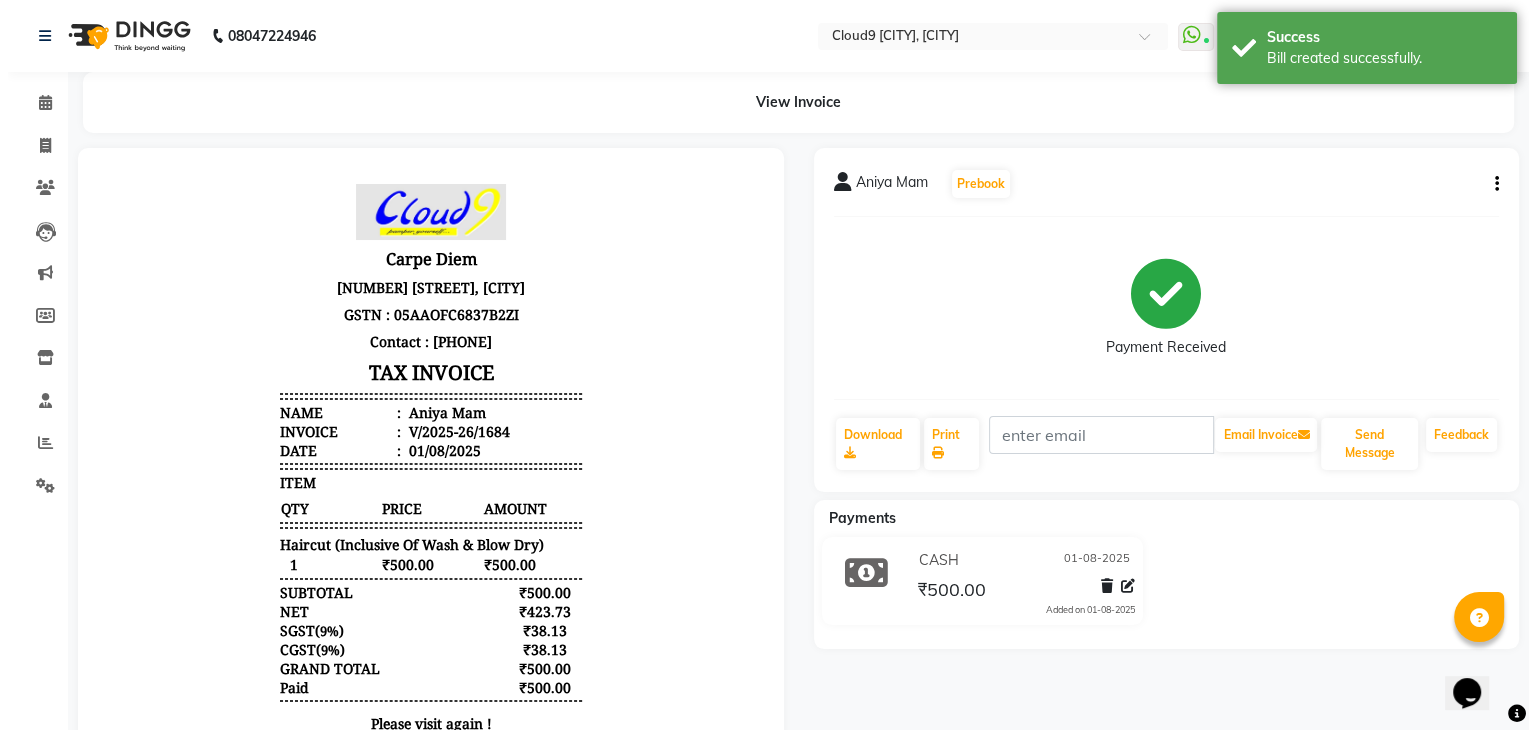 scroll, scrollTop: 0, scrollLeft: 0, axis: both 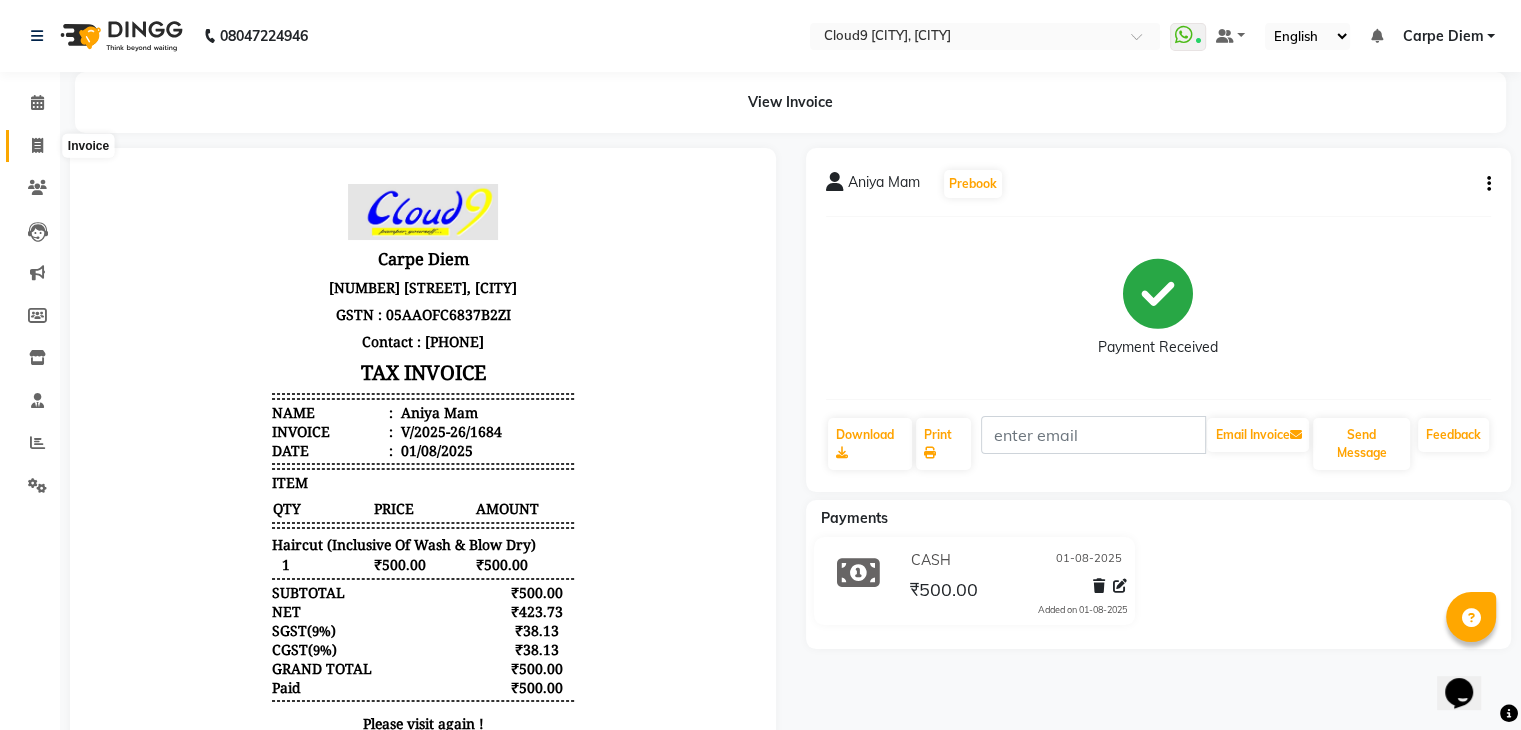 click 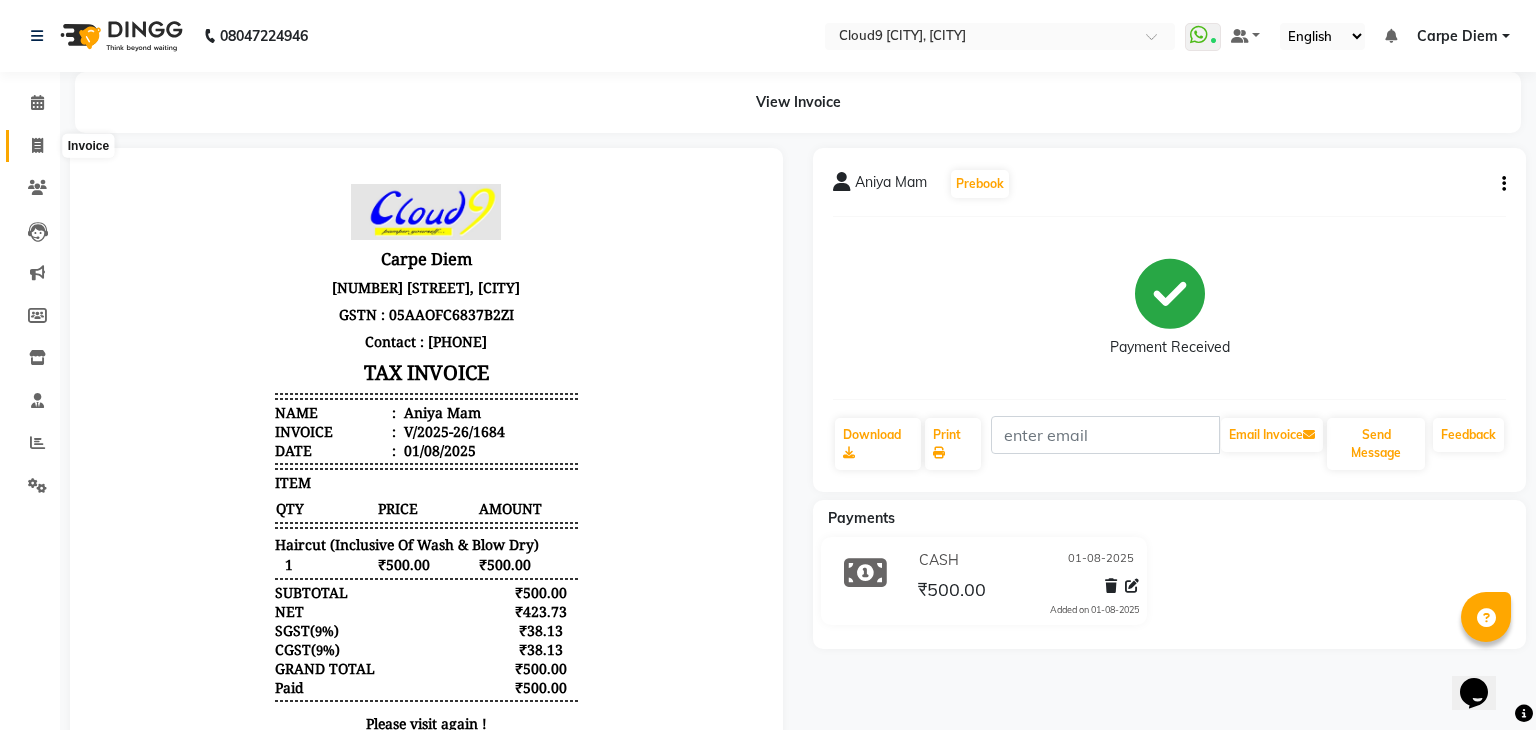 select on "7746" 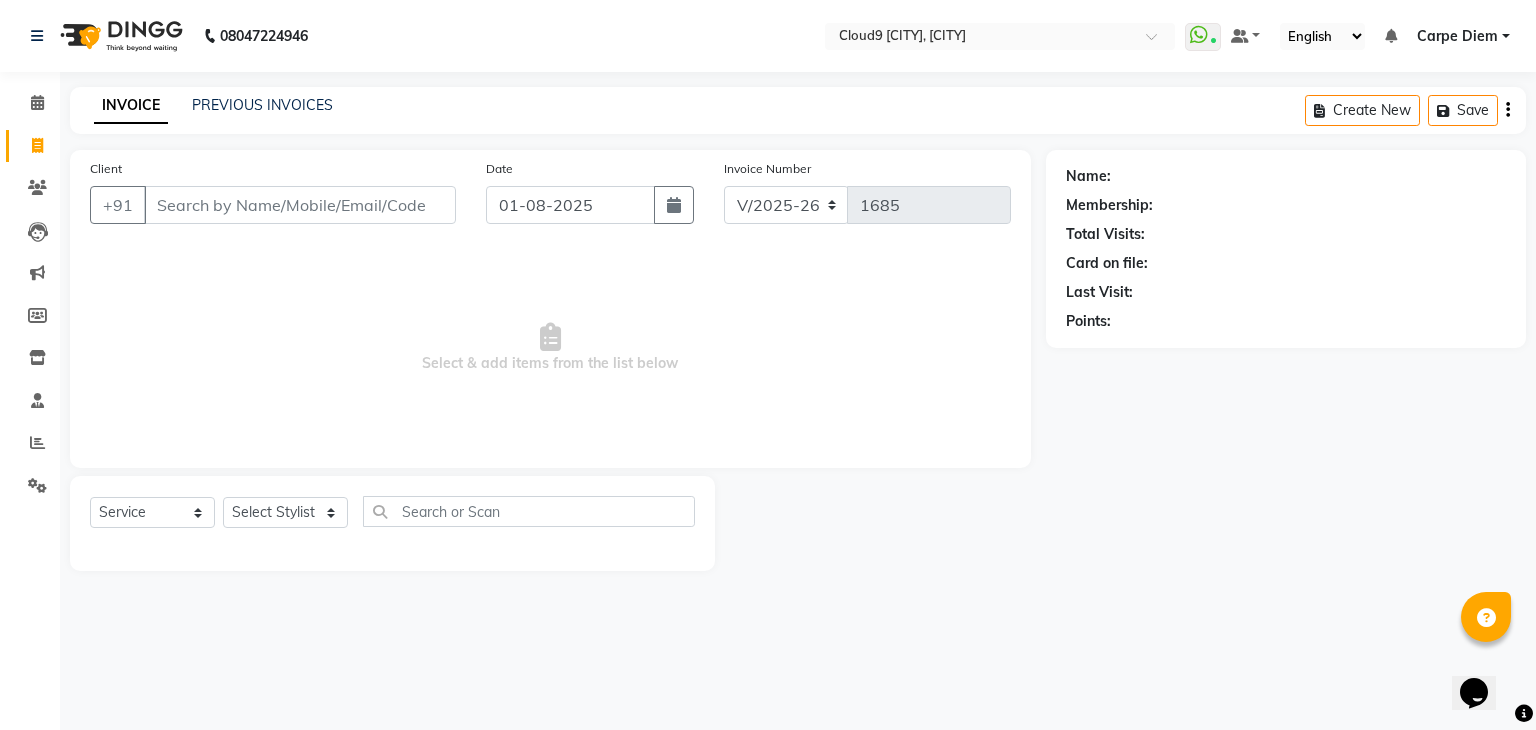 click on "Client" at bounding box center (300, 205) 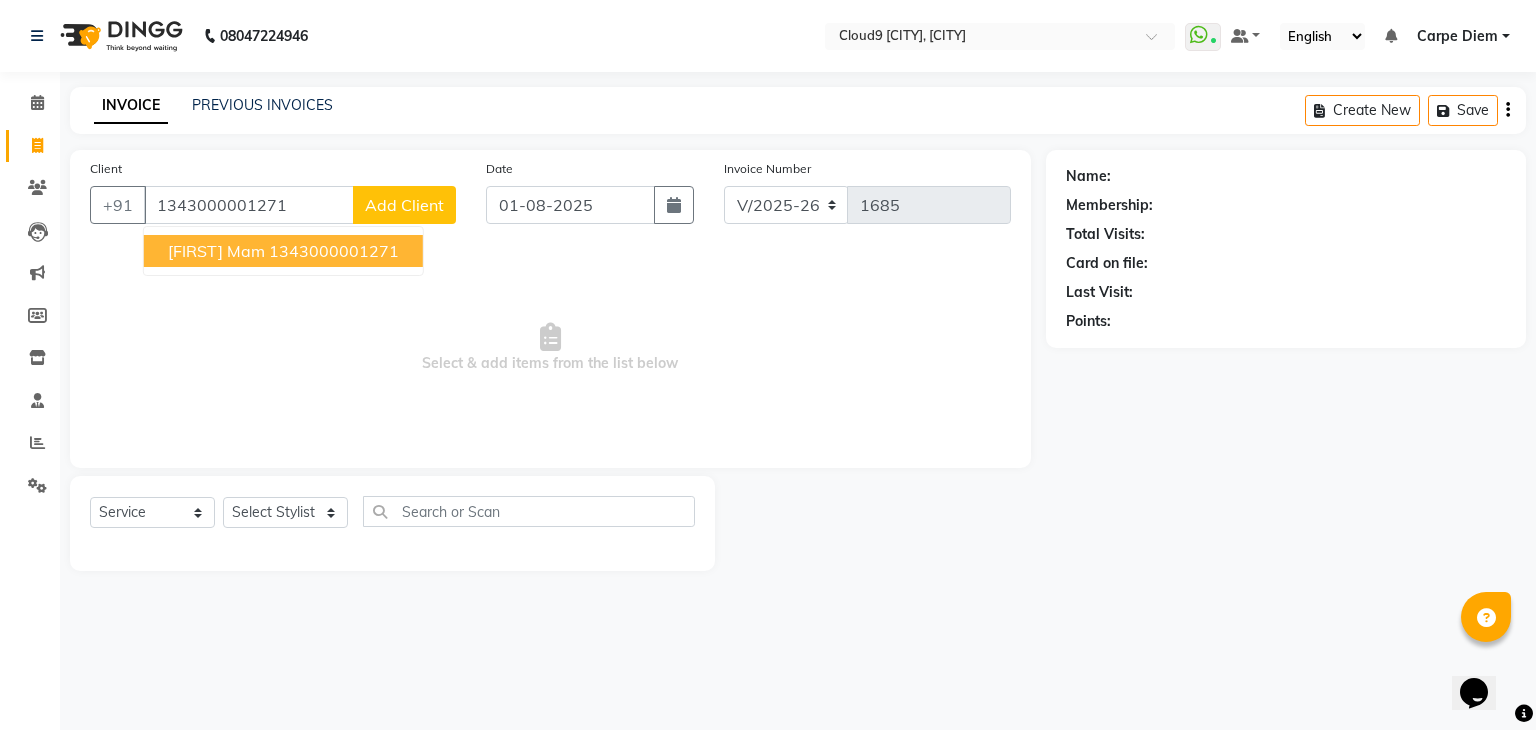 type on "1343000001271" 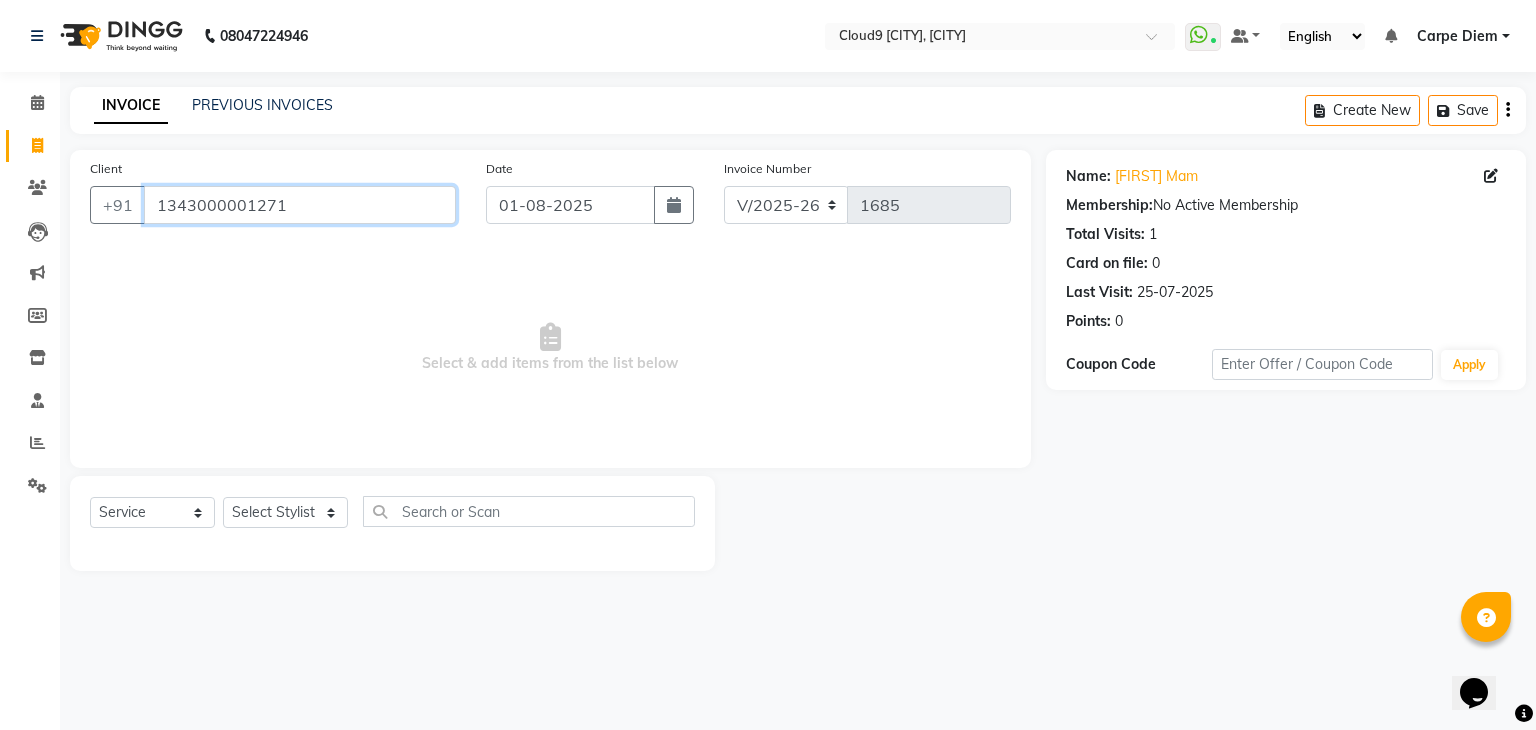click on "1343000001271" at bounding box center (300, 205) 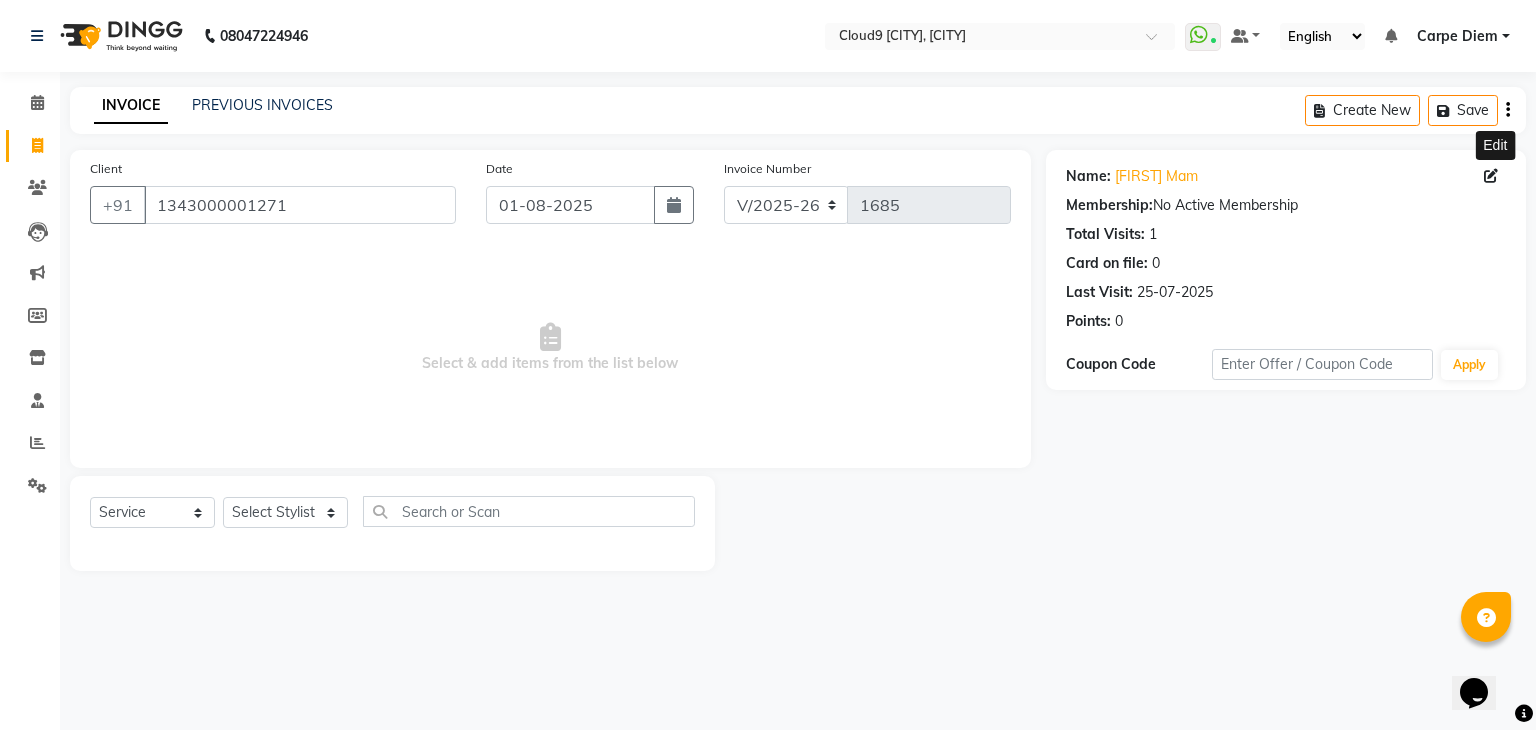 click 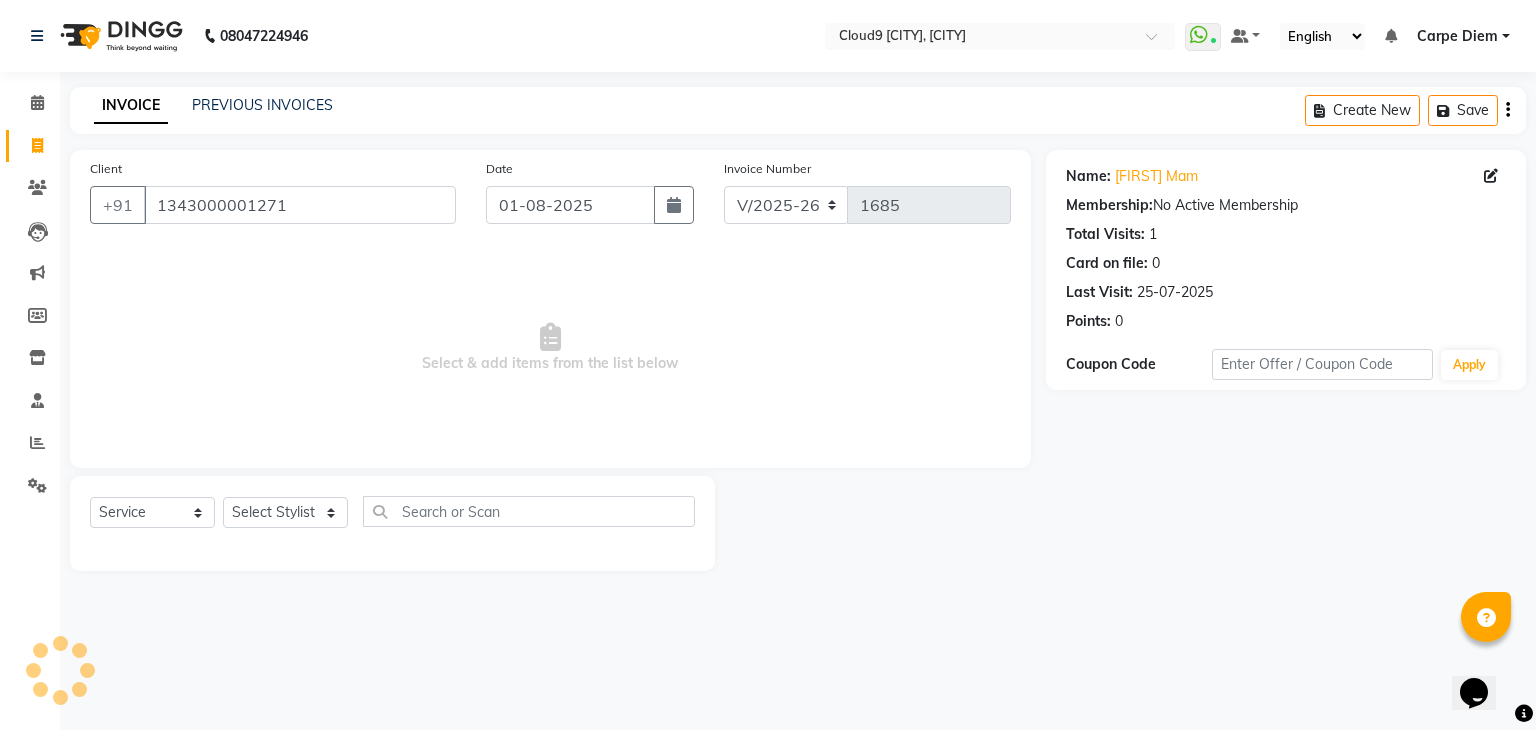 select on "female" 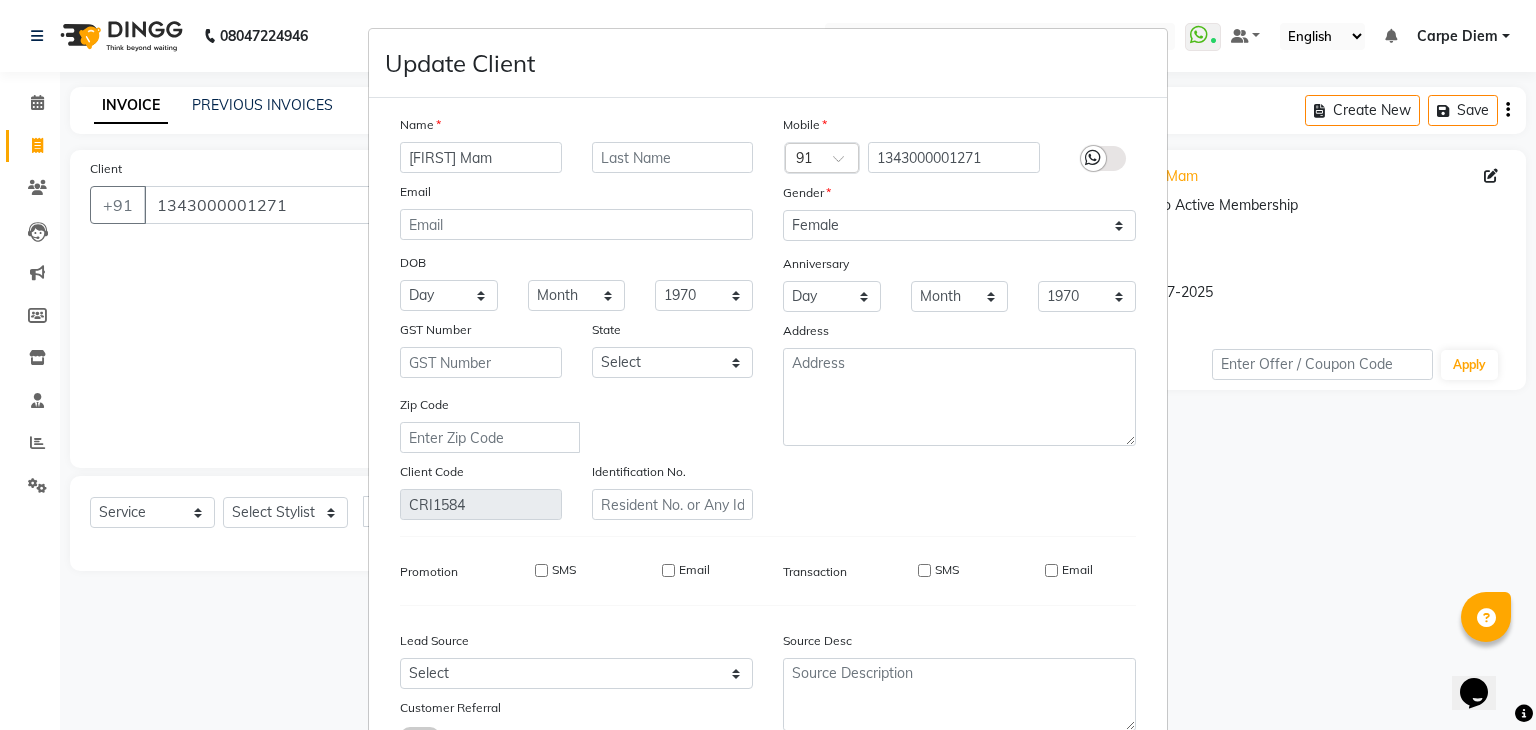click on "Update Client Name [FIRST] Mam Email DOB Day 01 02 03 04 05 06 07 08 09 10 11 12 13 14 15 16 17 18 19 20 21 22 23 24 25 26 27 28 29 30 31 Month January February March April May June July August September October November December 1940 1941 1942 1943 1944 1945 1946 1947 1948 1949 1950 1951 1952 1953 1954 1955 1956 1957 1958 1959 1960 1961 1962 1963 1964 1965 1966 1967 1968 1969 1970 1971 1972 1973 1974 1975 1976 1977 1978 1979 1980 1981 1982 1983 1984 1985 1986 1987 1988 1989 1990 1991 1992 1993 1994 1995 1996 1997 1998 1999 2000 2001 2002 2003 2004 2005 2006 2007 2008 2009 2010 2011 2012 2013 2014 2015 2016 2017 2018 2019 2020 2021 2022 2023 2024 GST Number State Select Andaman and Nicobar Islands Andhra Pradesh Arunachal Pradesh Assam Bihar Chandigarh Chhattisgarh Dadra and Nagar Haveli Daman and Diu Delhi Goa Gujarat Haryana Himachal Pradesh Jammu and Kashmir Jharkhand Karnataka Kerala Lakshadweep Madhya Pradesh Maharashtra Manipur Meghalaya Mizoram Nagaland Odisha Pondicherry Punjab Rajasthan Sikkim Ladakh" at bounding box center [768, 365] 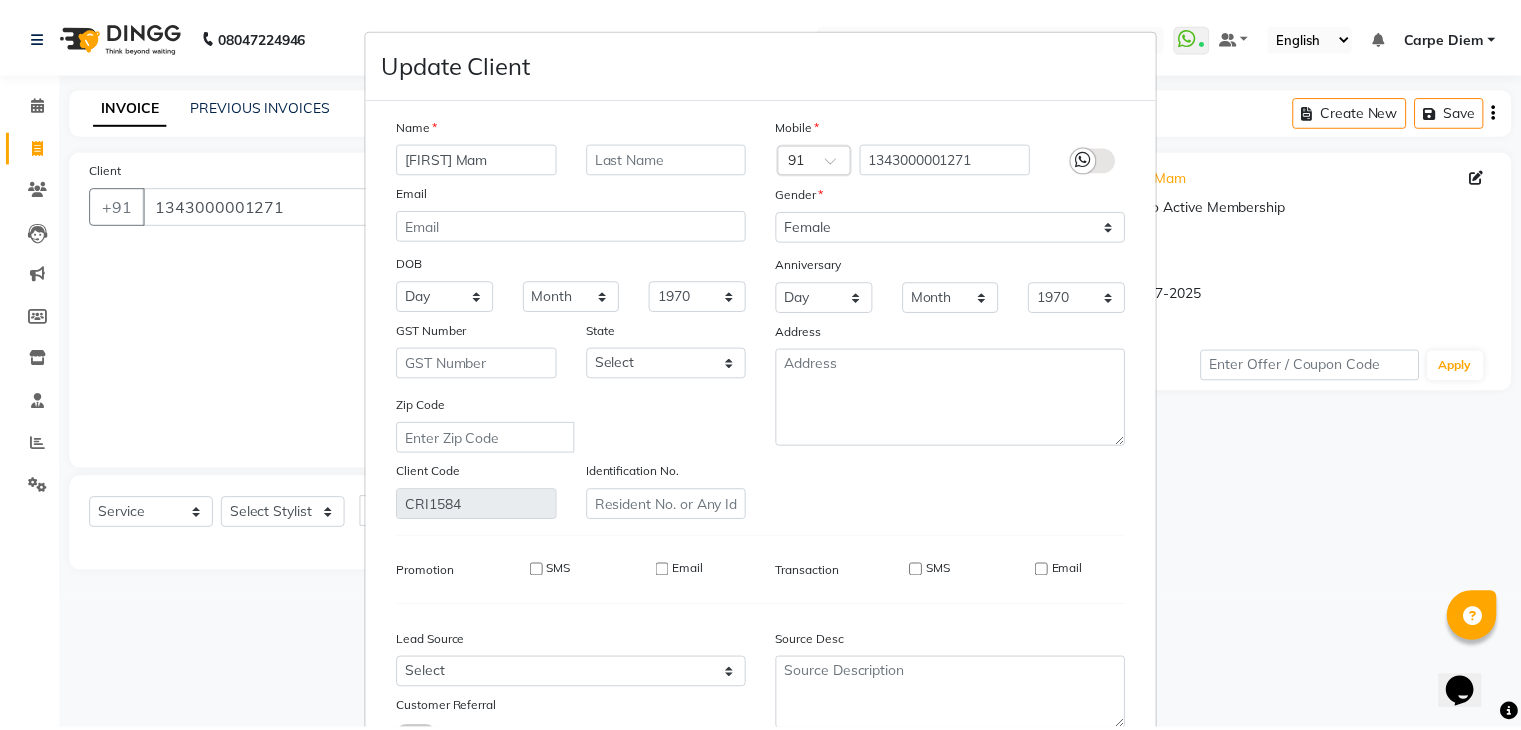 scroll, scrollTop: 168, scrollLeft: 0, axis: vertical 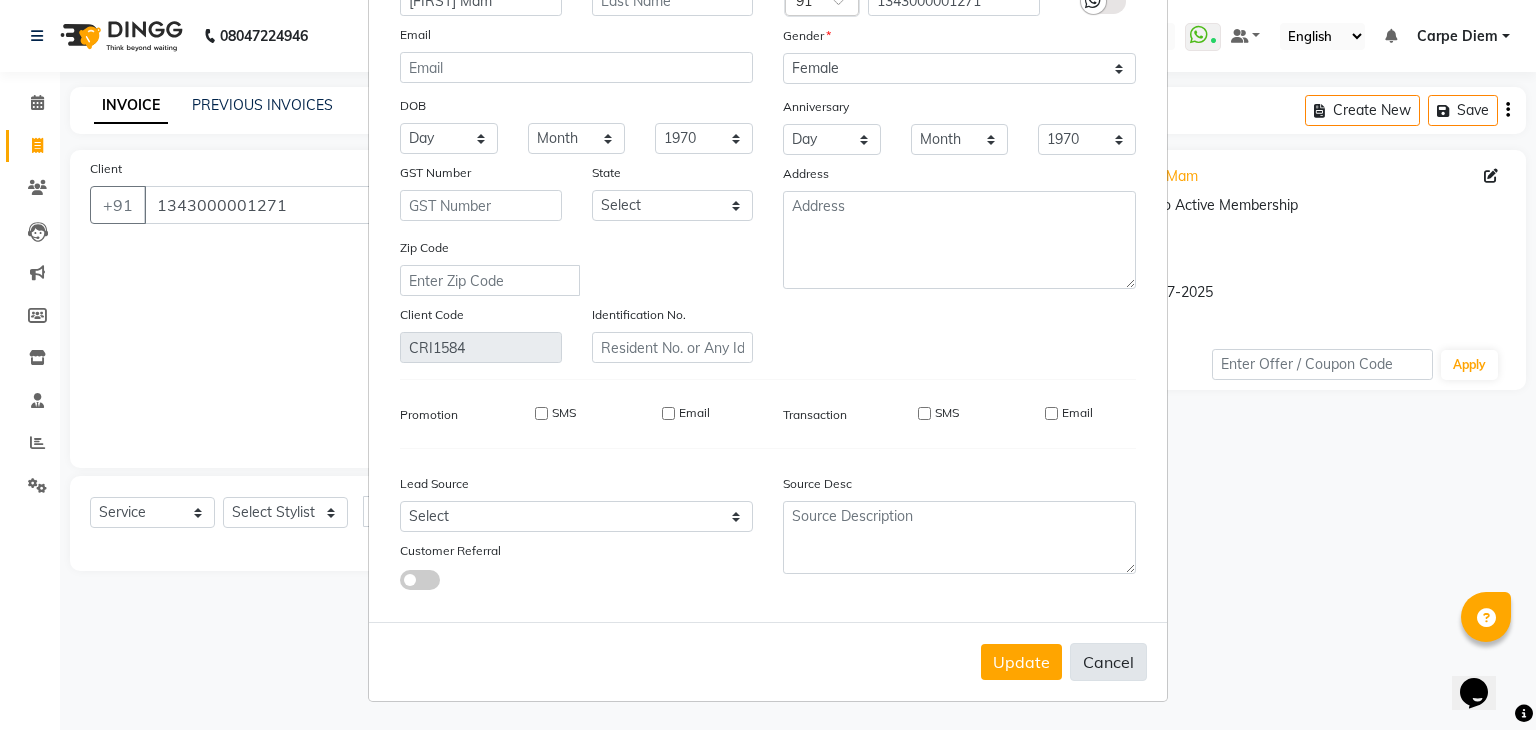 click on "Cancel" at bounding box center (1108, 662) 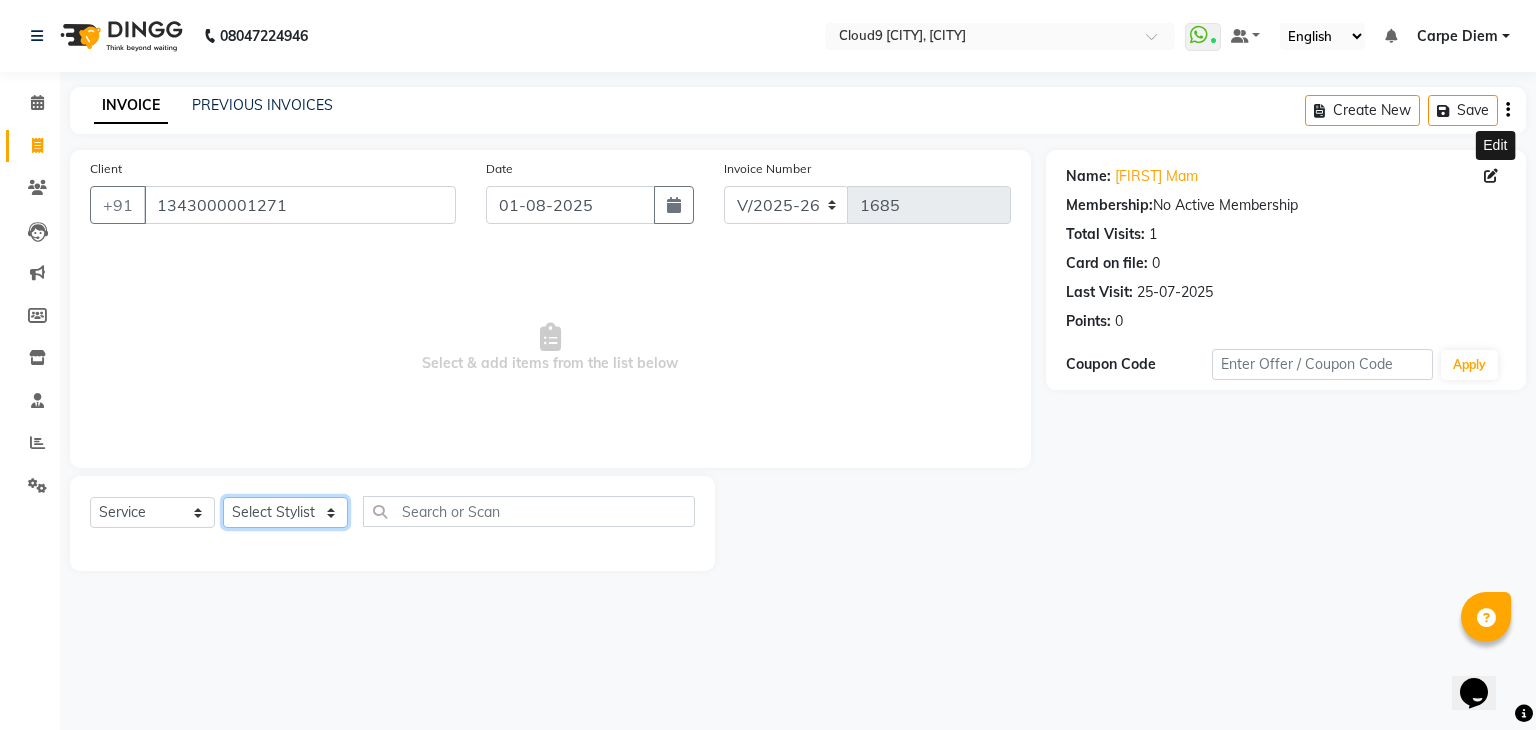 click on "Select Stylist Akhilesh Anjali Ankush Anu Arun Ashok sir Carpe Diem DINGG SUPPORT Eddy Front Desk [FIRST] Intzar Lakshmi Maanish Manisha Mona Naresh Naushad Poonam 1 Poonam 2 Priya Raja Rajesh Ji Rani Reena Renu Ritika Riyaz Sakshi Sangita Santoshi Seema Shabina Shamshad Sharik Ali Sharukh 2 Umesh Vicky Vinay Vishal Vishu Waiting Client" 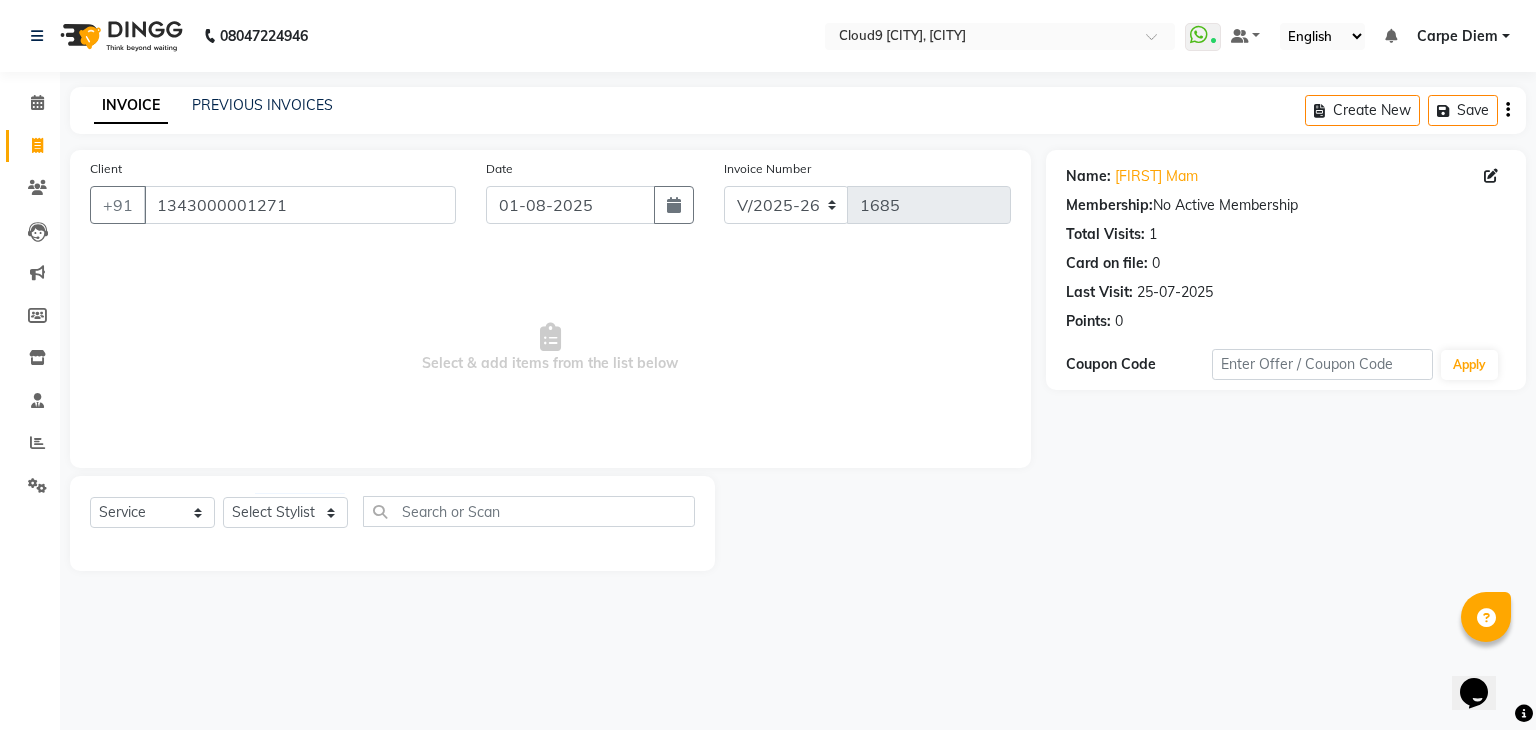 click on "Select & add items from the list below" at bounding box center [550, 348] 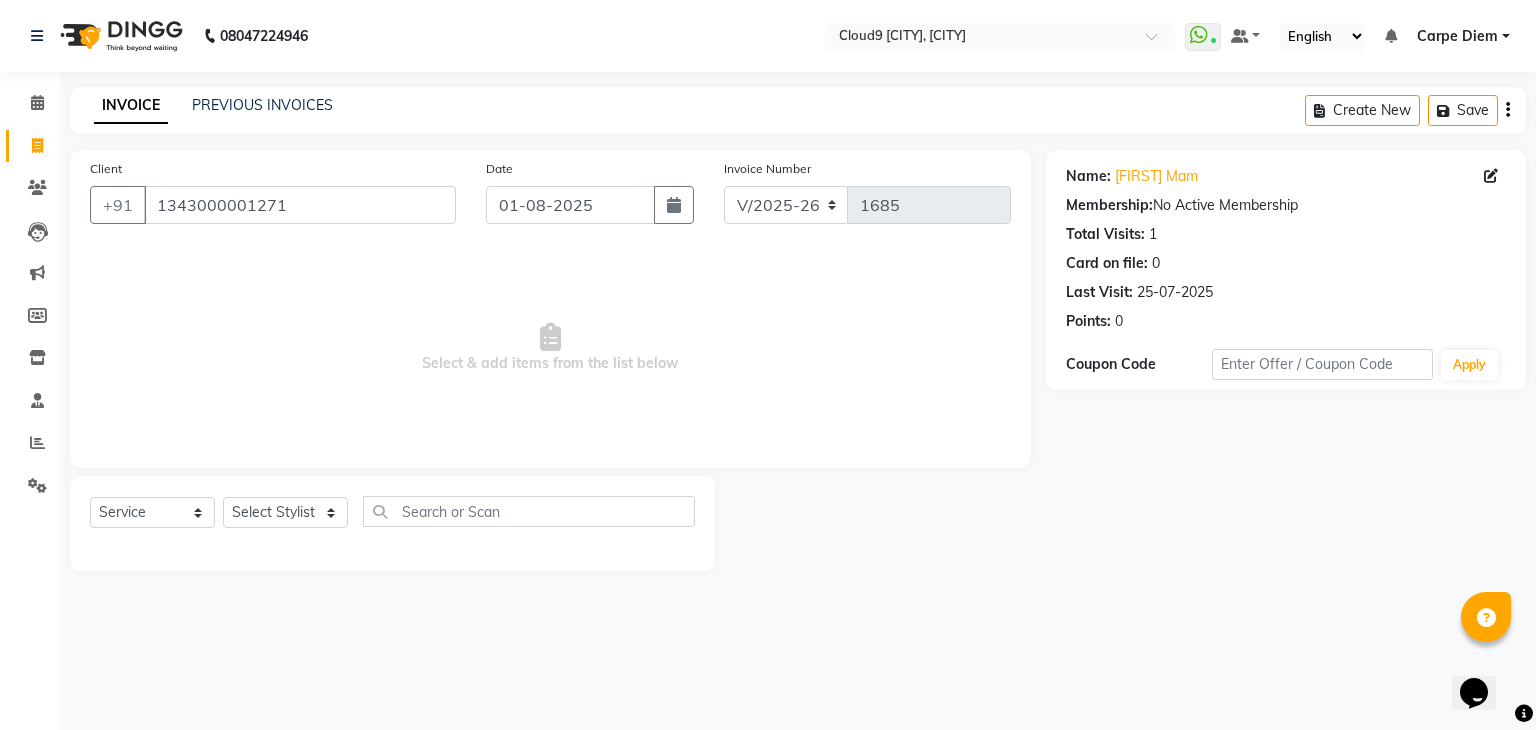 click on "Select Service Product Membership Package Voucher Prepaid Gift Card Select Stylist Akhilesh Anjali Ankush Anu Arun Ashok sir Carpe Diem DINGG SUPPORT Eddy Front Desk Hansraj Intzar Lakshmi Maanish Manisha Mona Naresh Naushad Poonam 1 Poonam 2 Priya Raja Rajesh Ji Rani Reena Renu Ritika Riyaz Sakshi Sangita Santoshi Seema Shabina Shamshad Sharik Ali Sharukh 2 Umesh Vicky Vinay Vishal Vishu Waiting Client" 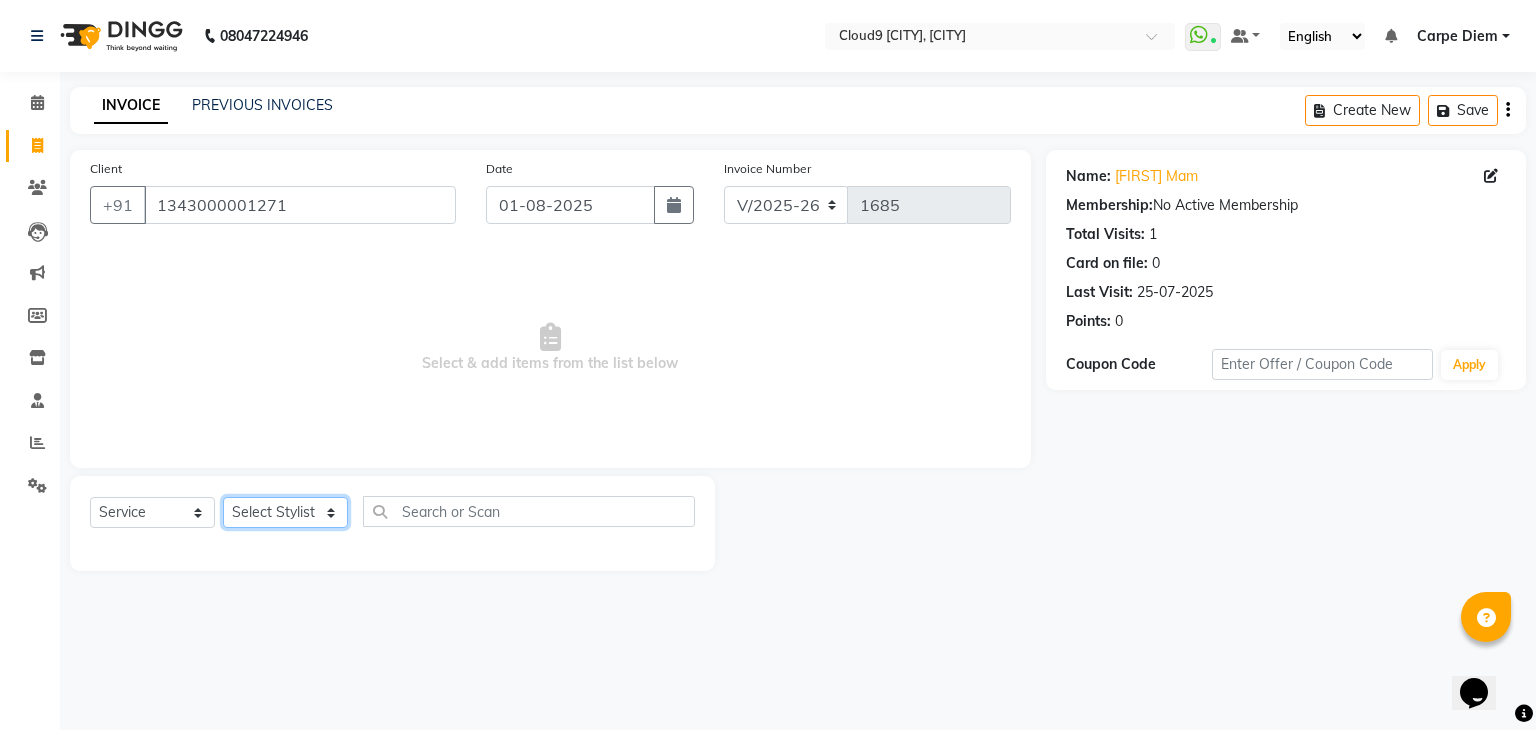 click on "Select Stylist Akhilesh Anjali Ankush Anu Arun Ashok sir Carpe Diem DINGG SUPPORT Eddy Front Desk [FIRST] Intzar Lakshmi Maanish Manisha Mona Naresh Naushad Poonam 1 Poonam 2 Priya Raja Rajesh Ji Rani Reena Renu Ritika Riyaz Sakshi Sangita Santoshi Seema Shabina Shamshad Sharik Ali Sharukh 2 Umesh Vicky Vinay Vishal Vishu Waiting Client" 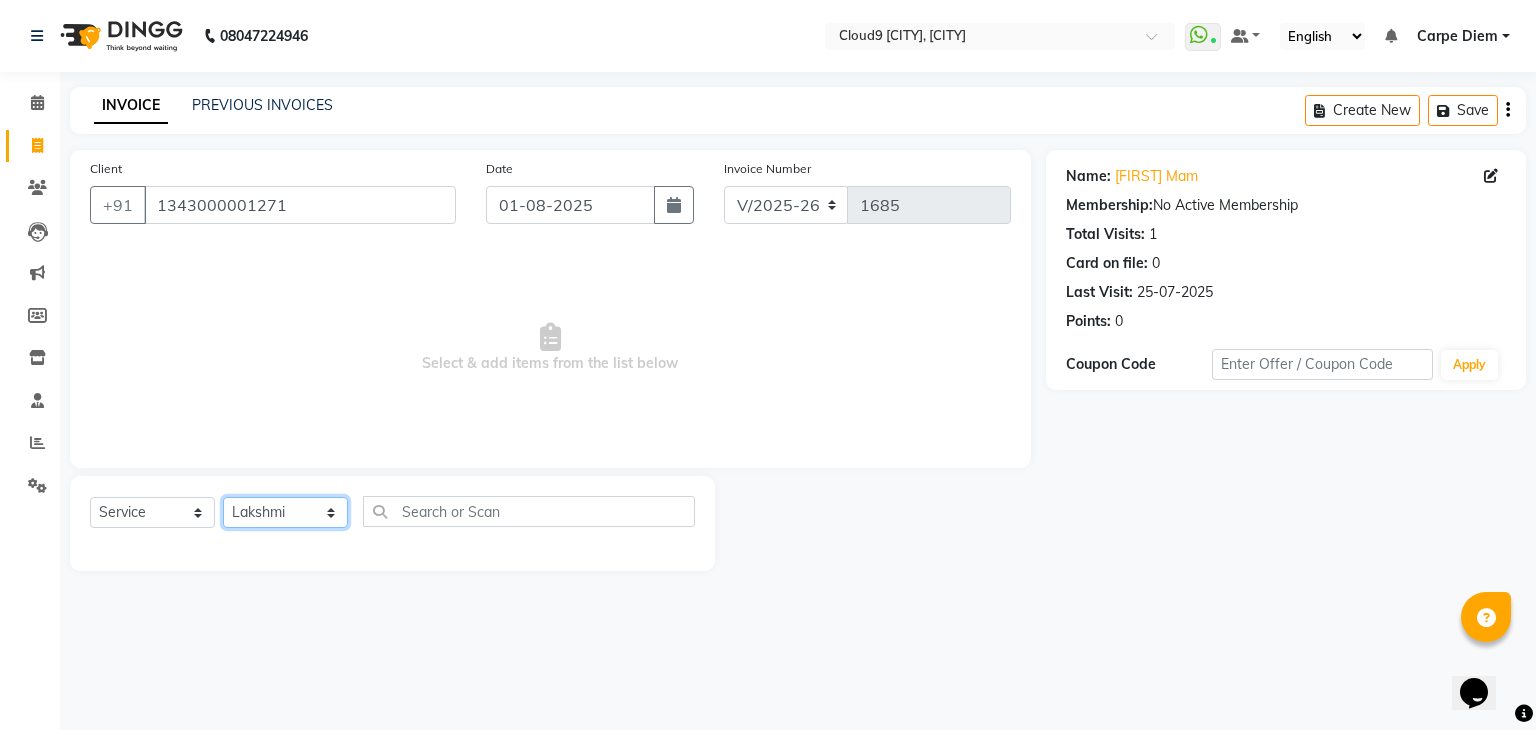click on "Select Stylist Akhilesh Anjali Ankush Anu Arun Ashok sir Carpe Diem DINGG SUPPORT Eddy Front Desk [FIRST] Intzar Lakshmi Maanish Manisha Mona Naresh Naushad Poonam 1 Poonam 2 Priya Raja Rajesh Ji Rani Reena Renu Ritika Riyaz Sakshi Sangita Santoshi Seema Shabina Shamshad Sharik Ali Sharukh 2 Umesh Vicky Vinay Vishal Vishu Waiting Client" 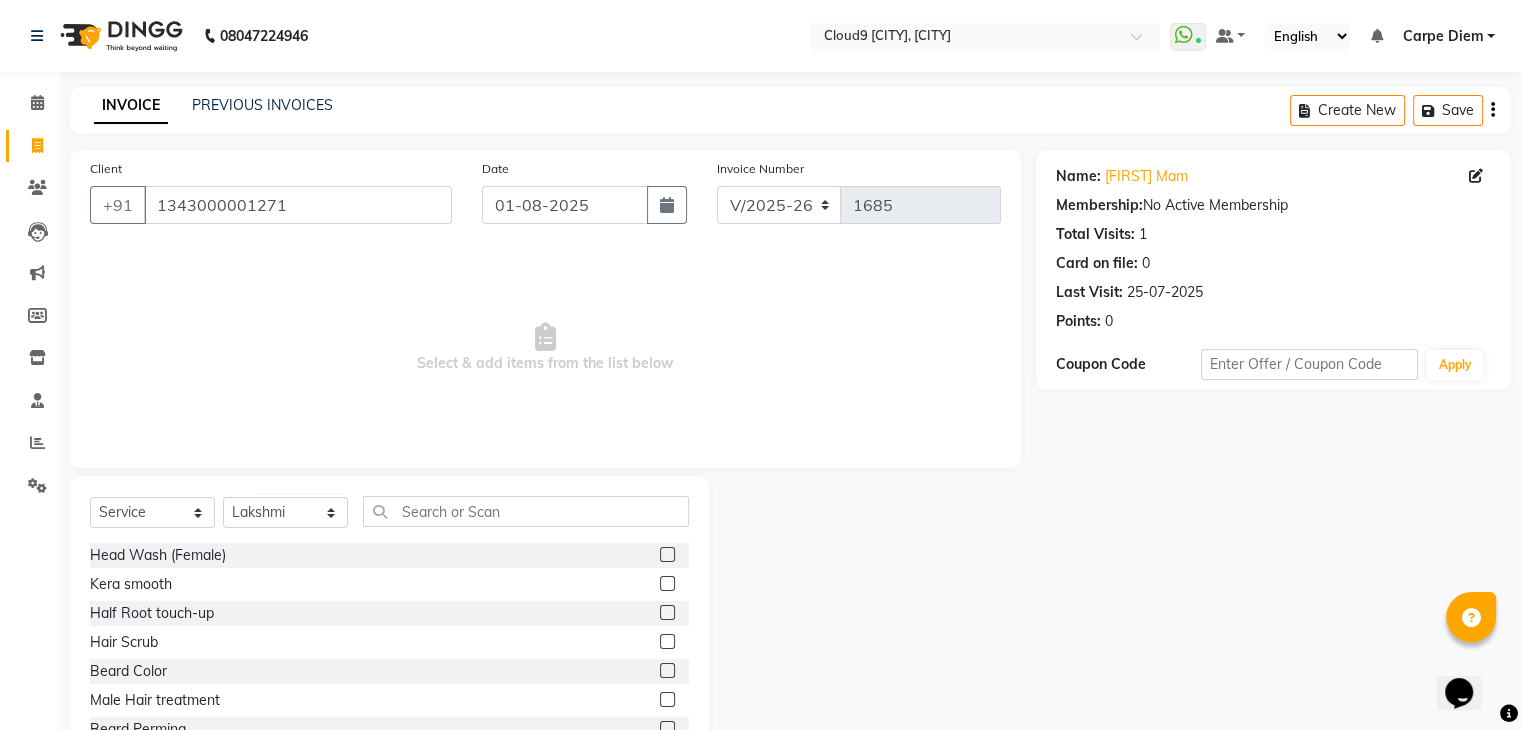 click 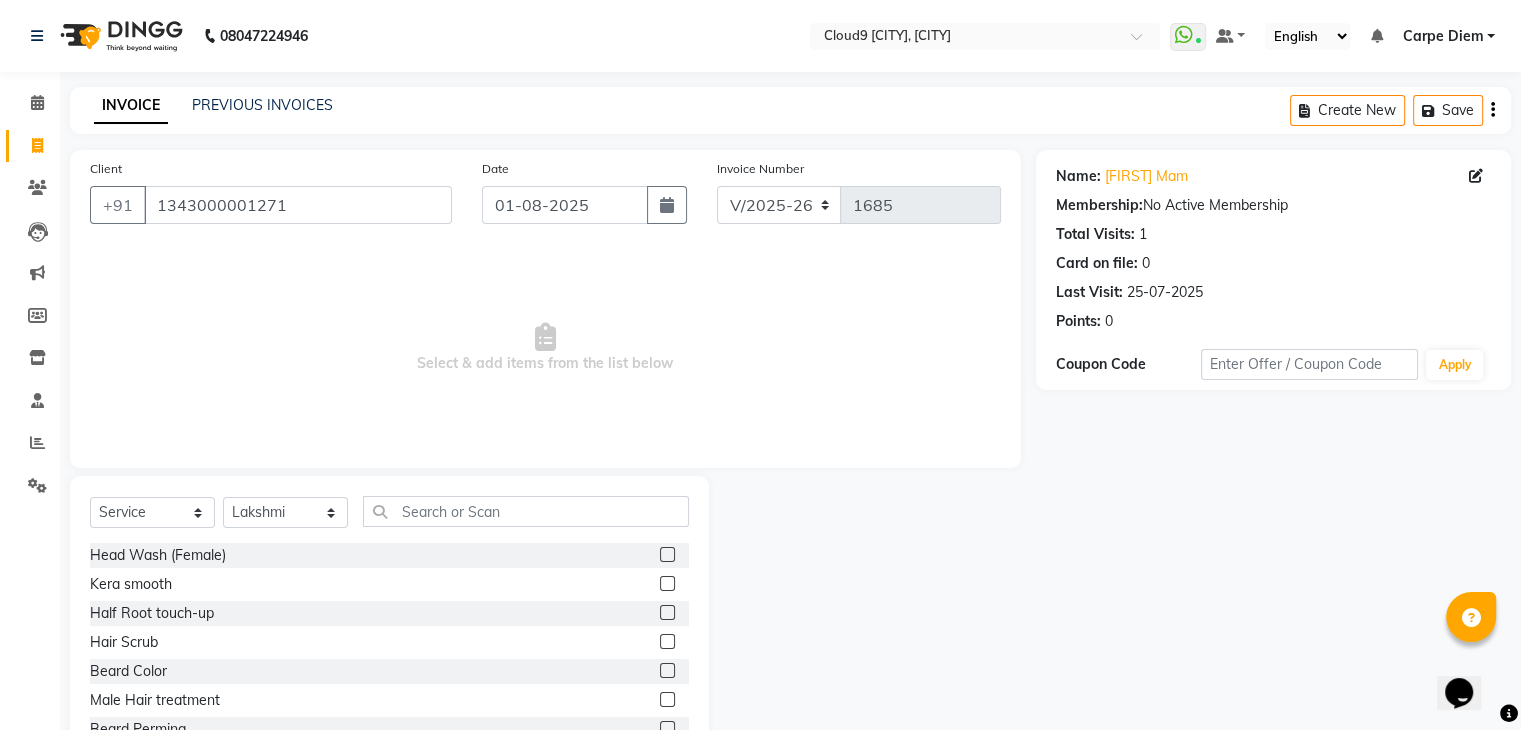 click 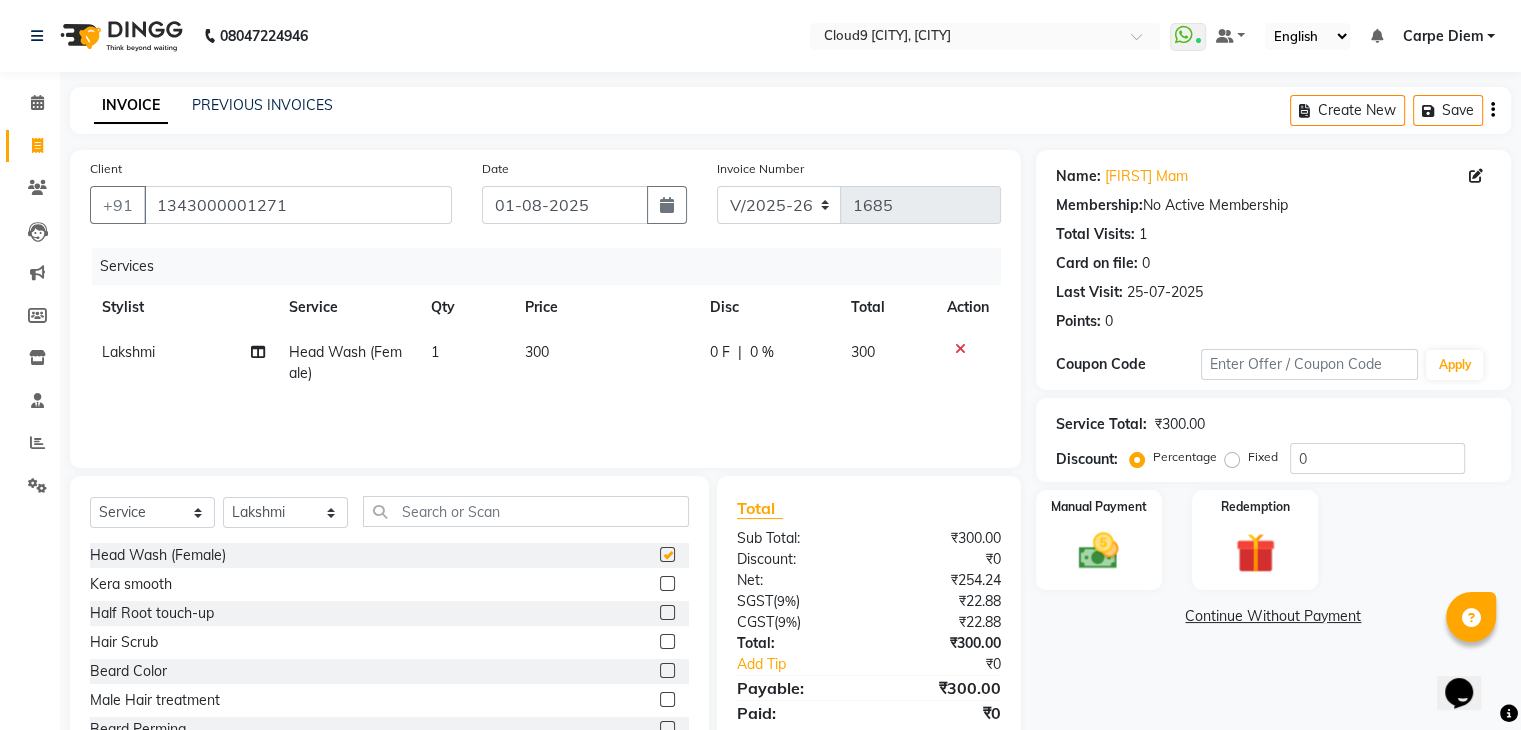 checkbox on "false" 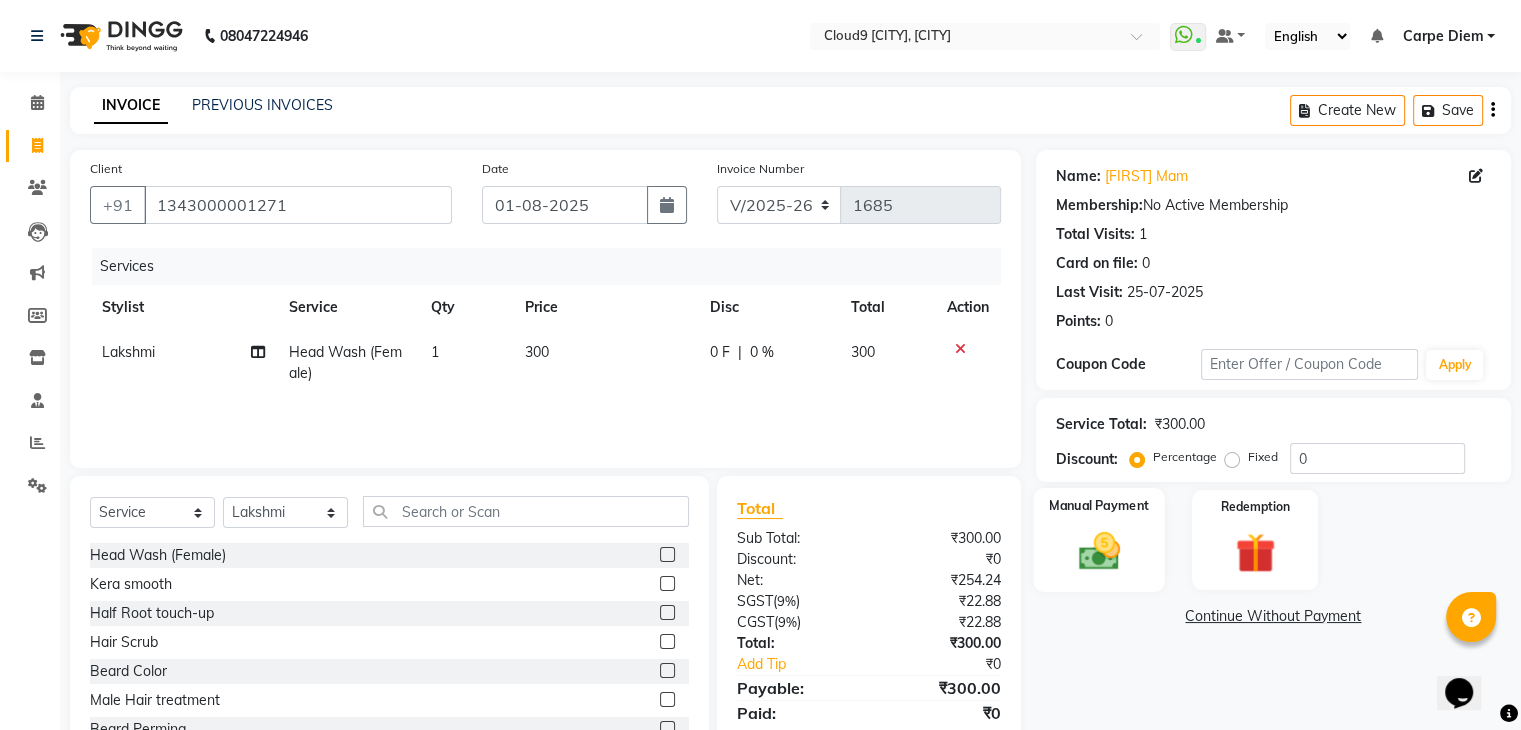 click 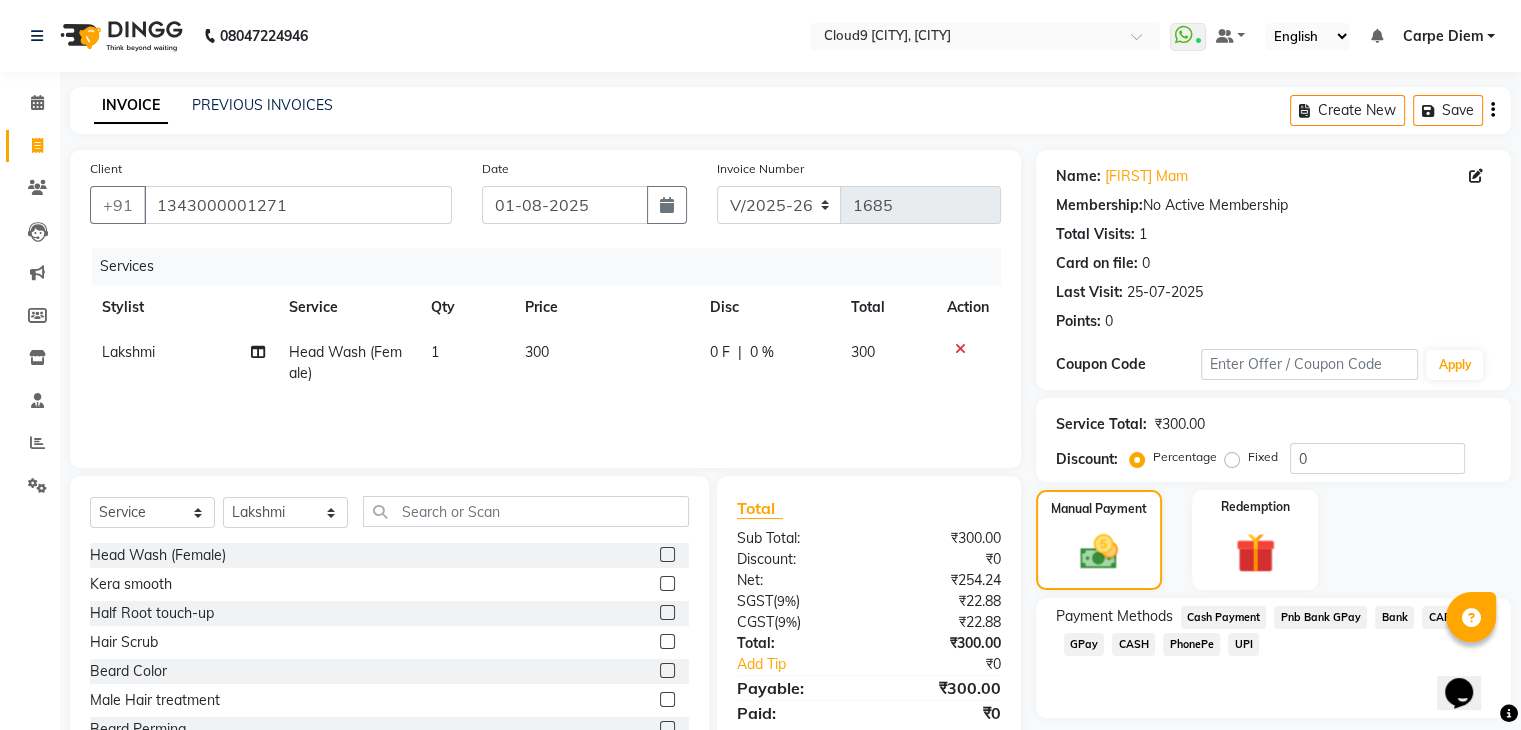 click on "CASH" 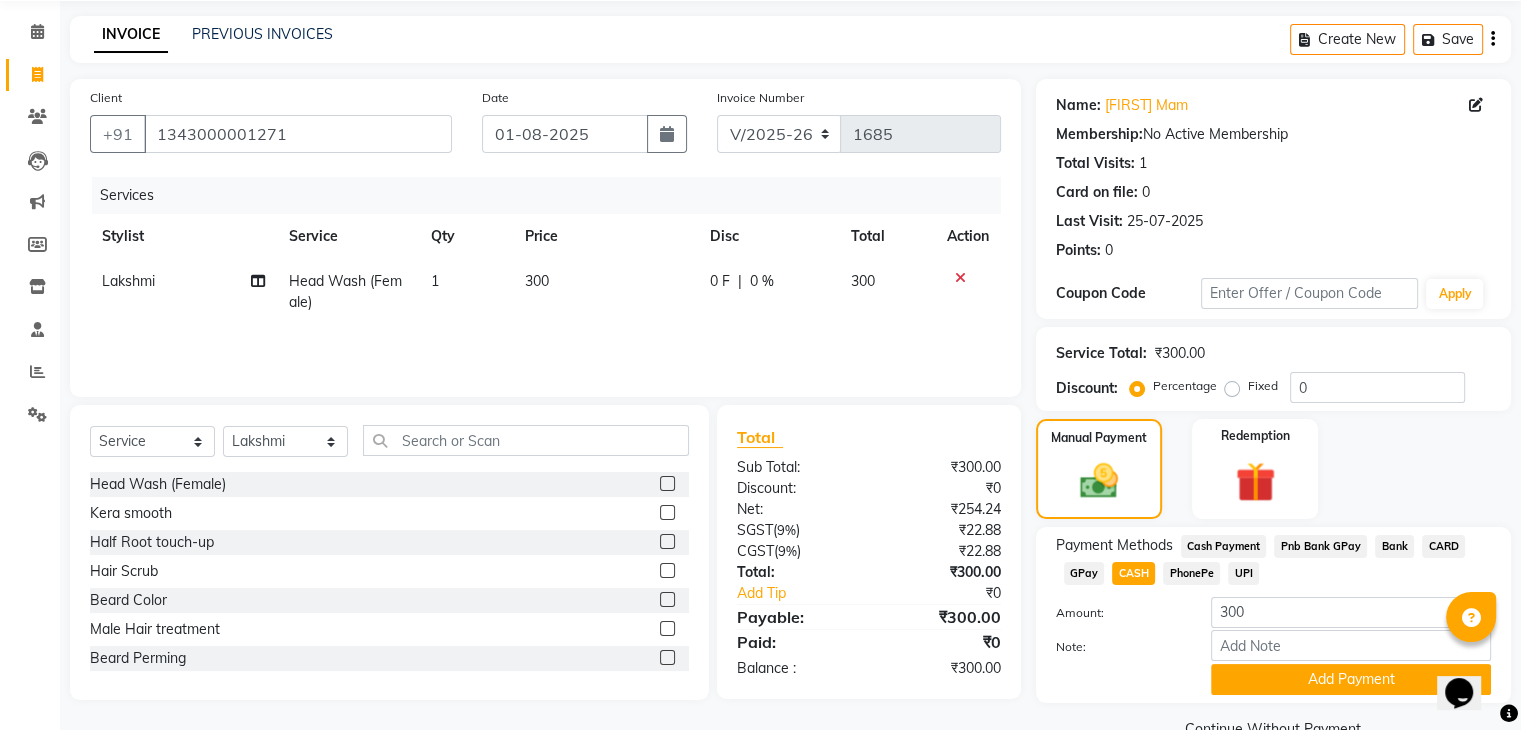 scroll, scrollTop: 117, scrollLeft: 0, axis: vertical 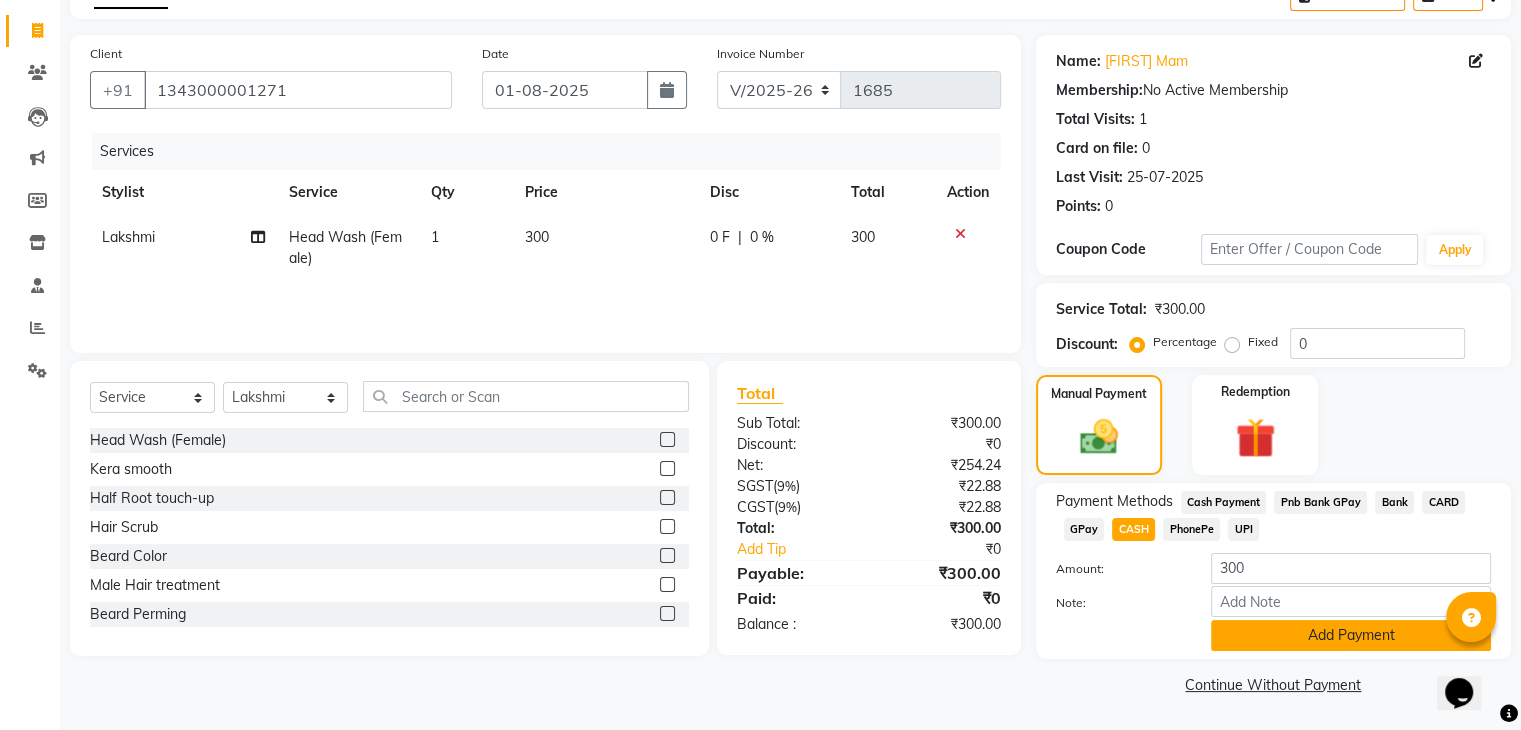 click on "Add Payment" 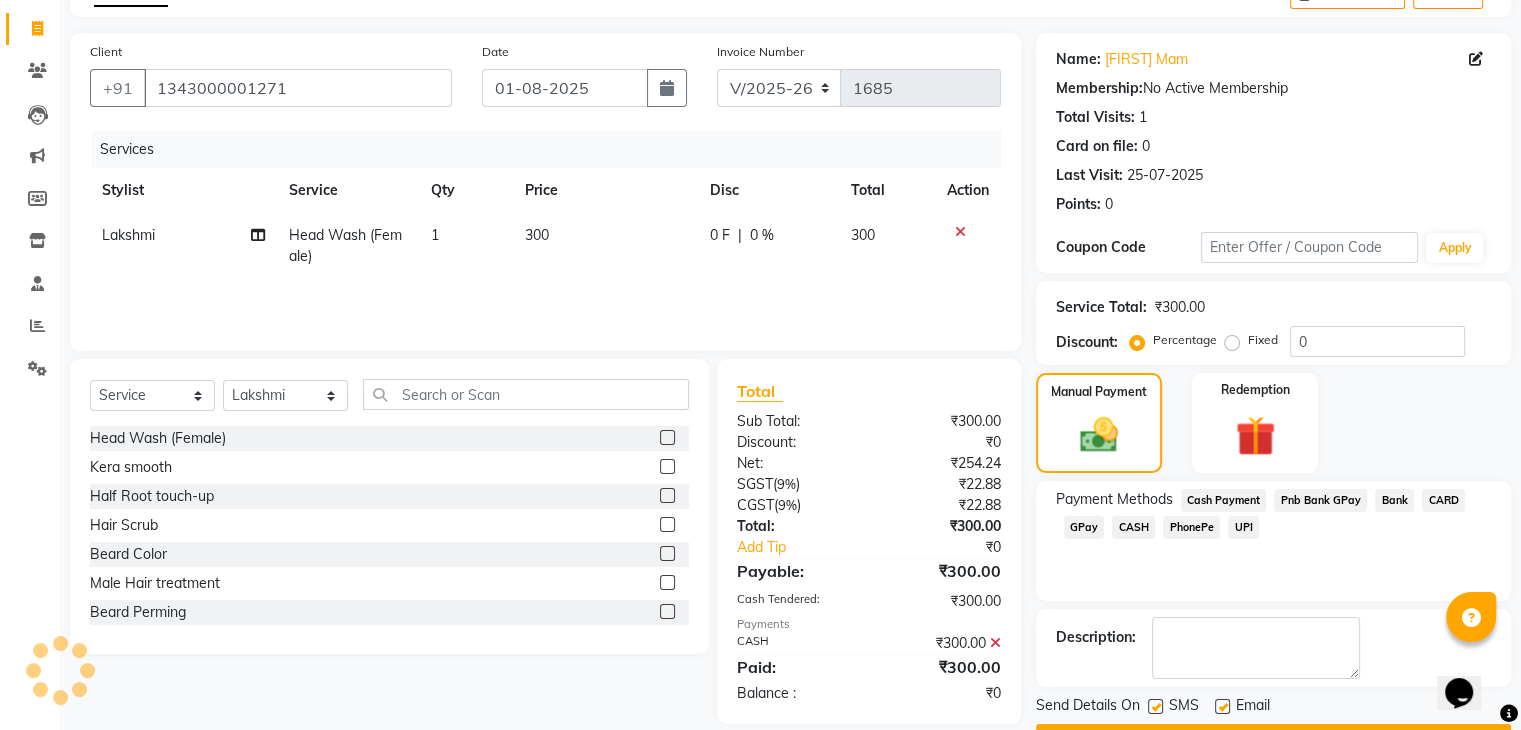 click on "Name: Krishna Mam Membership: No Active Membership Total Visits: 1 Card on file: 0 Last Visit: 25-07-2025 Points: 0 Coupon Code Apply Service Total: ₹300.00 Discount: Percentage Fixed 0 Manual Payment Redemption Payment Methods Cash Payment Pnb Bank GPay Bank CARD GPay CASH PhonePe UPI Description: Send Details On SMS Email Checkout" 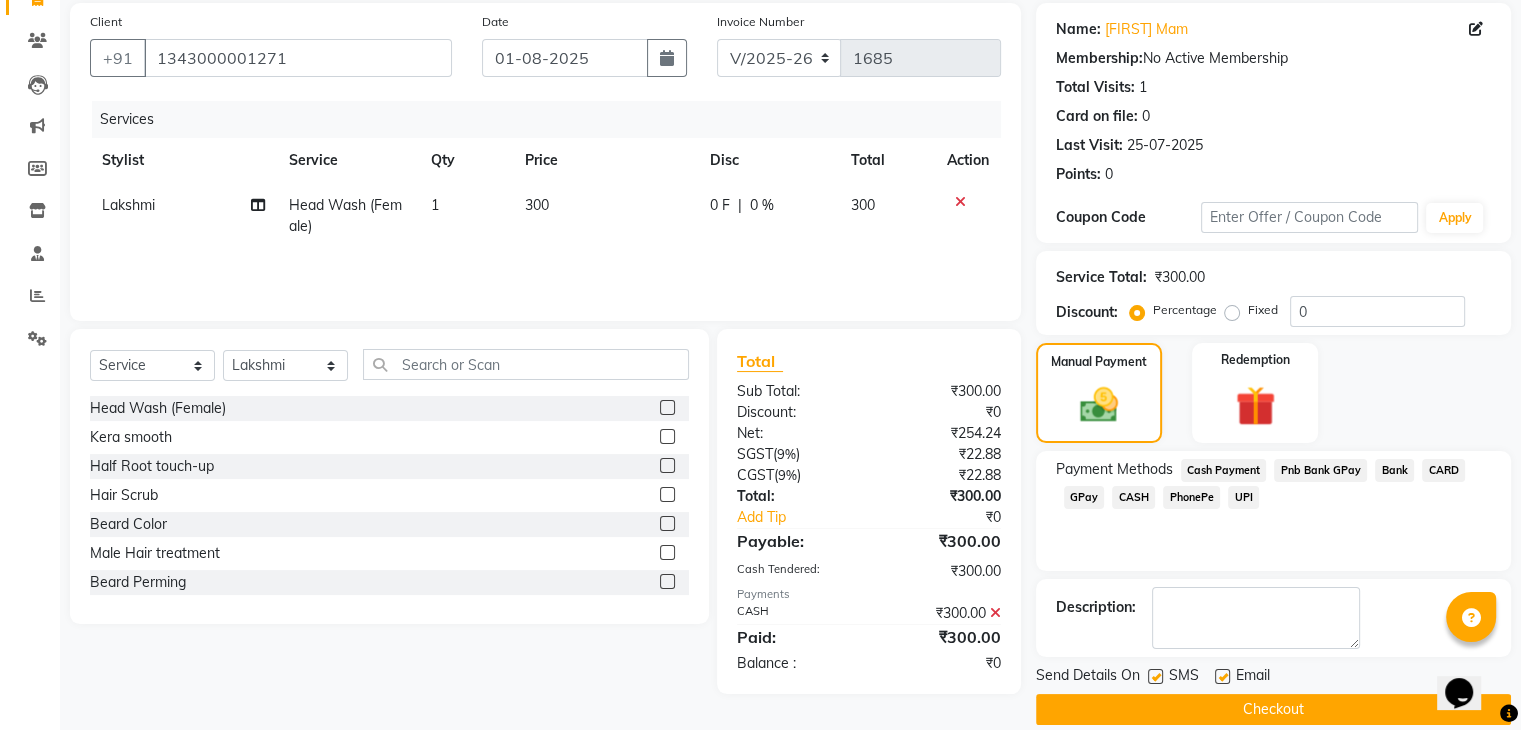 scroll, scrollTop: 171, scrollLeft: 0, axis: vertical 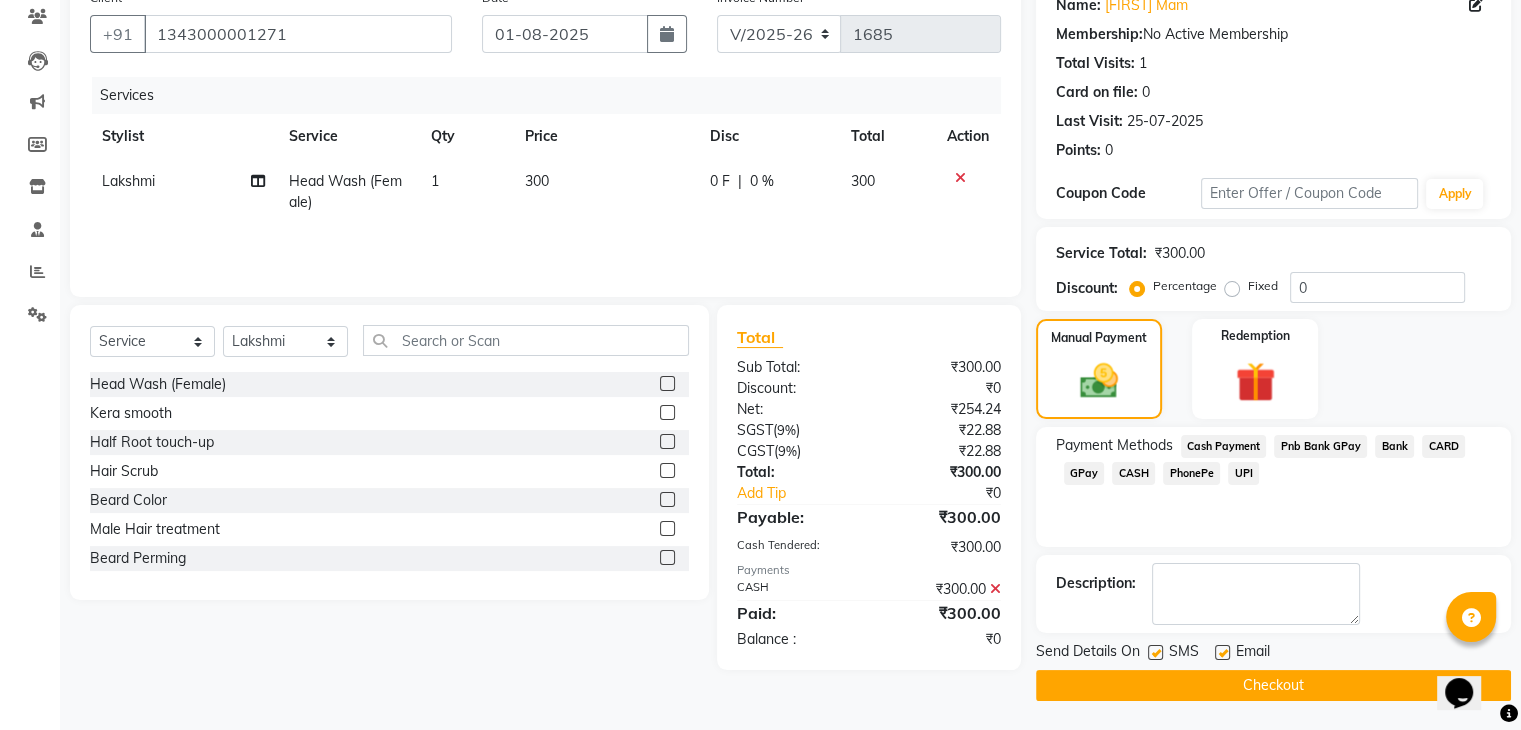 click on "Checkout" 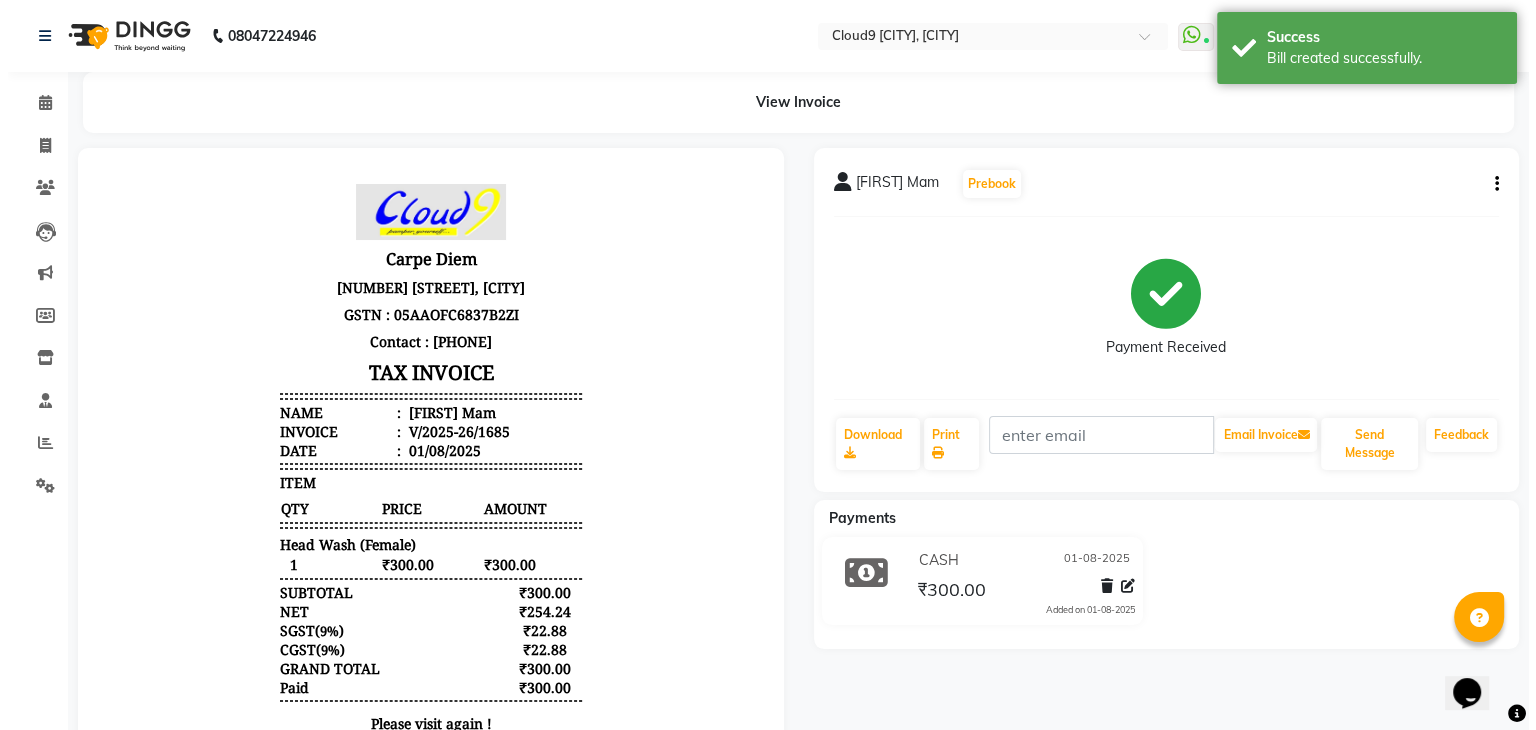 scroll, scrollTop: 0, scrollLeft: 0, axis: both 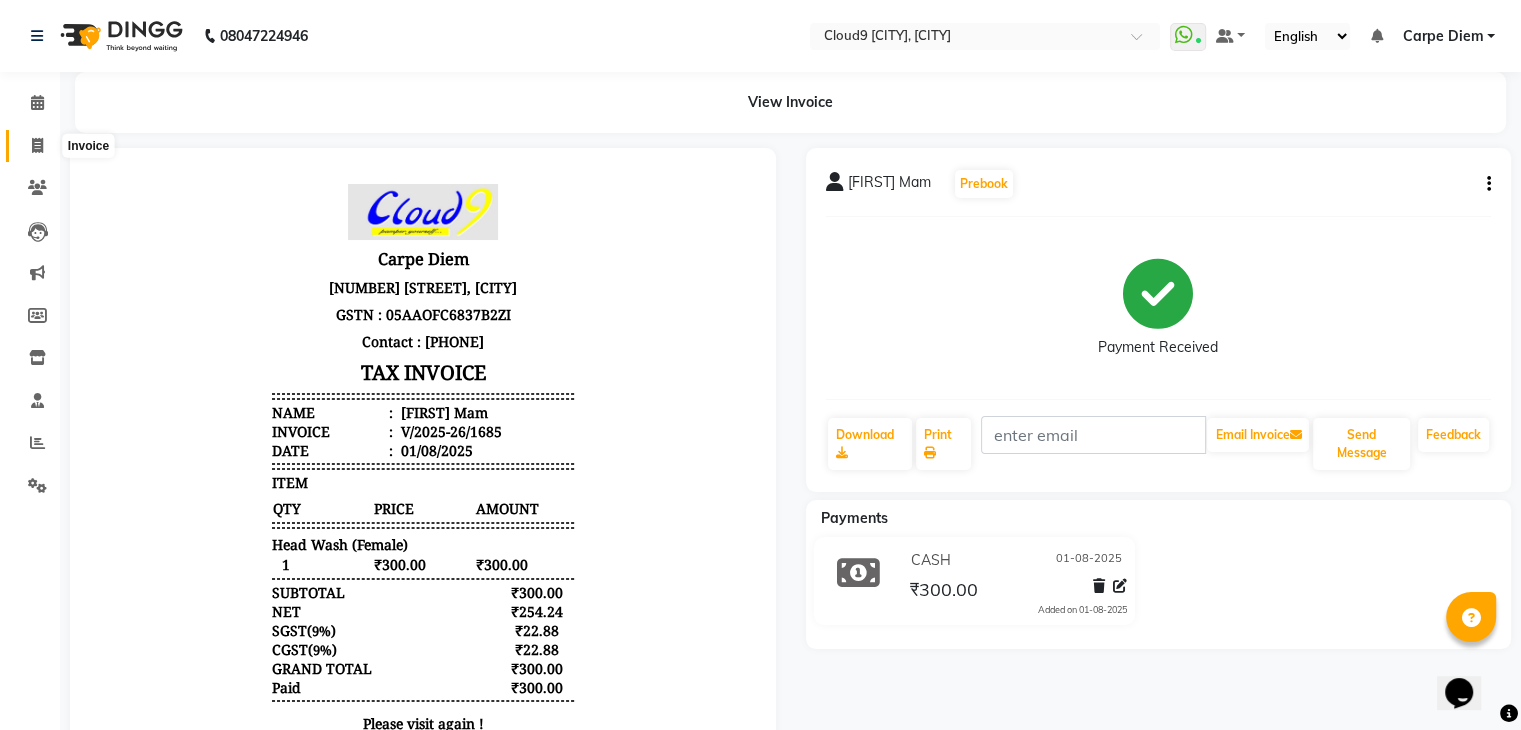 click 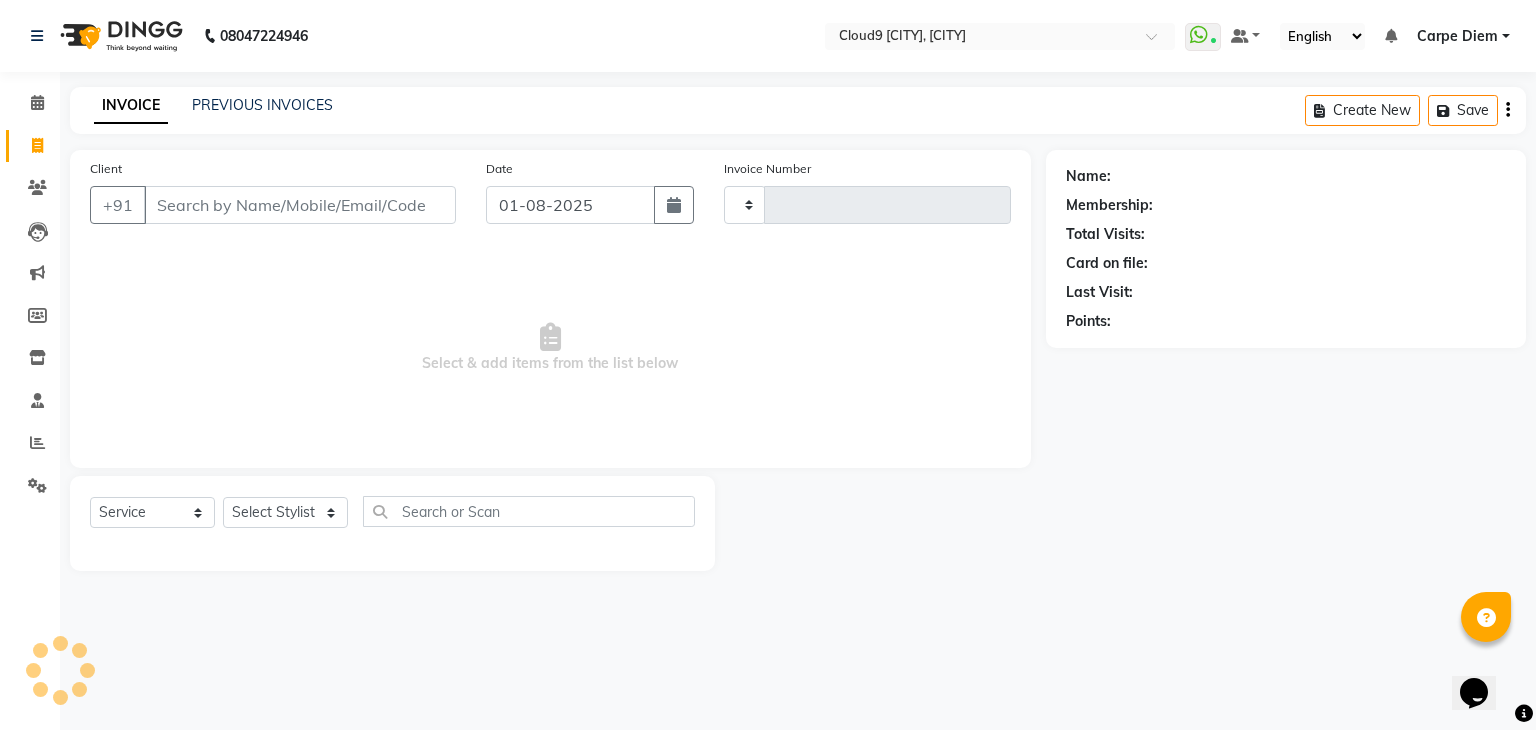type on "1686" 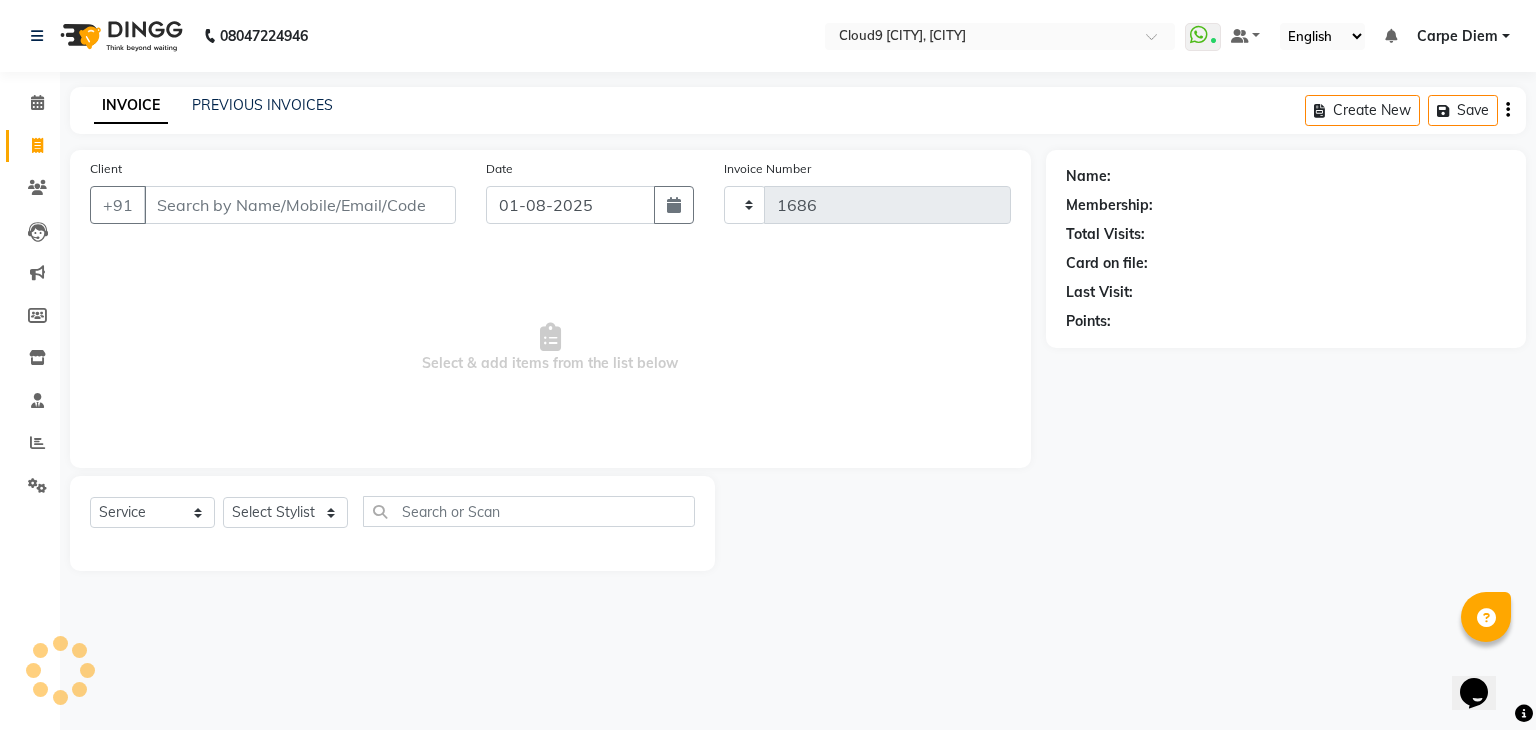 select on "7746" 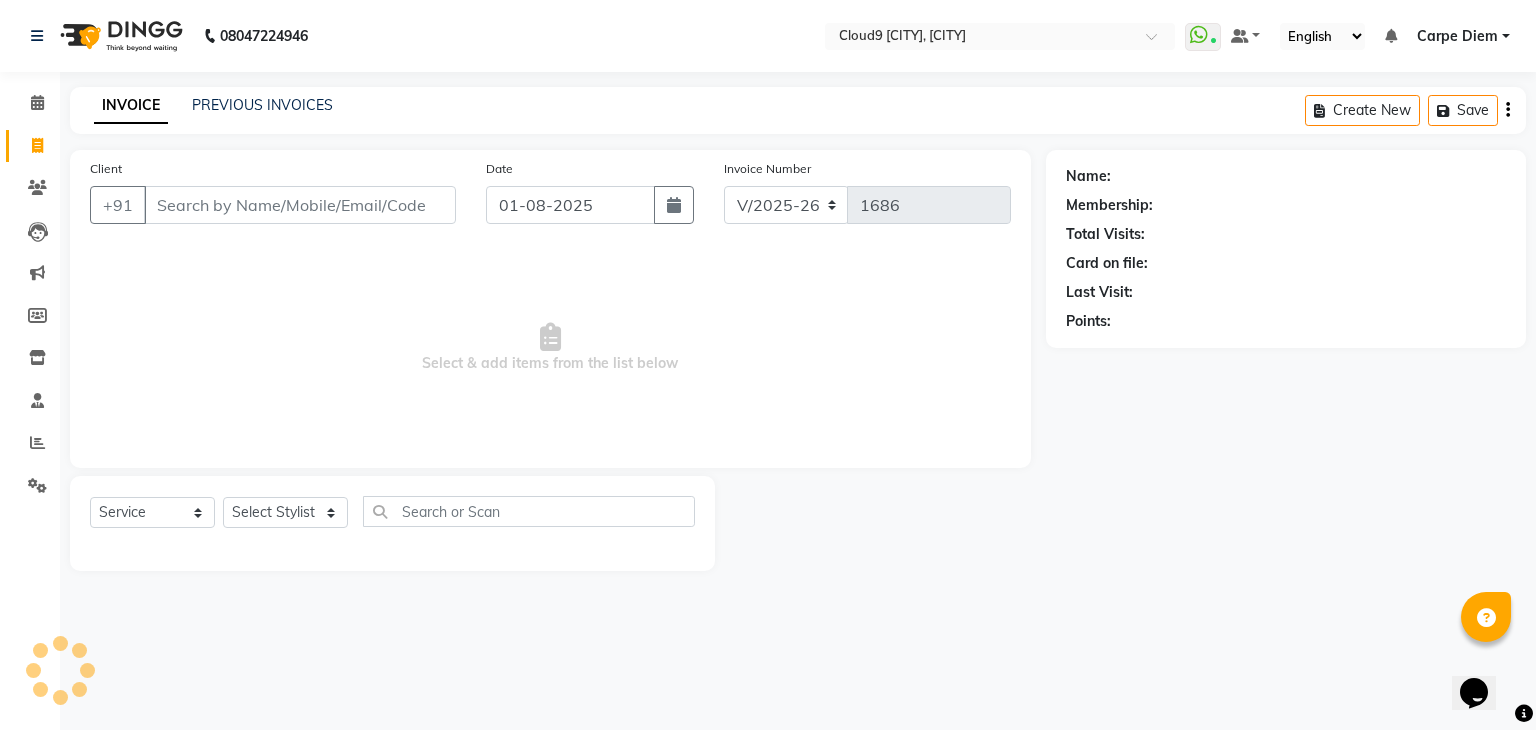 click on "Client" at bounding box center [300, 205] 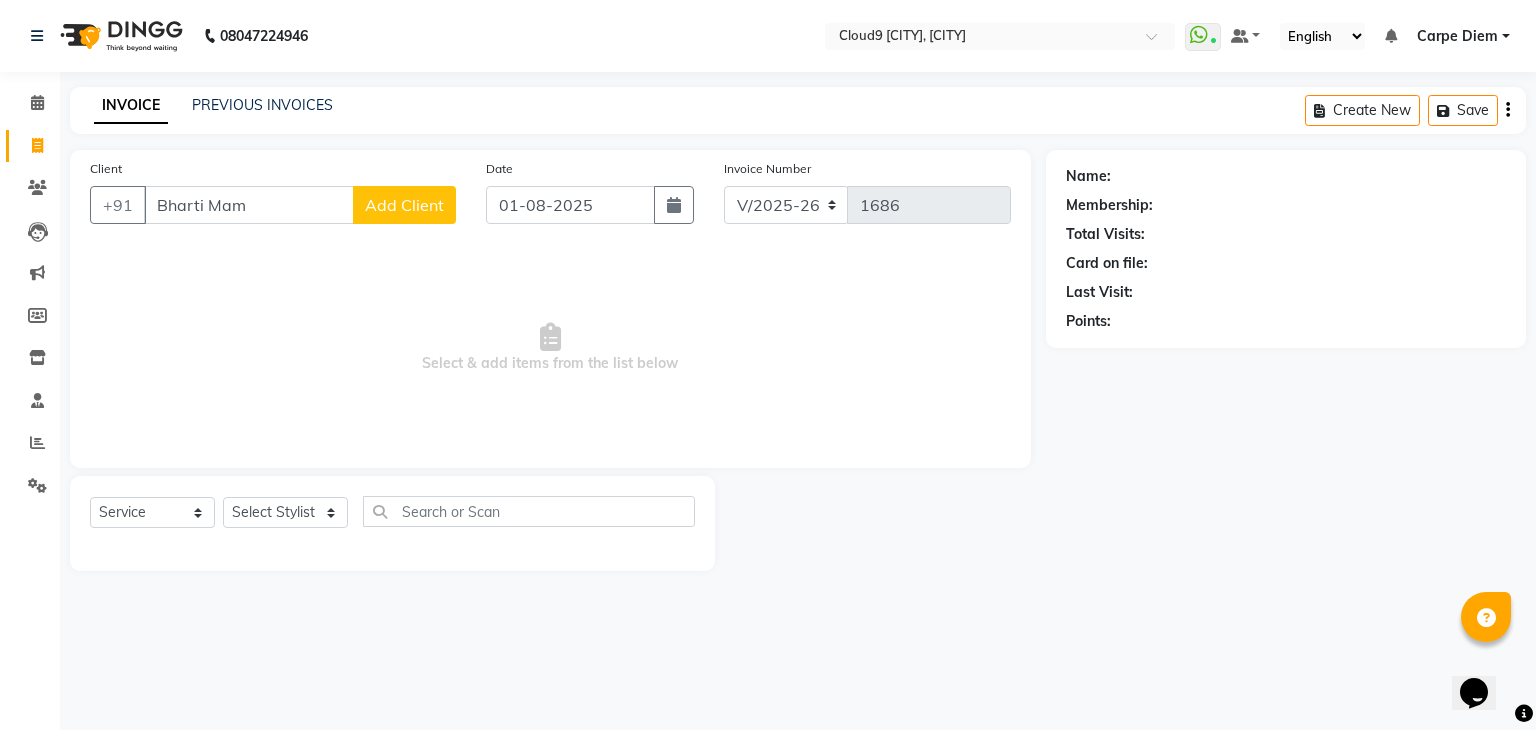 type on "Bharti Mam" 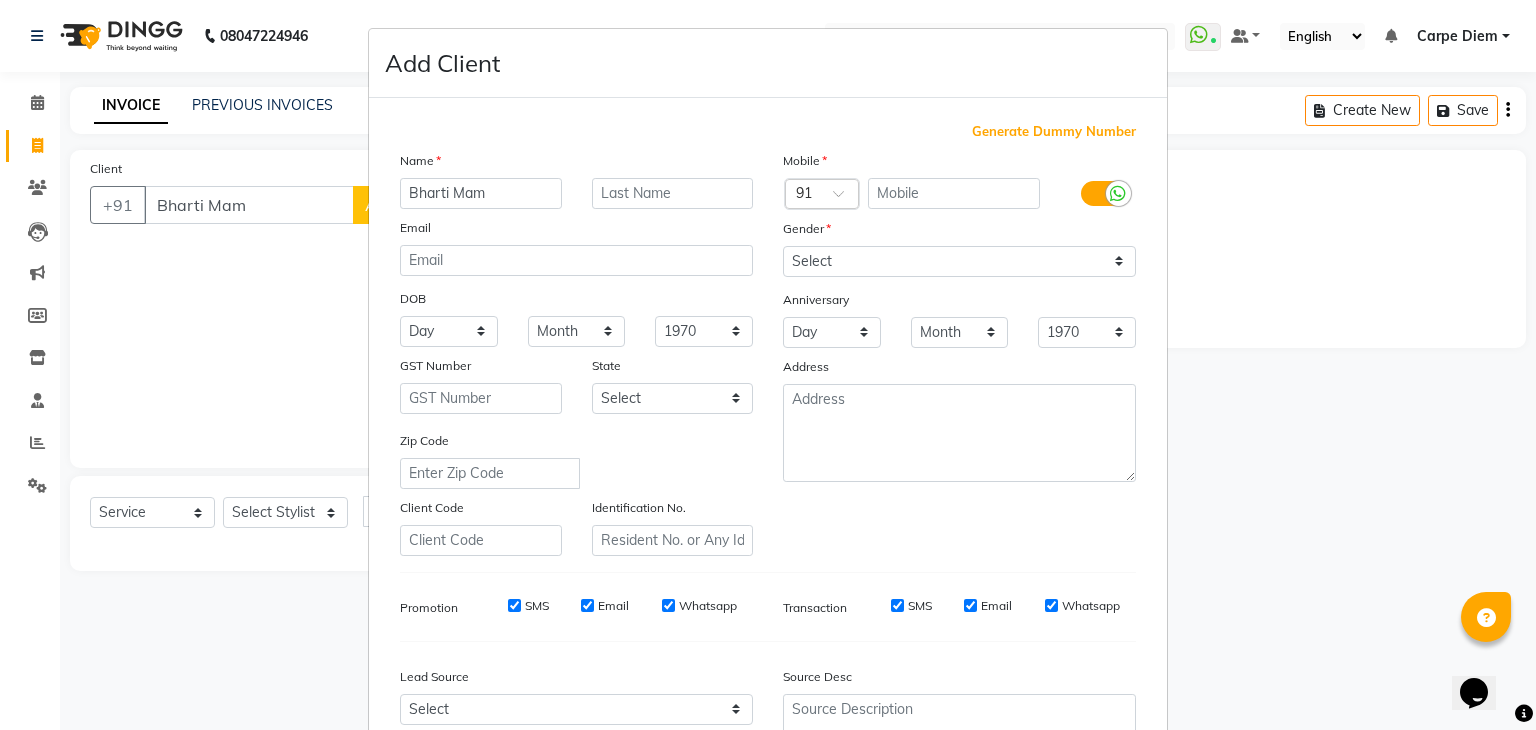 click on "Generate Dummy Number" at bounding box center (1054, 132) 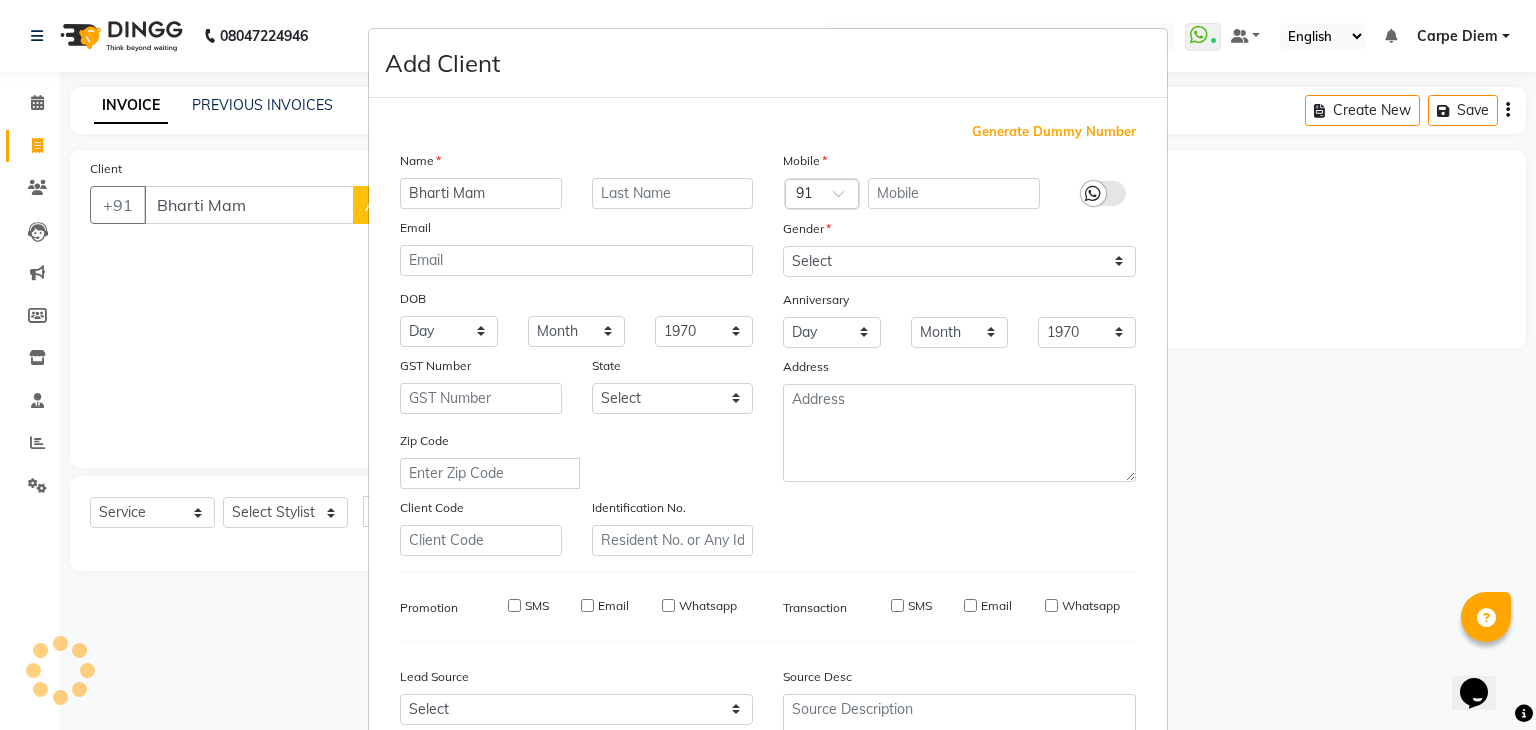 type on "1343000001389" 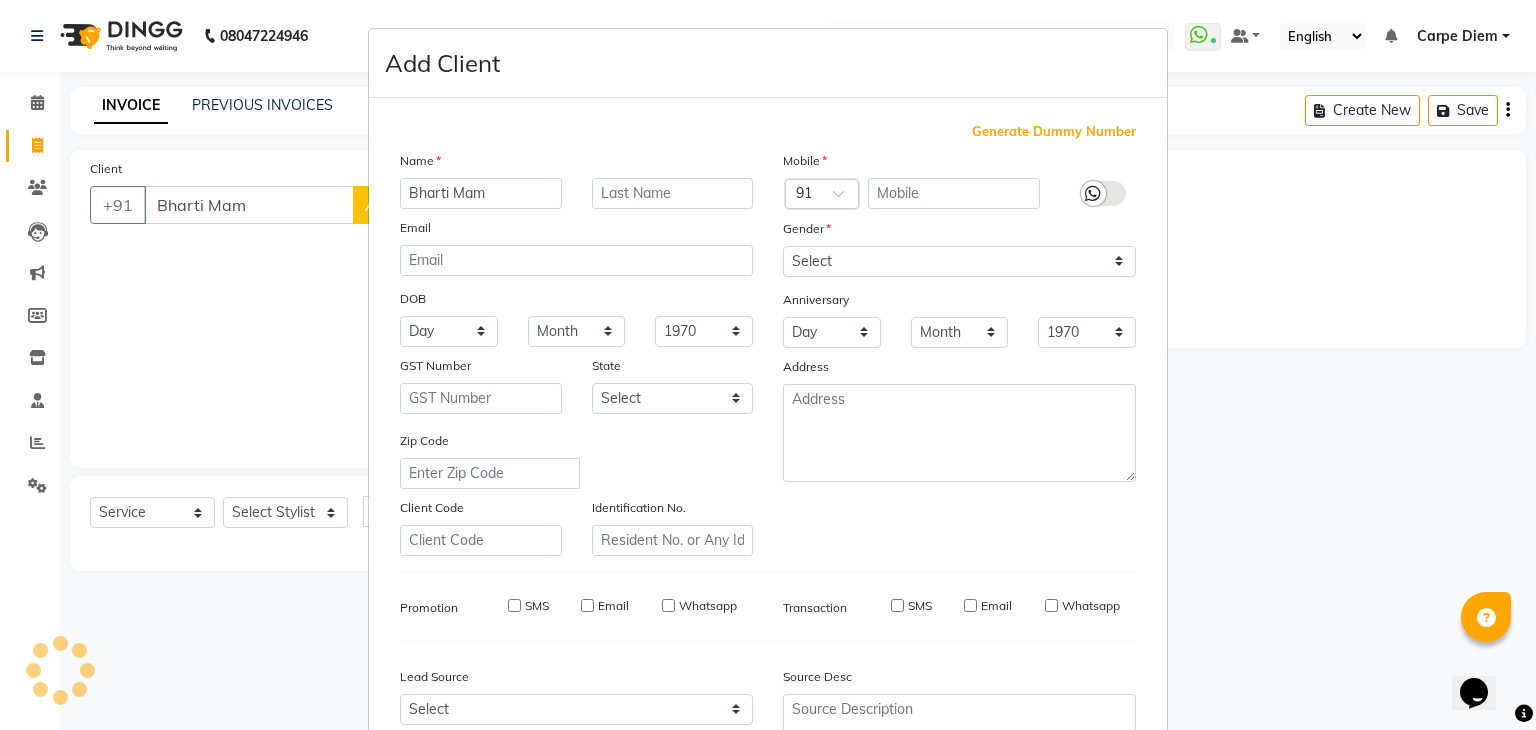 checkbox on "false" 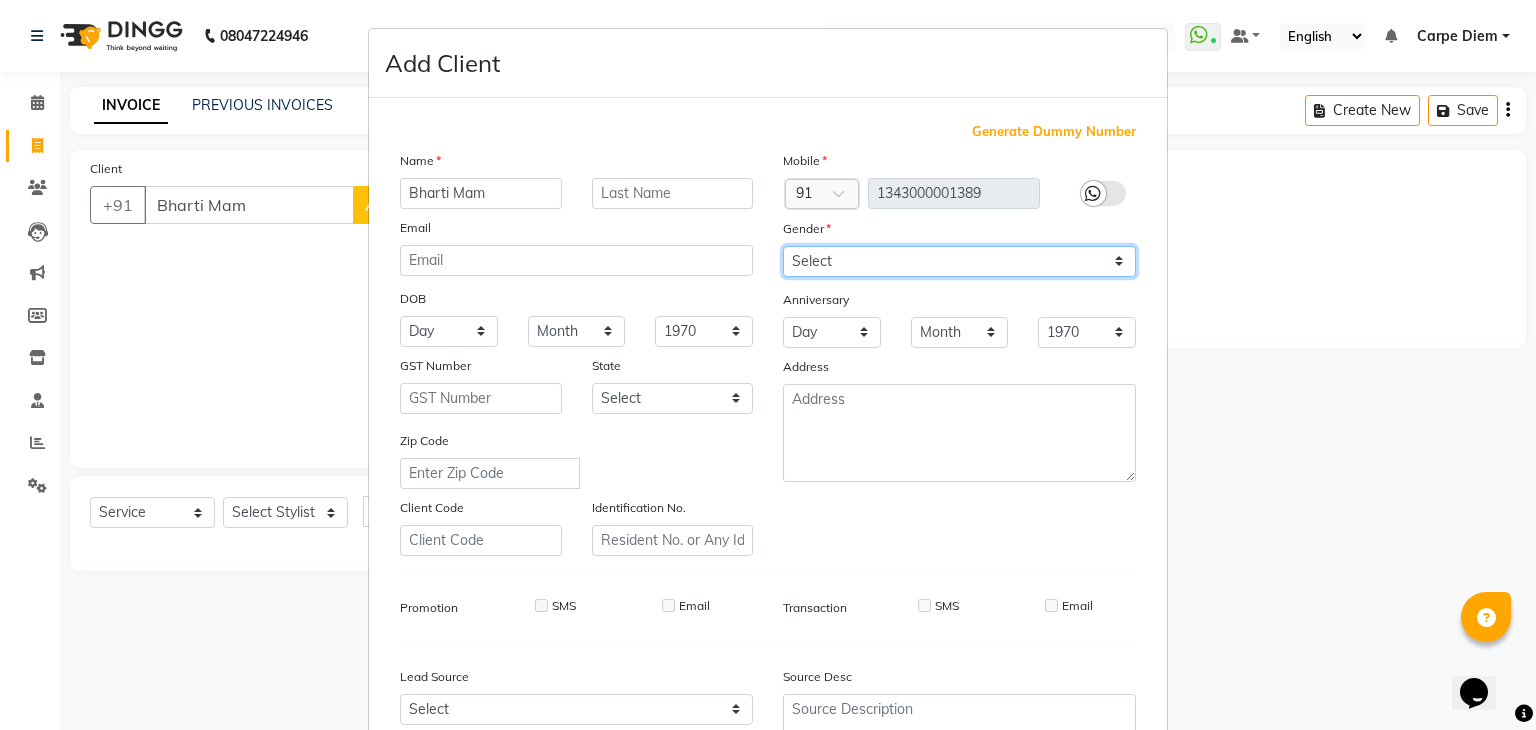 click on "Select Male Female Other Prefer Not To Say" at bounding box center (959, 261) 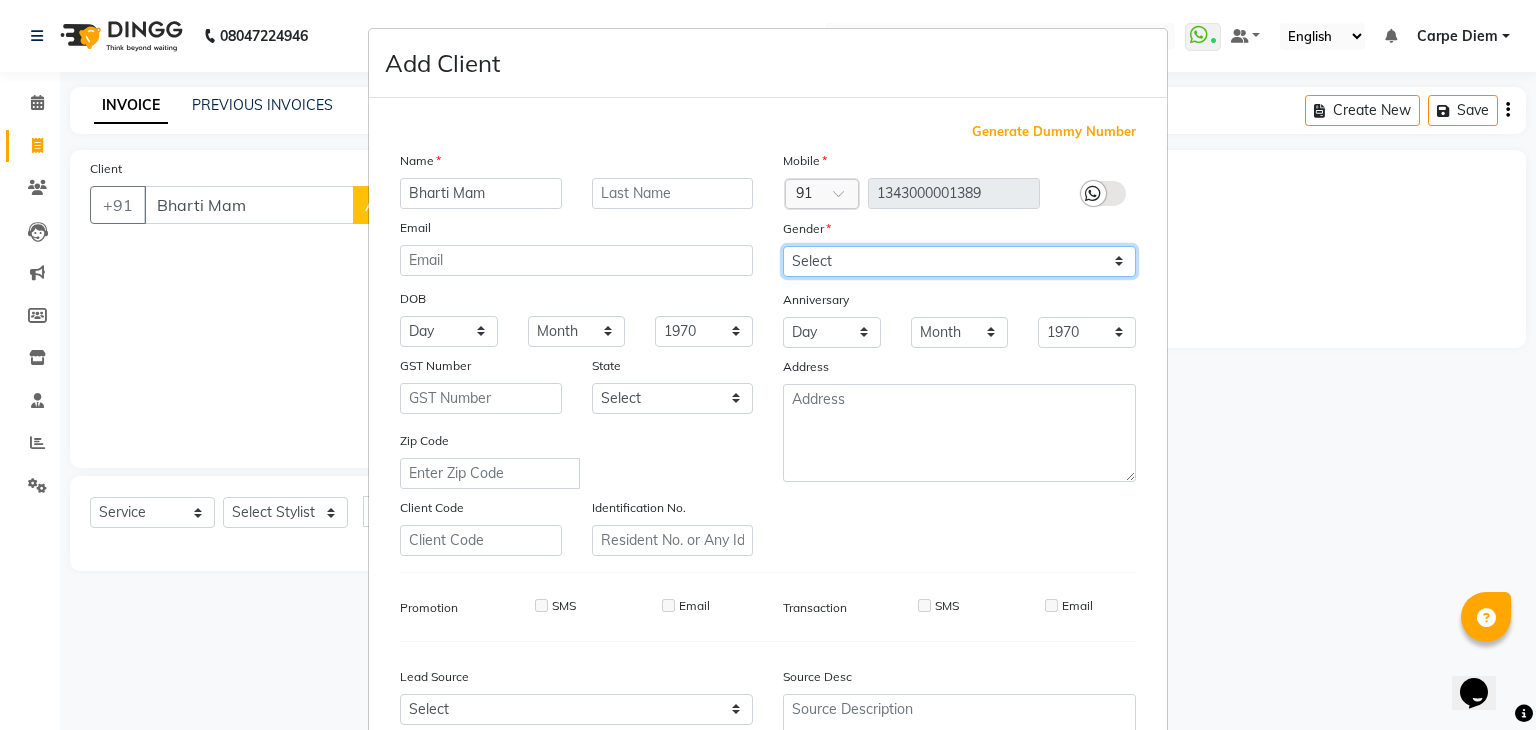 select on "female" 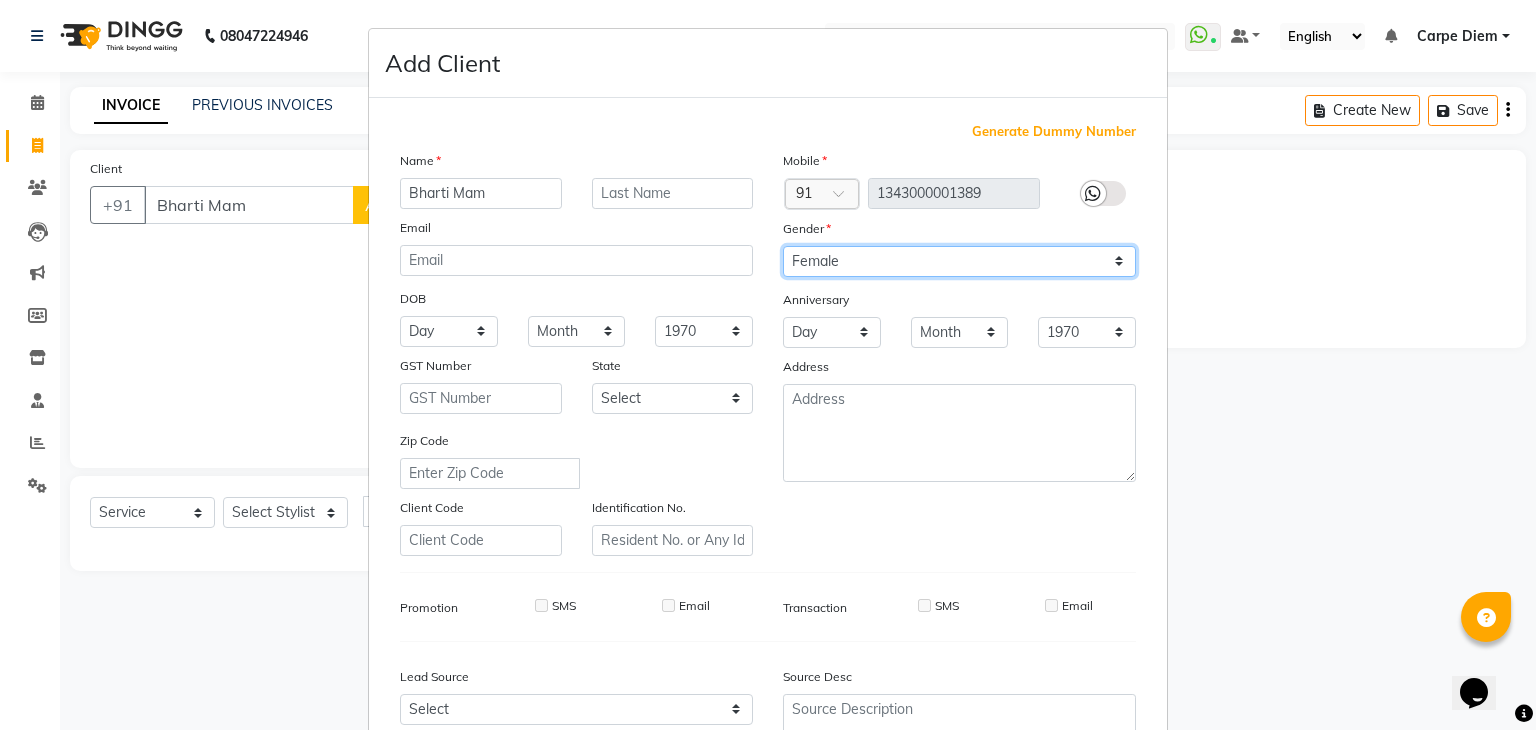 click on "Select Male Female Other Prefer Not To Say" at bounding box center (959, 261) 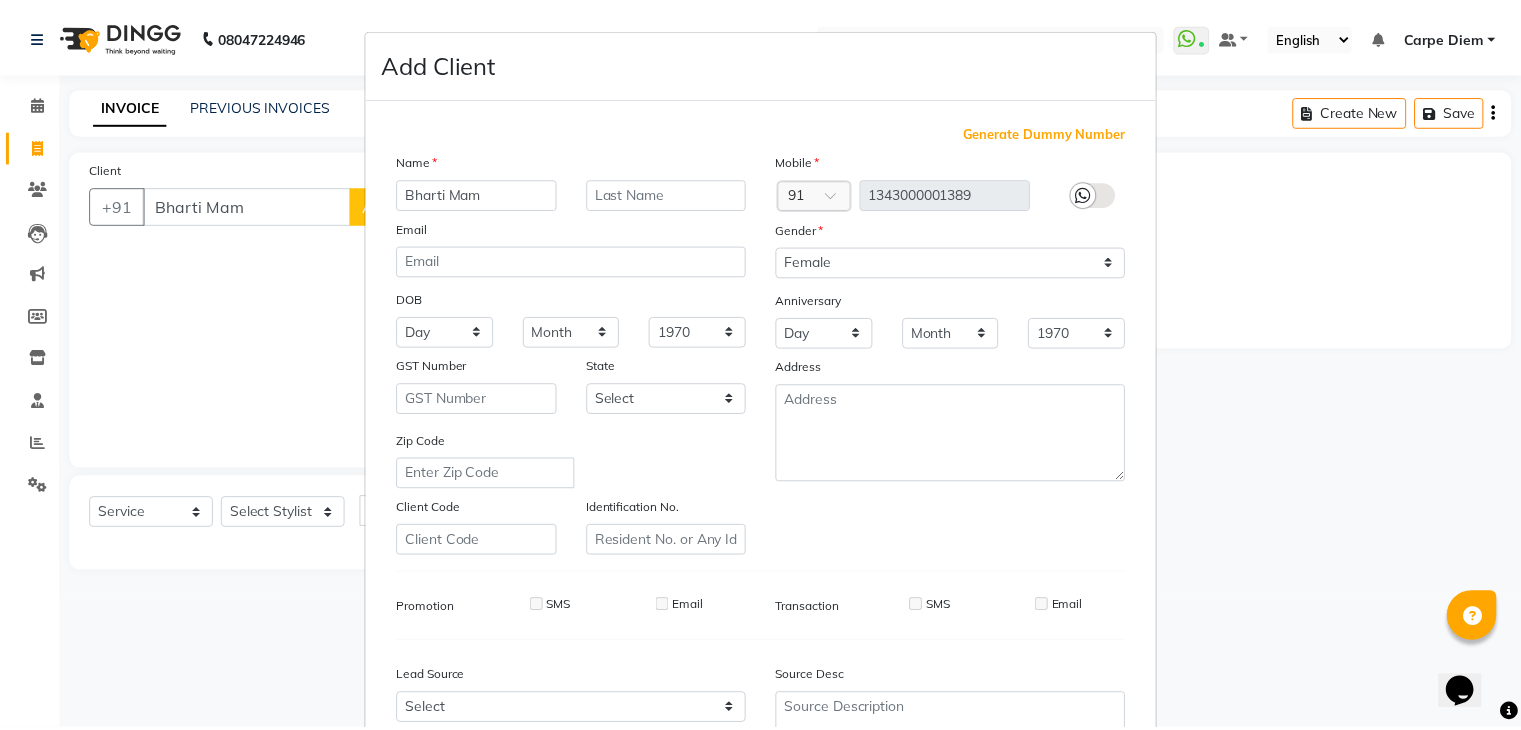 scroll, scrollTop: 203, scrollLeft: 0, axis: vertical 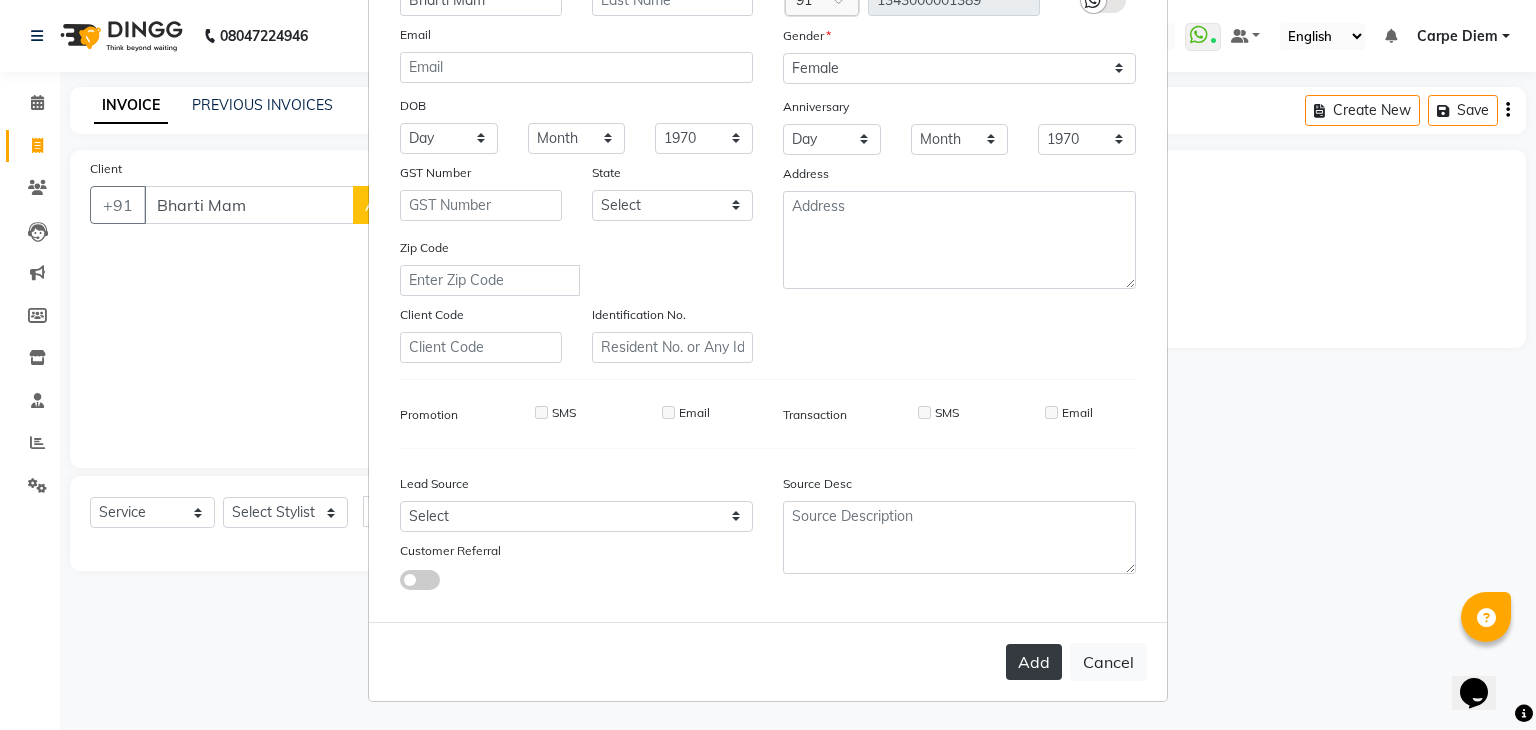 click on "Add" at bounding box center [1034, 662] 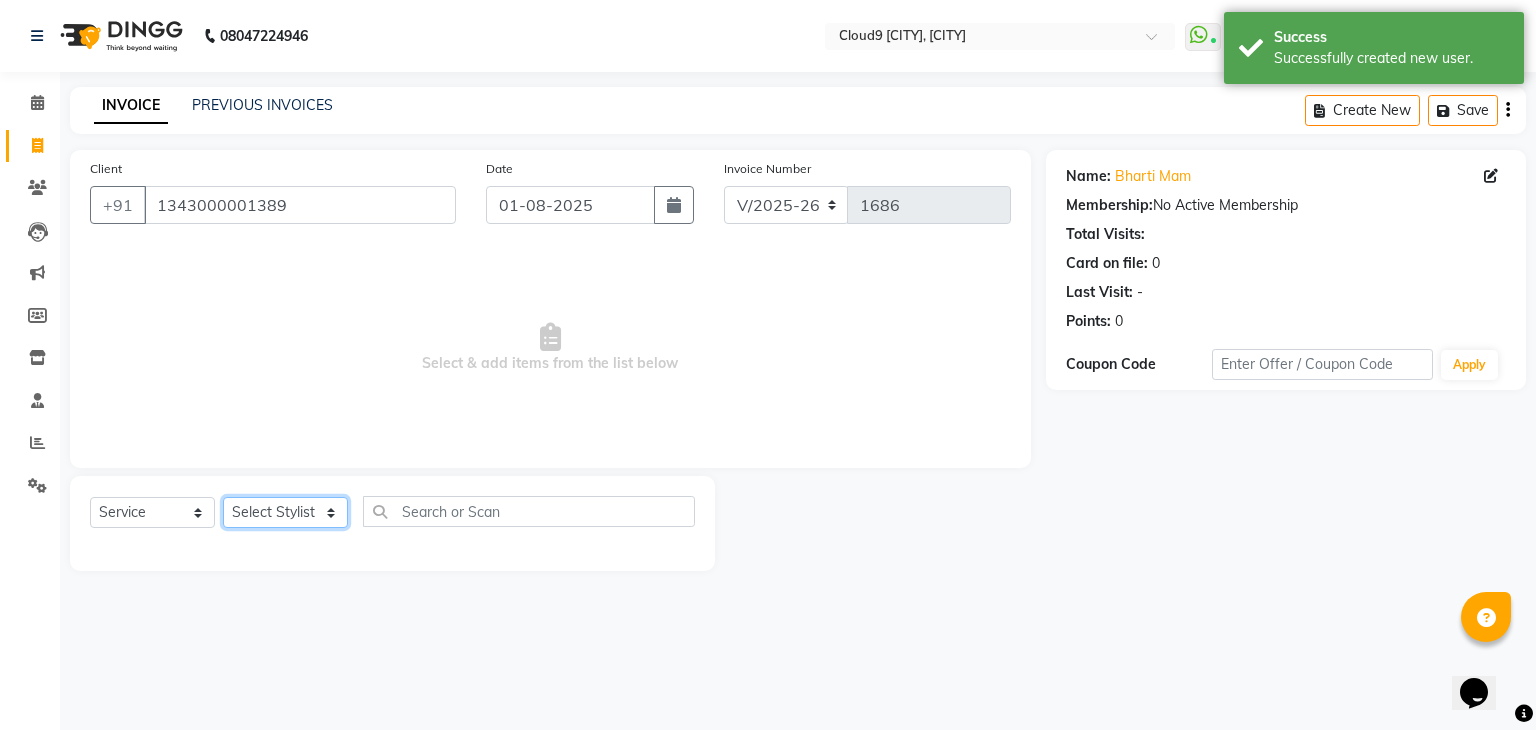 click on "Select Stylist Akhilesh Anjali Ankush Anu Arun Ashok sir Carpe Diem DINGG SUPPORT Eddy Front Desk [FIRST] Intzar Lakshmi Maanish Manisha Mona Naresh Naushad Poonam 1 Poonam 2 Priya Raja Rajesh Ji Rani Reena Renu Ritika Riyaz Sakshi Sangita Santoshi Seema Shabina Shamshad Sharik Ali Sharukh 2 Umesh Vicky Vinay Vishal Vishu Waiting Client" 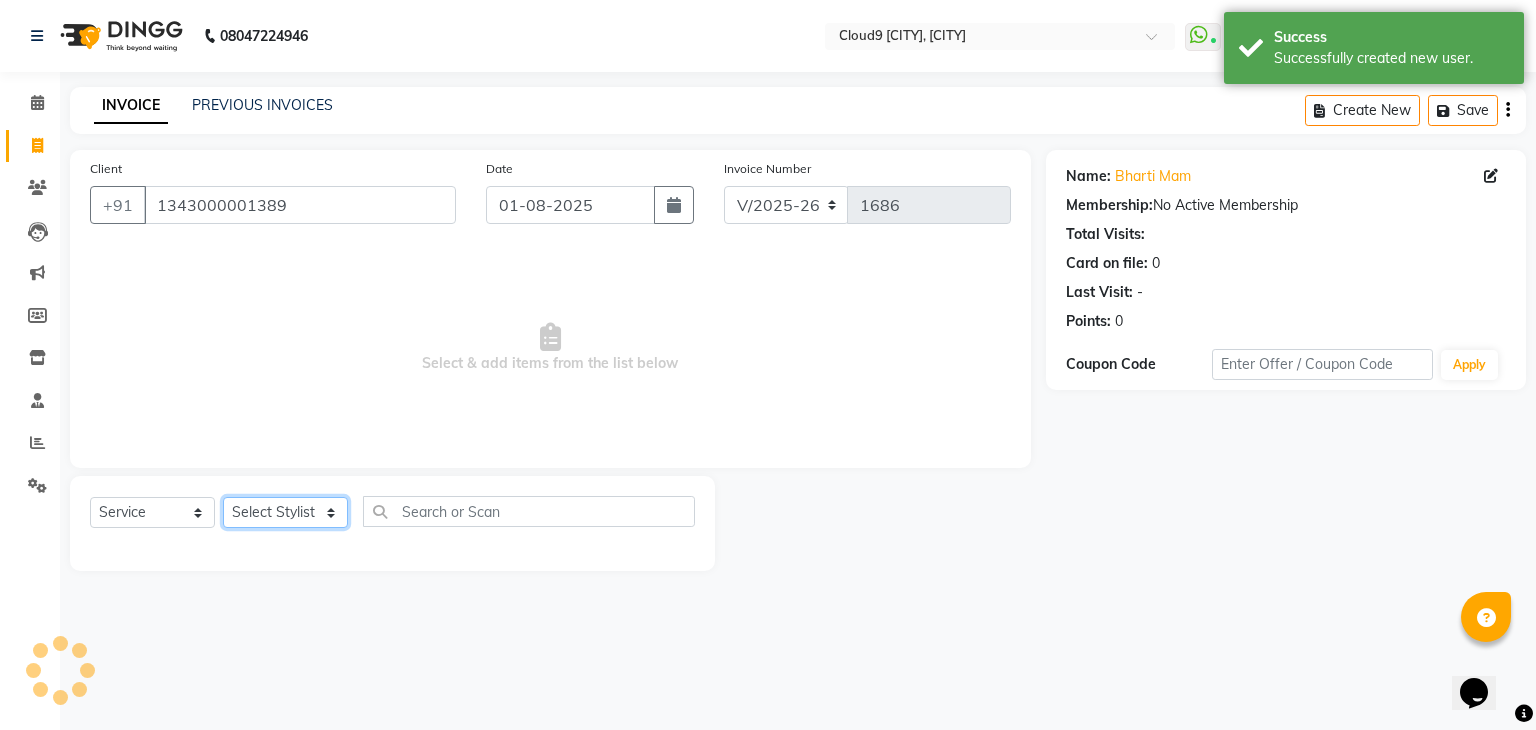 select on "69157" 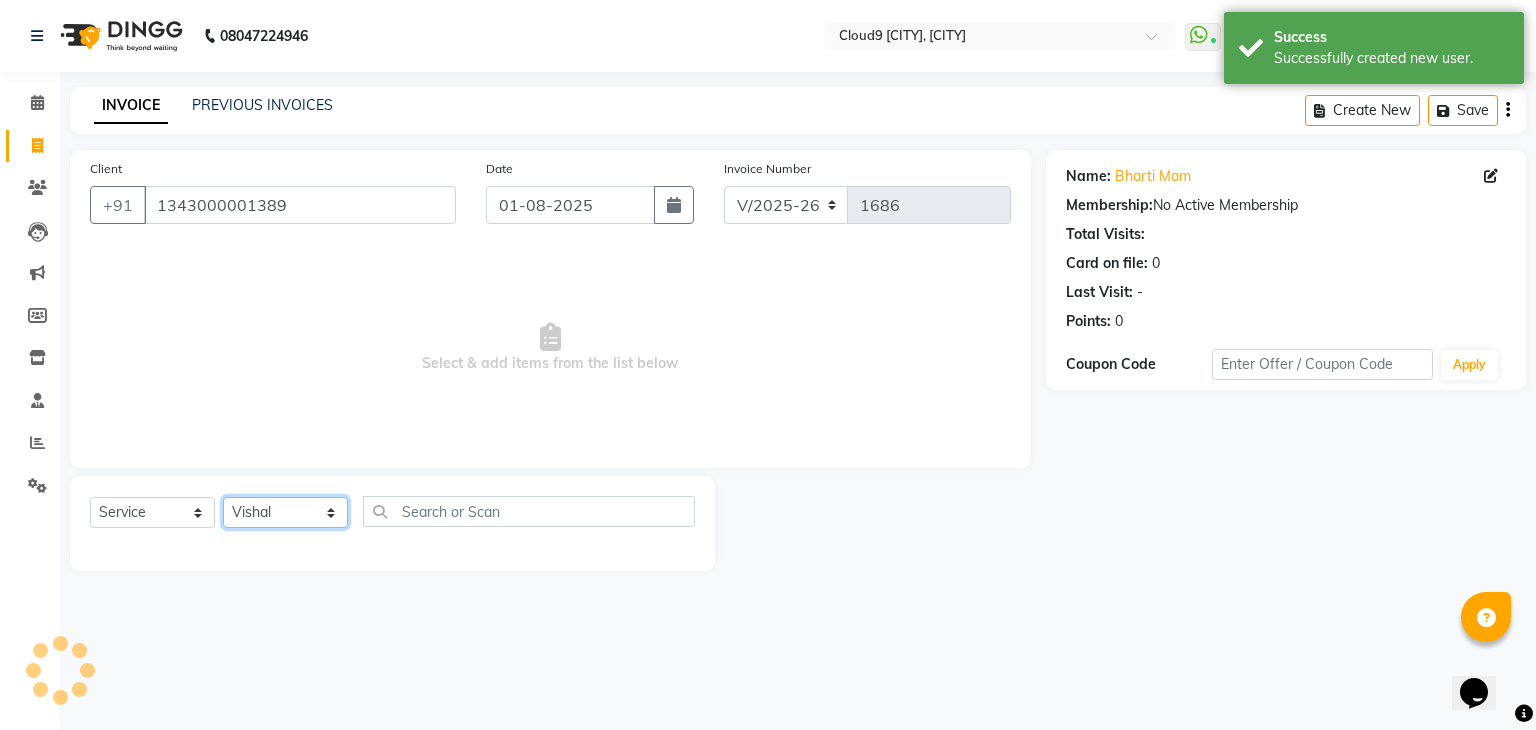 click on "Select Stylist Akhilesh Anjali Ankush Anu Arun Ashok sir Carpe Diem DINGG SUPPORT Eddy Front Desk [FIRST] Intzar Lakshmi Maanish Manisha Mona Naresh Naushad Poonam 1 Poonam 2 Priya Raja Rajesh Ji Rani Reena Renu Ritika Riyaz Sakshi Sangita Santoshi Seema Shabina Shamshad Sharik Ali Sharukh 2 Umesh Vicky Vinay Vishal Vishu Waiting Client" 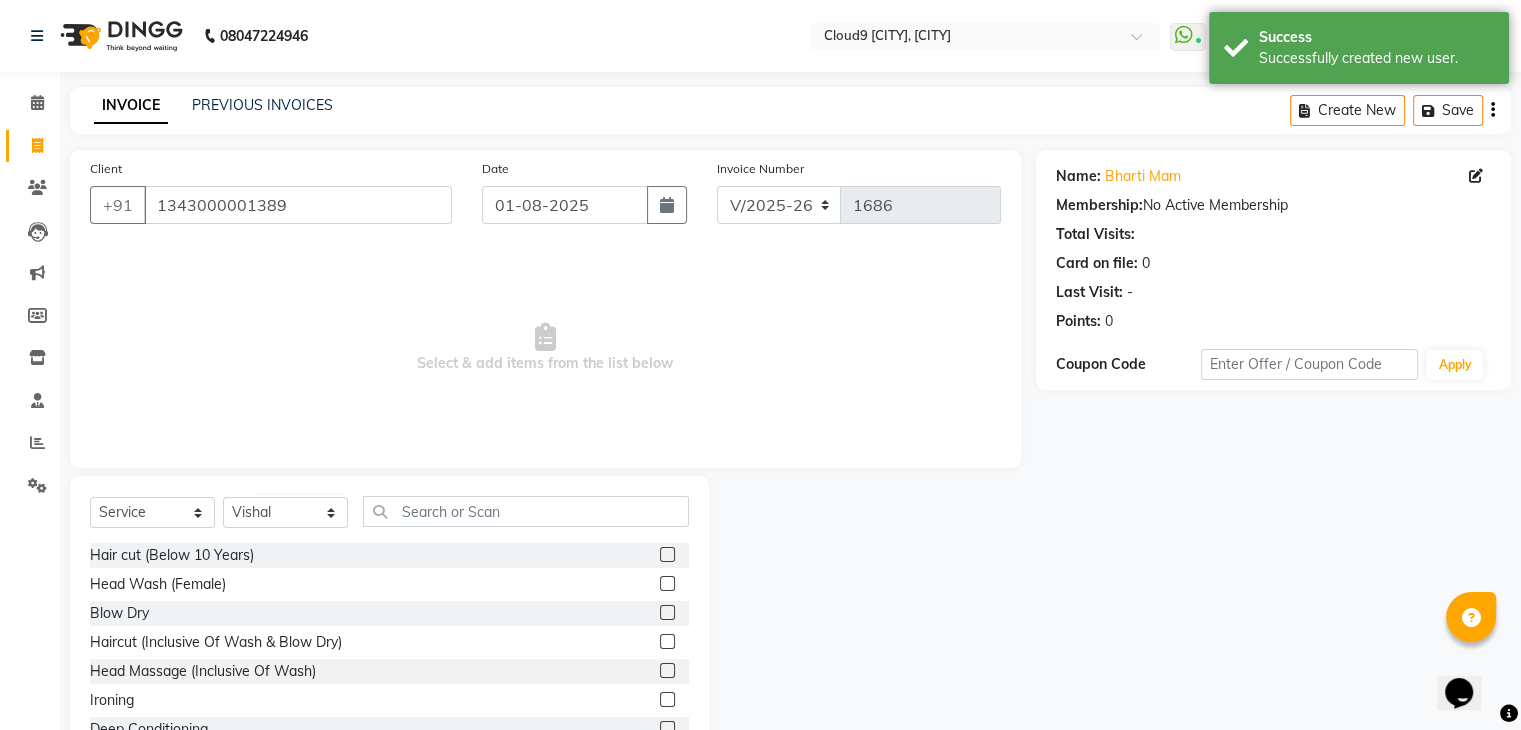 click 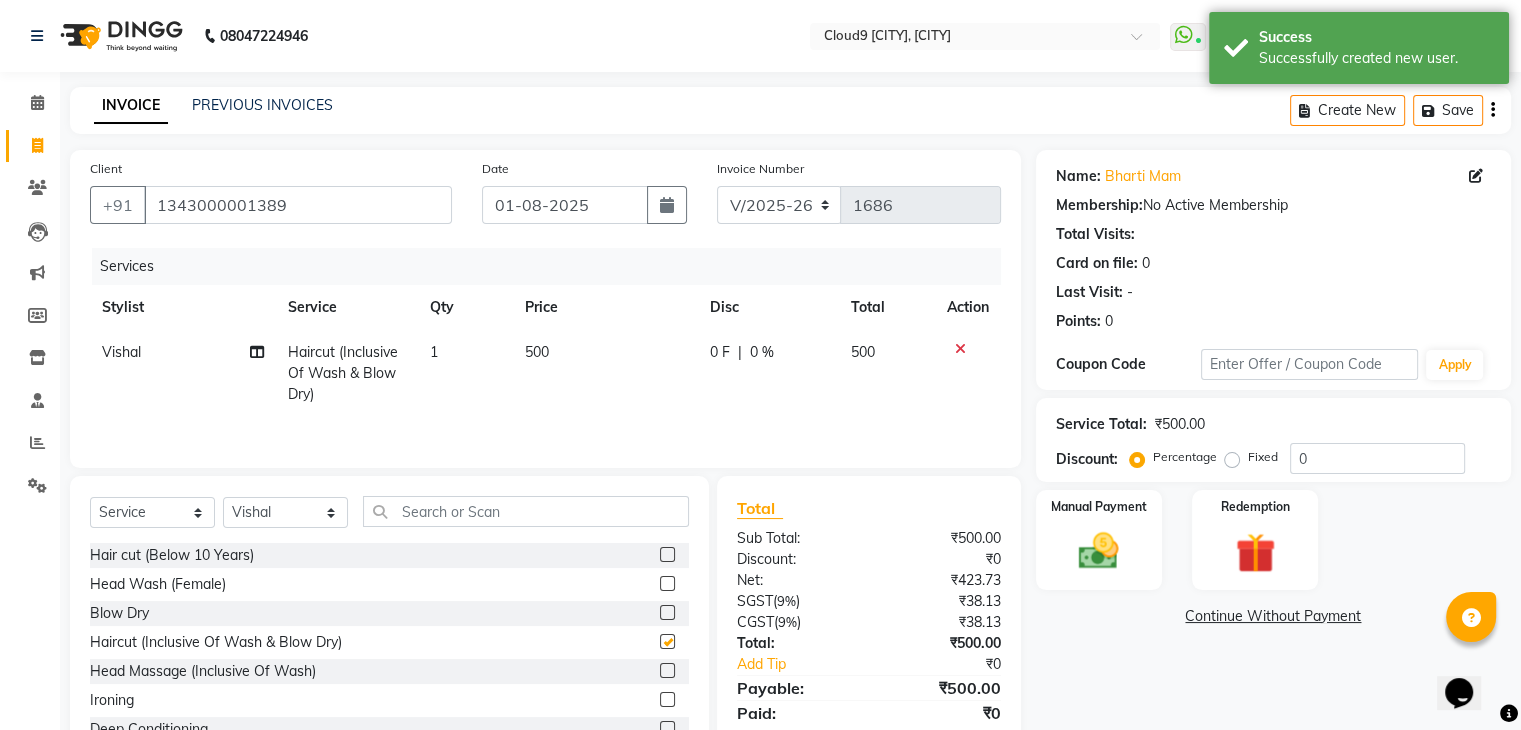 checkbox on "false" 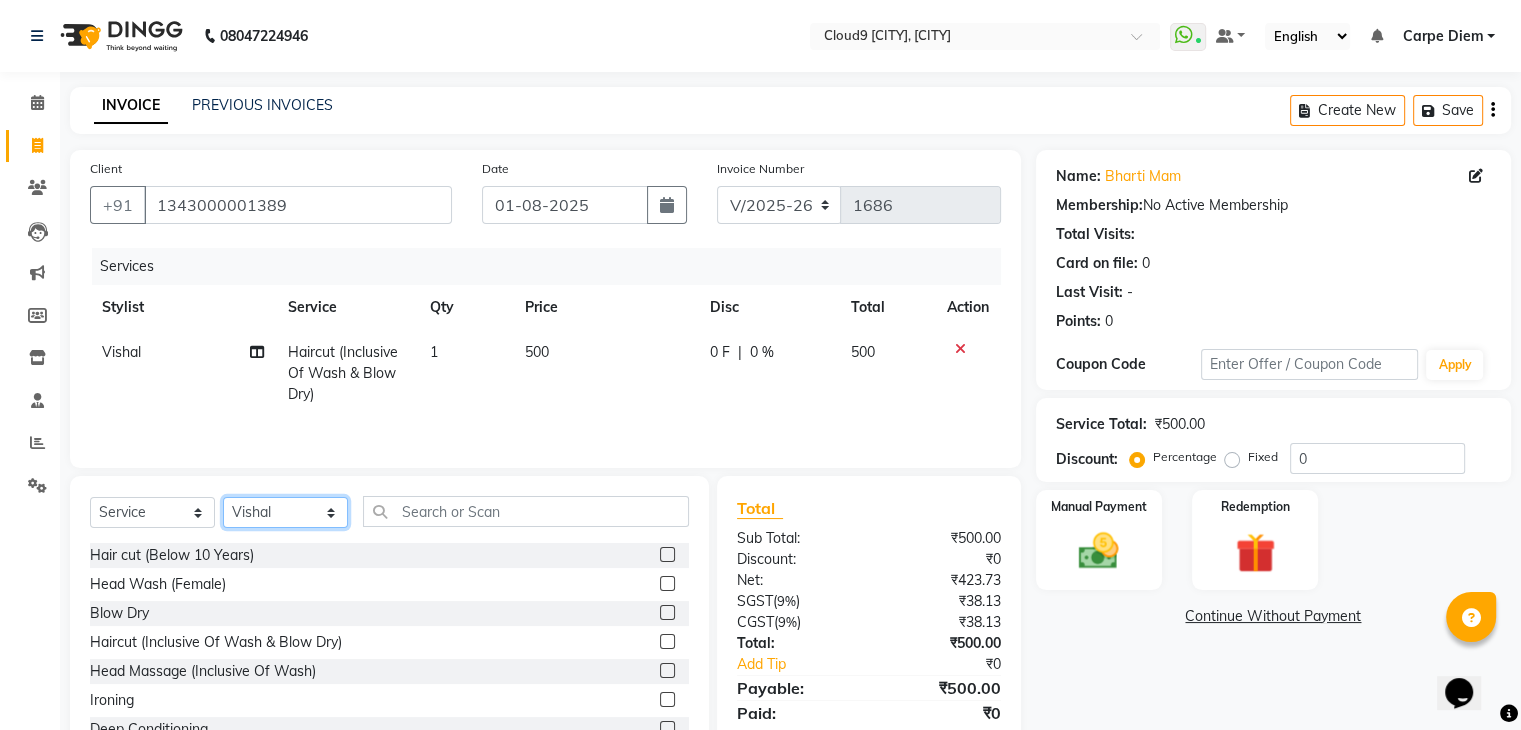 click on "Select Stylist Akhilesh Anjali Ankush Anu Arun Ashok sir Carpe Diem DINGG SUPPORT Eddy Front Desk [FIRST] Intzar Lakshmi Maanish Manisha Mona Naresh Naushad Poonam 1 Poonam 2 Priya Raja Rajesh Ji Rani Reena Renu Ritika Riyaz Sakshi Sangita Santoshi Seema Shabina Shamshad Sharik Ali Sharukh 2 Umesh Vicky Vinay Vishal Vishu Waiting Client" 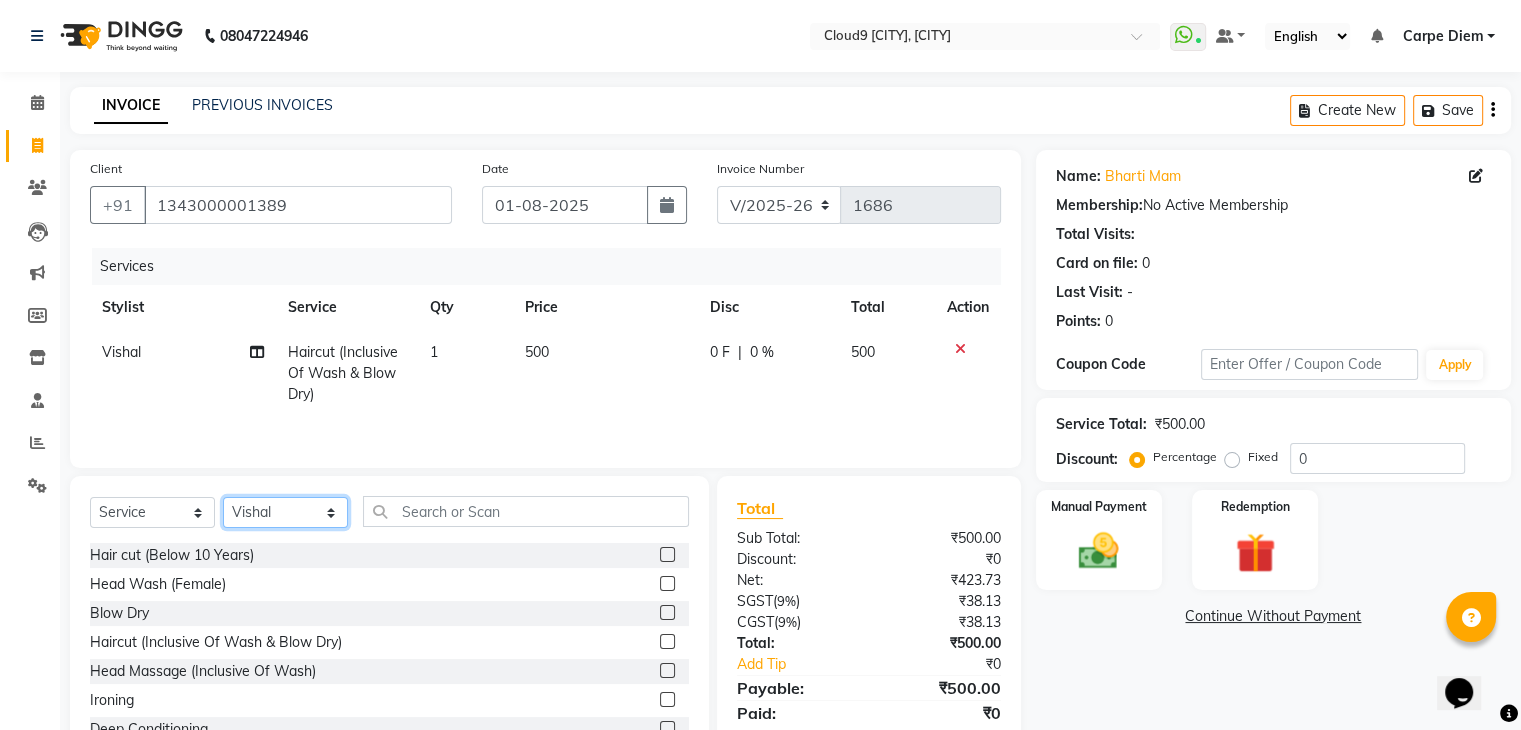 select on "69181" 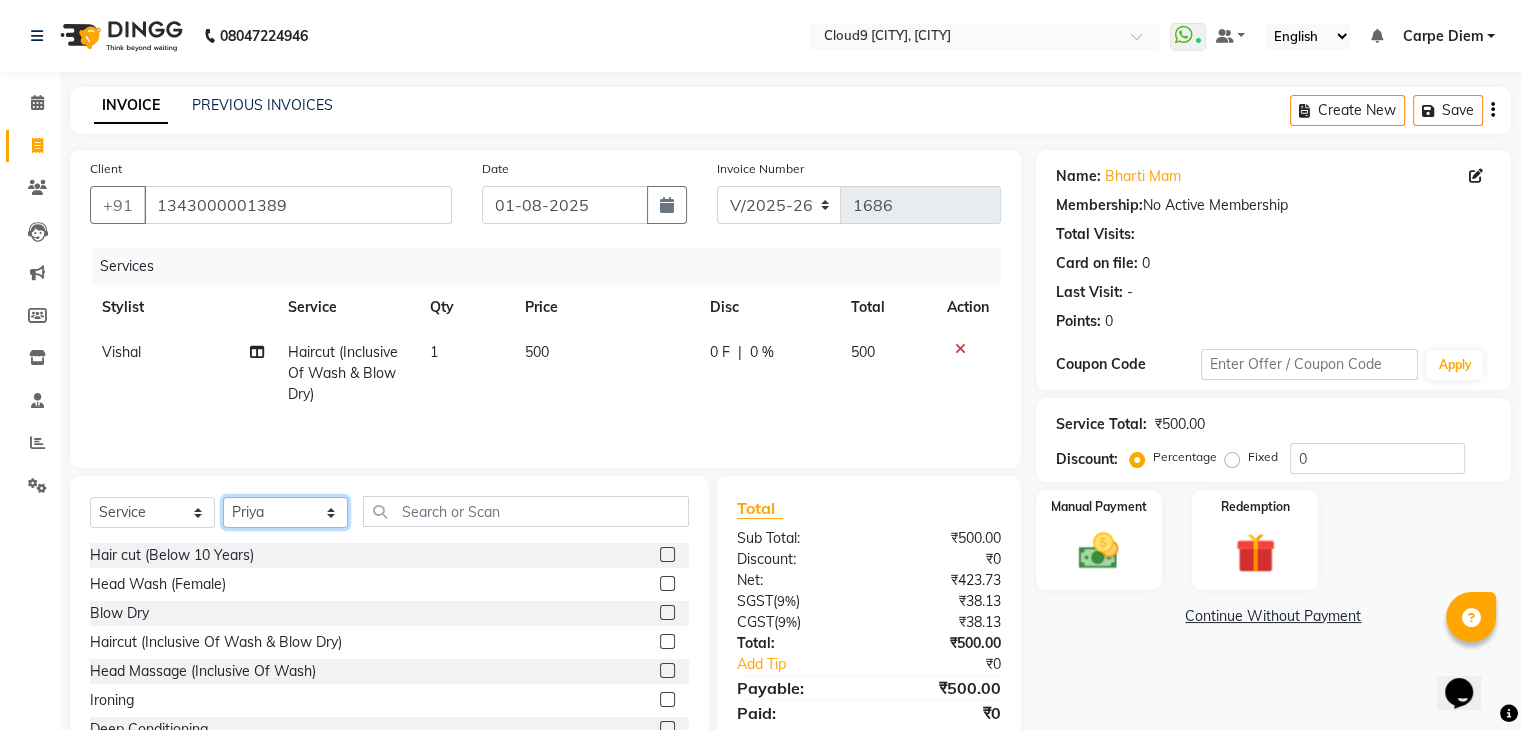 click on "Select Stylist Akhilesh Anjali Ankush Anu Arun Ashok sir Carpe Diem DINGG SUPPORT Eddy Front Desk [FIRST] Intzar Lakshmi Maanish Manisha Mona Naresh Naushad Poonam 1 Poonam 2 Priya Raja Rajesh Ji Rani Reena Renu Ritika Riyaz Sakshi Sangita Santoshi Seema Shabina Shamshad Sharik Ali Sharukh 2 Umesh Vicky Vinay Vishal Vishu Waiting Client" 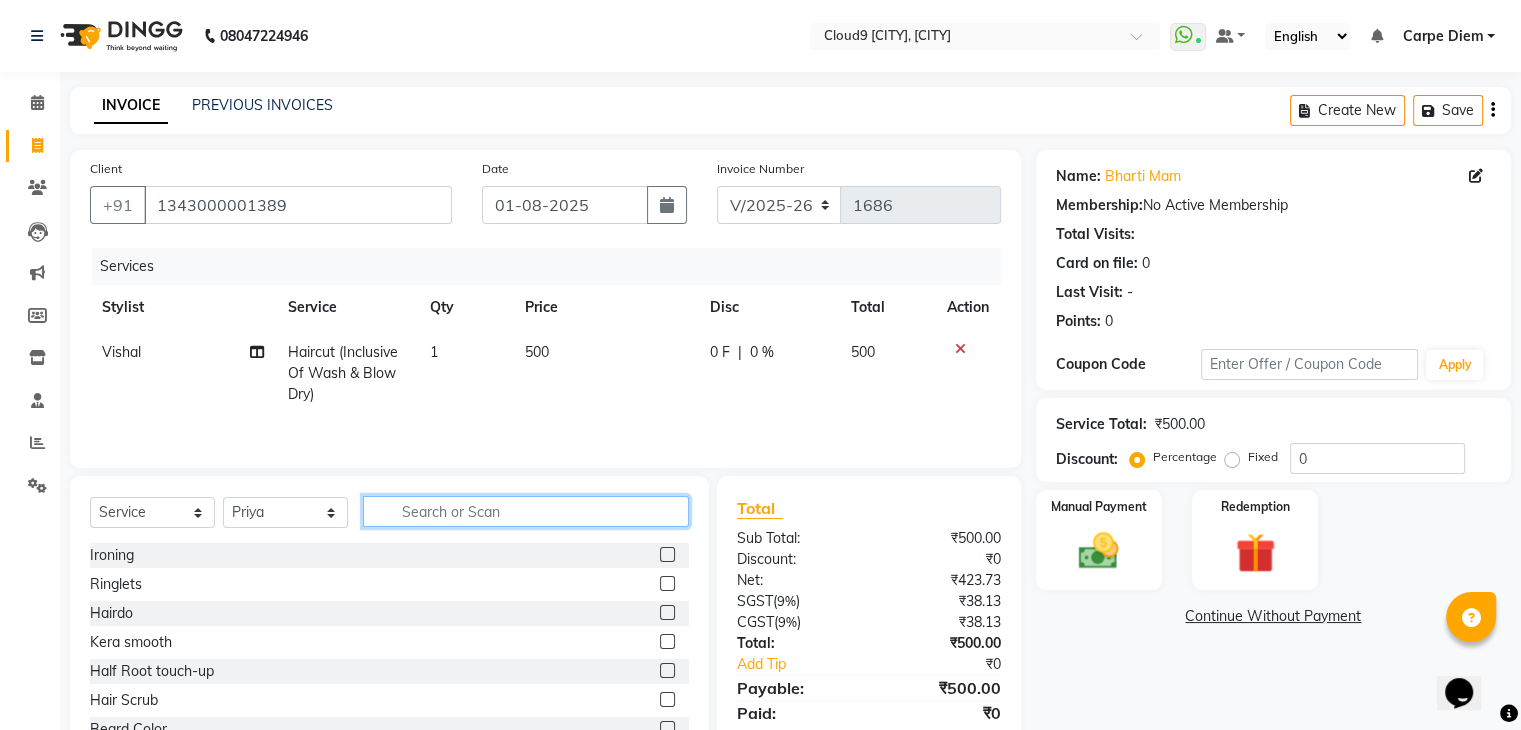 click 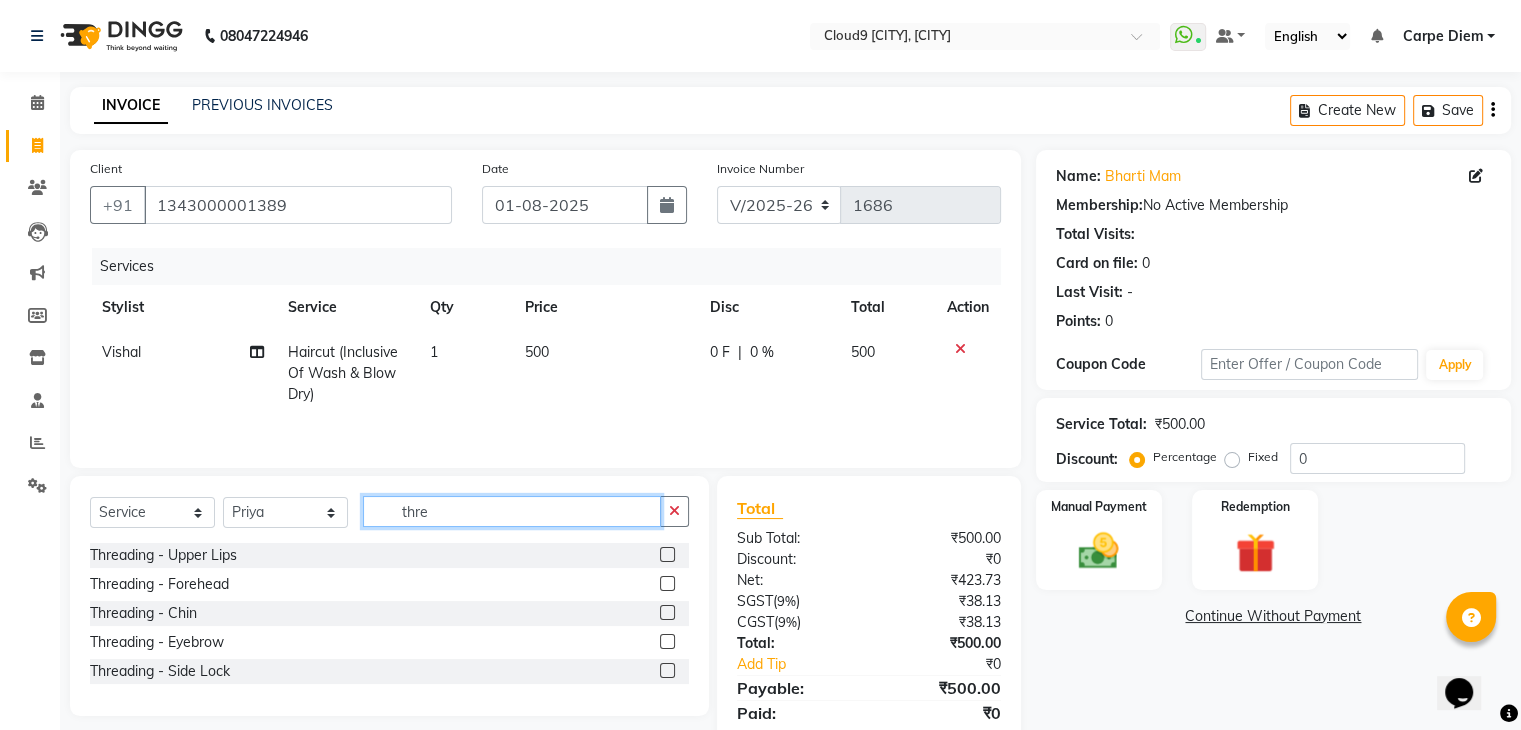 type on "thre" 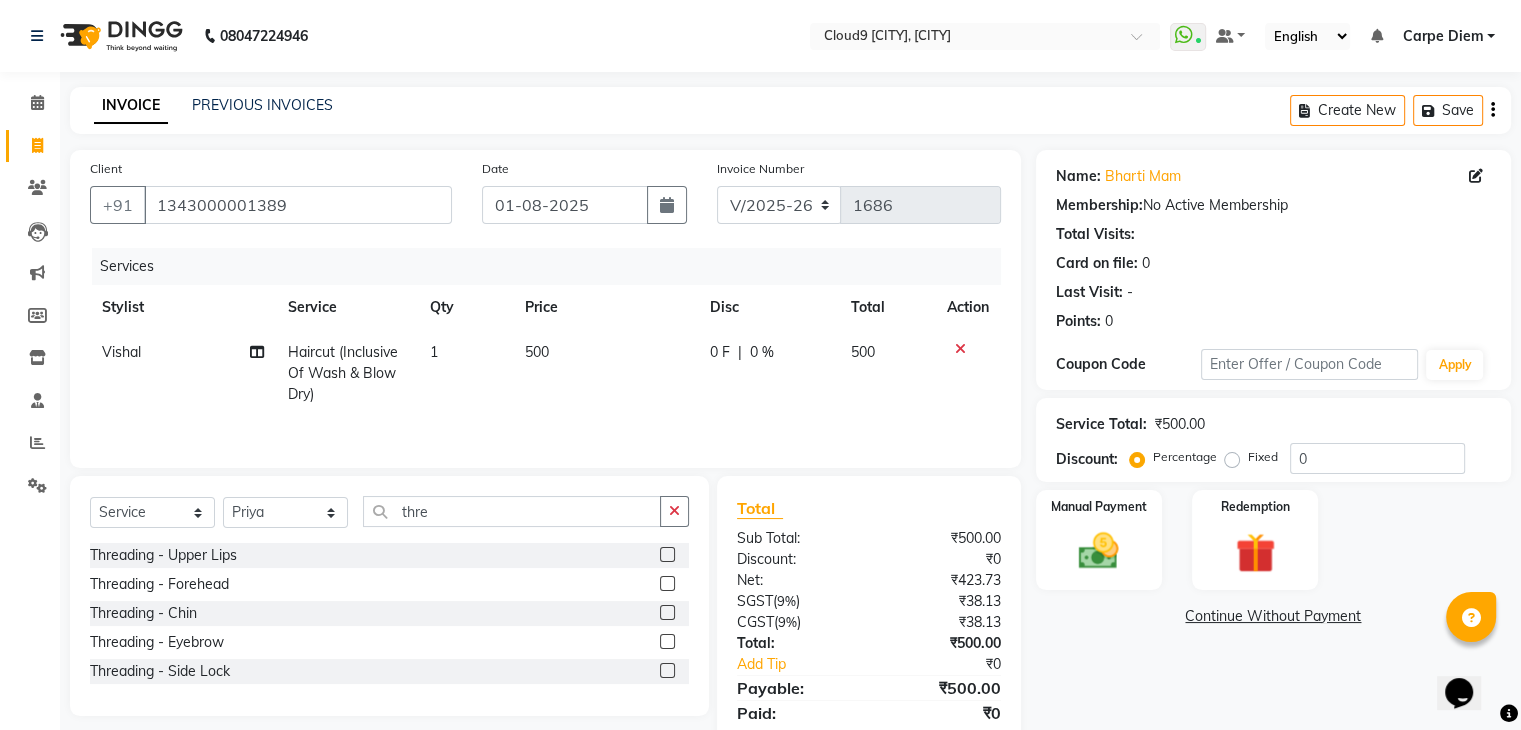 click 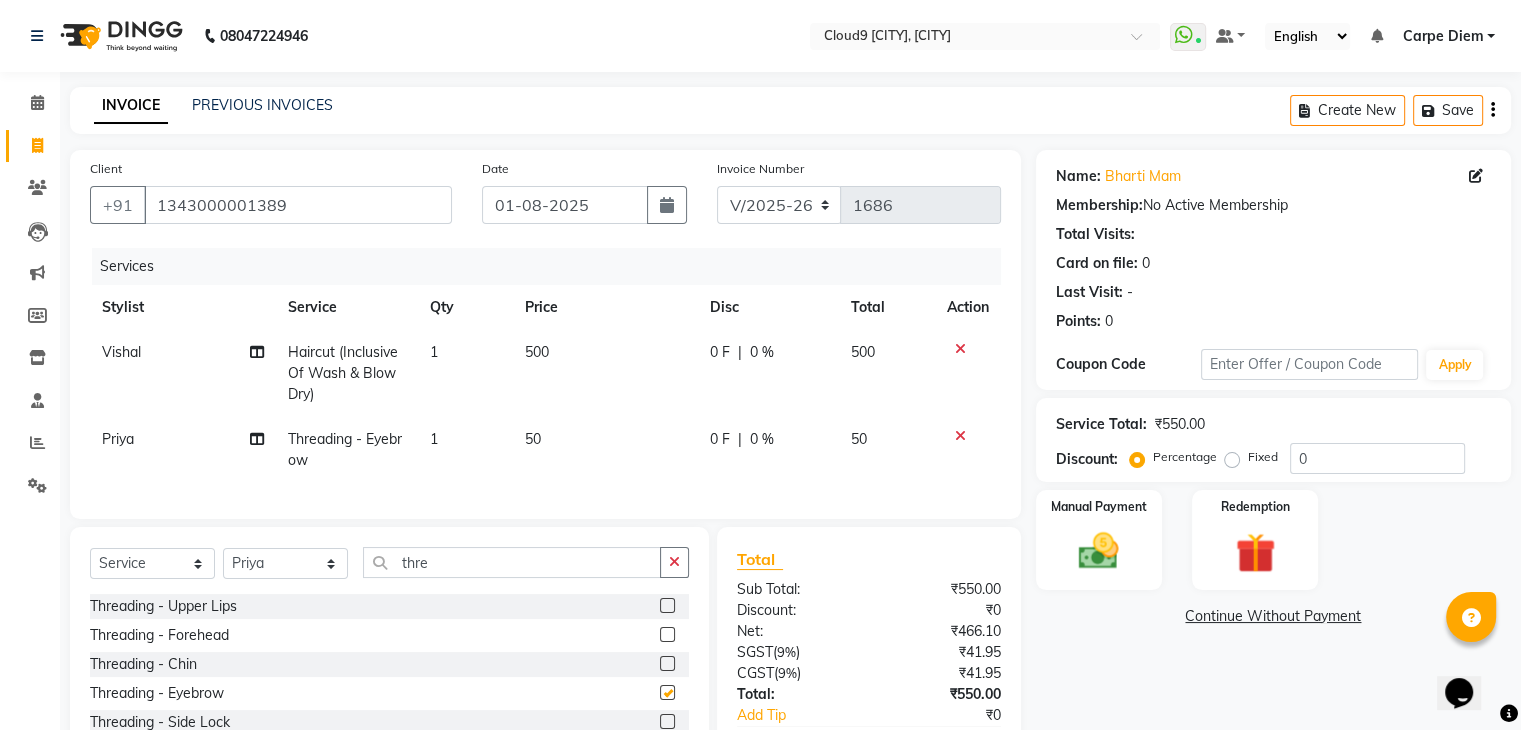 checkbox on "false" 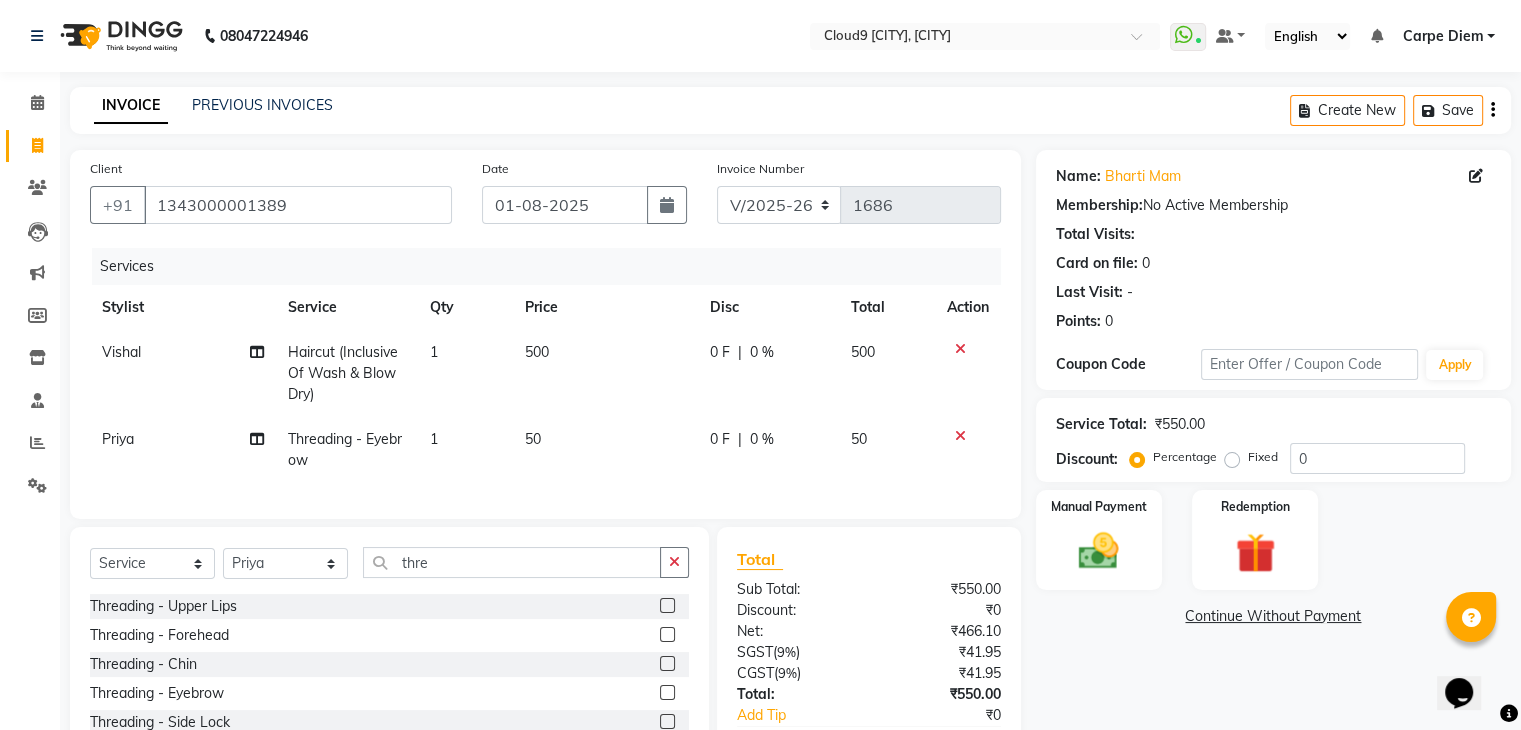 click 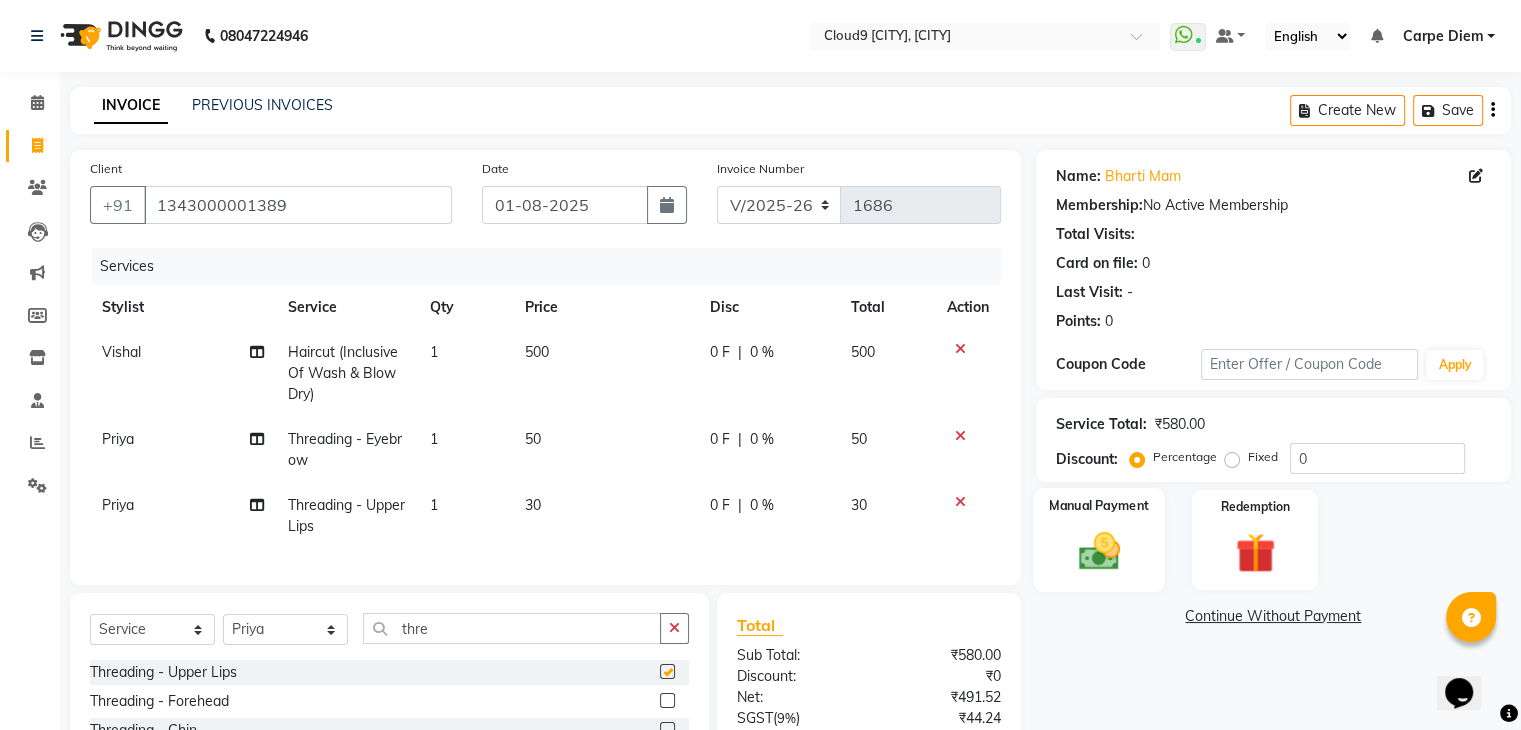 checkbox on "false" 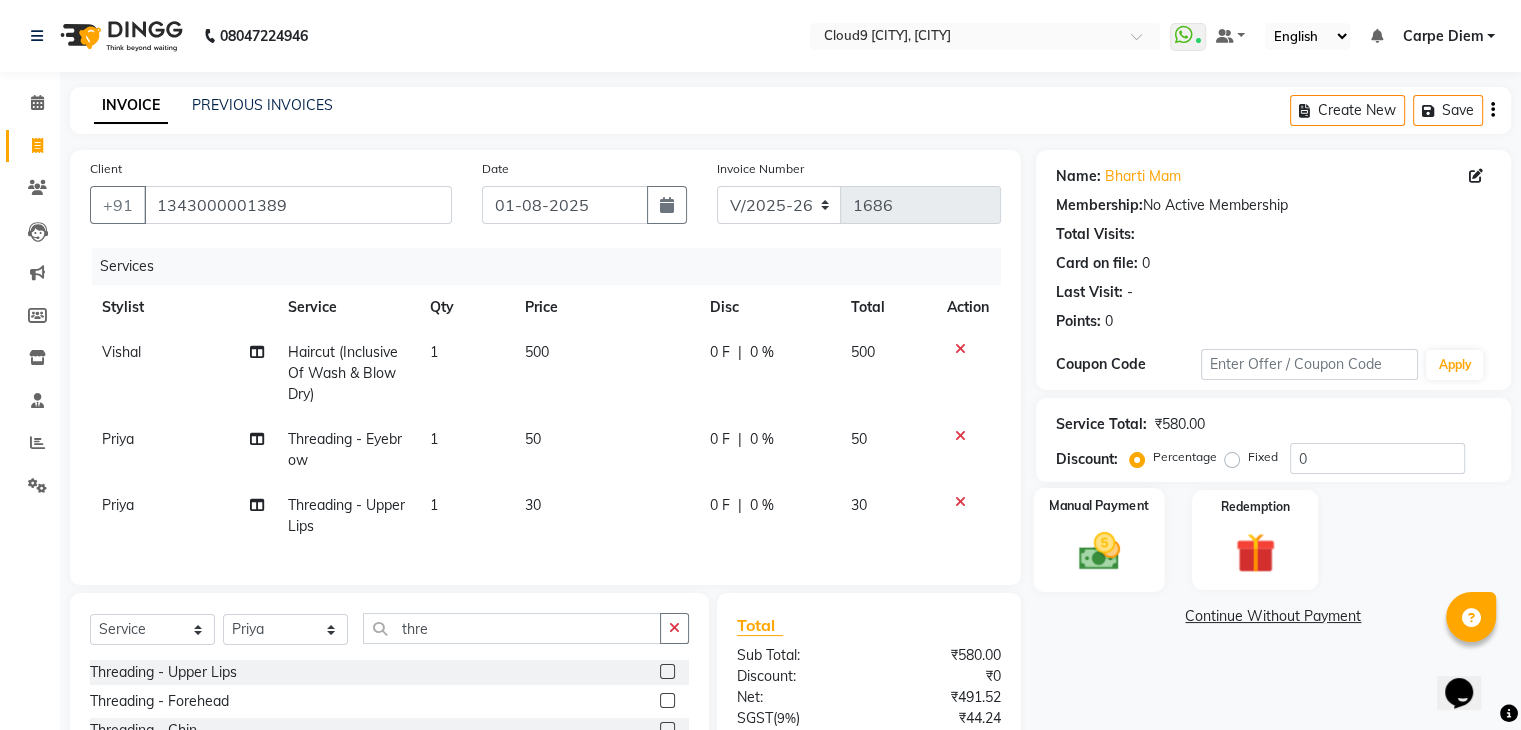 click 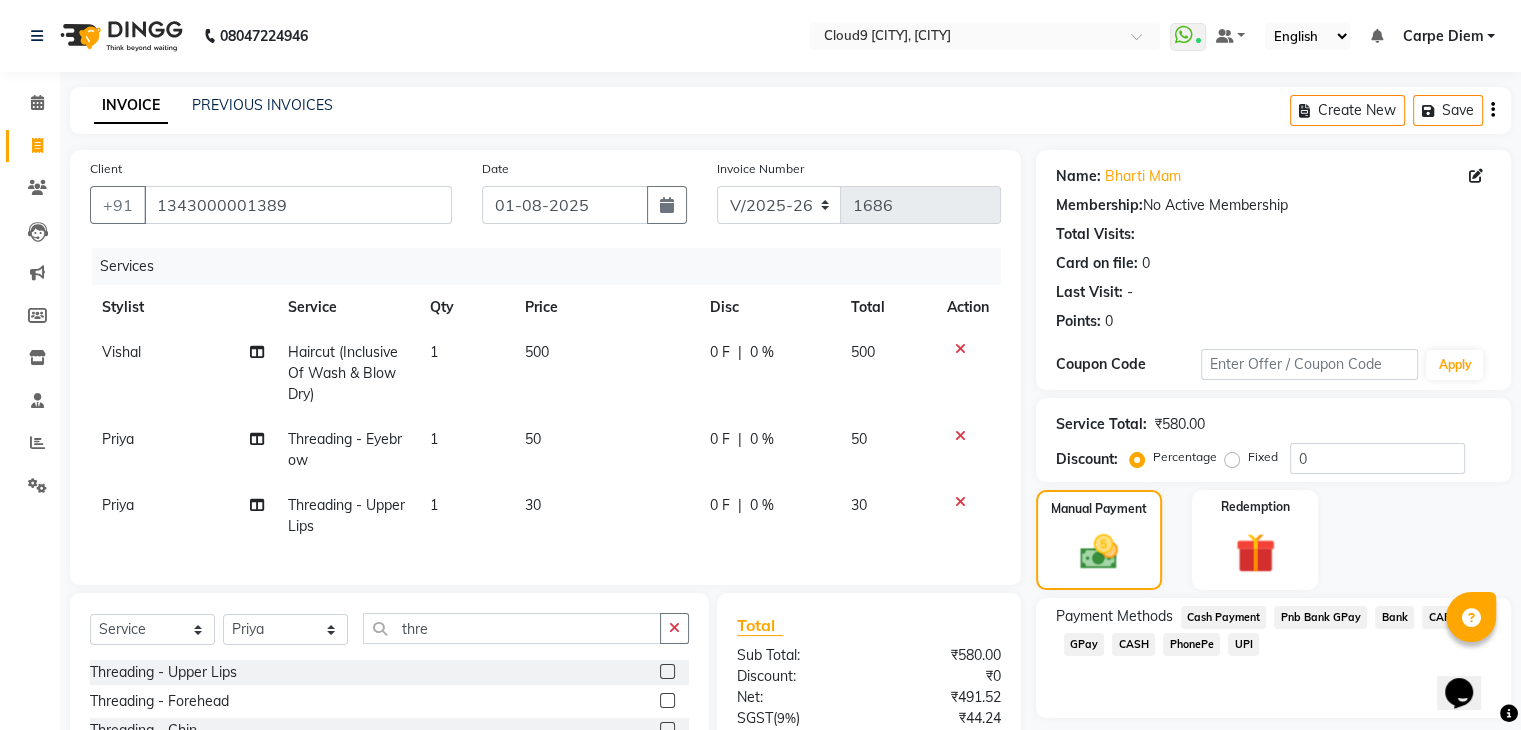 click on "CASH" 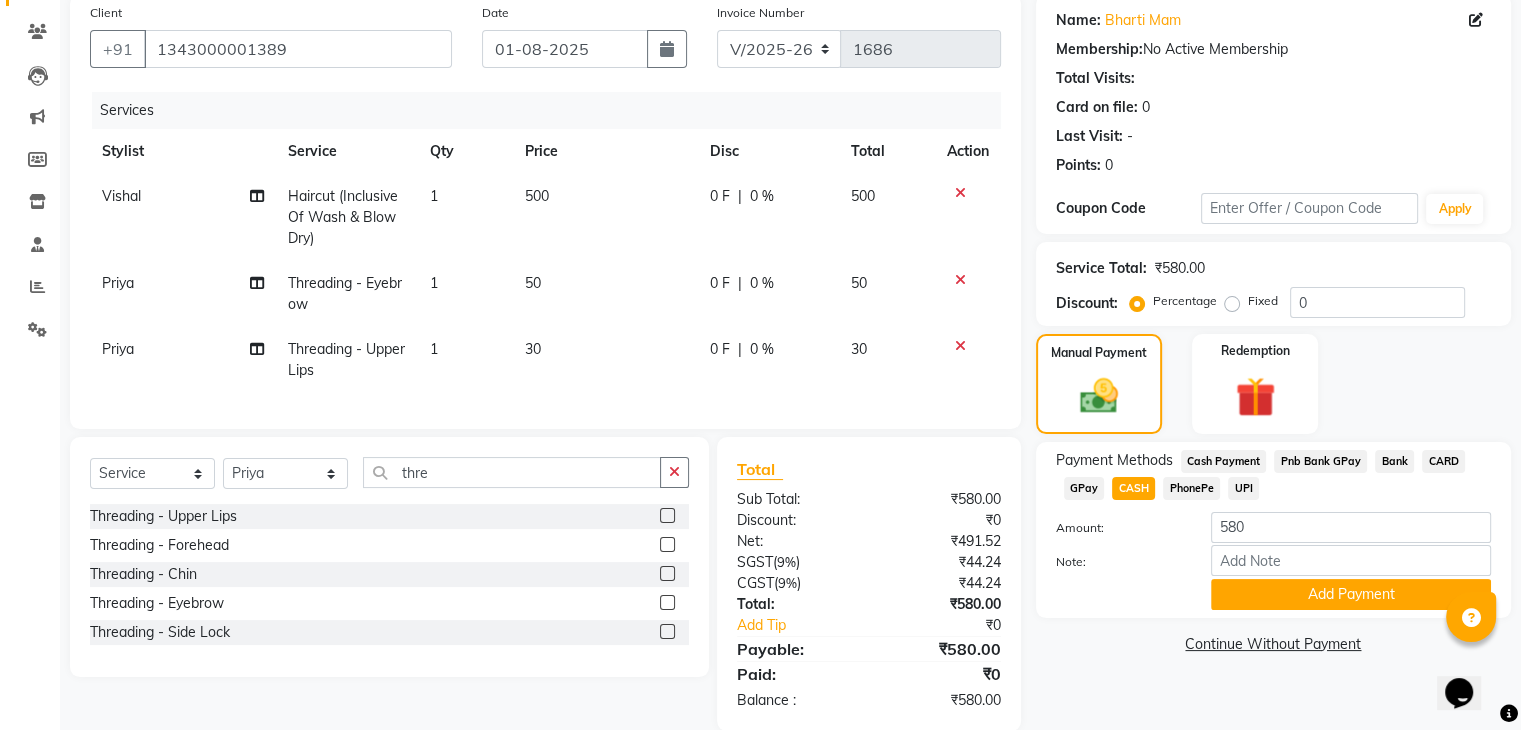 scroll, scrollTop: 203, scrollLeft: 0, axis: vertical 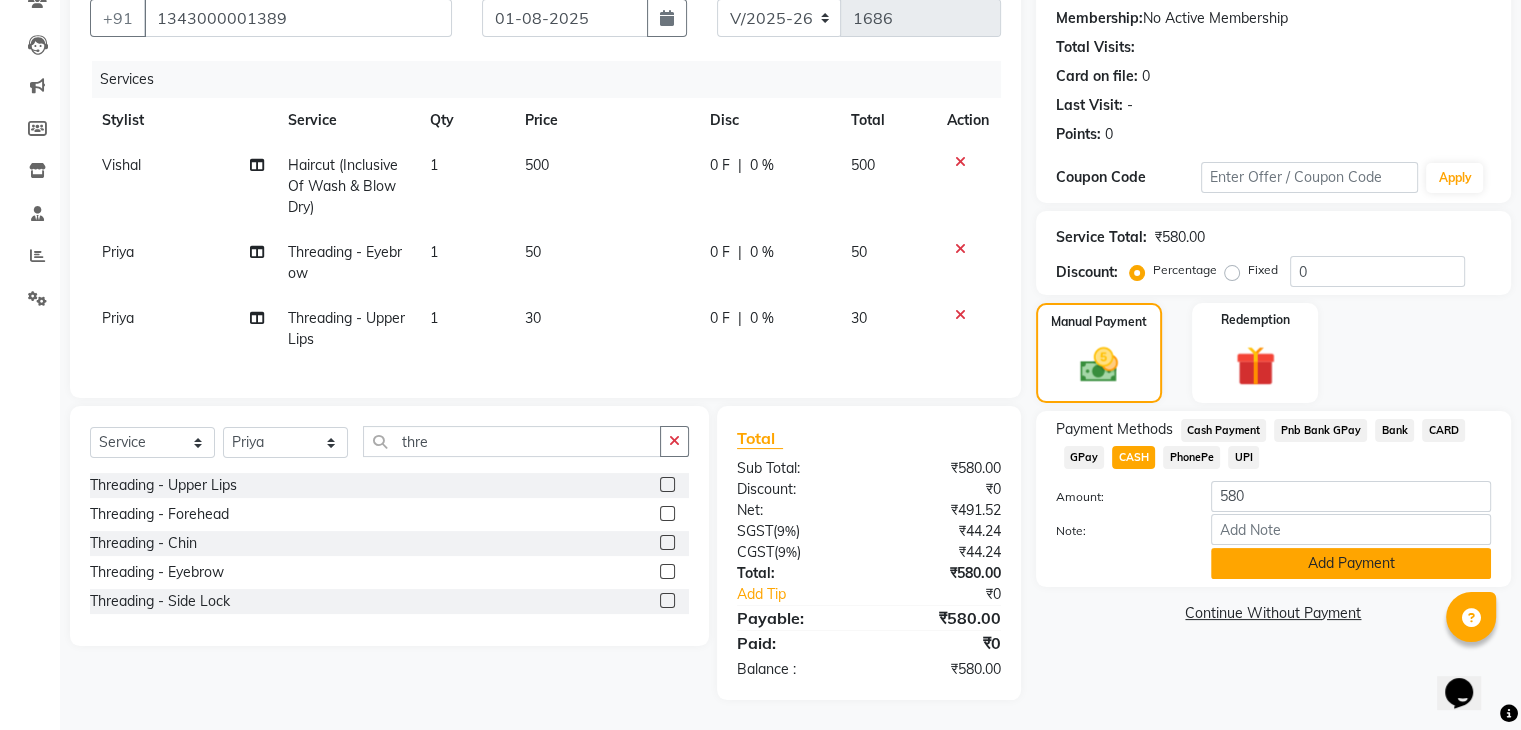 click on "Add Payment" 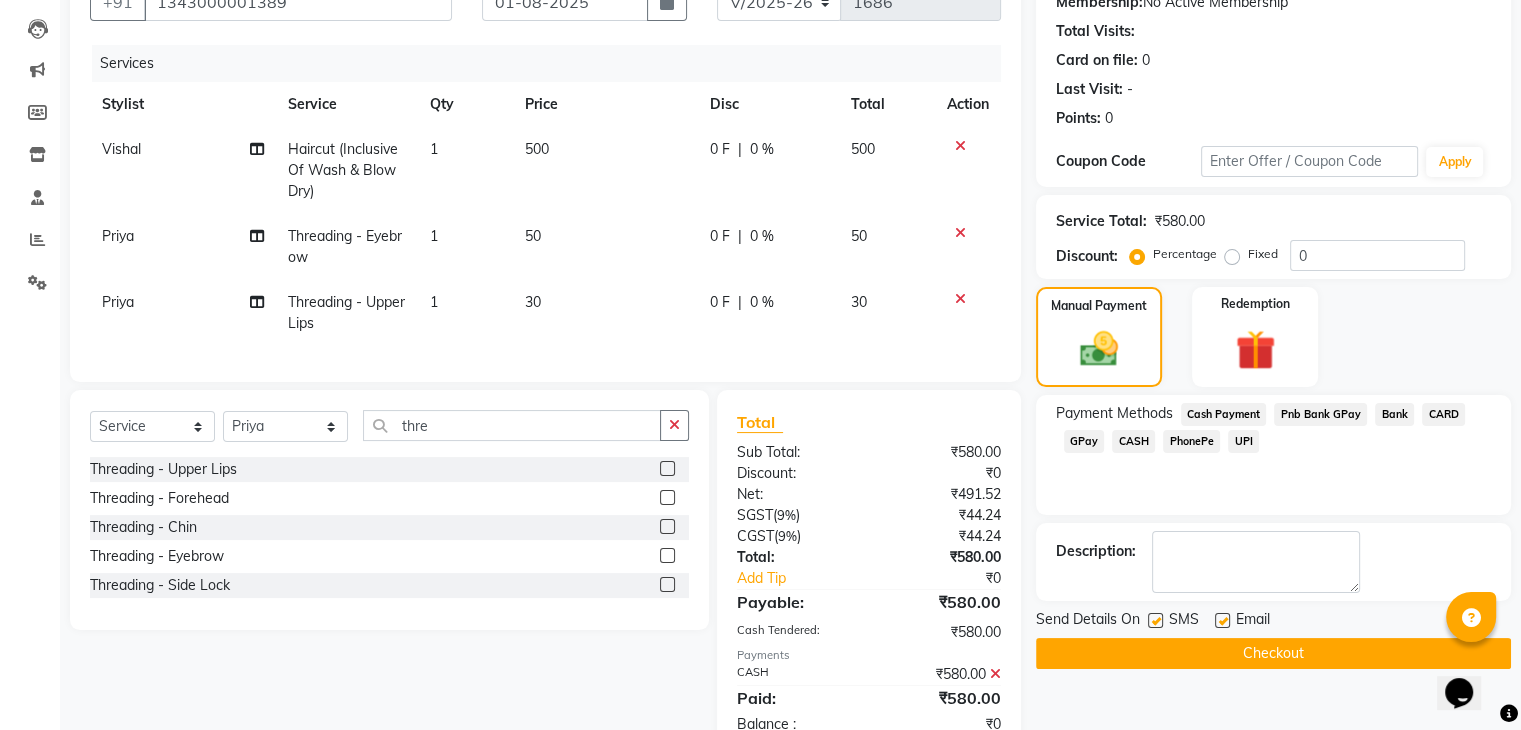 click on "Checkout" 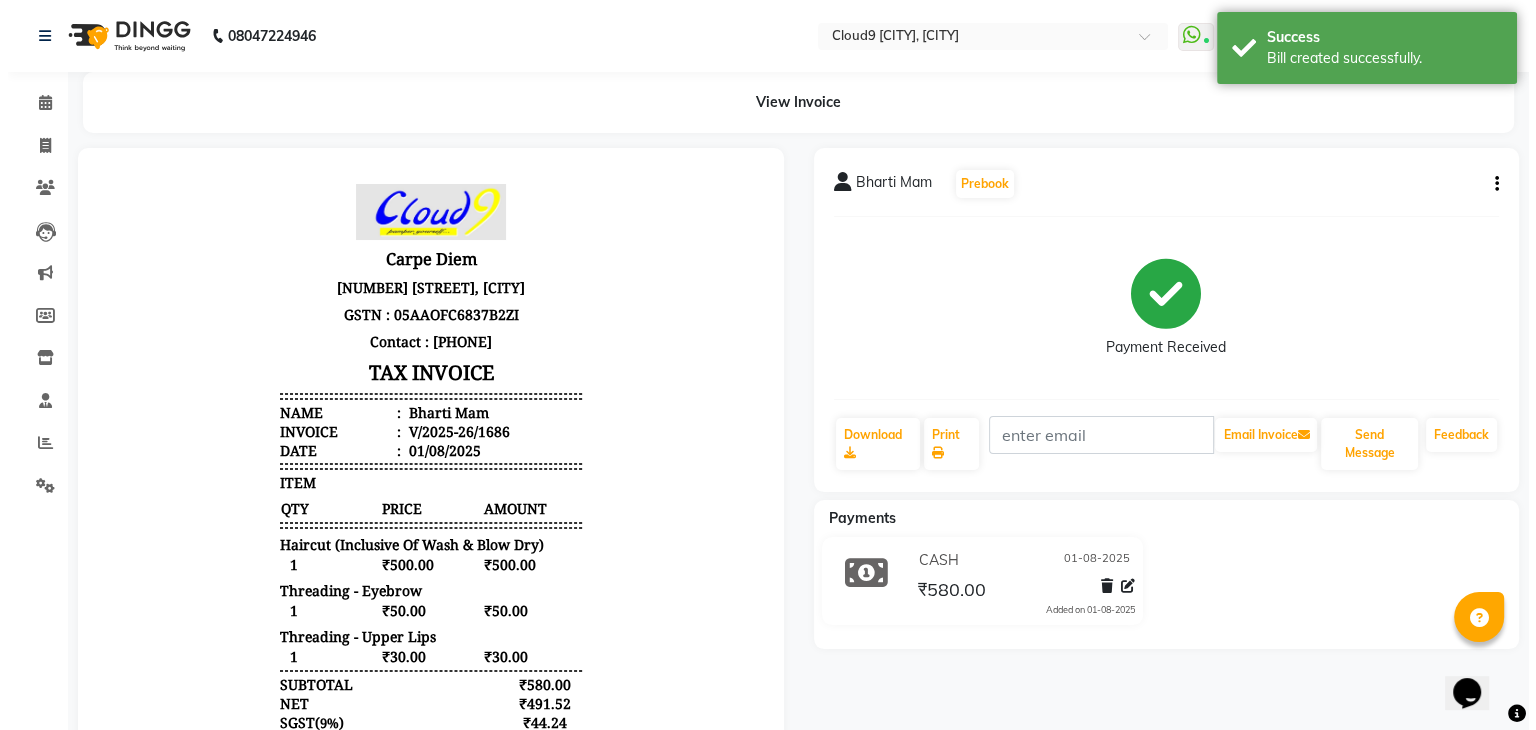 scroll, scrollTop: 0, scrollLeft: 0, axis: both 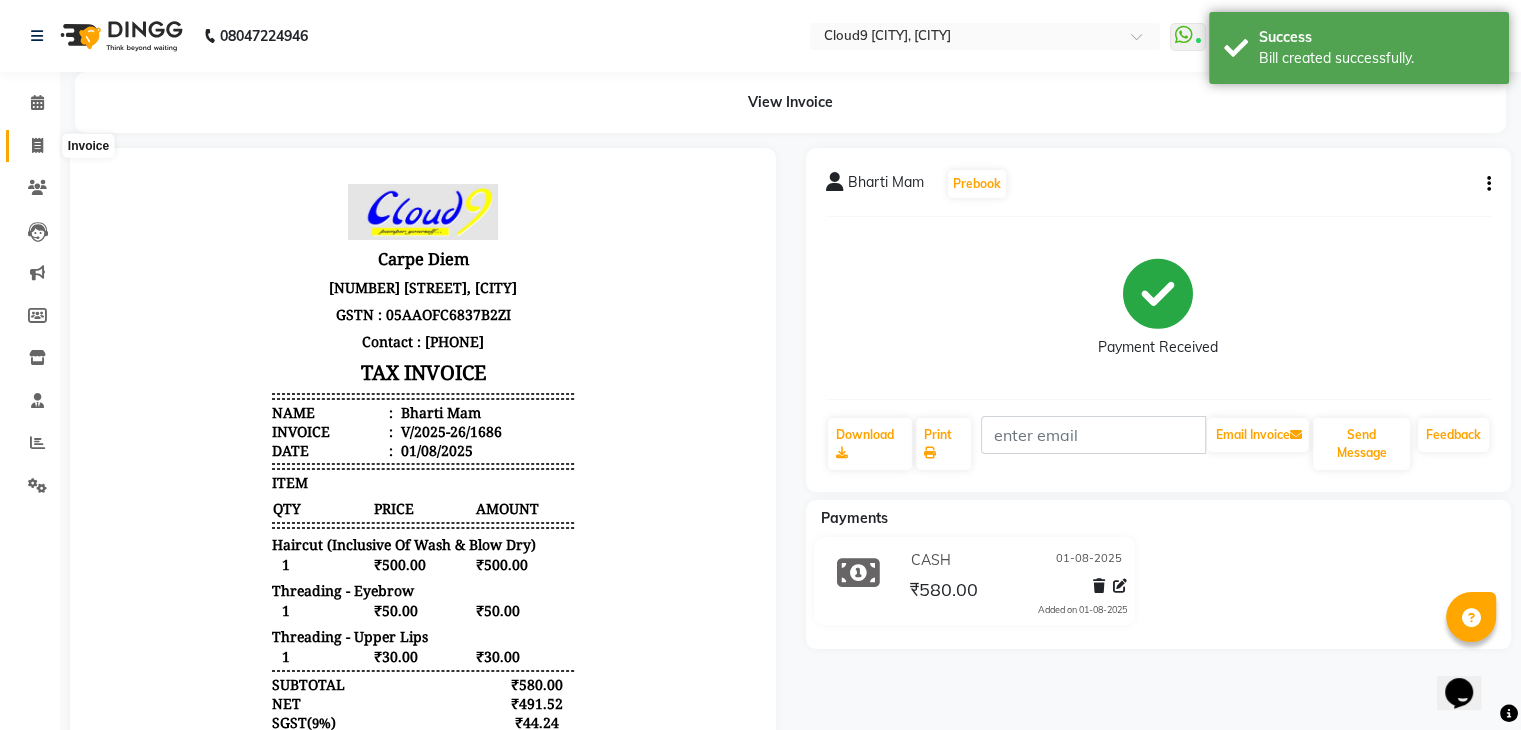 click 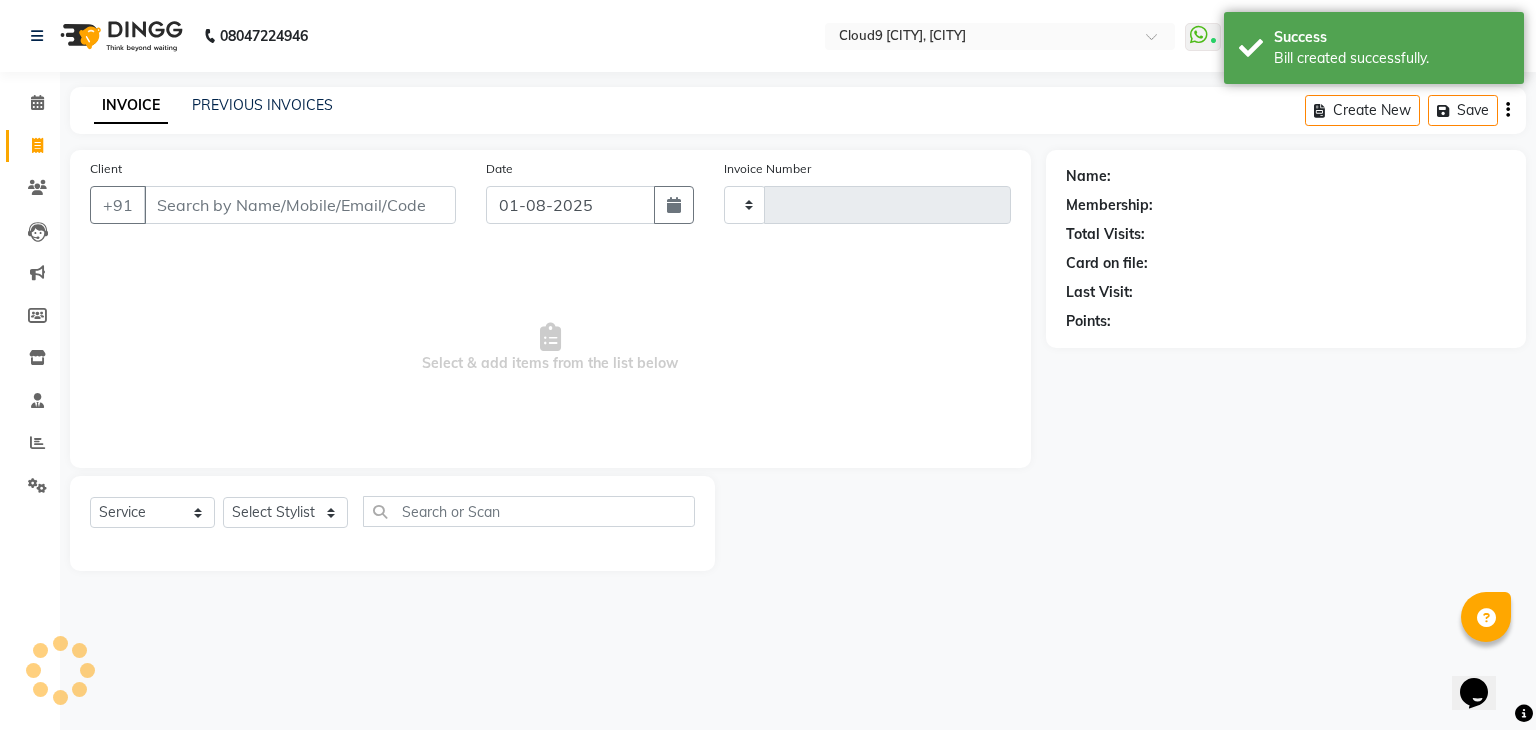type on "1687" 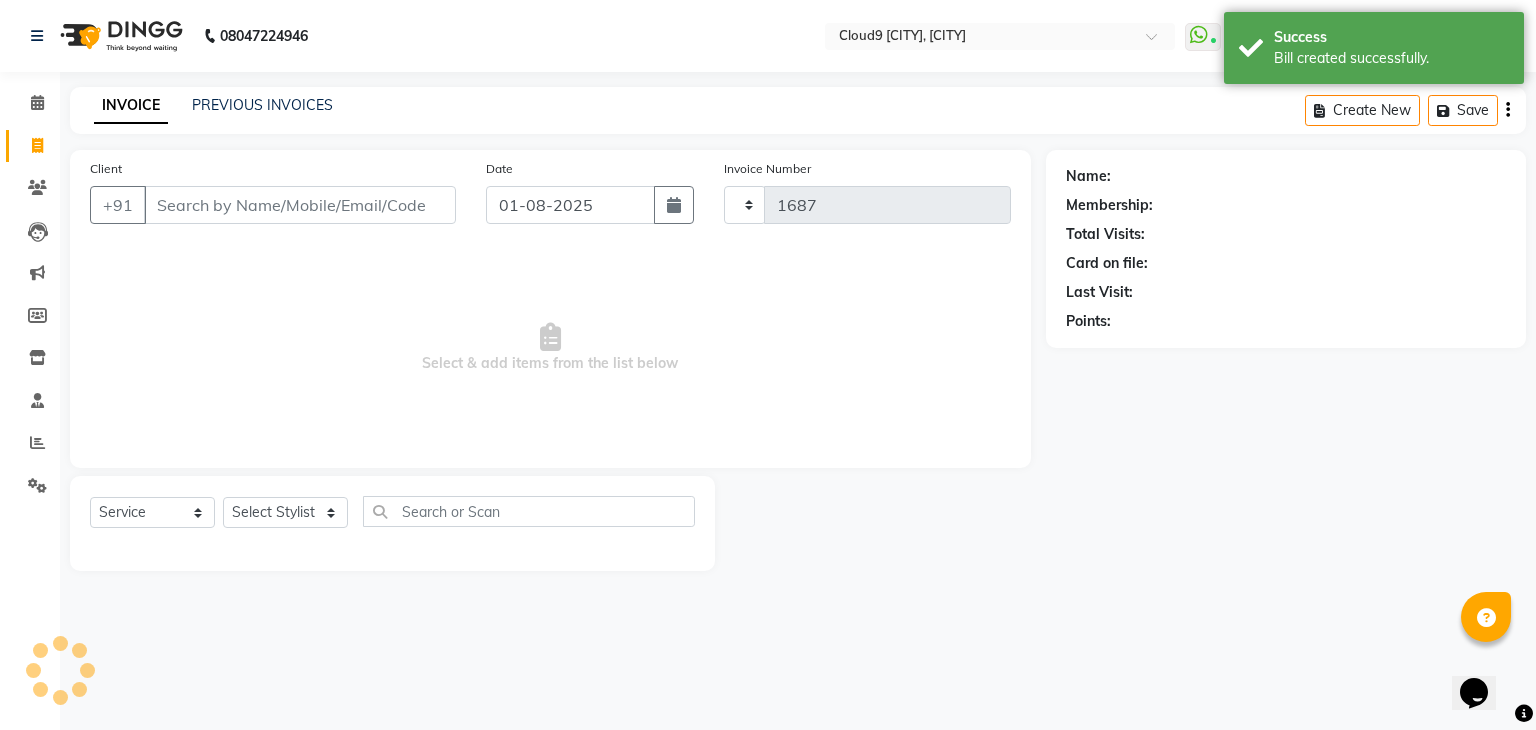 select on "7746" 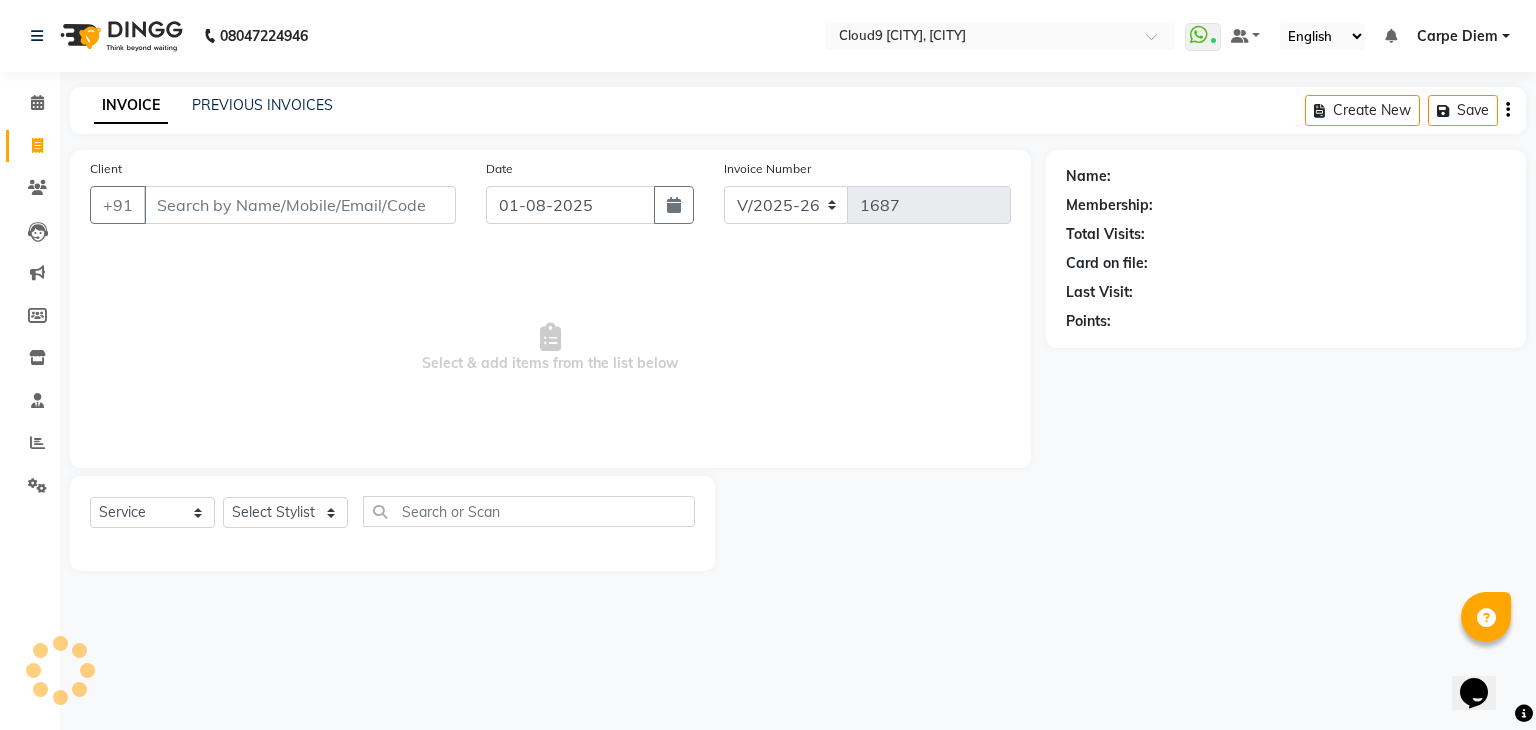 click on "Client" at bounding box center (300, 205) 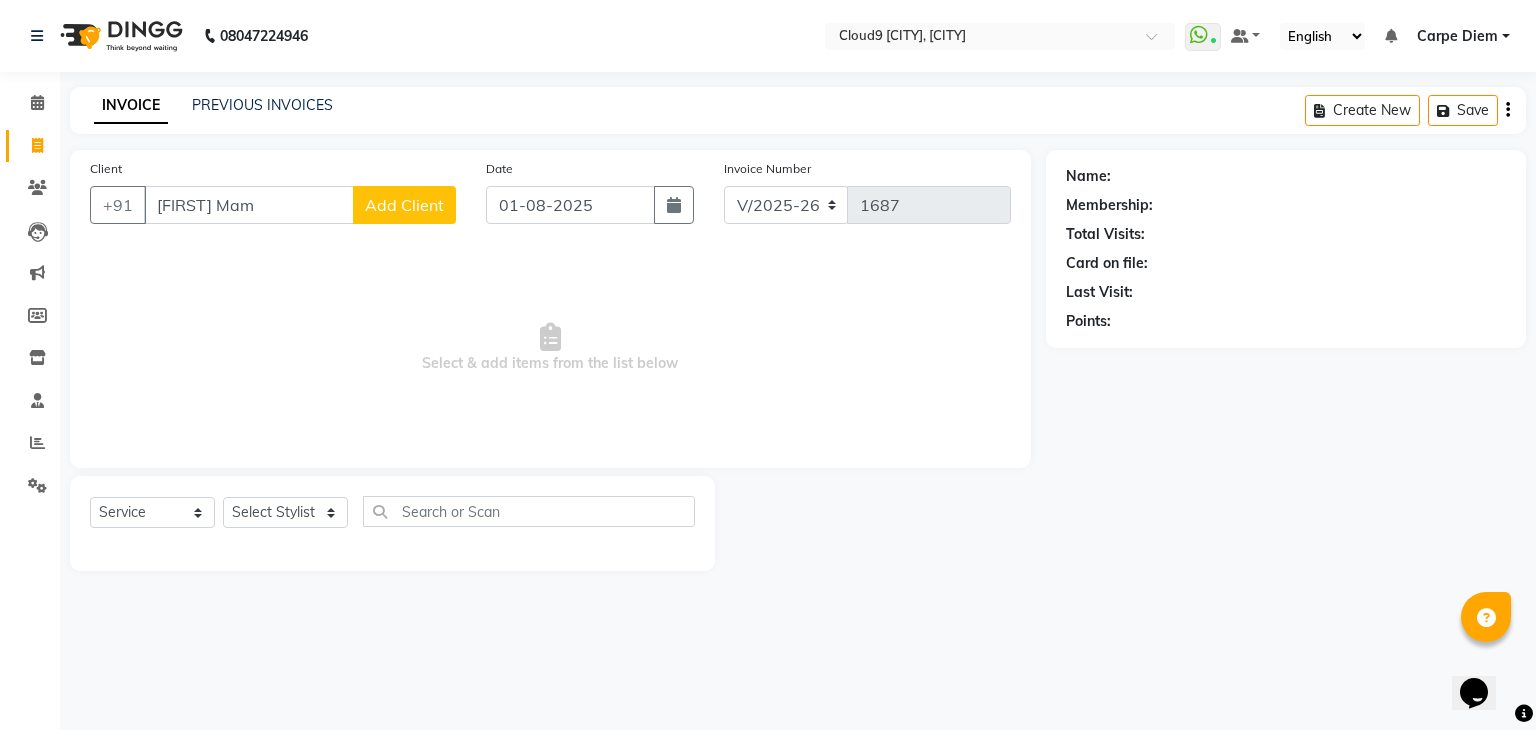type on "[FIRST] Mam" 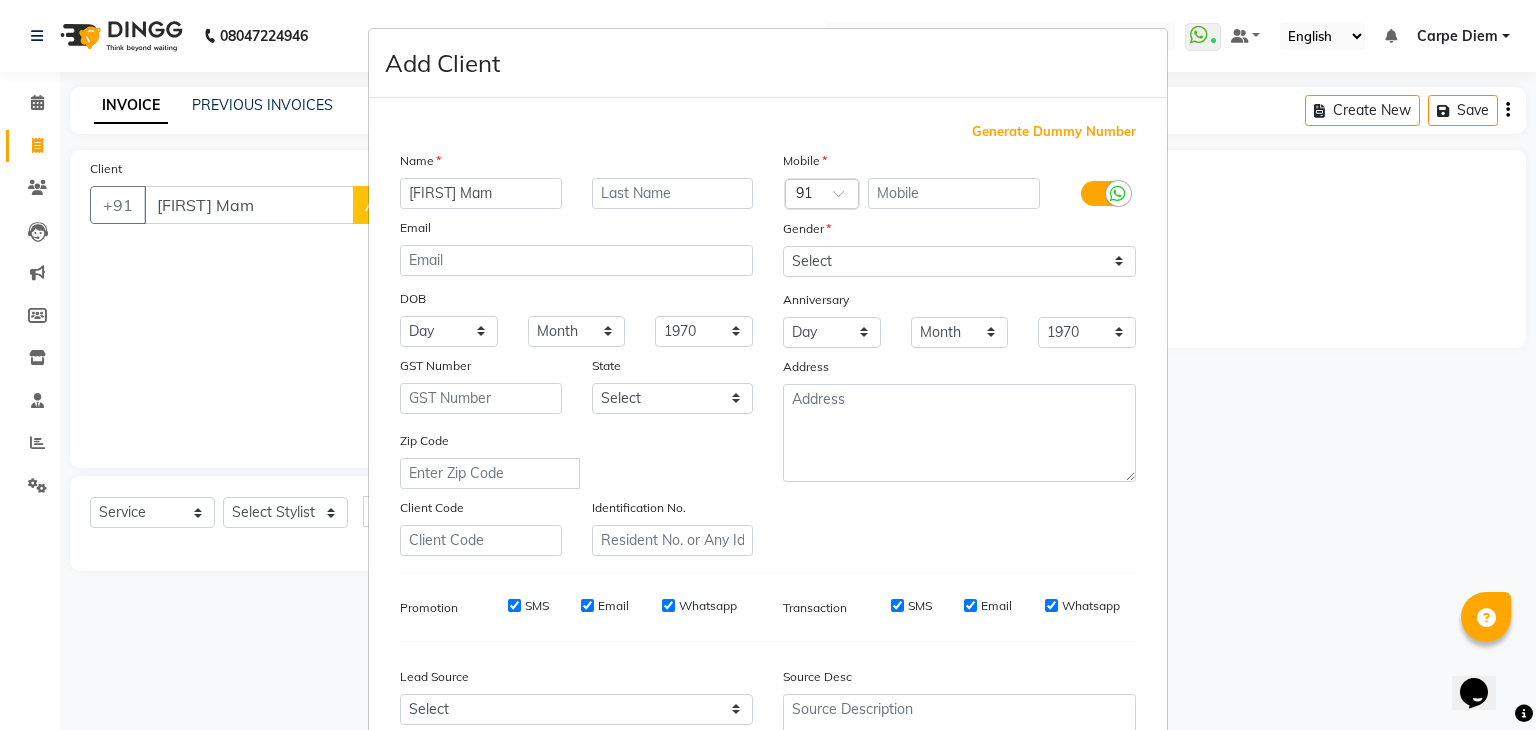 click on "Generate Dummy Number" at bounding box center (1054, 132) 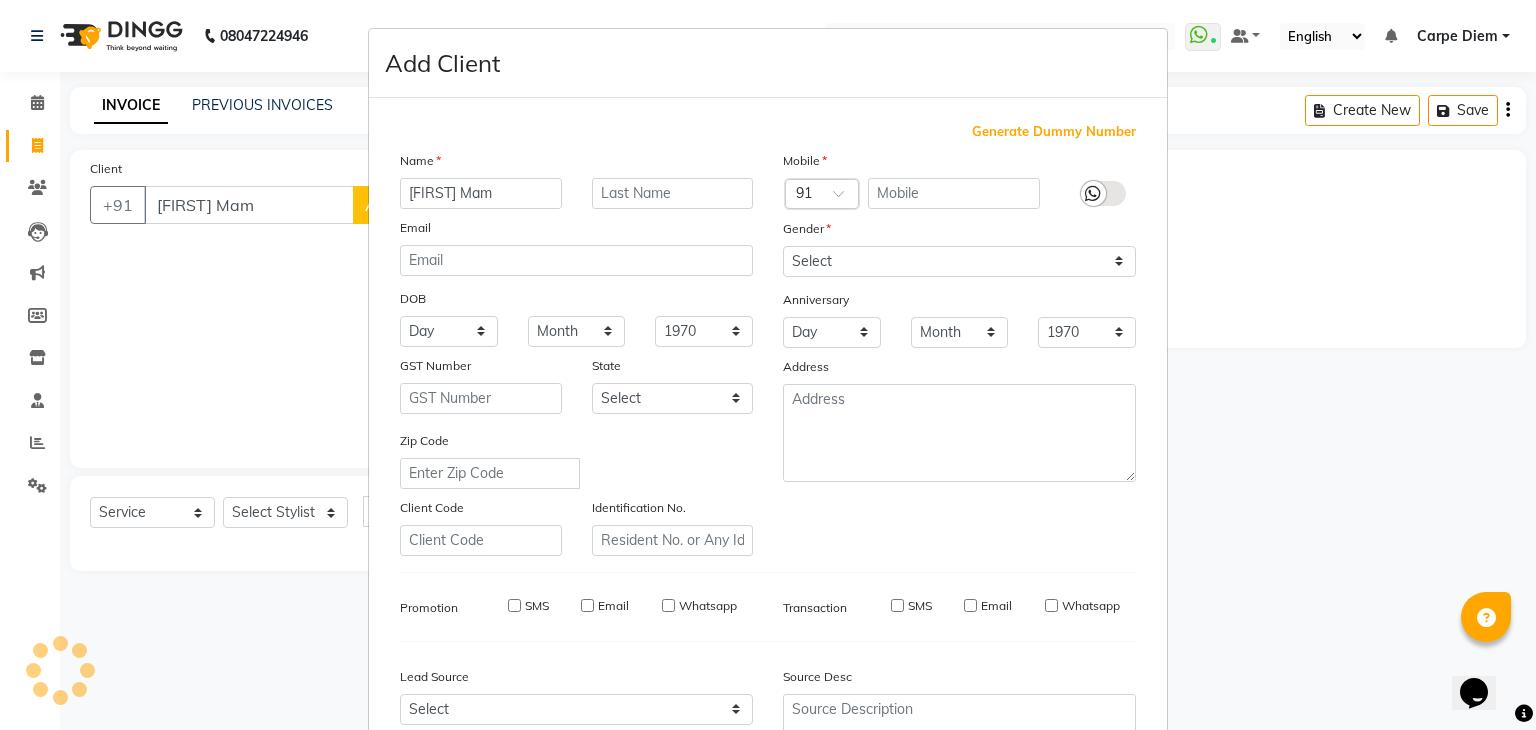 type on "1343000001390" 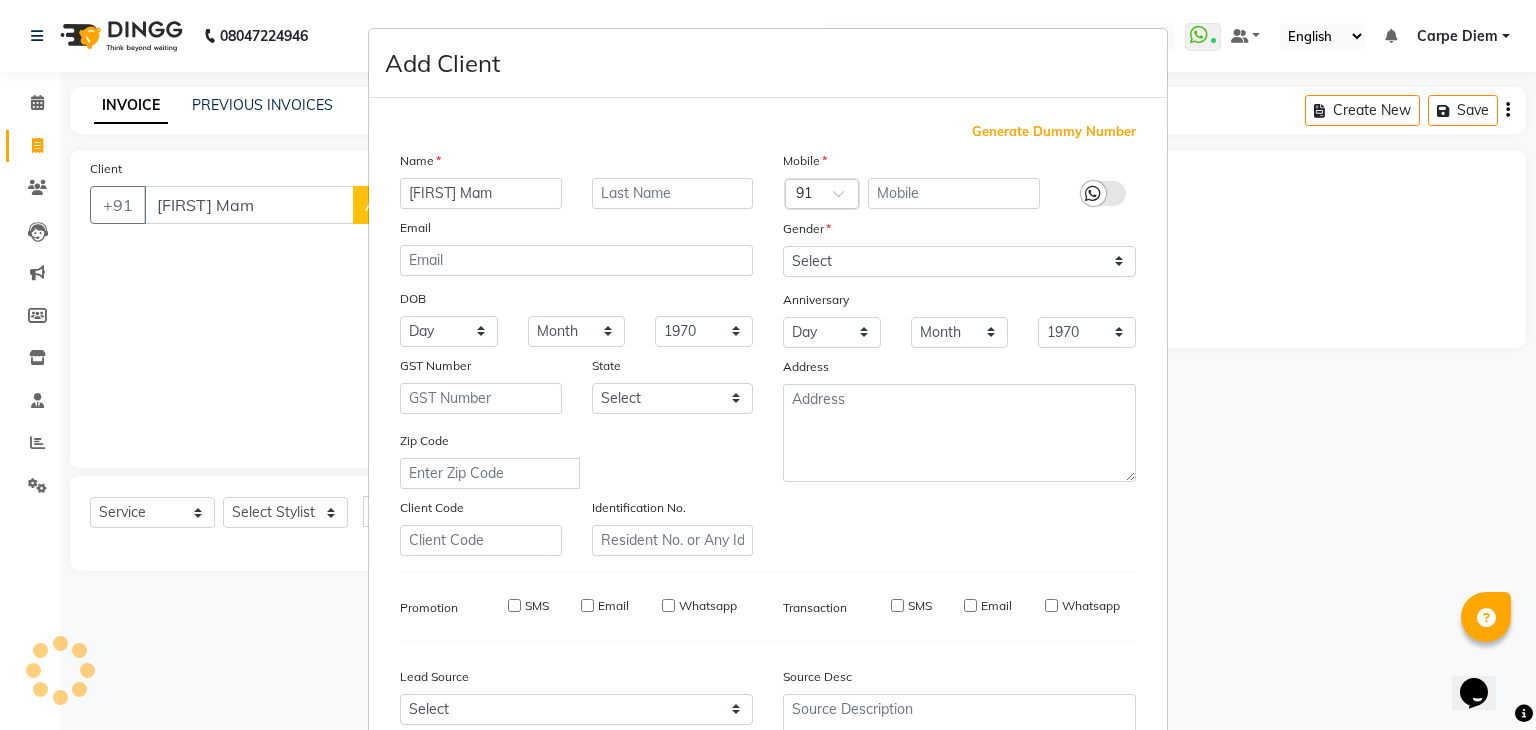 checkbox on "false" 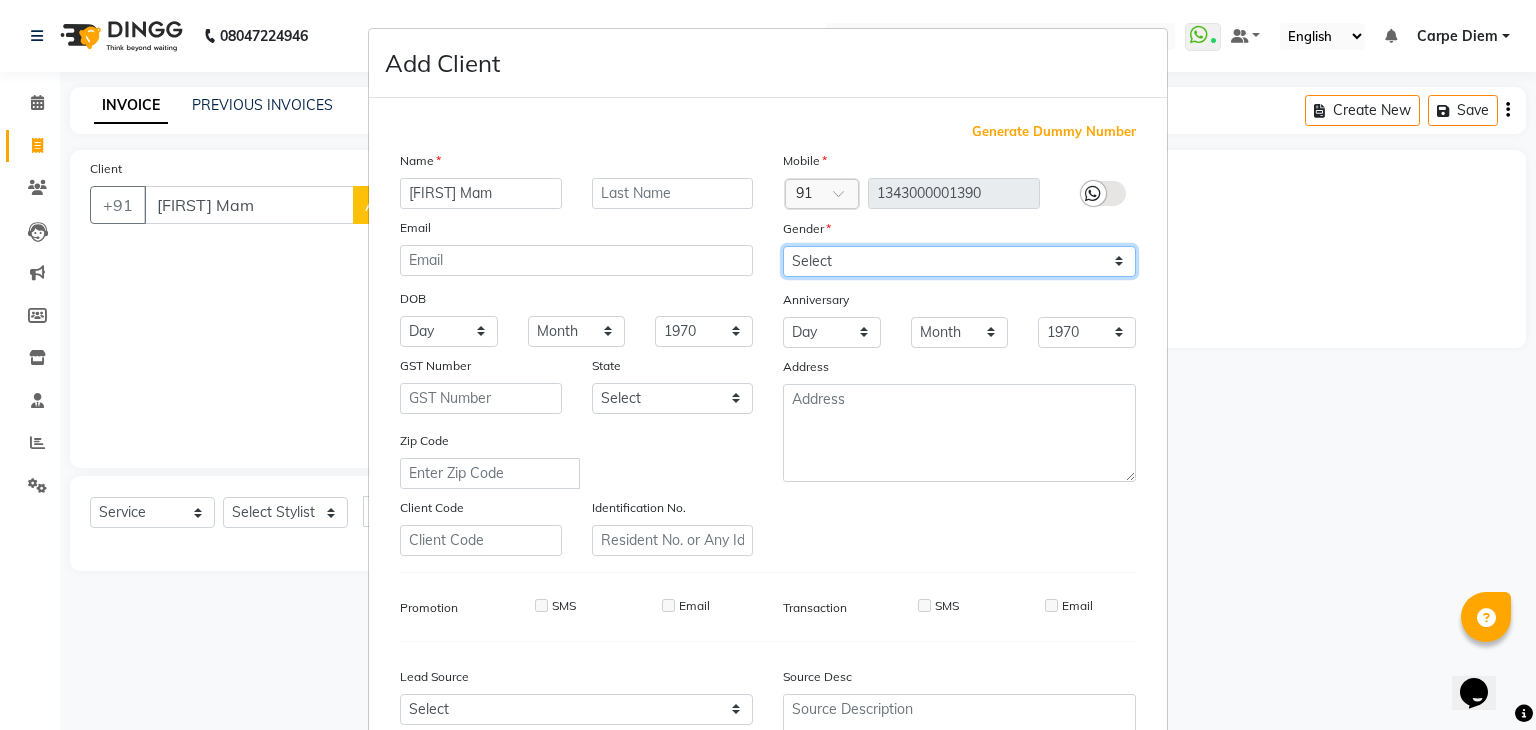 click on "Select Male Female Other Prefer Not To Say" at bounding box center [959, 261] 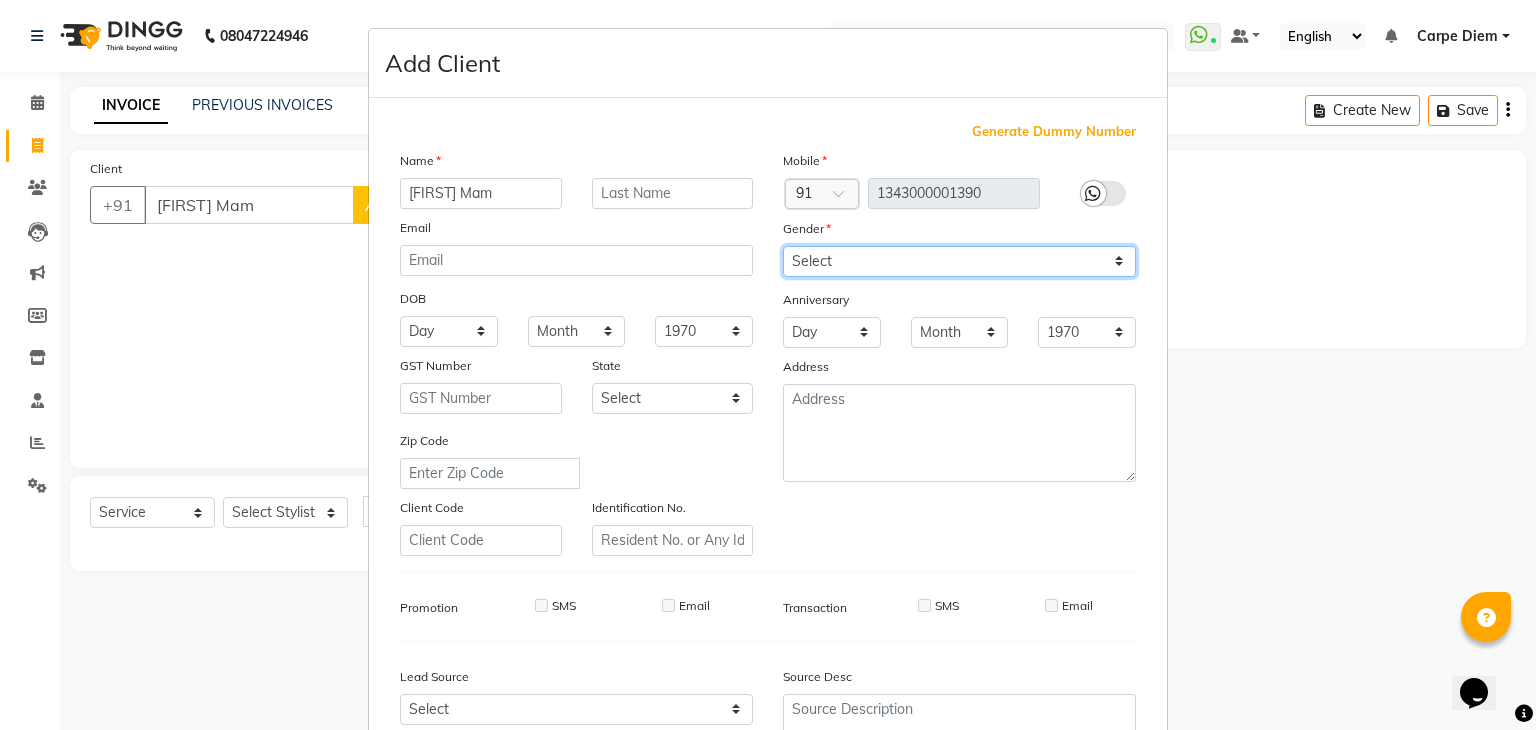select on "female" 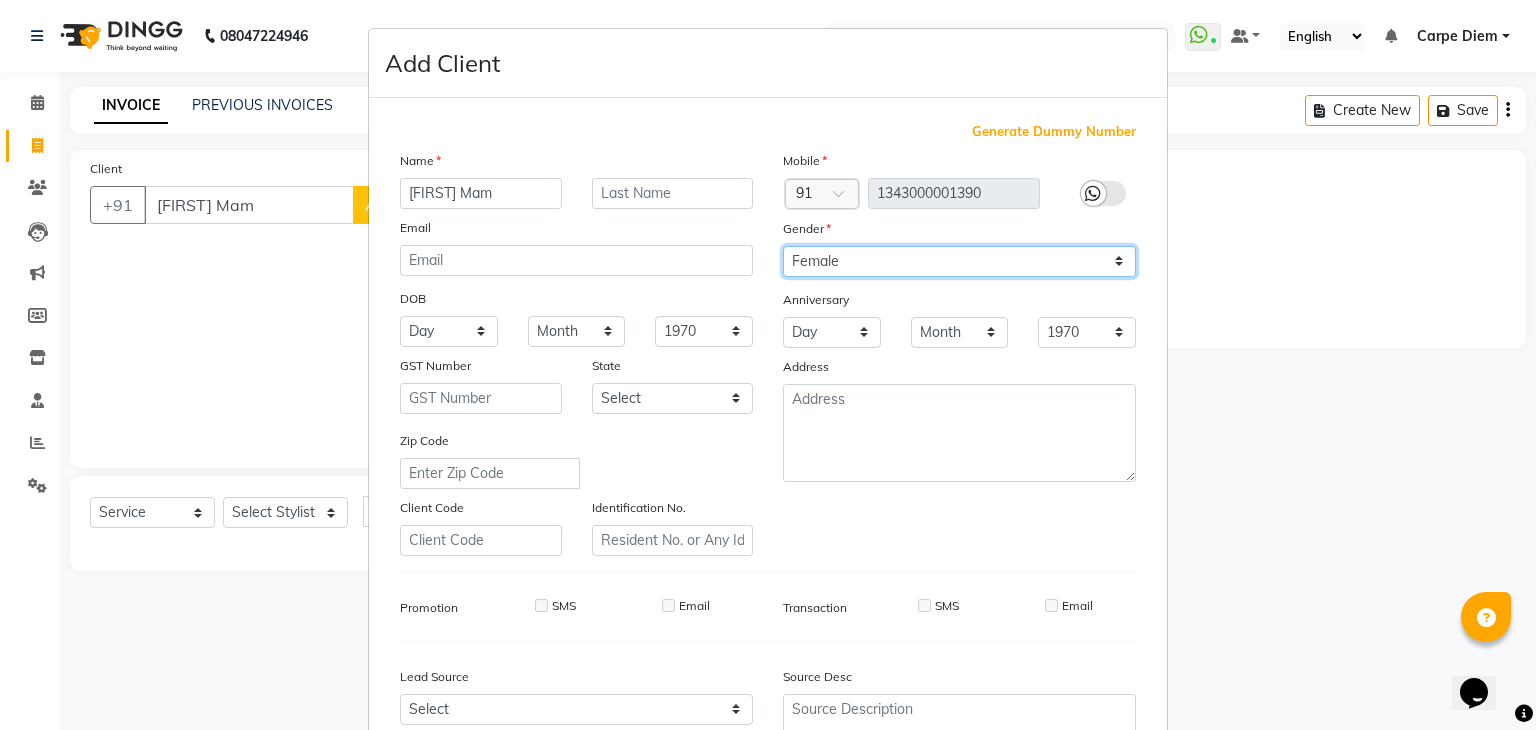 click on "Select Male Female Other Prefer Not To Say" at bounding box center [959, 261] 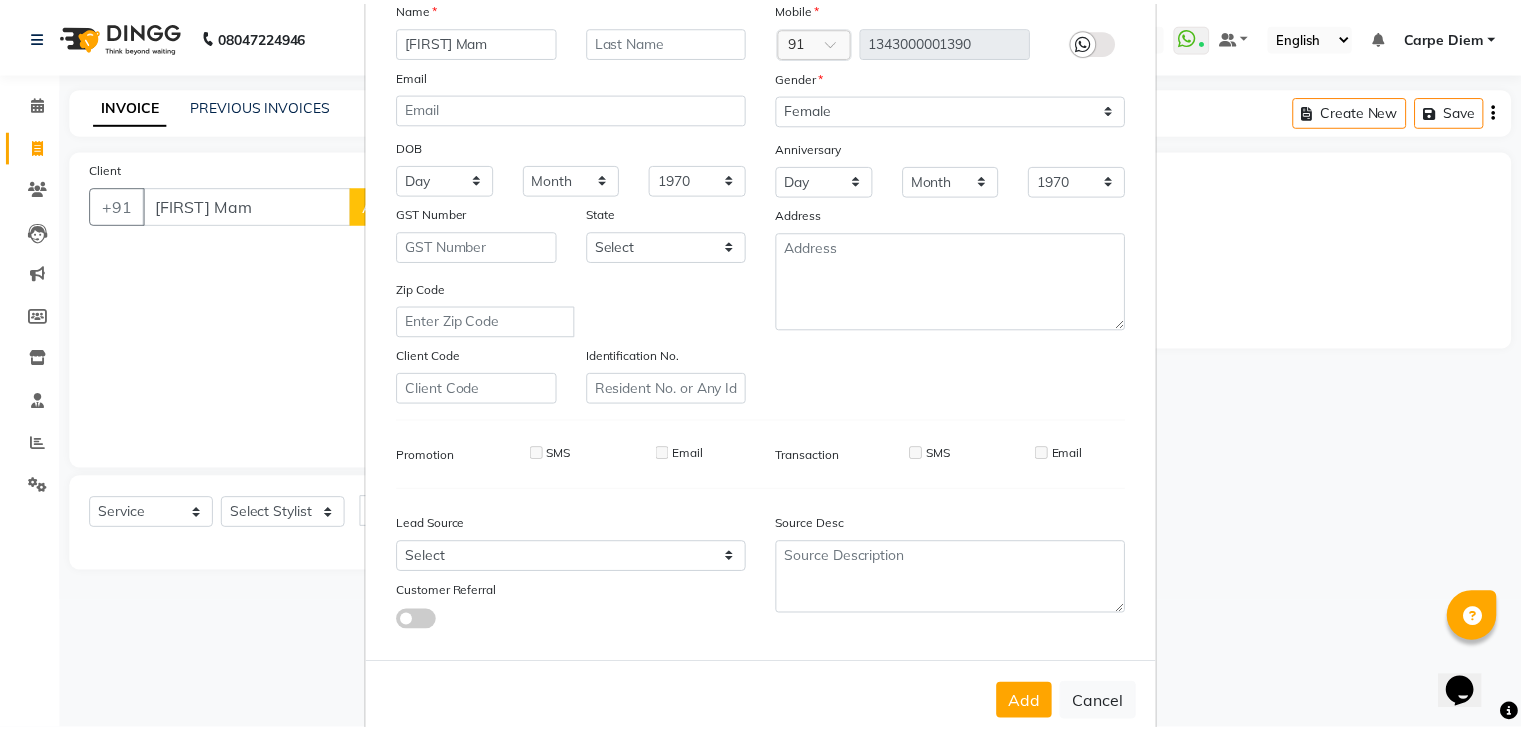 scroll, scrollTop: 203, scrollLeft: 0, axis: vertical 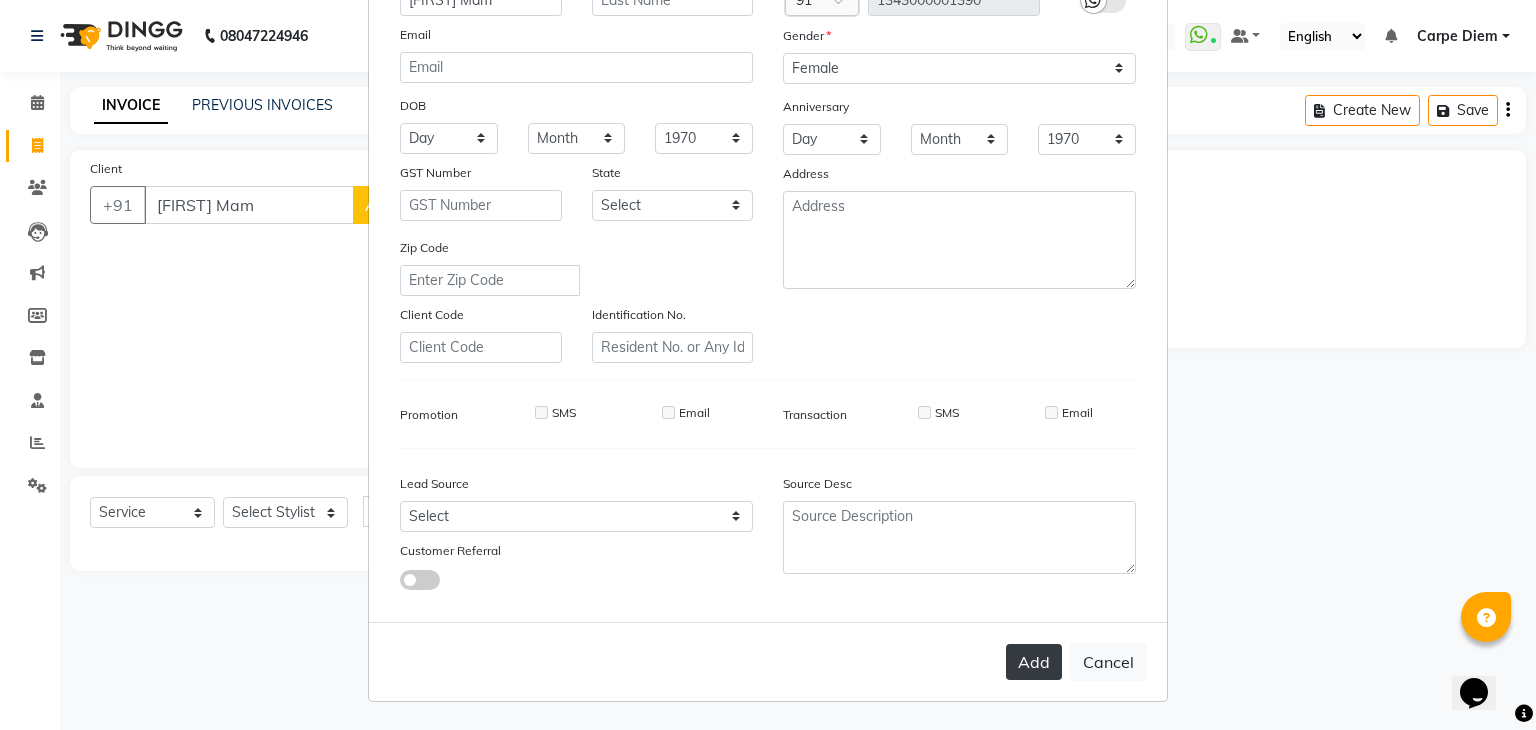 click on "Add" at bounding box center [1034, 662] 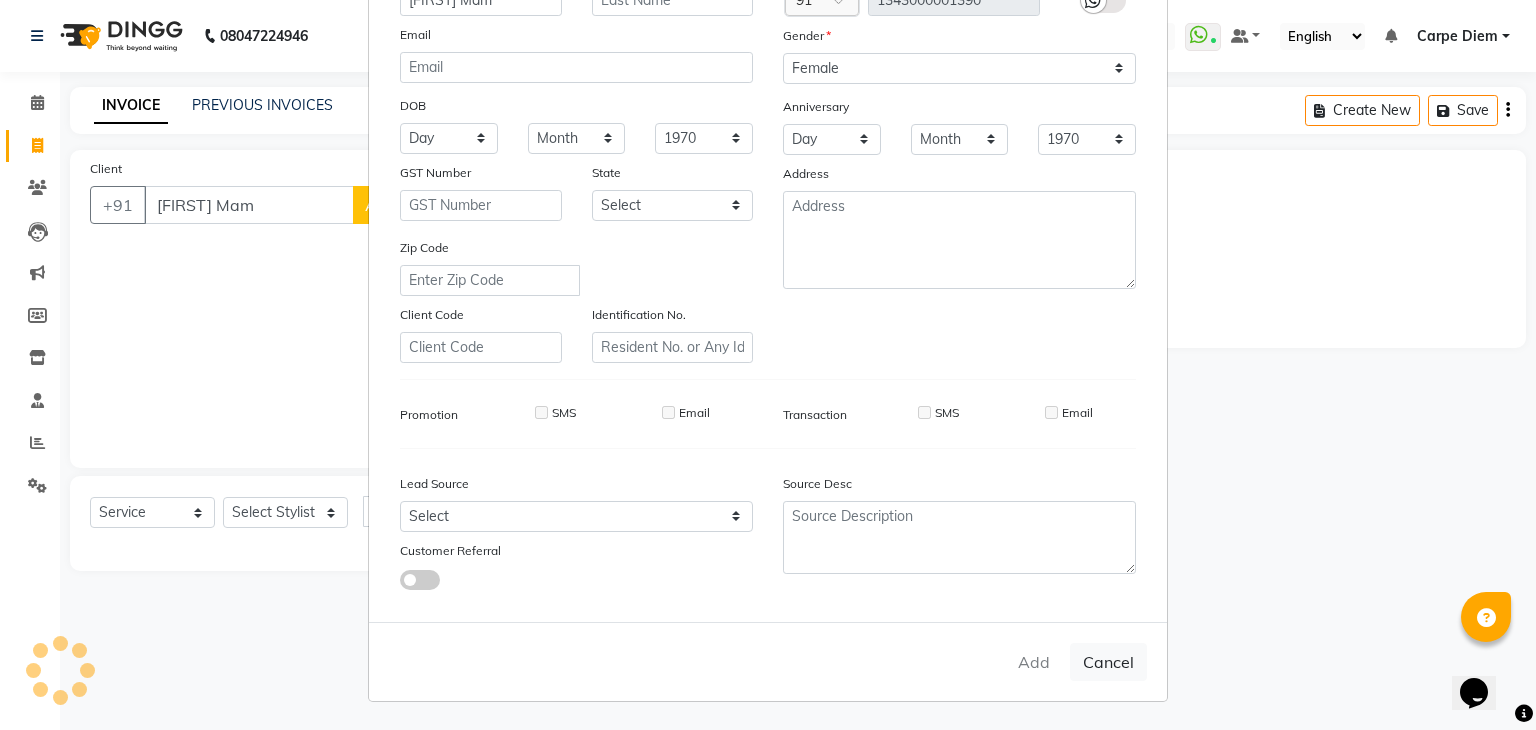 type on "1343000001390" 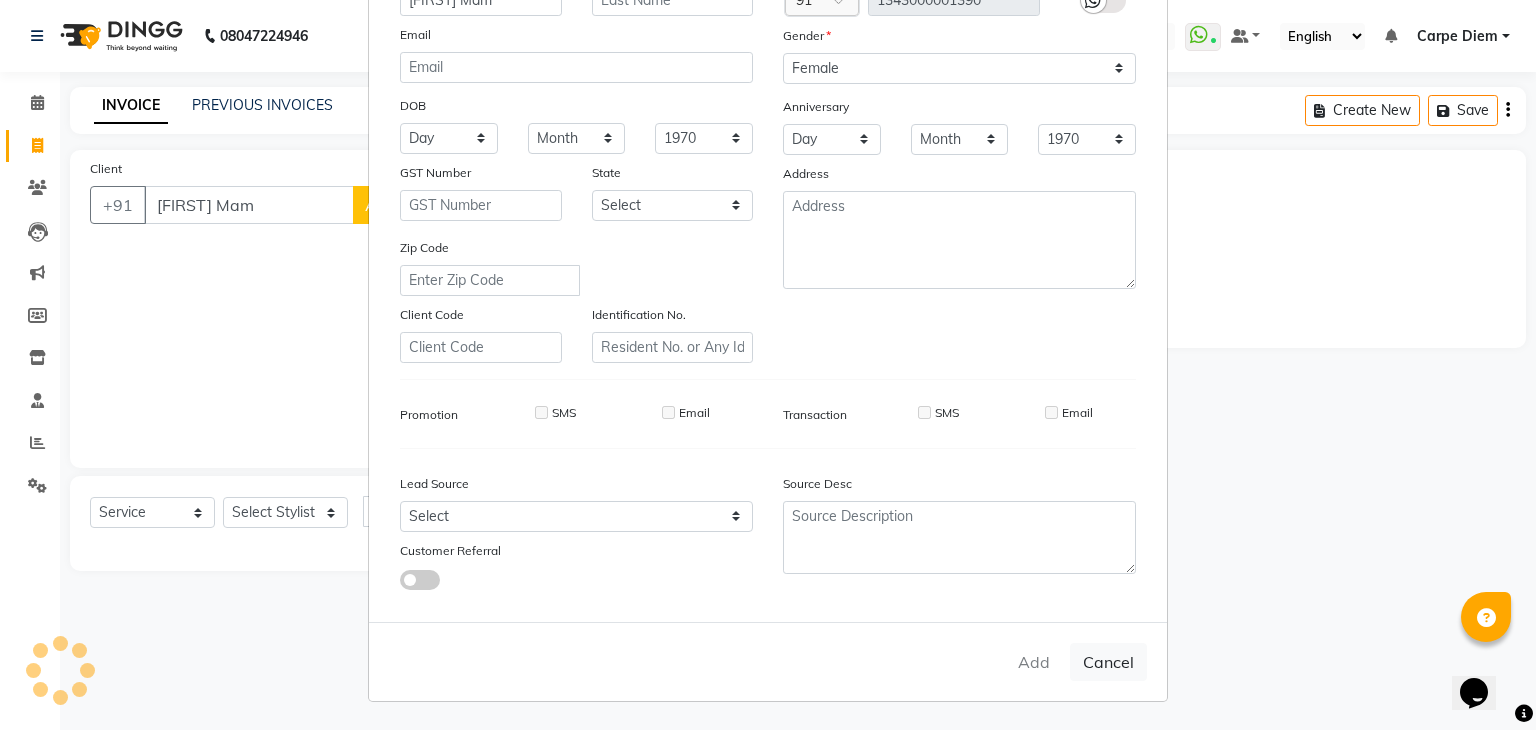 type 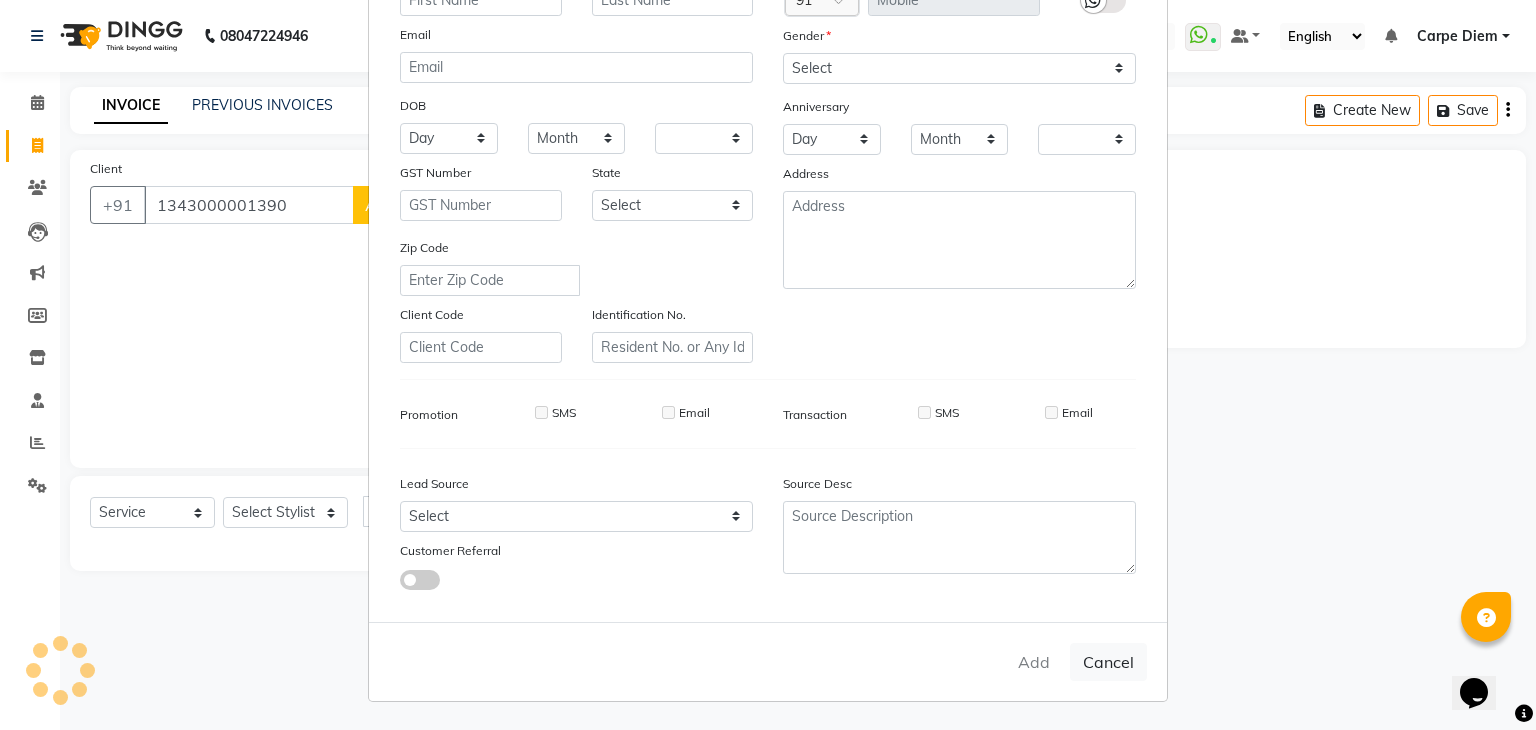 checkbox on "false" 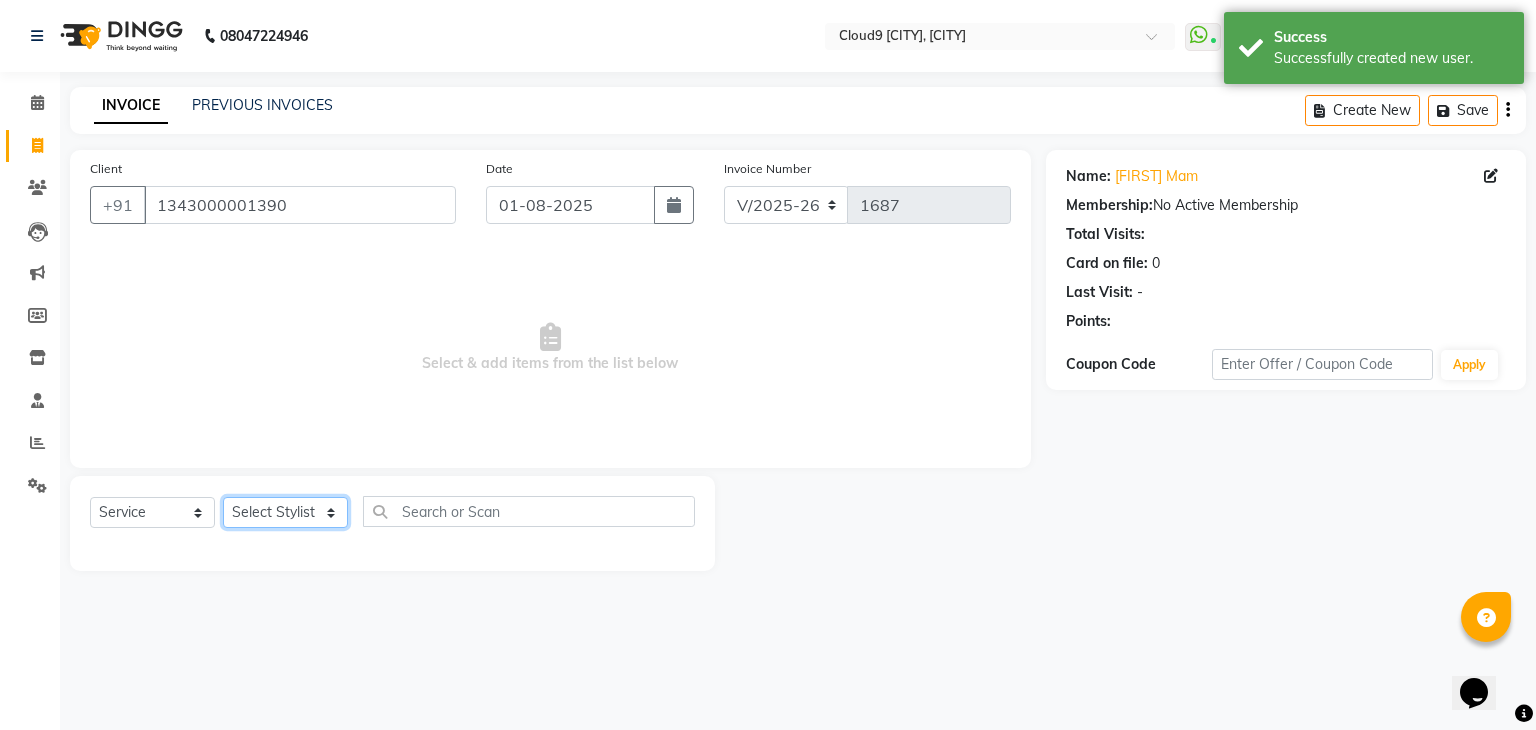 click on "Select Stylist Akhilesh Anjali Ankush Anu Arun Ashok sir Carpe Diem DINGG SUPPORT Eddy Front Desk [FIRST] Intzar Lakshmi Maanish Manisha Mona Naresh Naushad Poonam 1 Poonam 2 Priya Raja Rajesh Ji Rani Reena Renu Ritika Riyaz Sakshi Sangita Santoshi Seema Shabina Shamshad Sharik Ali Sharukh 2 Umesh Vicky Vinay Vishal Vishu Waiting Client" 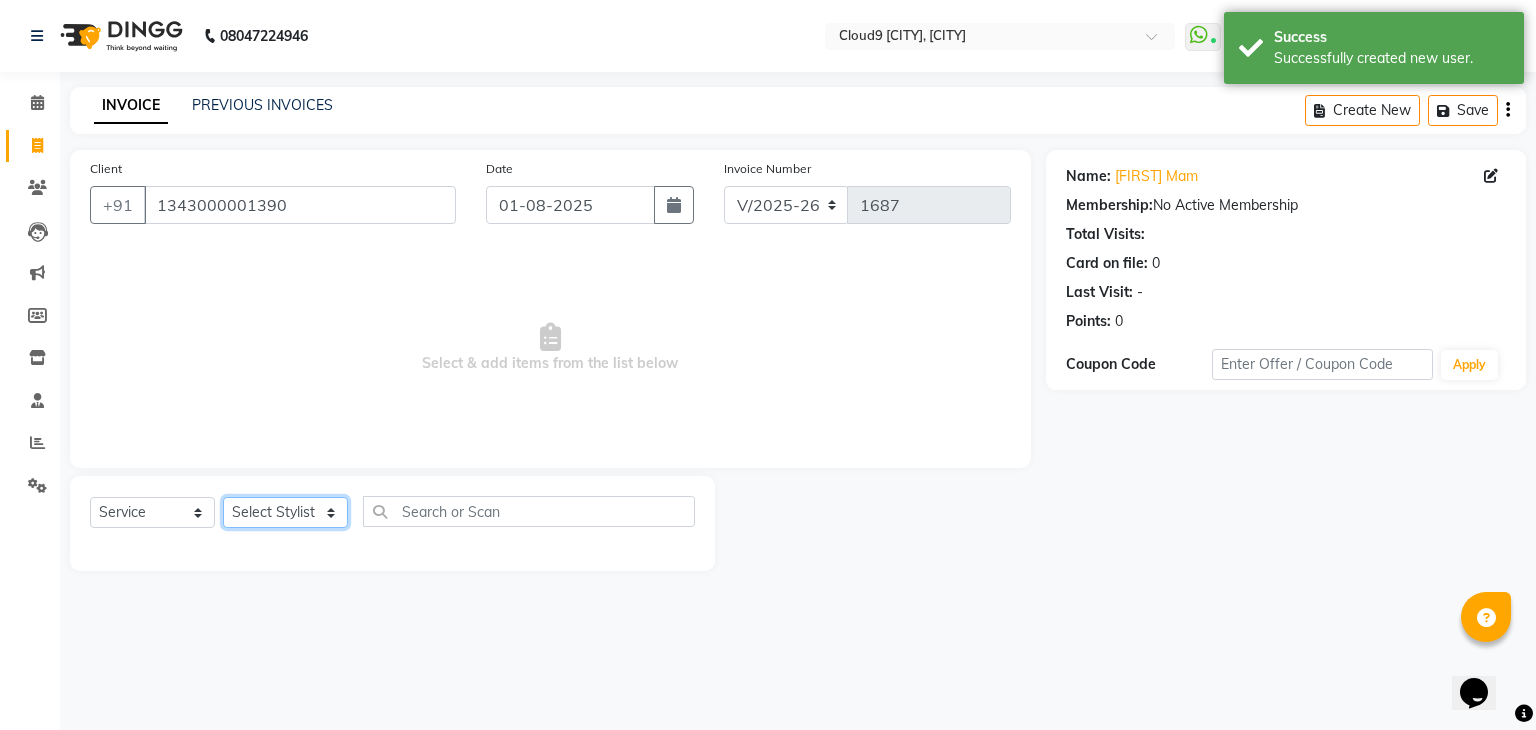 select on "69174" 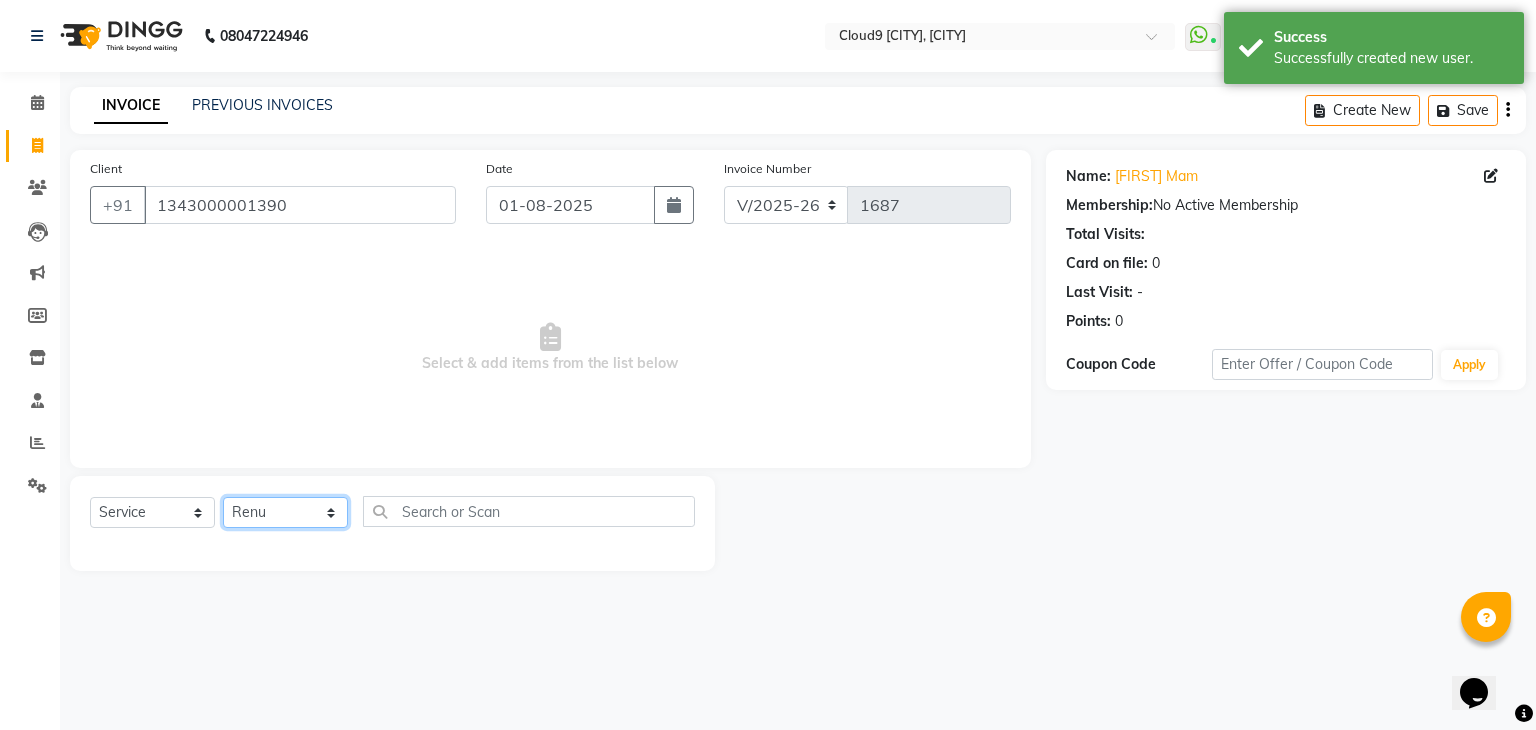 click on "Select Stylist Akhilesh Anjali Ankush Anu Arun Ashok sir Carpe Diem DINGG SUPPORT Eddy Front Desk [FIRST] Intzar Lakshmi Maanish Manisha Mona Naresh Naushad Poonam 1 Poonam 2 Priya Raja Rajesh Ji Rani Reena Renu Ritika Riyaz Sakshi Sangita Santoshi Seema Shabina Shamshad Sharik Ali Sharukh 2 Umesh Vicky Vinay Vishal Vishu Waiting Client" 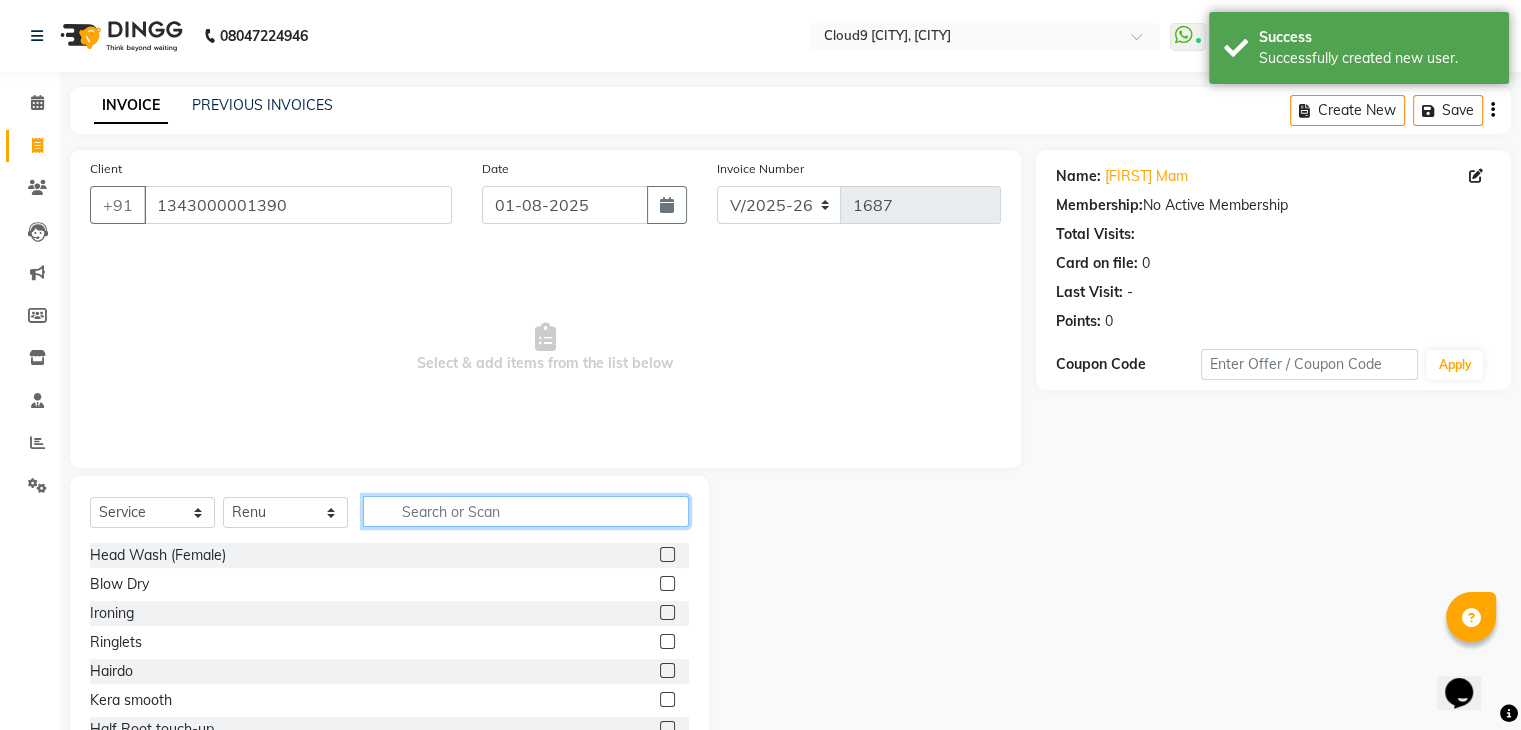 click 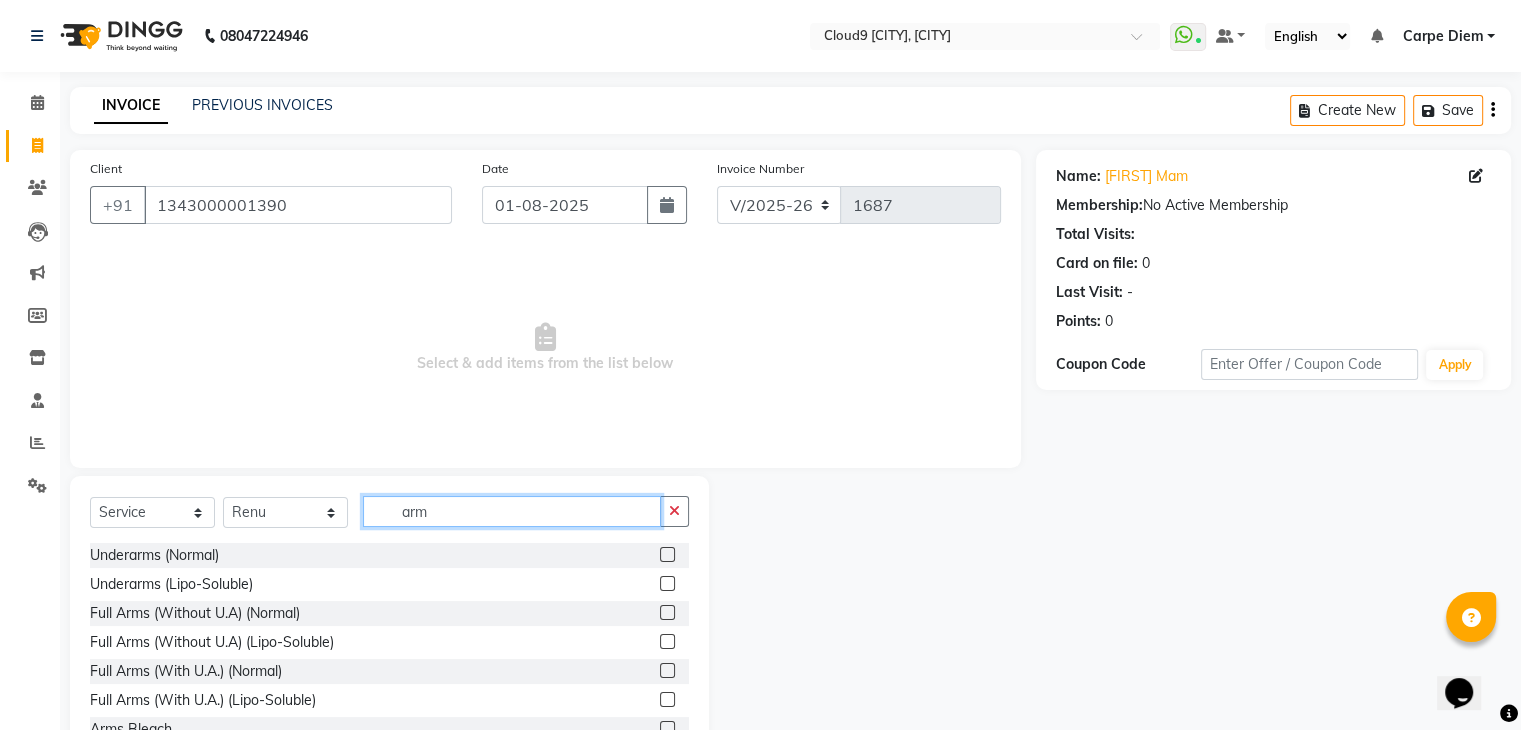 type on "arm" 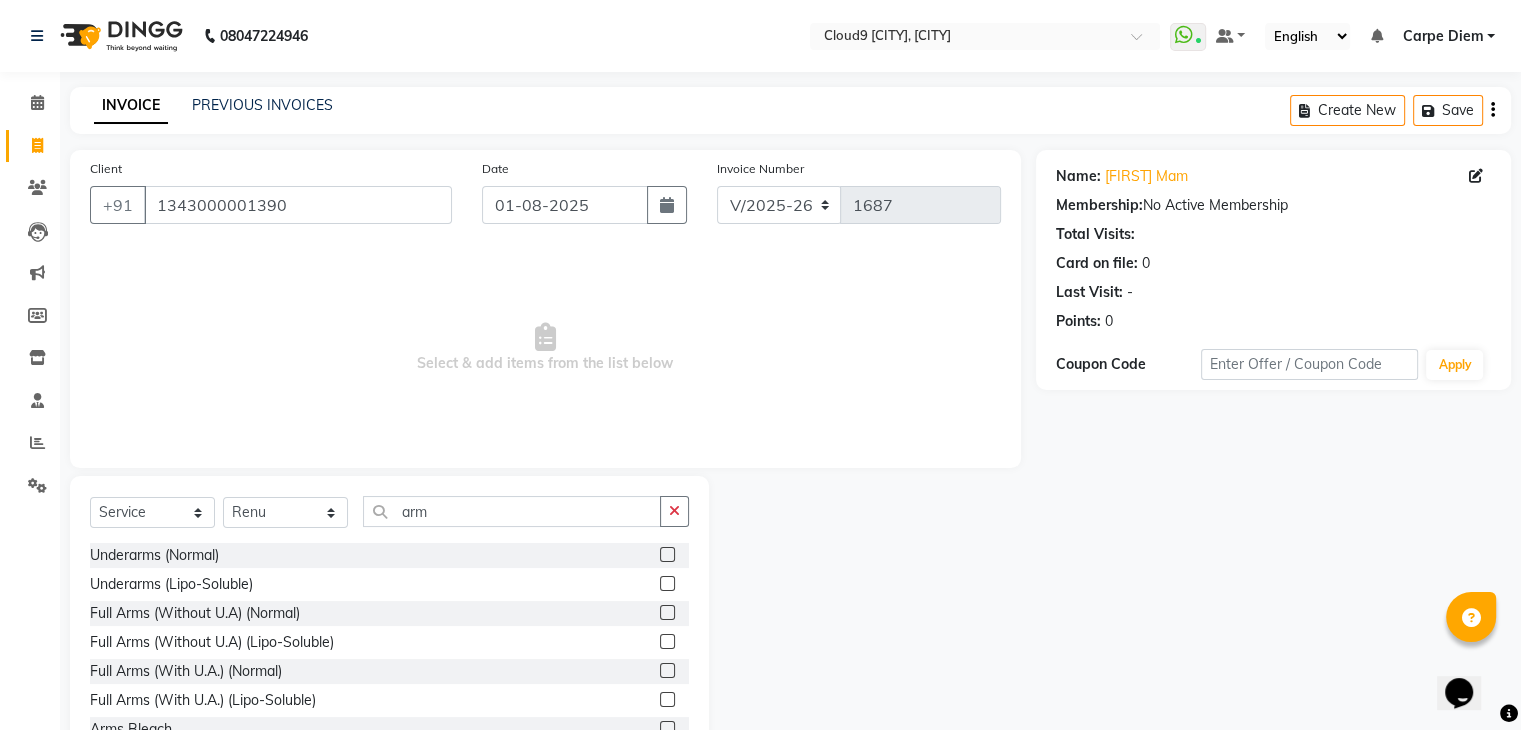 click on "Full Arms (With U.A.) (Lipo-Soluble)" 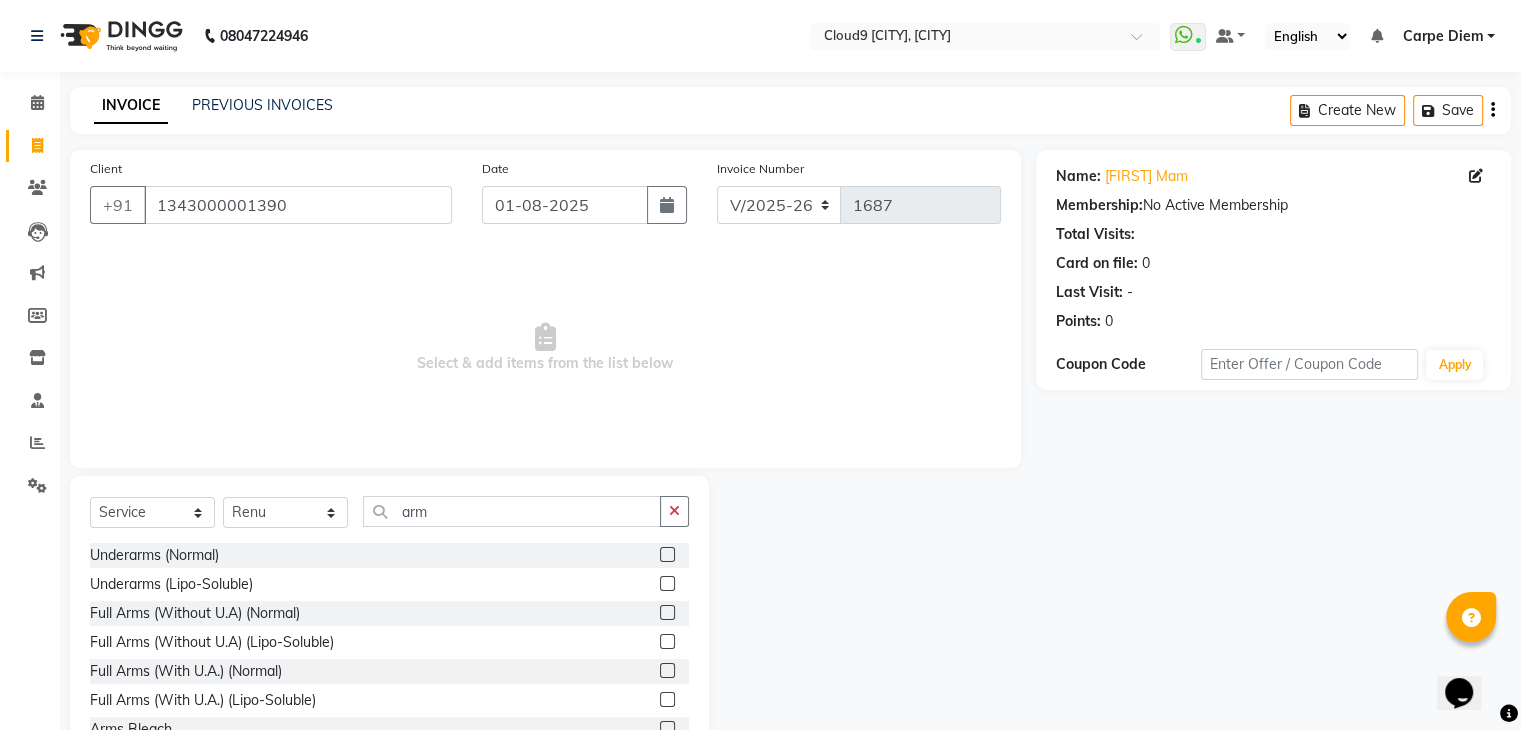 click 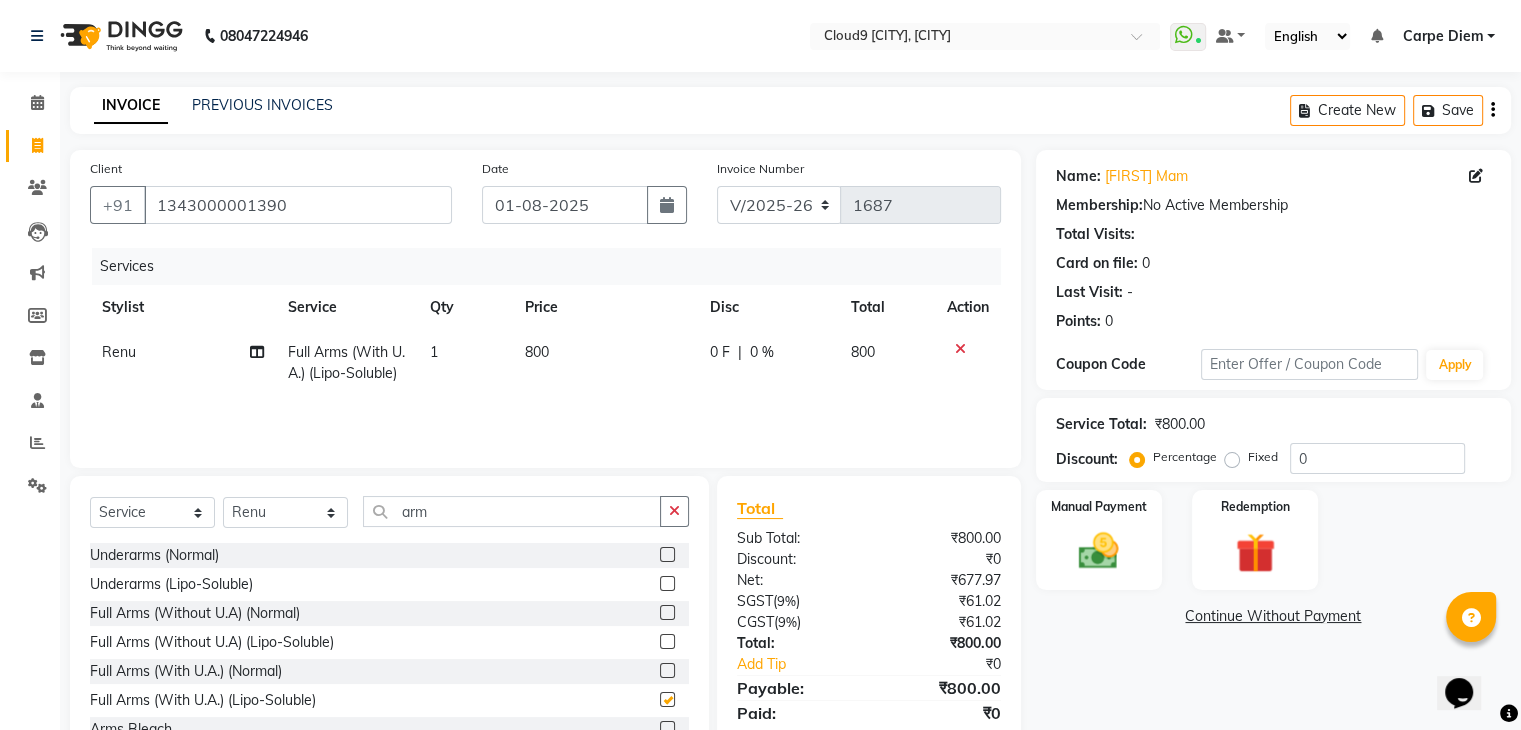 checkbox on "false" 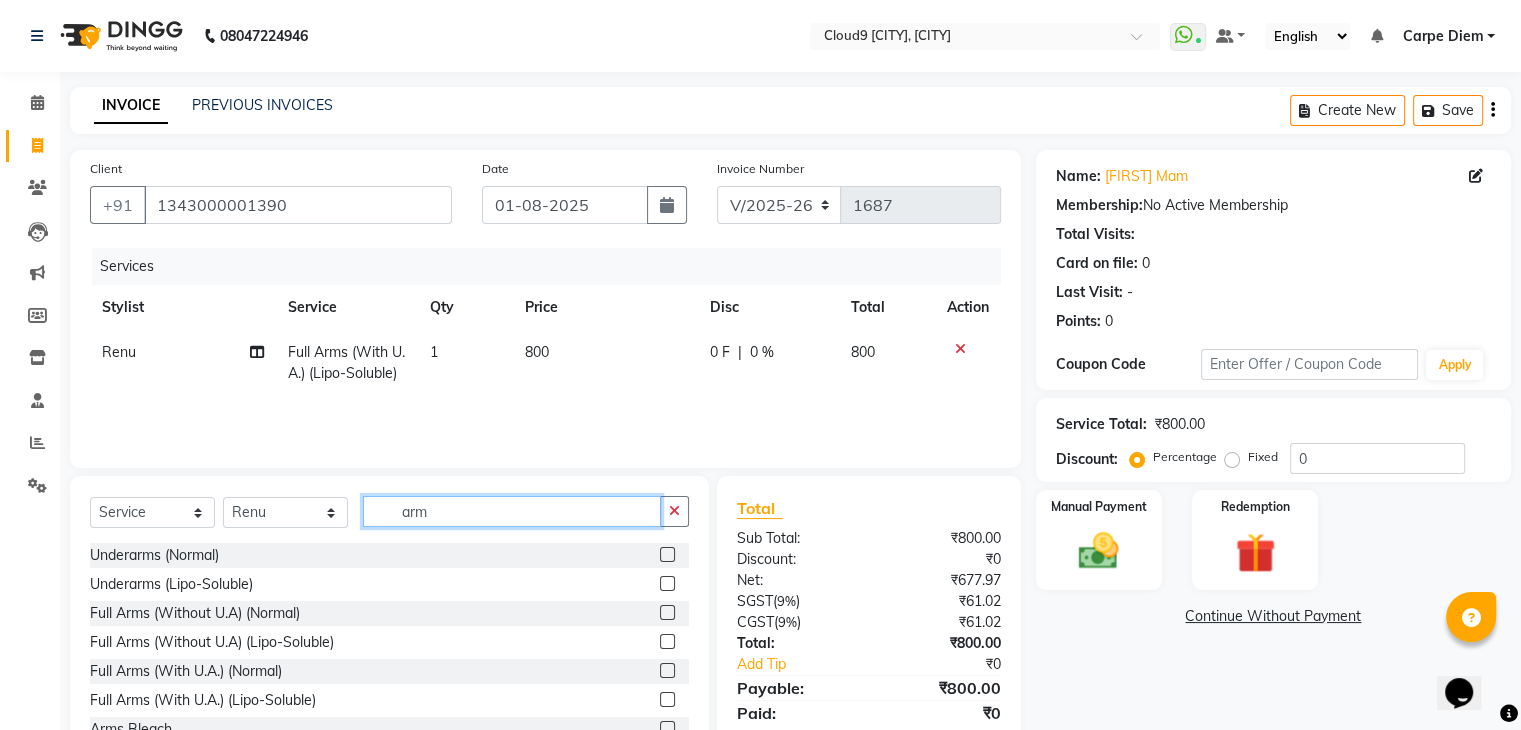 click on "arm" 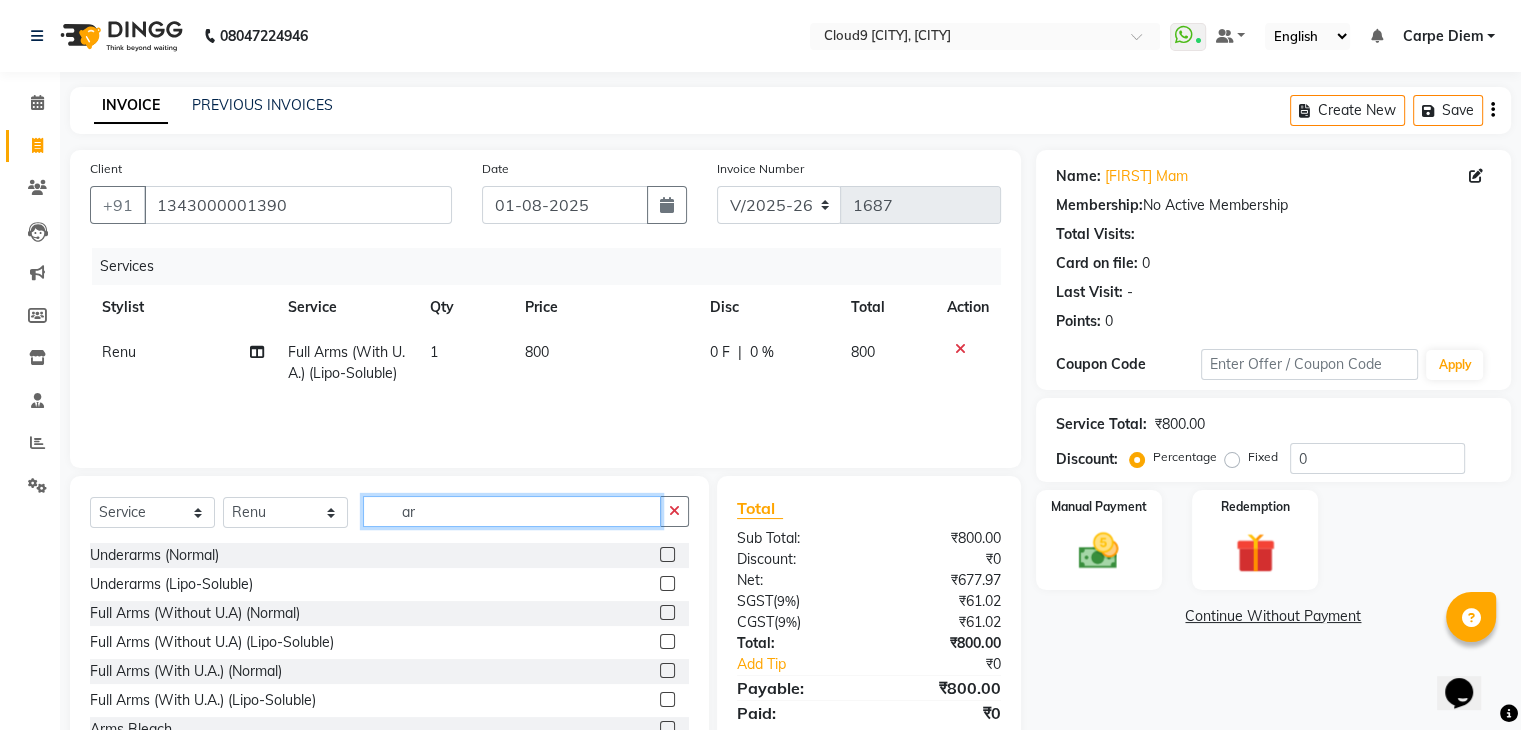 type on "a" 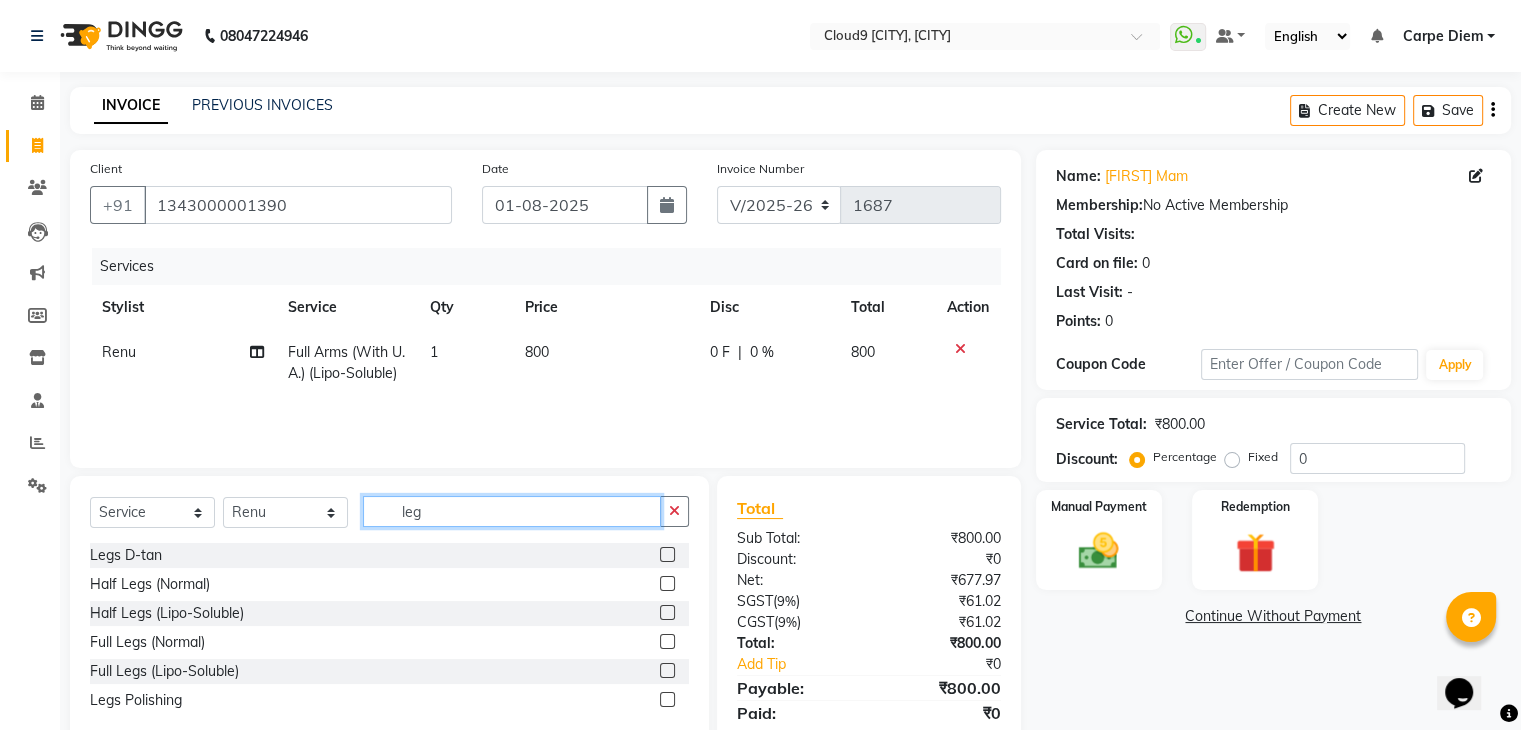 type on "leg" 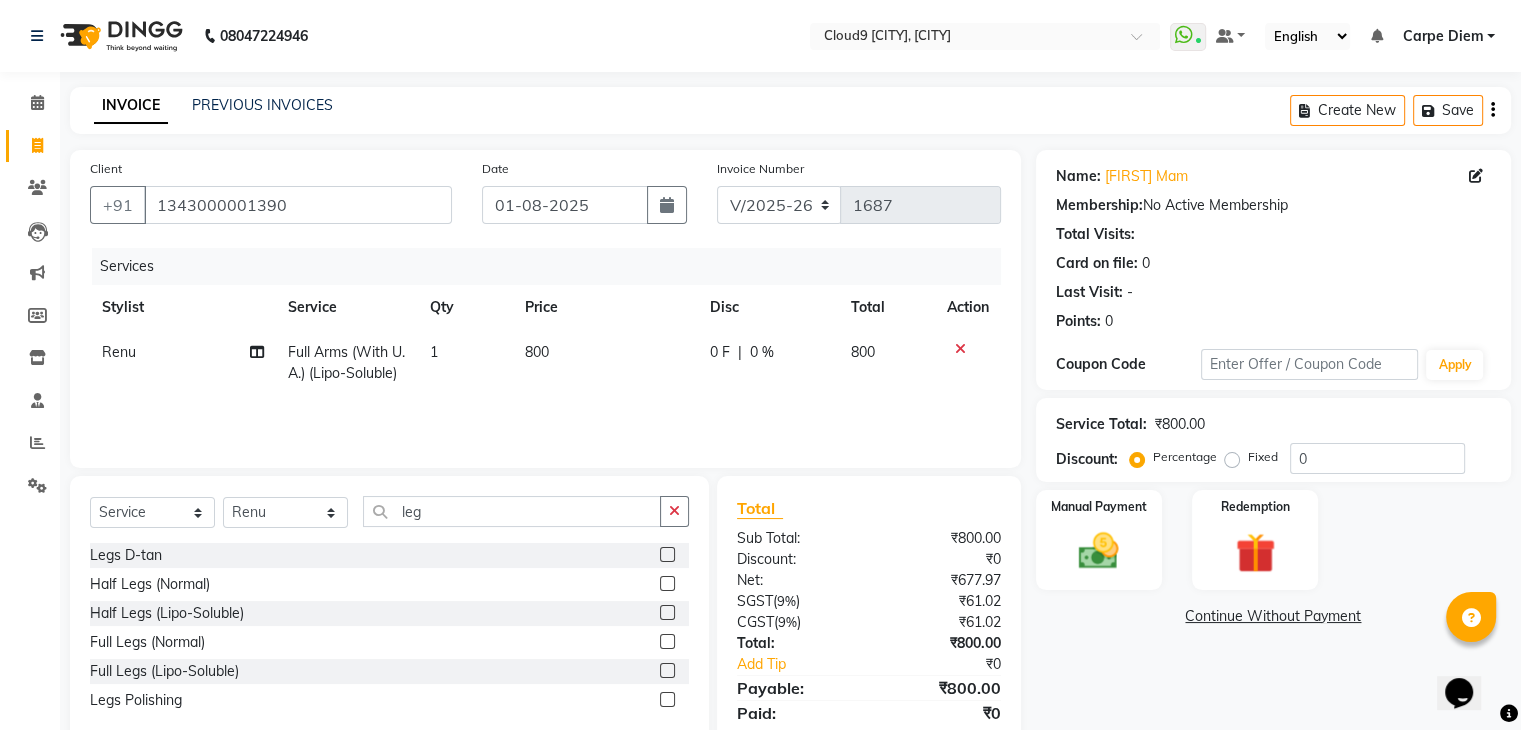 click 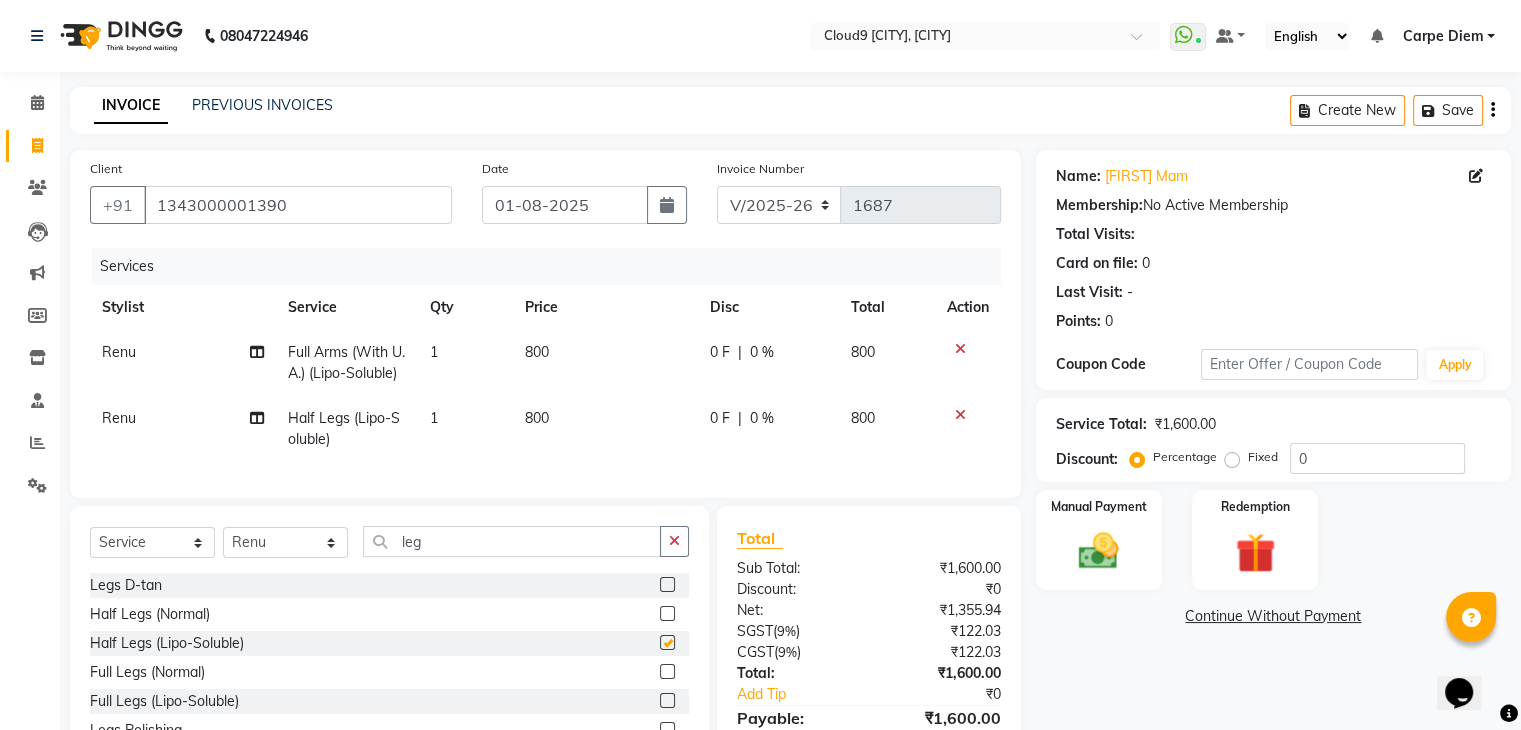checkbox on "false" 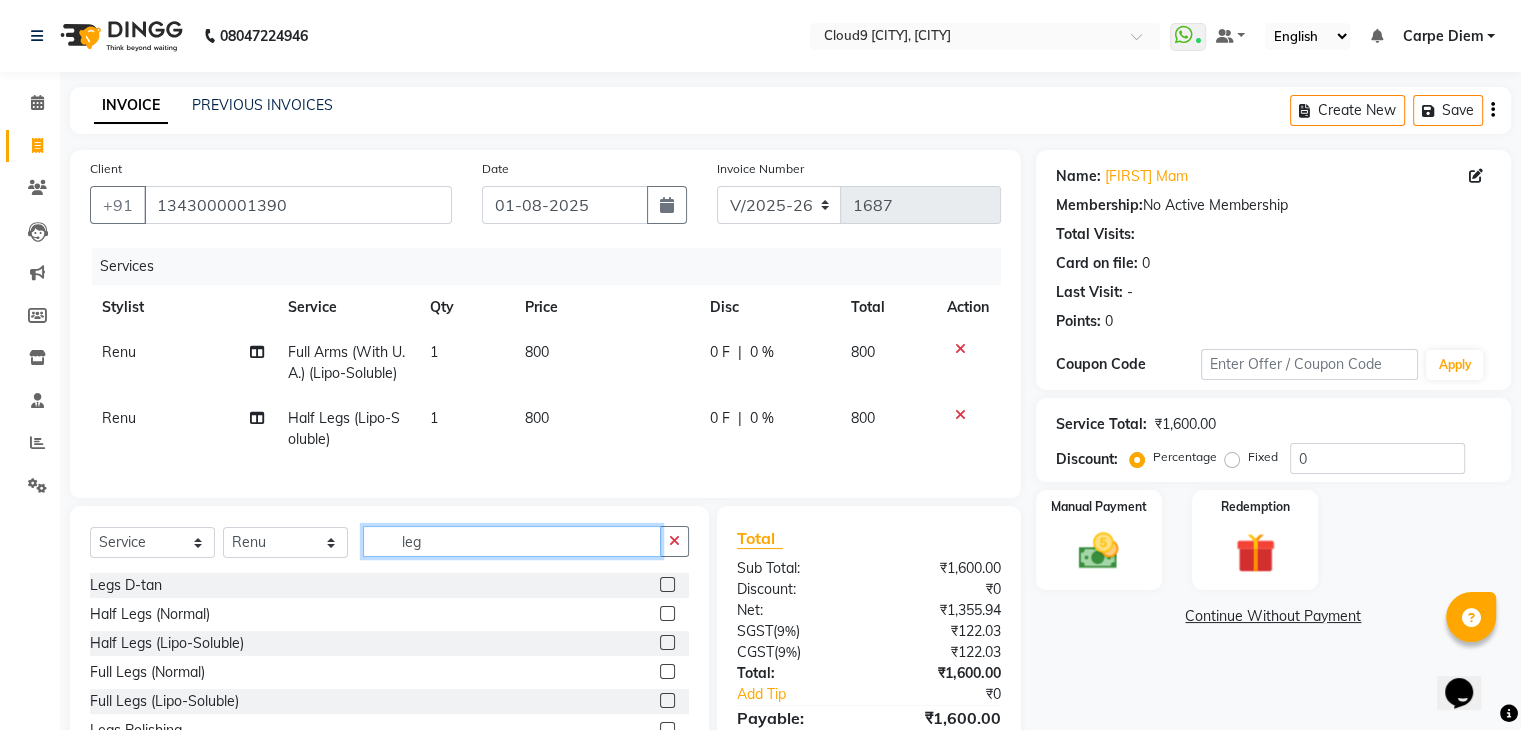 click on "leg" 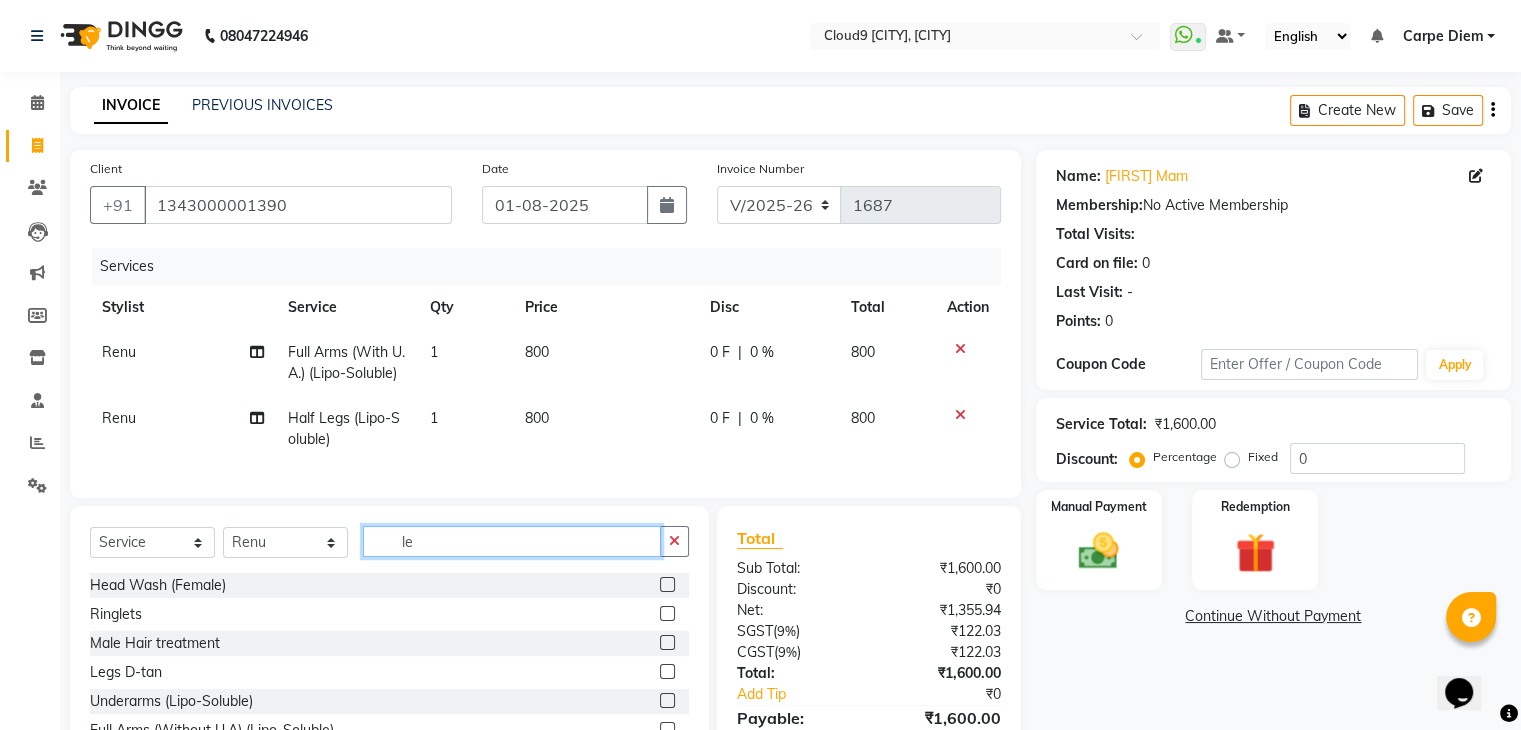 type on "l" 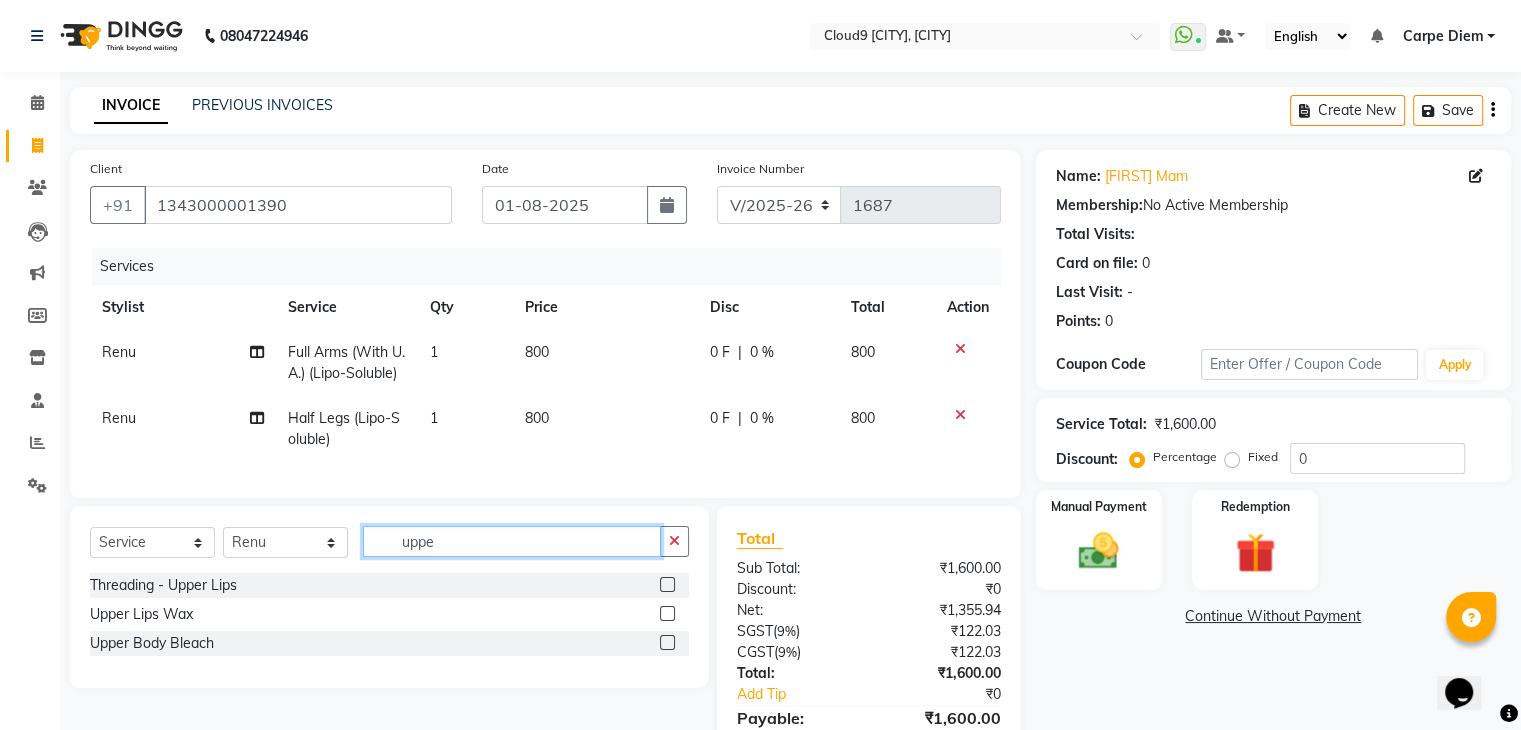 type on "uppe" 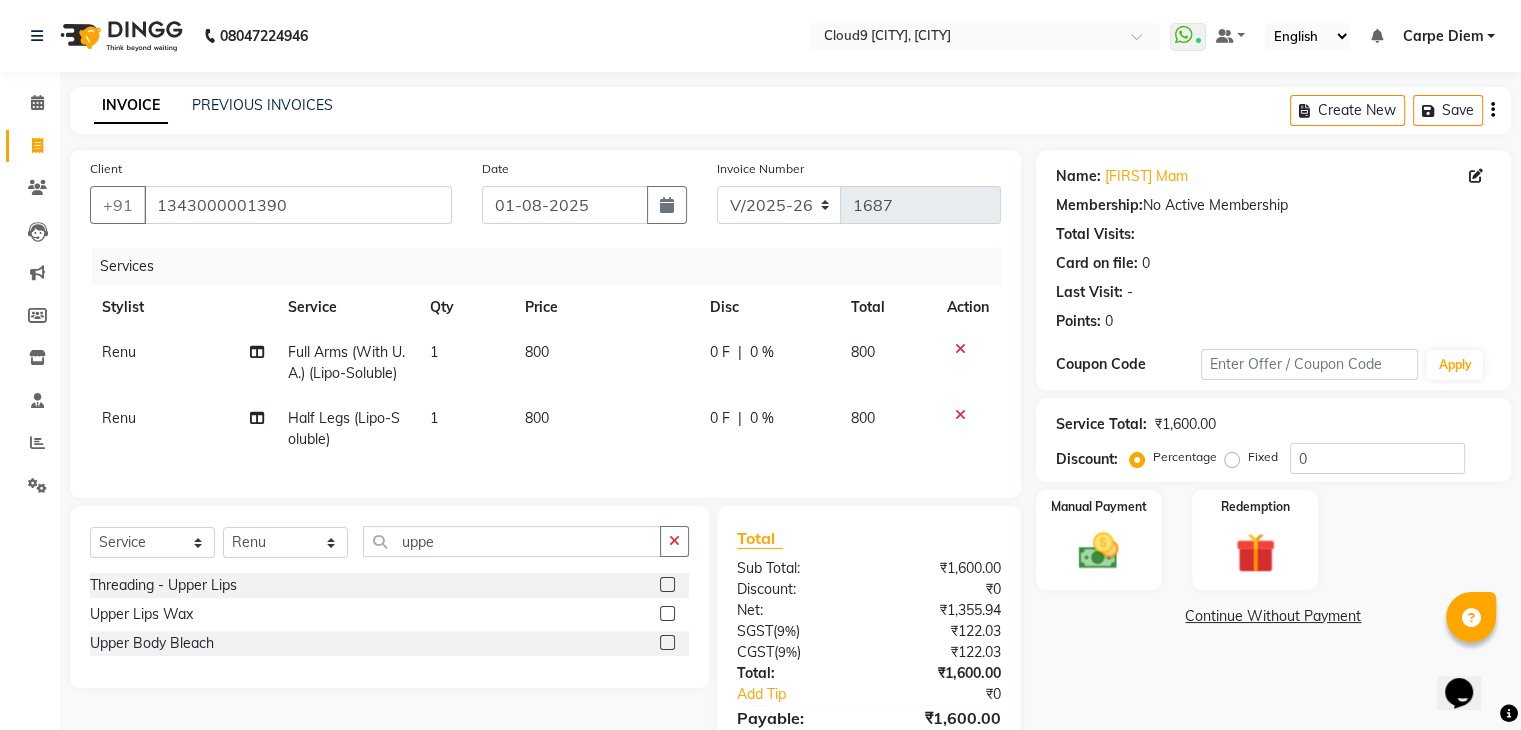 click 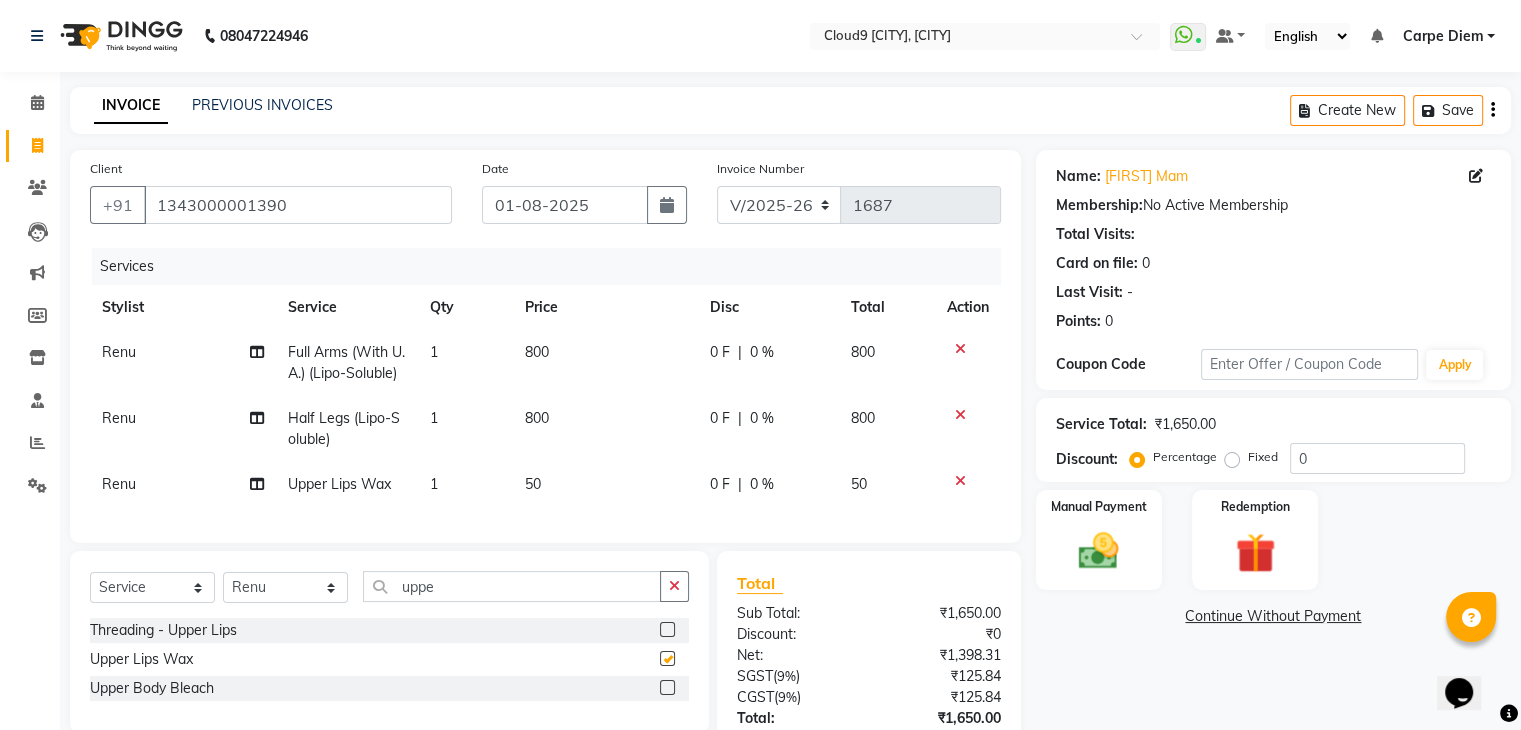 checkbox on "false" 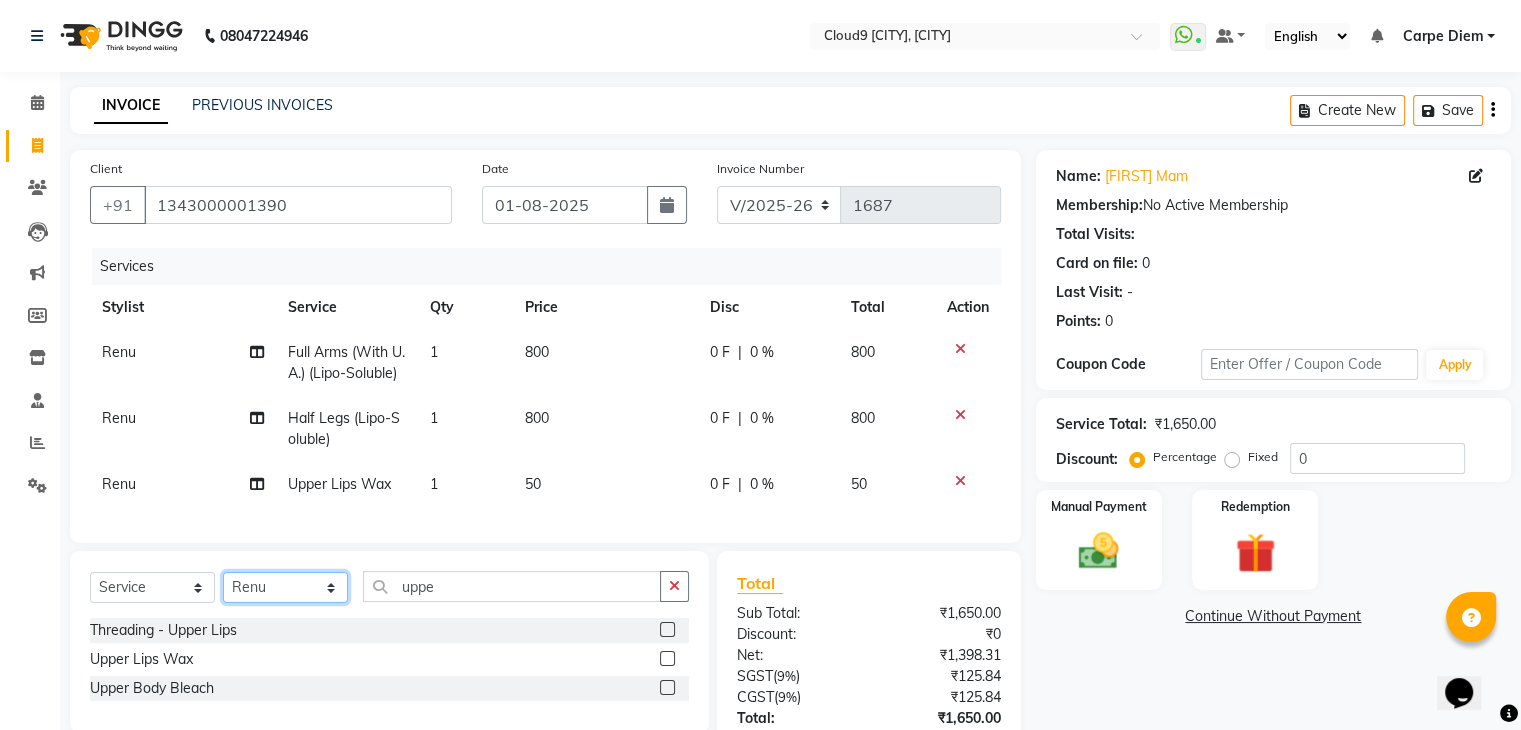 click on "Select Stylist Akhilesh Anjali Ankush Anu Arun Ashok sir Carpe Diem DINGG SUPPORT Eddy Front Desk [FIRST] Intzar Lakshmi Maanish Manisha Mona Naresh Naushad Poonam 1 Poonam 2 Priya Raja Rajesh Ji Rani Reena Renu Ritika Riyaz Sakshi Sangita Santoshi Seema Shabina Shamshad Sharik Ali Sharukh 2 Umesh Vicky Vinay Vishal Vishu Waiting Client" 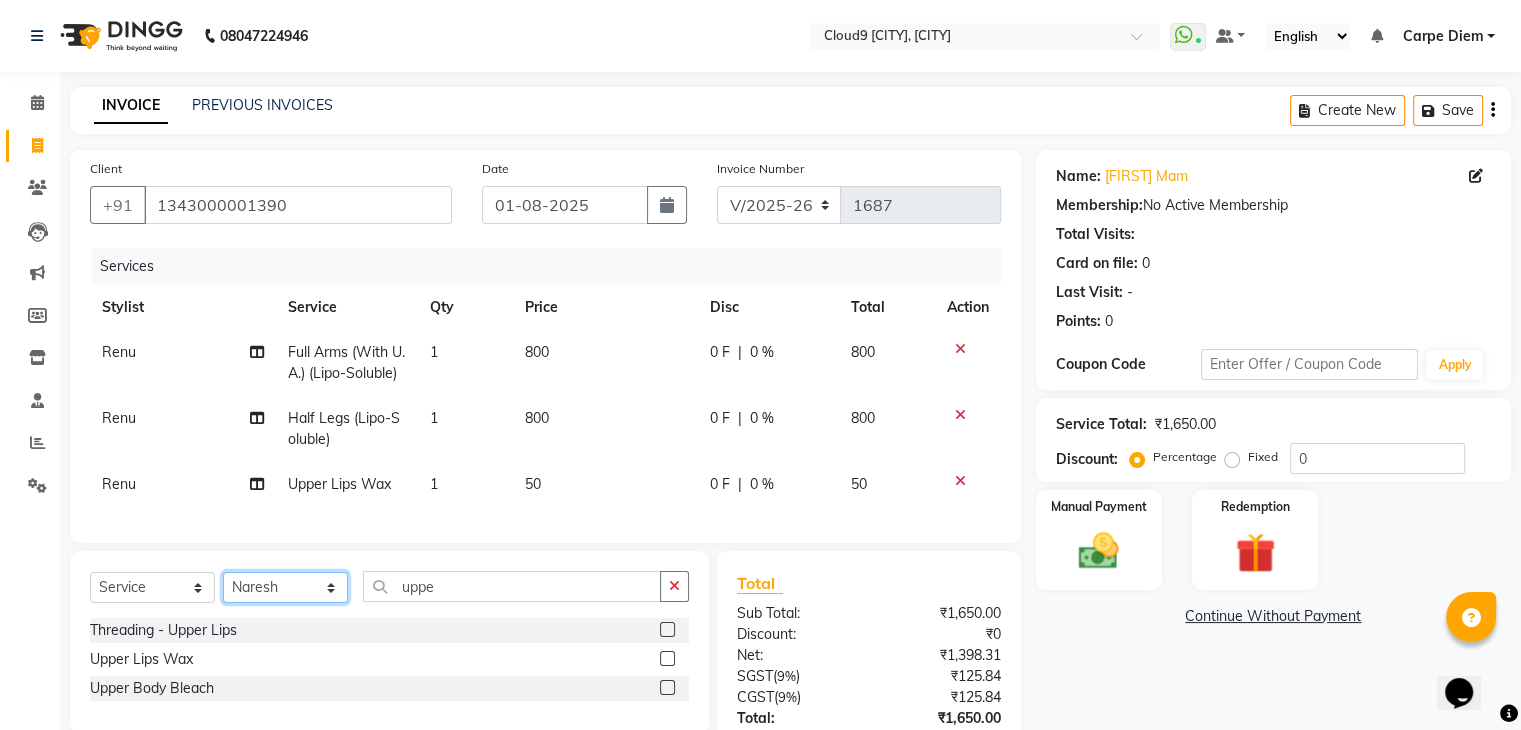 click on "Select Stylist Akhilesh Anjali Ankush Anu Arun Ashok sir Carpe Diem DINGG SUPPORT Eddy Front Desk [FIRST] Intzar Lakshmi Maanish Manisha Mona Naresh Naushad Poonam 1 Poonam 2 Priya Raja Rajesh Ji Rani Reena Renu Ritika Riyaz Sakshi Sangita Santoshi Seema Shabina Shamshad Sharik Ali Sharukh 2 Umesh Vicky Vinay Vishal Vishu Waiting Client" 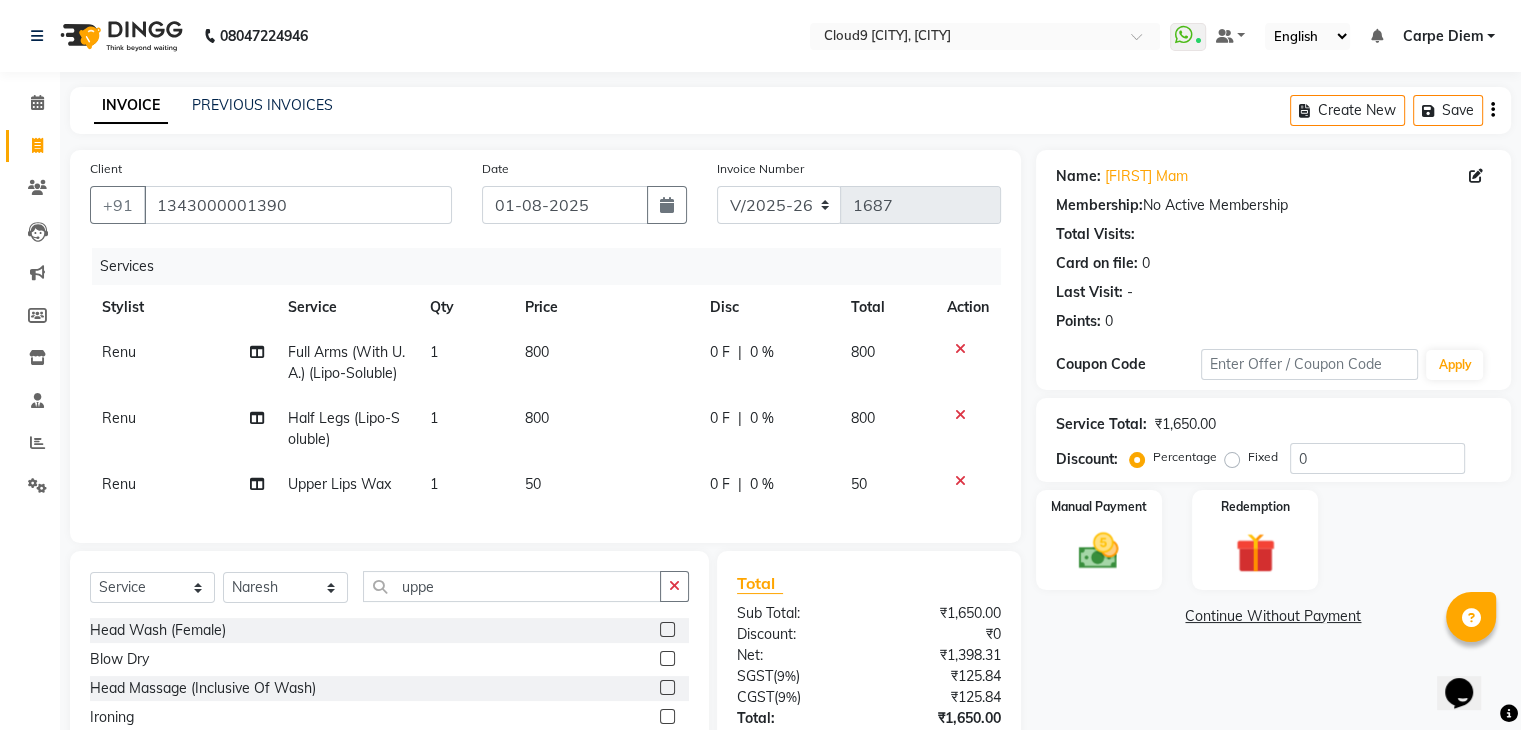 click 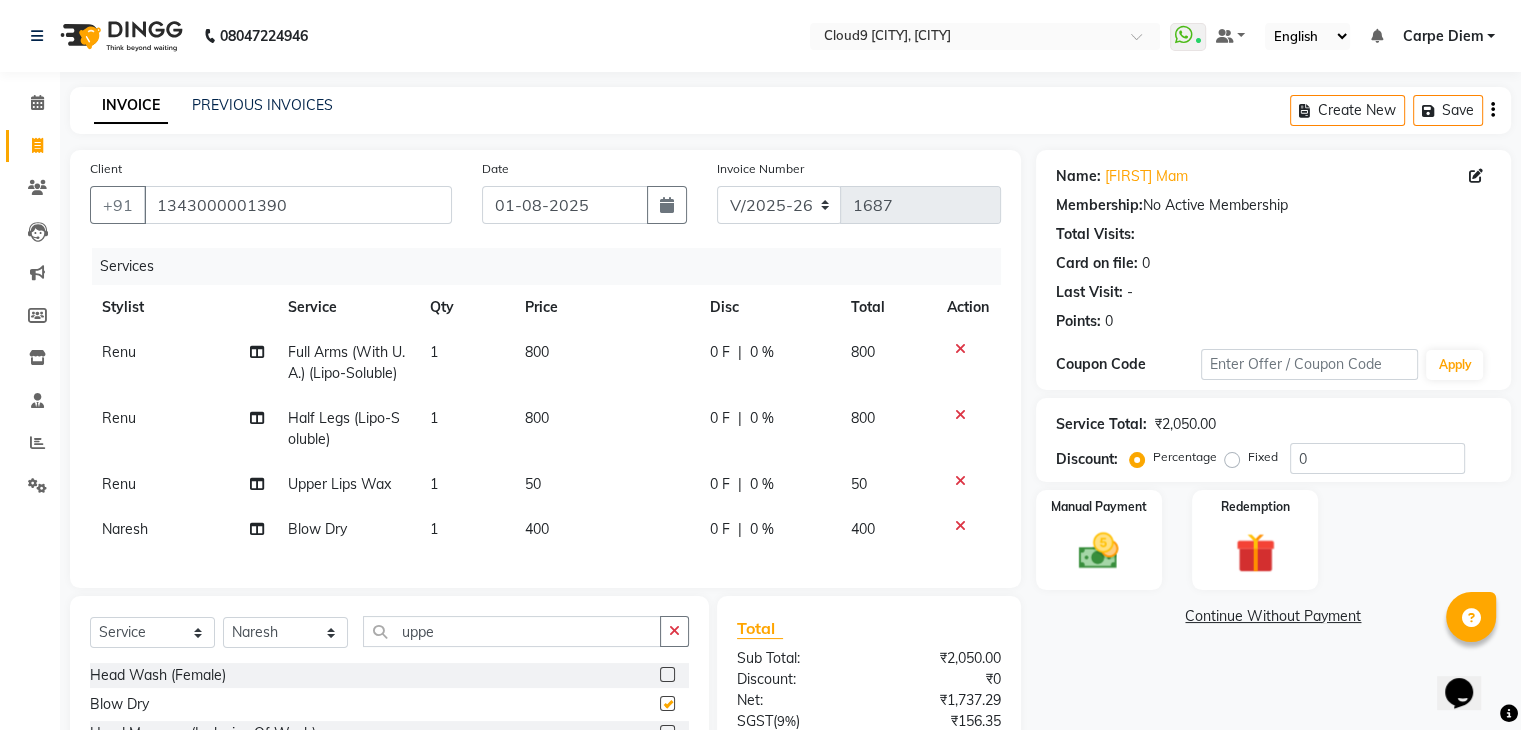 checkbox on "false" 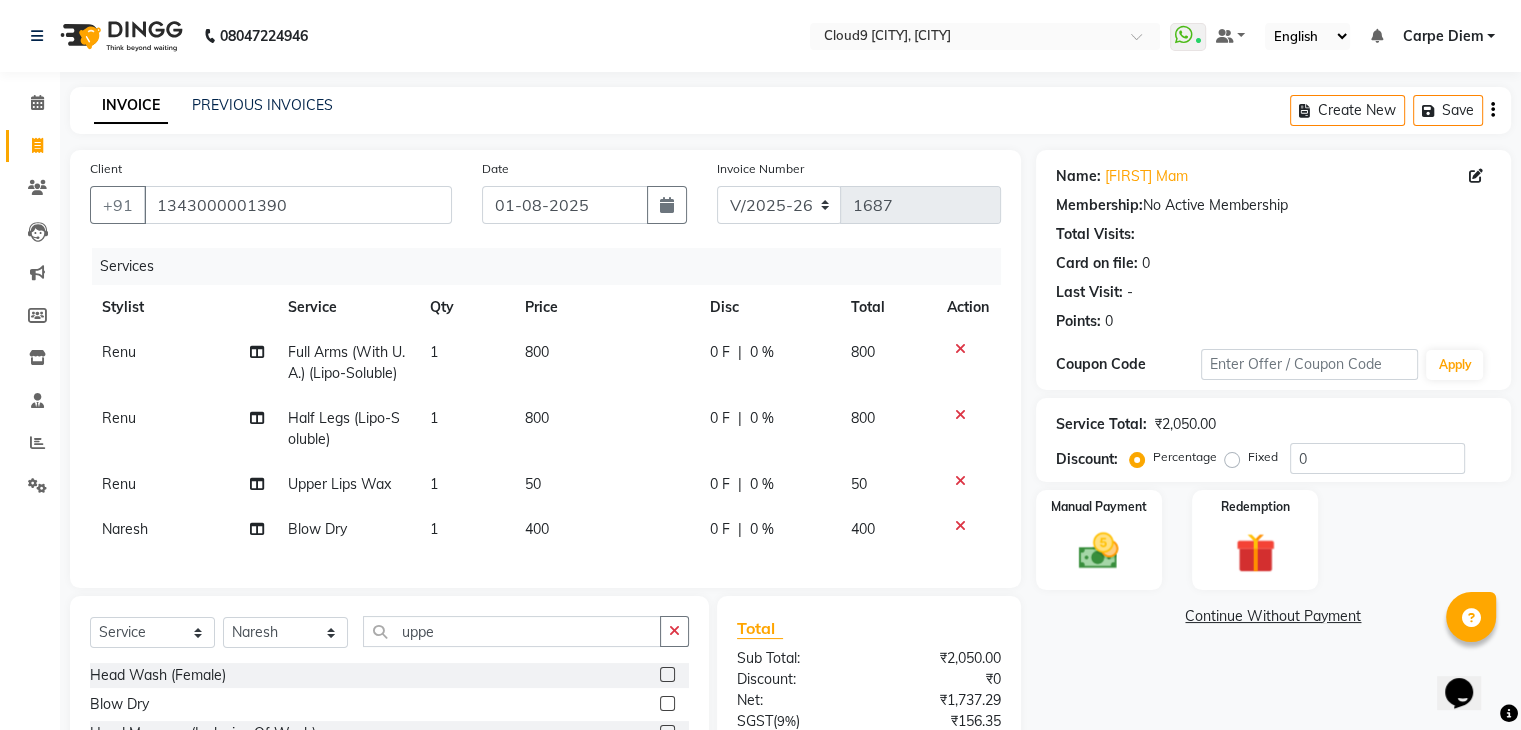 click on "0 F | 0 %" 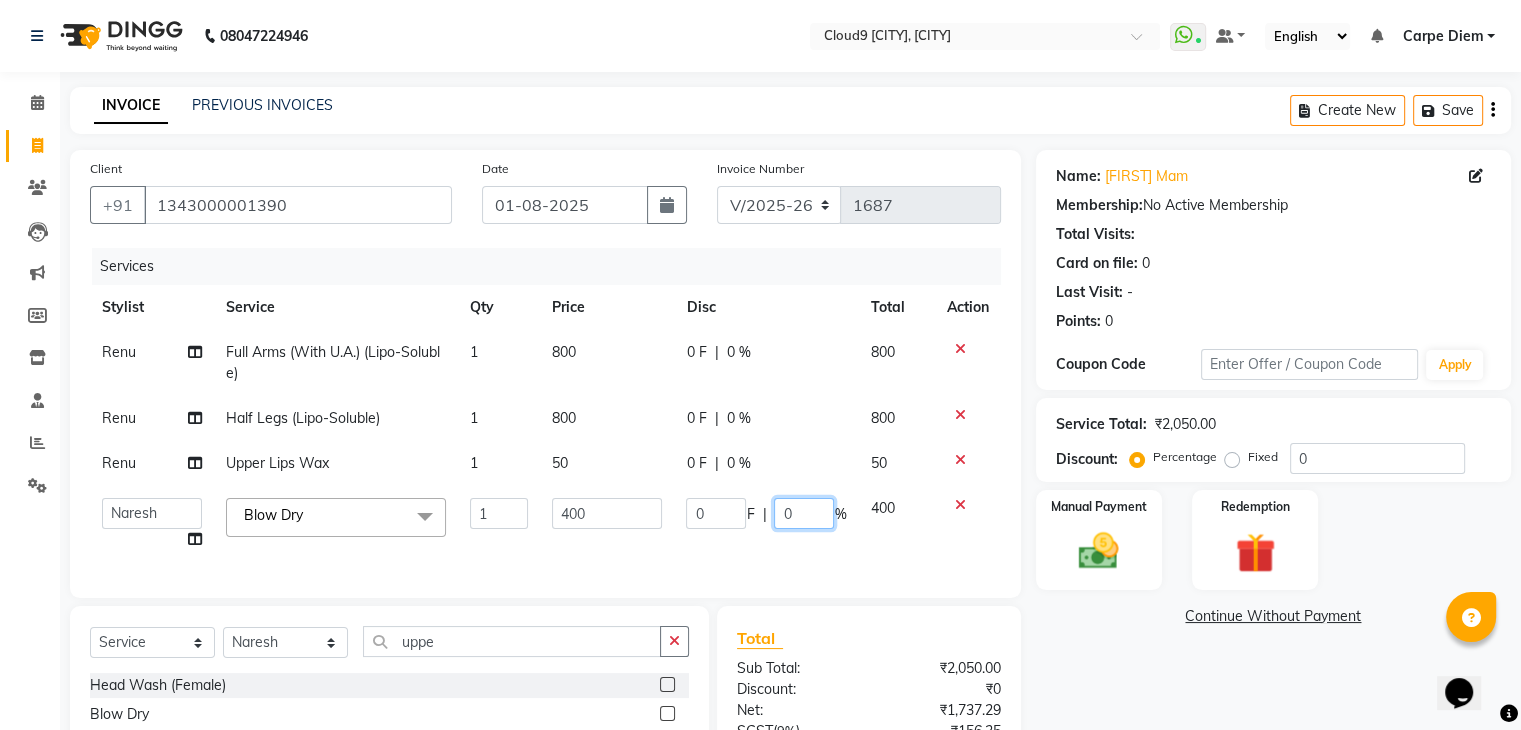click on "0" 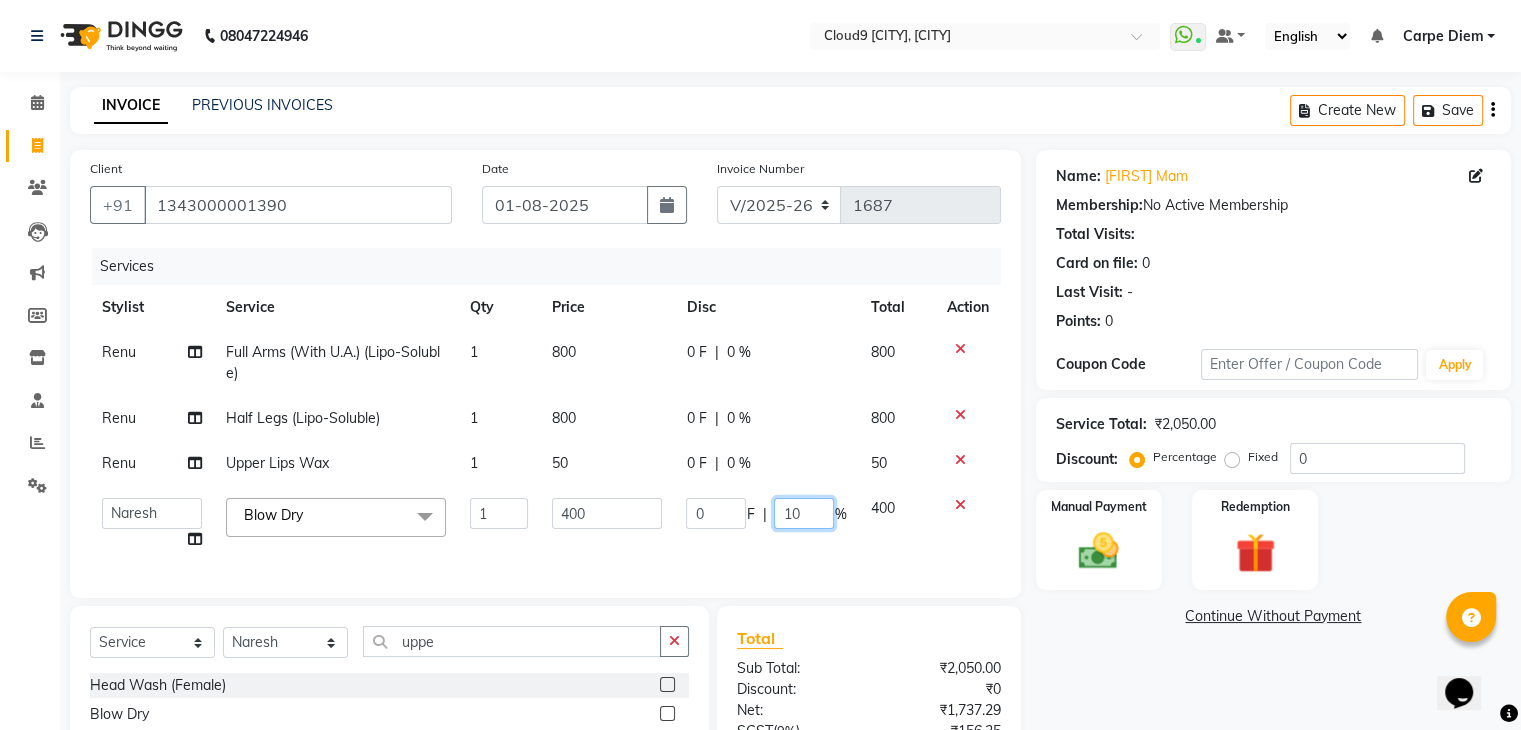 type on "100" 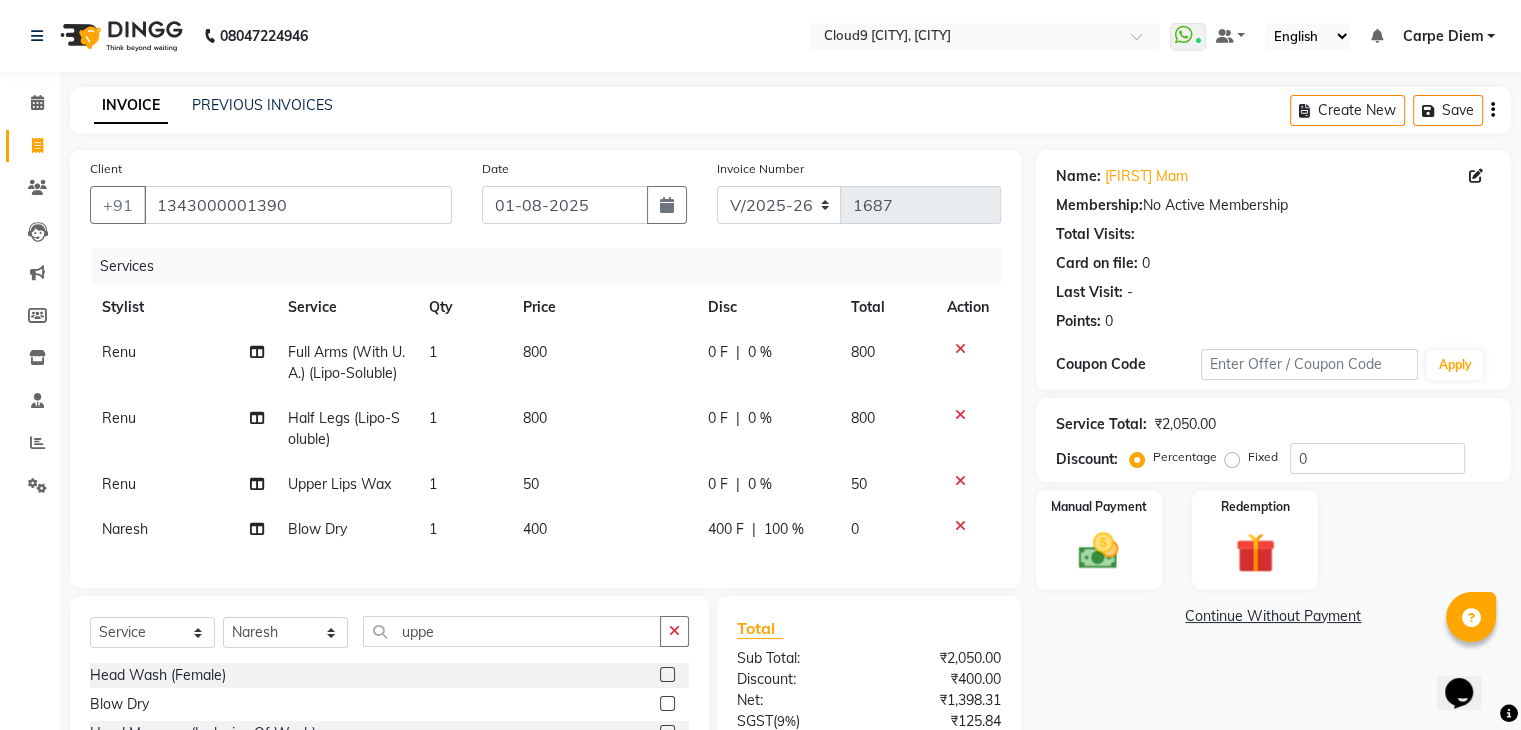 click 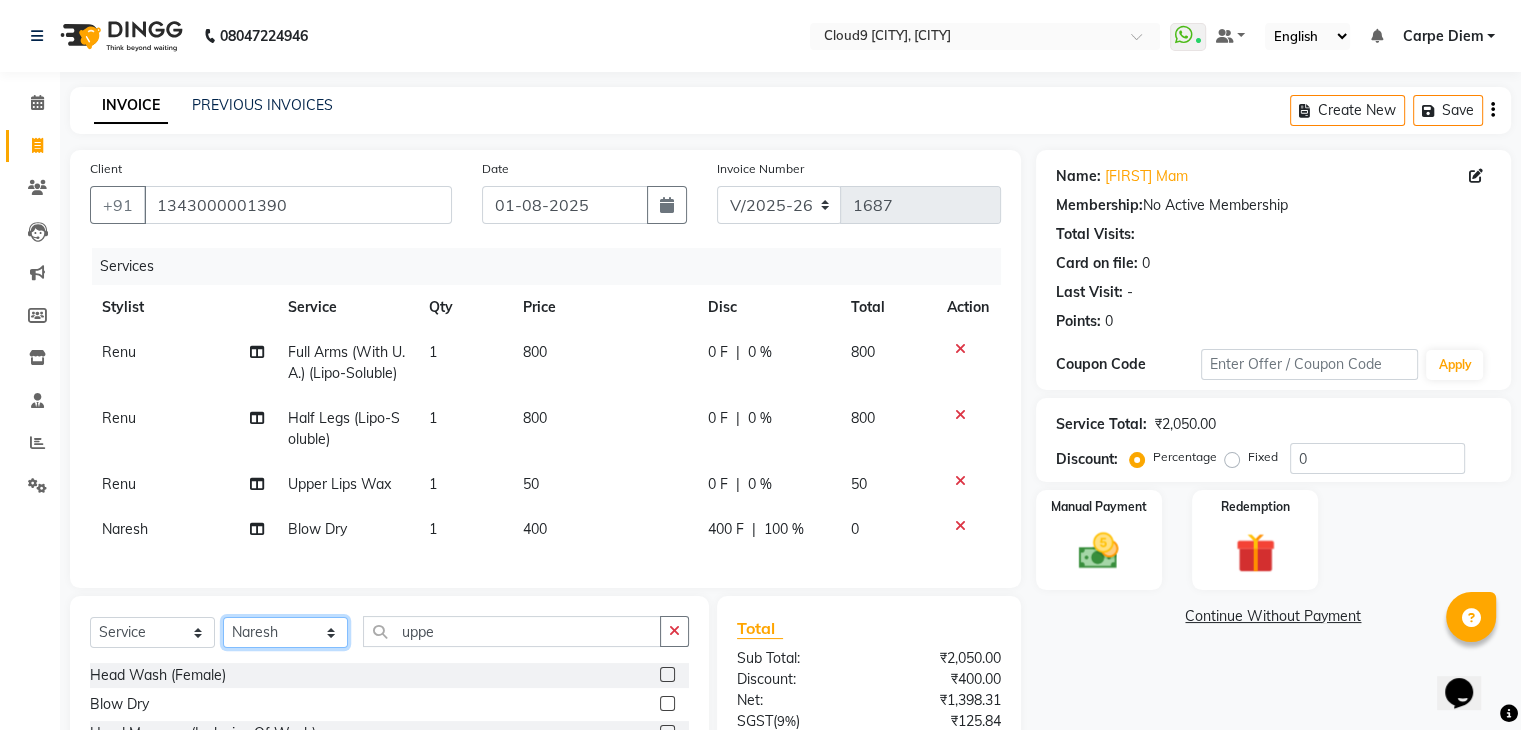 click on "Select Stylist Akhilesh Anjali Ankush Anu Arun Ashok sir Carpe Diem DINGG SUPPORT Eddy Front Desk [FIRST] Intzar Lakshmi Maanish Manisha Mona Naresh Naushad Poonam 1 Poonam 2 Priya Raja Rajesh Ji Rani Reena Renu Ritika Riyaz Sakshi Sangita Santoshi Seema Shabina Shamshad Sharik Ali Sharukh 2 Umesh Vicky Vinay Vishal Vishu Waiting Client" 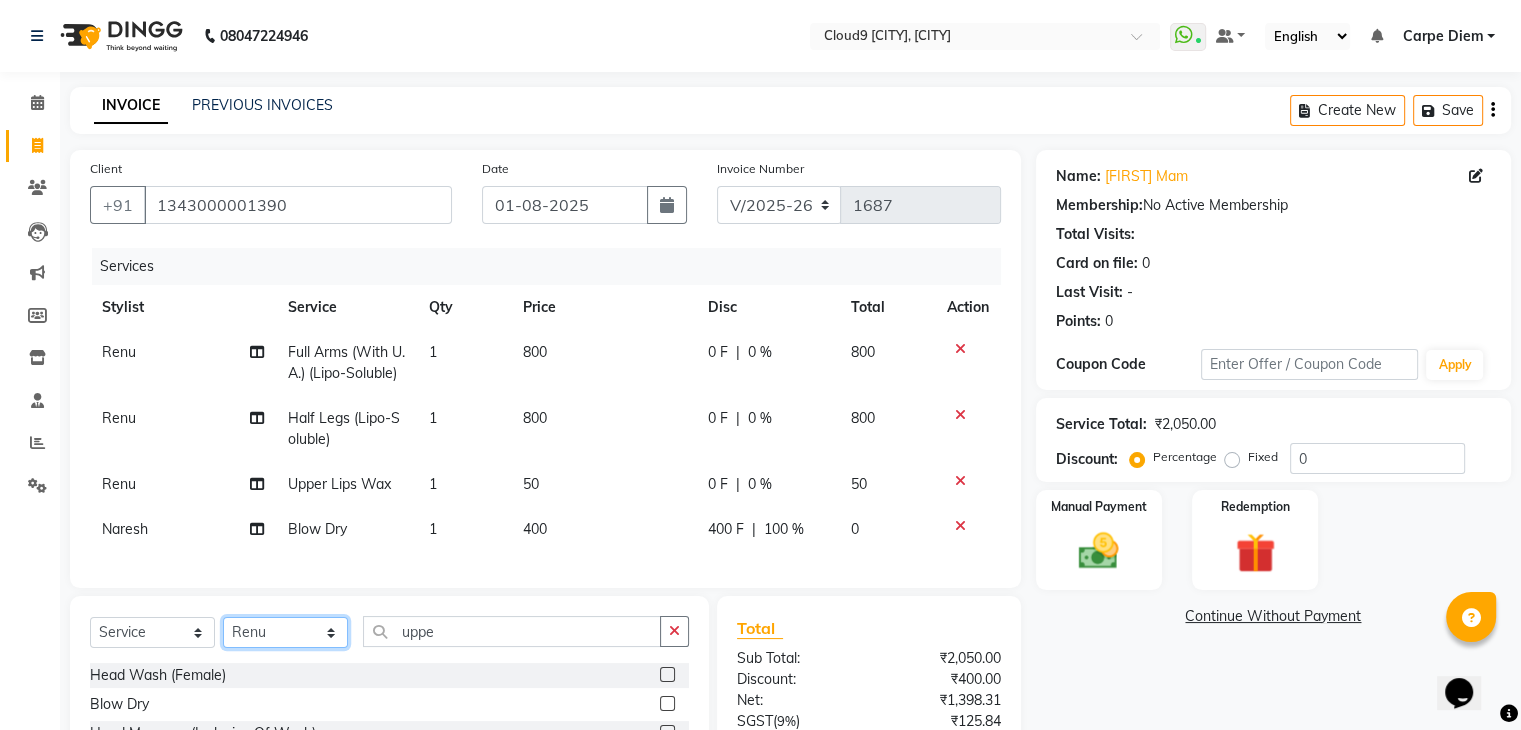 click on "Select Stylist Akhilesh Anjali Ankush Anu Arun Ashok sir Carpe Diem DINGG SUPPORT Eddy Front Desk [FIRST] Intzar Lakshmi Maanish Manisha Mona Naresh Naushad Poonam 1 Poonam 2 Priya Raja Rajesh Ji Rani Reena Renu Ritika Riyaz Sakshi Sangita Santoshi Seema Shabina Shamshad Sharik Ali Sharukh 2 Umesh Vicky Vinay Vishal Vishu Waiting Client" 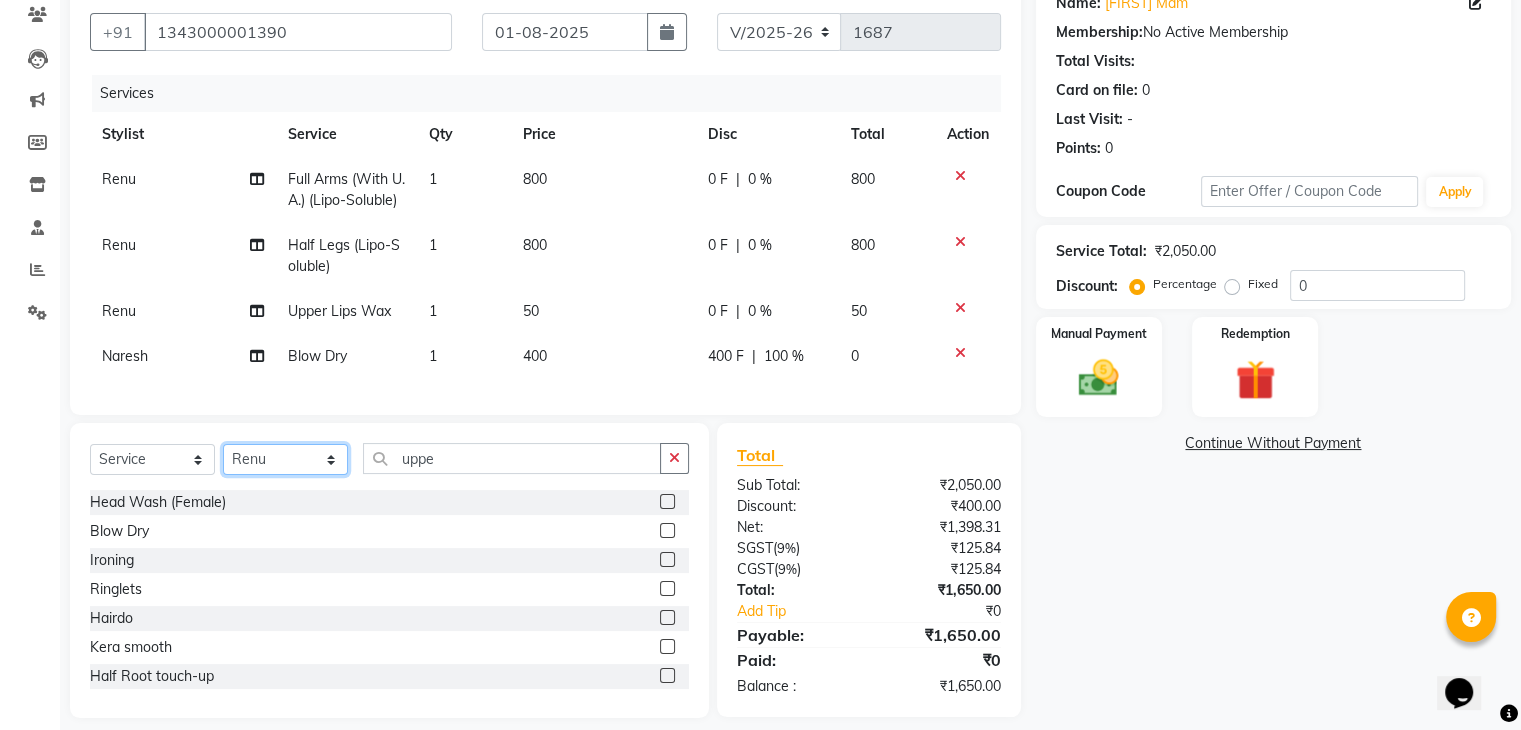 scroll, scrollTop: 228, scrollLeft: 0, axis: vertical 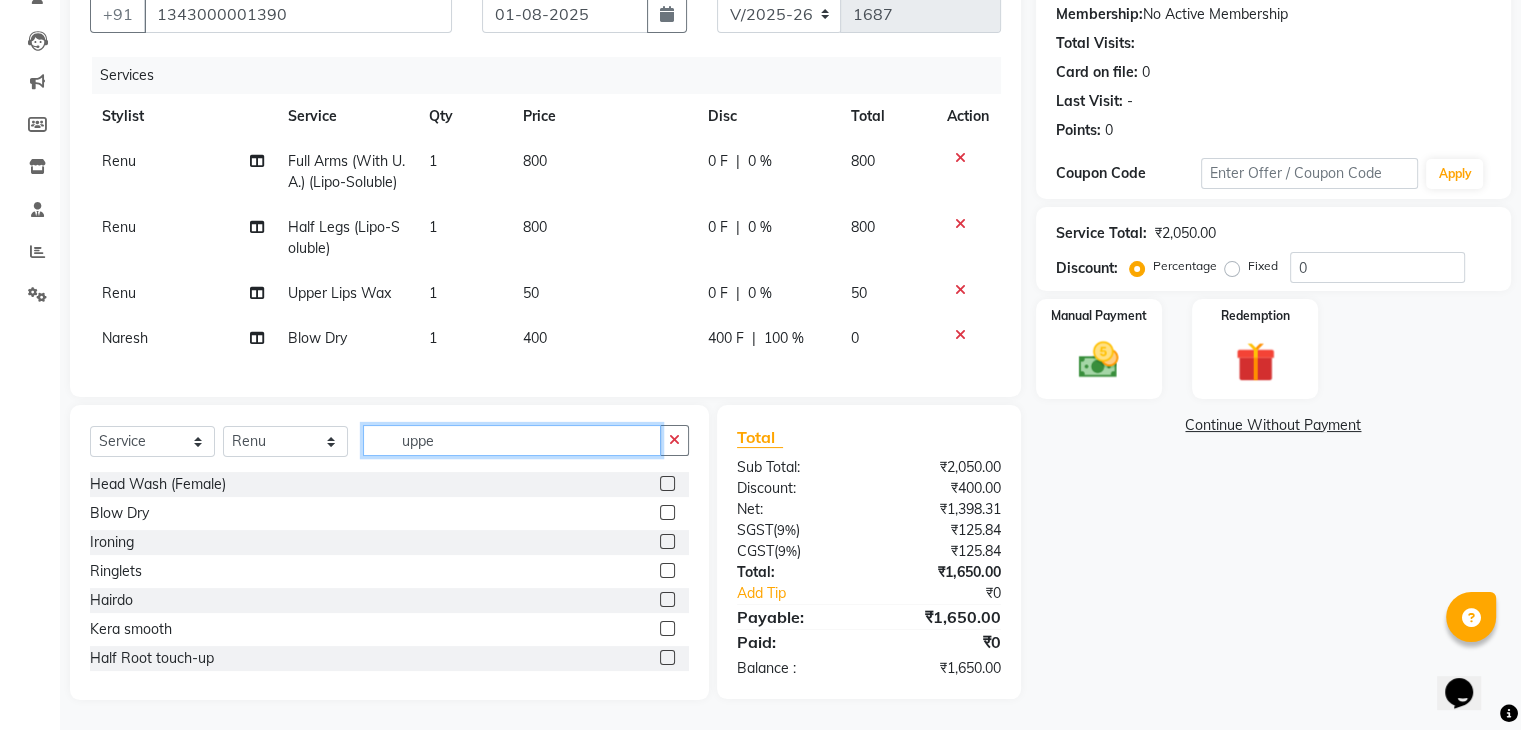 click on "uppe" 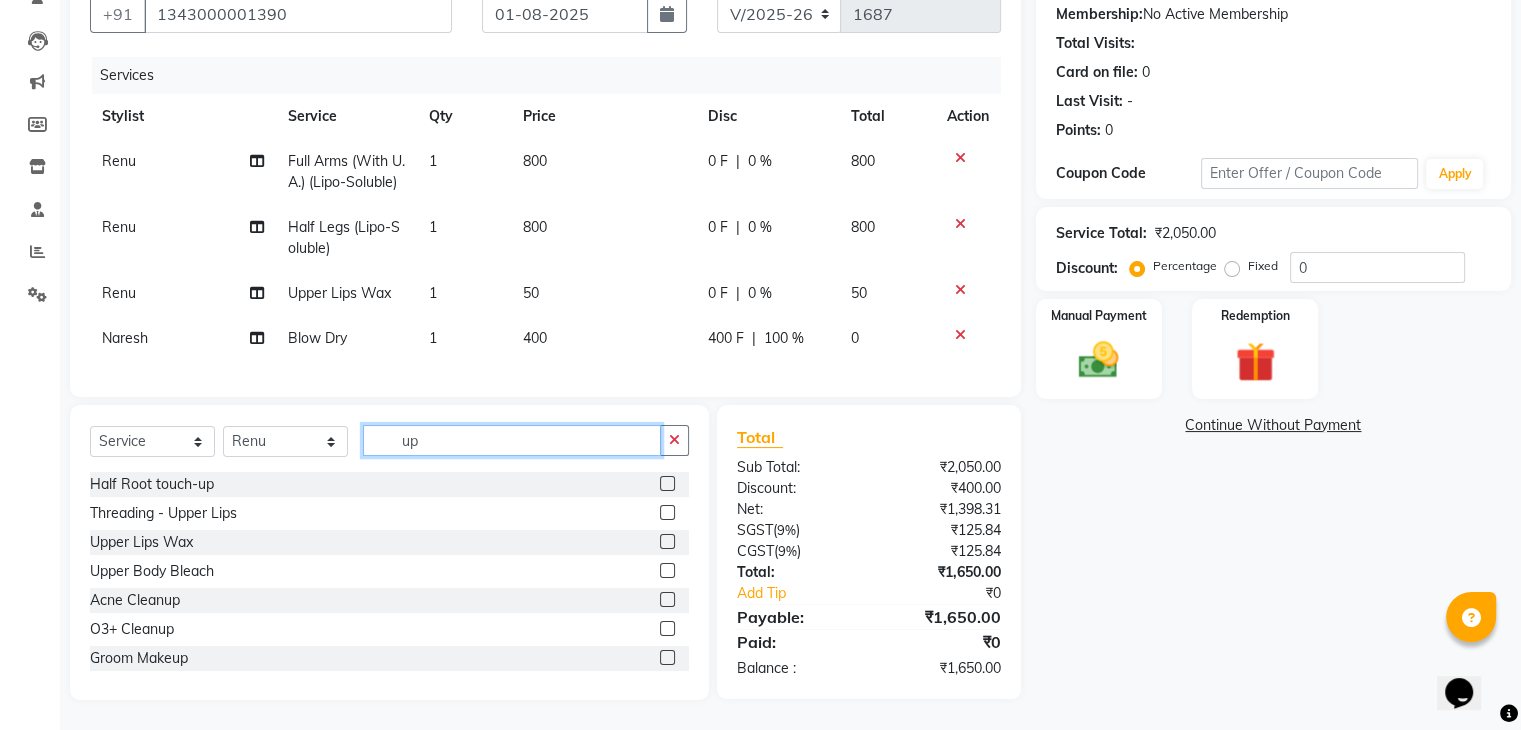 scroll, scrollTop: 228, scrollLeft: 0, axis: vertical 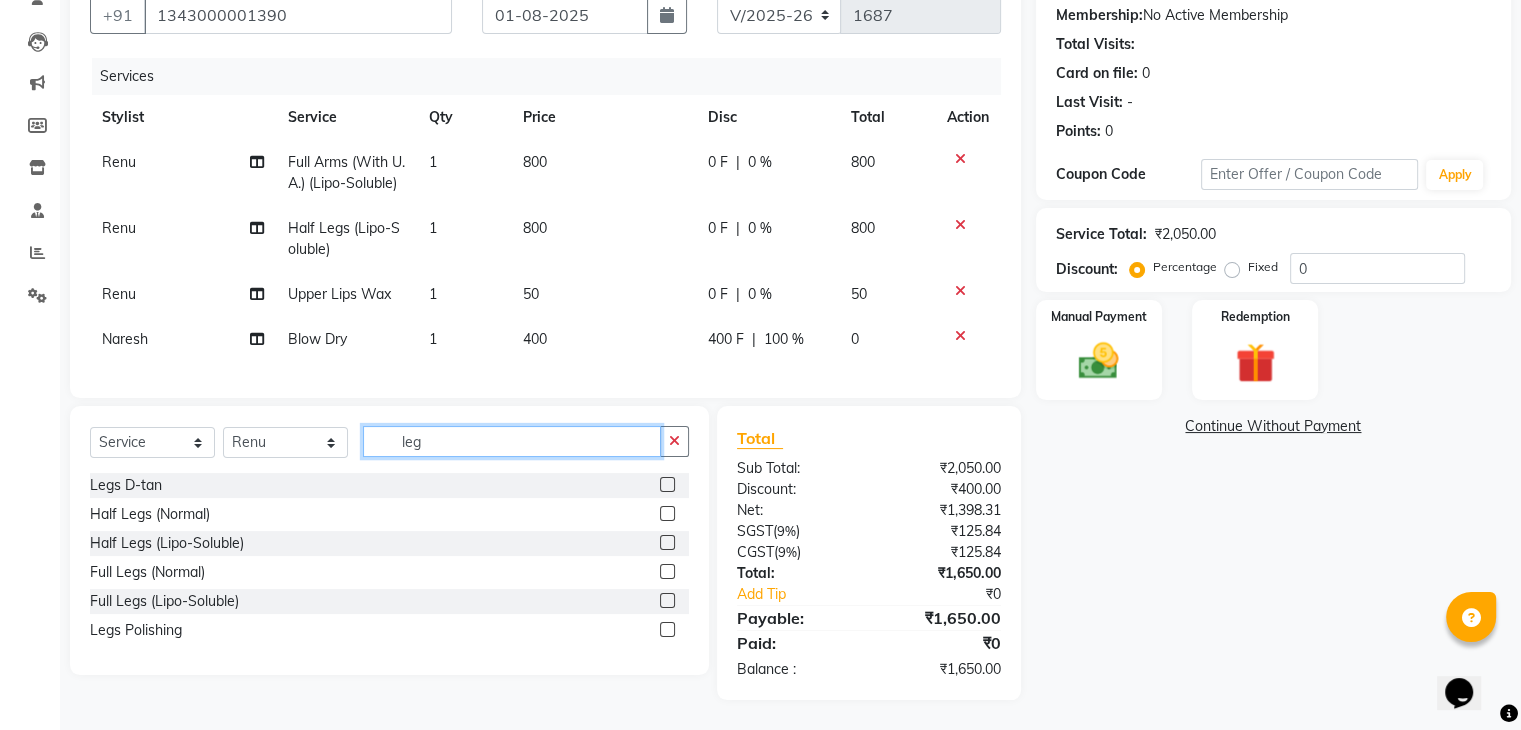 type on "leg" 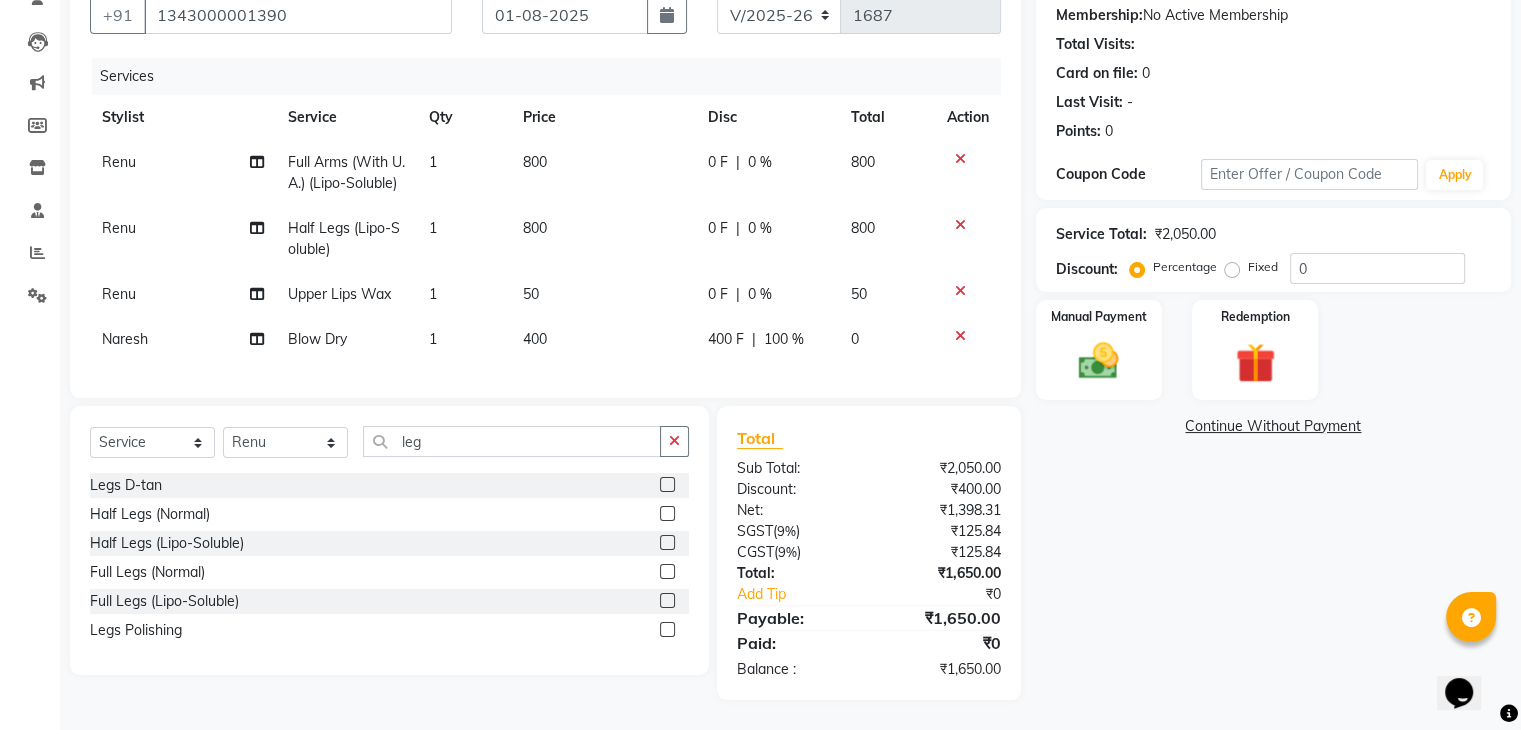 click 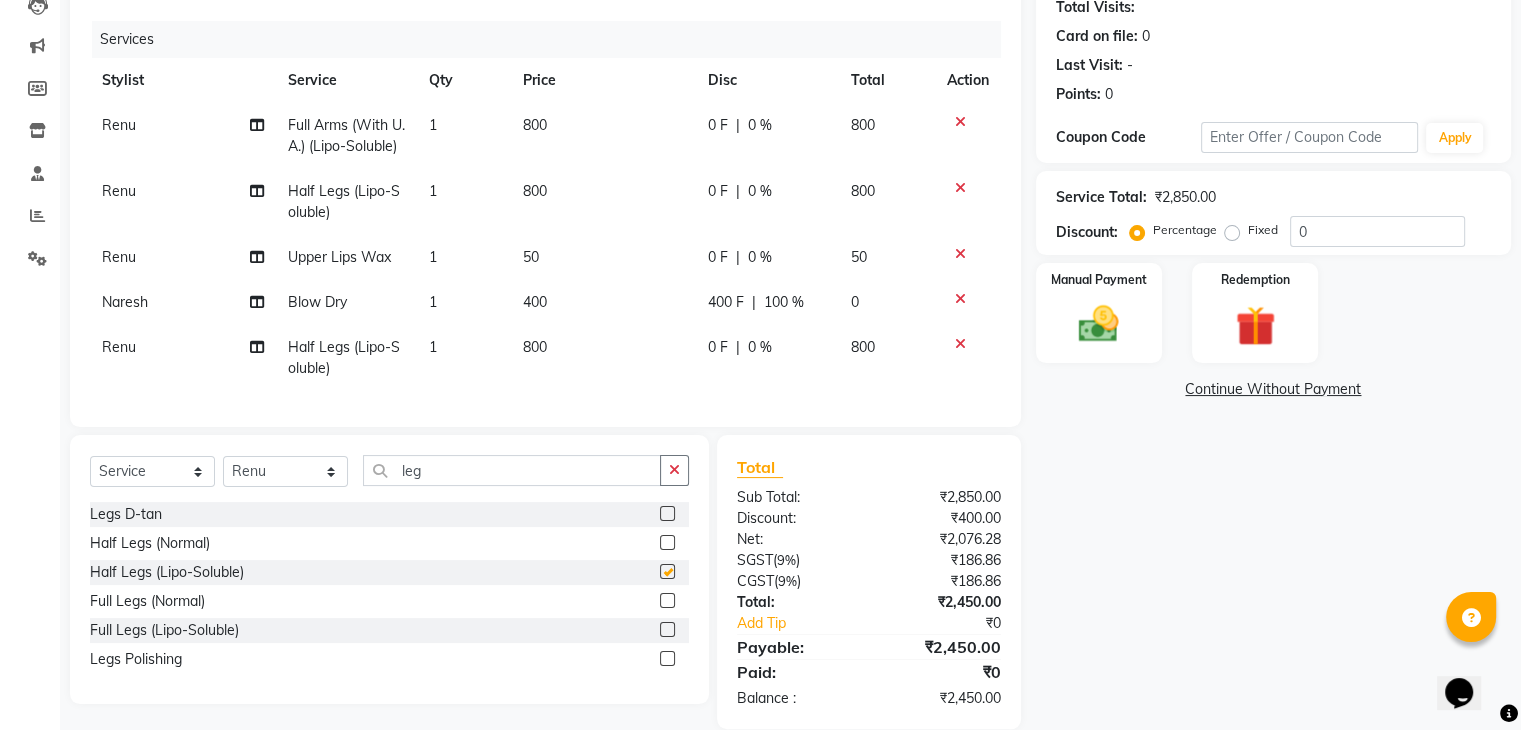 checkbox on "false" 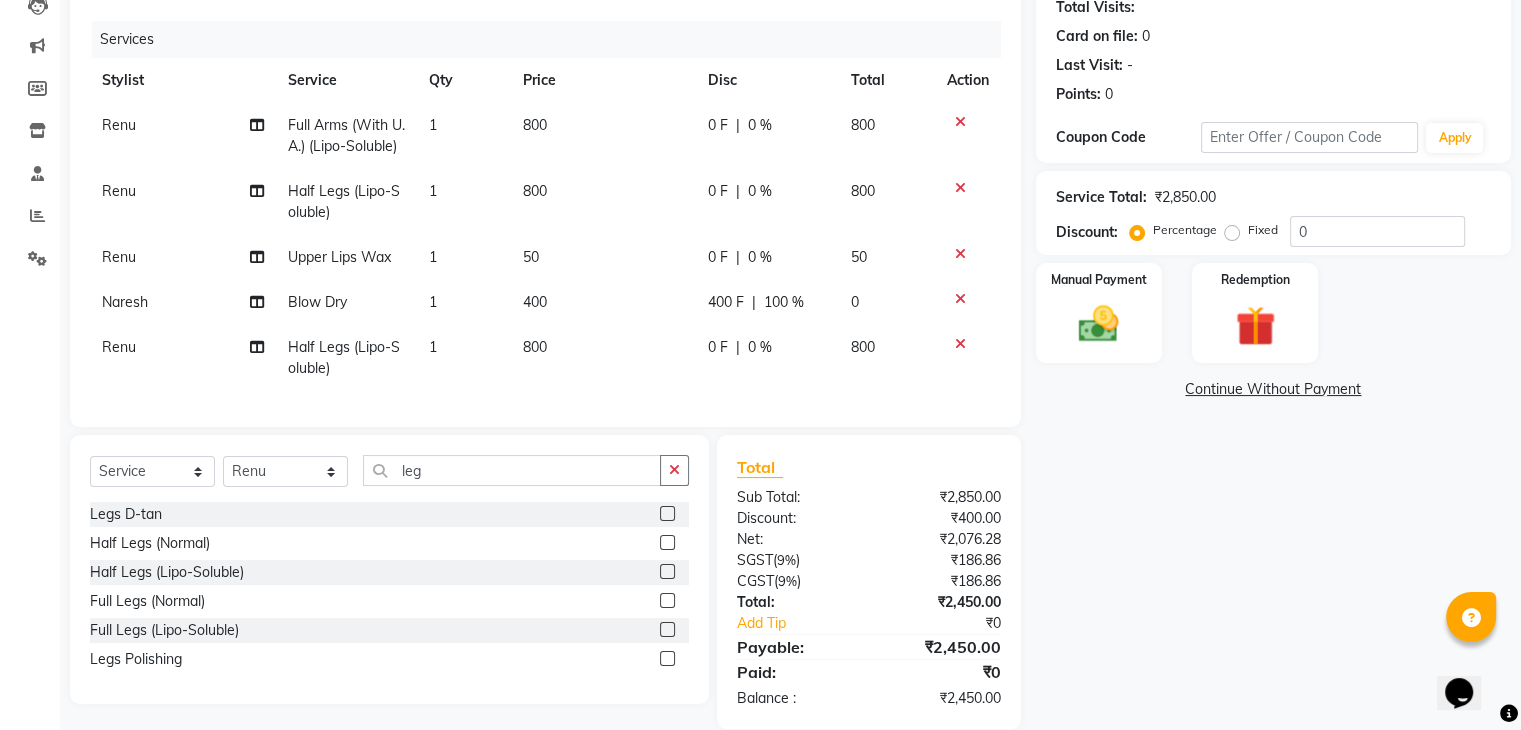 click 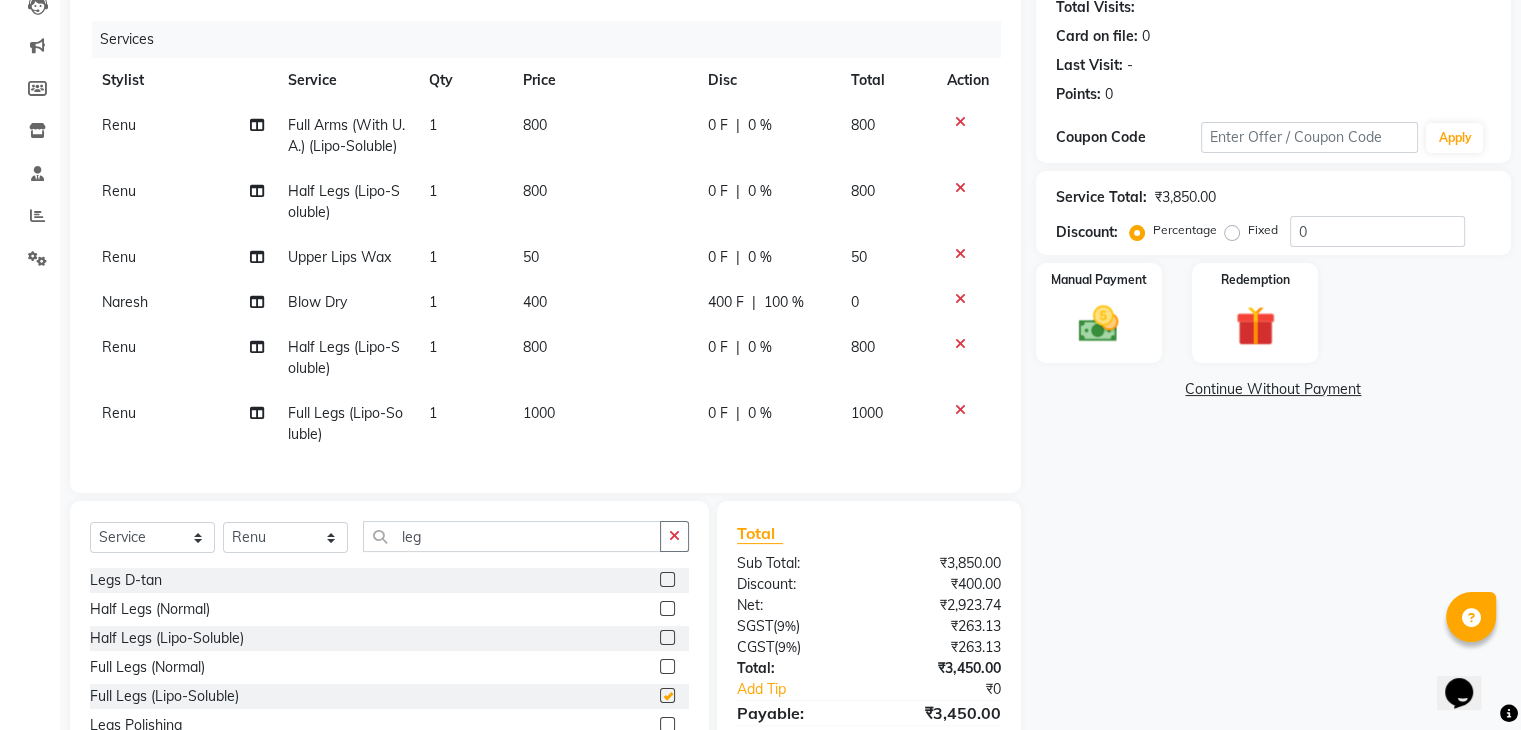 checkbox on "false" 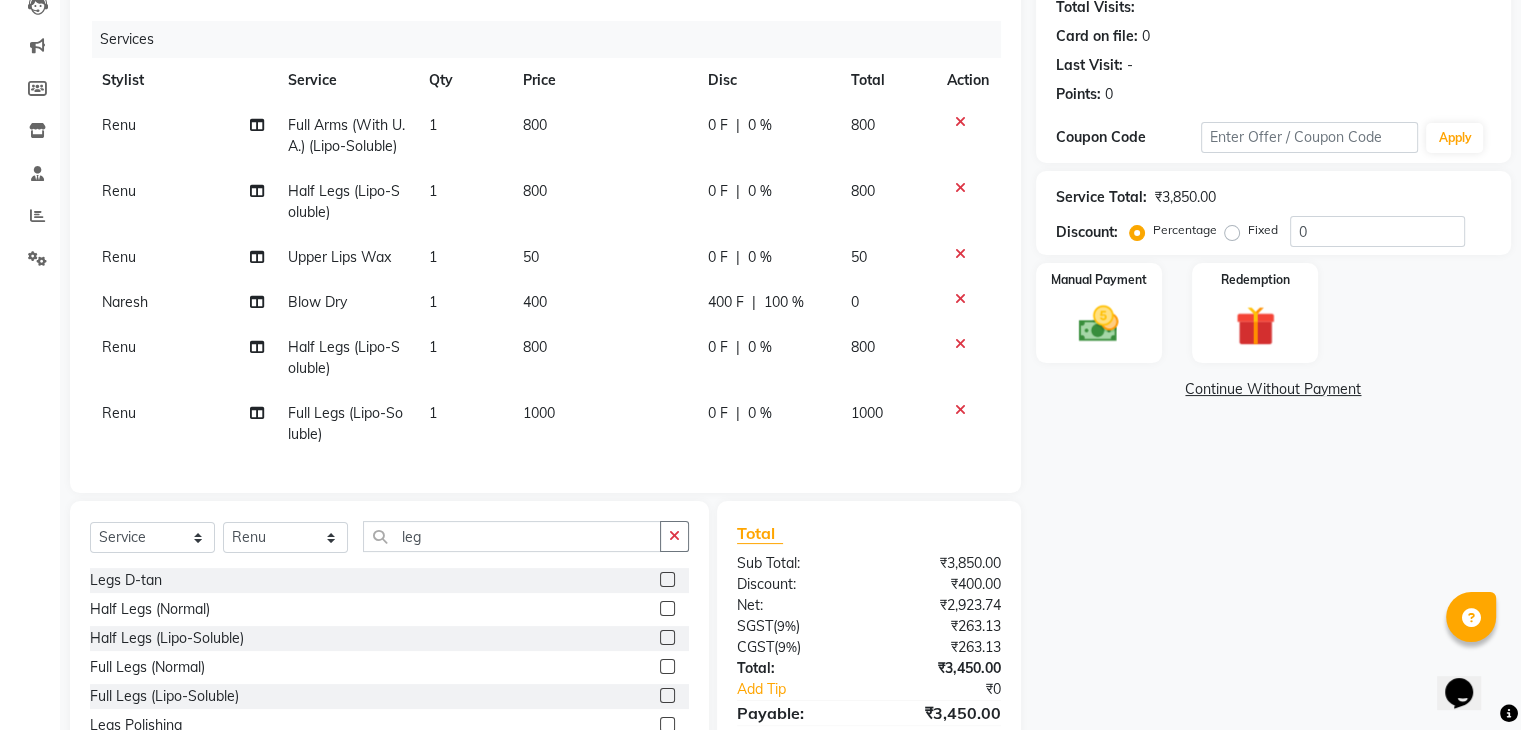 click 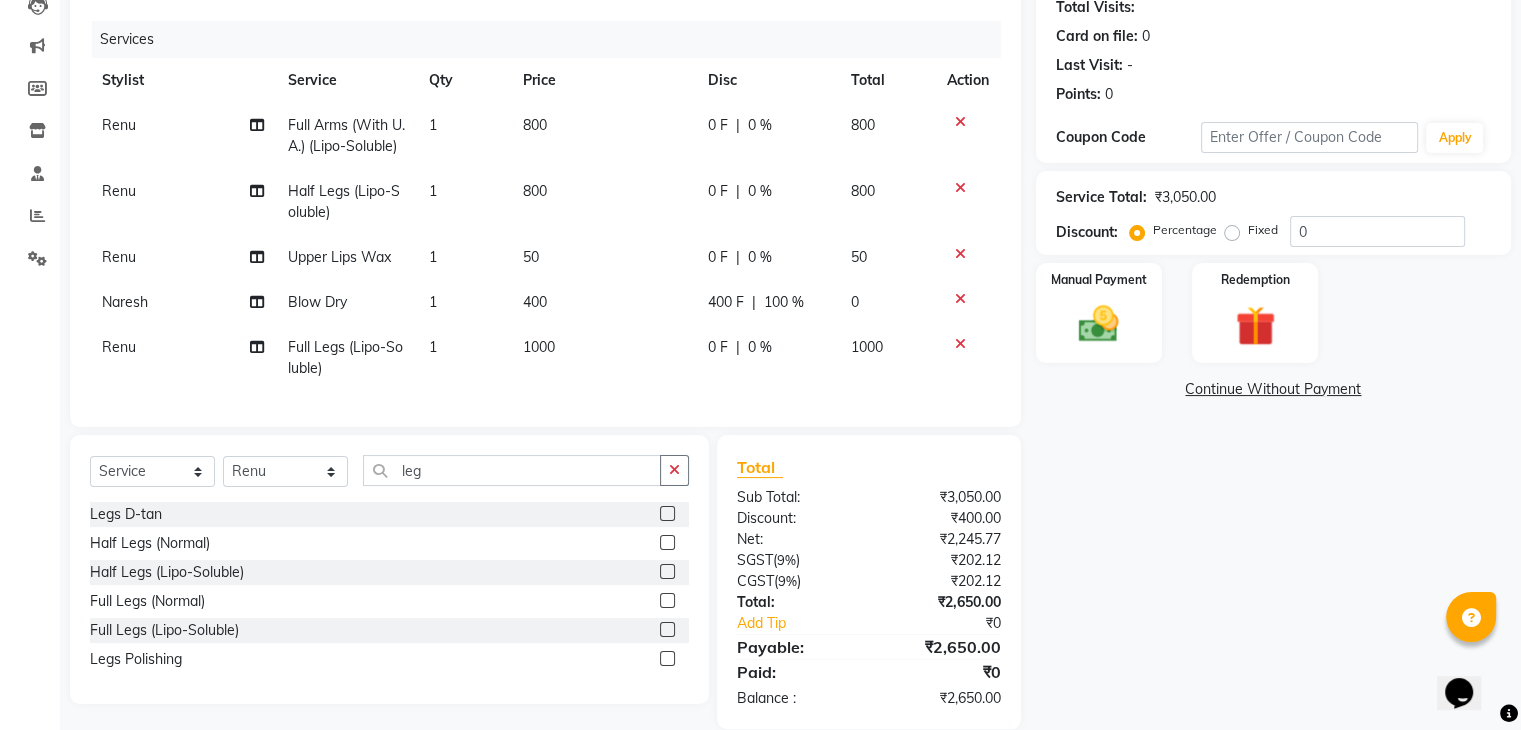 click 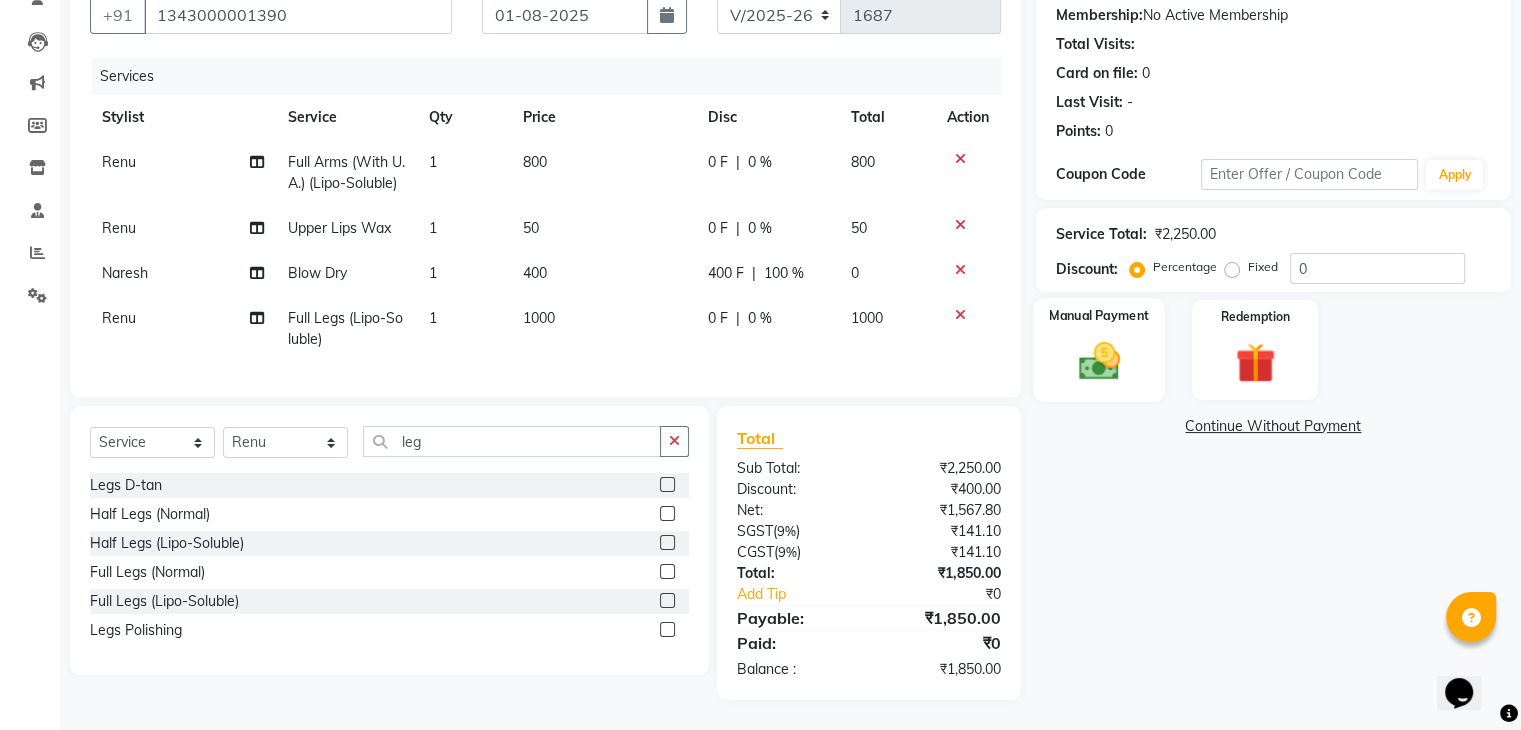 click 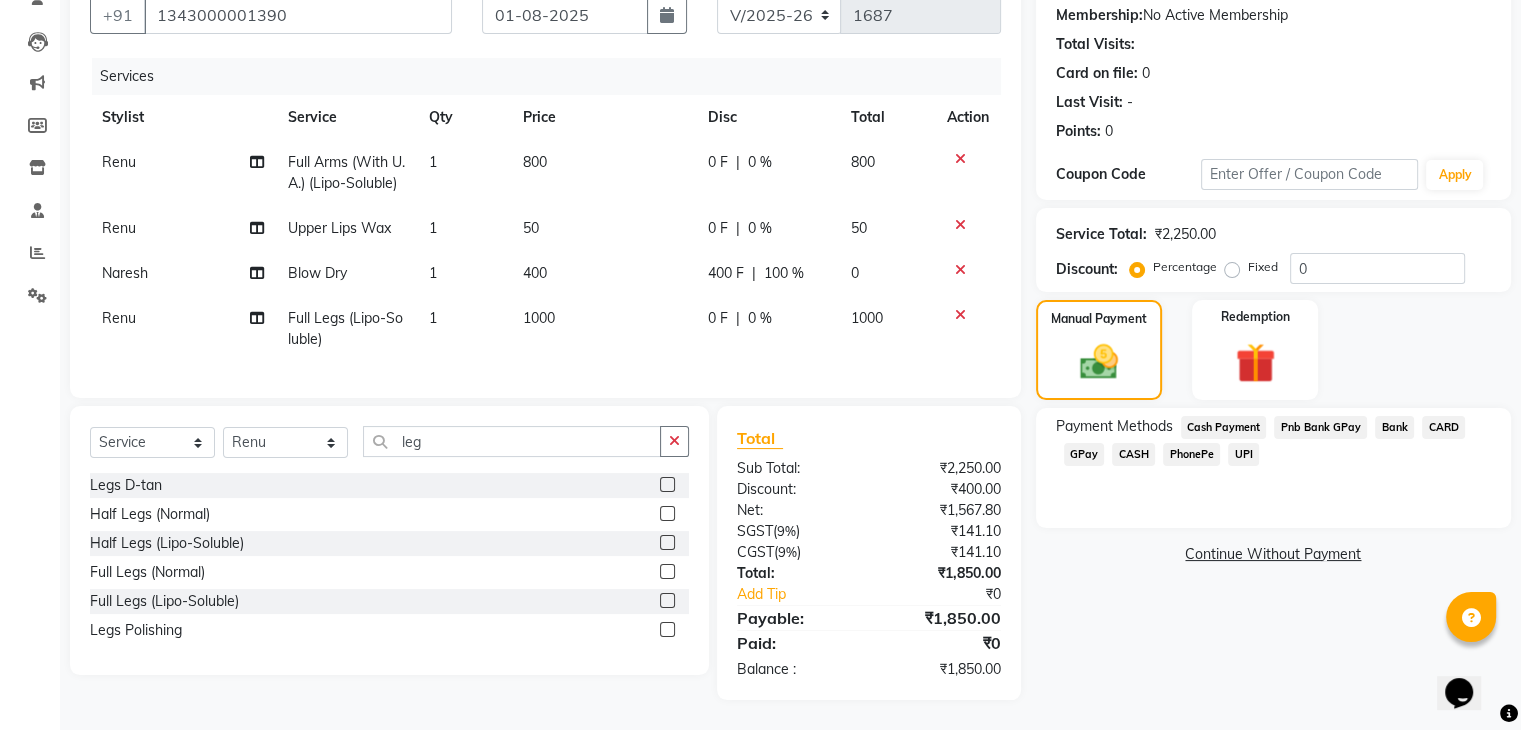 click on "GPay" 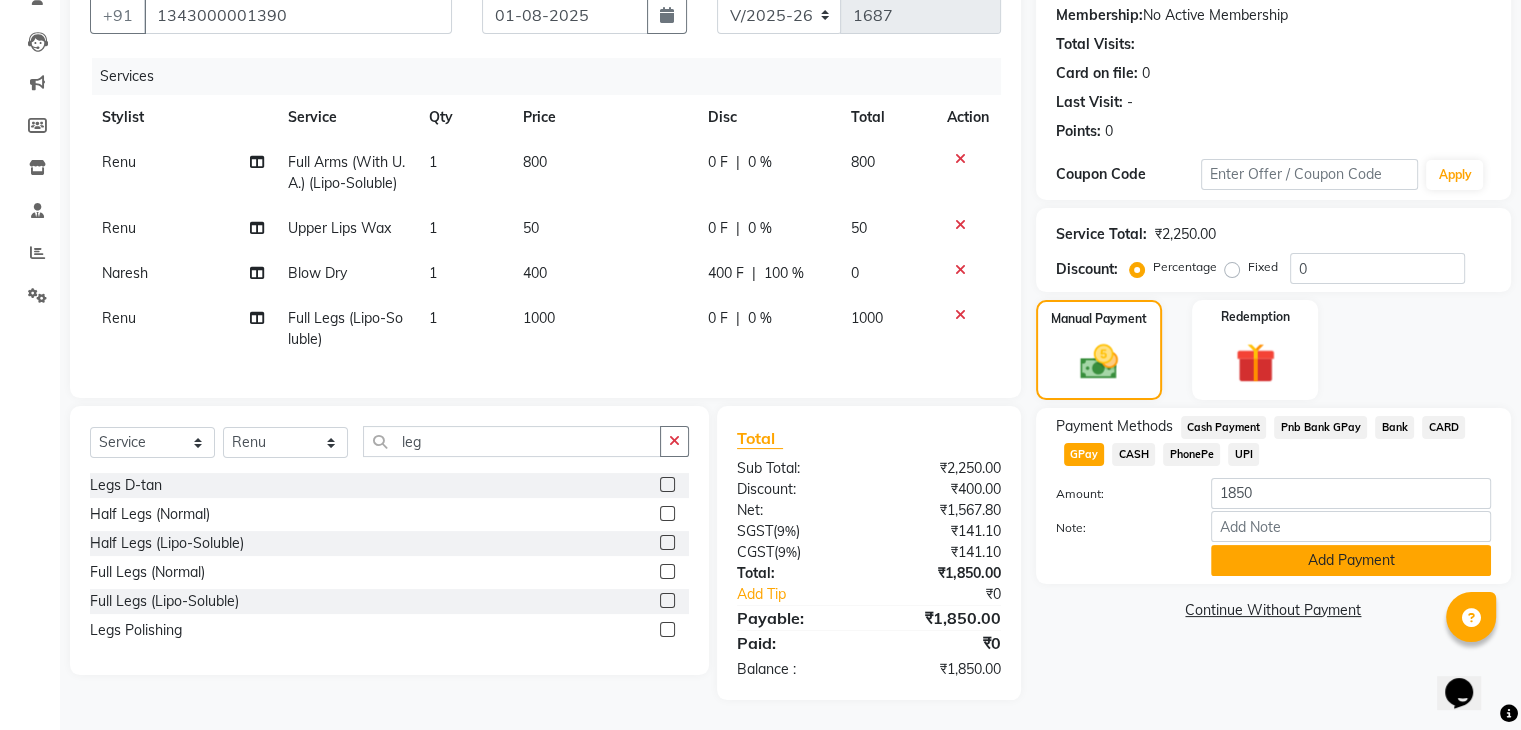 click on "Add Payment" 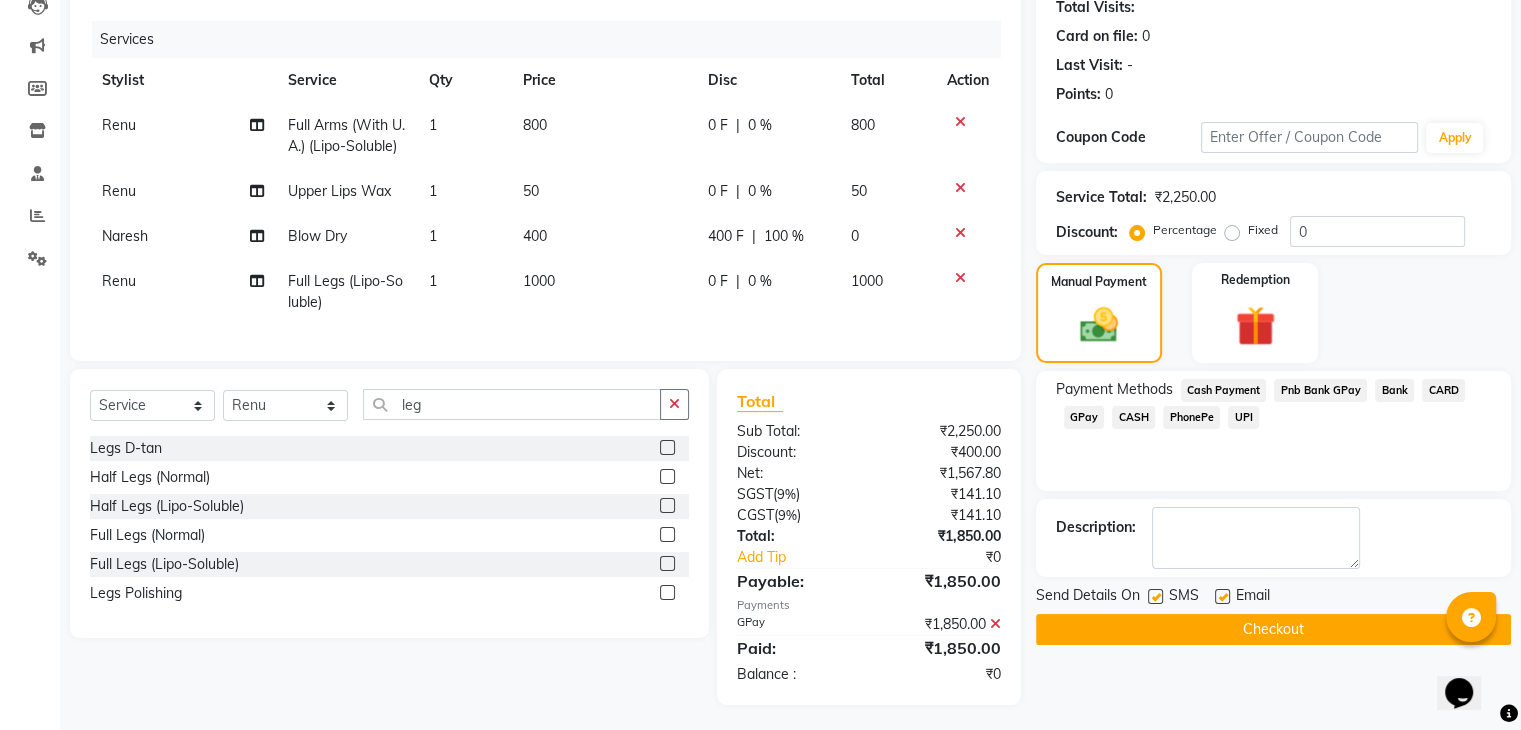 click on "Checkout" 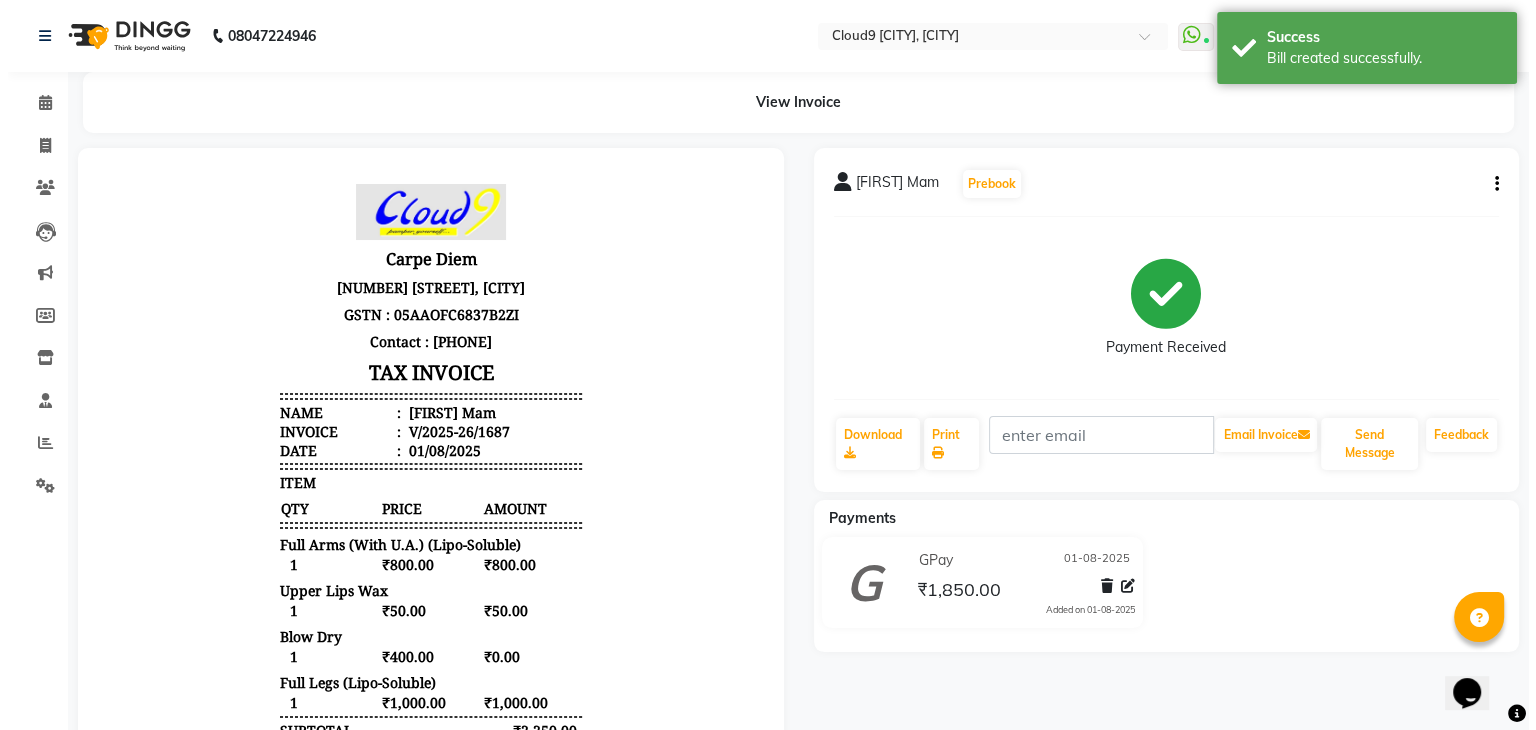 scroll, scrollTop: 0, scrollLeft: 0, axis: both 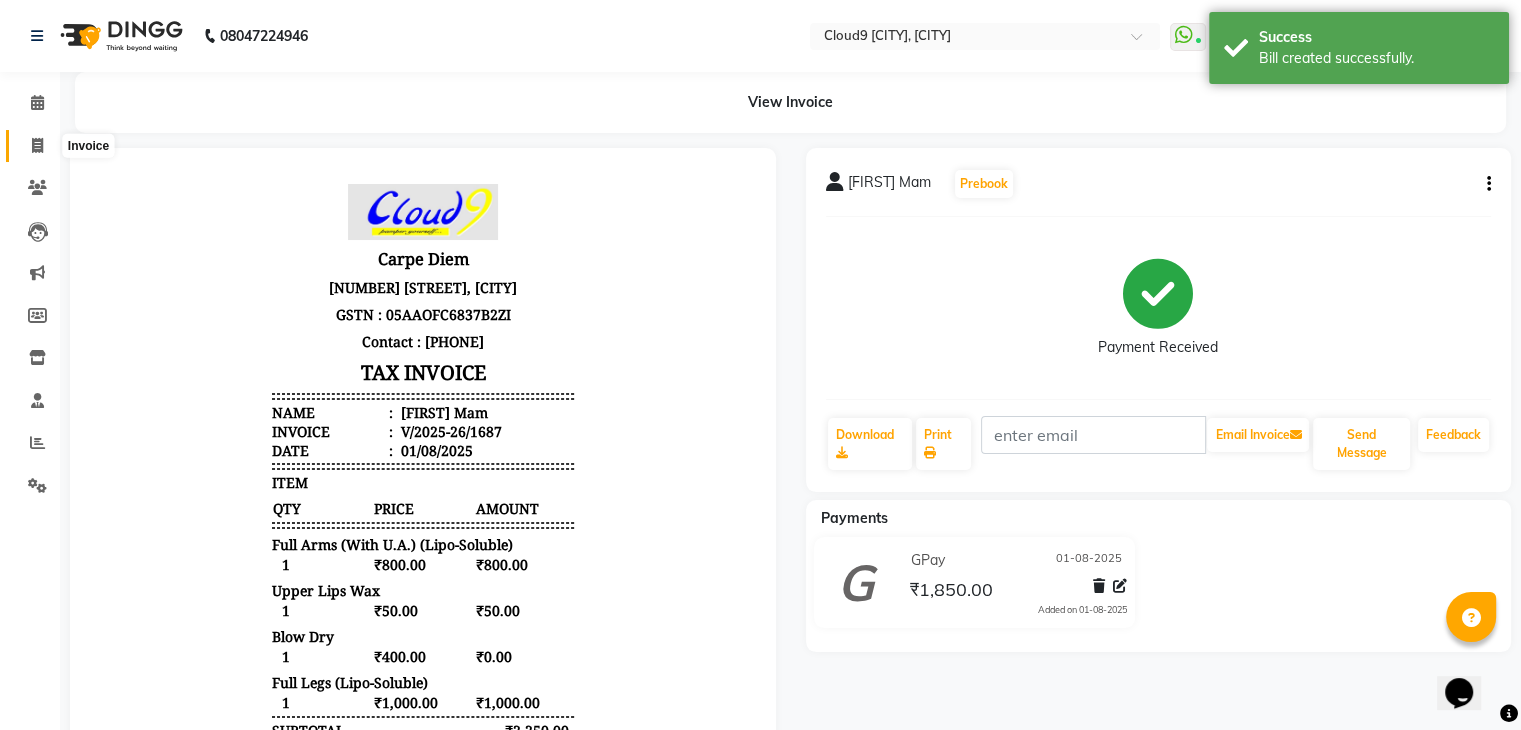 click 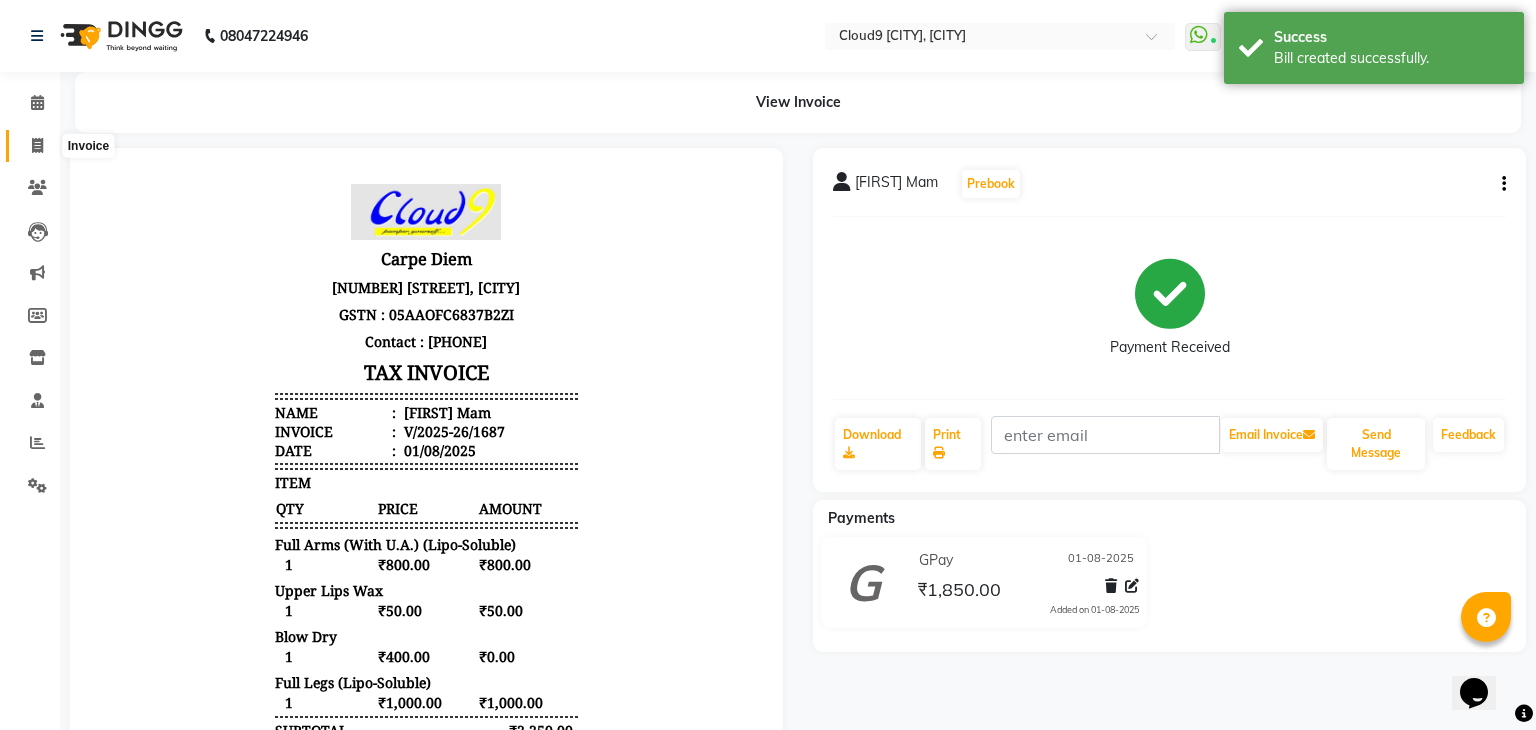 select on "service" 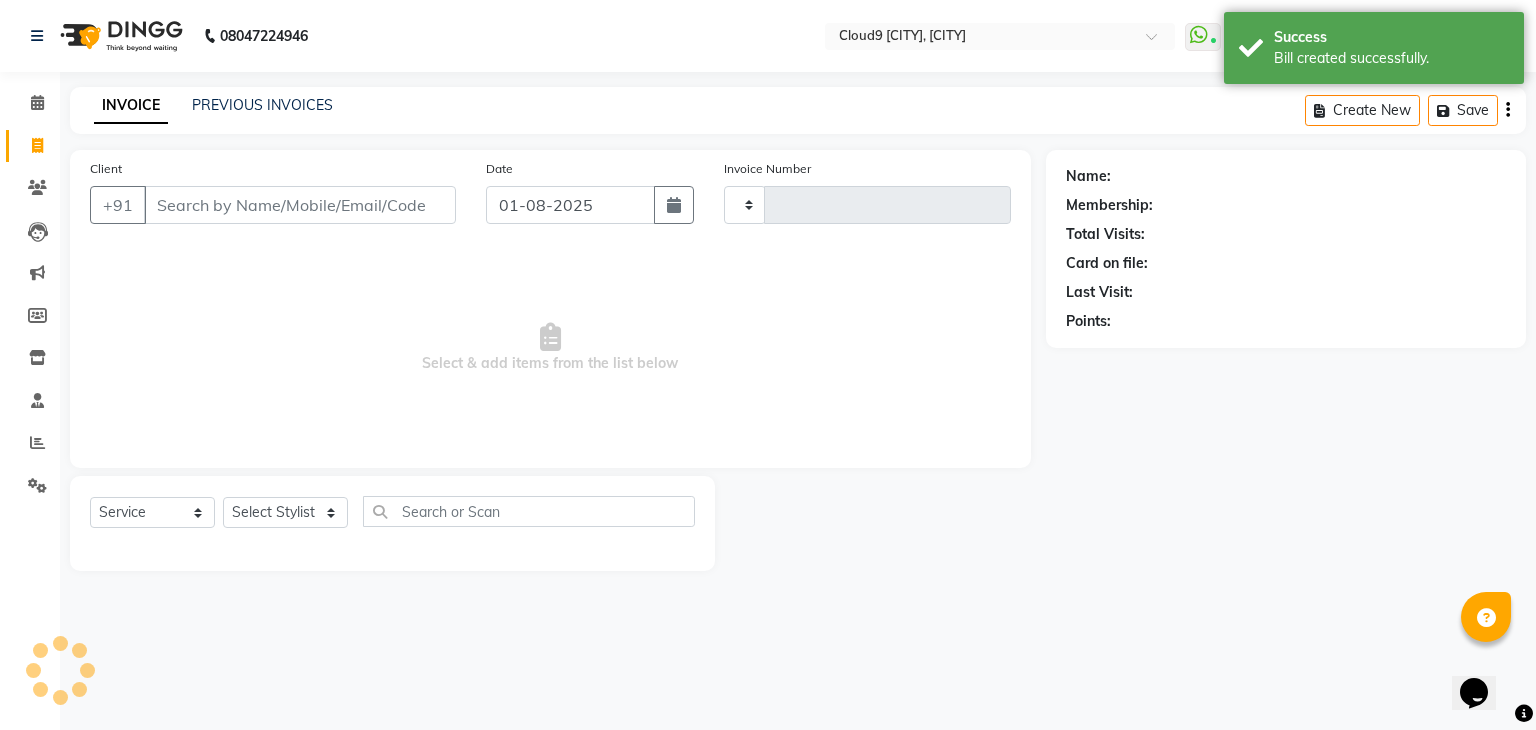 click on "Client" at bounding box center [300, 205] 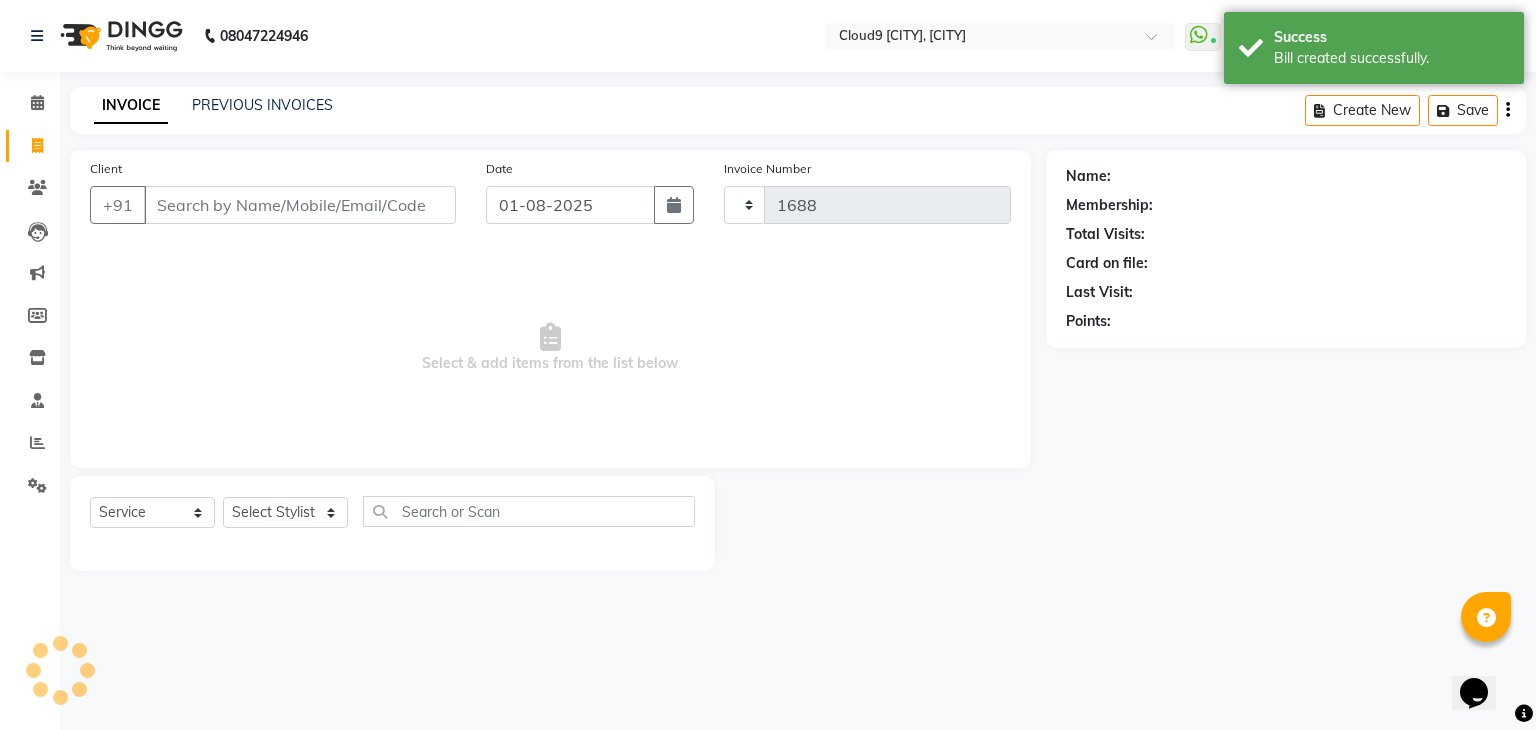 select on "7746" 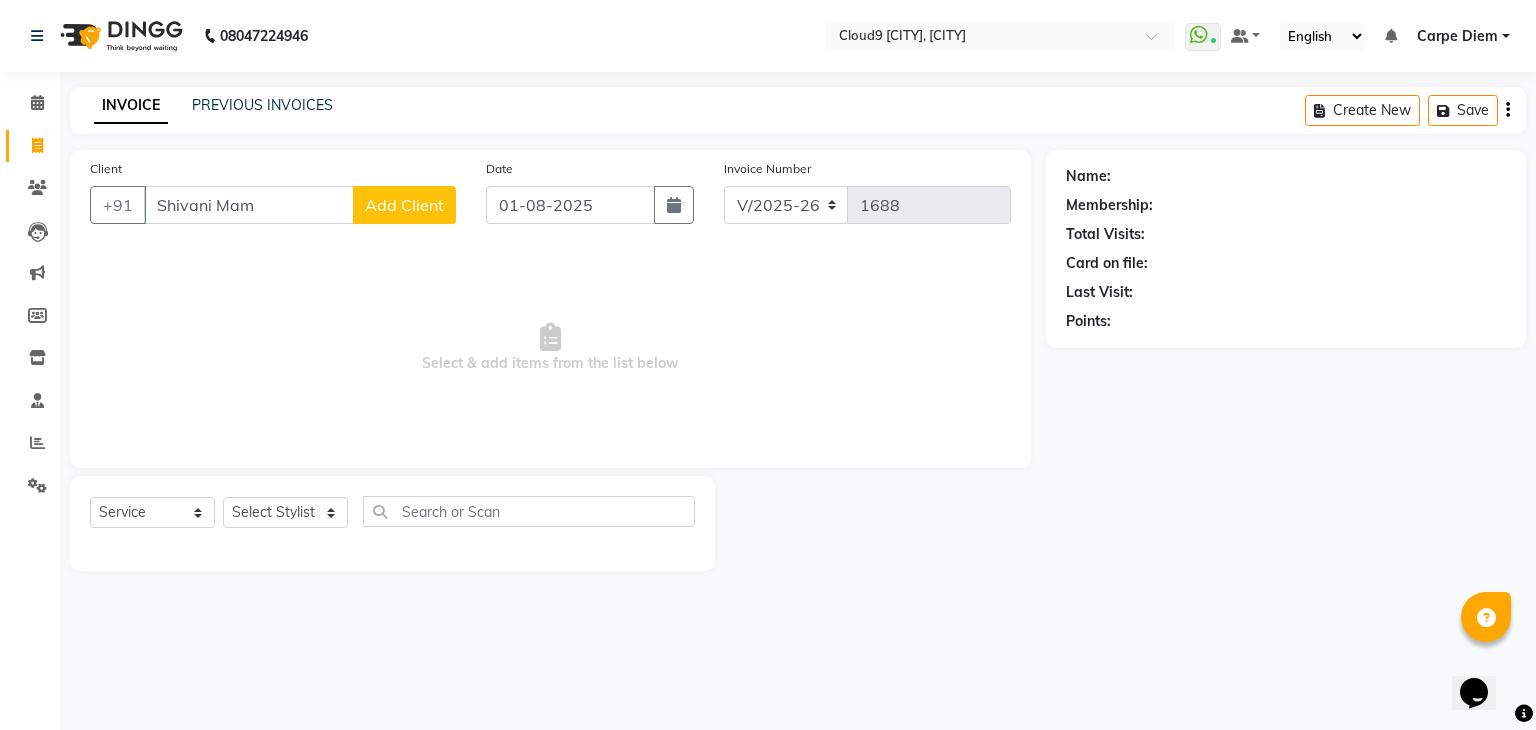 type on "Shivani Mam" 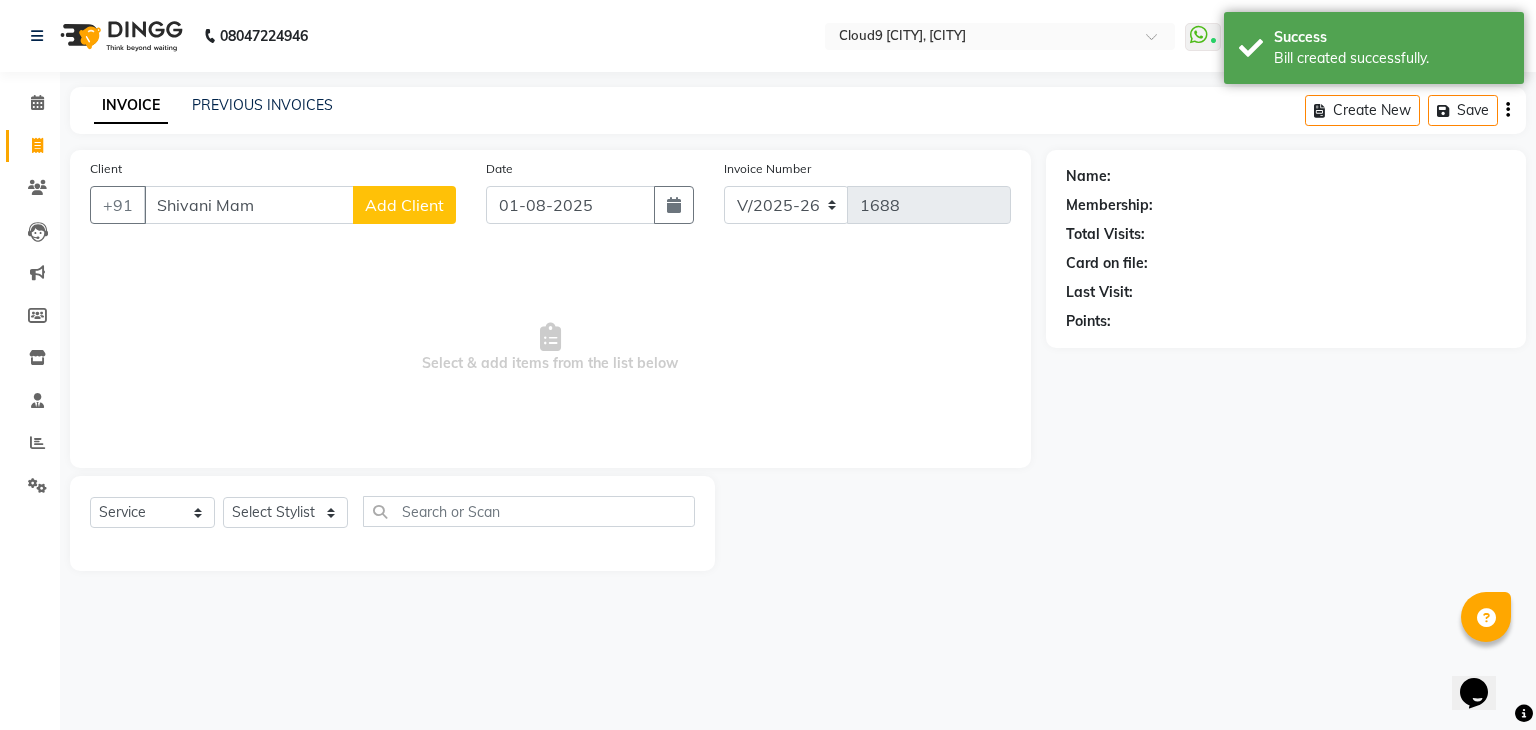click on "Add Client" 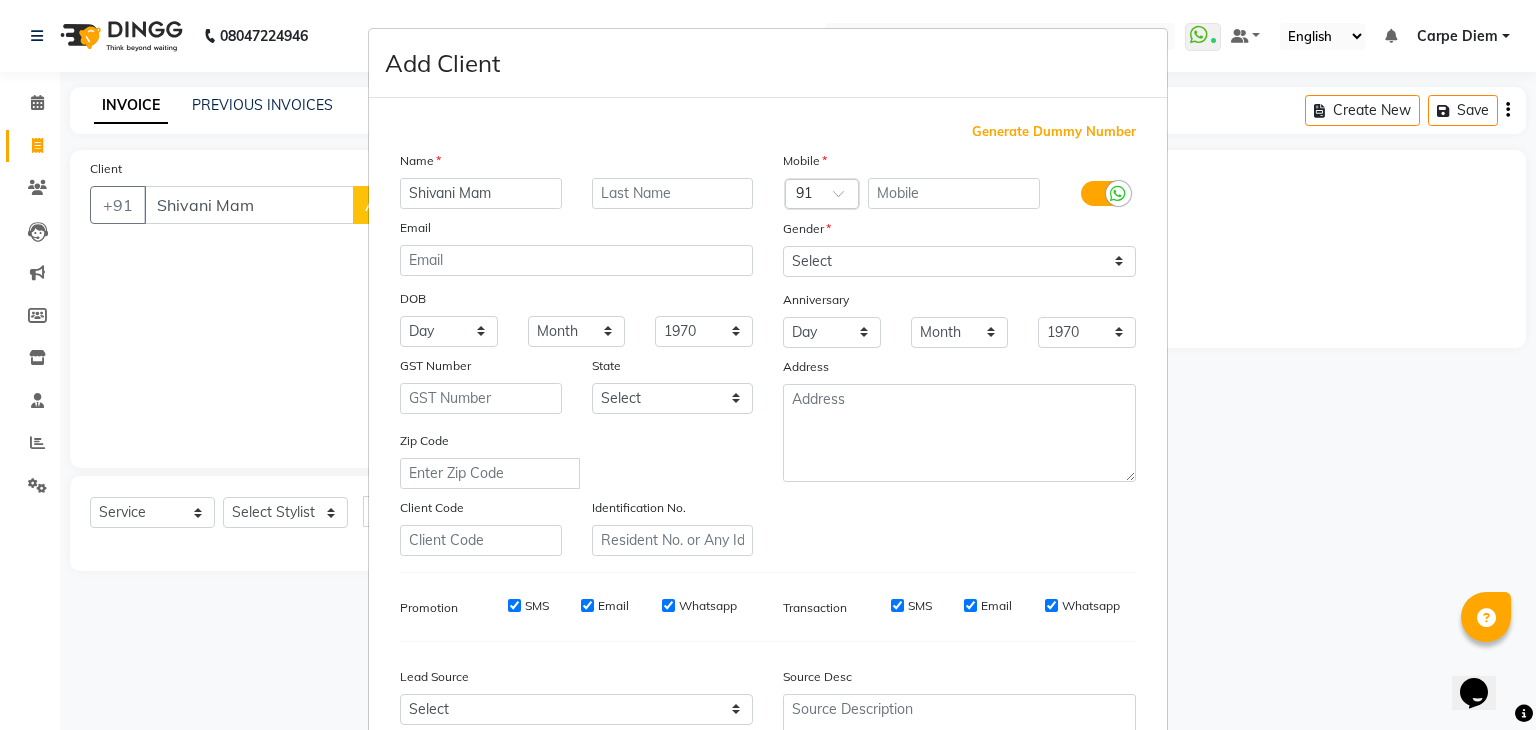 click on "Generate Dummy Number" at bounding box center (1054, 132) 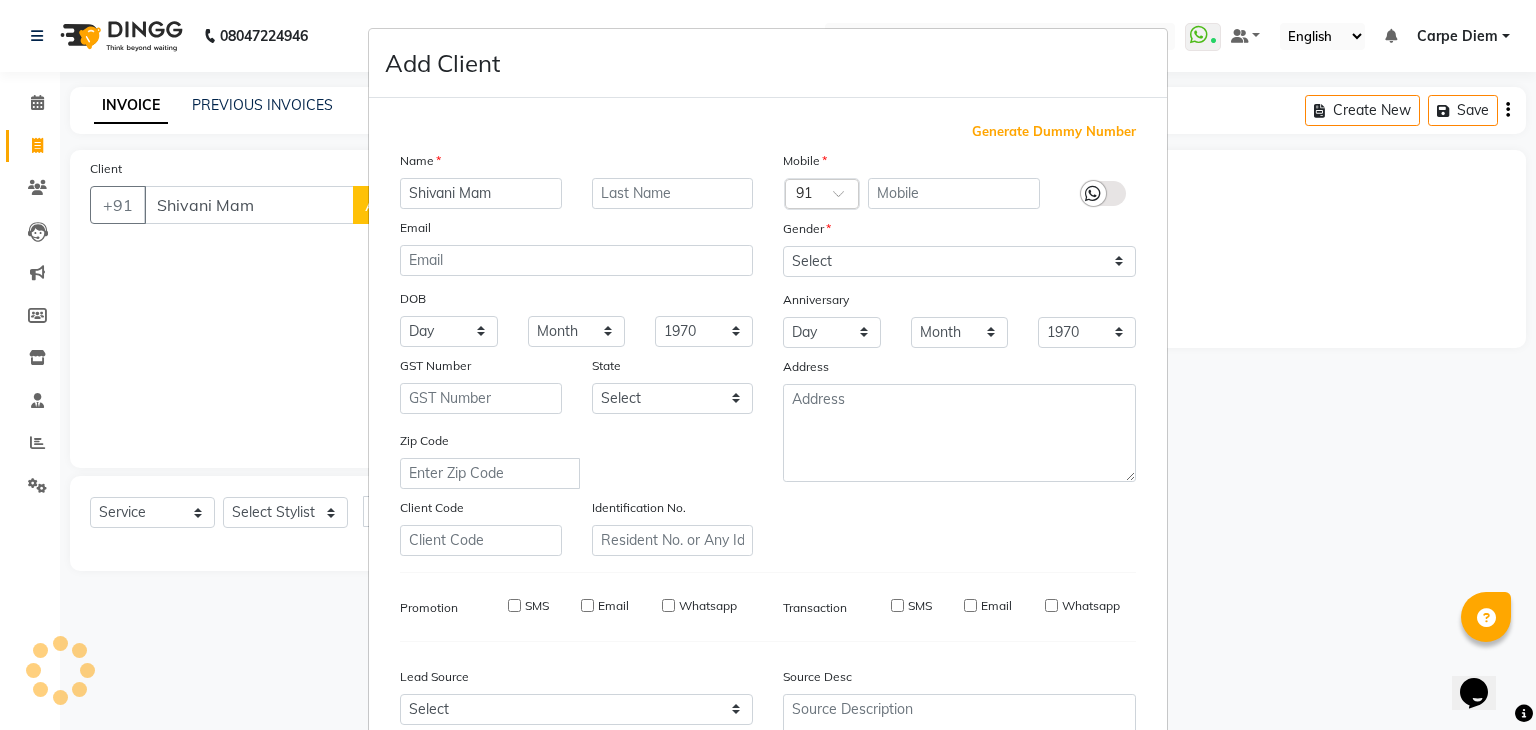 type on "1343000001391" 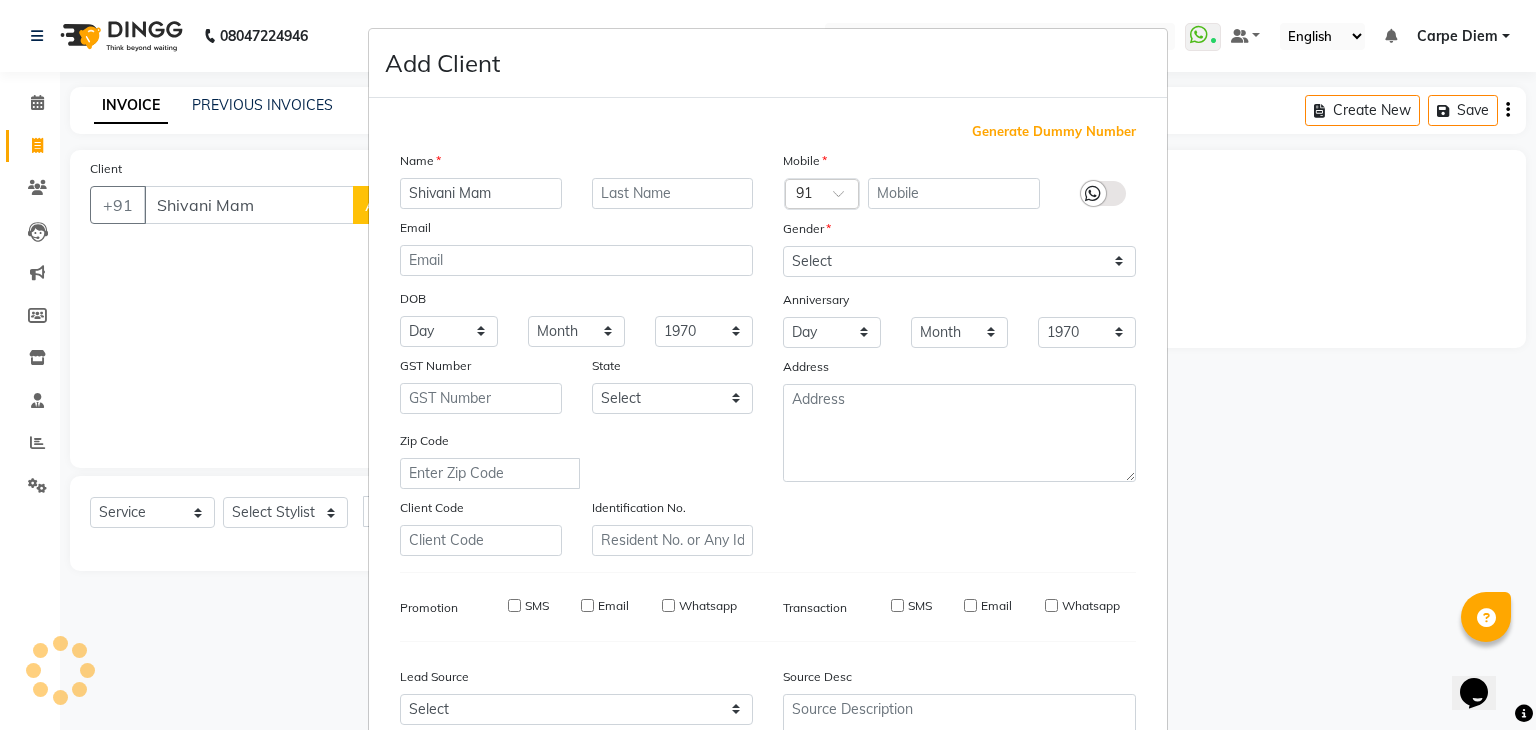 checkbox on "false" 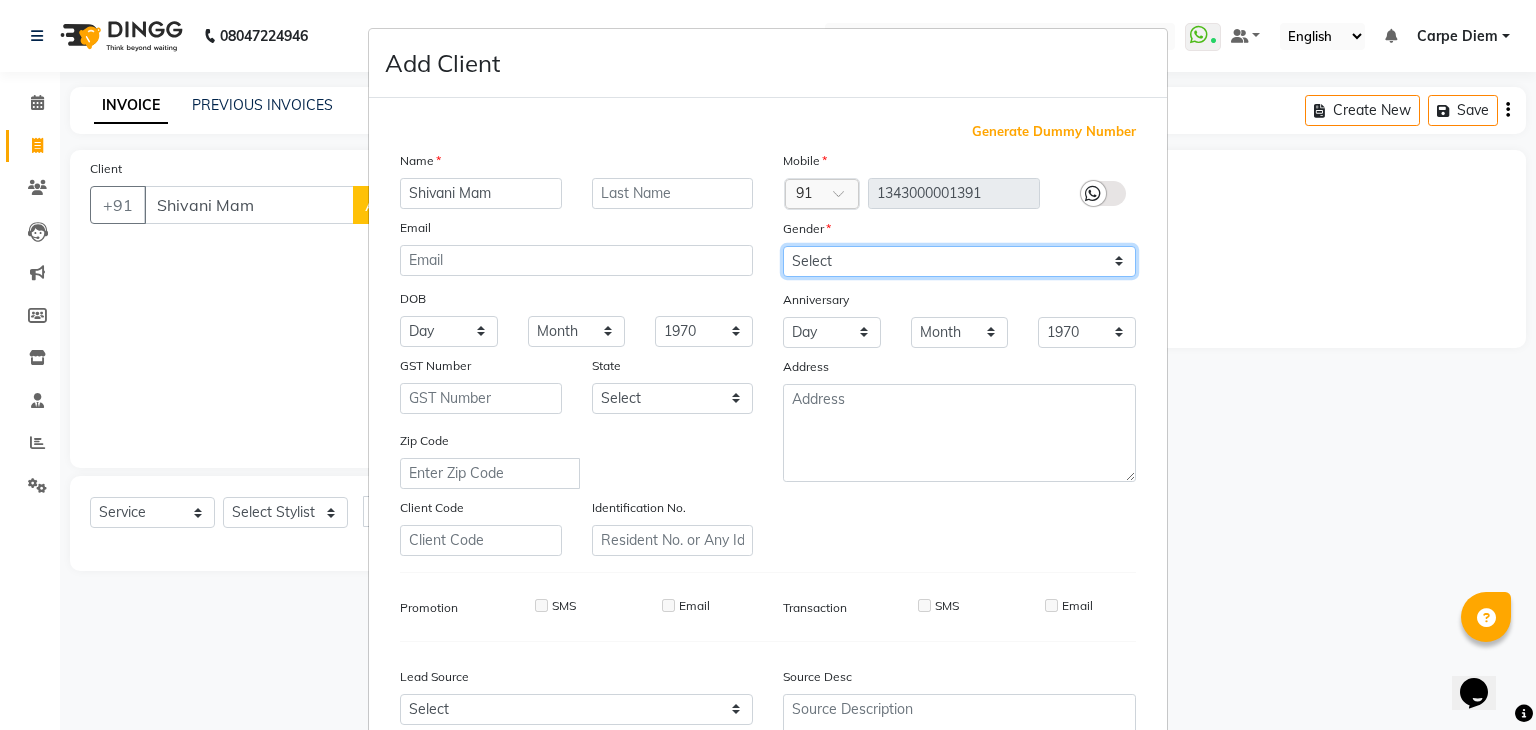click on "Select Male Female Other Prefer Not To Say" at bounding box center (959, 261) 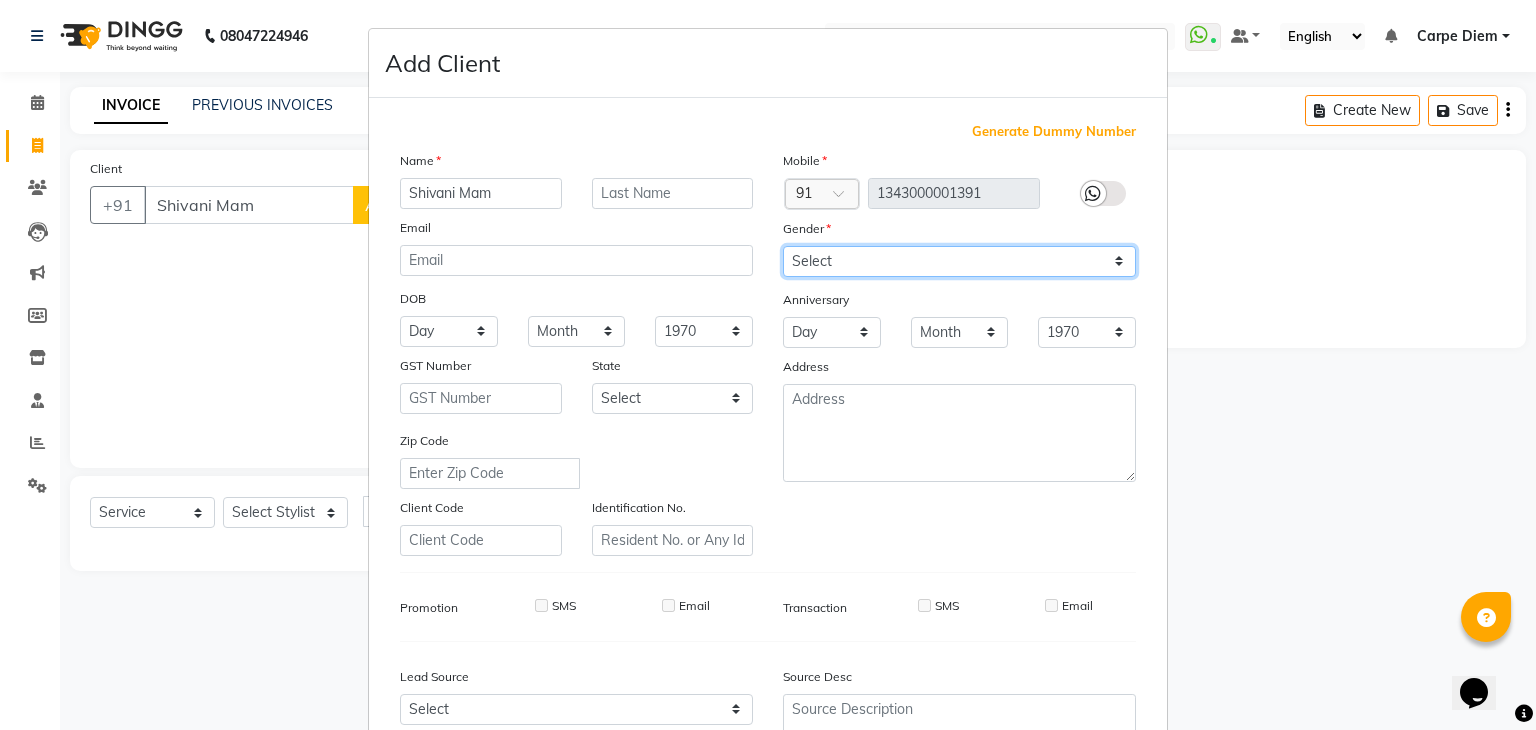 select on "female" 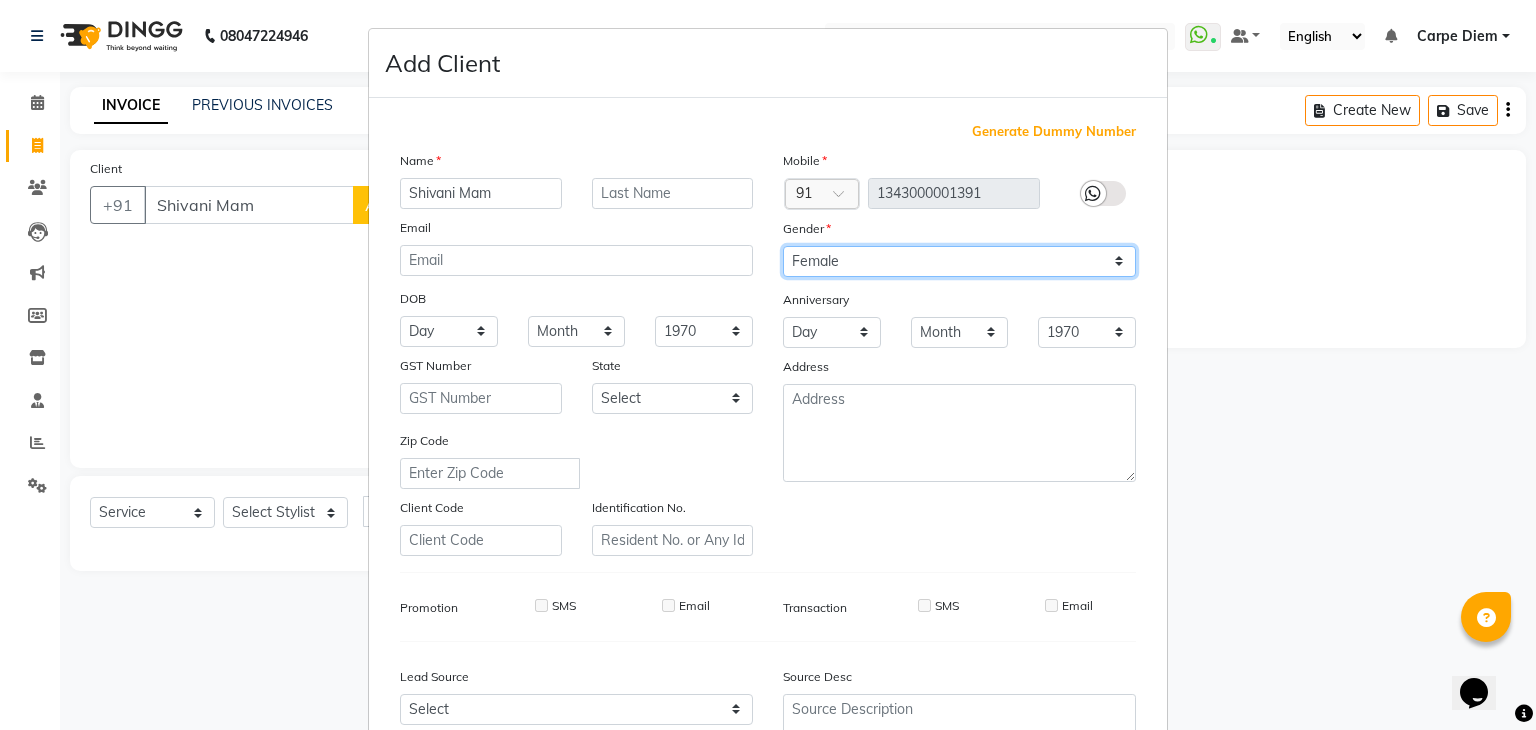 click on "Select Male Female Other Prefer Not To Say" at bounding box center [959, 261] 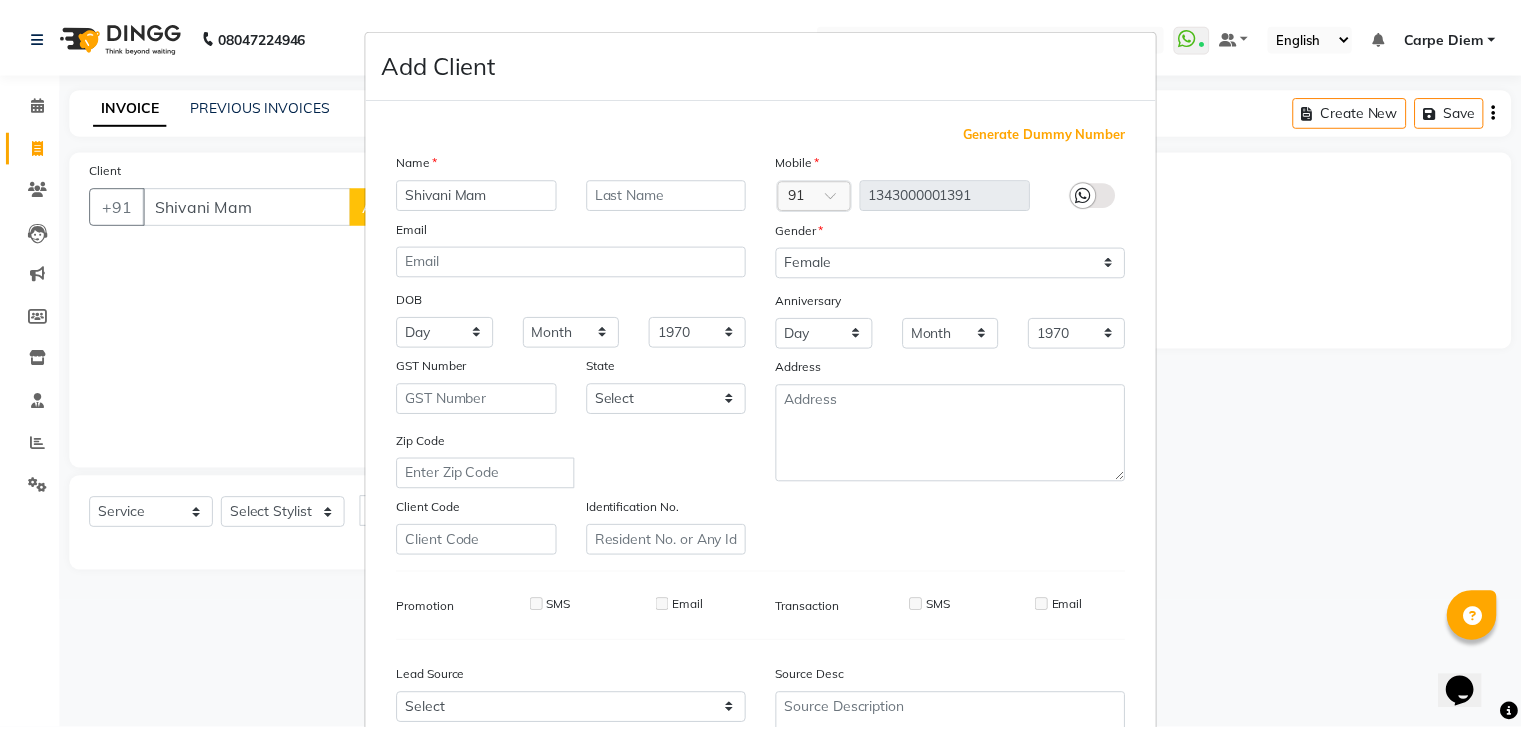 scroll, scrollTop: 203, scrollLeft: 0, axis: vertical 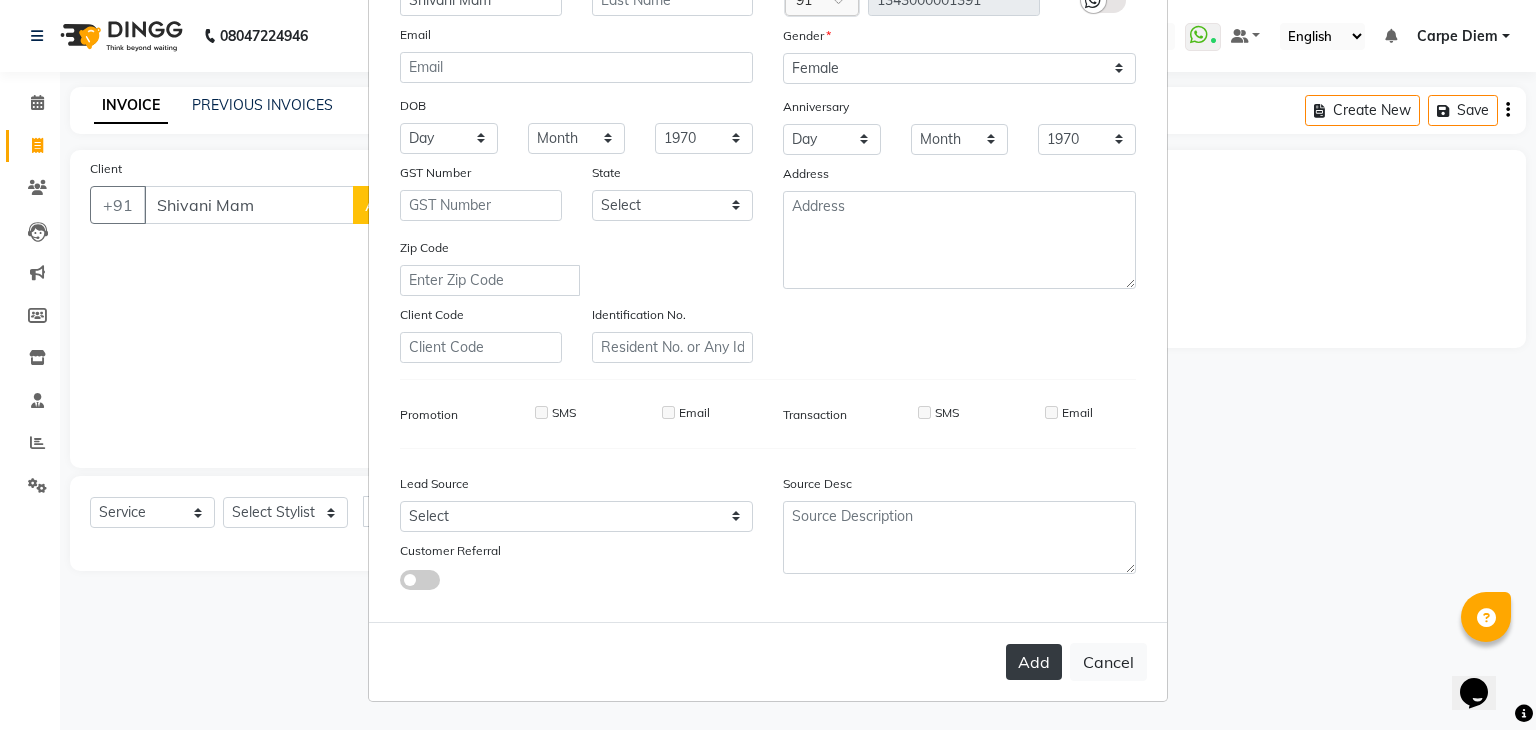 click on "Add" at bounding box center (1034, 662) 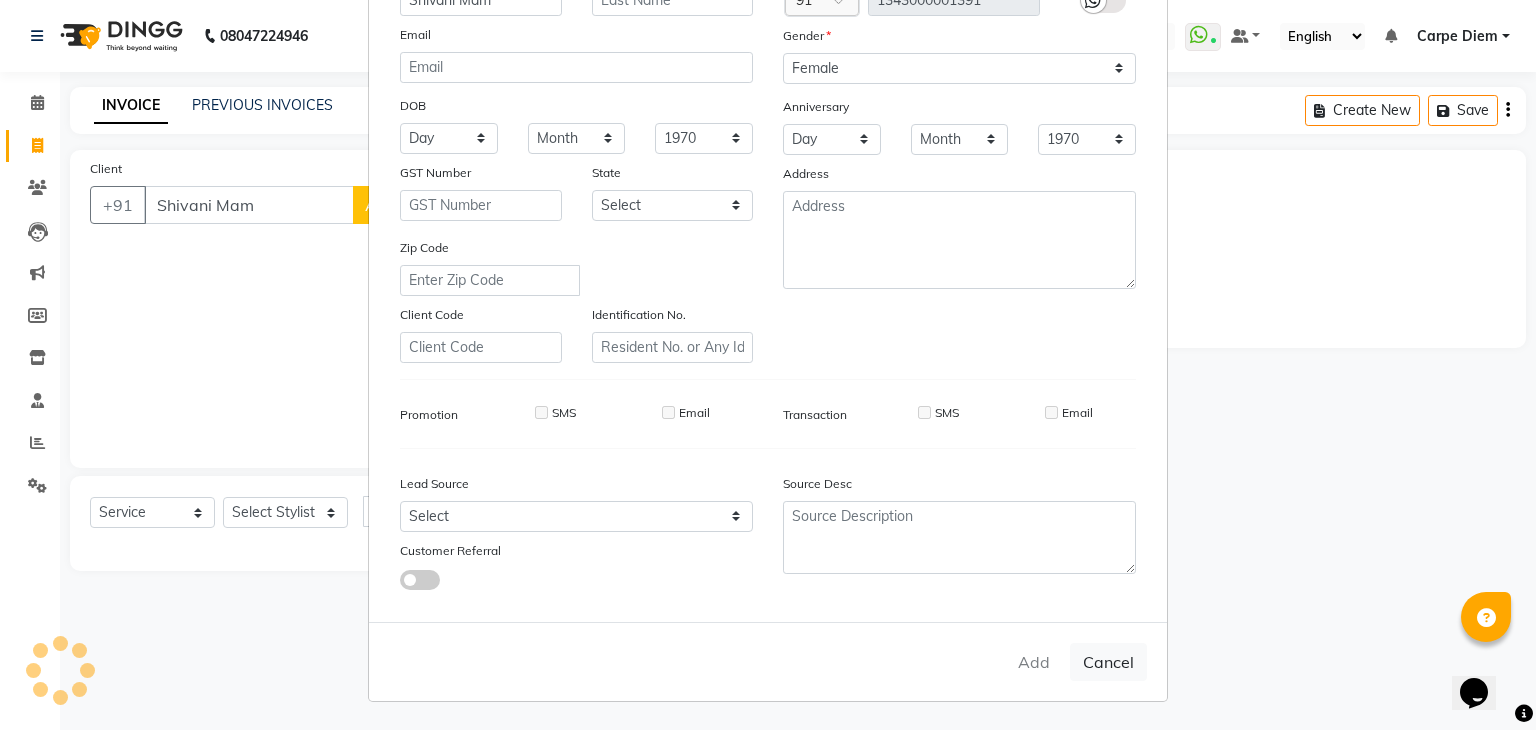 click on "Add Client Generate Dummy Number Name Shivani Mam Email DOB Day 01 02 03 04 05 06 07 08 09 10 11 12 13 14 15 16 17 18 19 20 21 22 23 24 25 26 27 28 29 30 31 Month January February March April May June July August September October November December 1940 1941 1942 1943 1944 1945 1946 1947 1948 1949 1950 1951 1952 1953 1954 1955 1956 1957 1958 1959 1960 1961 1962 1963 1964 1965 1966 1967 1968 1969 1970 1971 1972 1973 1974 1975 1976 1977 1978 1979 1980 1981 1982 1983 1984 1985 1986 1987 1988 1989 1990 1991 1992 1993 1994 1995 1996 1997 1998 1999 2000 2001 2002 2003 2004 2005 2006 2007 2008 2009 2010 2011 2012 2013 2014 2015 2016 2017 2018 2019 2020 2021 2022 2023 2024 GST Number State Select Andaman and Nicobar Islands Andhra Pradesh Arunachal Pradesh Assam Bihar Chandigarh Chhattisgarh Dadra and Nagar Haveli Daman and Diu Delhi Goa Gujarat Haryana Himachal Pradesh Jammu and Kashmir Jharkhand Karnataka Kerala Lakshadweep Madhya Pradesh Maharashtra Manipur Meghalaya Mizoram Nagaland Odisha Pondicherry Punjab ×" at bounding box center [768, 365] 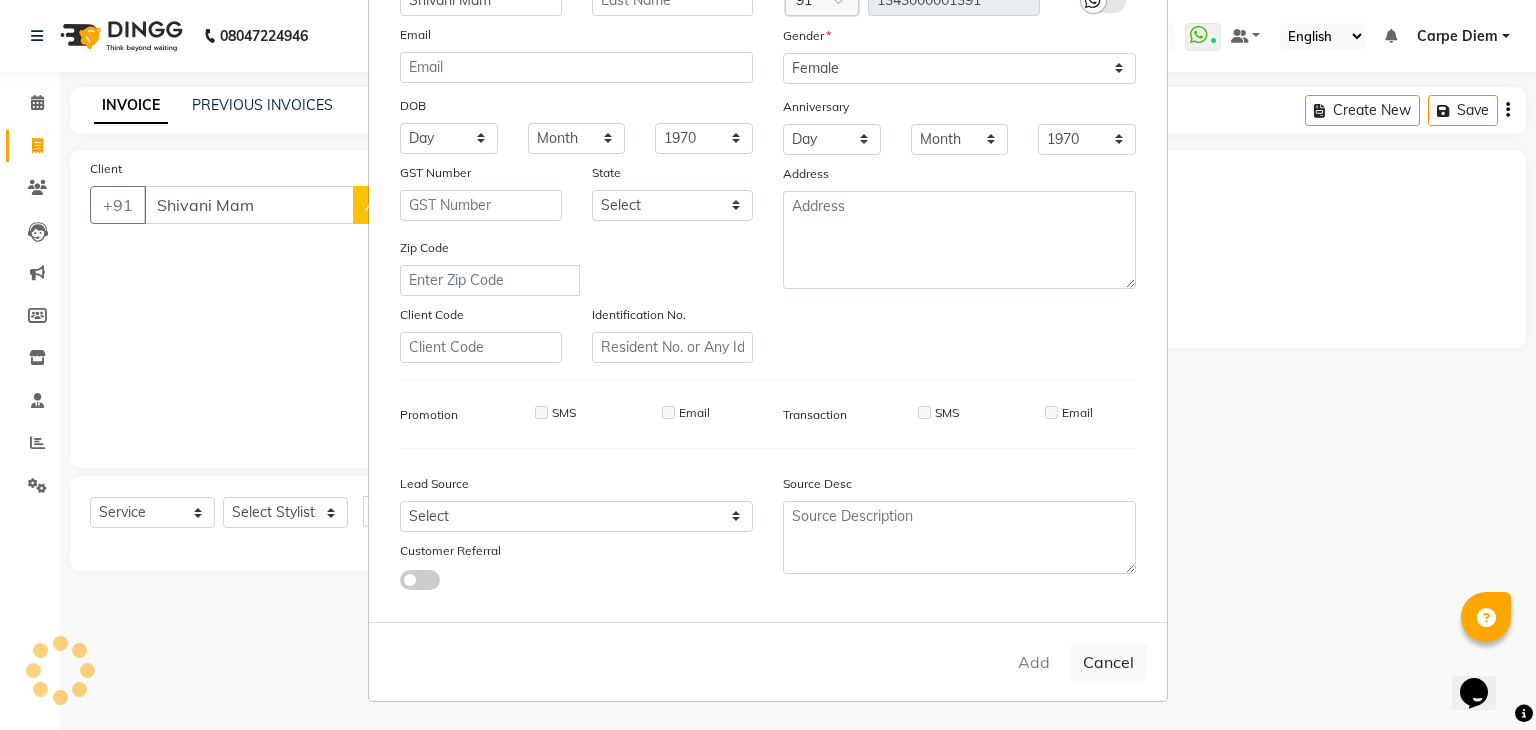 type on "1343000001391" 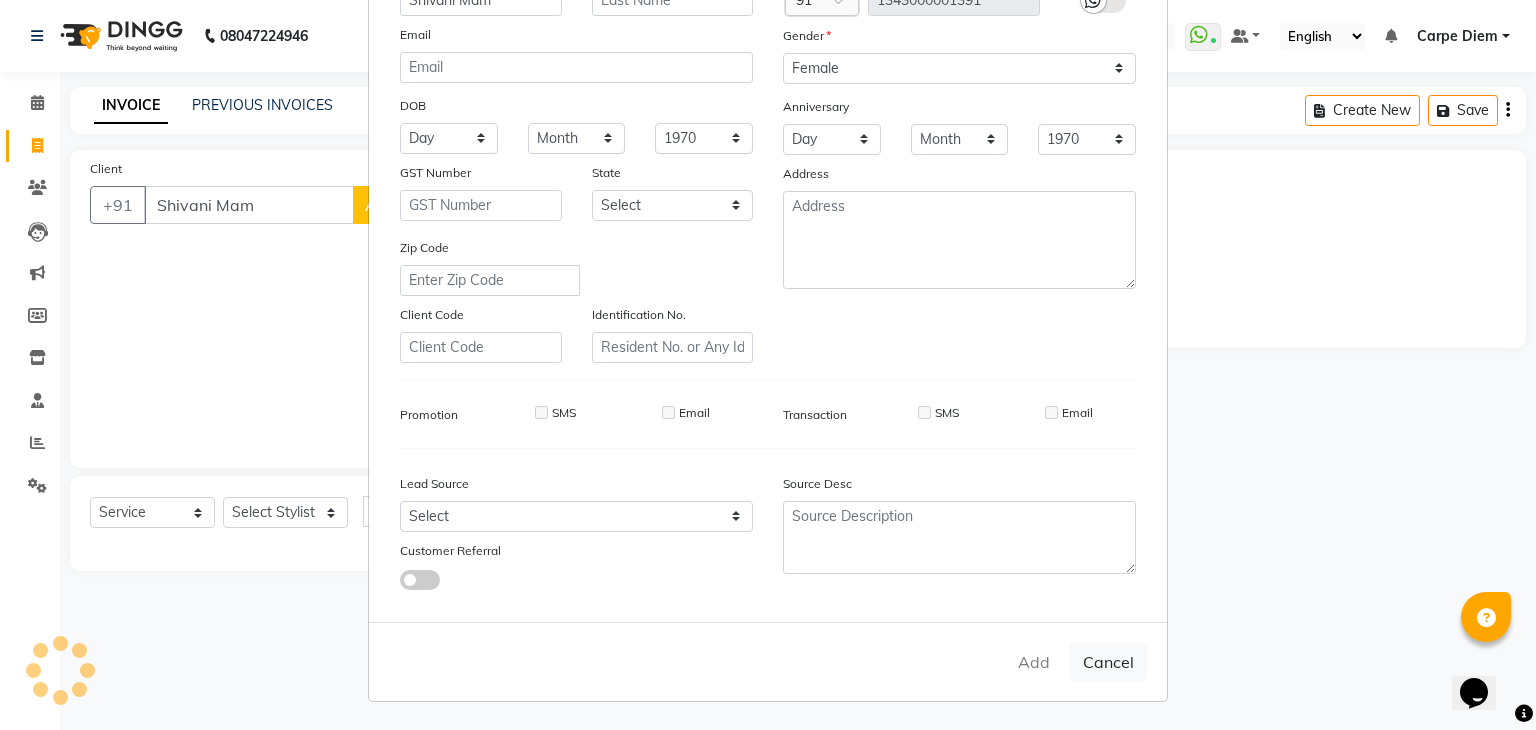 type 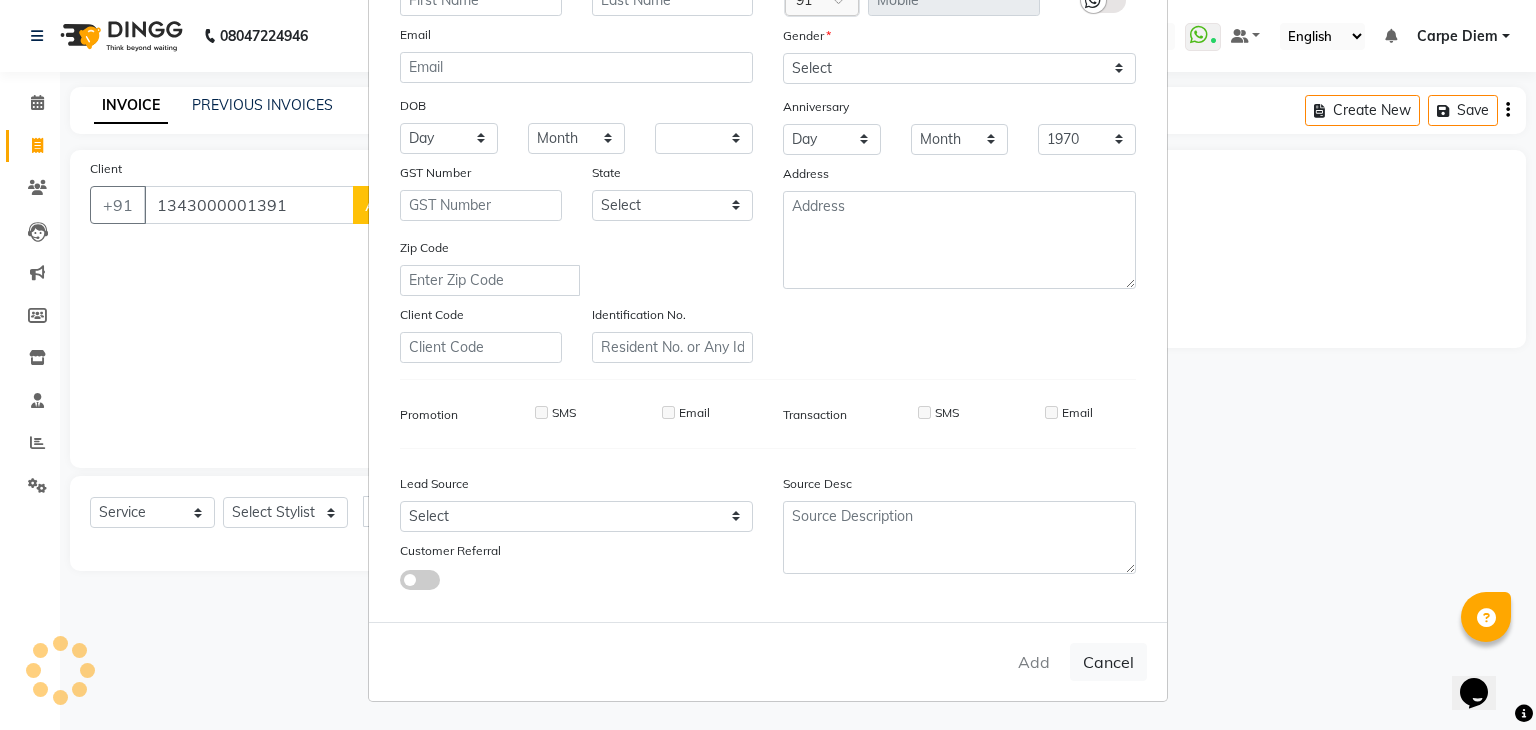 select 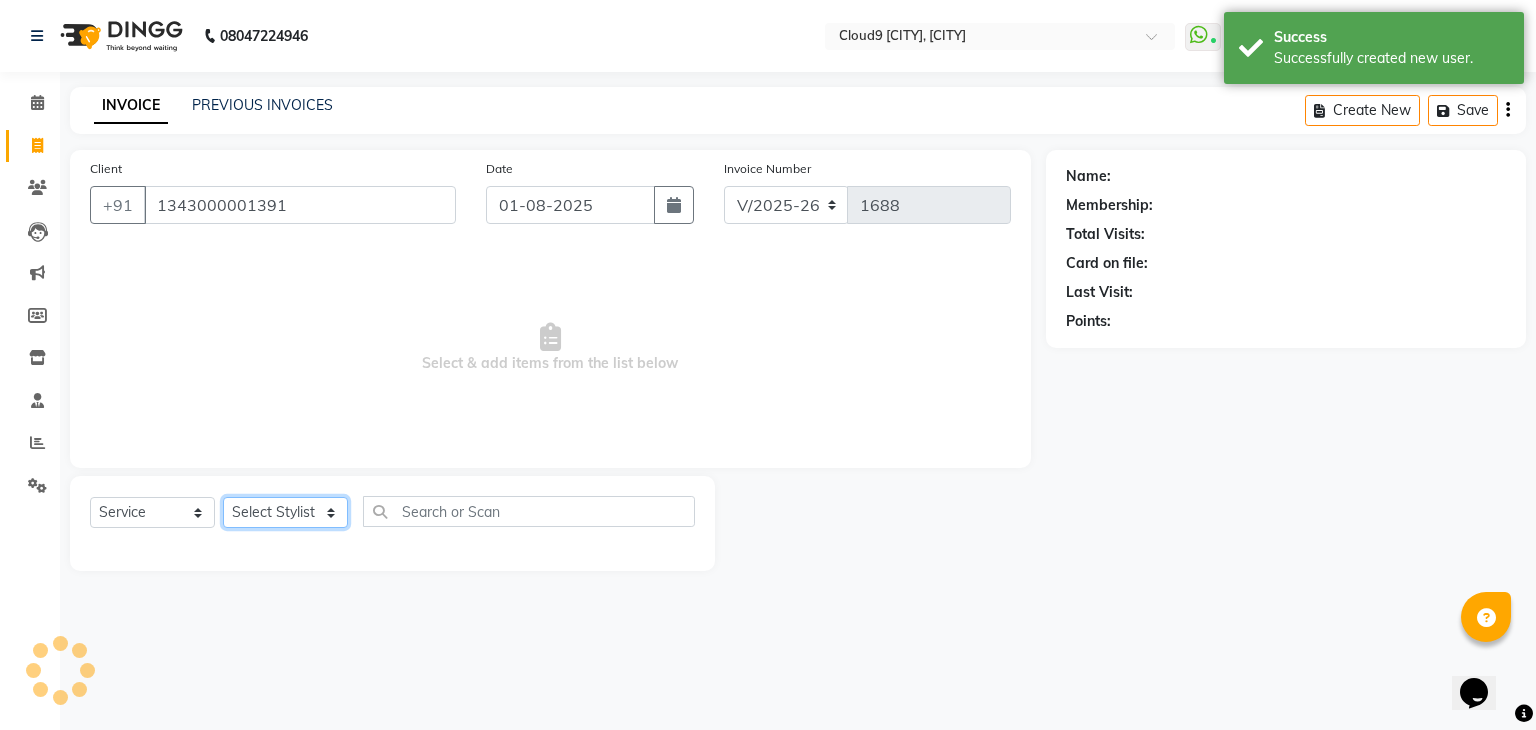 click on "Select Stylist Akhilesh Anjali Ankush Anu Arun Ashok sir Carpe Diem DINGG SUPPORT Eddy Front Desk [FIRST] Intzar Lakshmi Maanish Manisha Mona Naresh Naushad Poonam 1 Poonam 2 Priya Raja Rajesh Ji Rani Reena Renu Ritika Riyaz Sakshi Sangita Santoshi Seema Shabina Shamshad Sharik Ali Sharukh 2 Umesh Vicky Vinay Vishal Vishu Waiting Client" 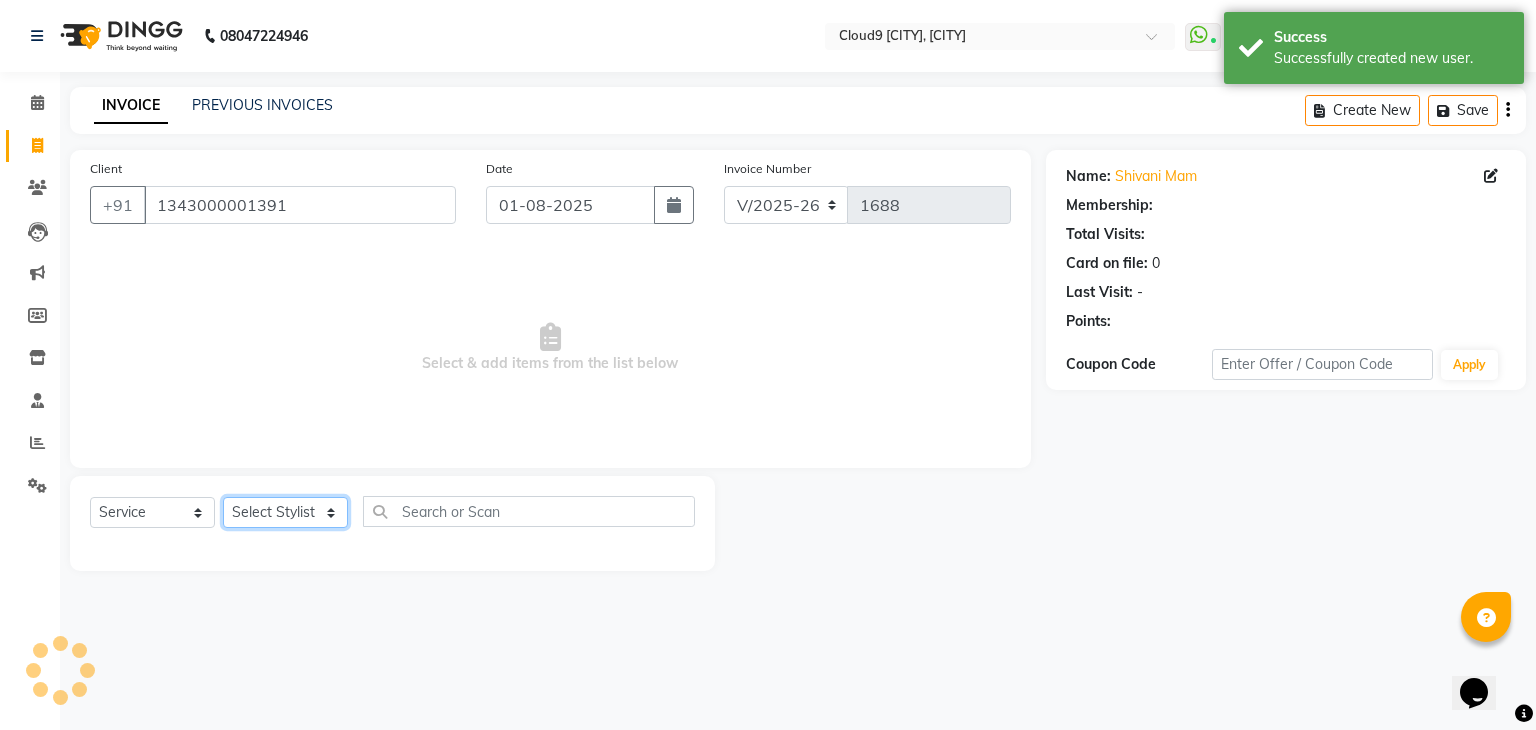 select on "69150" 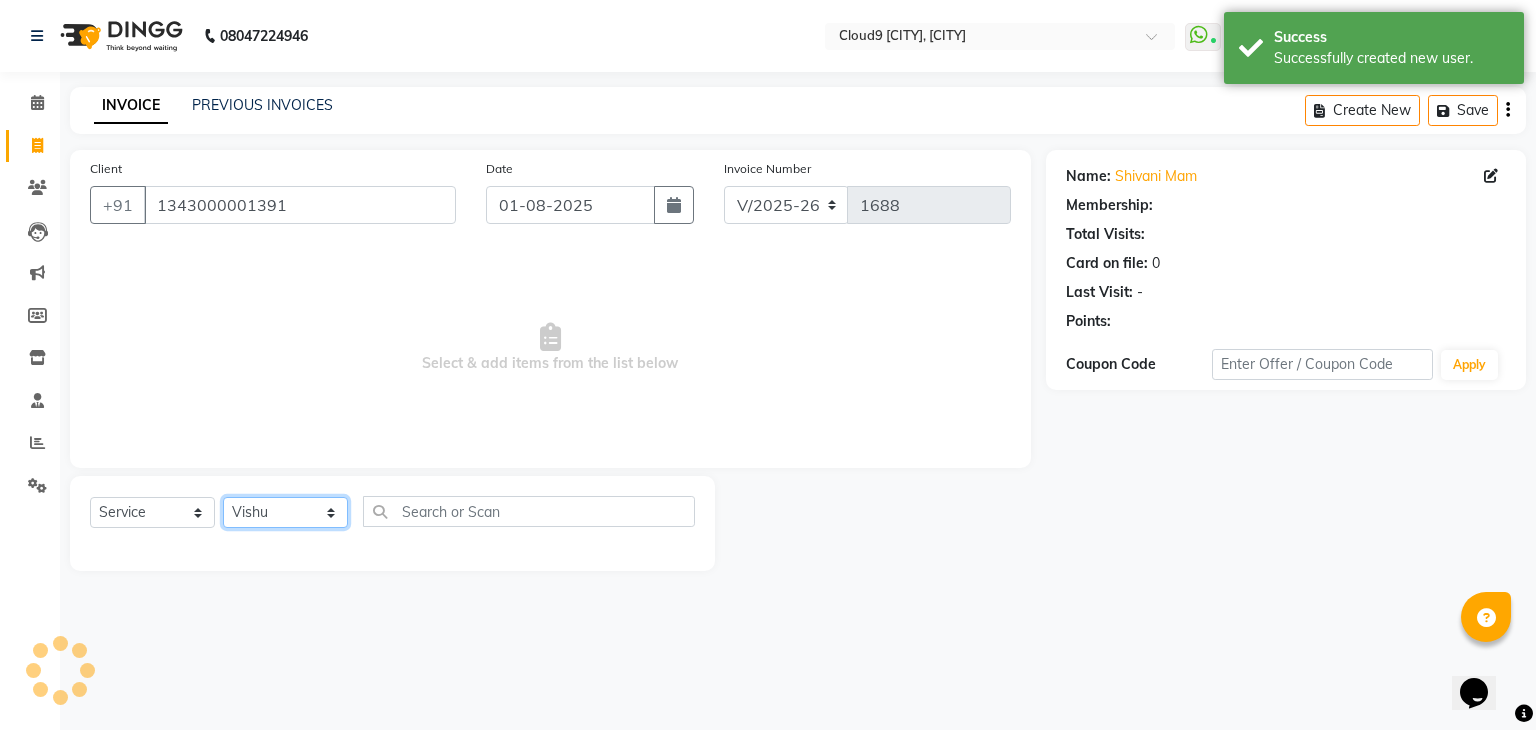 click on "Select Stylist Akhilesh Anjali Ankush Anu Arun Ashok sir Carpe Diem DINGG SUPPORT Eddy Front Desk [FIRST] Intzar Lakshmi Maanish Manisha Mona Naresh Naushad Poonam 1 Poonam 2 Priya Raja Rajesh Ji Rani Reena Renu Ritika Riyaz Sakshi Sangita Santoshi Seema Shabina Shamshad Sharik Ali Sharukh 2 Umesh Vicky Vinay Vishal Vishu Waiting Client" 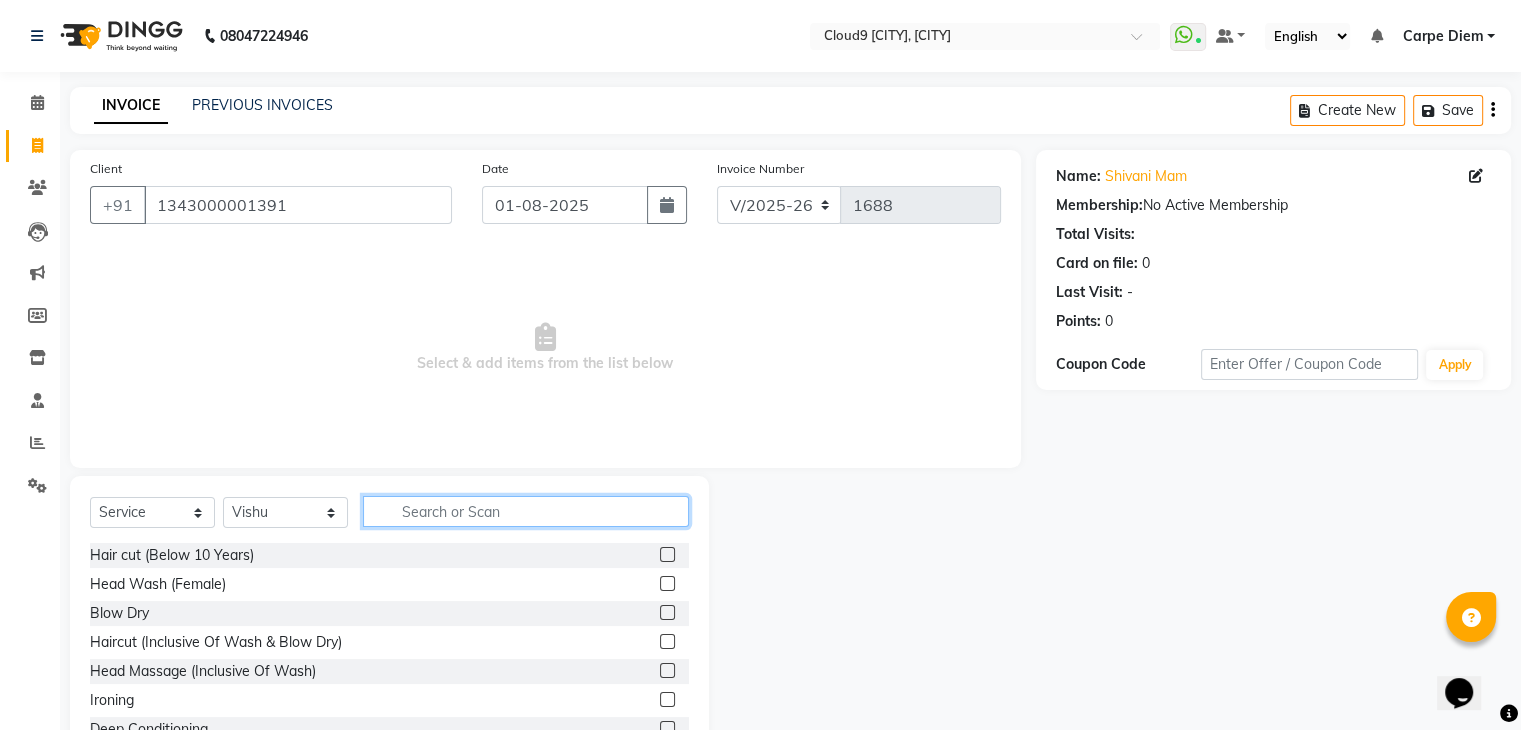 click 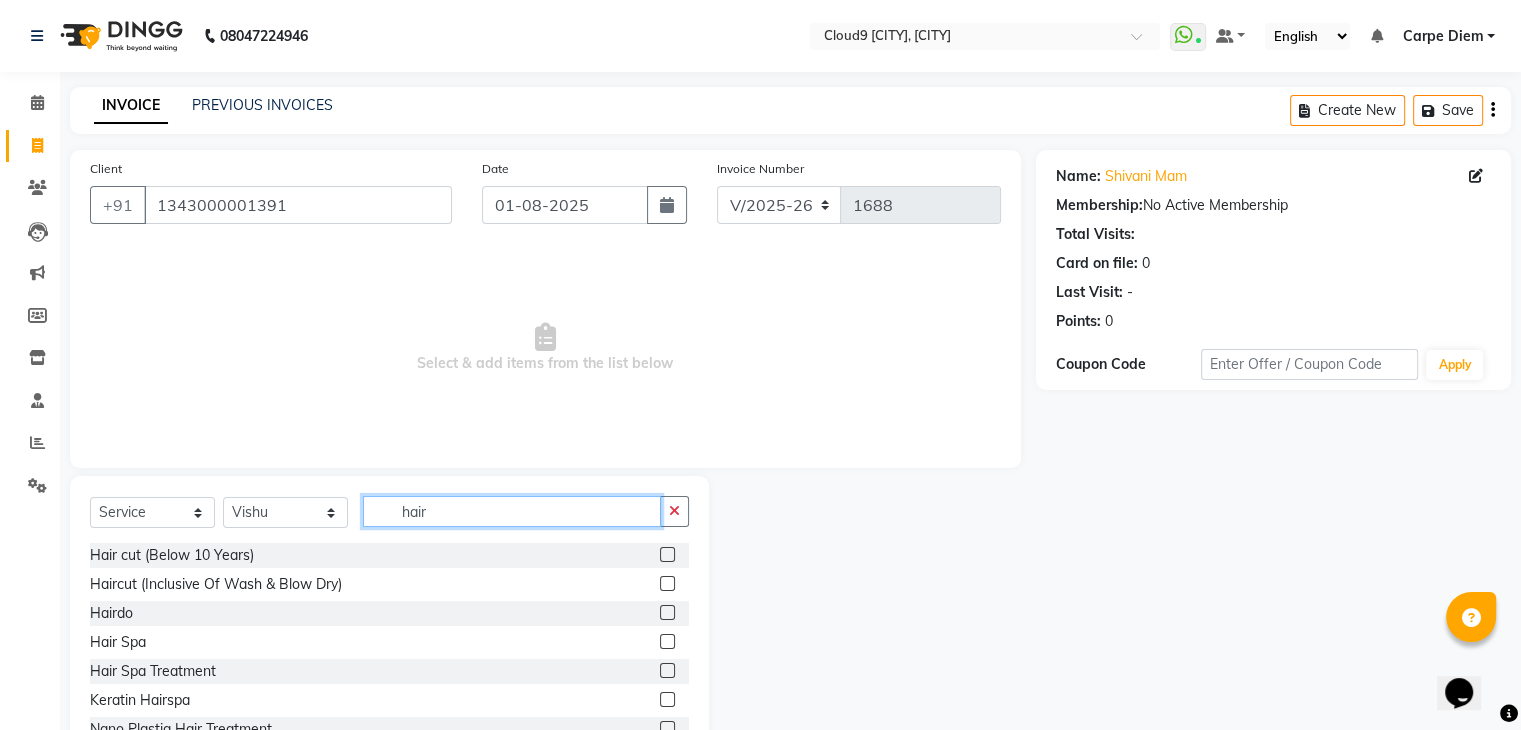 type on "hair" 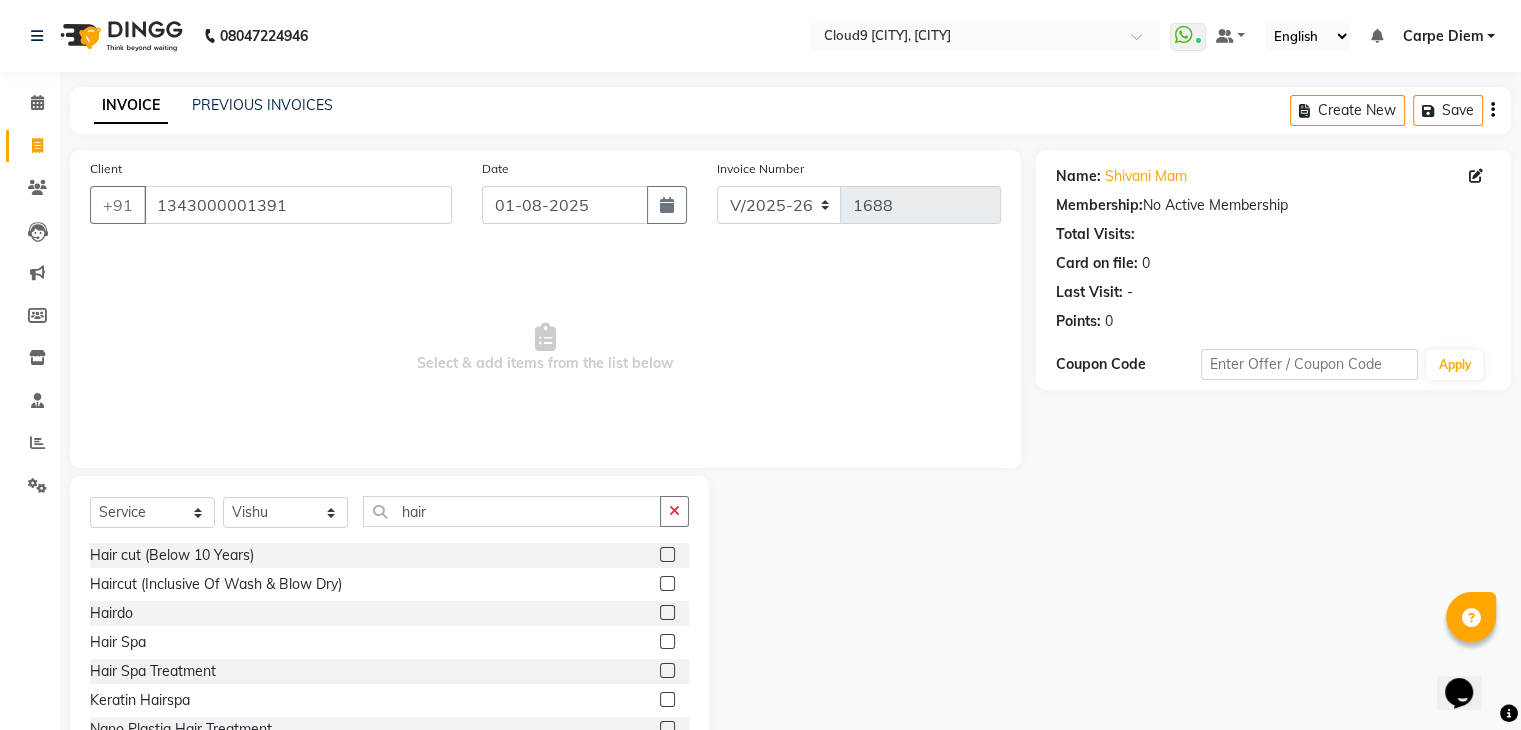 click 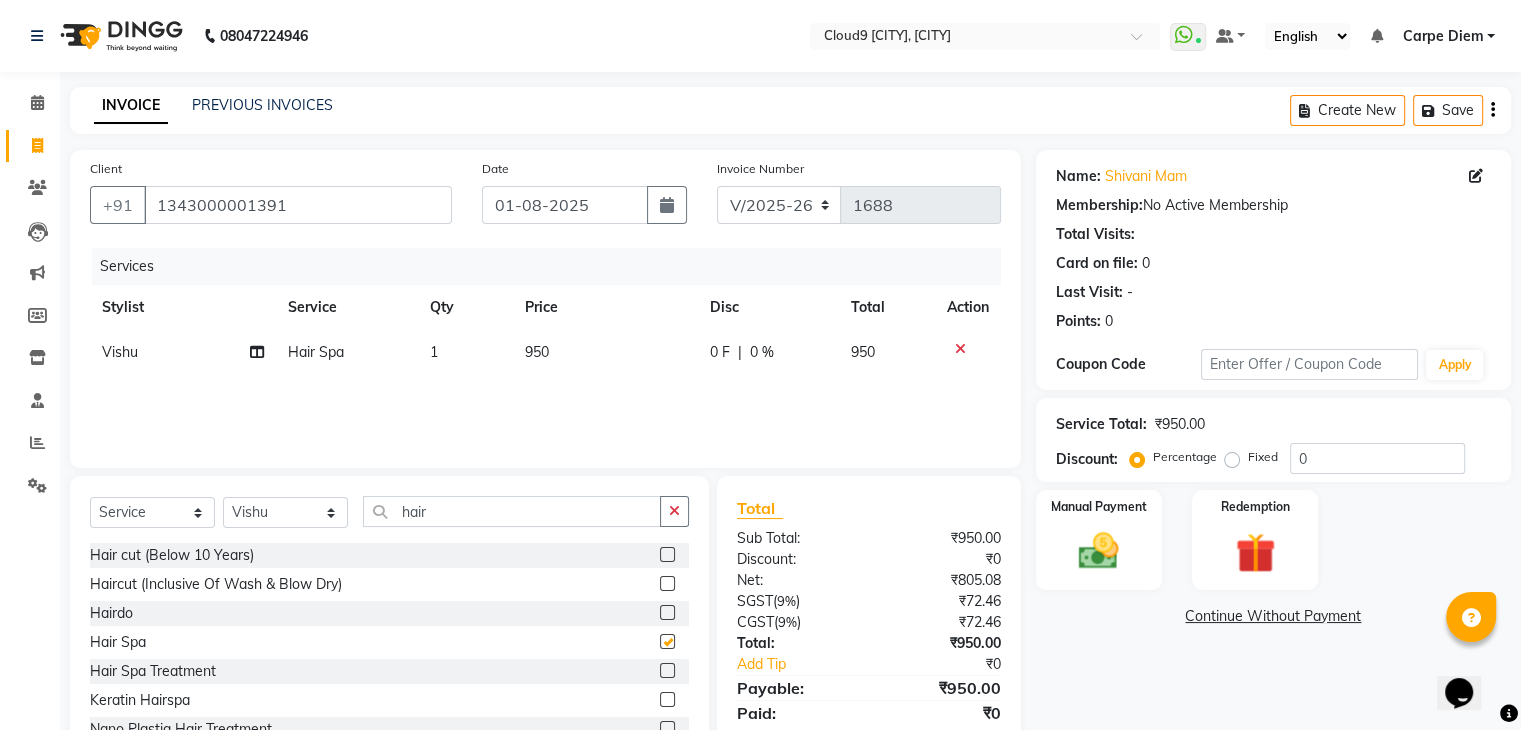 checkbox on "false" 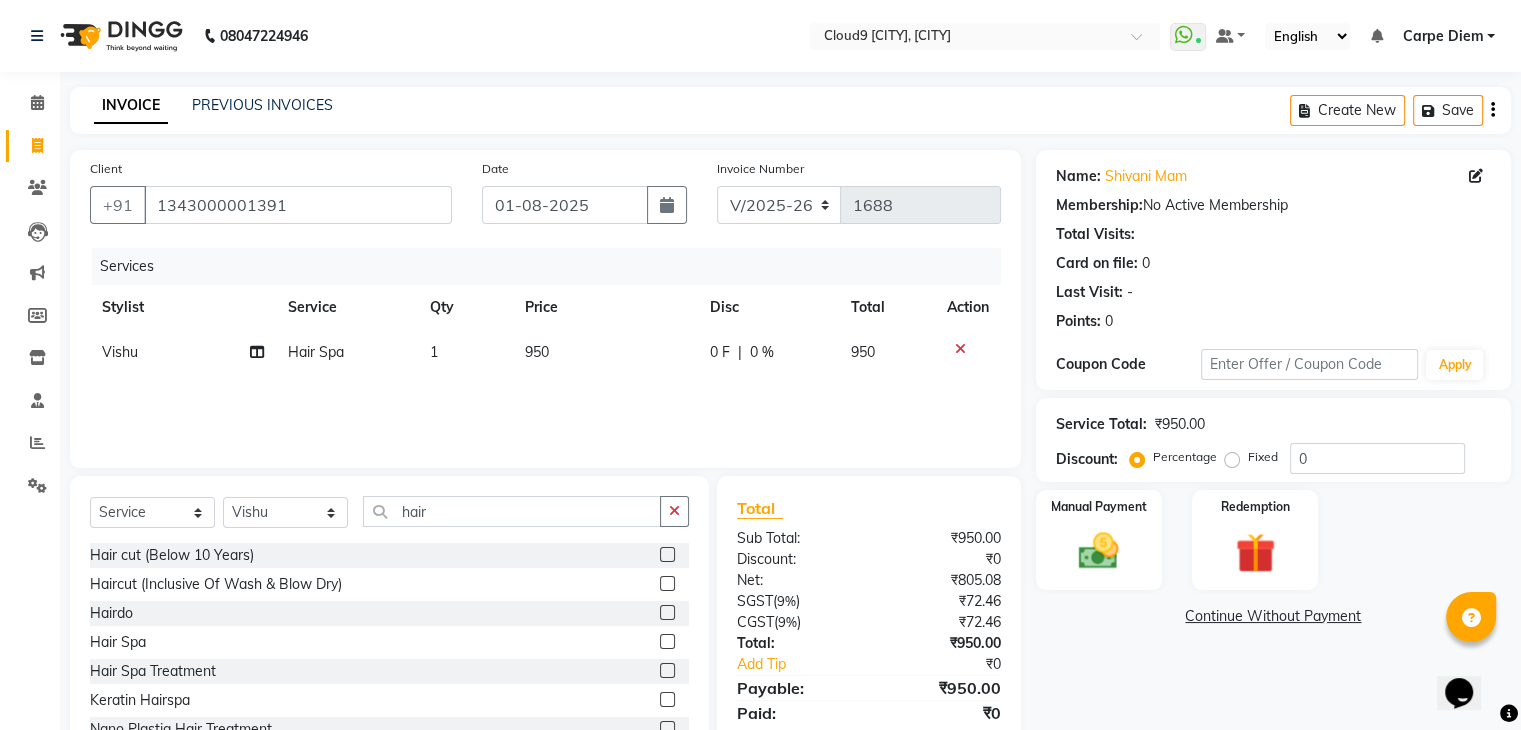 click on "950" 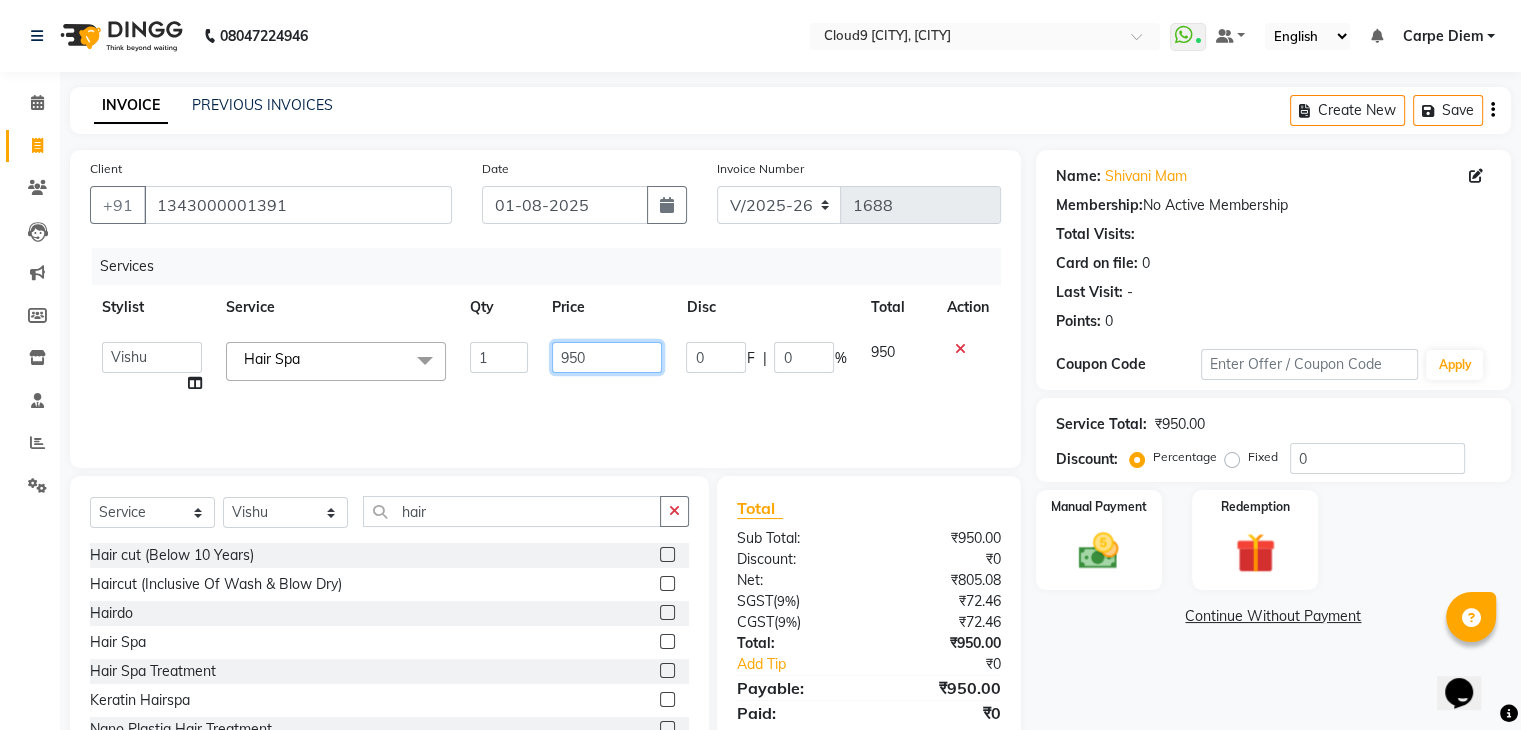 click on "950" 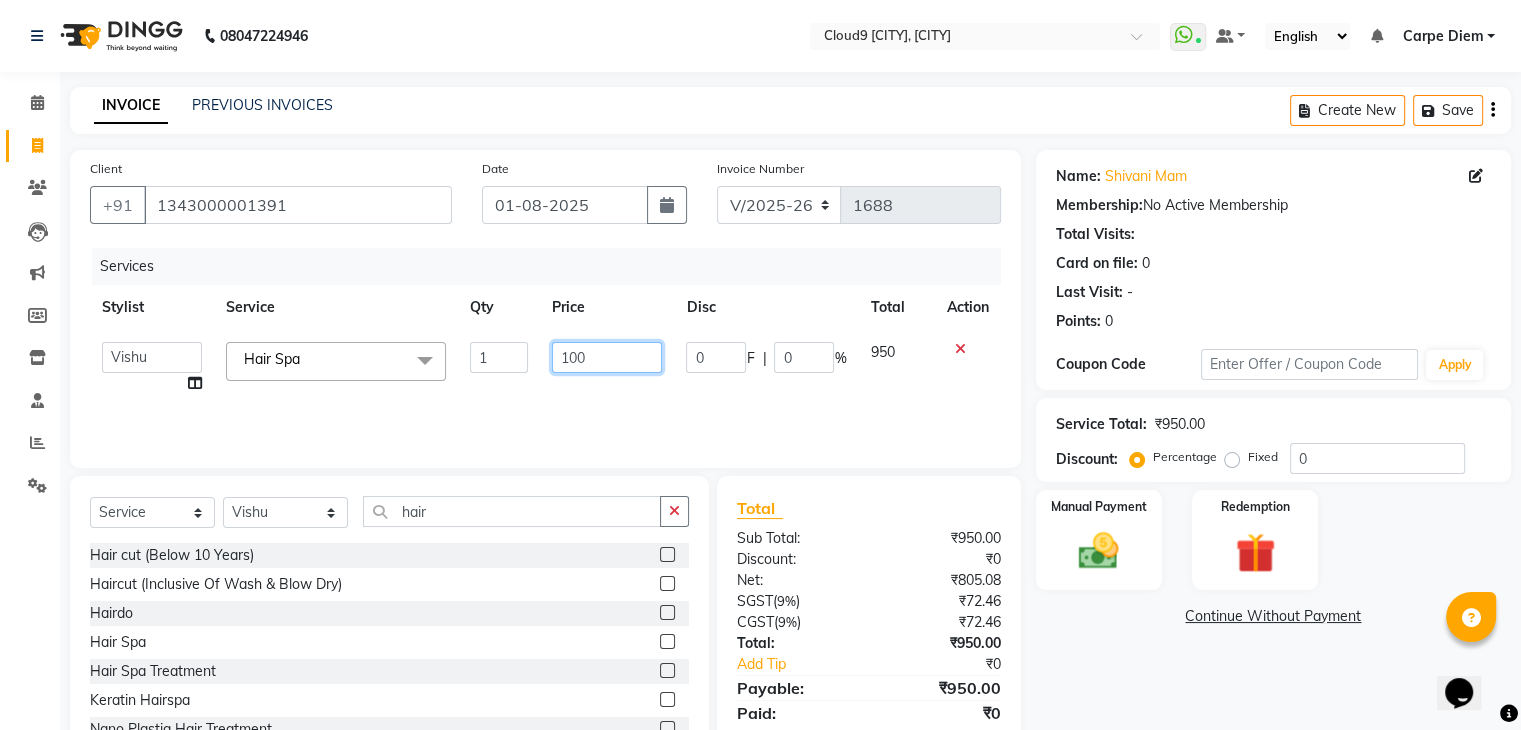 type on "1000" 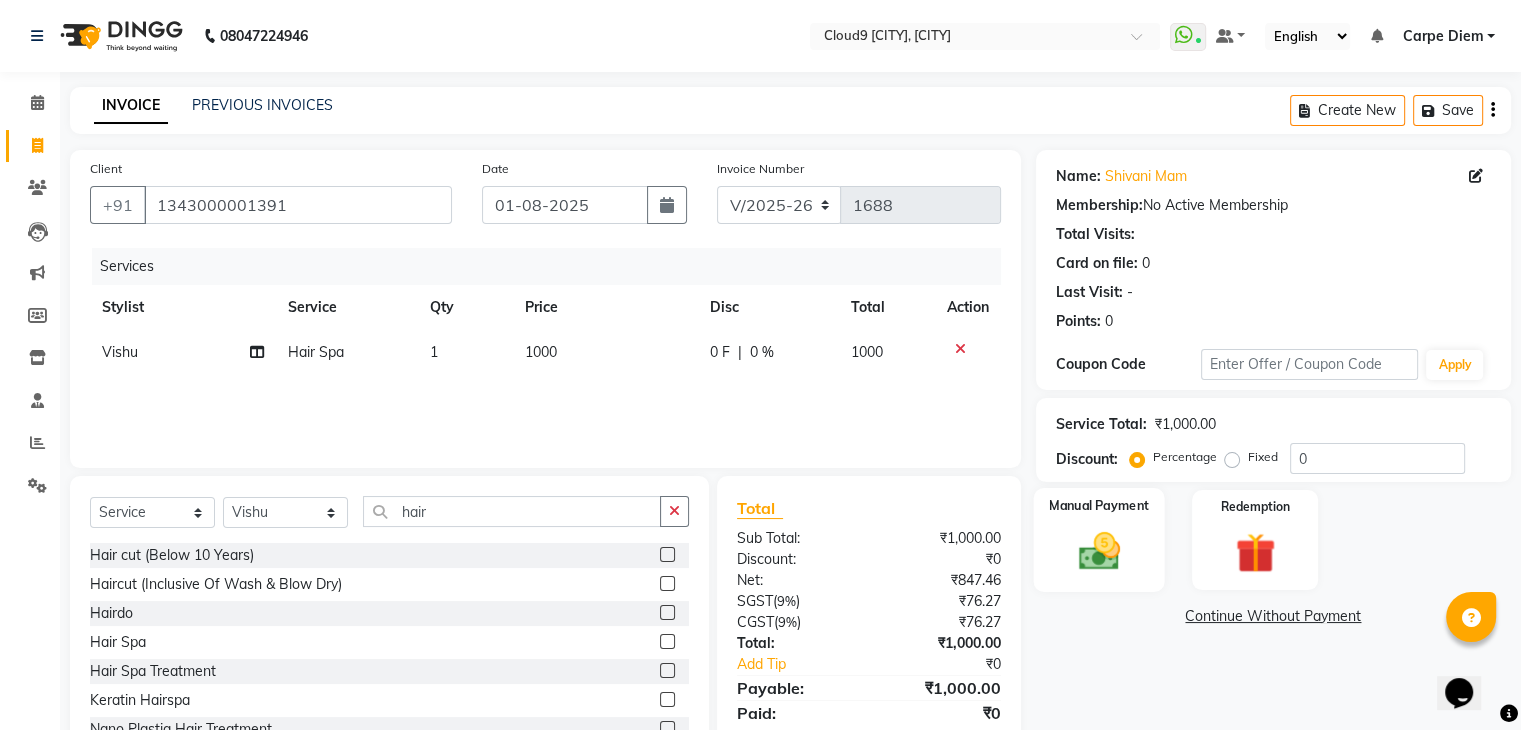 click 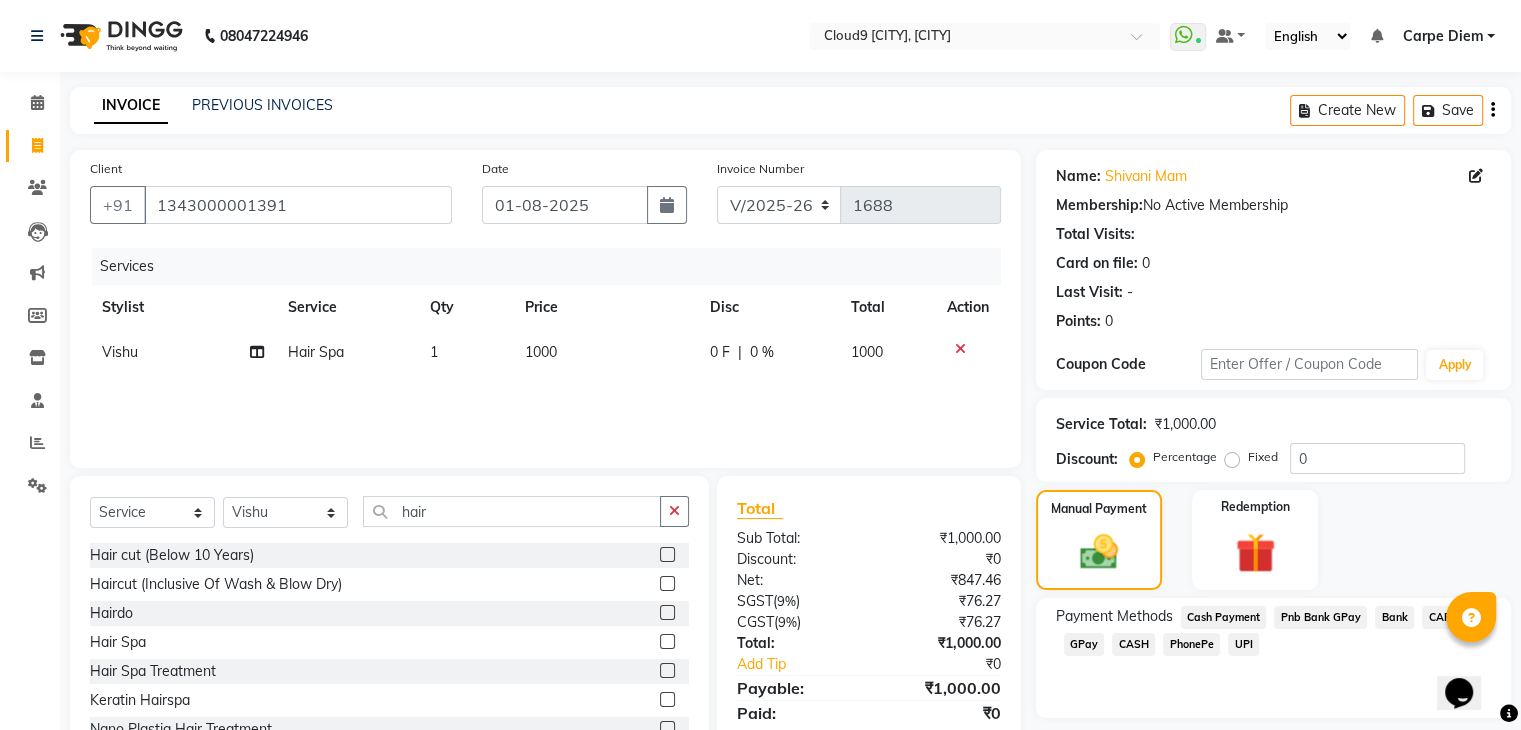 click on "CASH" 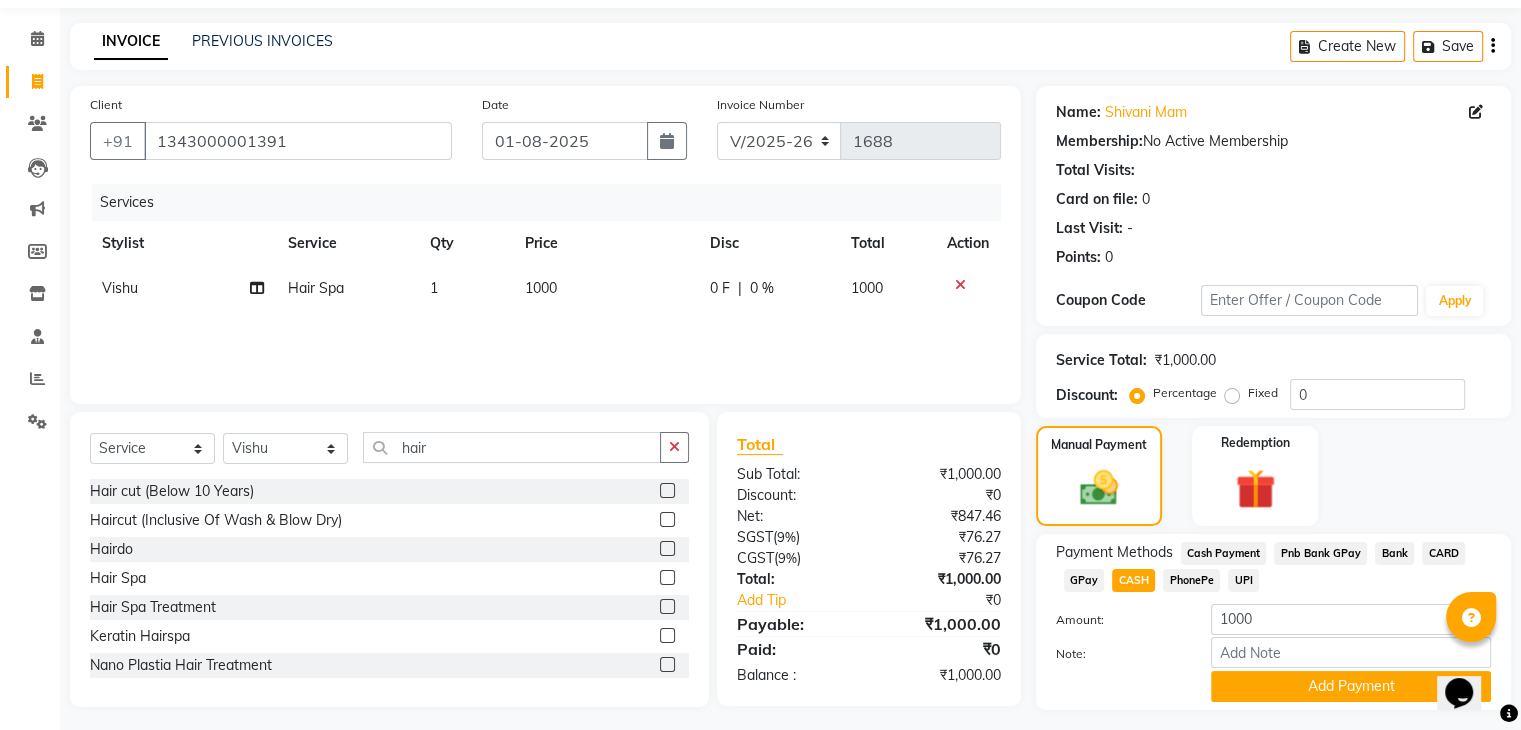 scroll, scrollTop: 117, scrollLeft: 0, axis: vertical 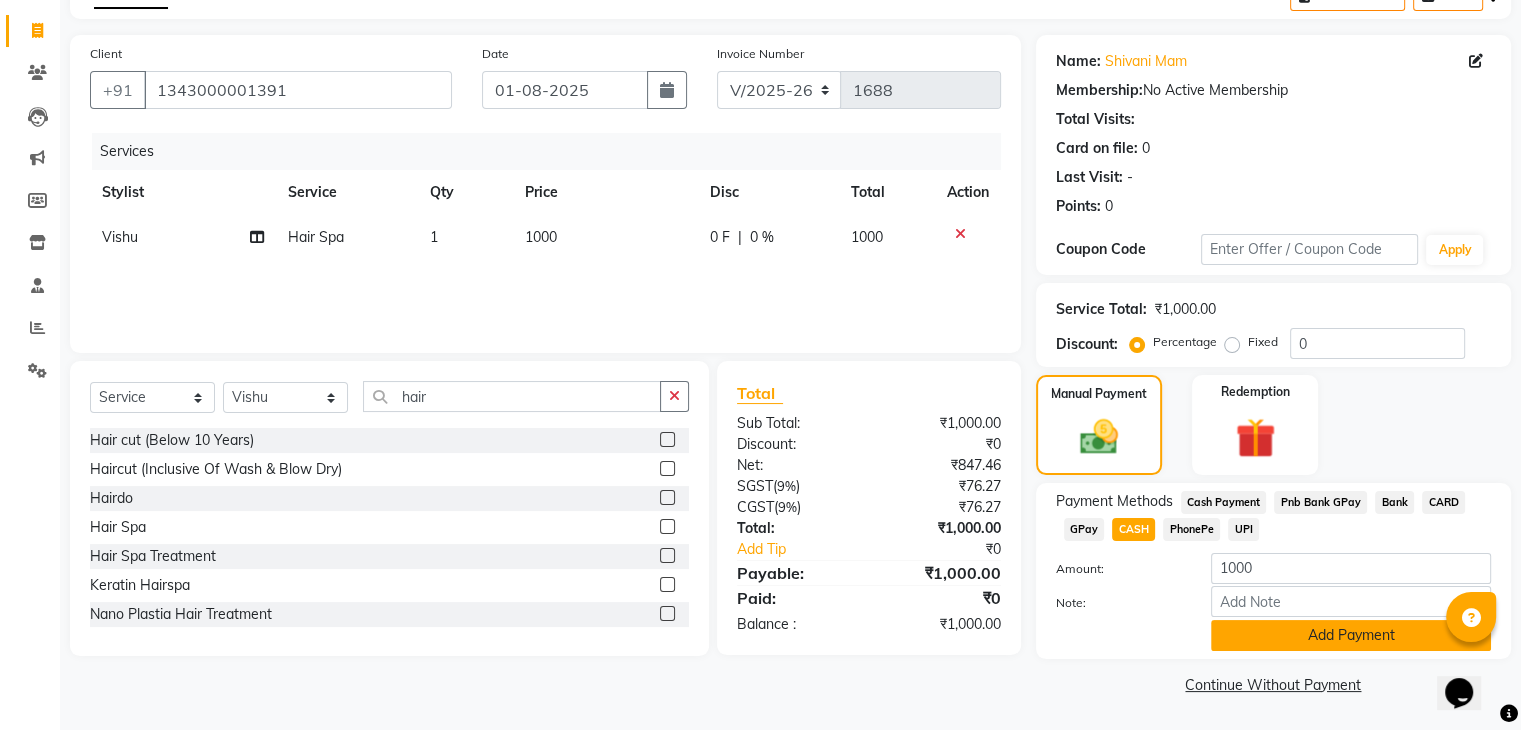 click on "Add Payment" 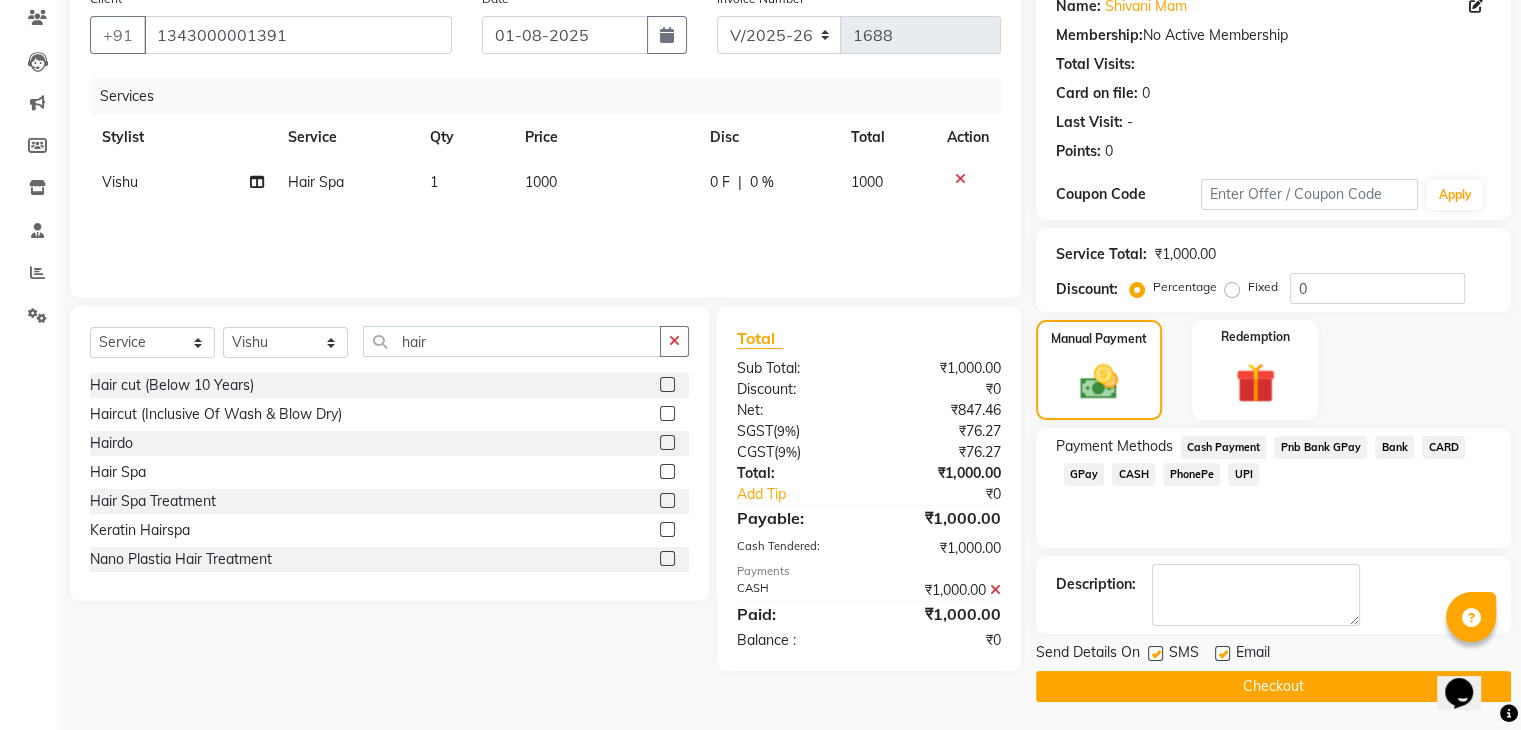 scroll, scrollTop: 171, scrollLeft: 0, axis: vertical 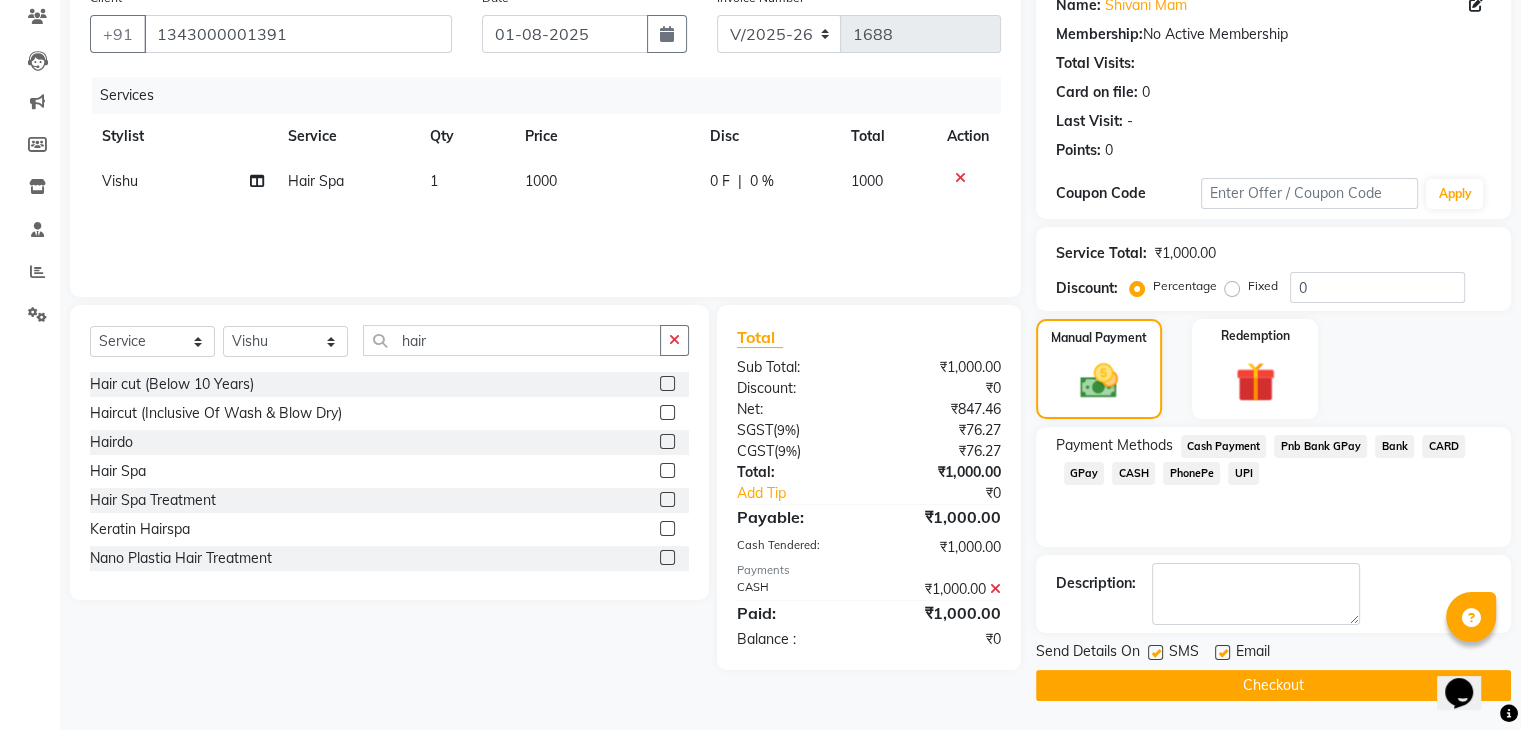 click on "Checkout" 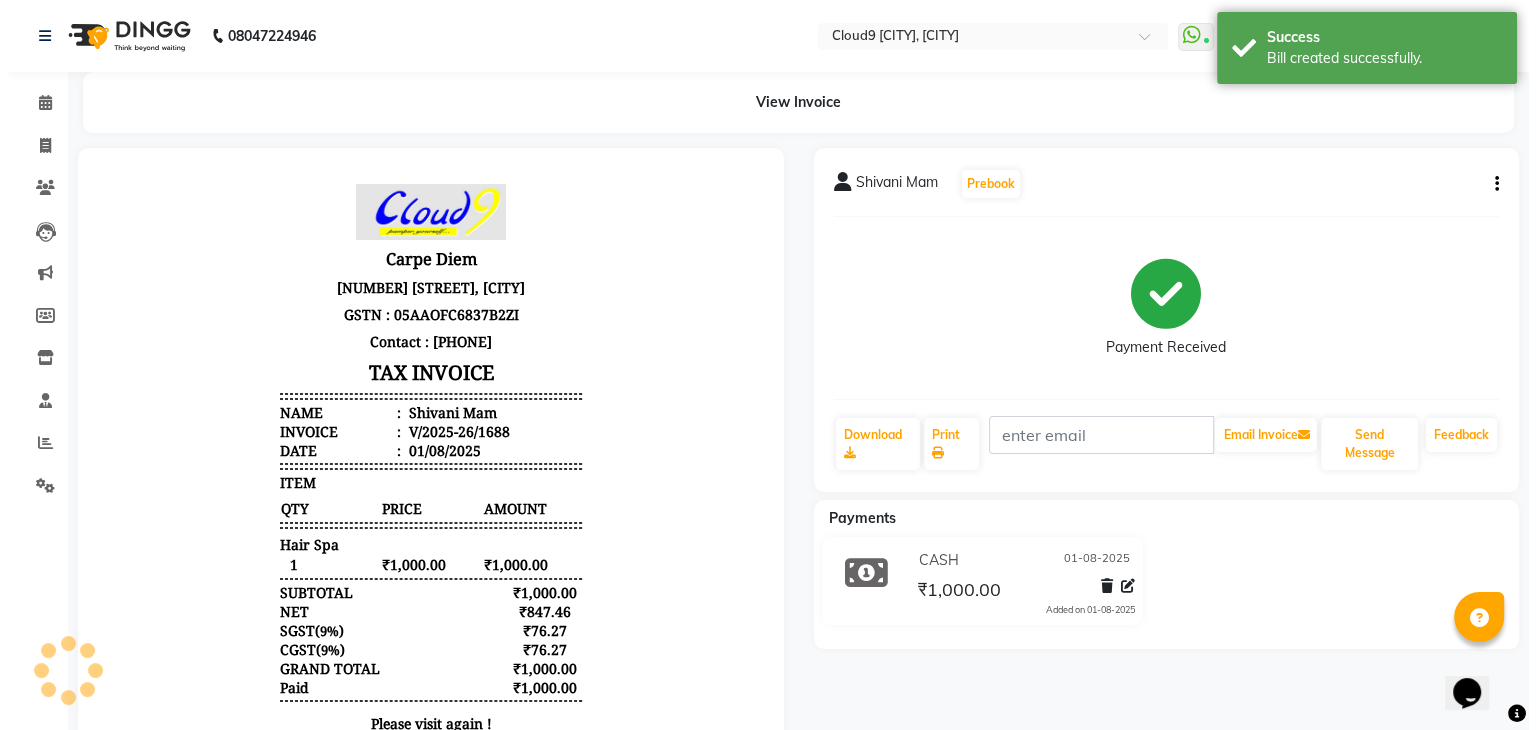 scroll, scrollTop: 0, scrollLeft: 0, axis: both 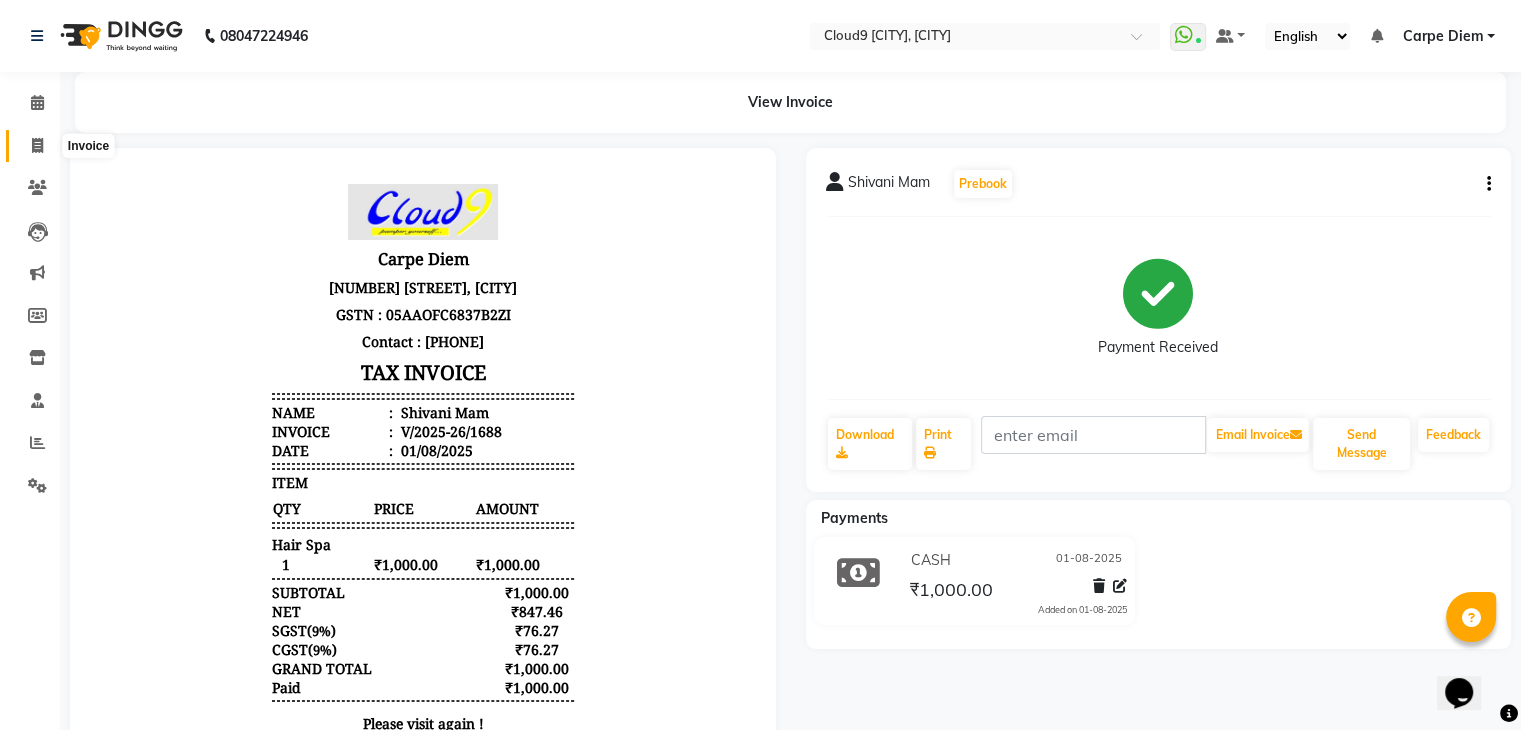 click 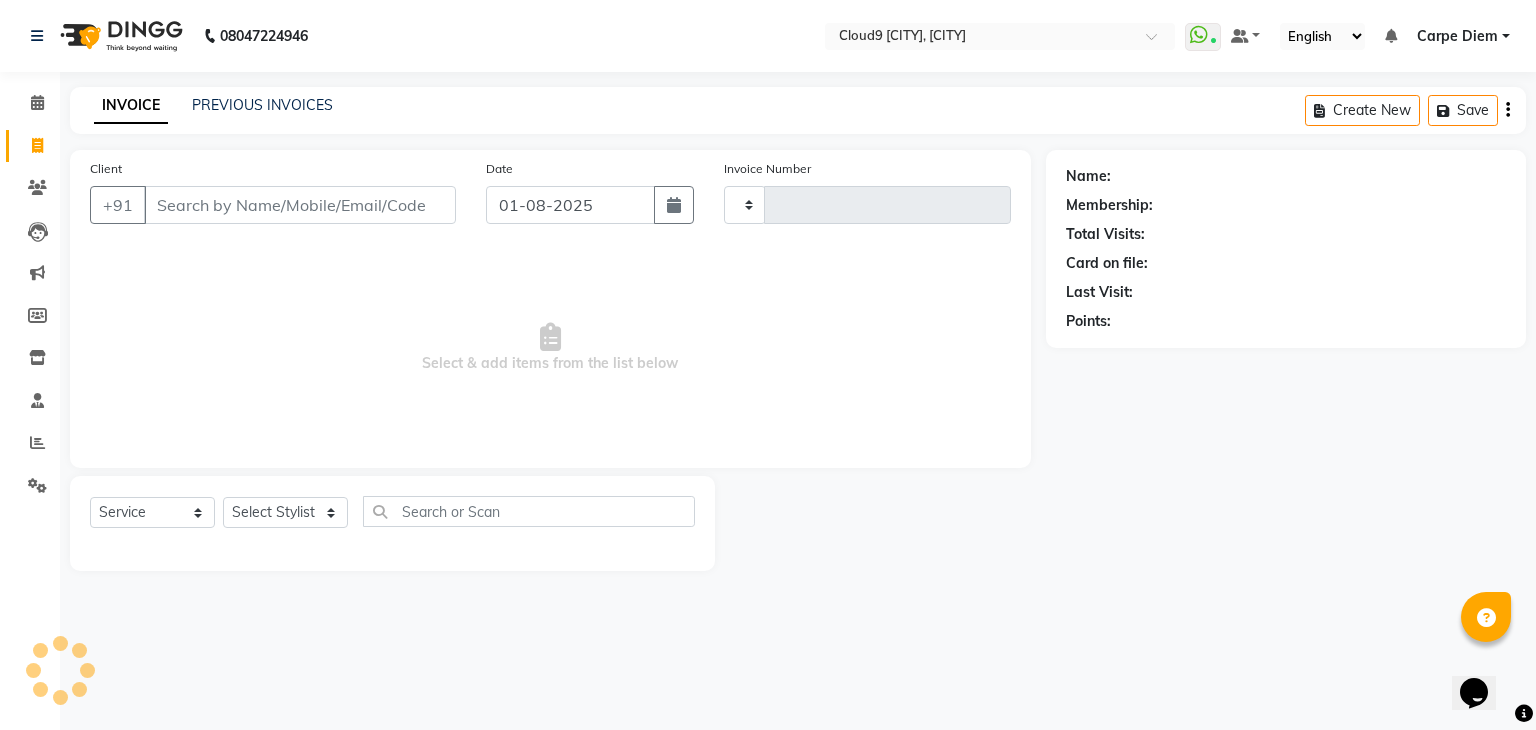 type on "1689" 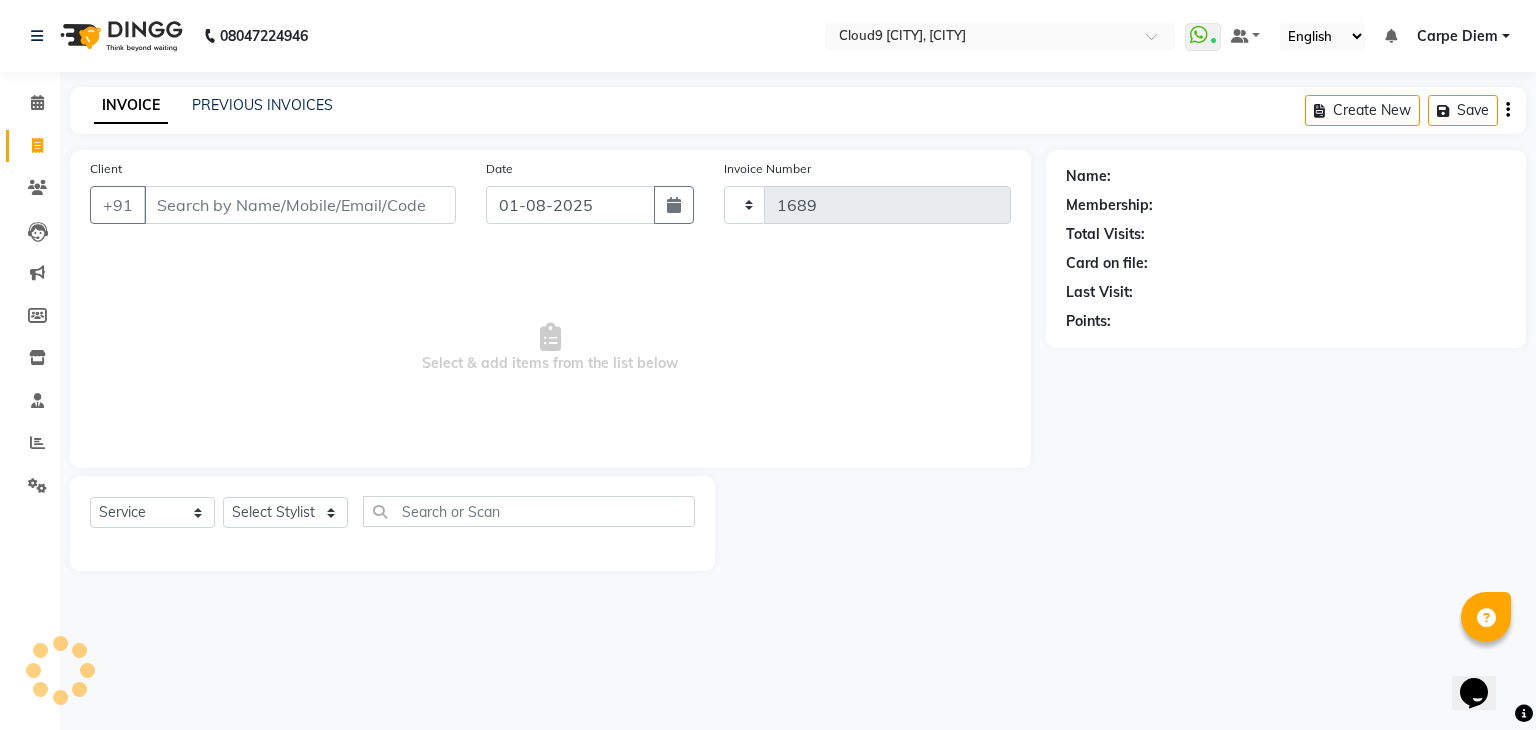 select on "7746" 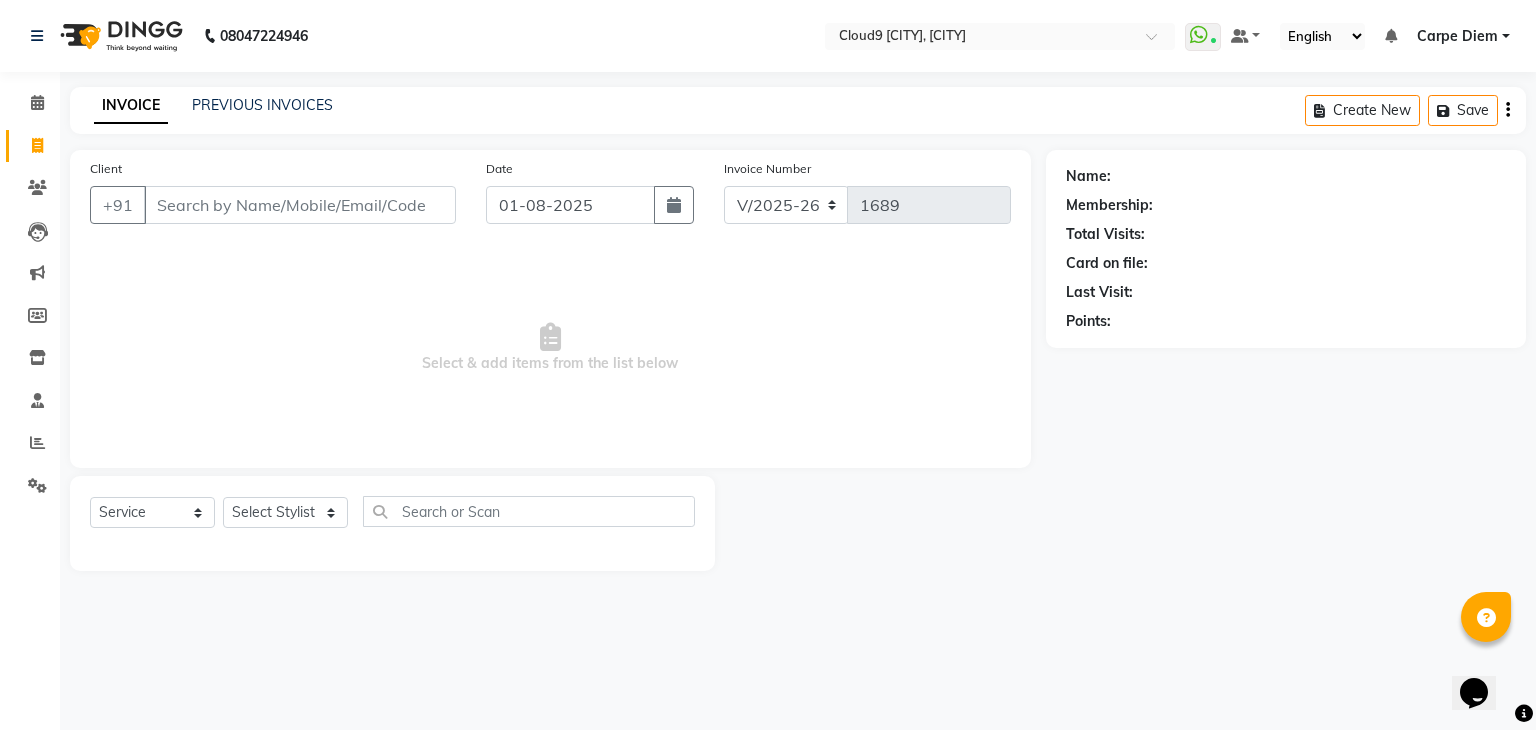 click on "Client" at bounding box center (300, 205) 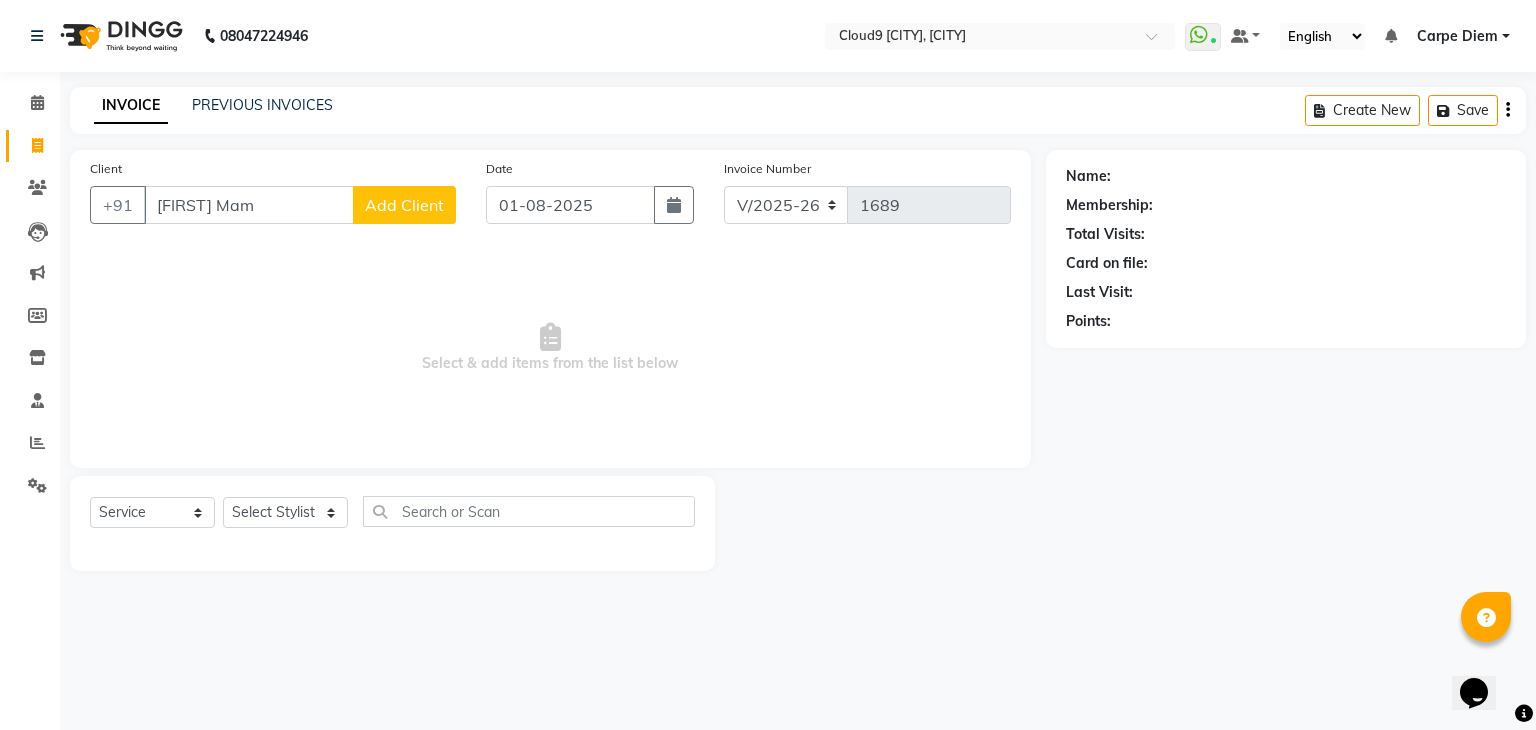 type on "[FIRST] Mam" 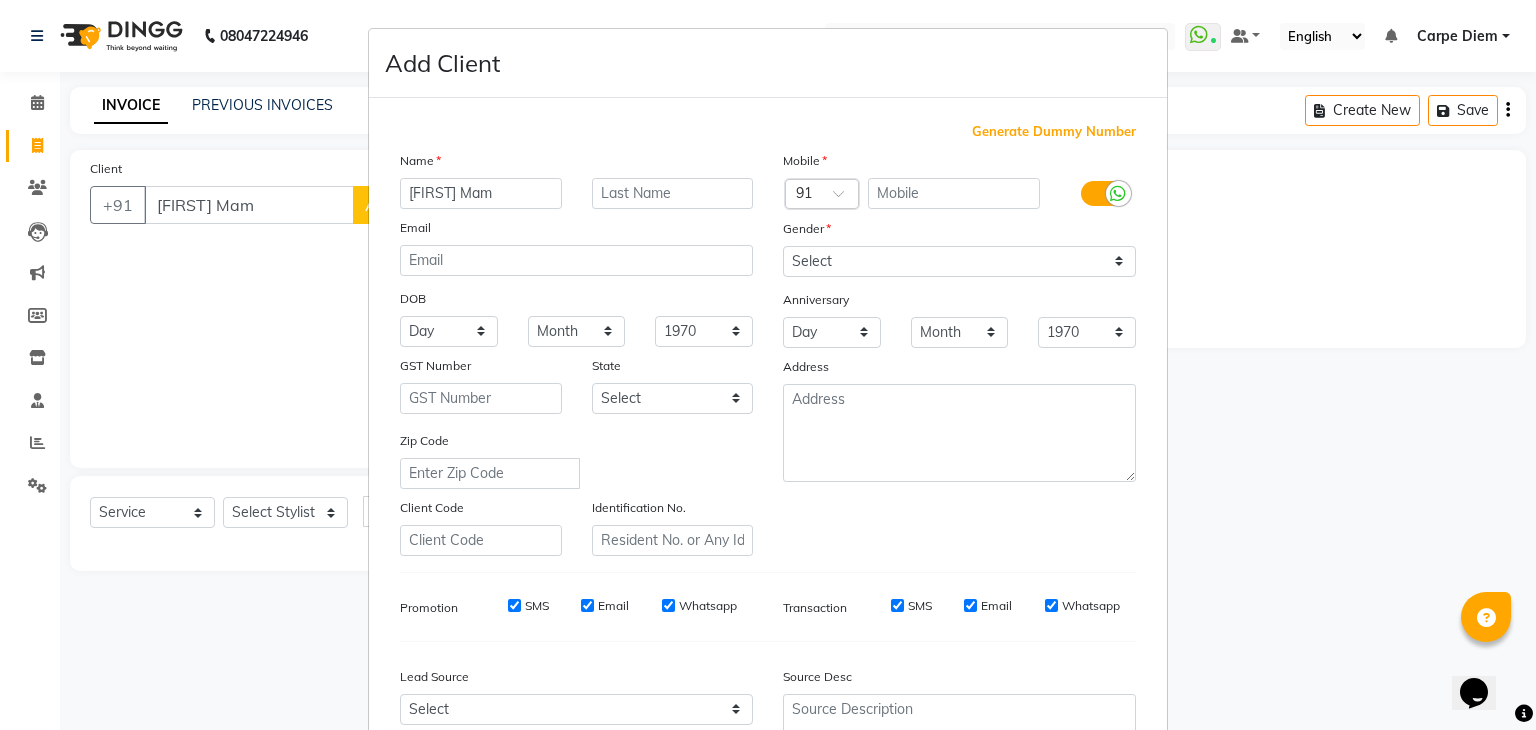 click on "Generate Dummy Number" at bounding box center [1054, 132] 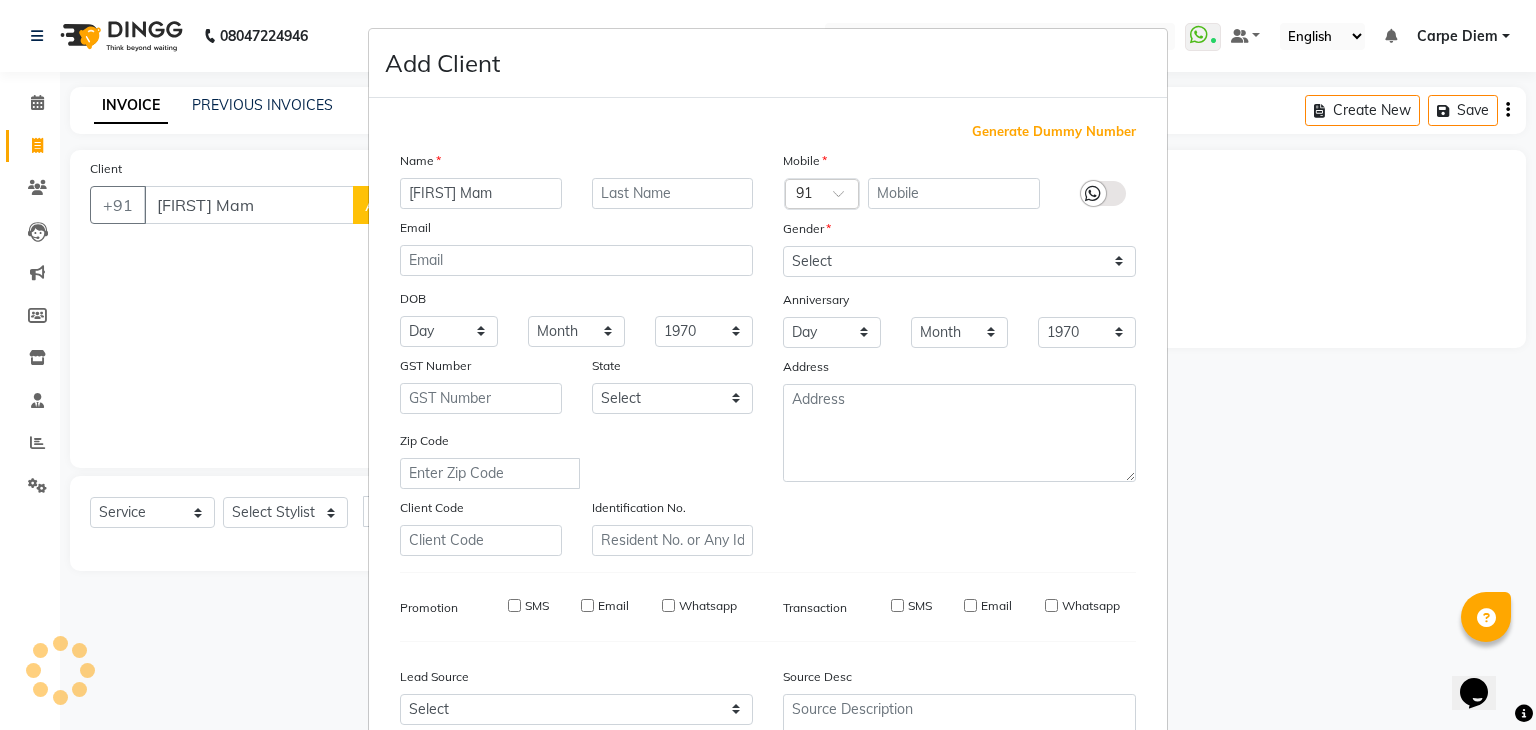 type on "1343000001392" 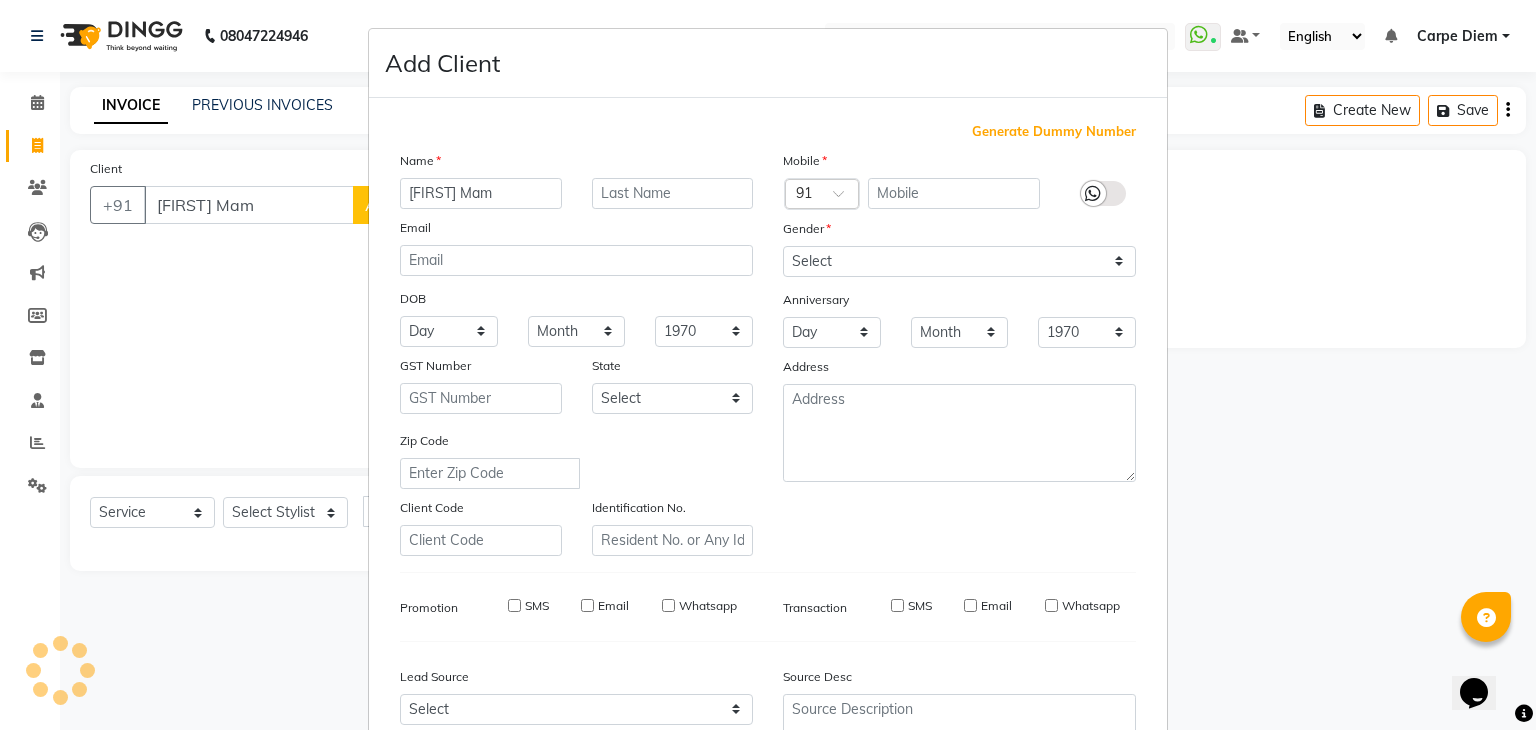 checkbox on "false" 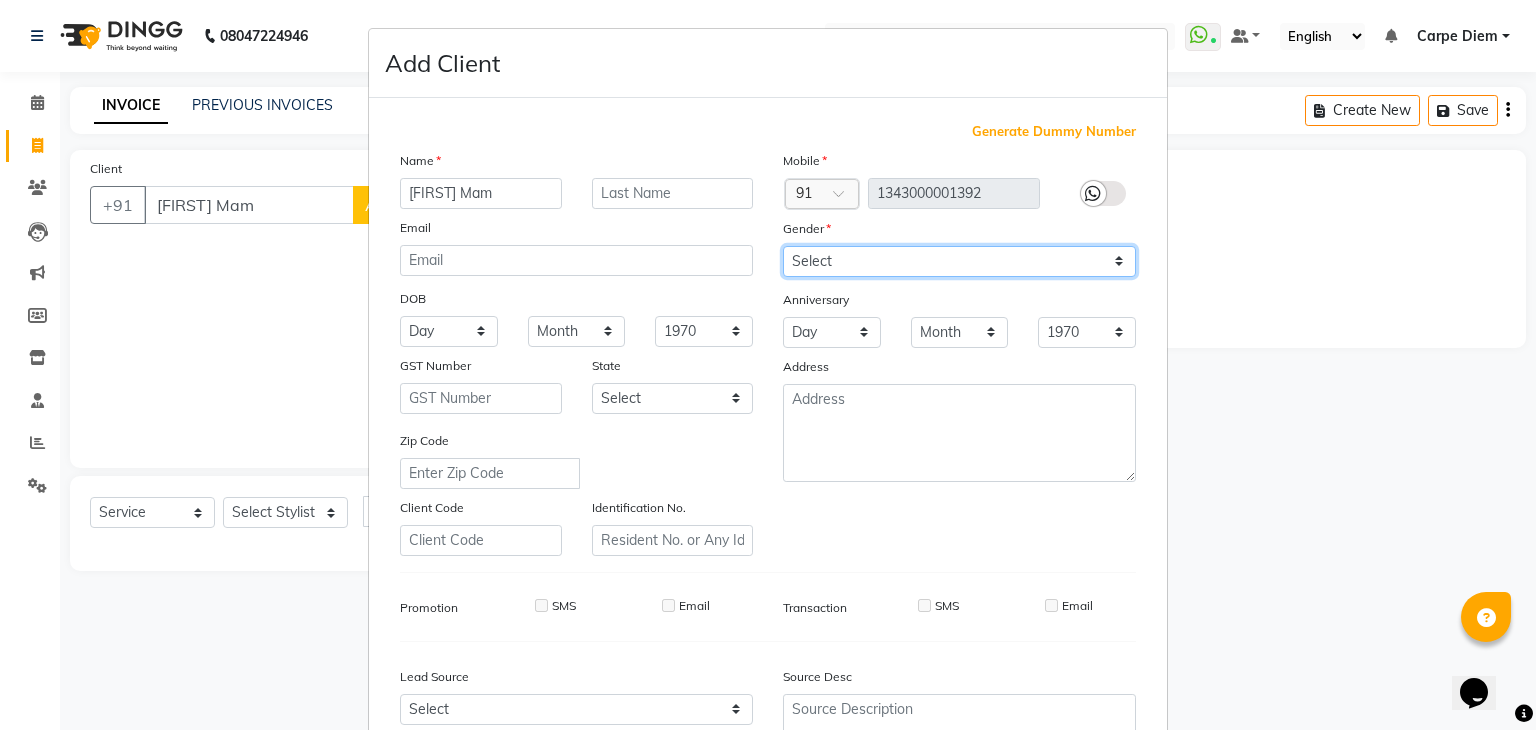 click on "Select Male Female Other Prefer Not To Say" at bounding box center [959, 261] 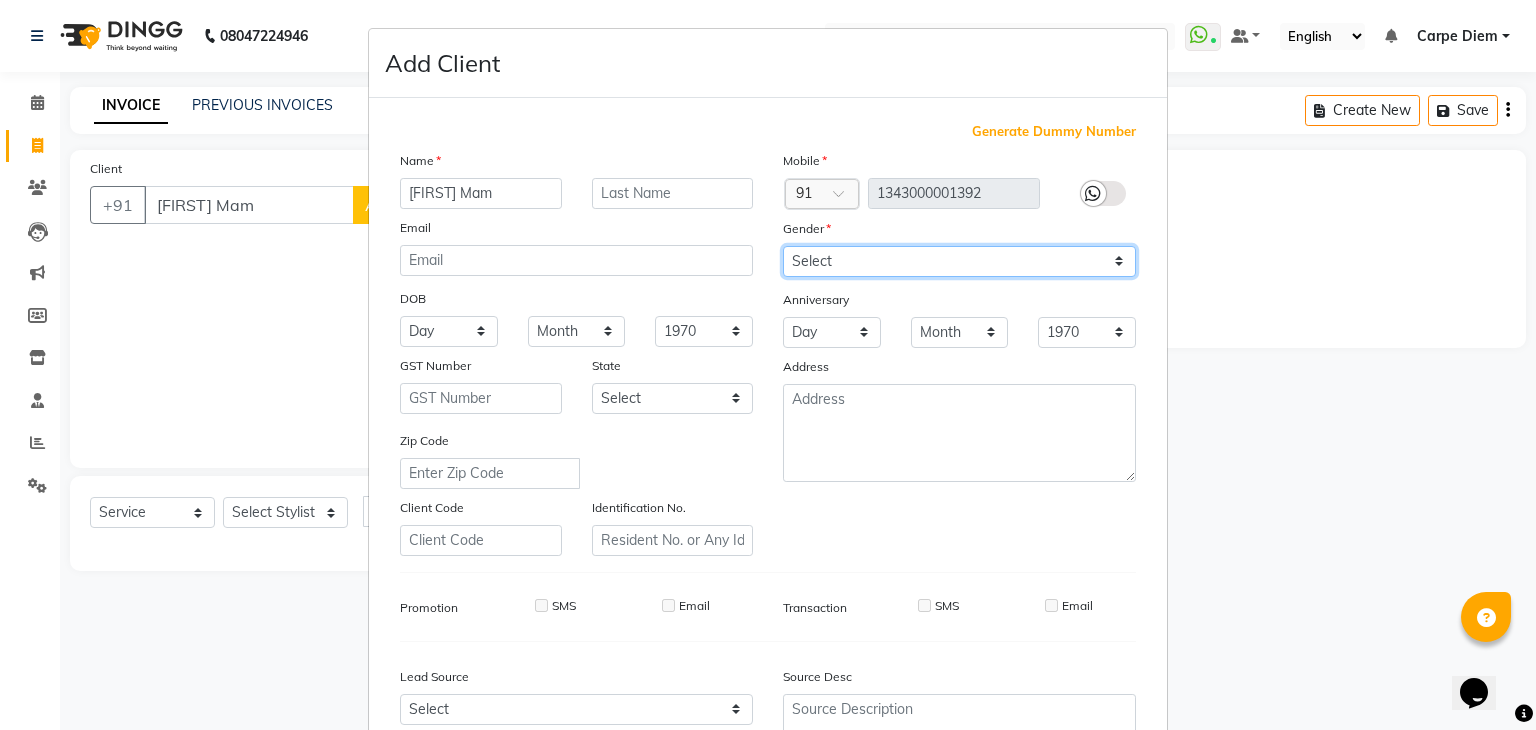 select on "female" 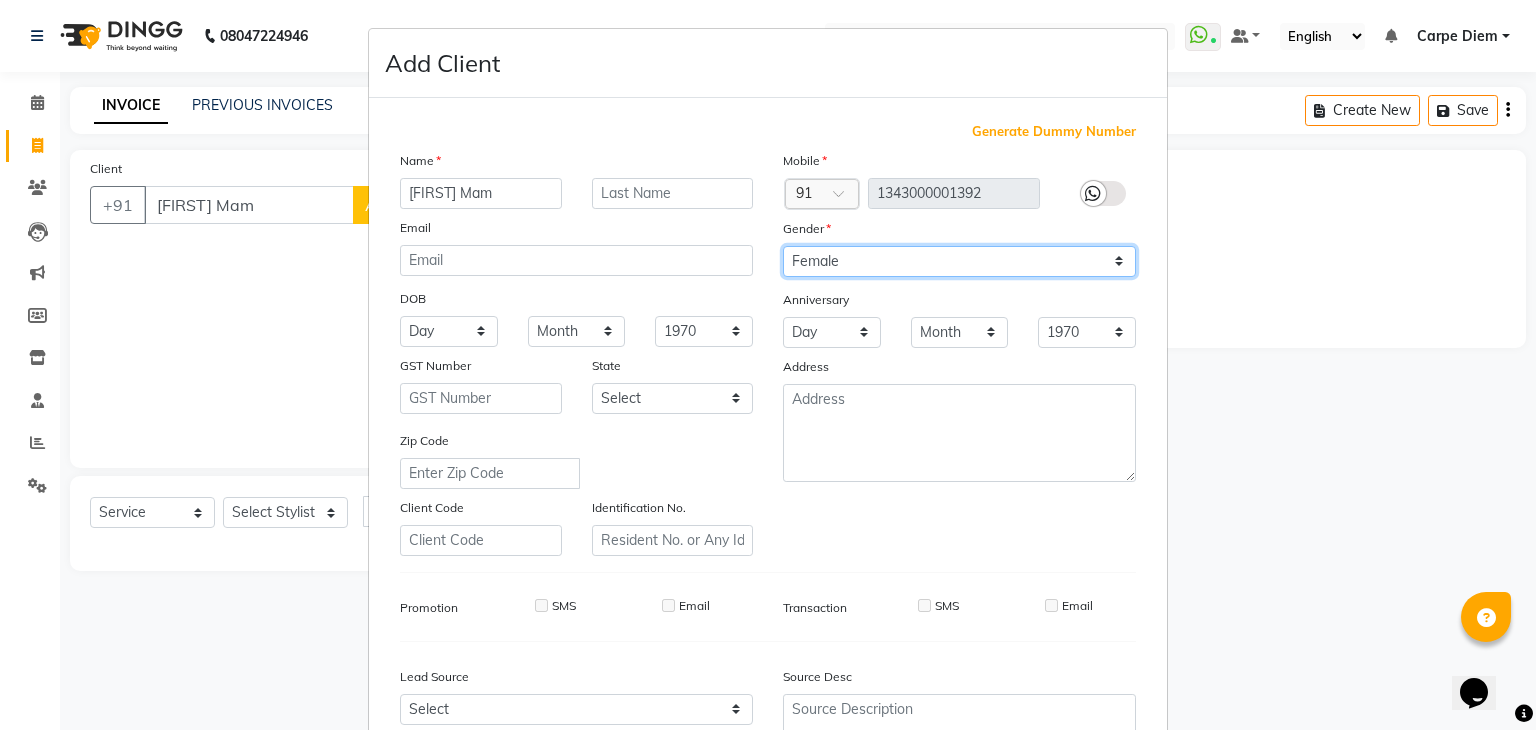 click on "Select Male Female Other Prefer Not To Say" at bounding box center [959, 261] 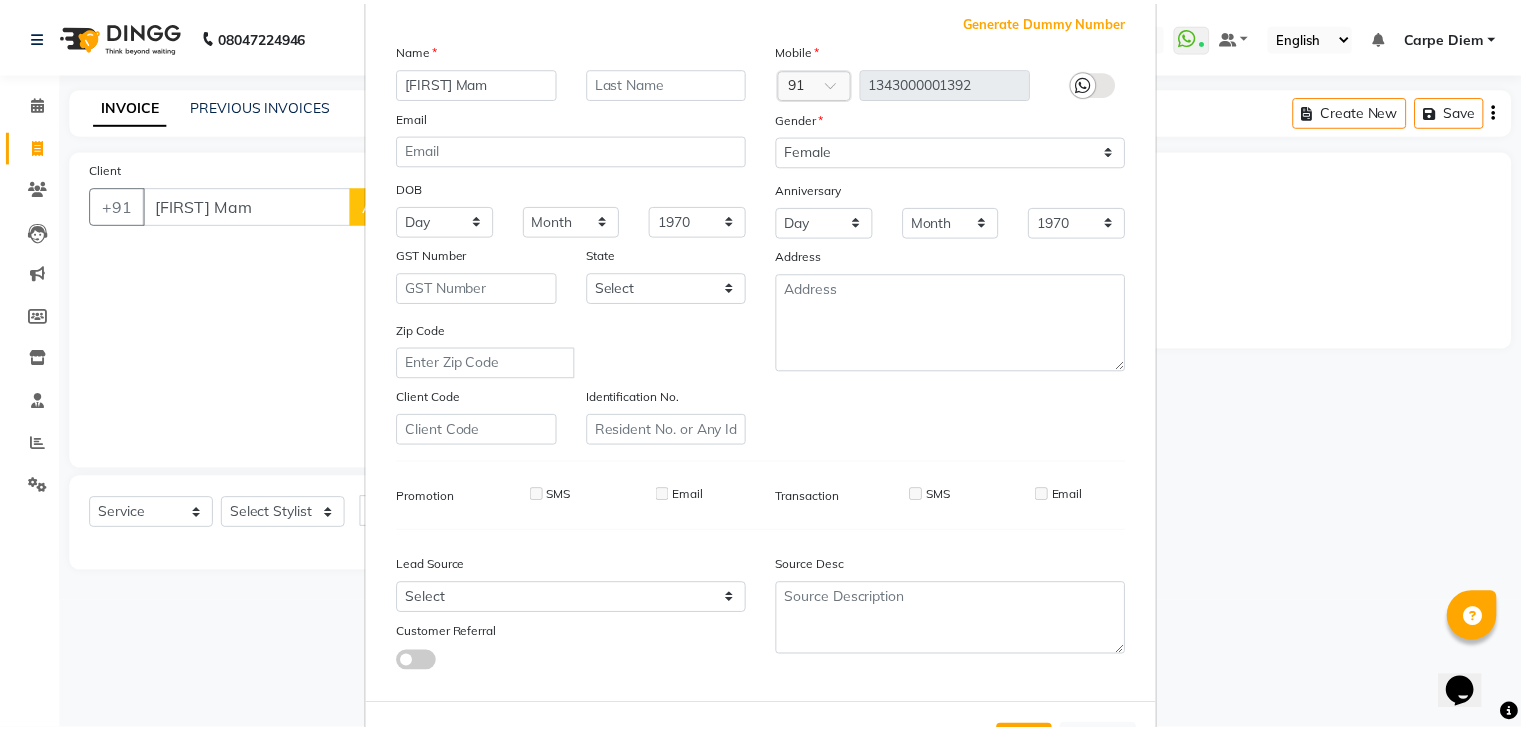 scroll, scrollTop: 203, scrollLeft: 0, axis: vertical 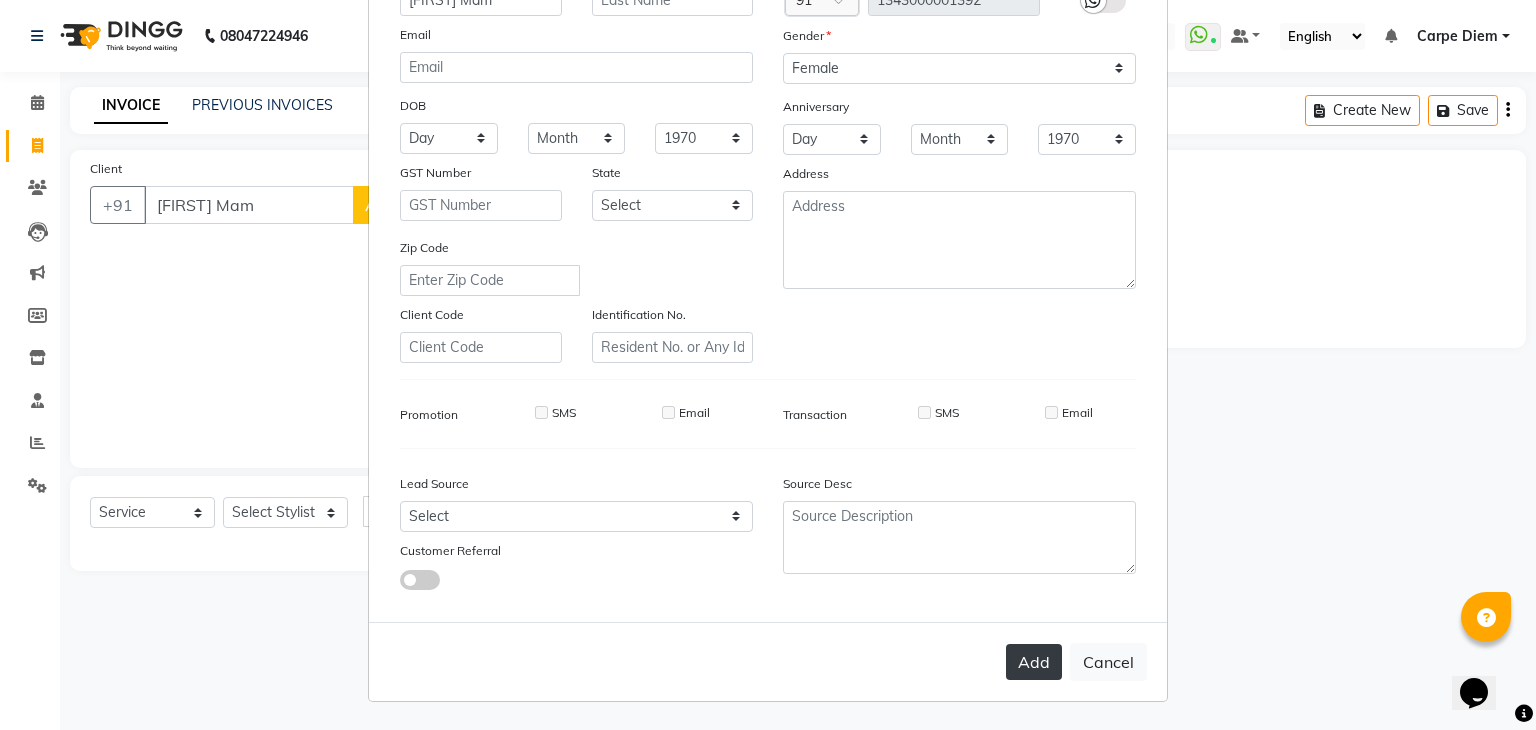 click on "Add" at bounding box center (1034, 662) 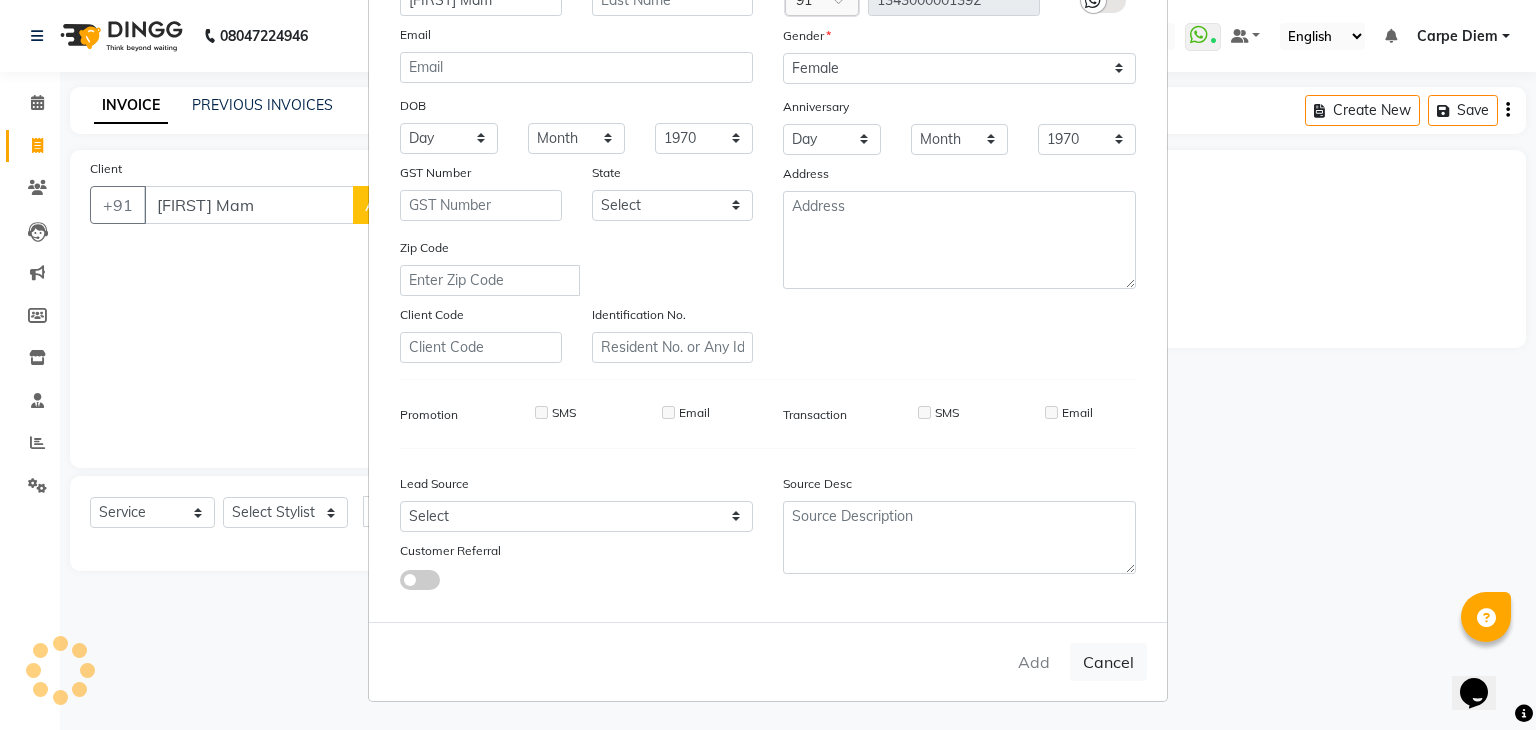 type on "1343000001392" 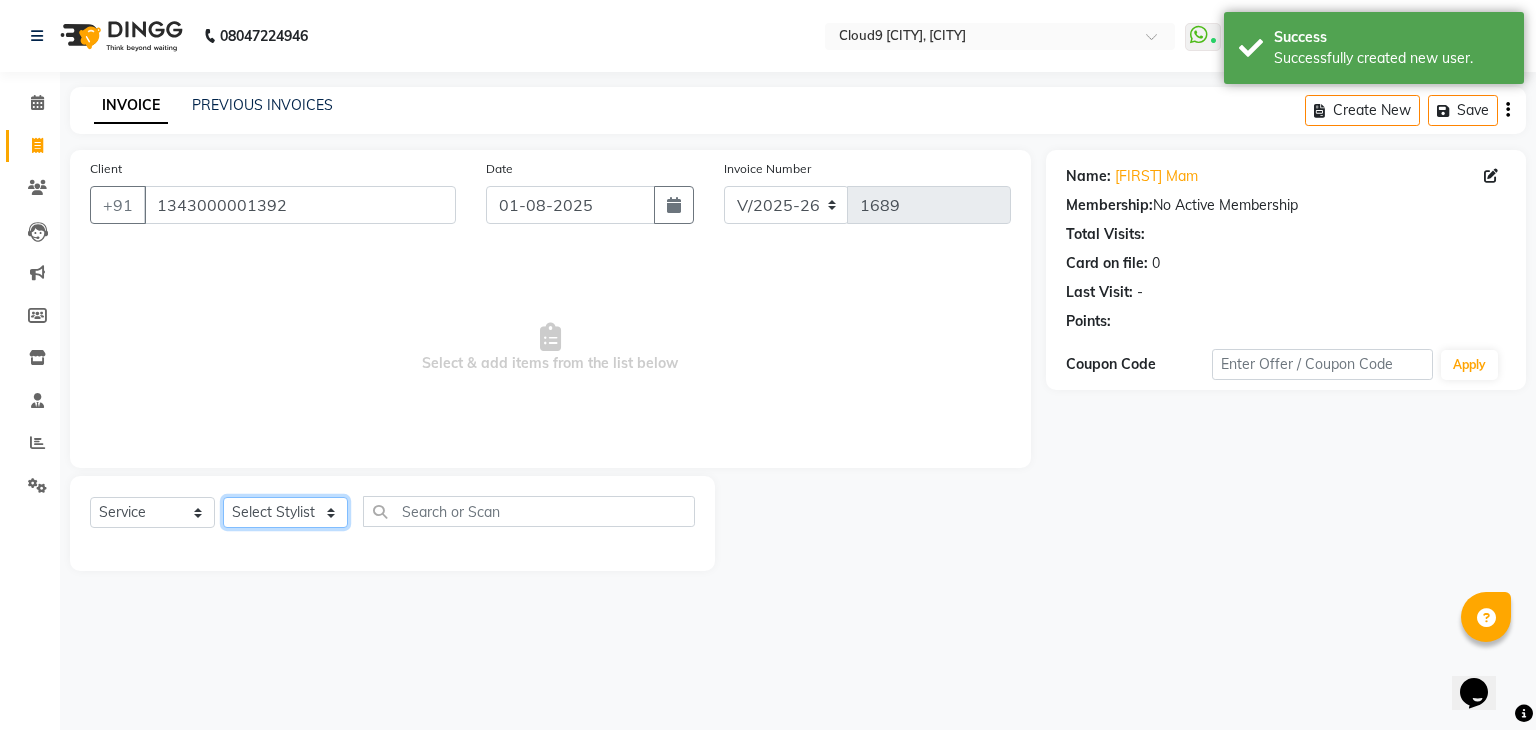 click on "Select Stylist Akhilesh Anjali Ankush Anu Arun Ashok sir Carpe Diem DINGG SUPPORT Eddy Front Desk [FIRST] Intzar Lakshmi Maanish Manisha Mona Naresh Naushad Poonam 1 Poonam 2 Priya Raja Rajesh Ji Rani Reena Renu Ritika Riyaz Sakshi Sangita Santoshi Seema Shabina Shamshad Sharik Ali Sharukh 2 Umesh Vicky Vinay Vishal Vishu Waiting Client" 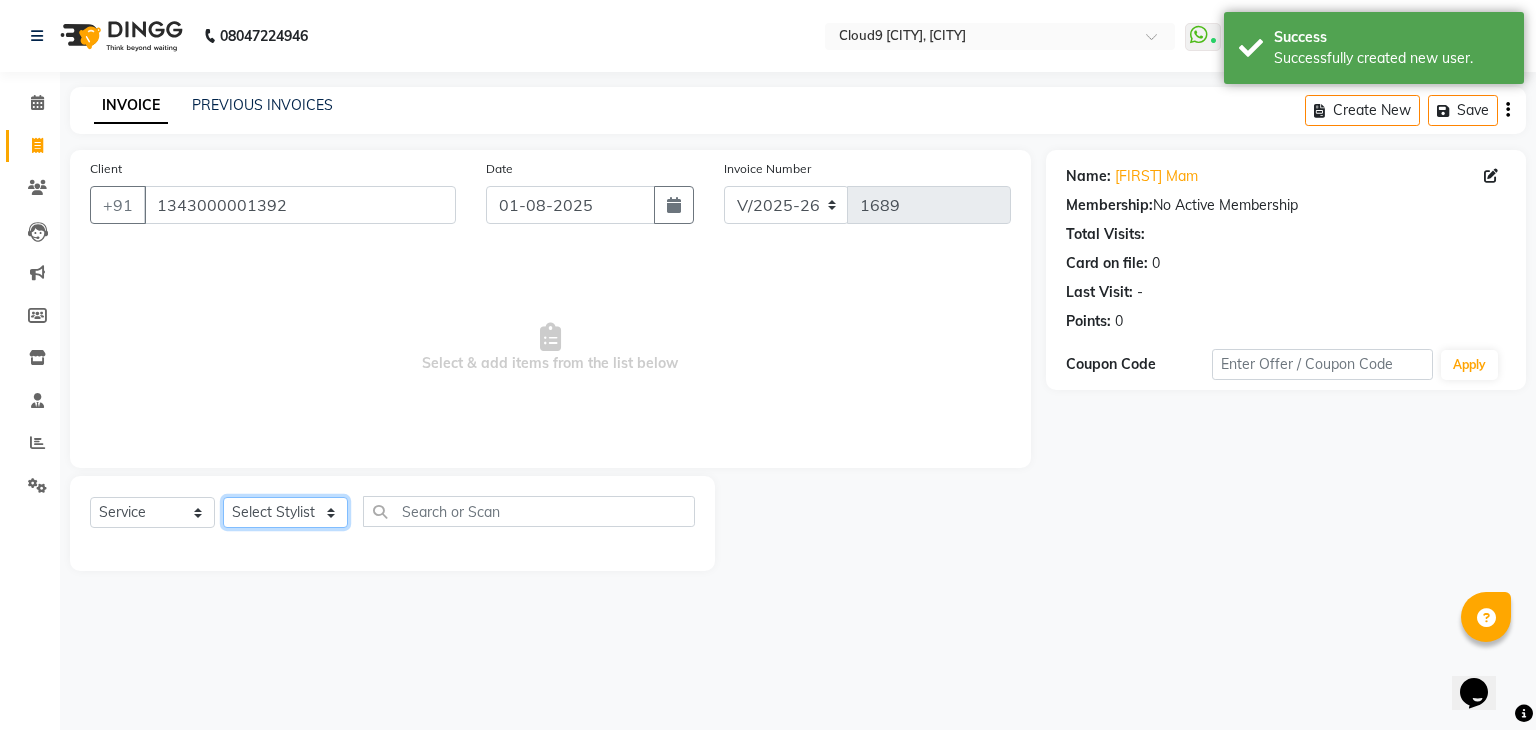 select on "69642" 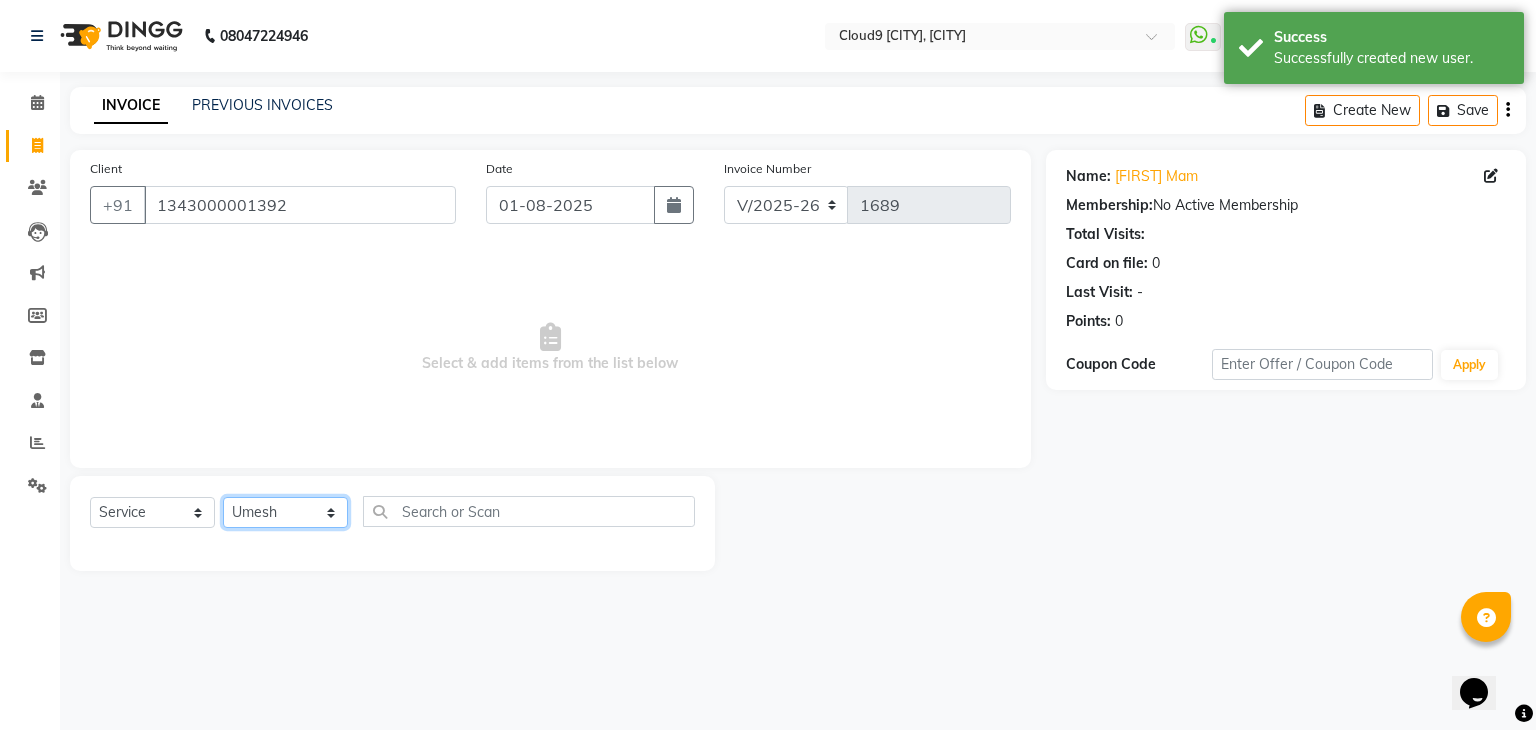 click on "Select Stylist Akhilesh Anjali Ankush Anu Arun Ashok sir Carpe Diem DINGG SUPPORT Eddy Front Desk [FIRST] Intzar Lakshmi Maanish Manisha Mona Naresh Naushad Poonam 1 Poonam 2 Priya Raja Rajesh Ji Rani Reena Renu Ritika Riyaz Sakshi Sangita Santoshi Seema Shabina Shamshad Sharik Ali Sharukh 2 Umesh Vicky Vinay Vishal Vishu Waiting Client" 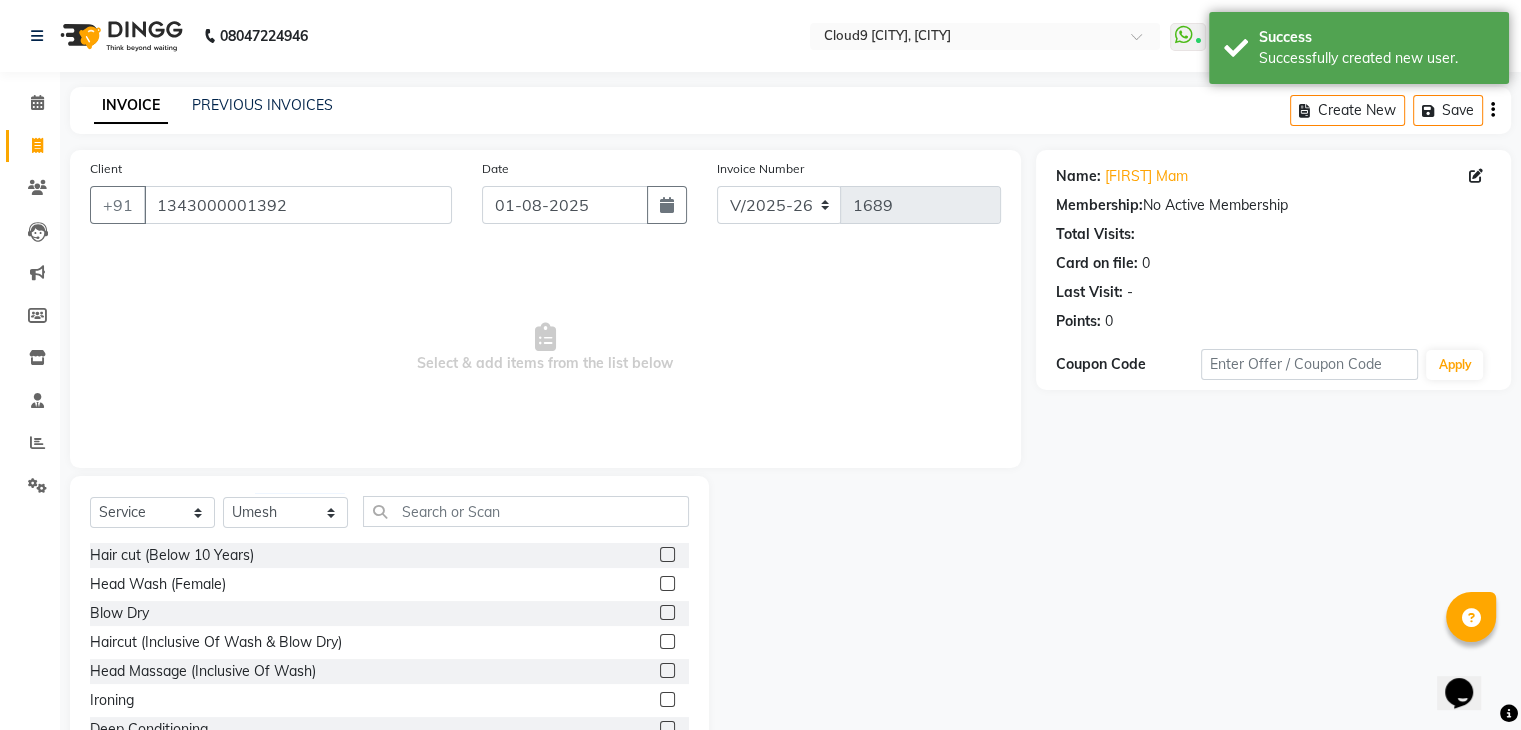 click 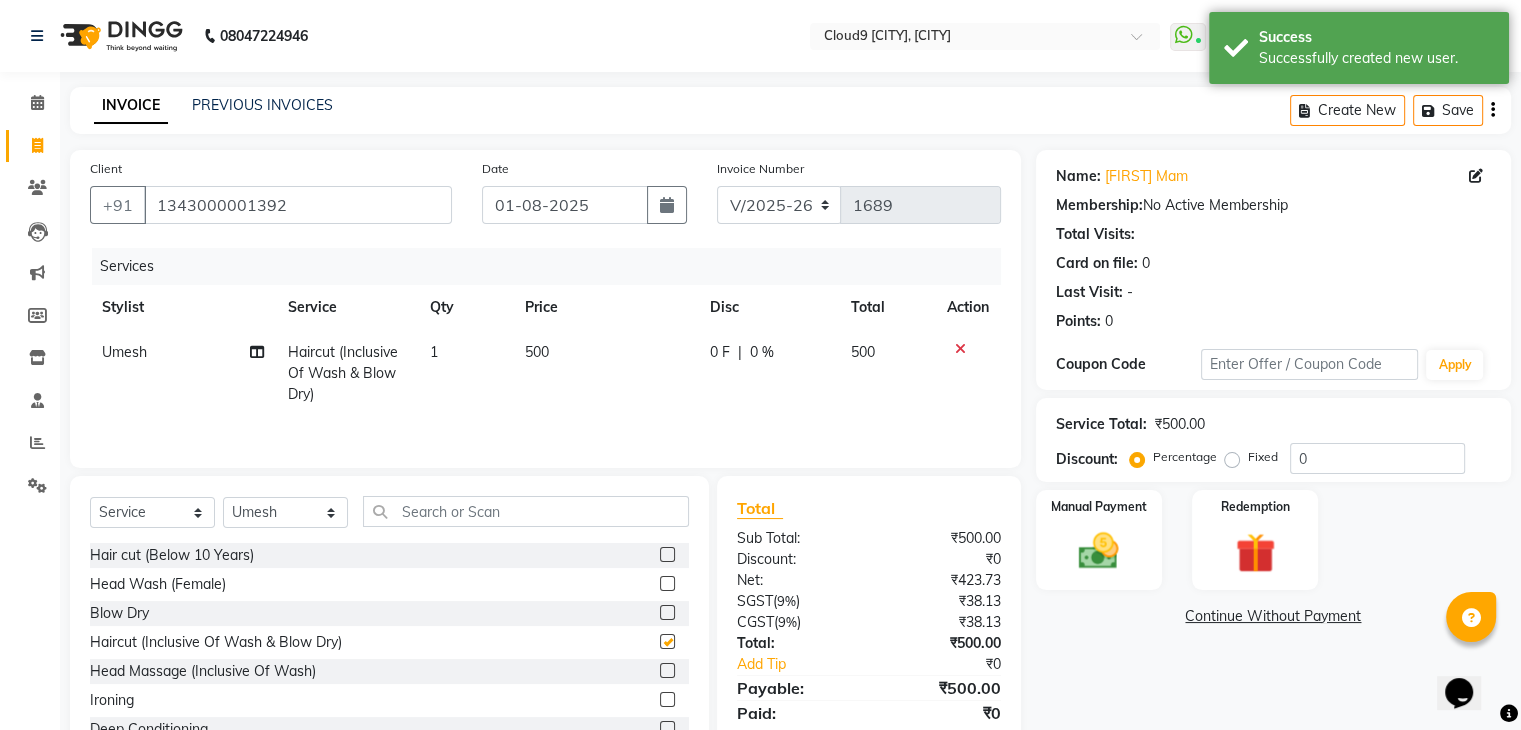 checkbox on "false" 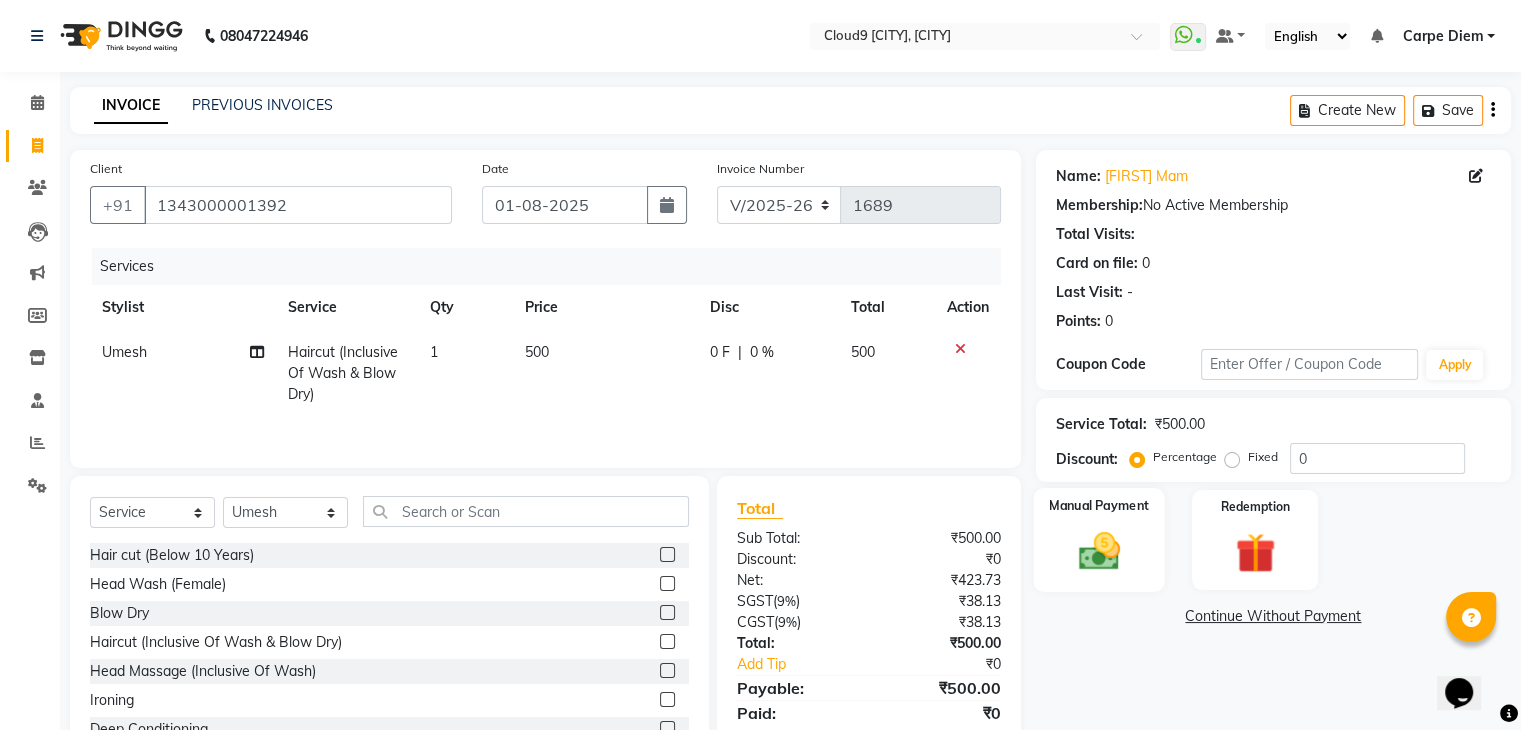 click 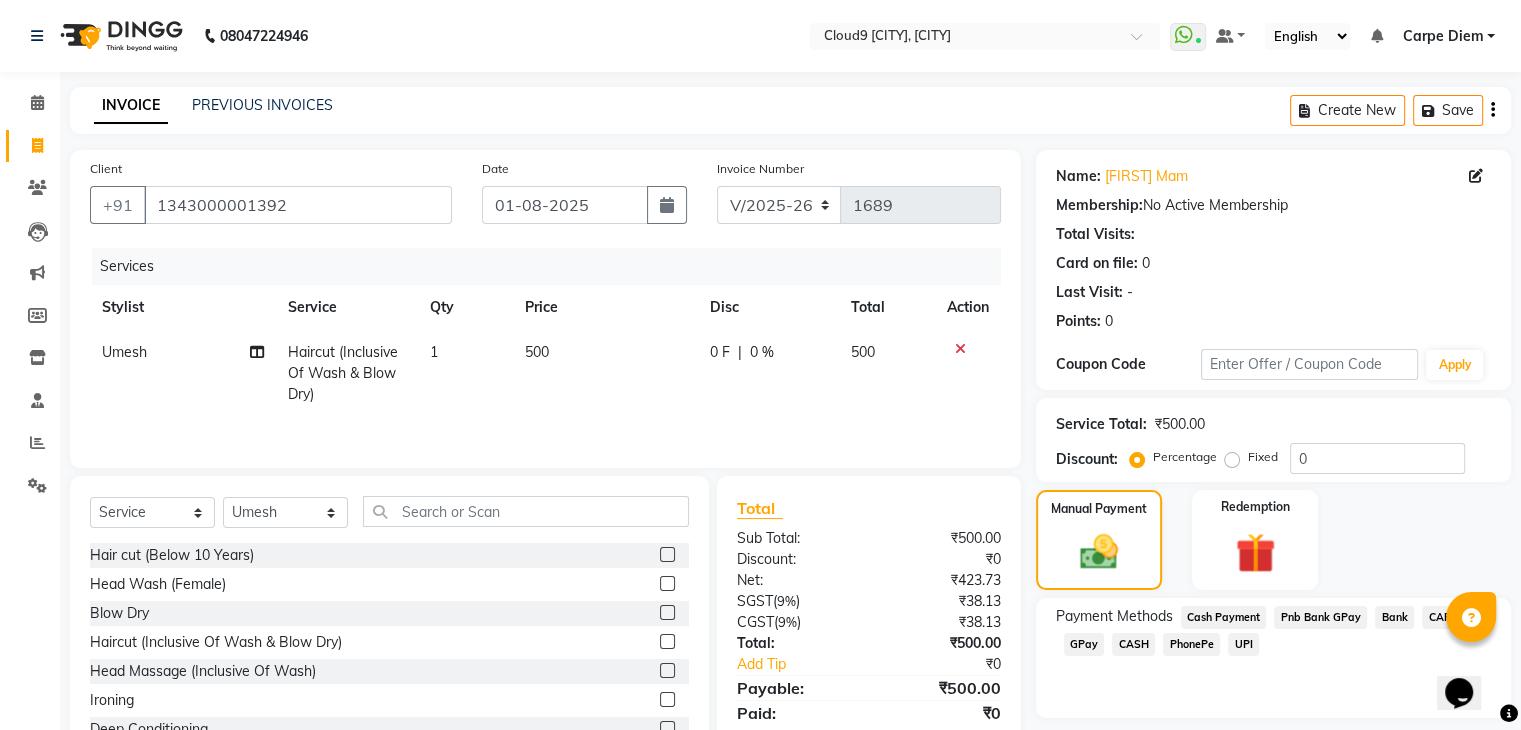 click on "Pnb Bank GPay" 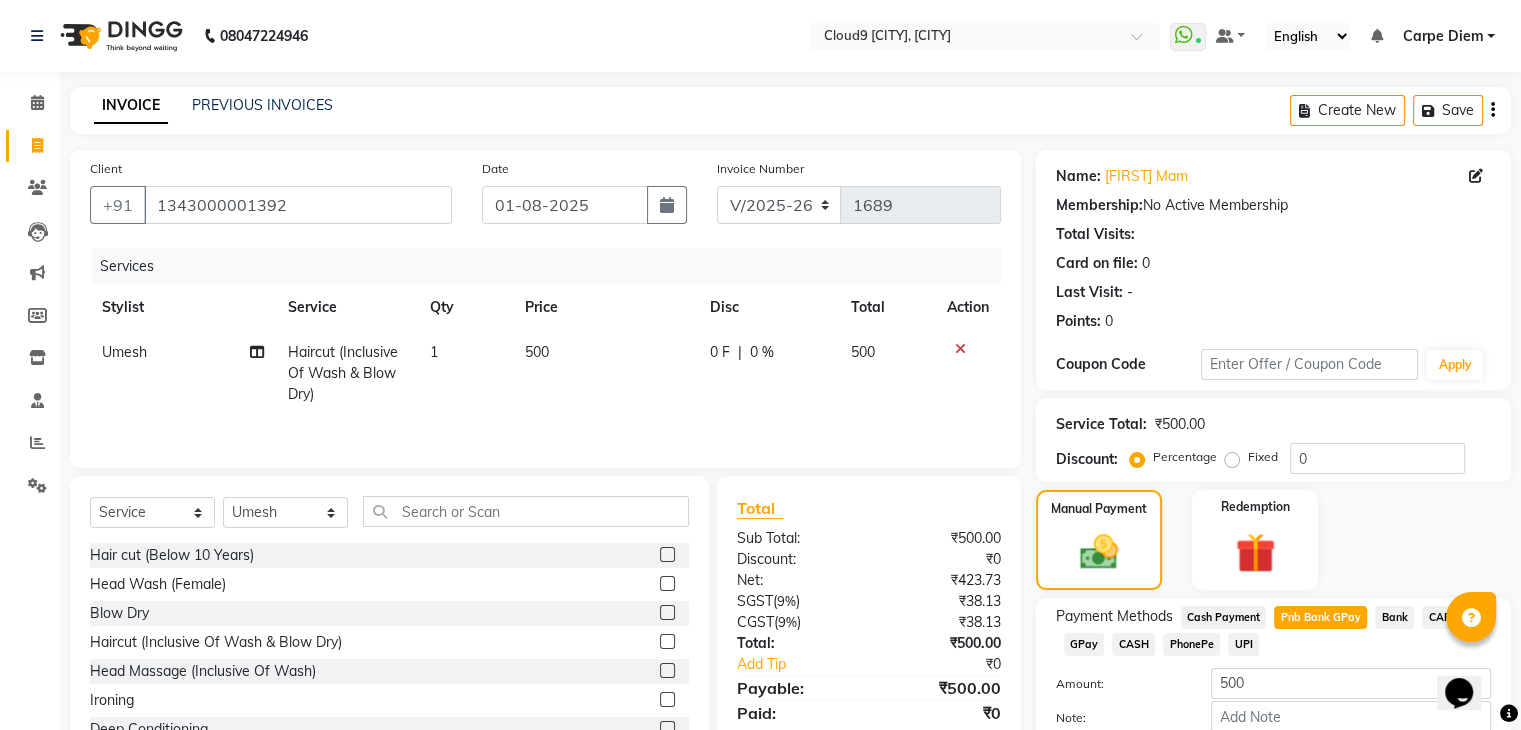 scroll, scrollTop: 117, scrollLeft: 0, axis: vertical 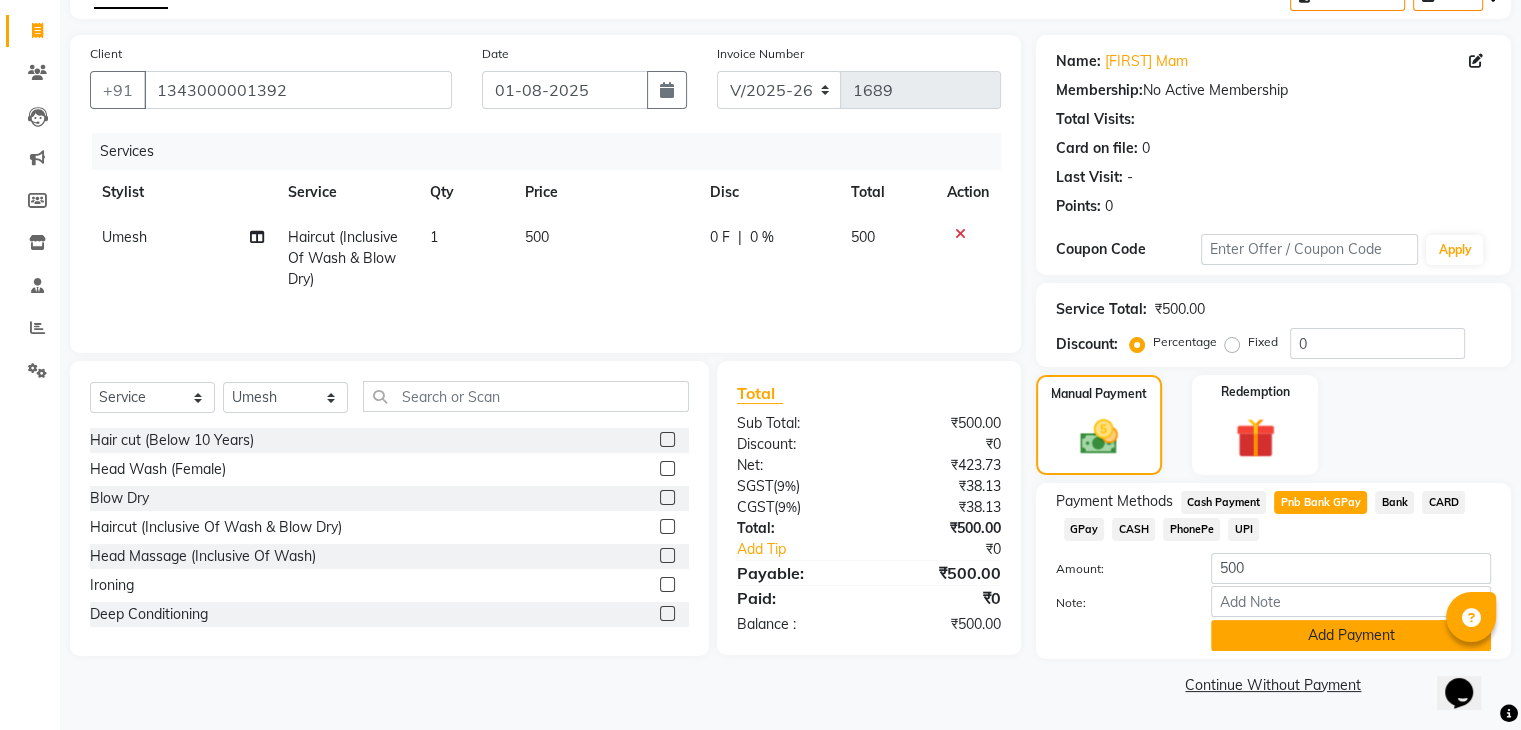 click on "Add Payment" 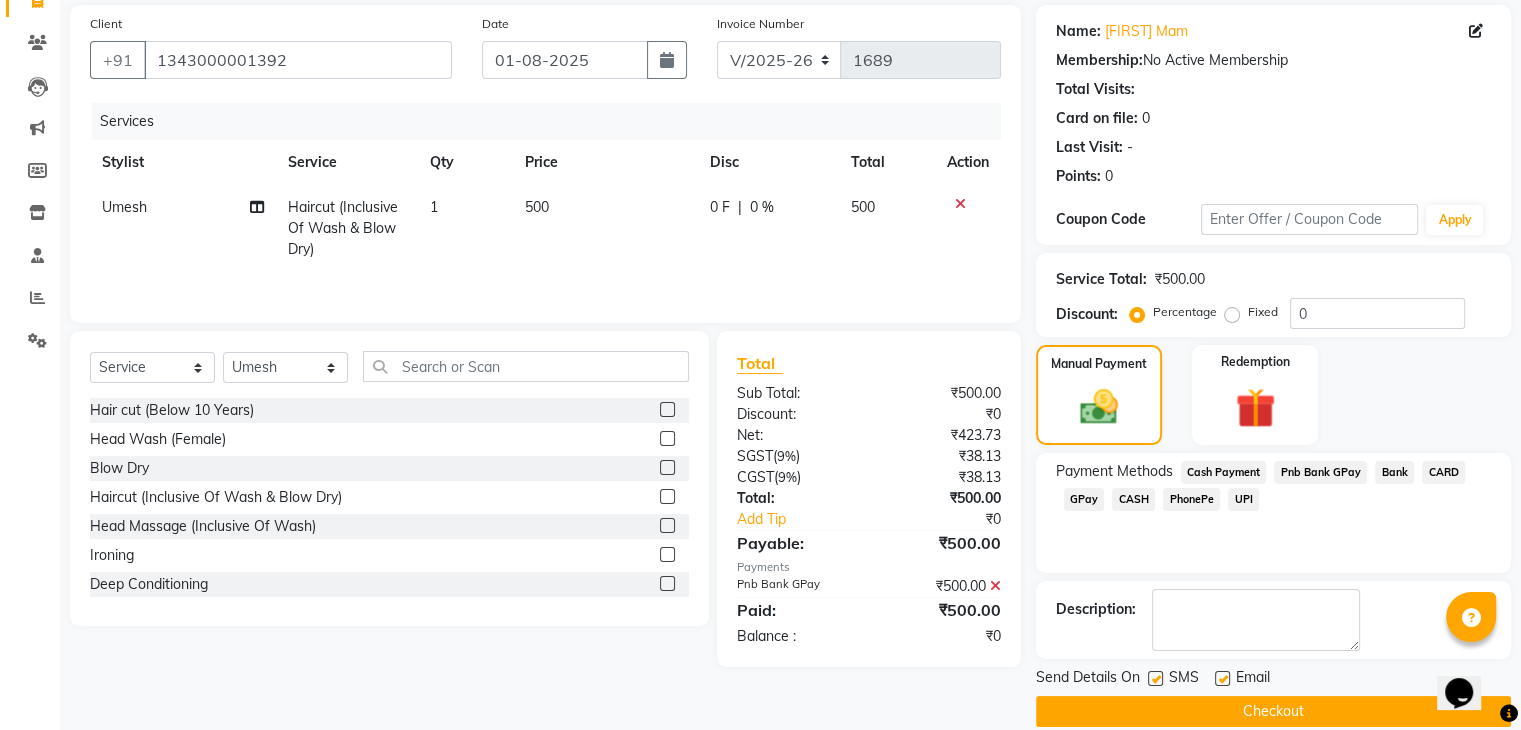 scroll, scrollTop: 171, scrollLeft: 0, axis: vertical 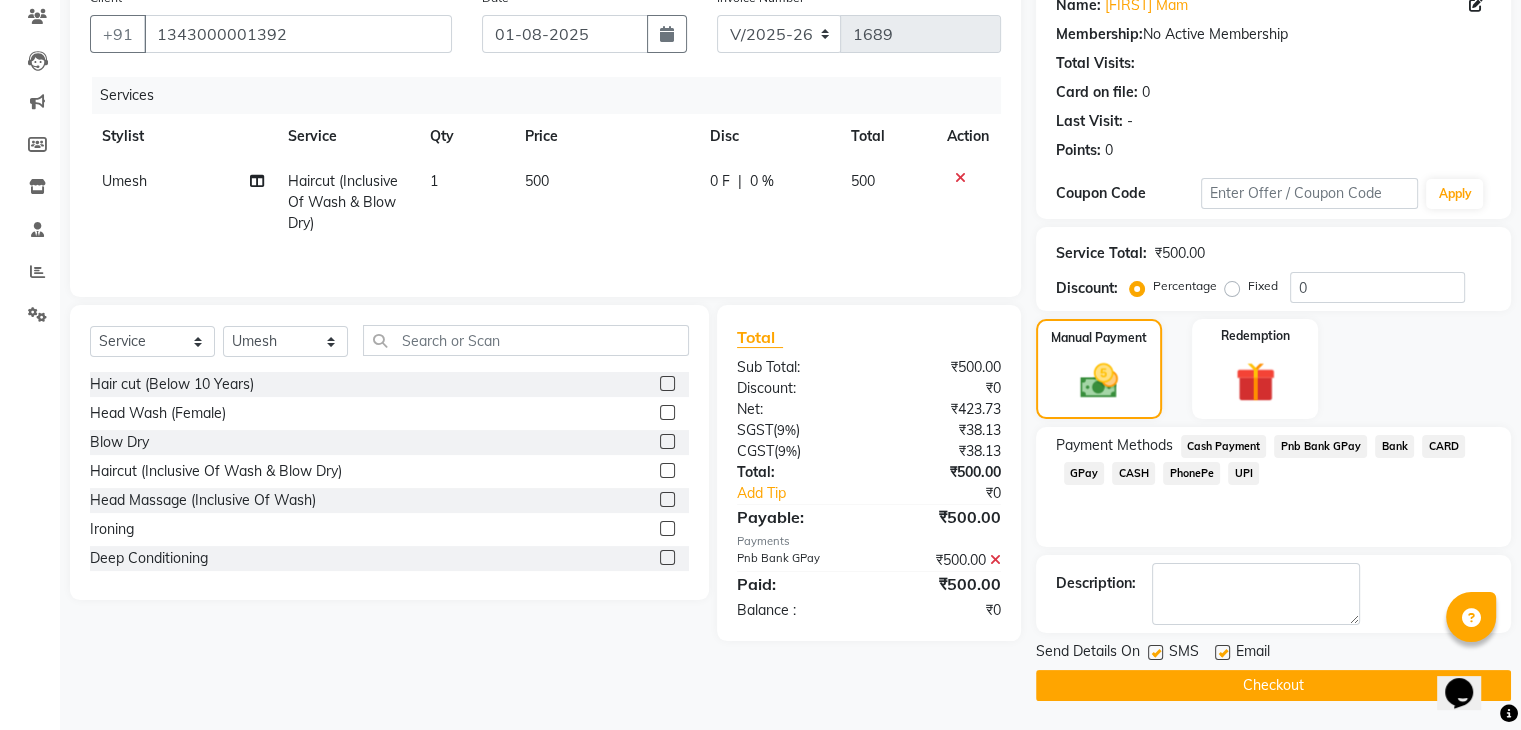 click on "Checkout" 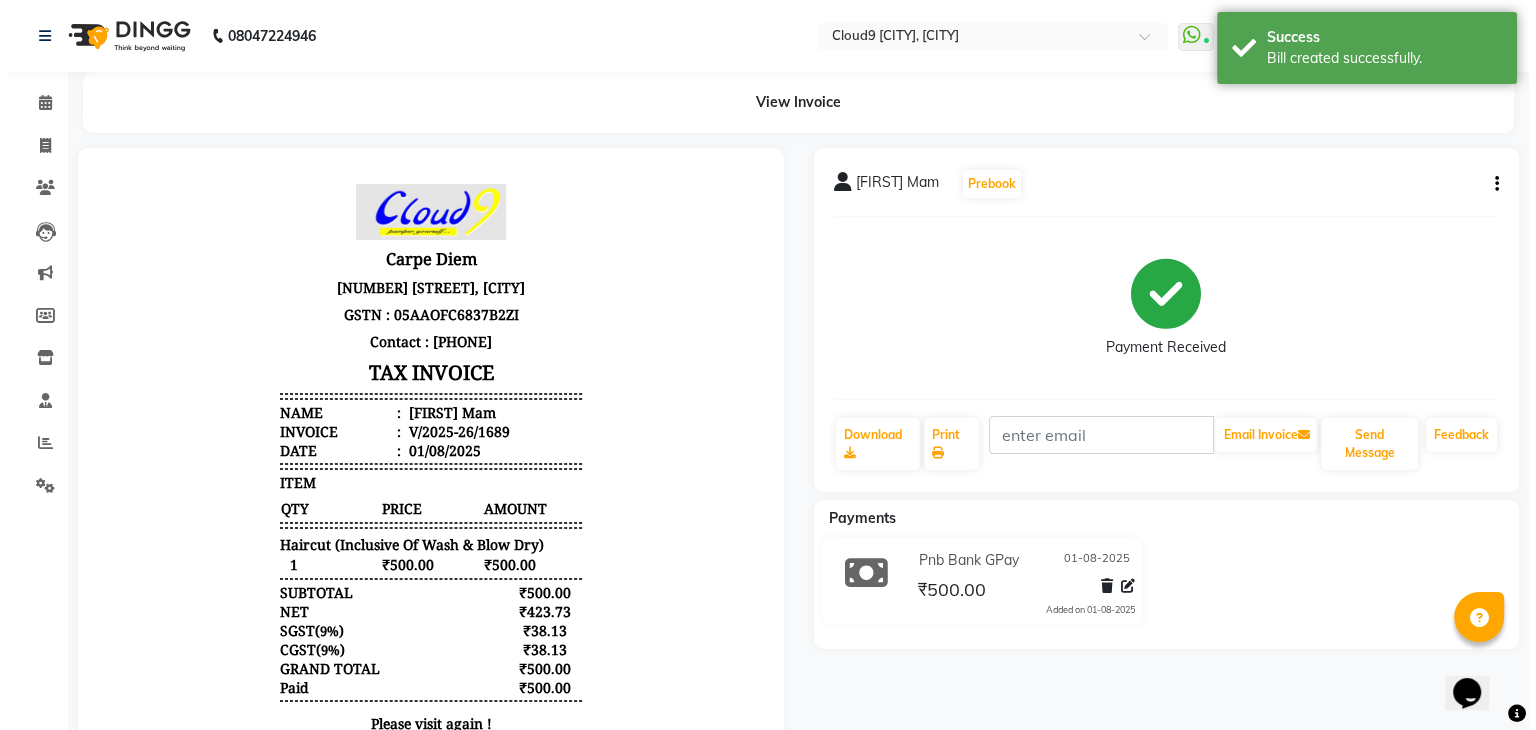 scroll, scrollTop: 0, scrollLeft: 0, axis: both 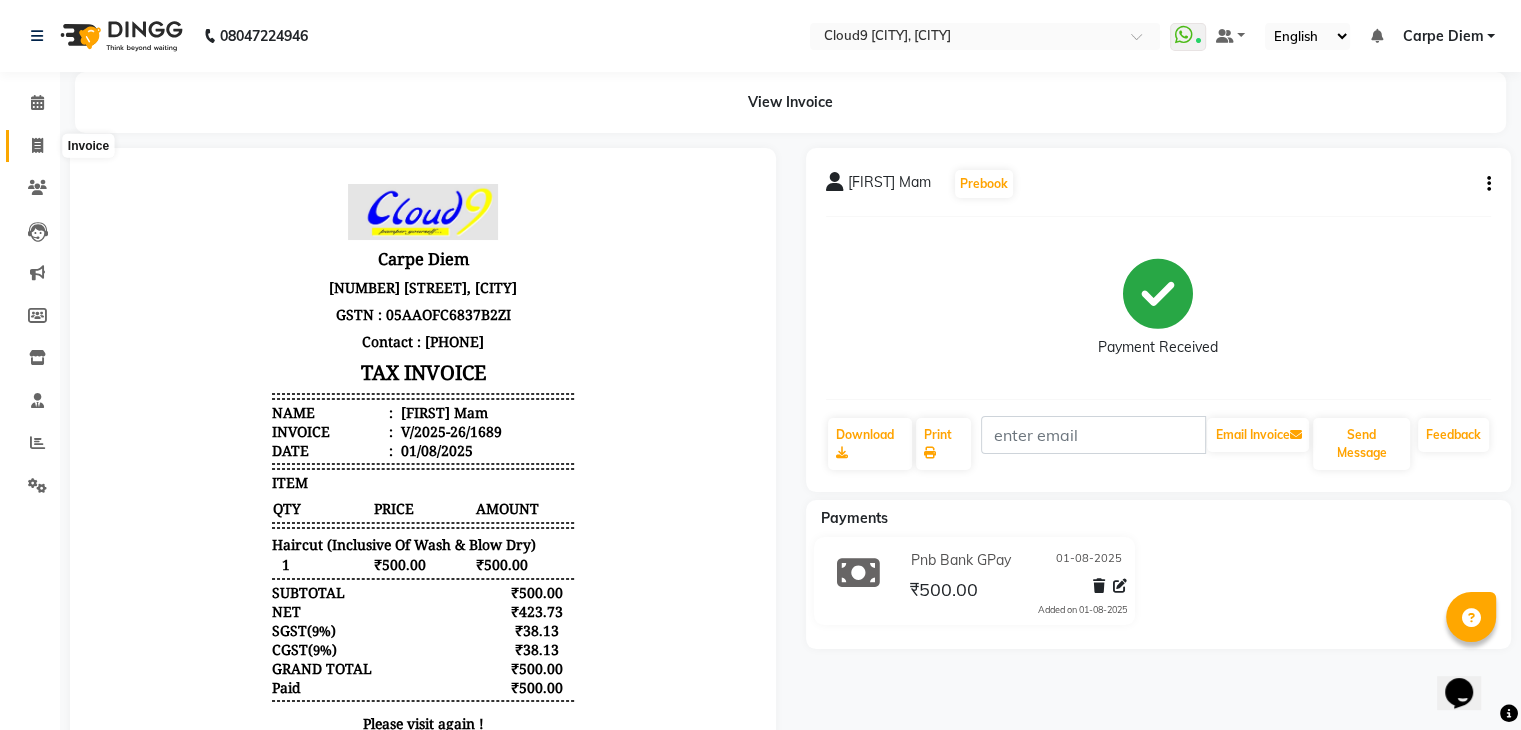 click 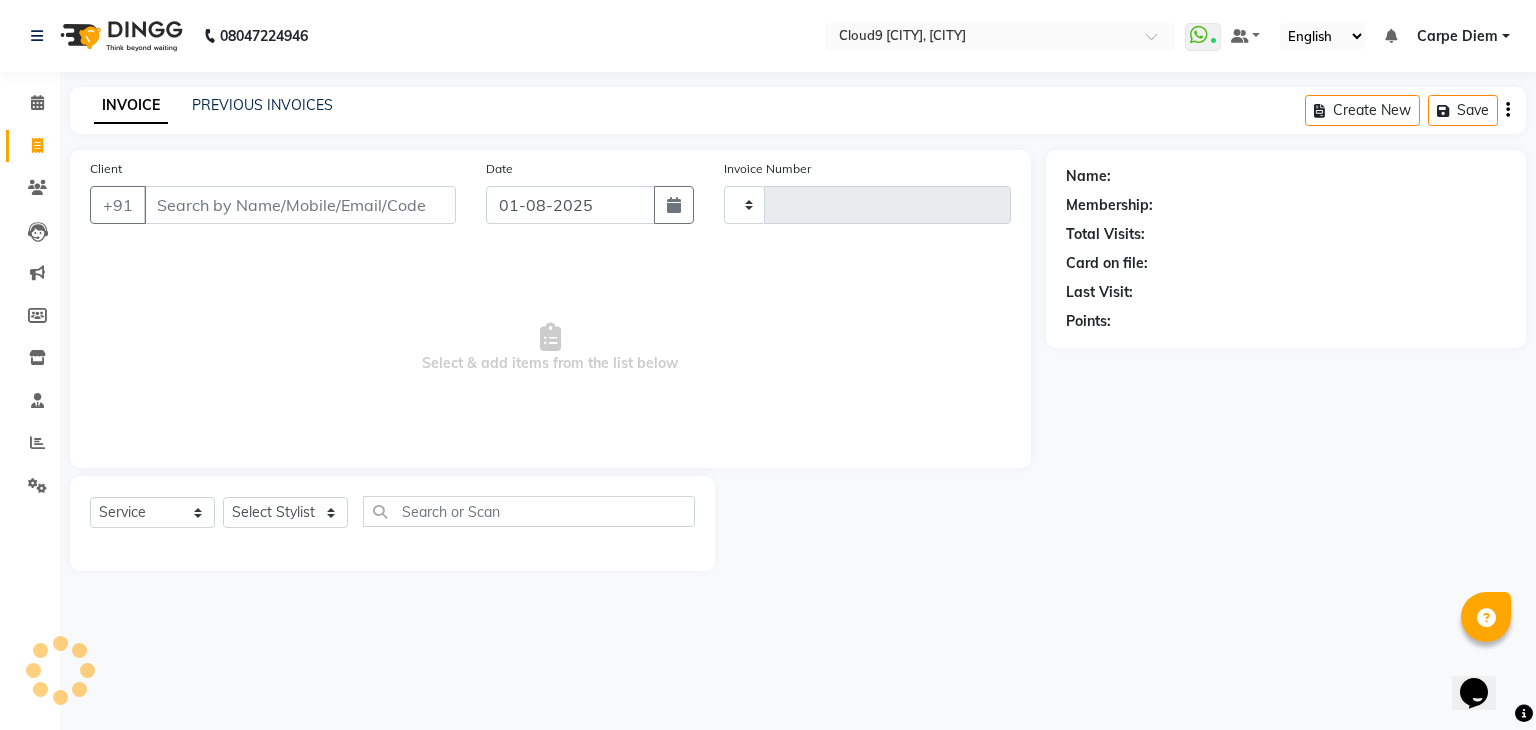 click on "Client" at bounding box center [300, 205] 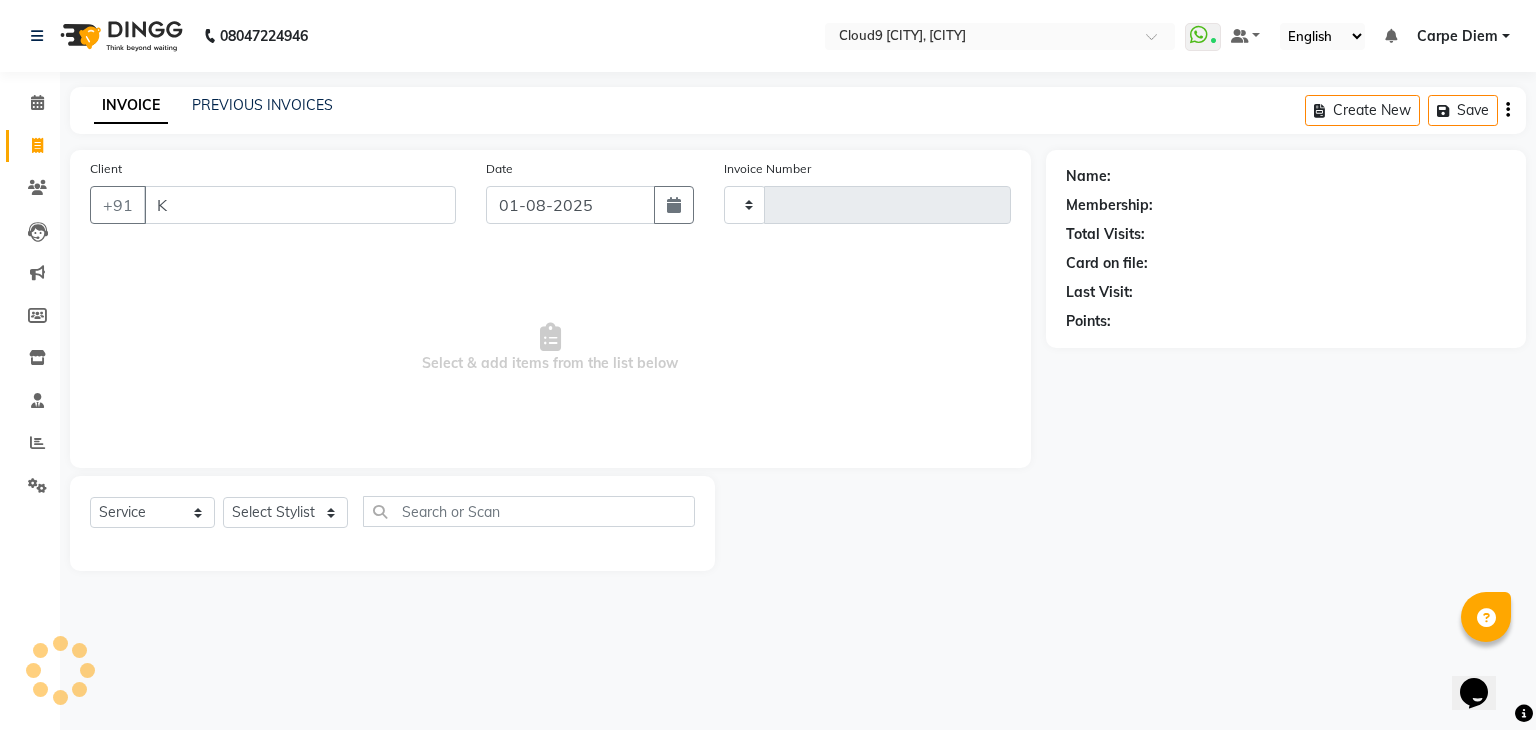 type 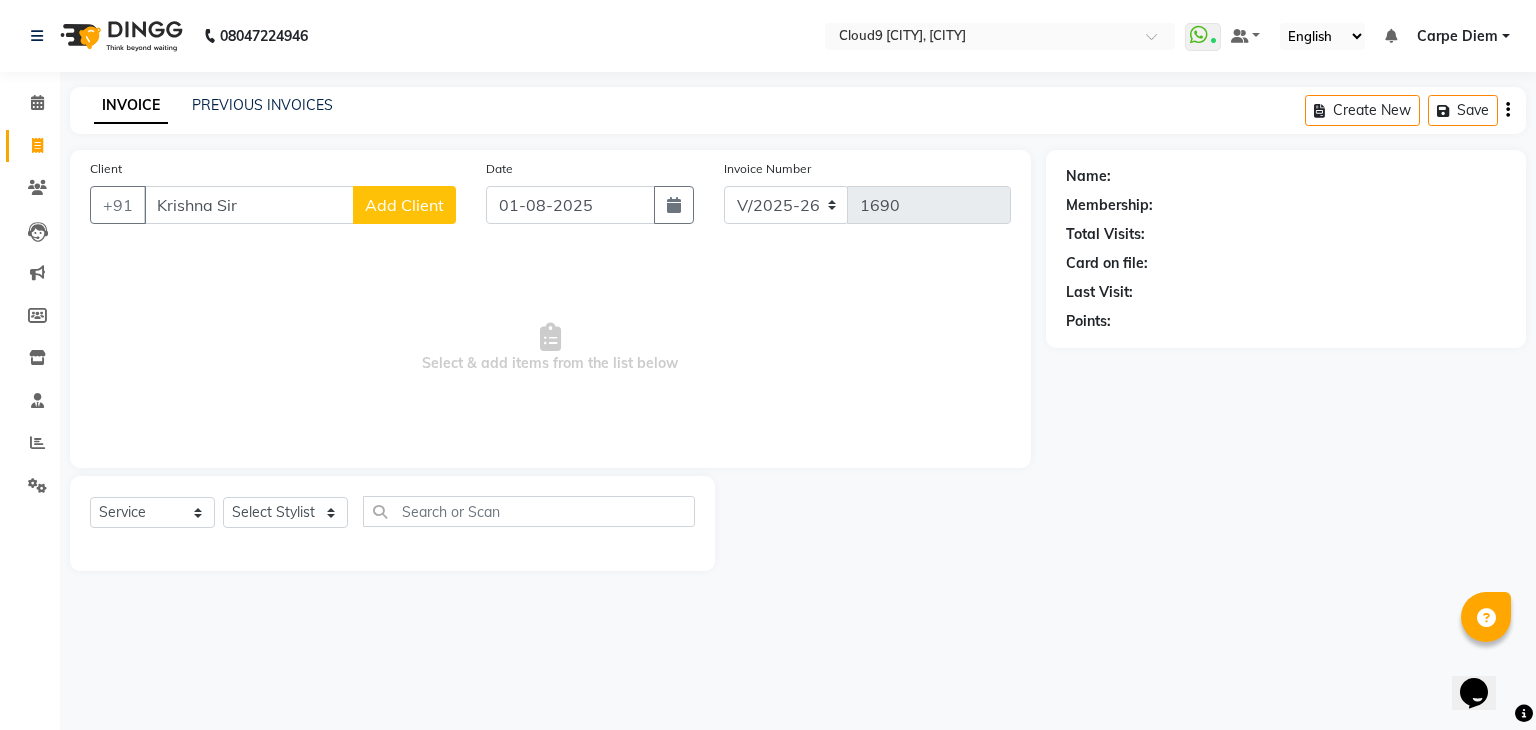 click on "Add Client" 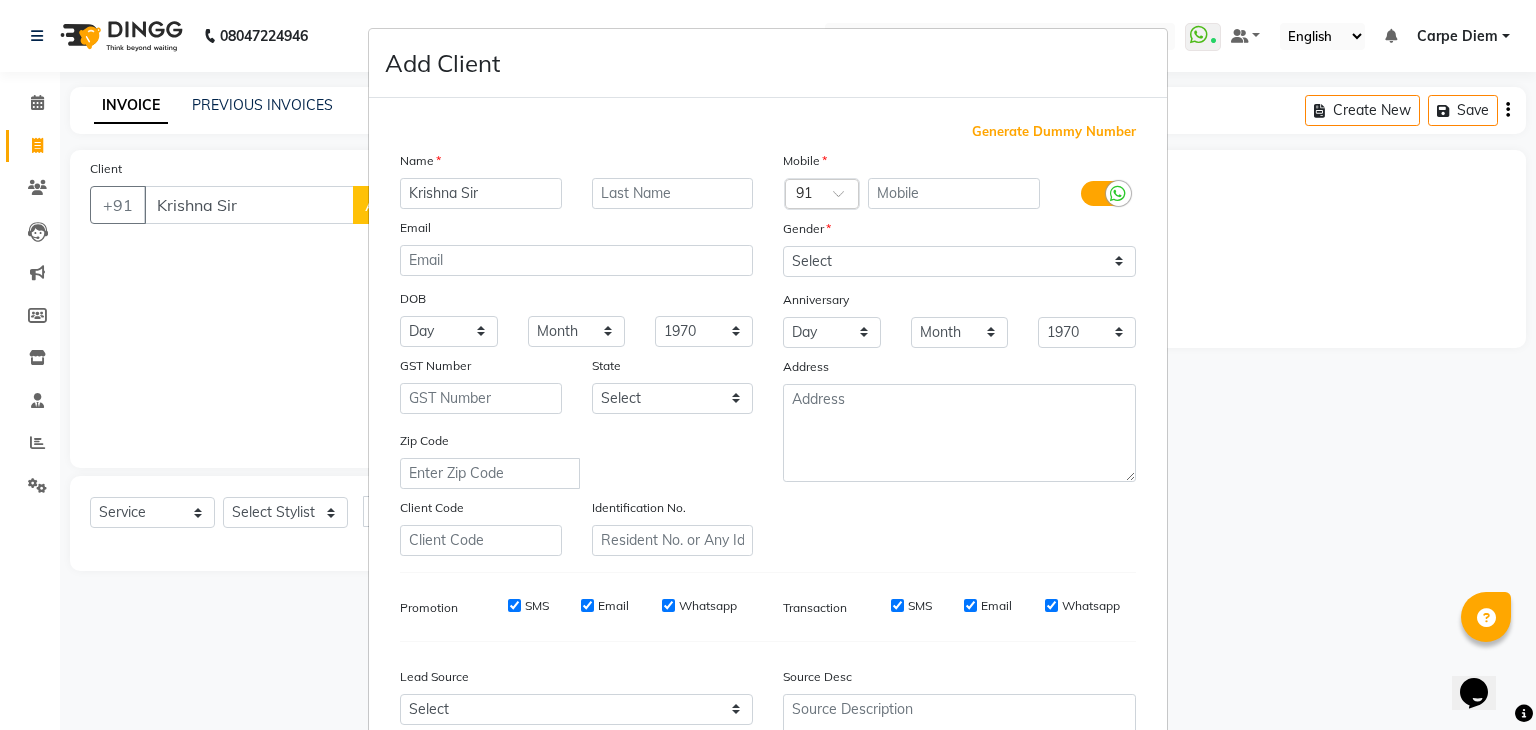 click on "Generate Dummy Number" at bounding box center (1054, 132) 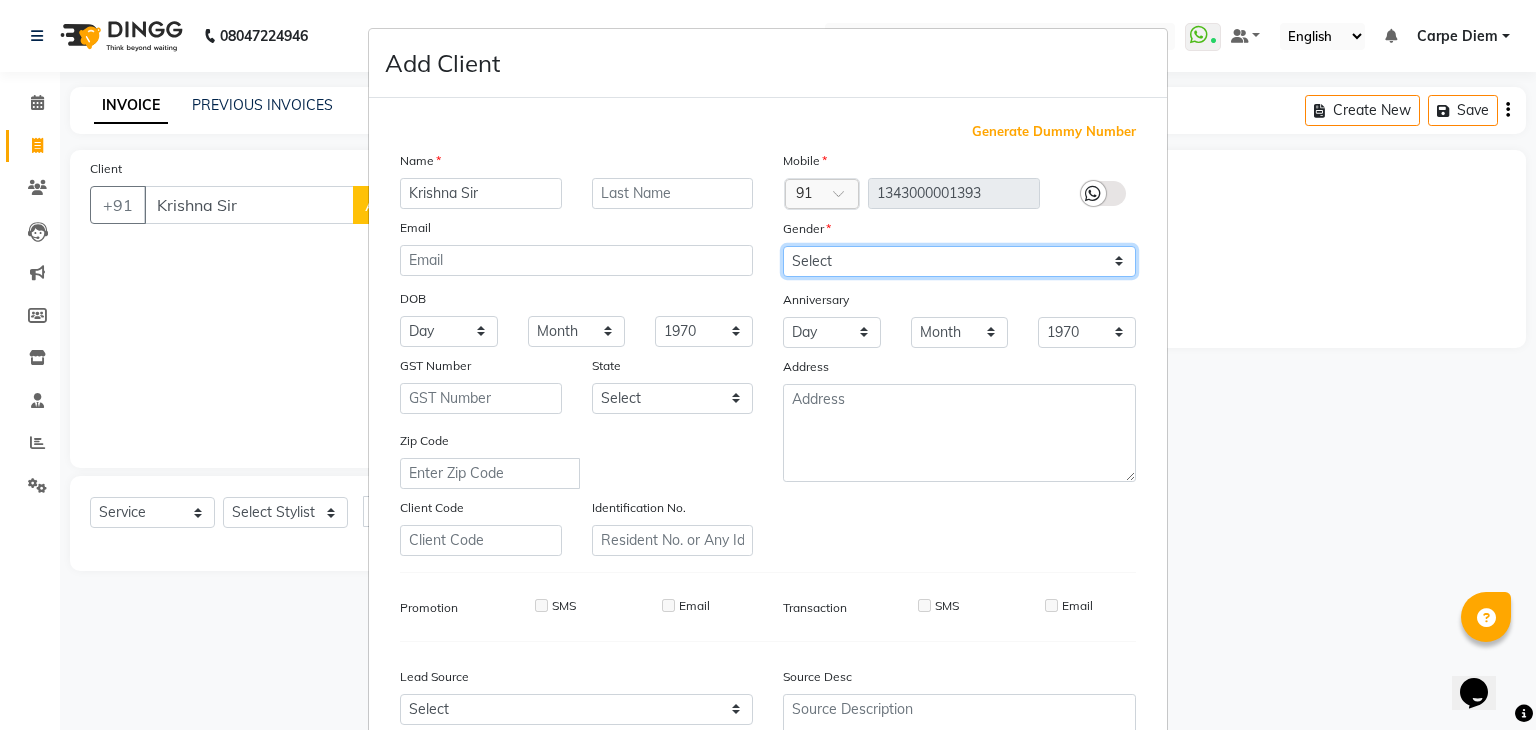 click on "Select Male Female Other Prefer Not To Say" at bounding box center [959, 261] 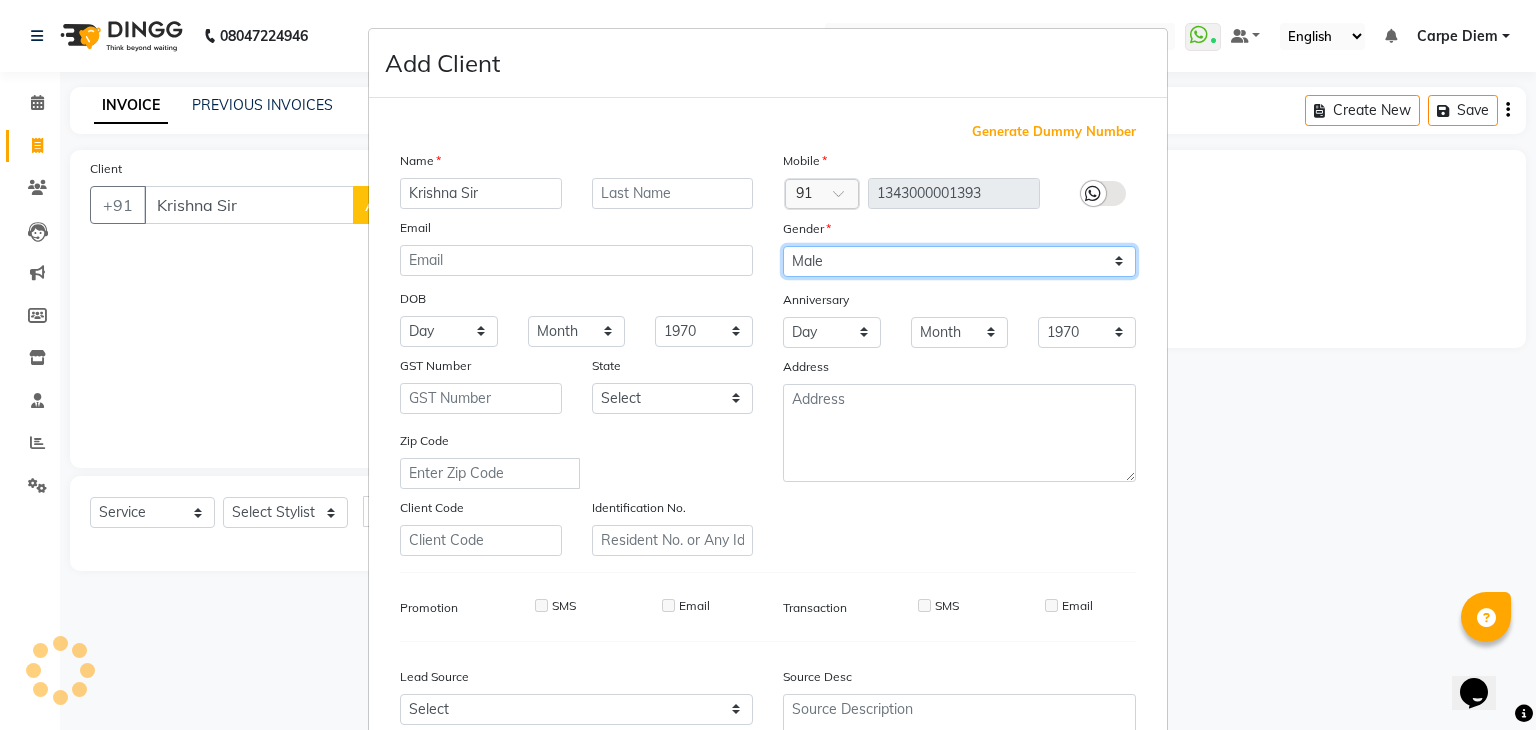 click on "Select Male Female Other Prefer Not To Say" at bounding box center (959, 261) 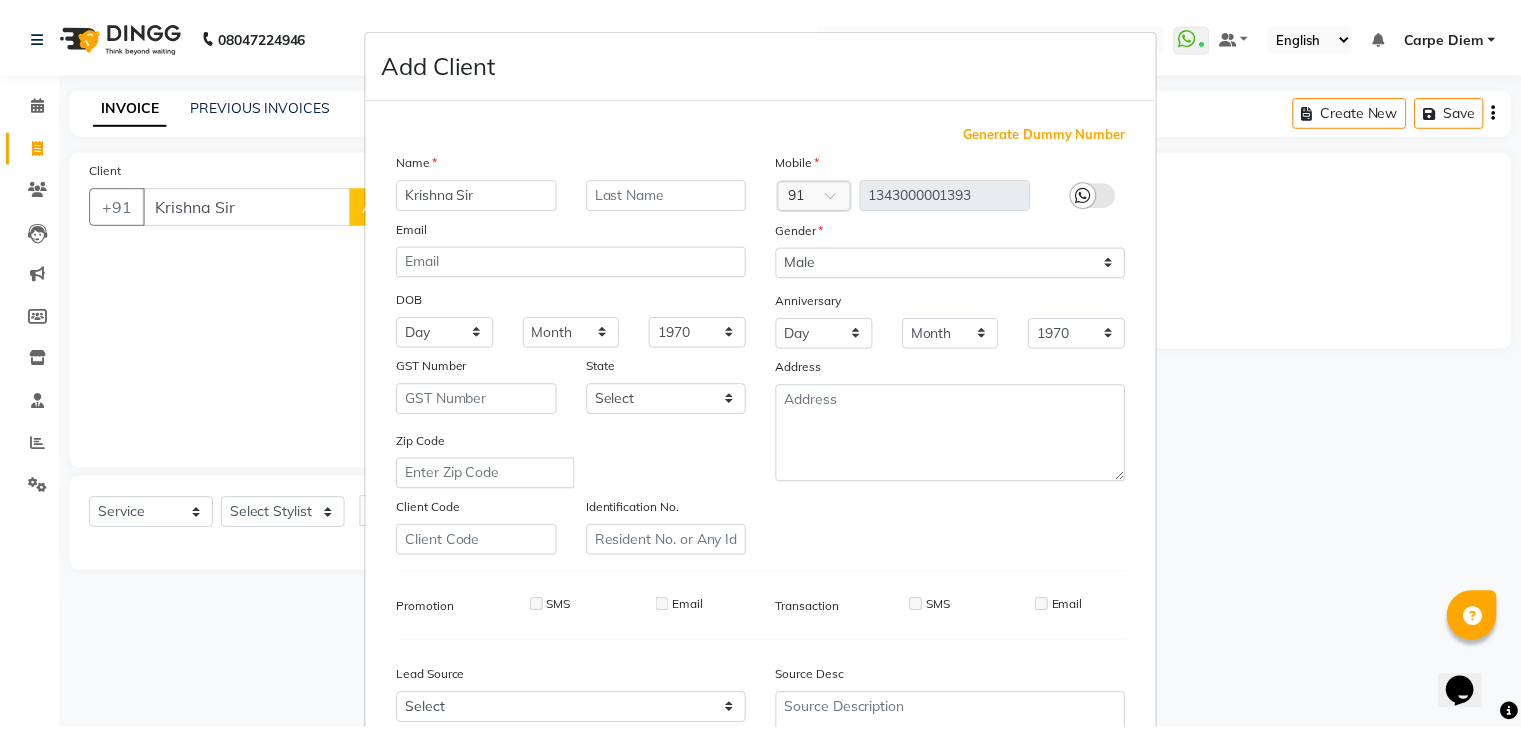 scroll, scrollTop: 203, scrollLeft: 0, axis: vertical 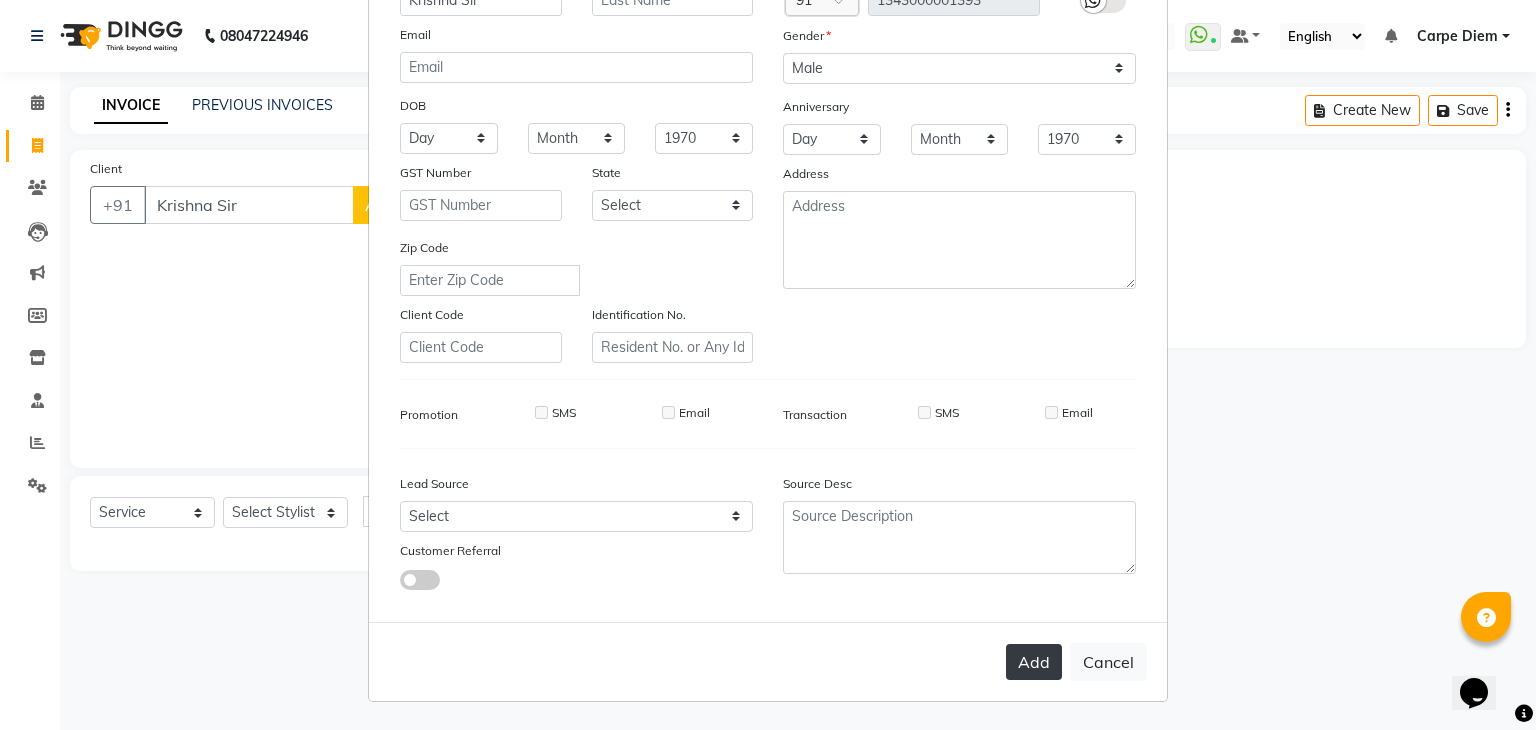 click on "Add" at bounding box center [1034, 662] 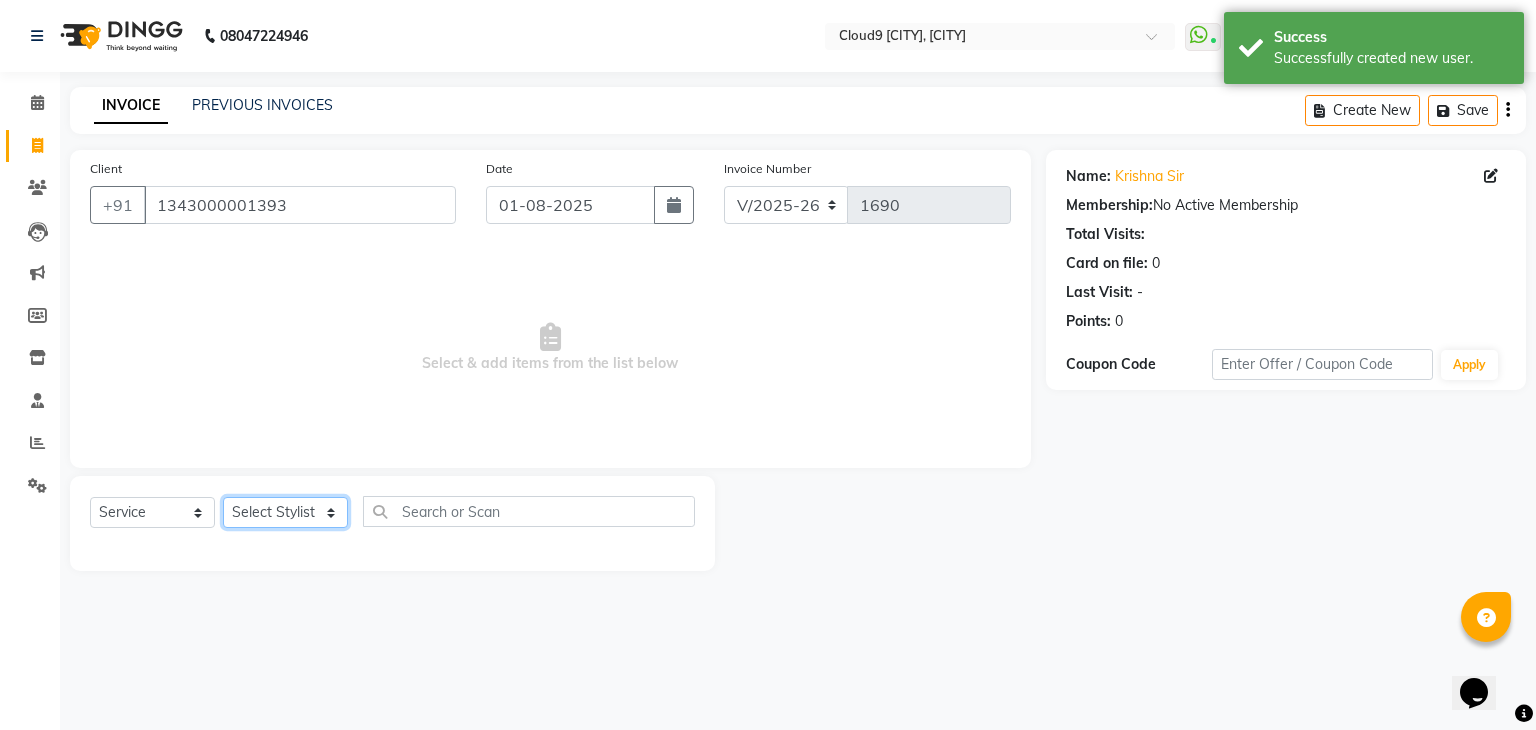 click on "Select Stylist Akhilesh Anjali Ankush Anu Arun Ashok sir Carpe Diem DINGG SUPPORT Eddy Front Desk [FIRST] Intzar Lakshmi Maanish Manisha Mona Naresh Naushad Poonam 1 Poonam 2 Priya Raja Rajesh Ji Rani Reena Renu Ritika Riyaz Sakshi Sangita Santoshi Seema Shabina Shamshad Sharik Ali Sharukh 2 Umesh Vicky Vinay Vishal Vishu Waiting Client" 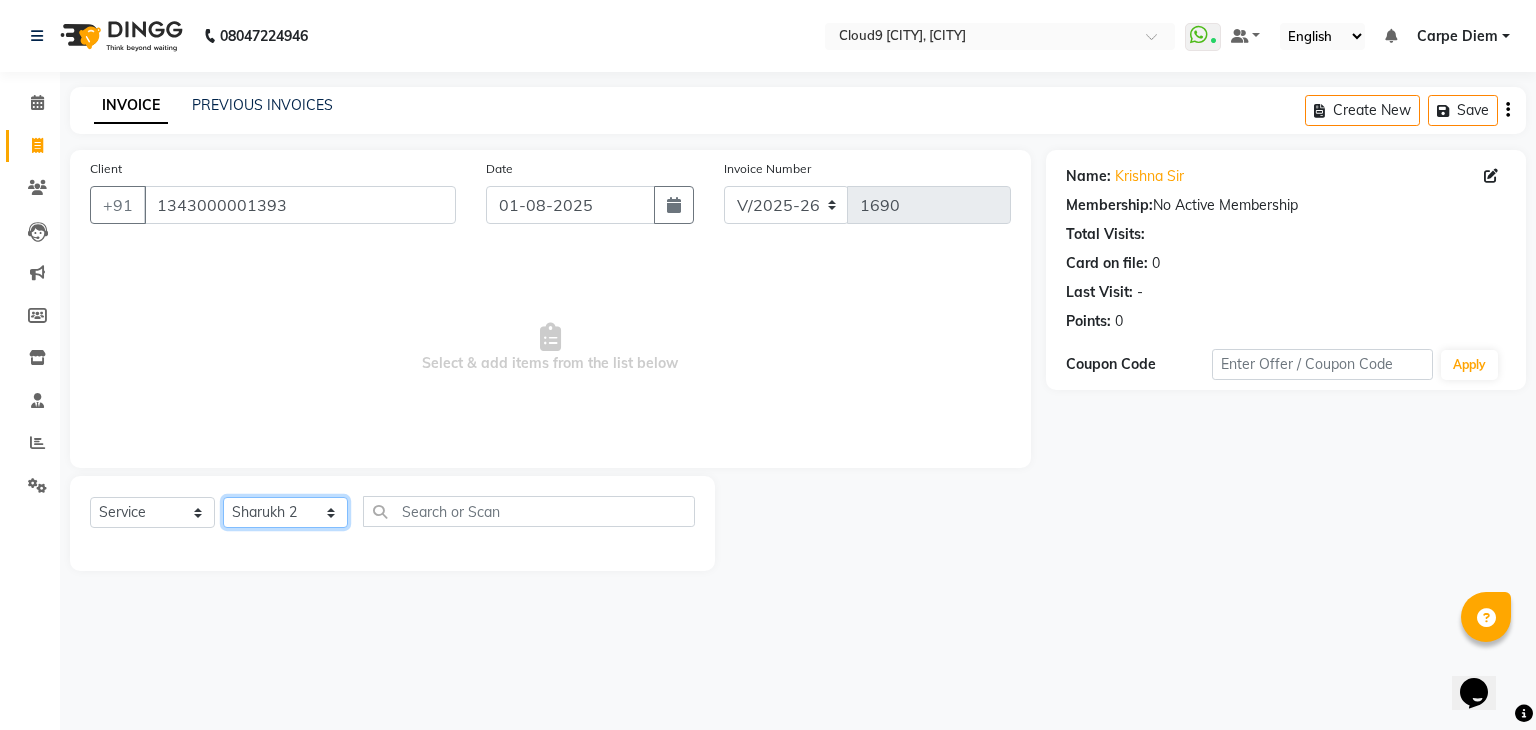 click on "Select Stylist Akhilesh Anjali Ankush Anu Arun Ashok sir Carpe Diem DINGG SUPPORT Eddy Front Desk [FIRST] Intzar Lakshmi Maanish Manisha Mona Naresh Naushad Poonam 1 Poonam 2 Priya Raja Rajesh Ji Rani Reena Renu Ritika Riyaz Sakshi Sangita Santoshi Seema Shabina Shamshad Sharik Ali Sharukh 2 Umesh Vicky Vinay Vishal Vishu Waiting Client" 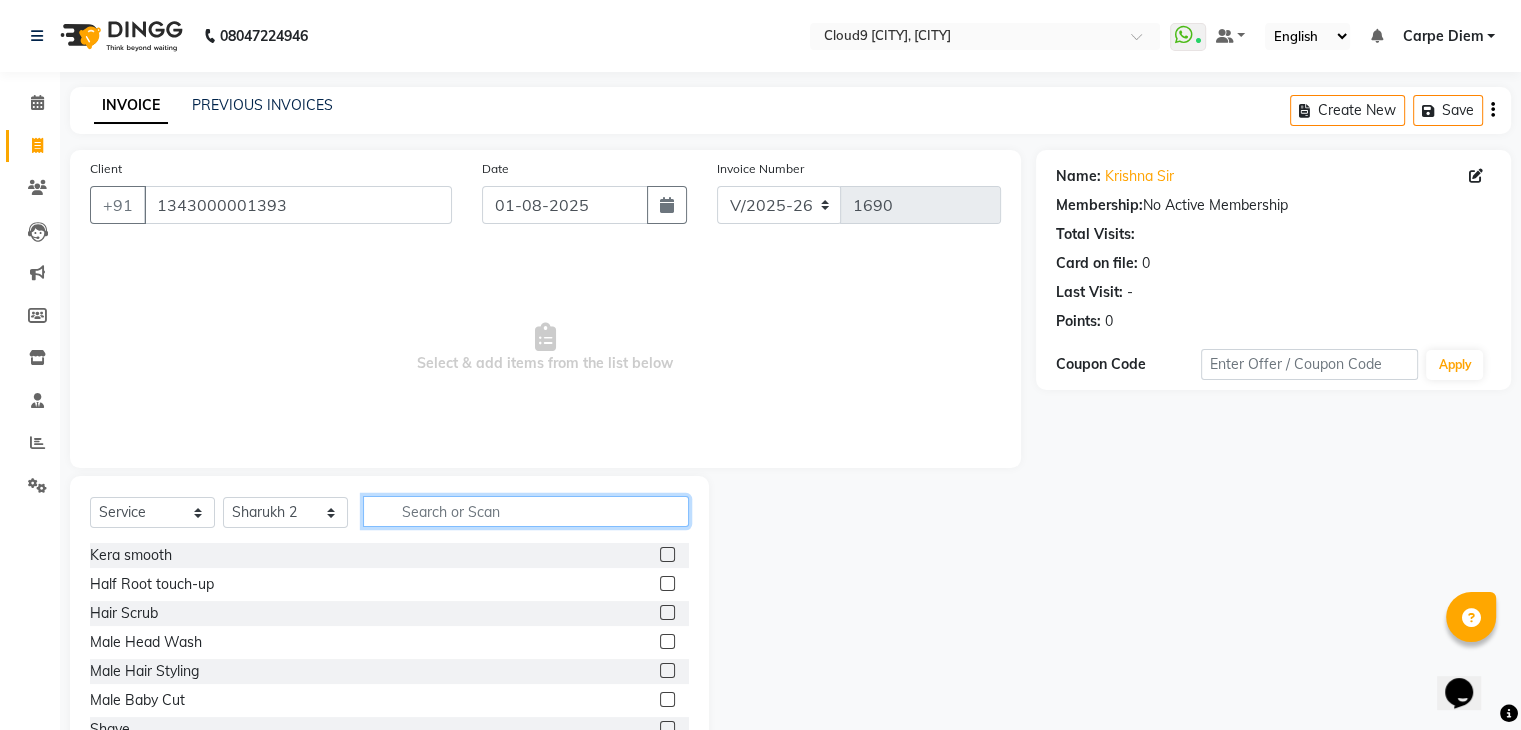 click 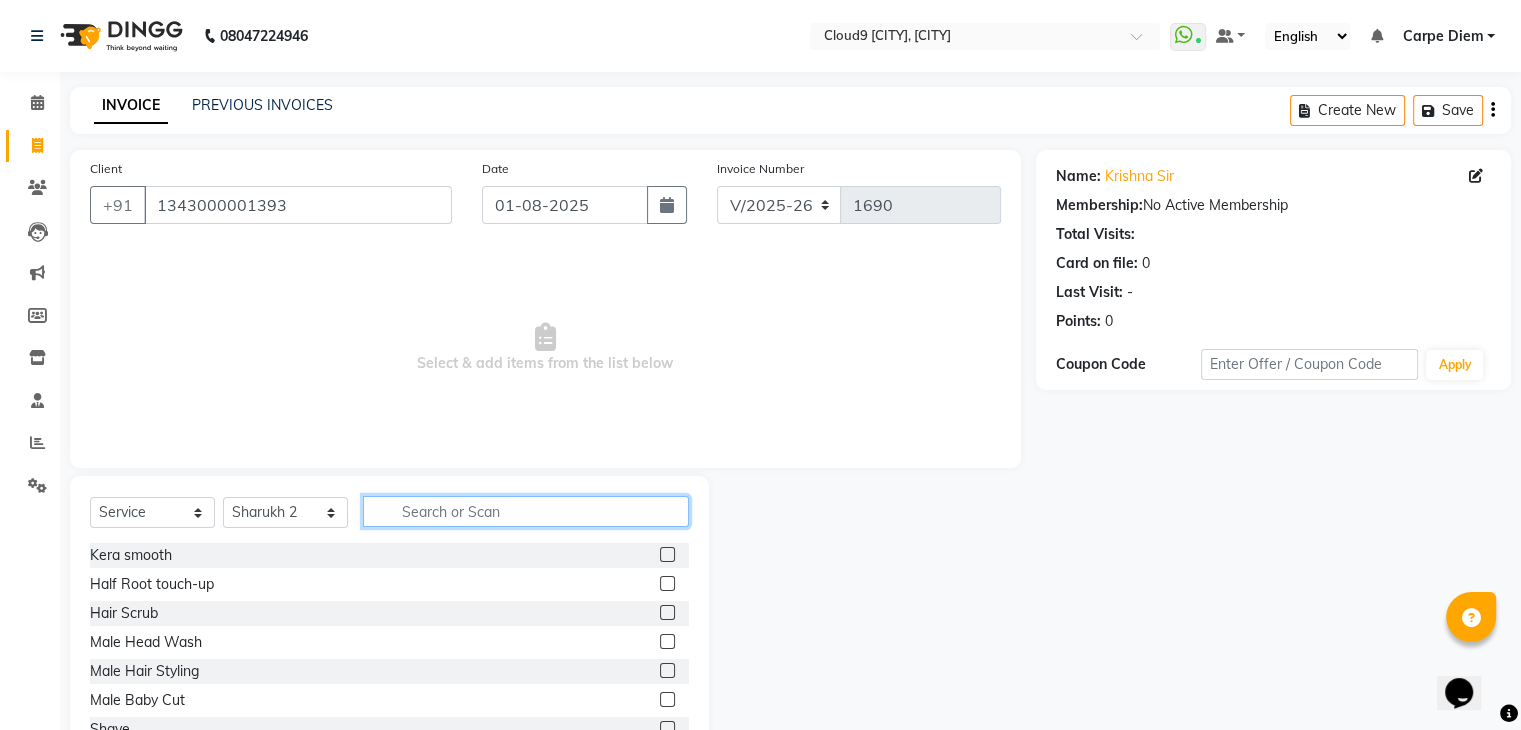 scroll, scrollTop: 174, scrollLeft: 0, axis: vertical 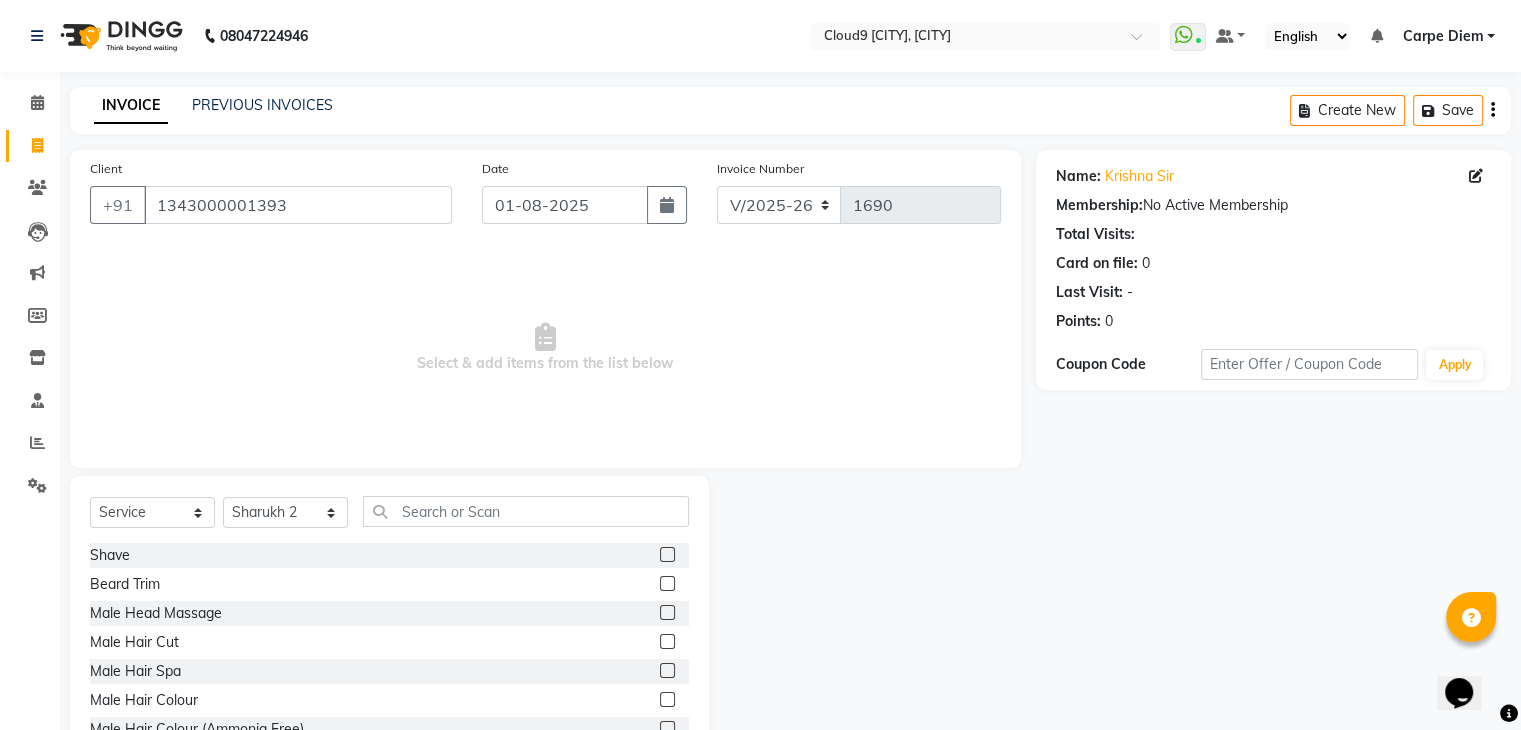 click 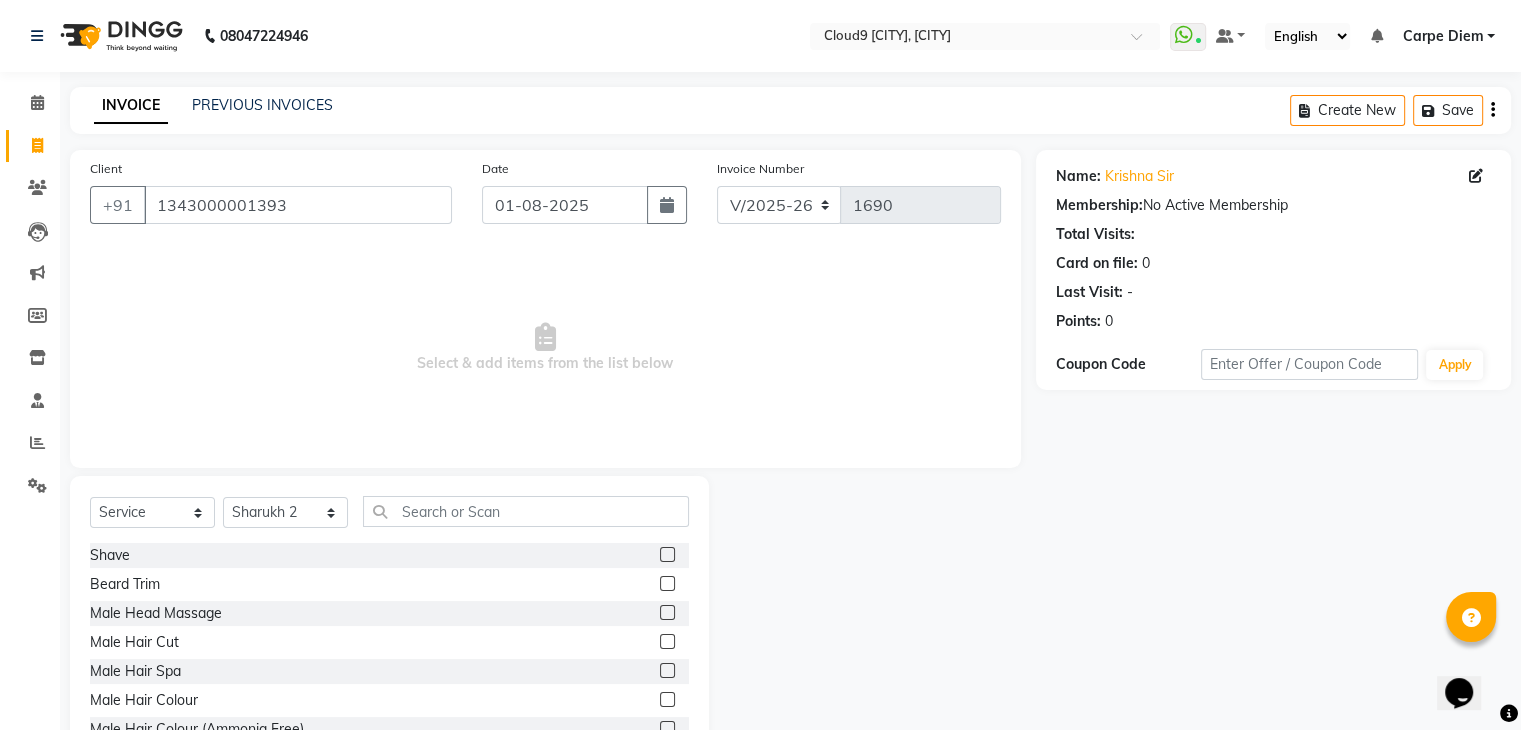 click at bounding box center (666, 642) 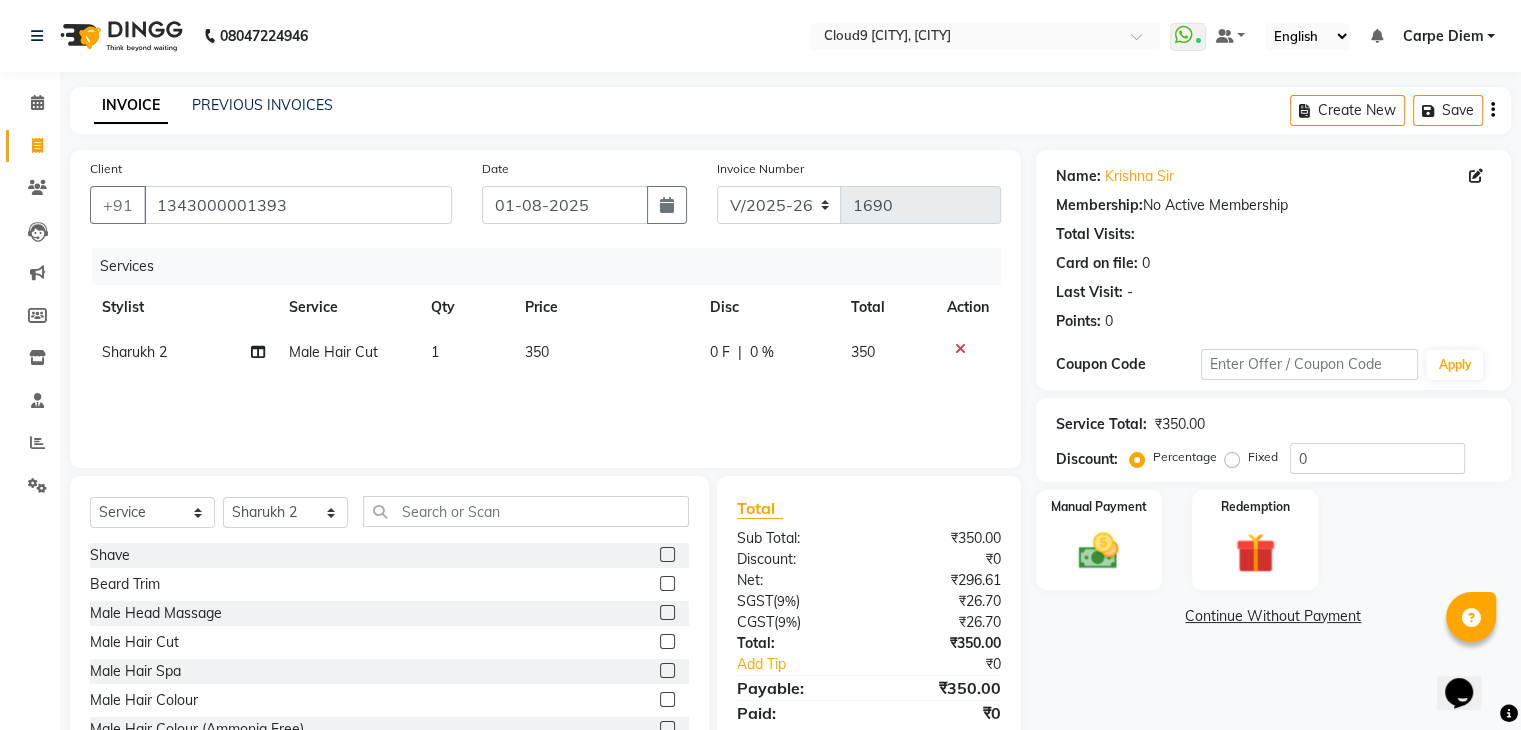 click 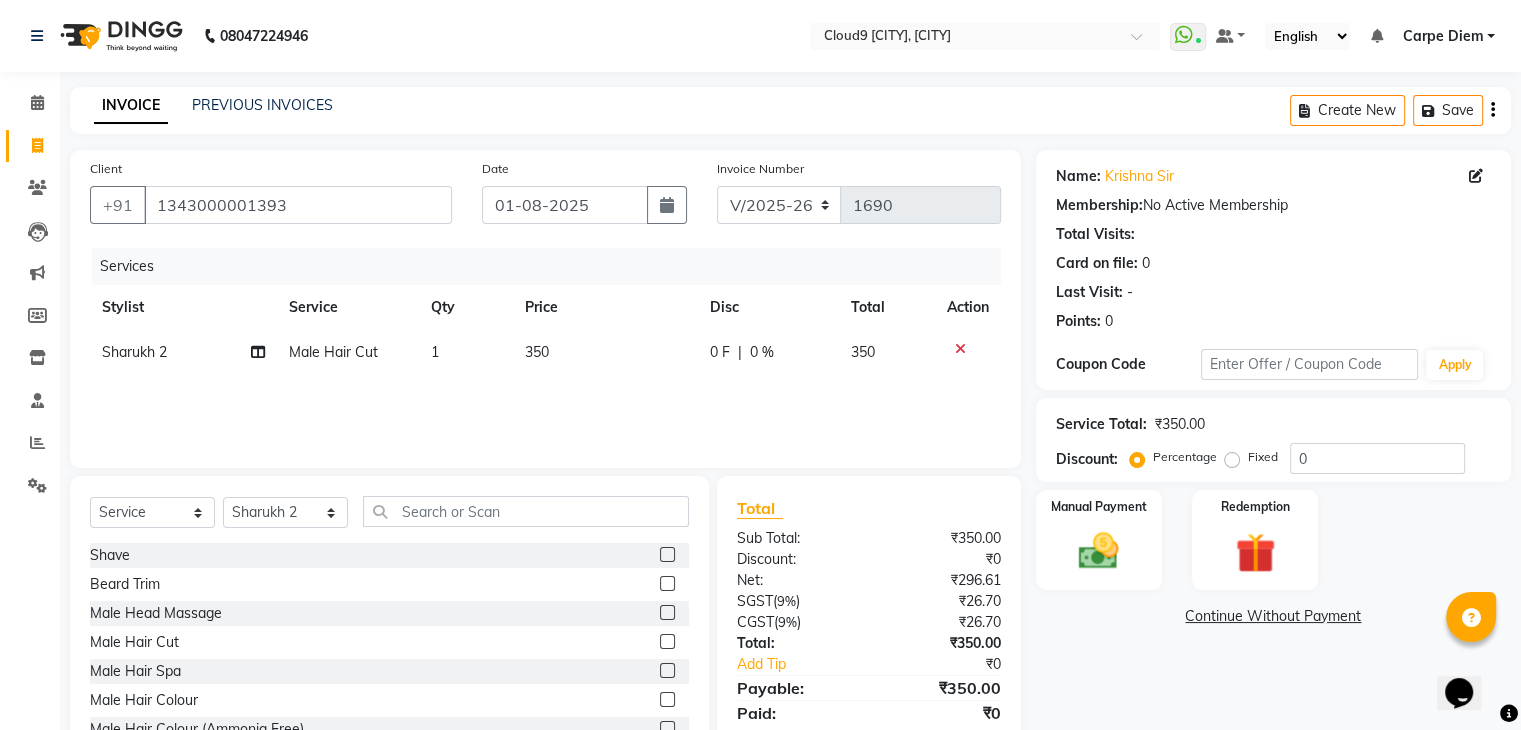 click at bounding box center [666, 584] 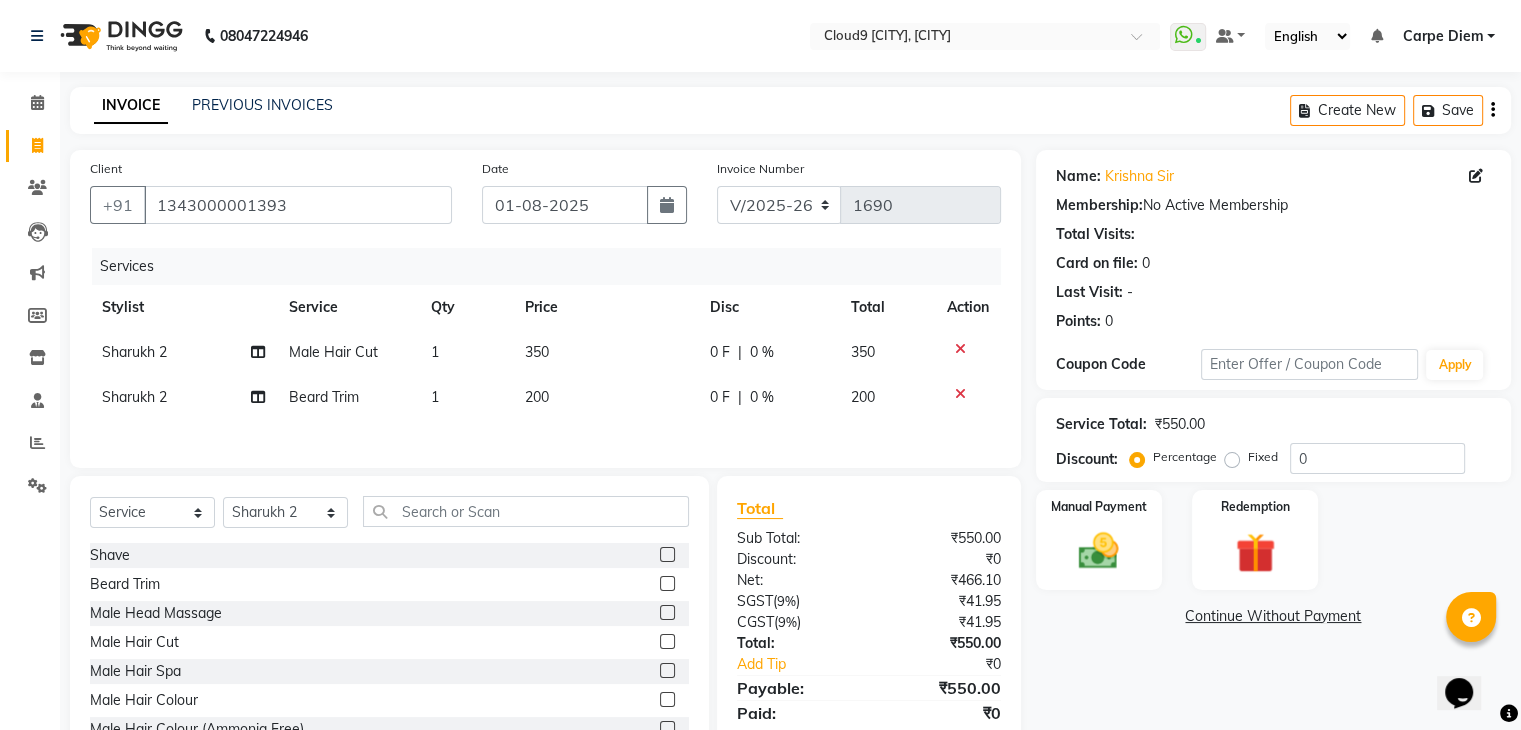 click 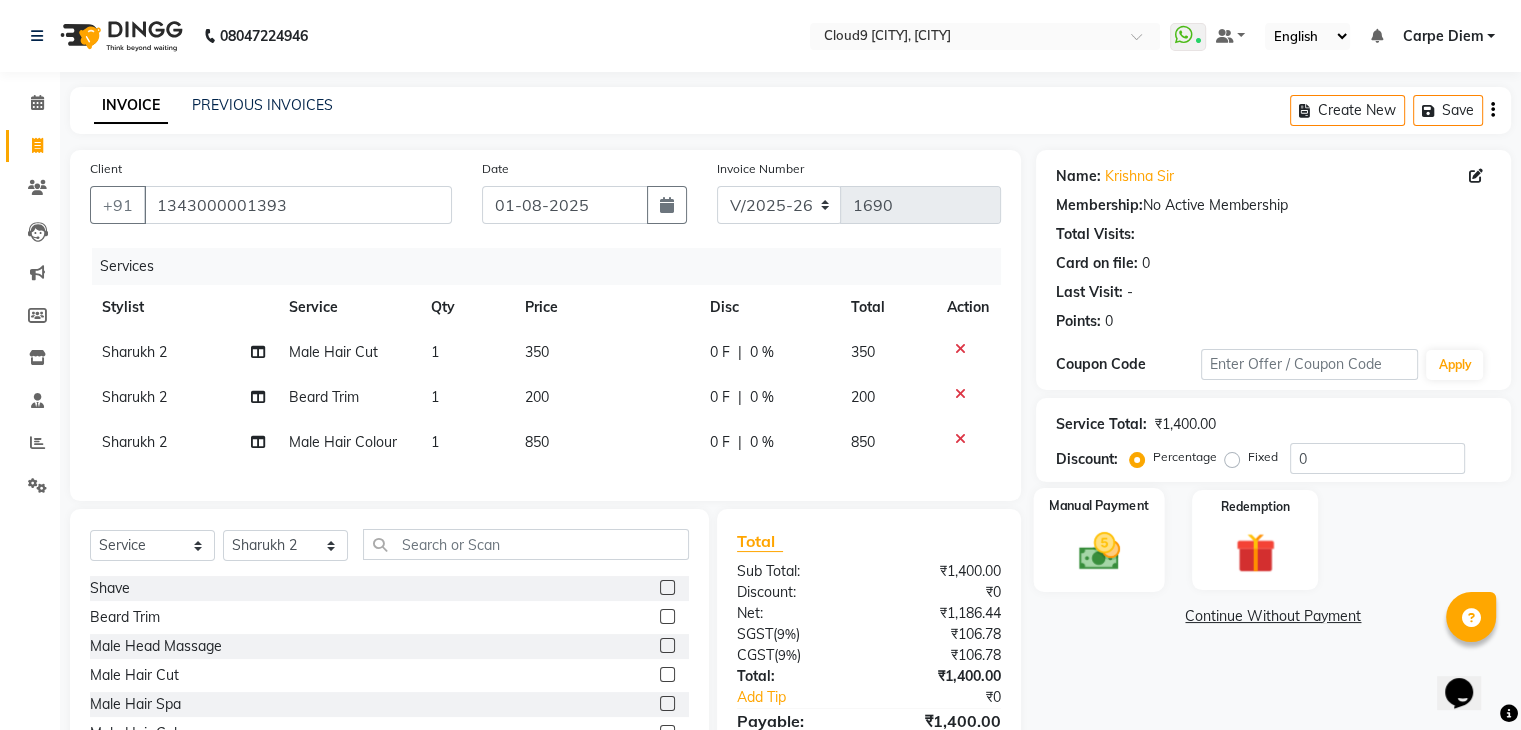 click 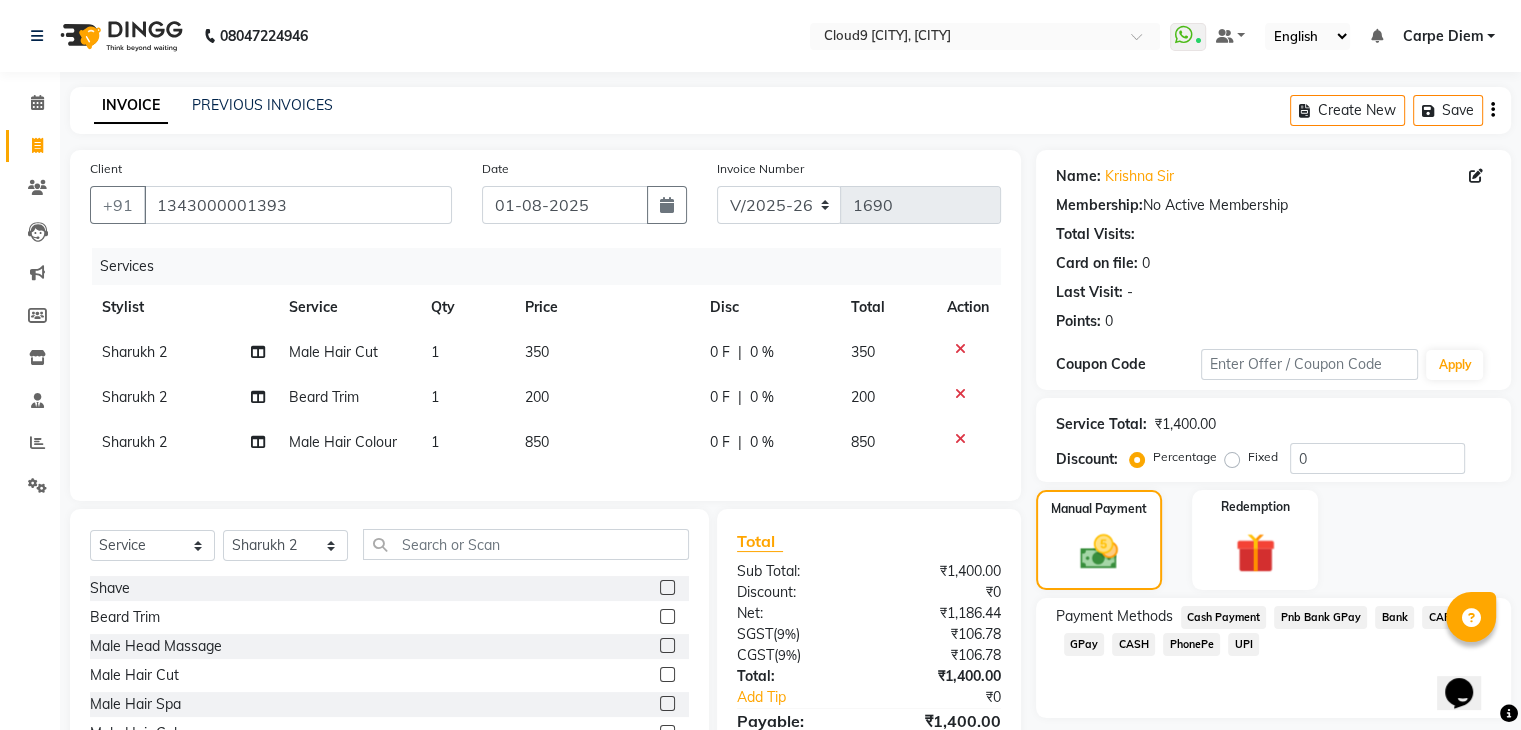 click on "GPay" 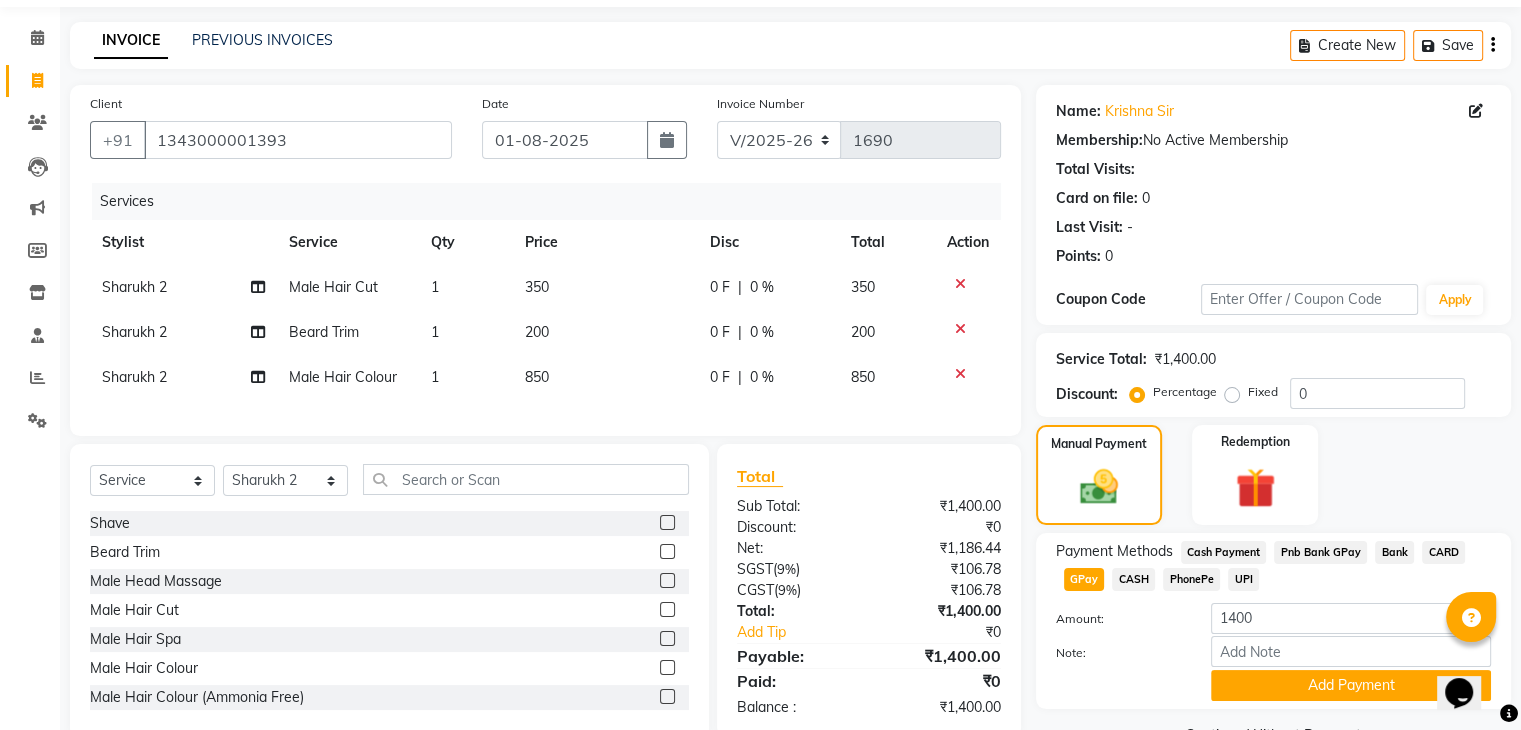 scroll, scrollTop: 120, scrollLeft: 0, axis: vertical 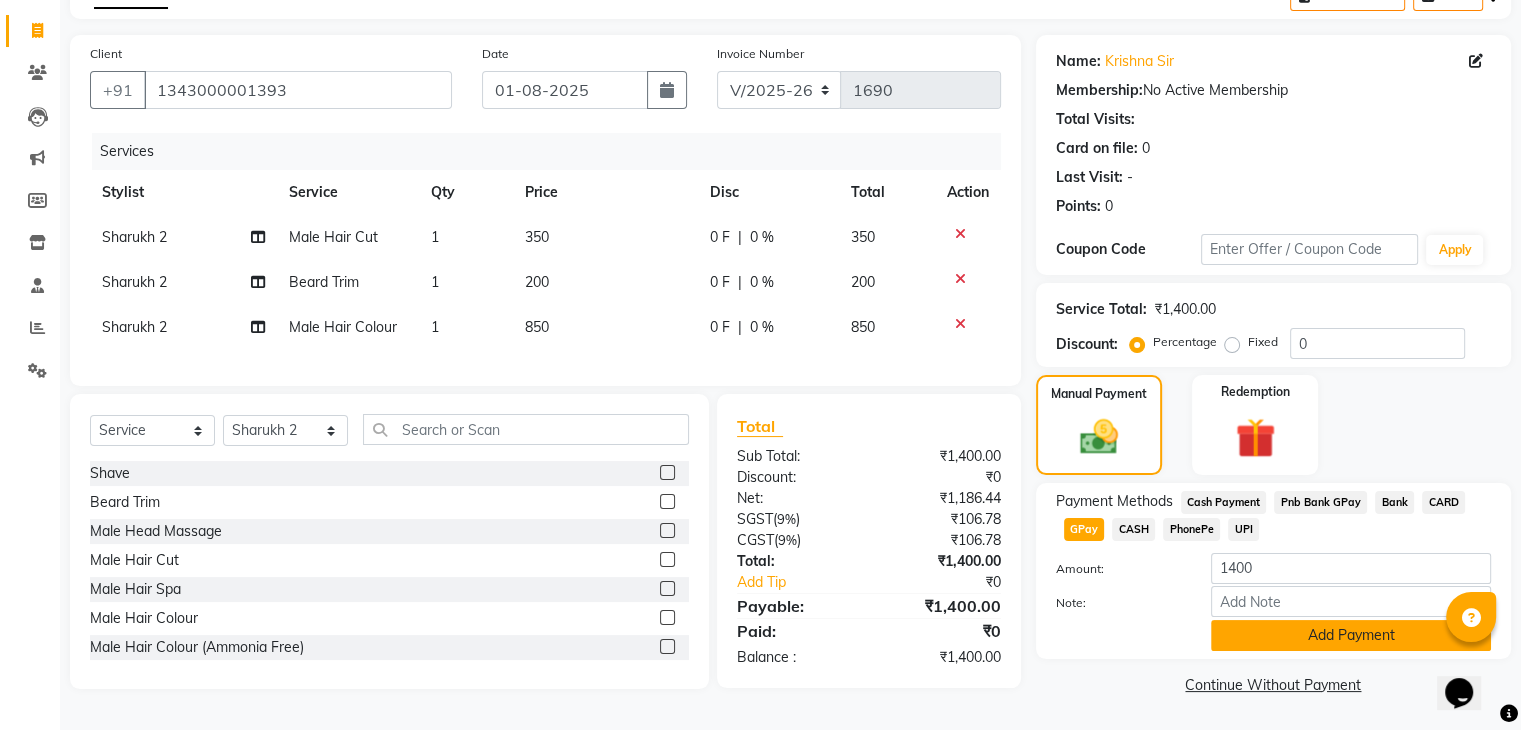 click on "Add Payment" 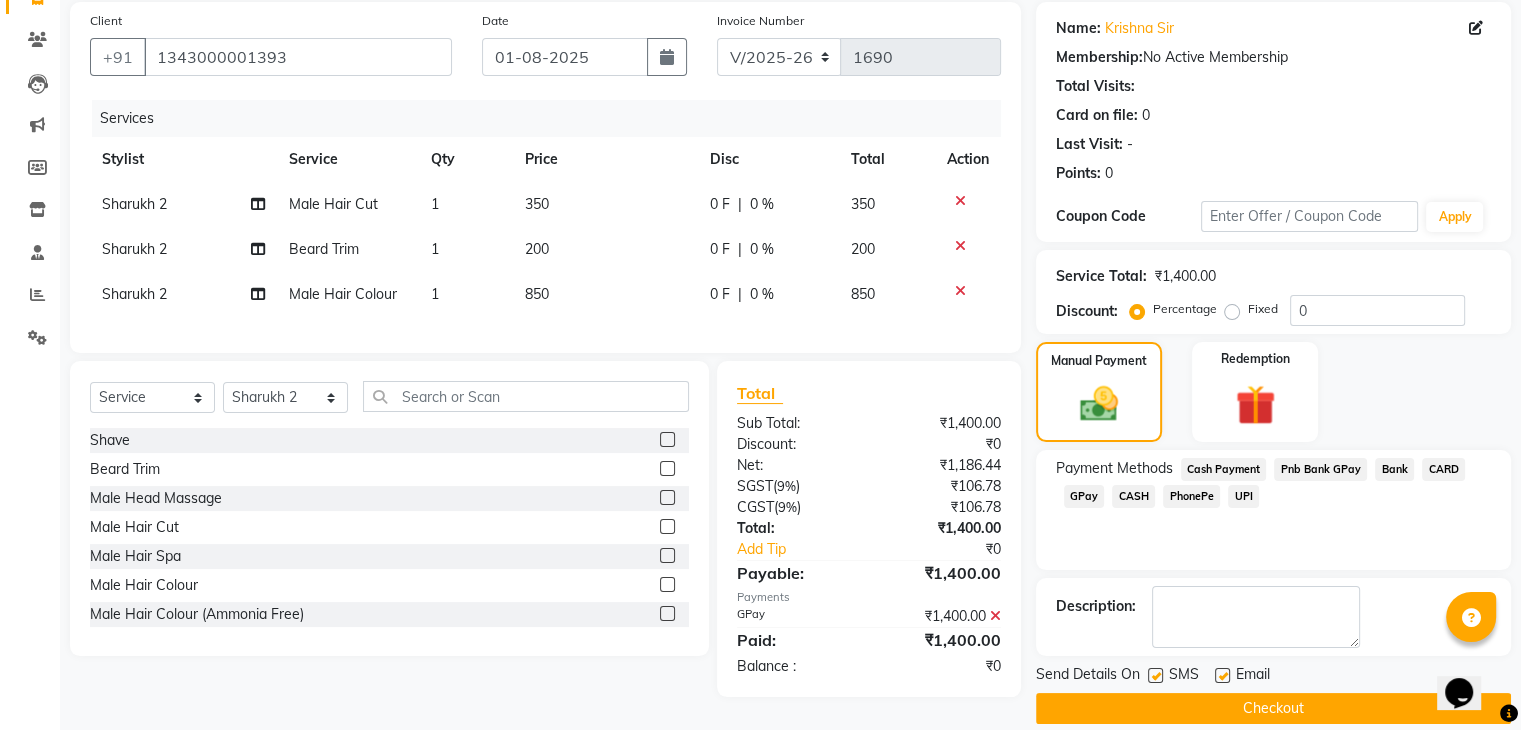 scroll, scrollTop: 171, scrollLeft: 0, axis: vertical 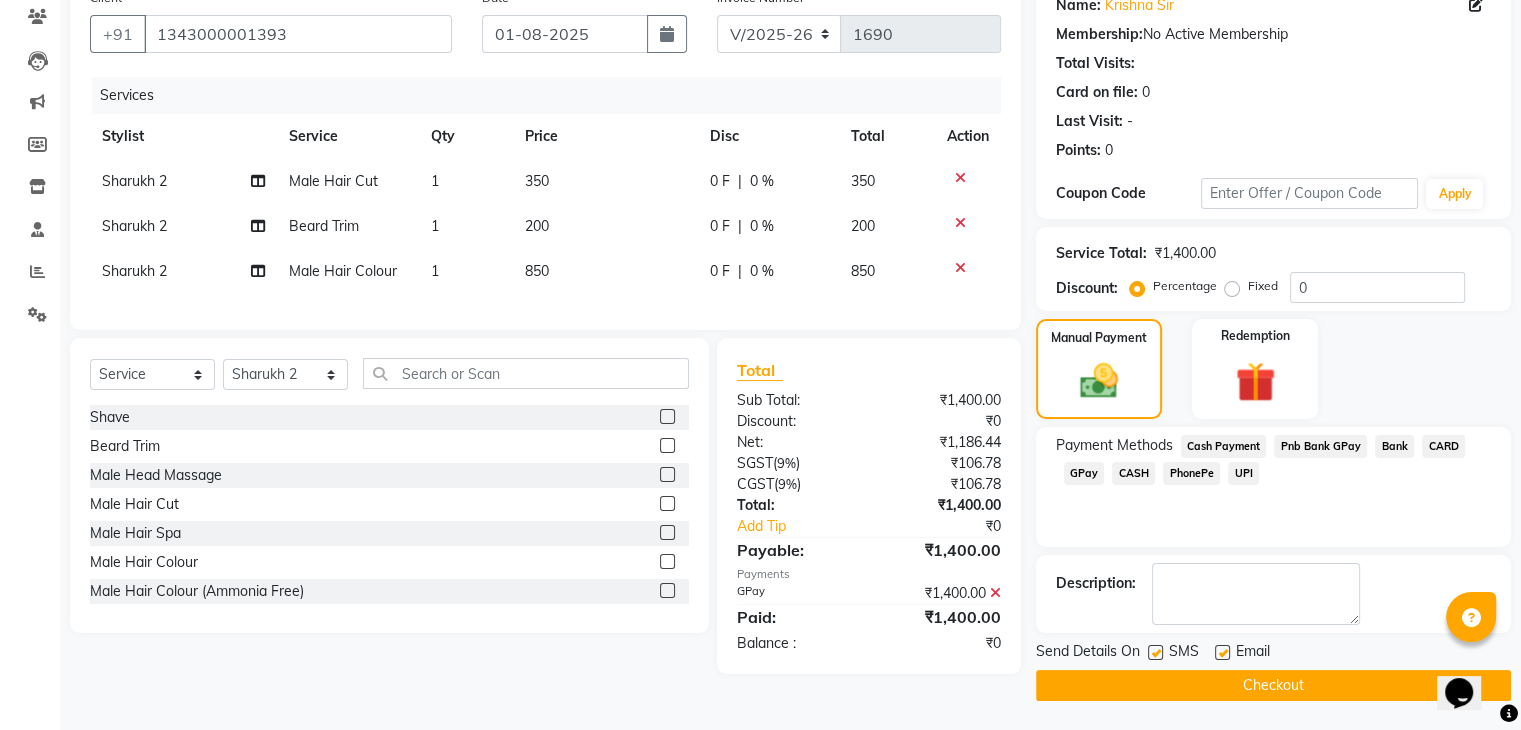 click on "Checkout" 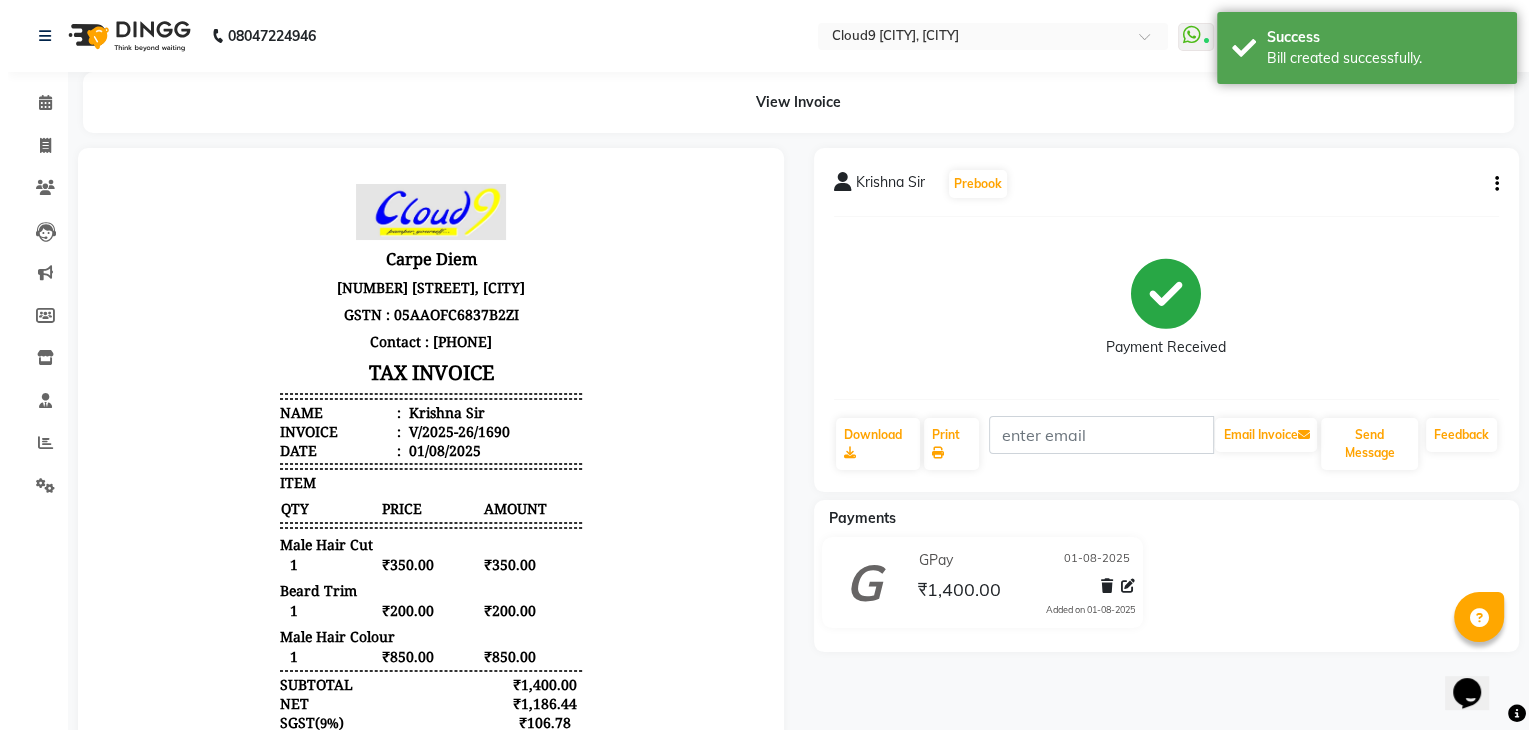 scroll, scrollTop: 0, scrollLeft: 0, axis: both 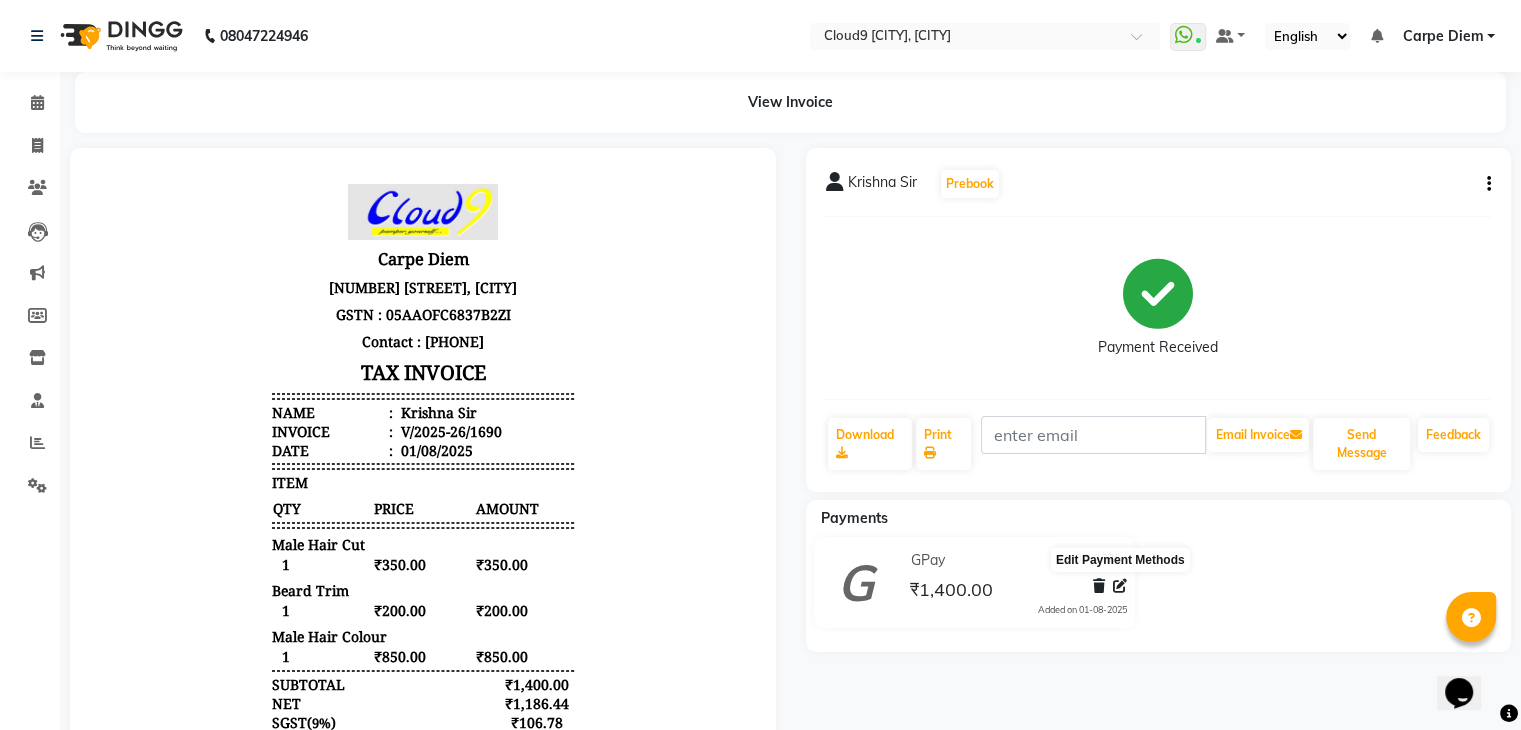 click 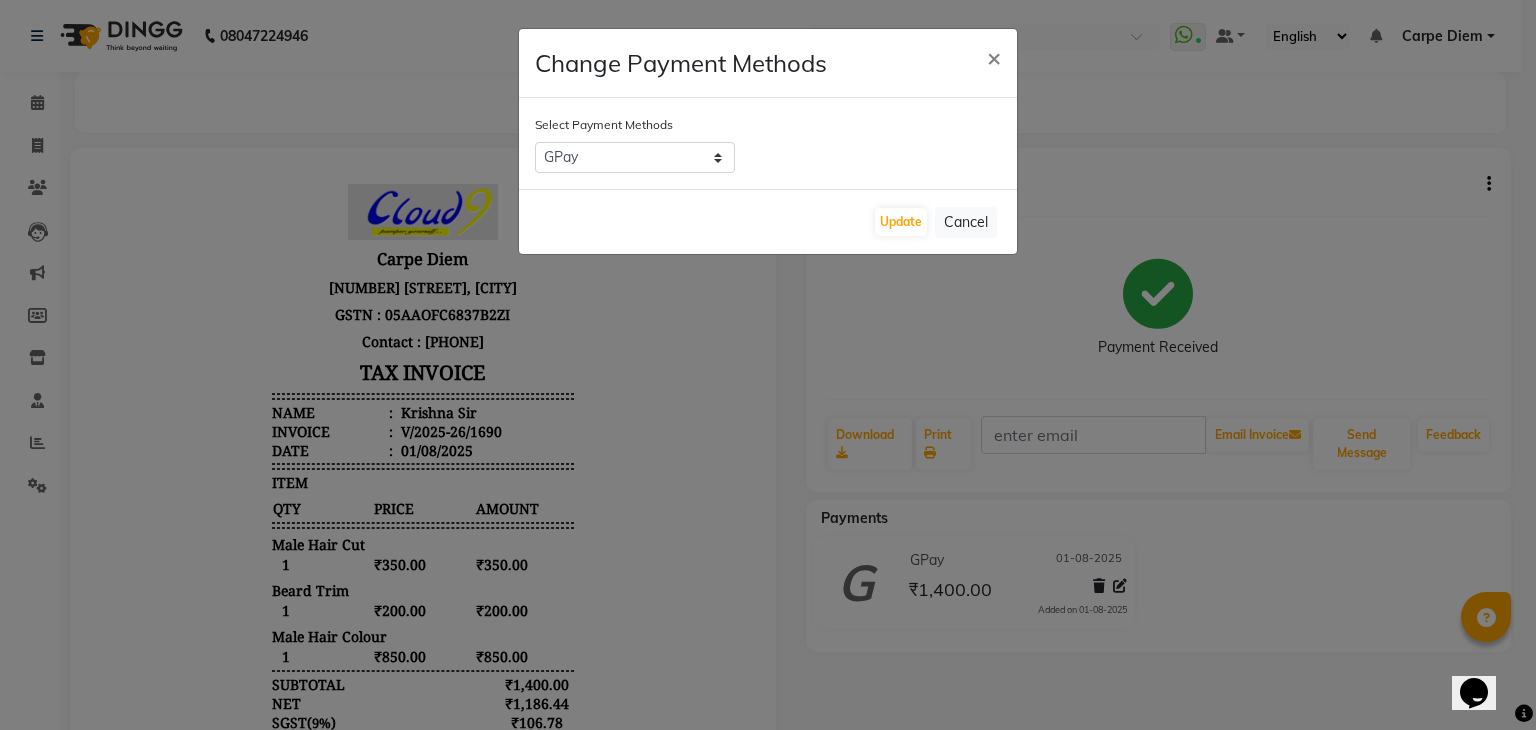 click on "Change Payment Methods × Select Payment Methods Cash Payment Pnb Bank GPay Bank CARD GPay CASH PhonePe UPI Update Cancel" 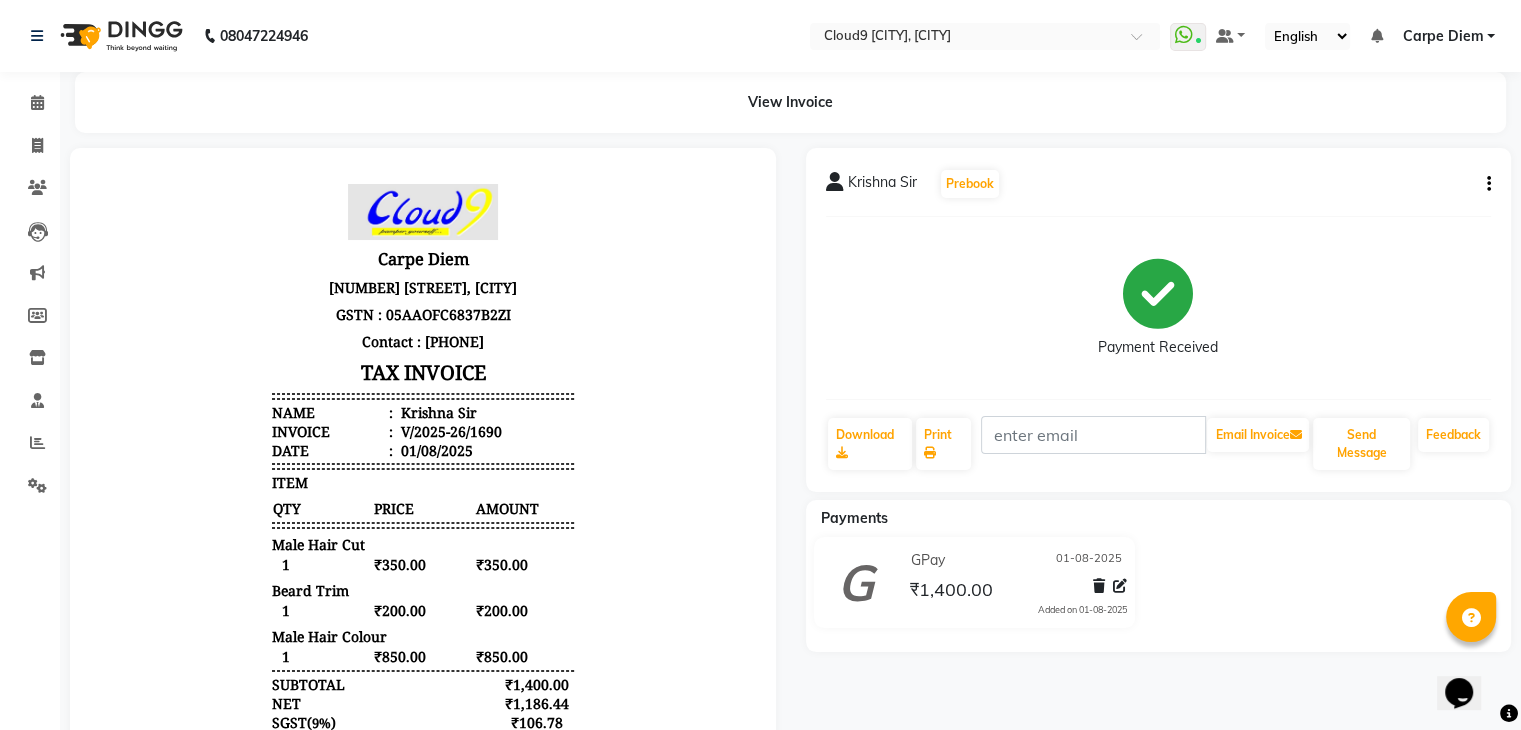 click 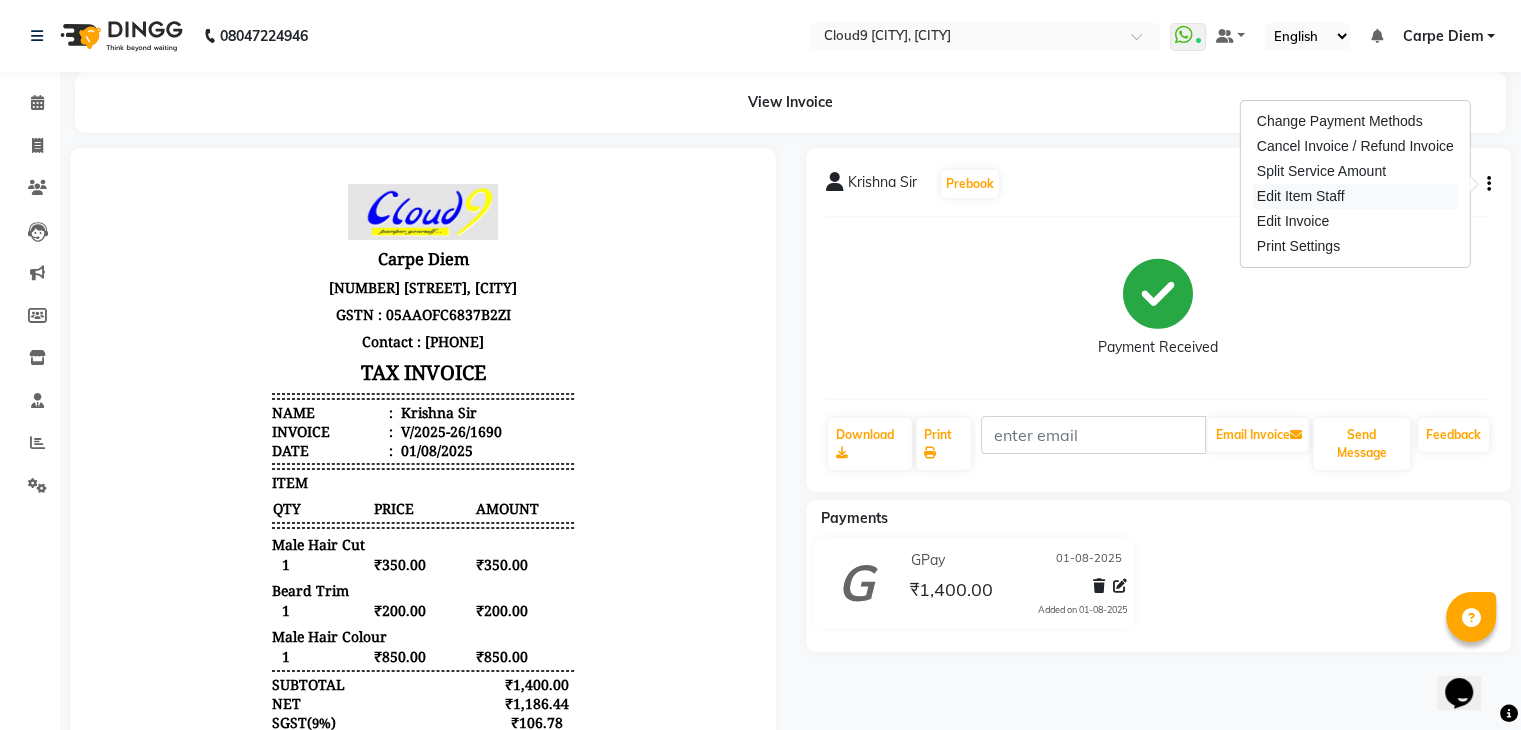 click on "Edit Item Staff" at bounding box center [1355, 196] 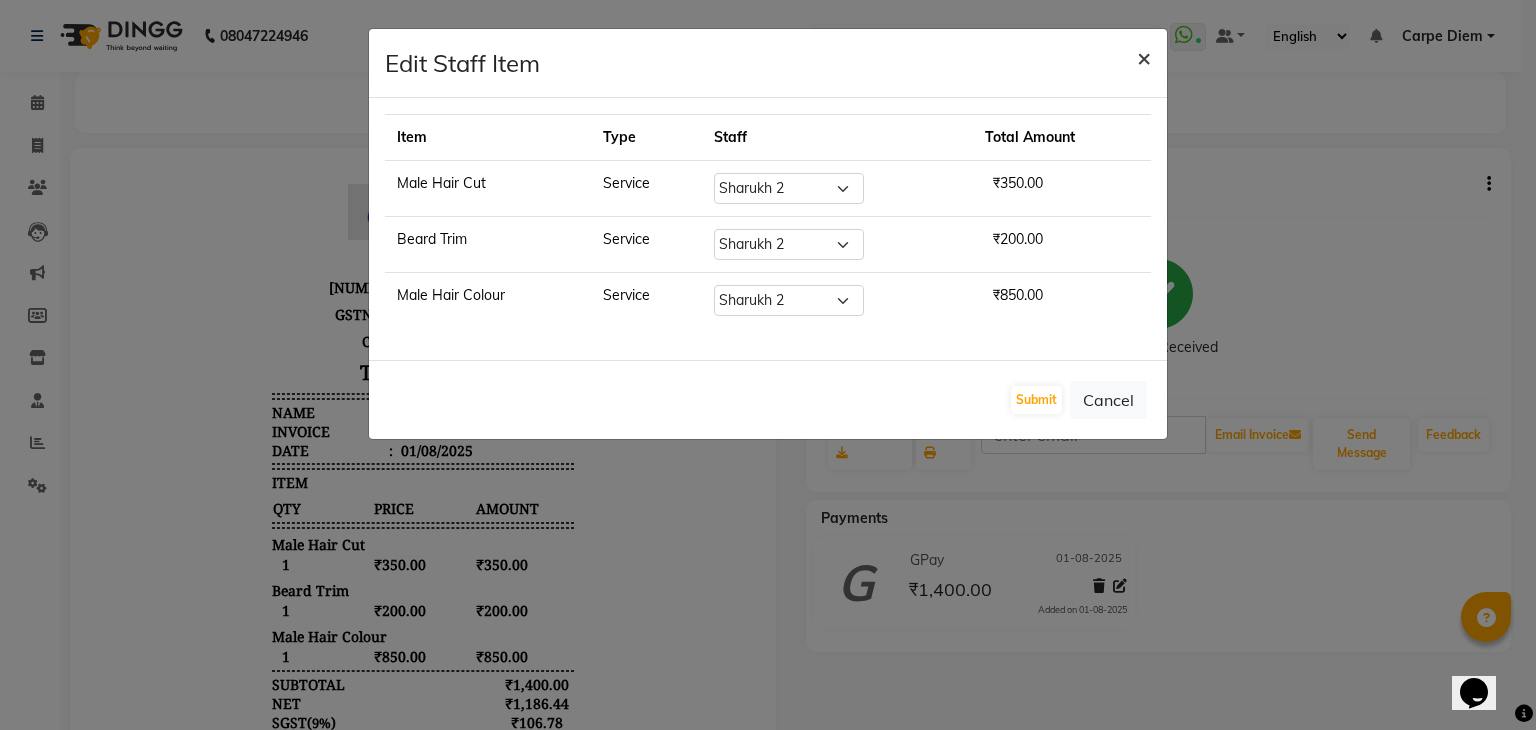 click on "×" 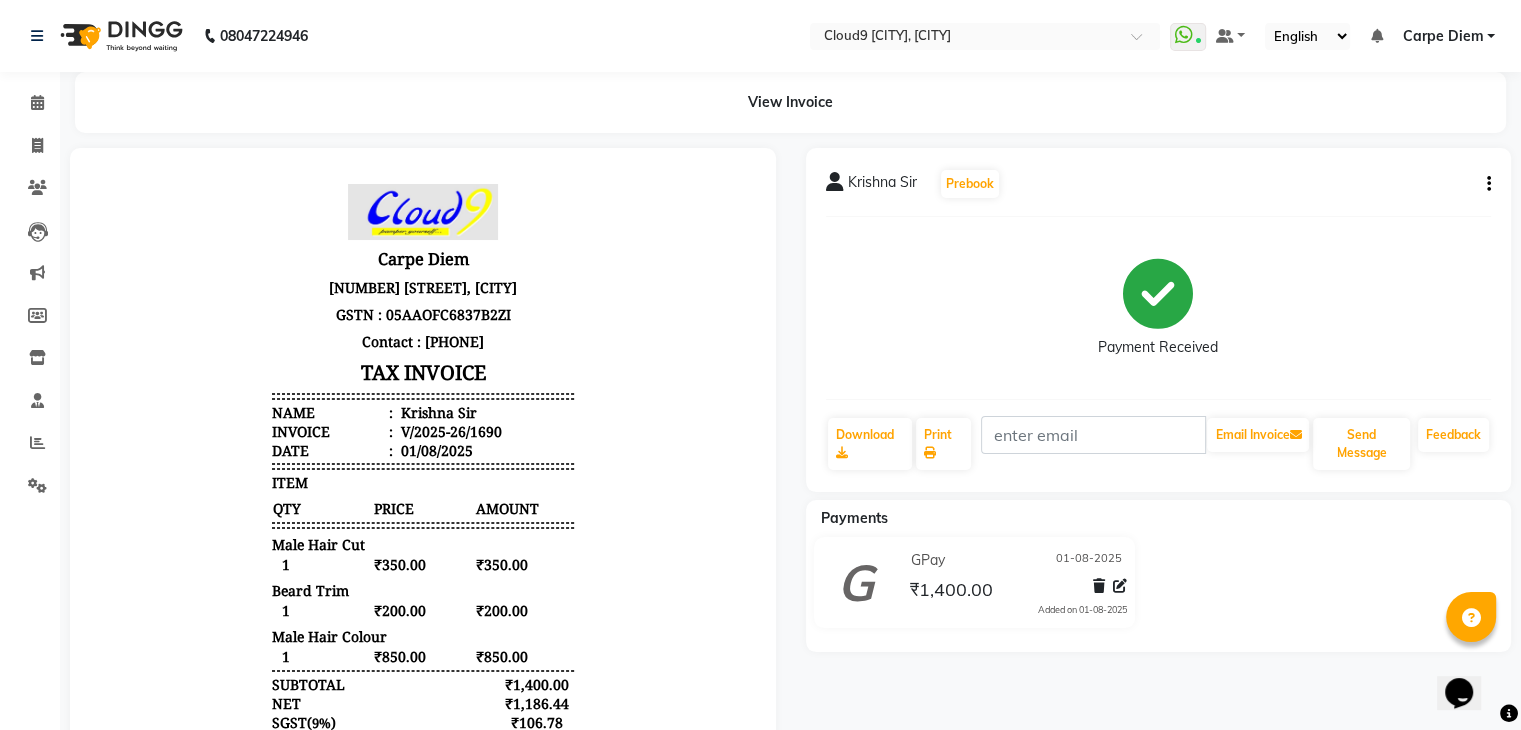 click 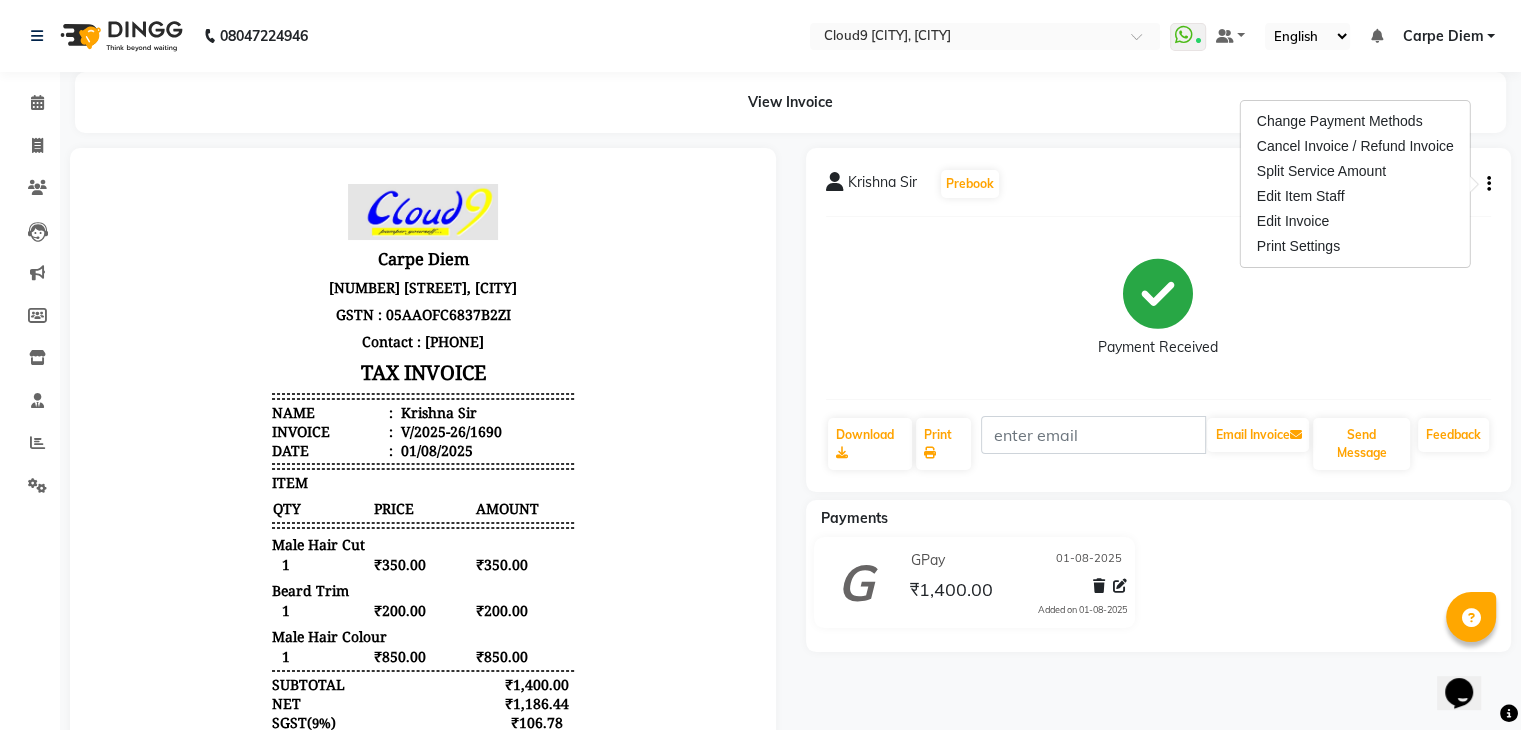 click on "Krishna Sir Prebook Payment Received Download Print Email Invoice Send Message Feedback" 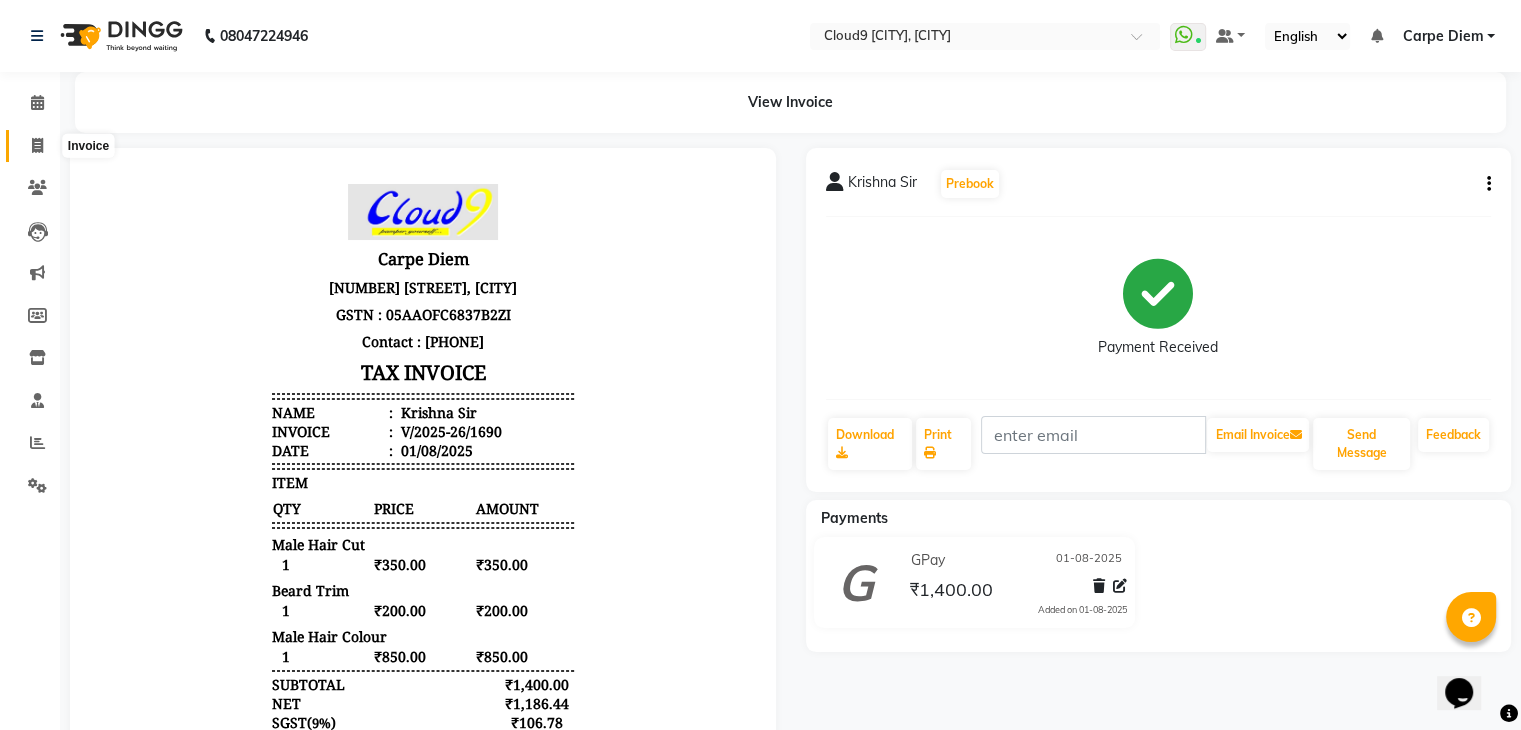 click 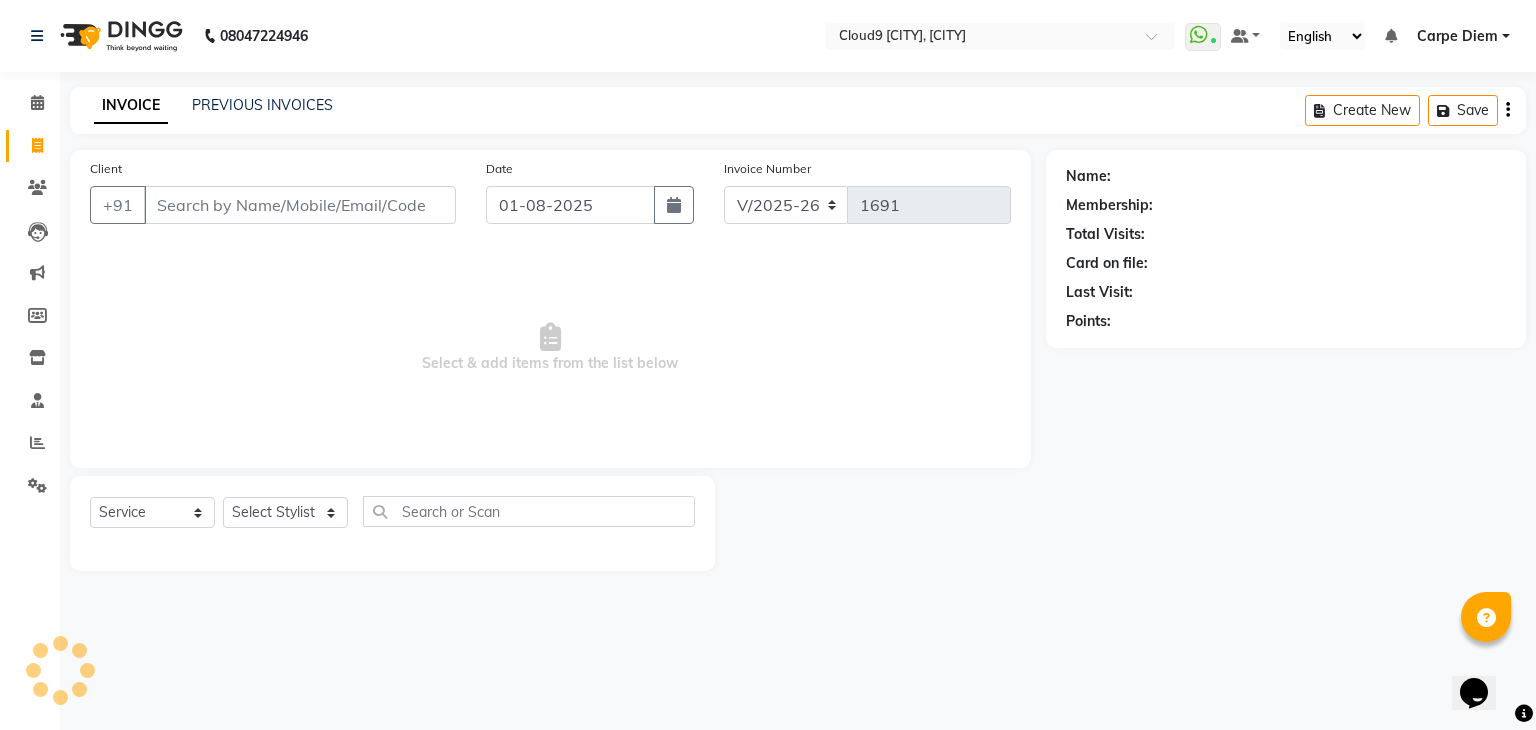 click on "Client" at bounding box center (300, 205) 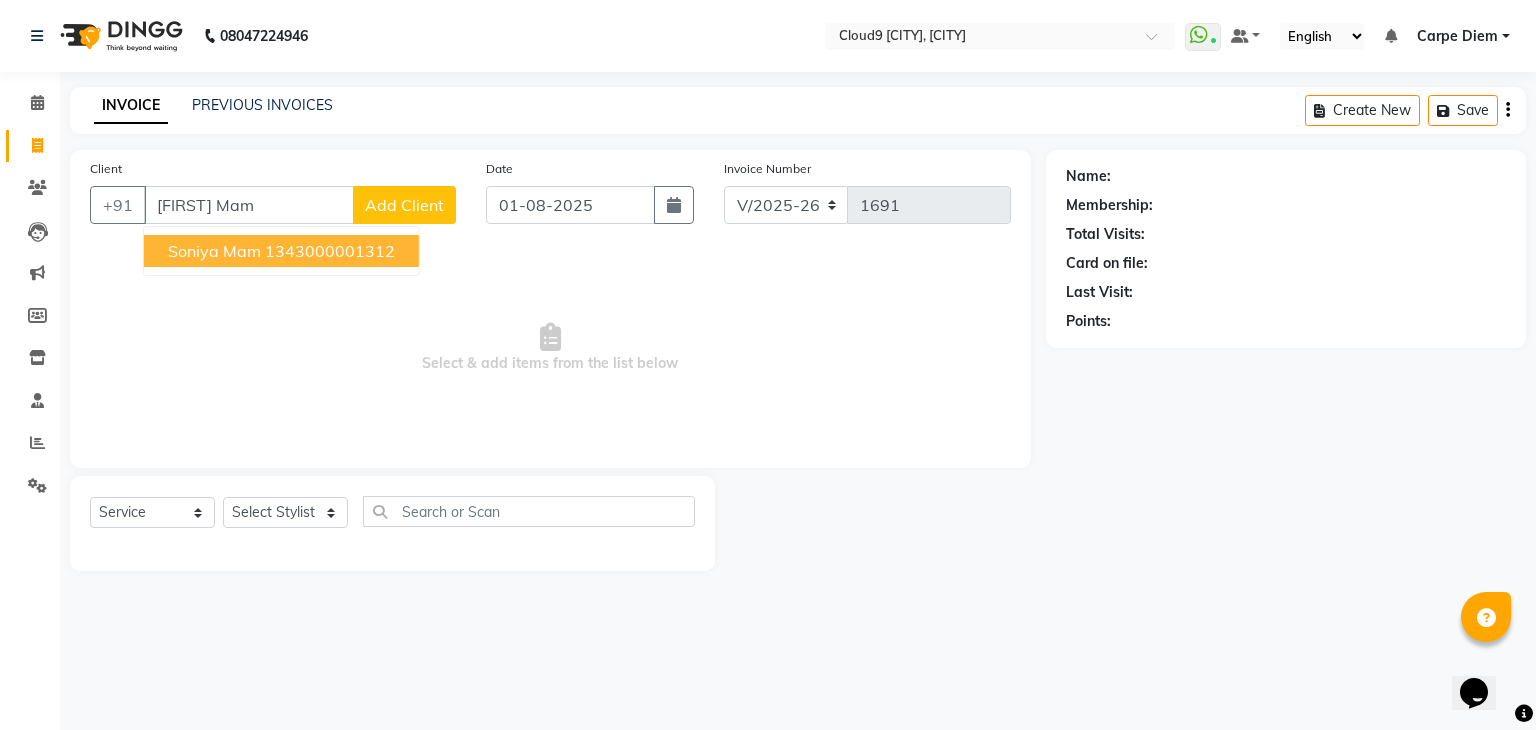 click on "Add Client" 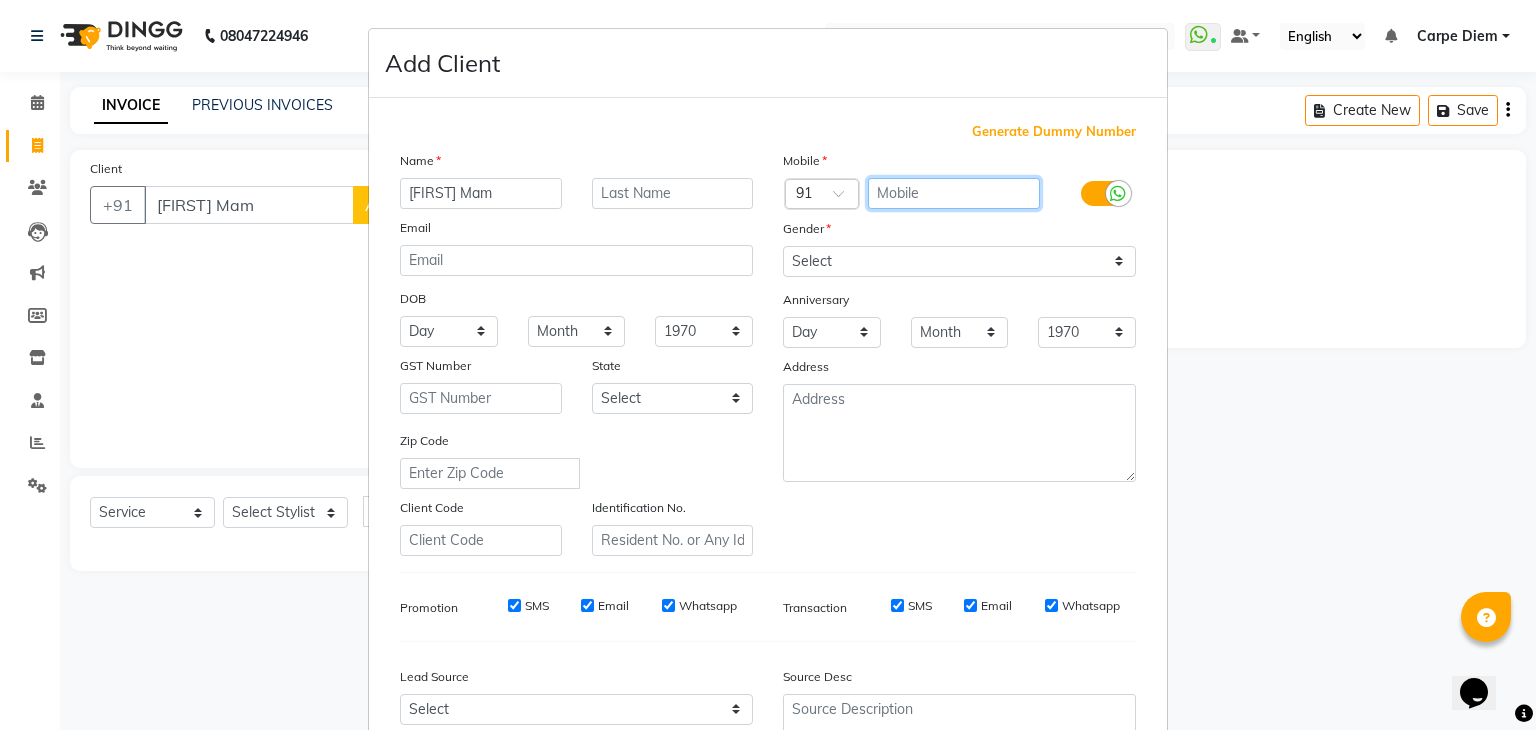 click at bounding box center [954, 193] 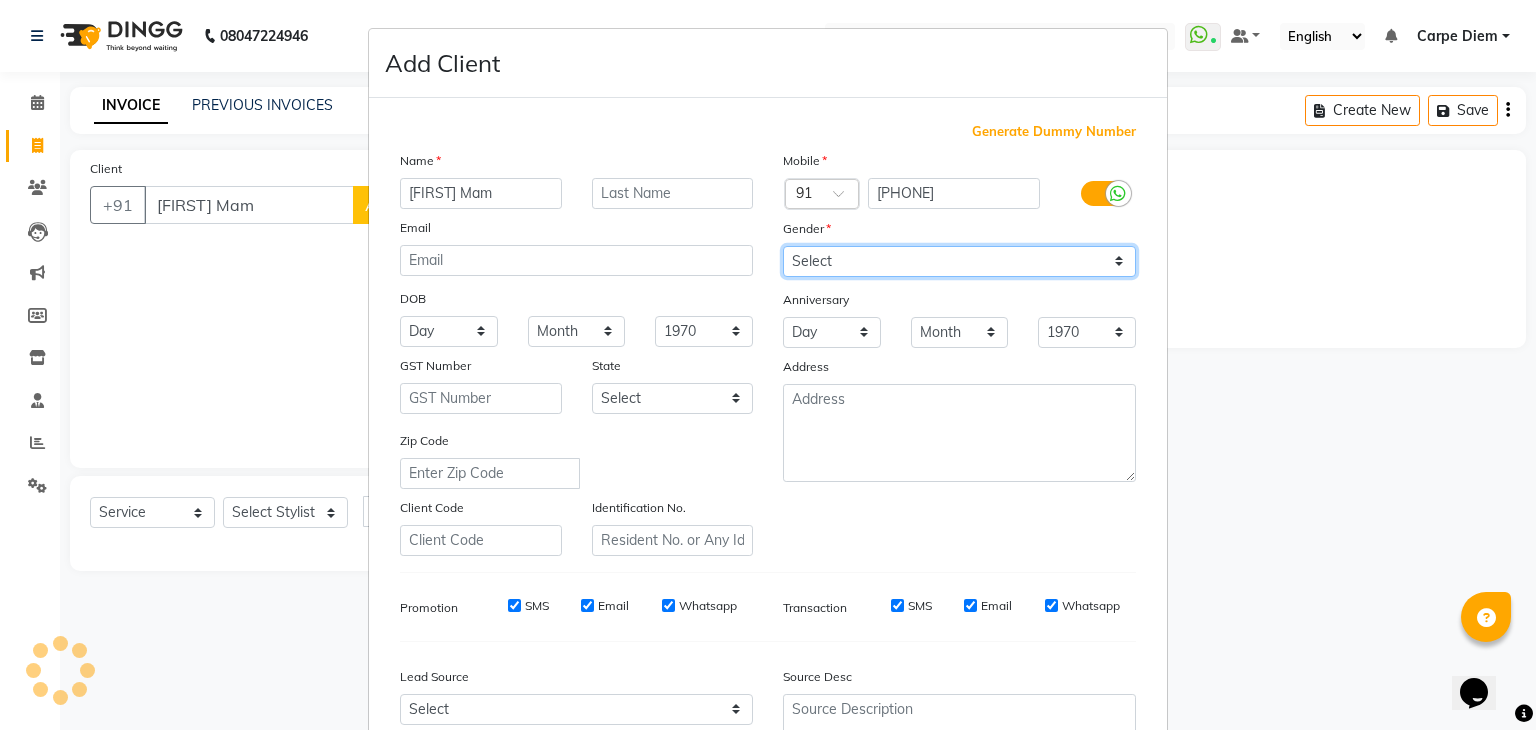 click on "Select Male Female Other Prefer Not To Say" at bounding box center (959, 261) 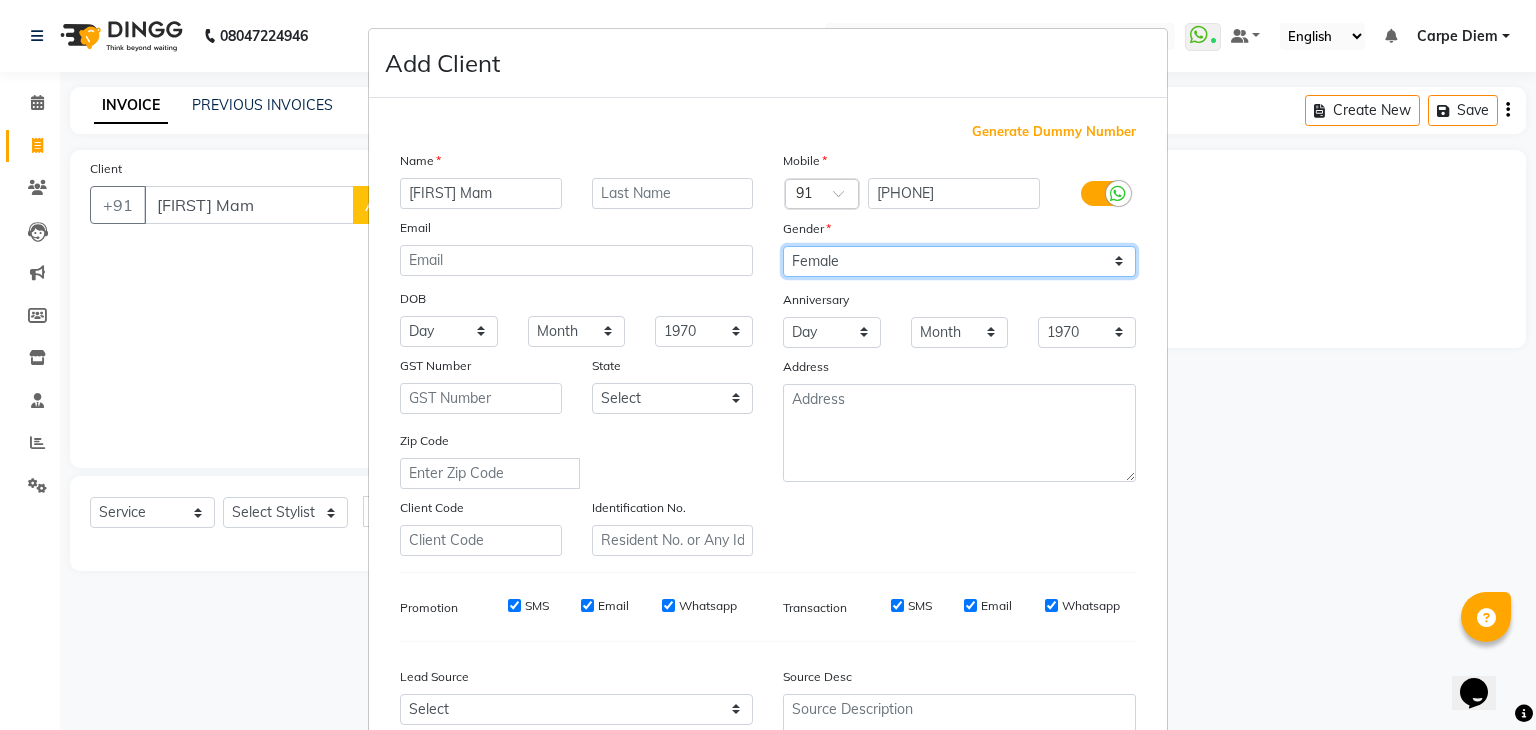 click on "Select Male Female Other Prefer Not To Say" at bounding box center [959, 261] 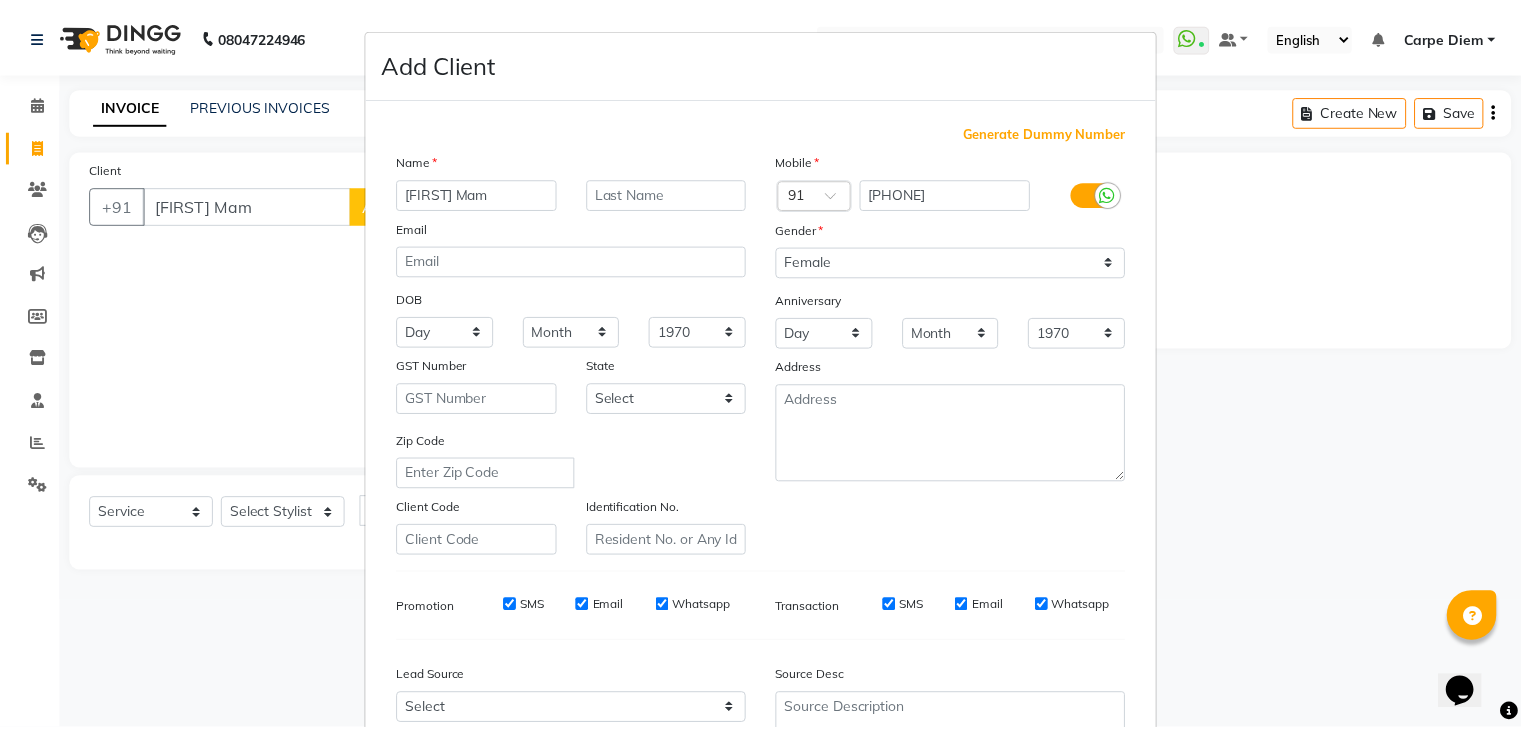 scroll, scrollTop: 203, scrollLeft: 0, axis: vertical 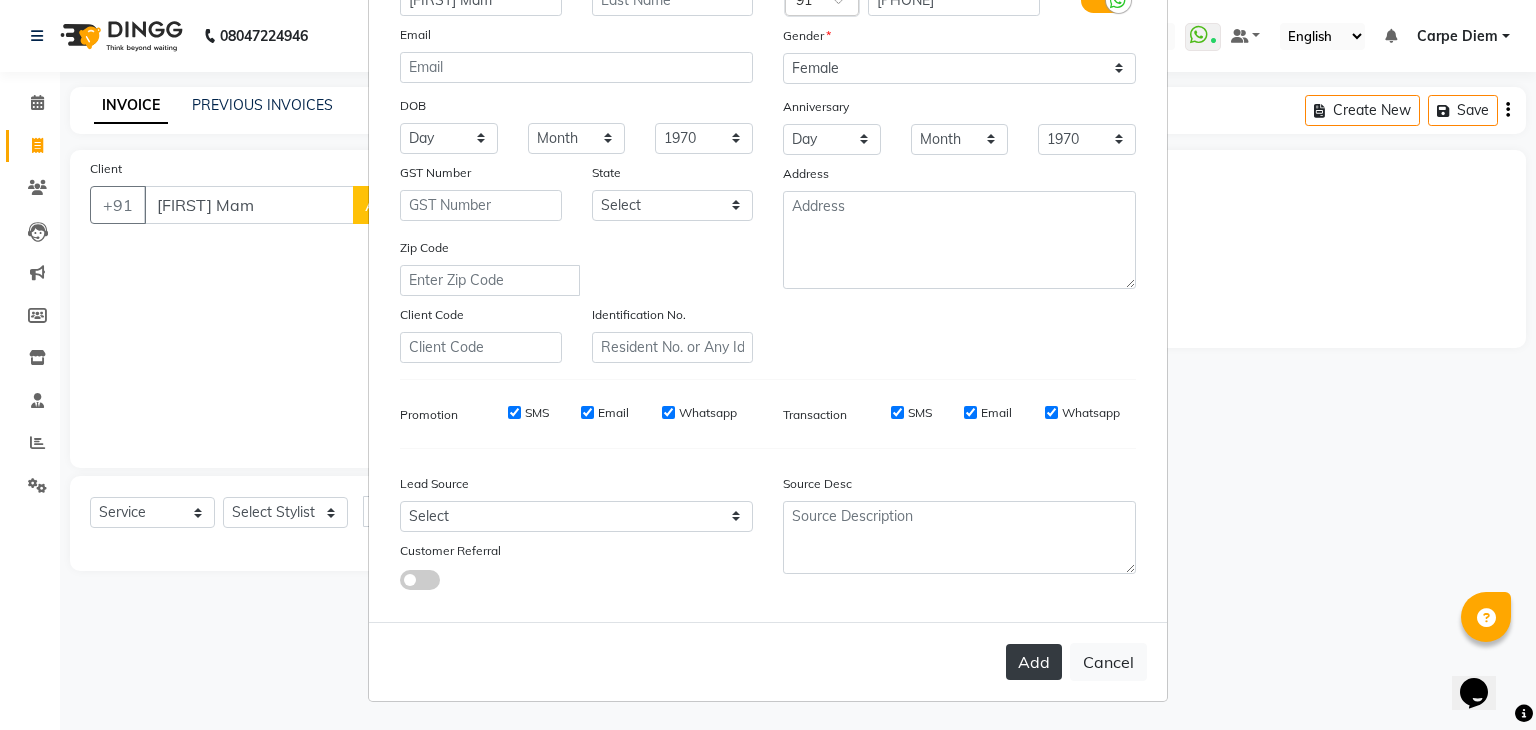 click on "Add" at bounding box center (1034, 662) 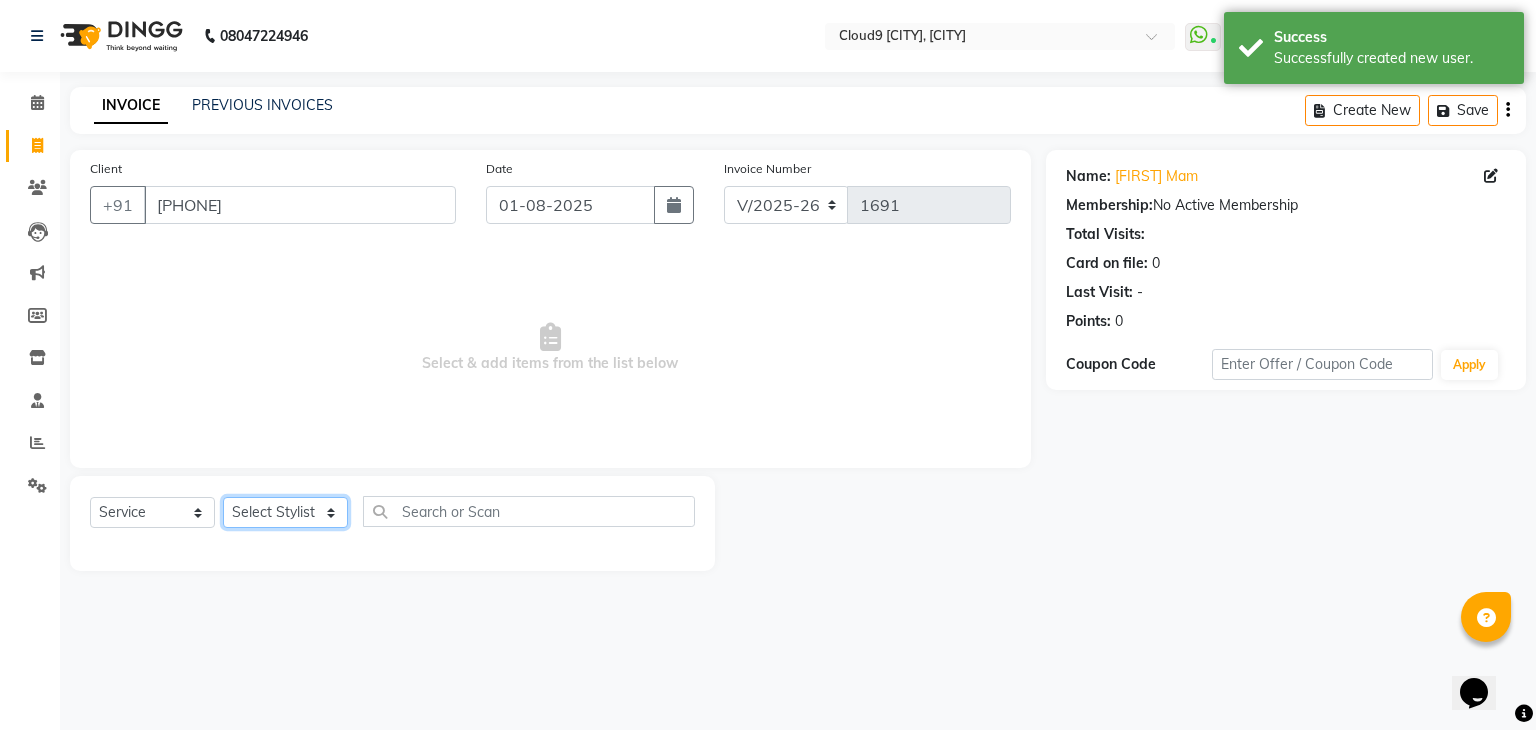 click on "Select Stylist Akhilesh Anjali Ankush Anu Arun Ashok sir Carpe Diem DINGG SUPPORT Eddy Front Desk [FIRST] Intzar Lakshmi Maanish Manisha Mona Naresh Naushad Poonam 1 Poonam 2 Priya Raja Rajesh Ji Rani Reena Renu Ritika Riyaz Sakshi Sangita Santoshi Seema Shabina Shamshad Sharik Ali Sharukh 2 Umesh Vicky Vinay Vishal Vishu Waiting Client" 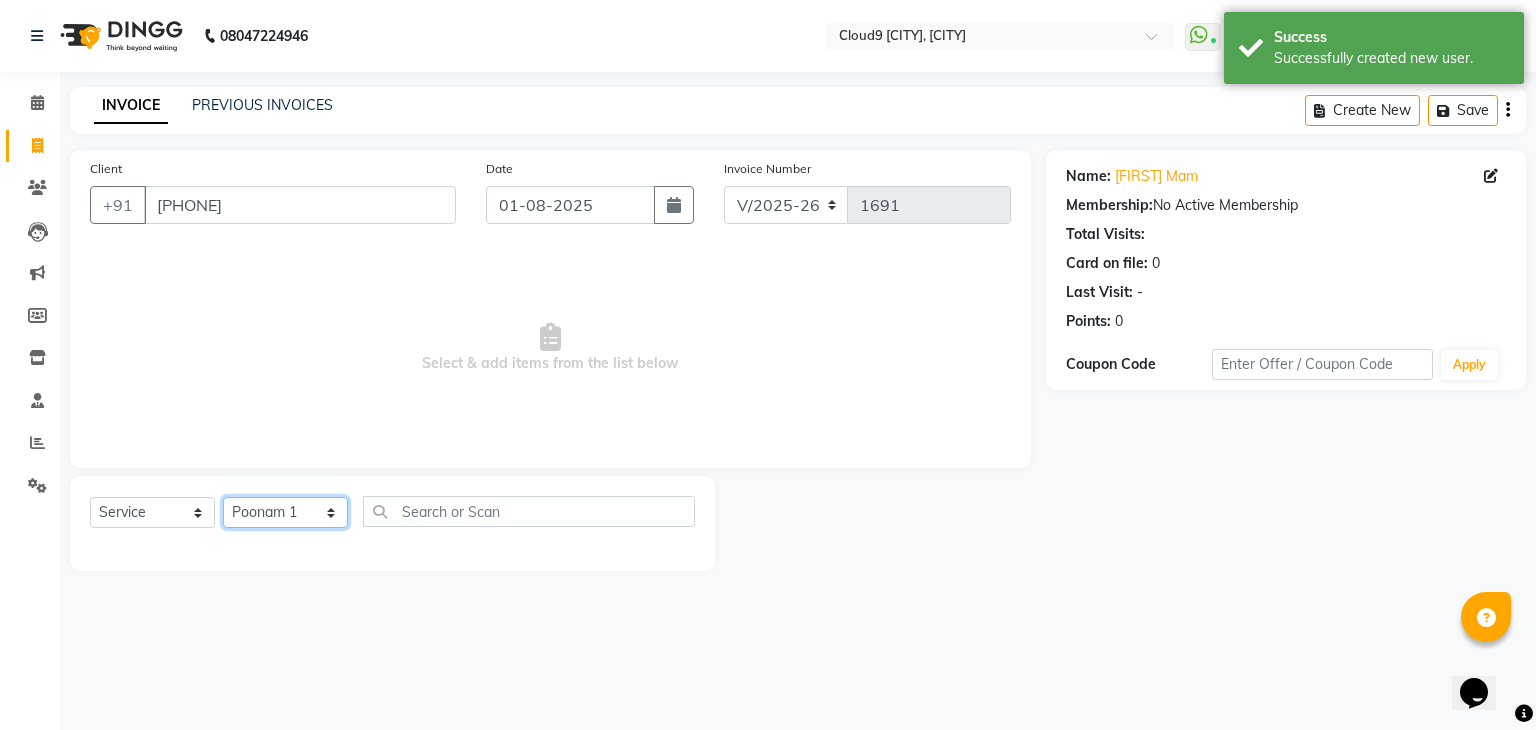 click on "Select Stylist Akhilesh Anjali Ankush Anu Arun Ashok sir Carpe Diem DINGG SUPPORT Eddy Front Desk [FIRST] Intzar Lakshmi Maanish Manisha Mona Naresh Naushad Poonam 1 Poonam 2 Priya Raja Rajesh Ji Rani Reena Renu Ritika Riyaz Sakshi Sangita Santoshi Seema Shabina Shamshad Sharik Ali Sharukh 2 Umesh Vicky Vinay Vishal Vishu Waiting Client" 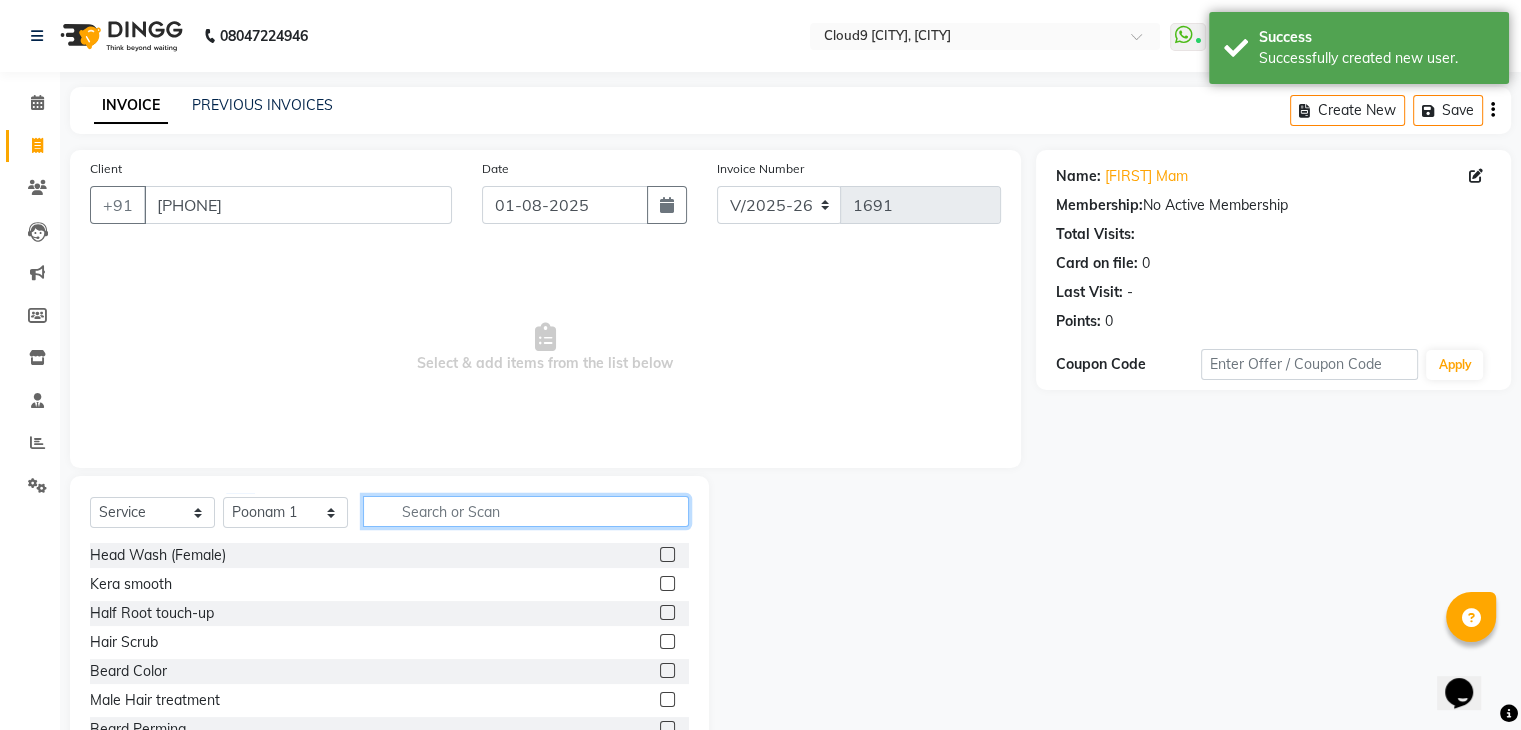 click 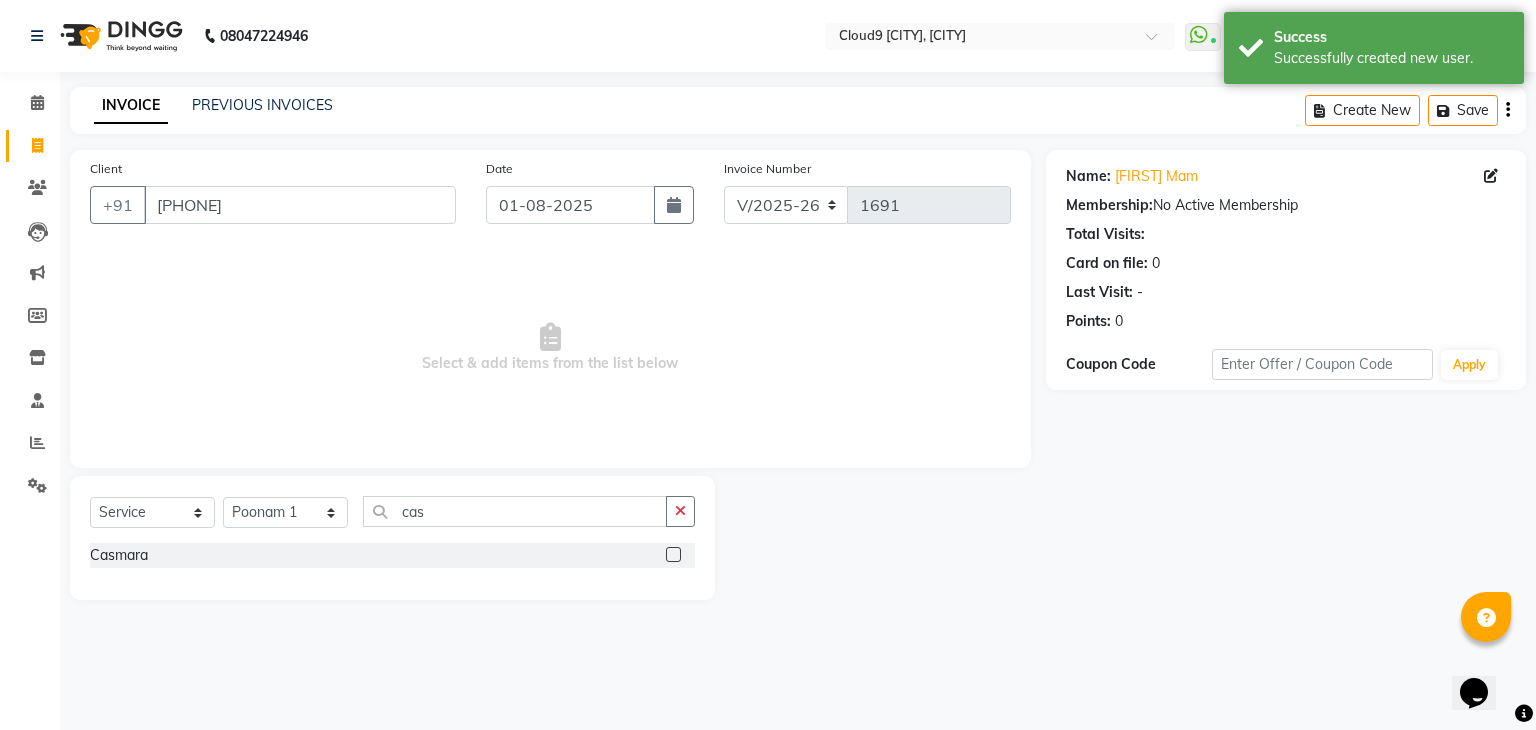 click 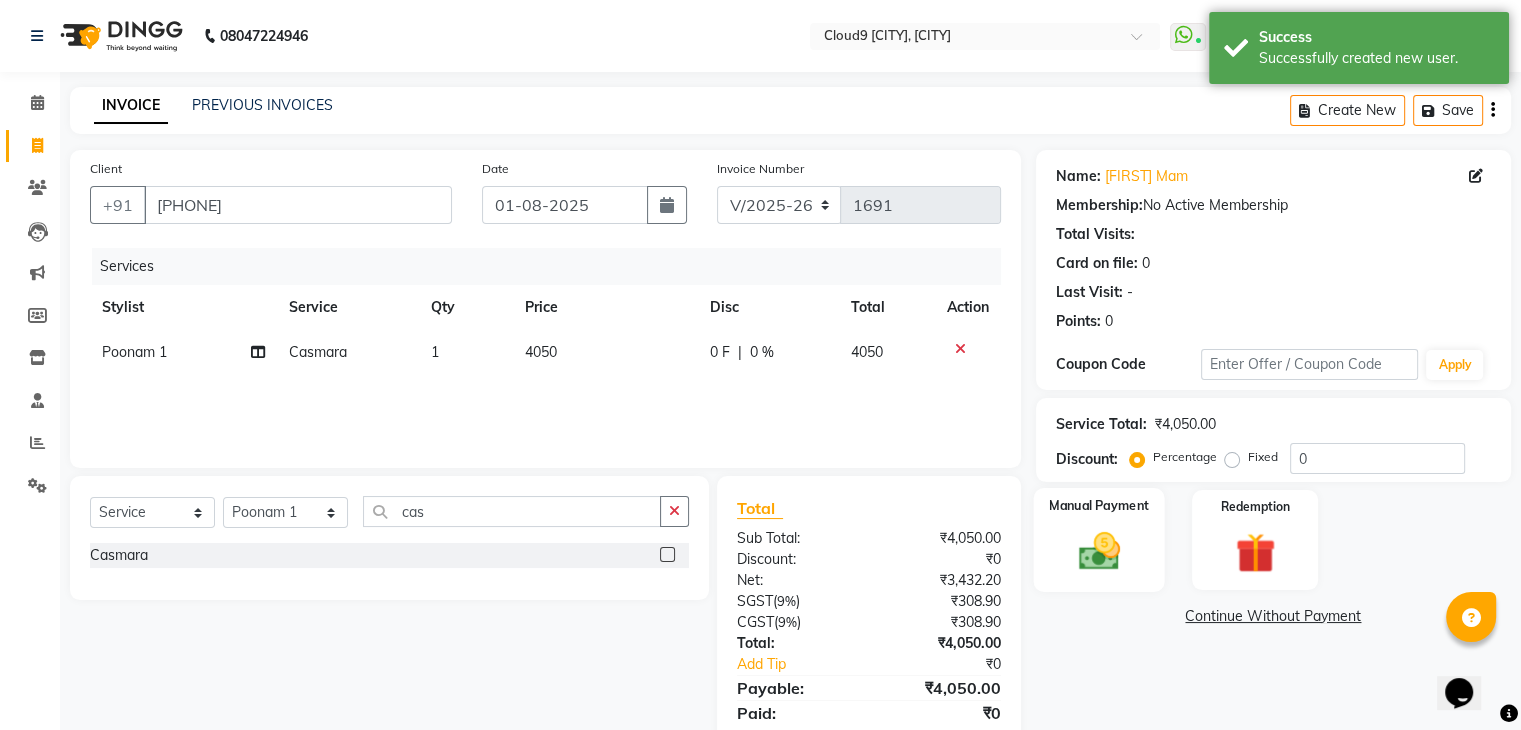 click on "Manual Payment" 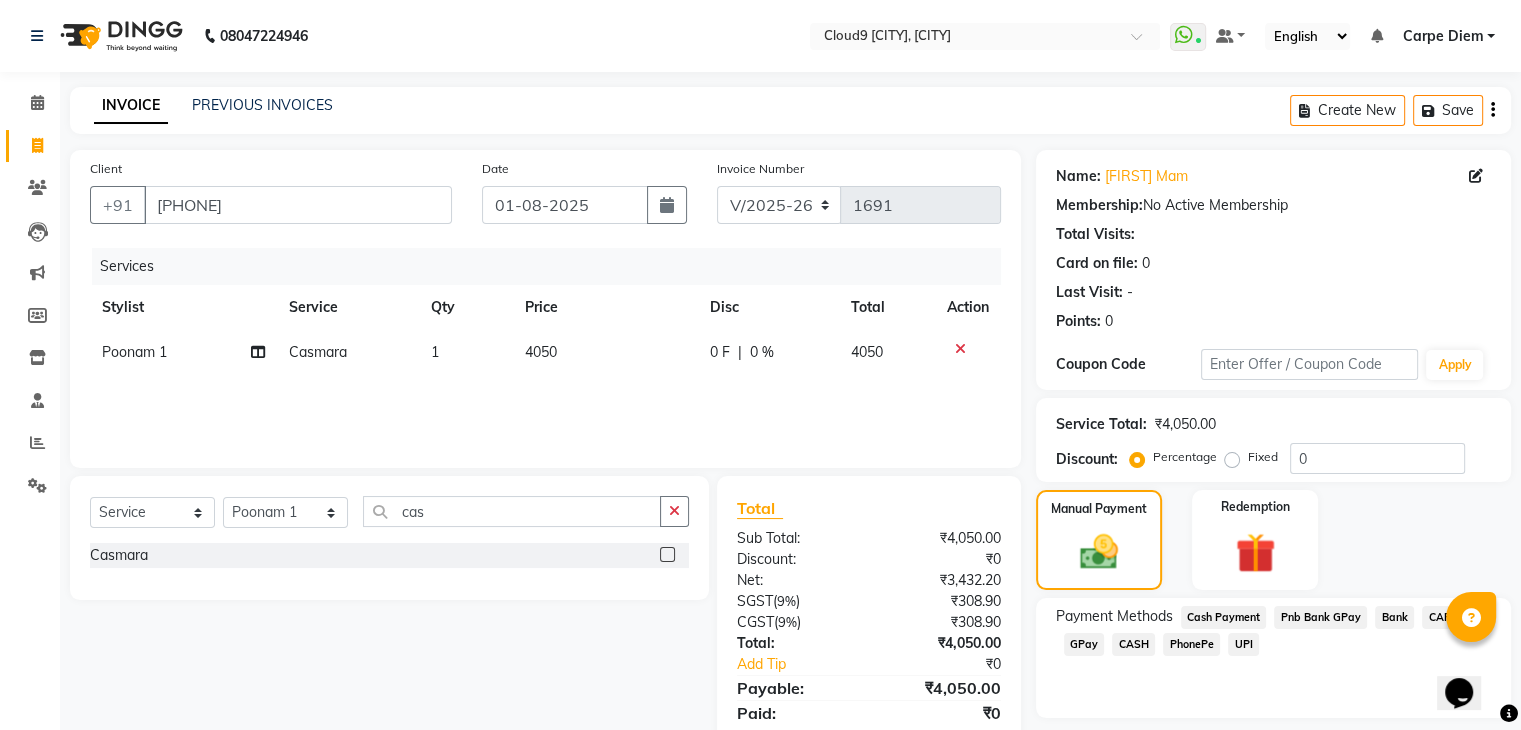 click on "CARD" 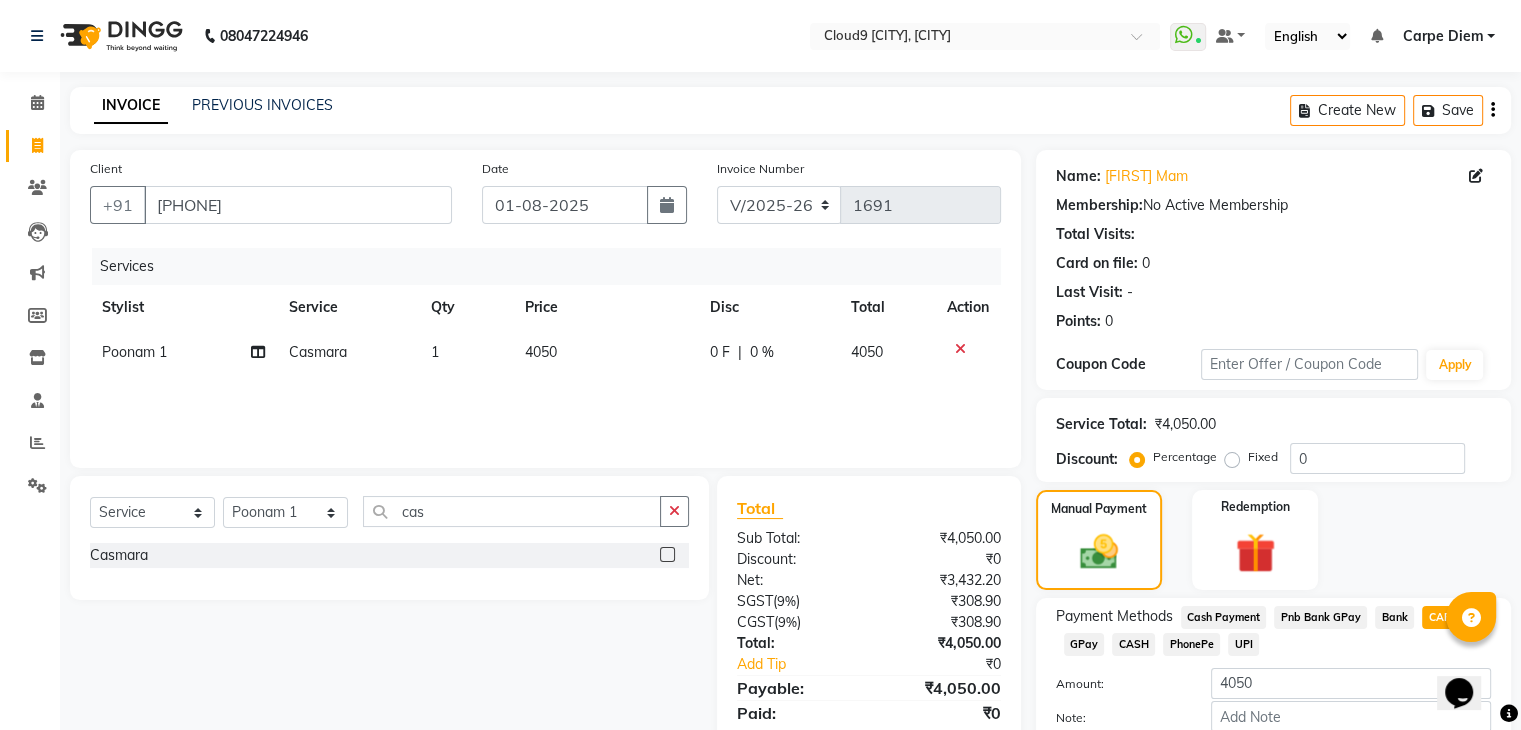 scroll, scrollTop: 117, scrollLeft: 0, axis: vertical 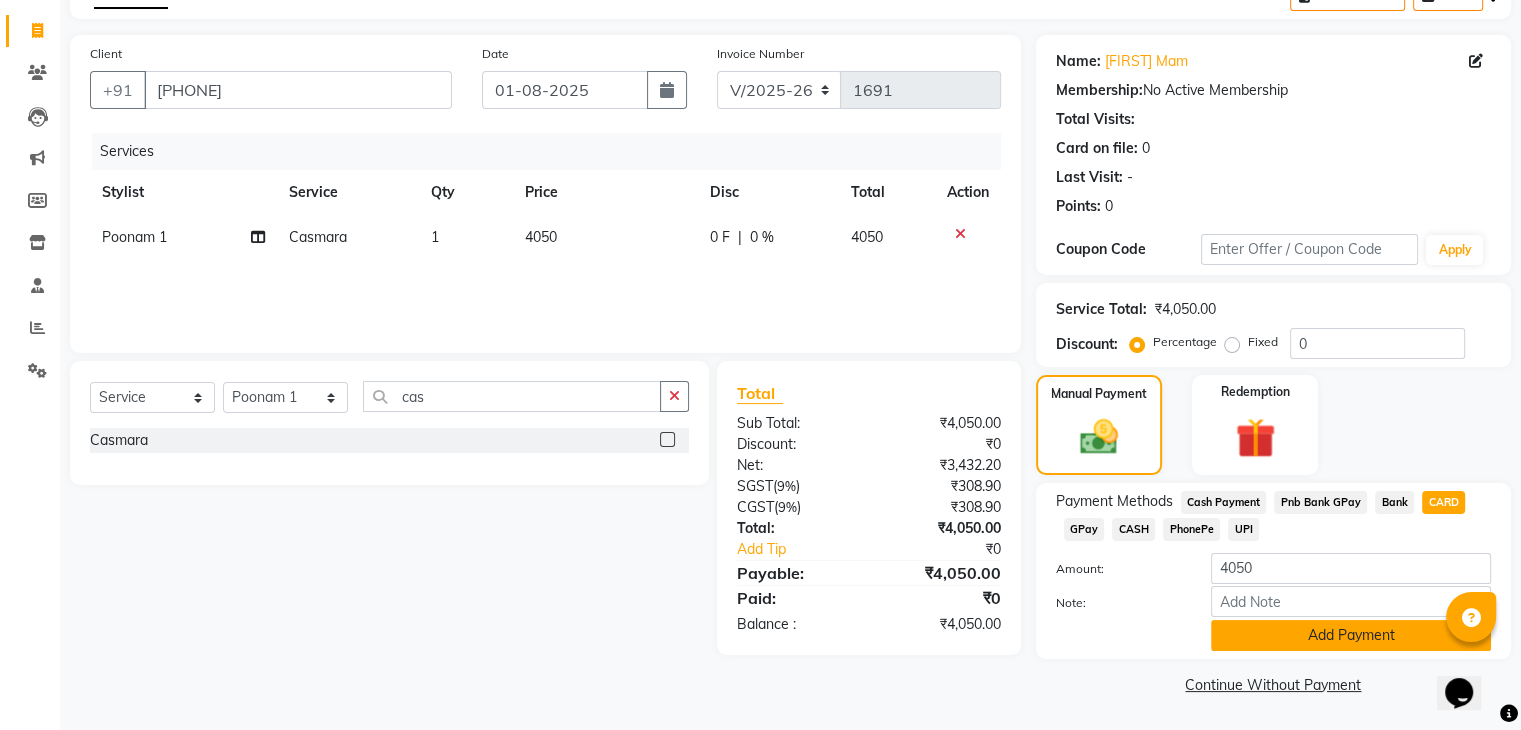 click on "Add Payment" 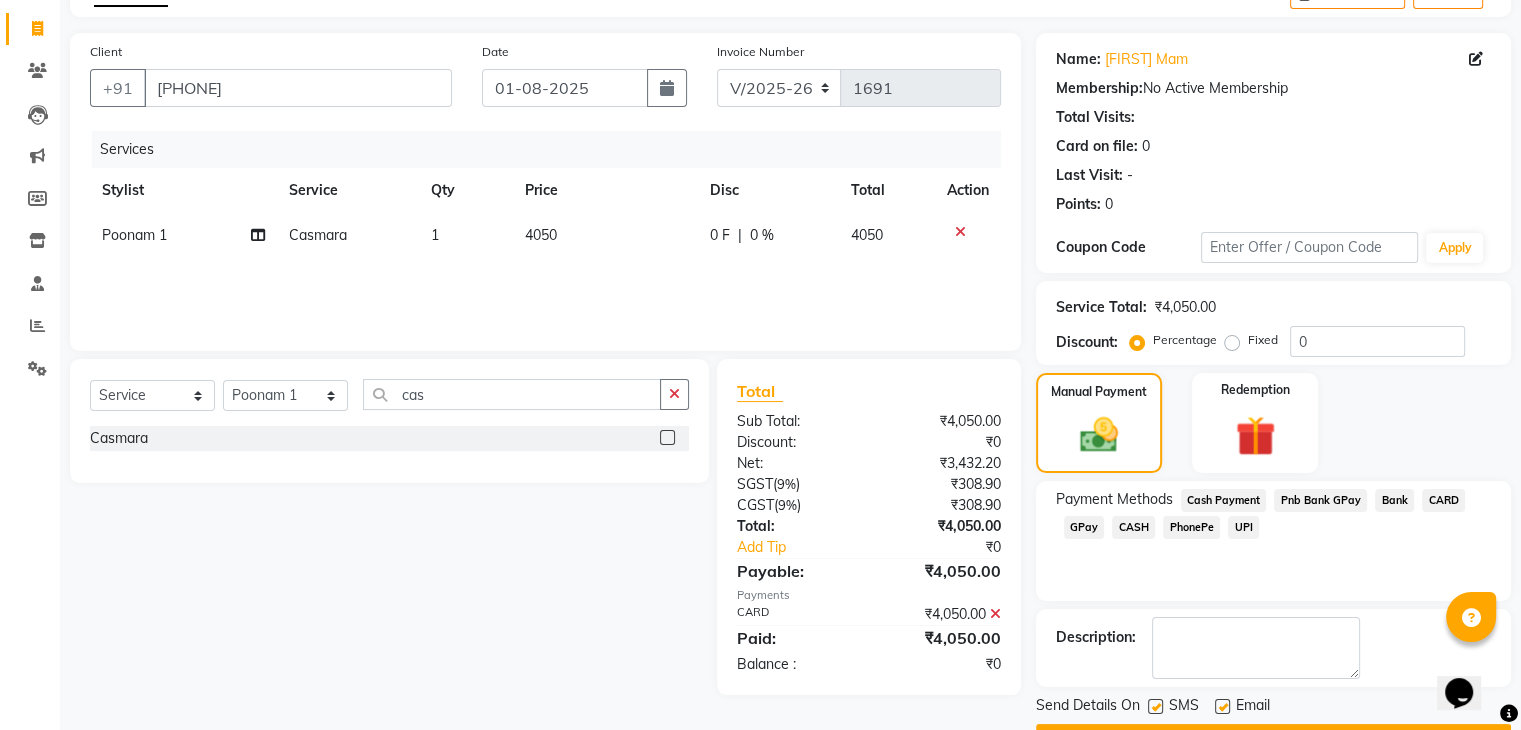 scroll, scrollTop: 171, scrollLeft: 0, axis: vertical 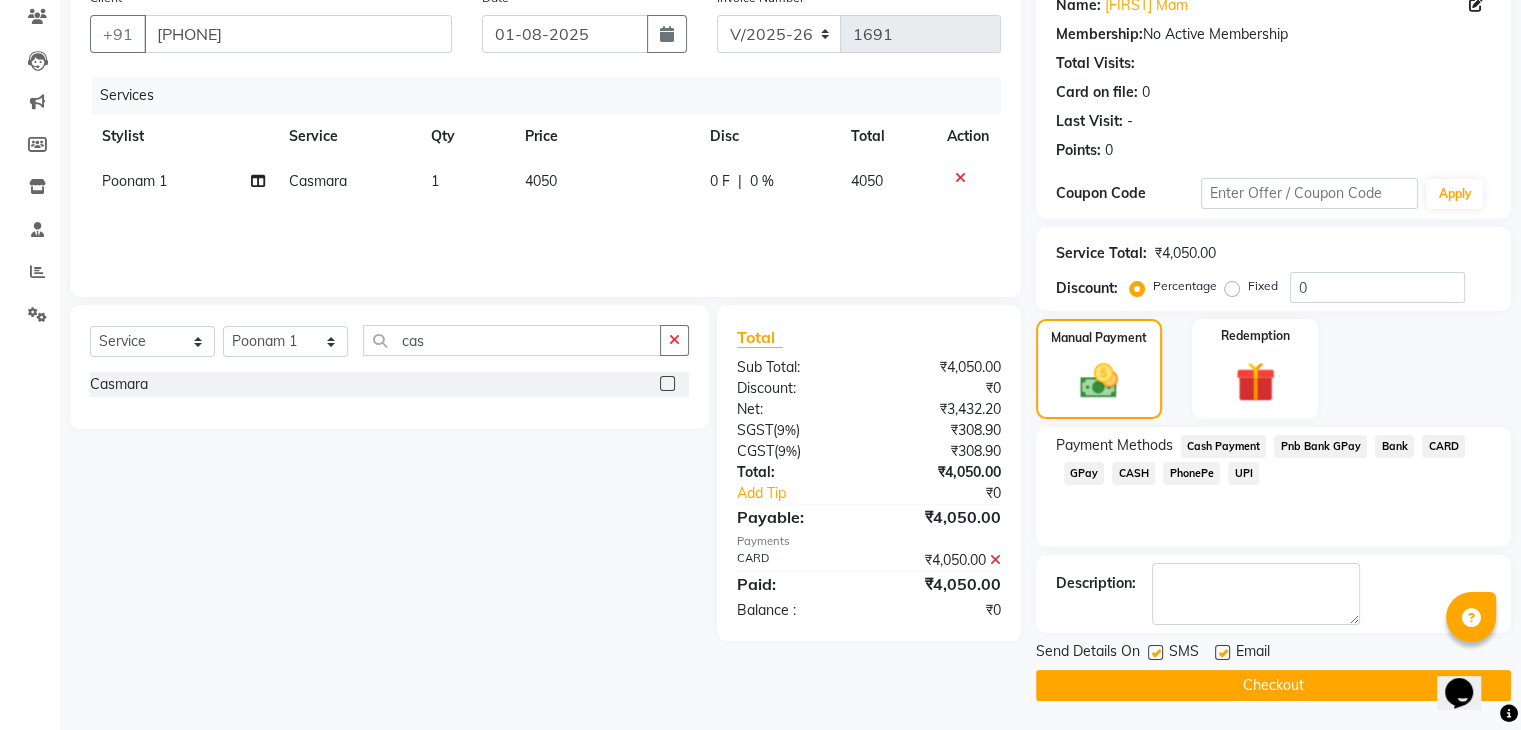 click on "Checkout" 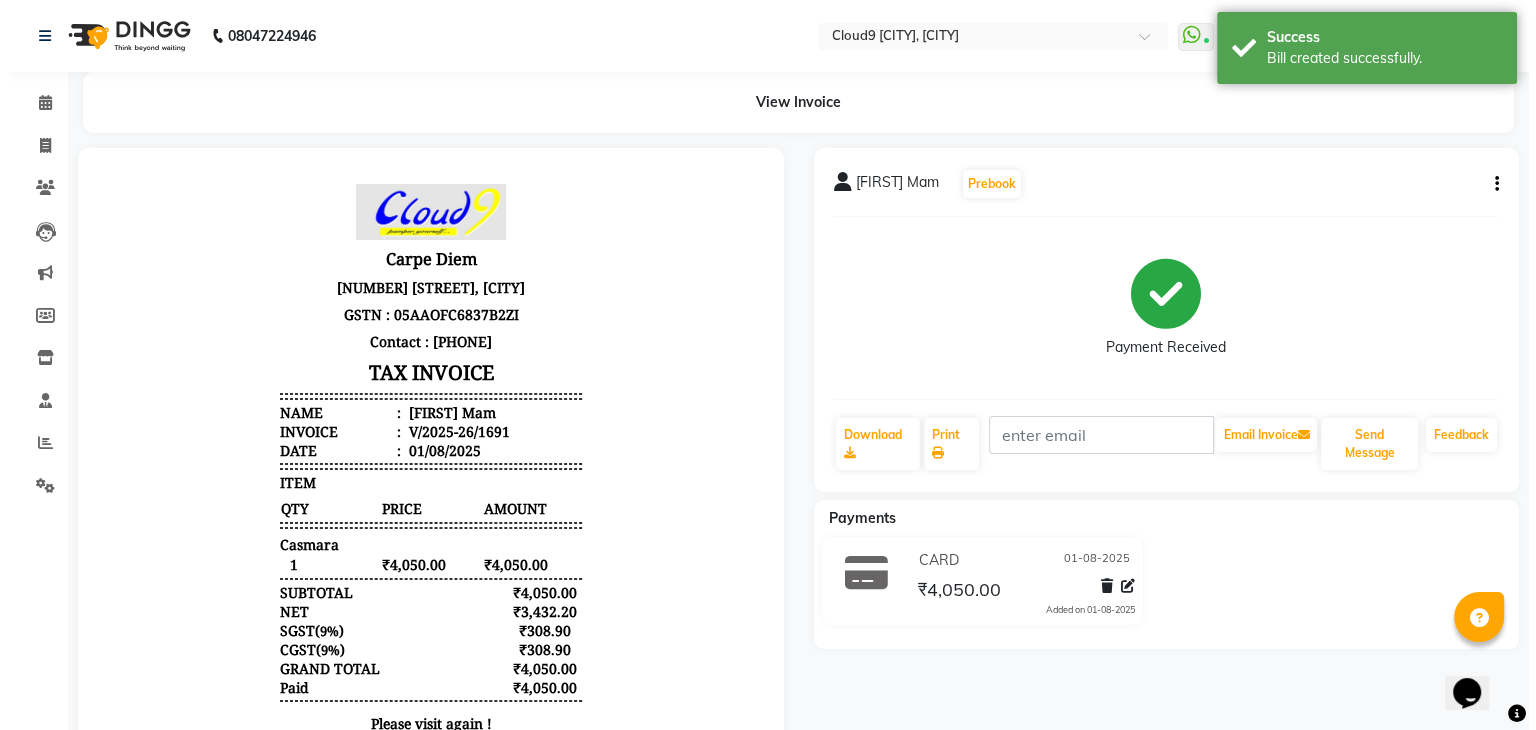 scroll, scrollTop: 0, scrollLeft: 0, axis: both 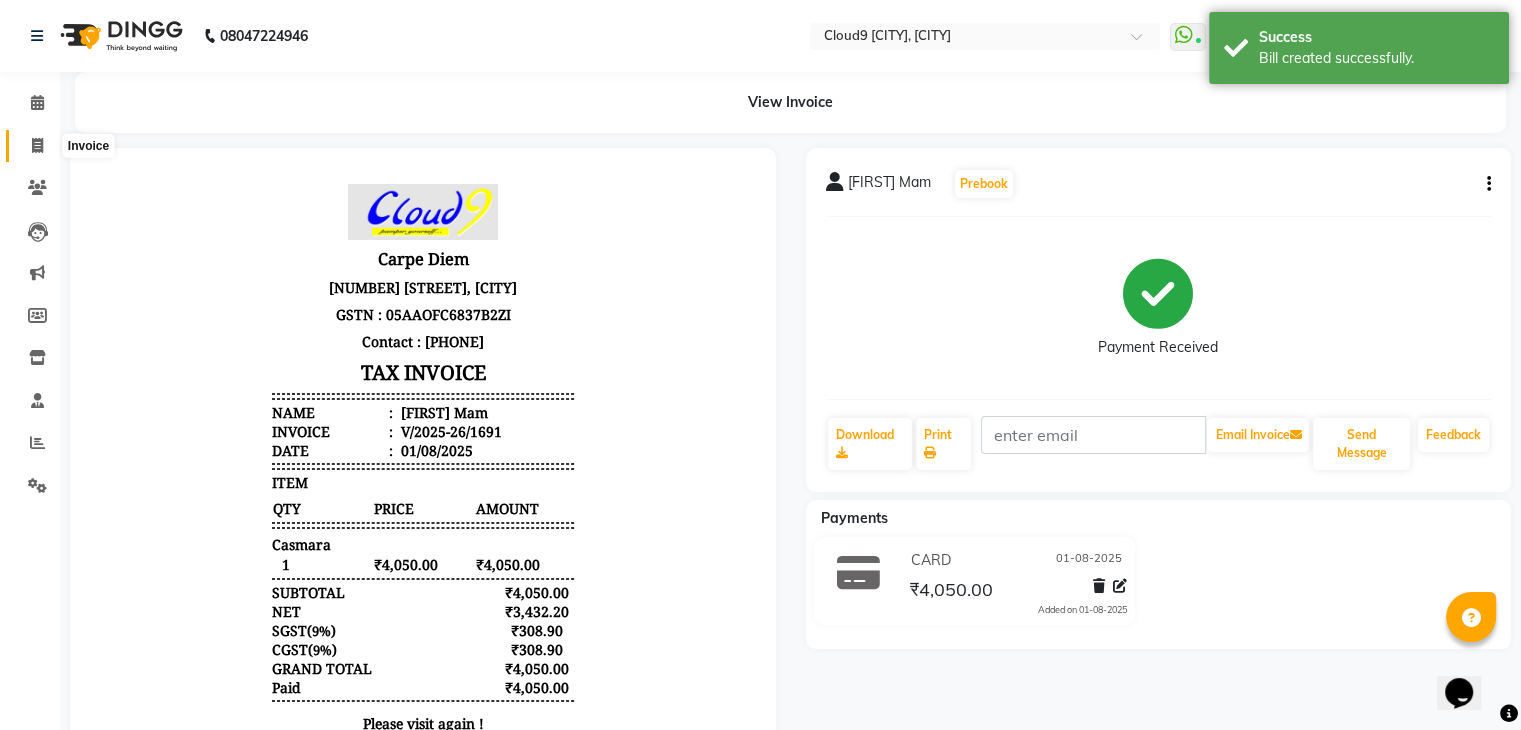 click 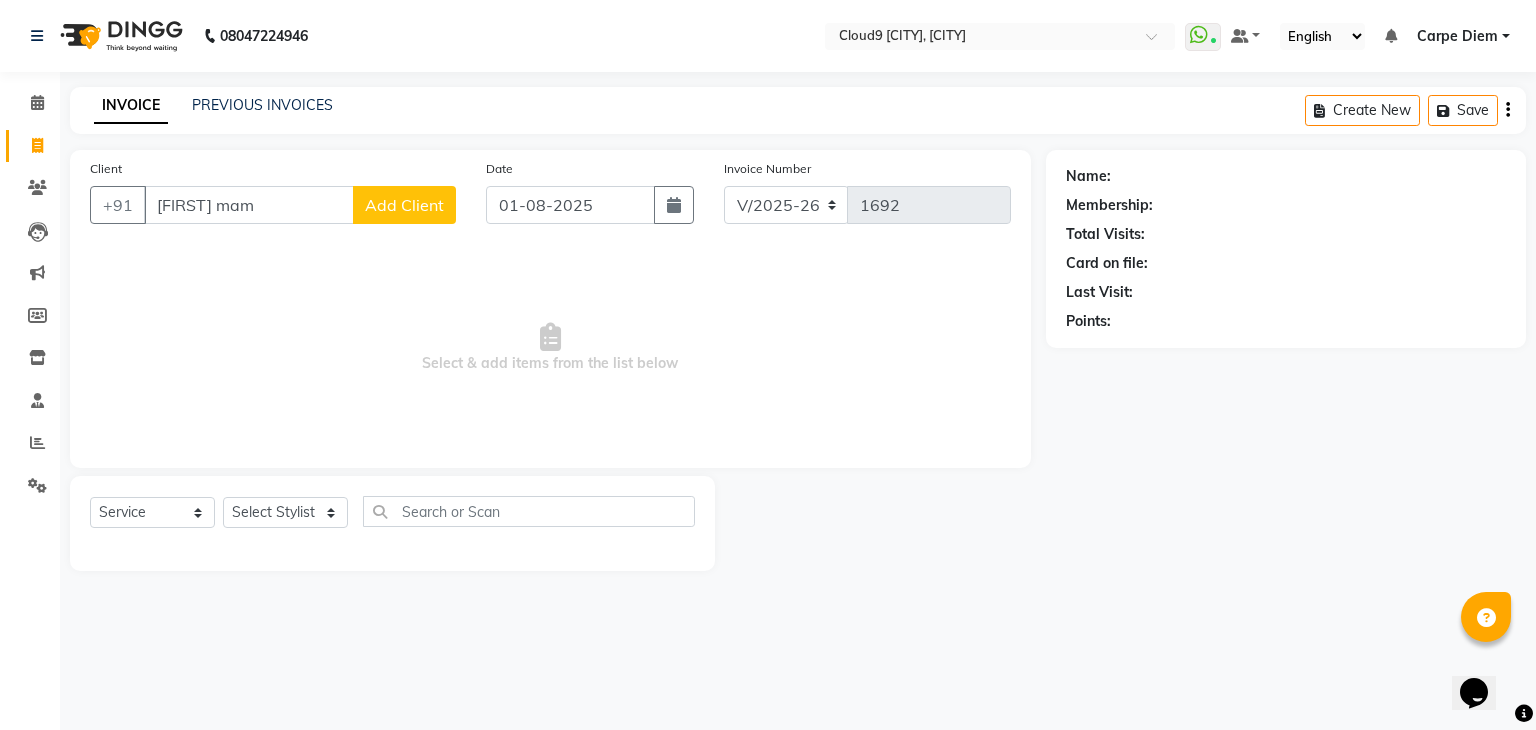 click on "Add Client" 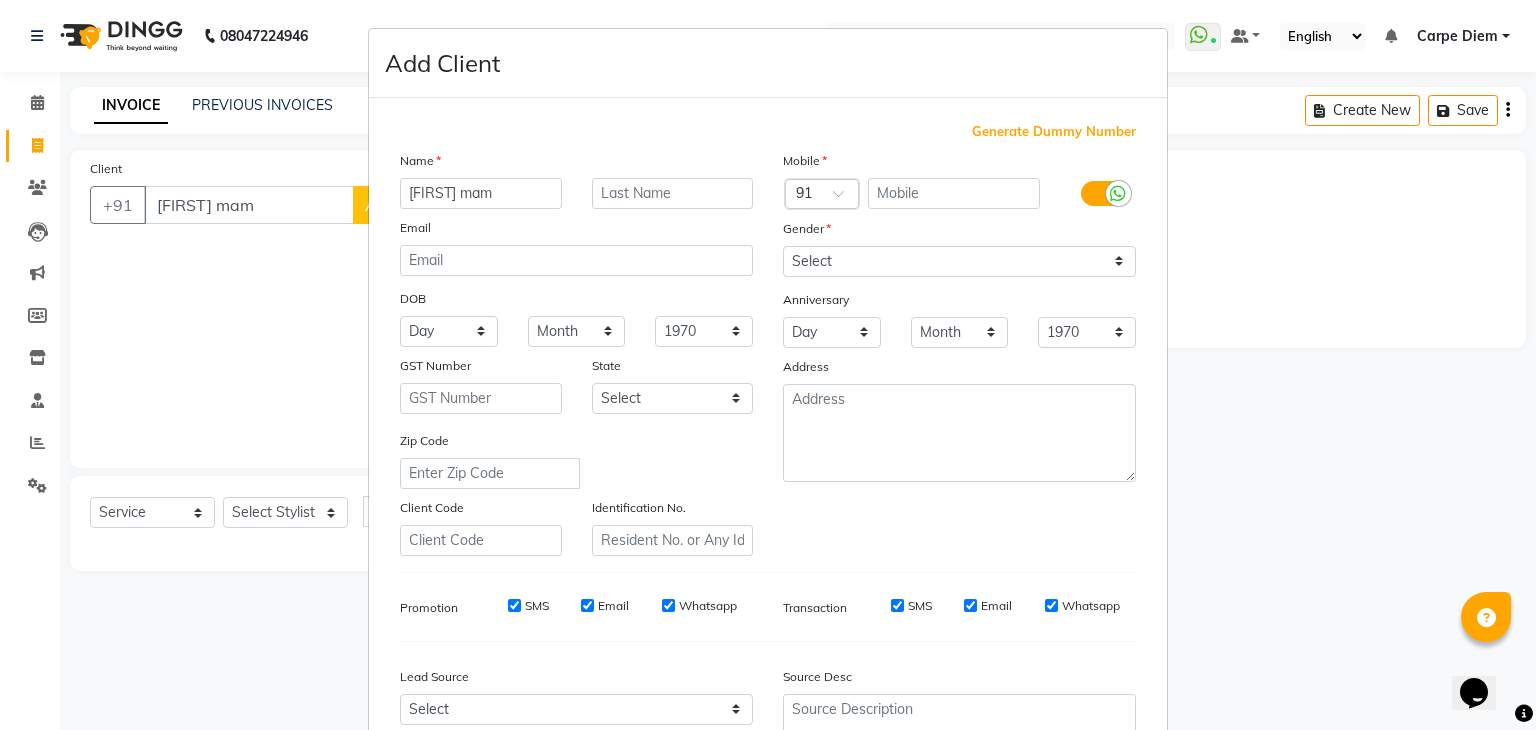 click on "Generate Dummy Number" at bounding box center (1054, 132) 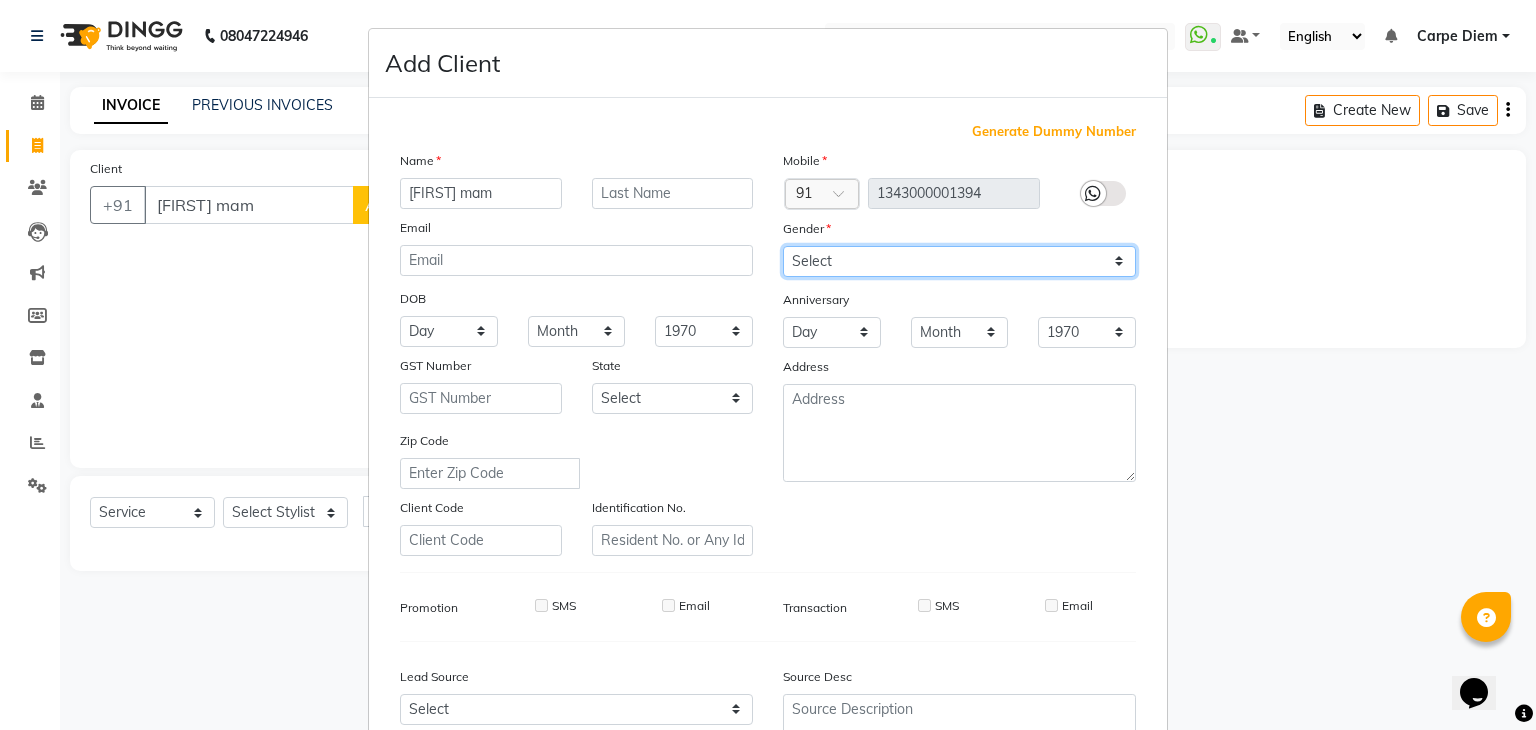 click on "Select Male Female Other Prefer Not To Say" at bounding box center (959, 261) 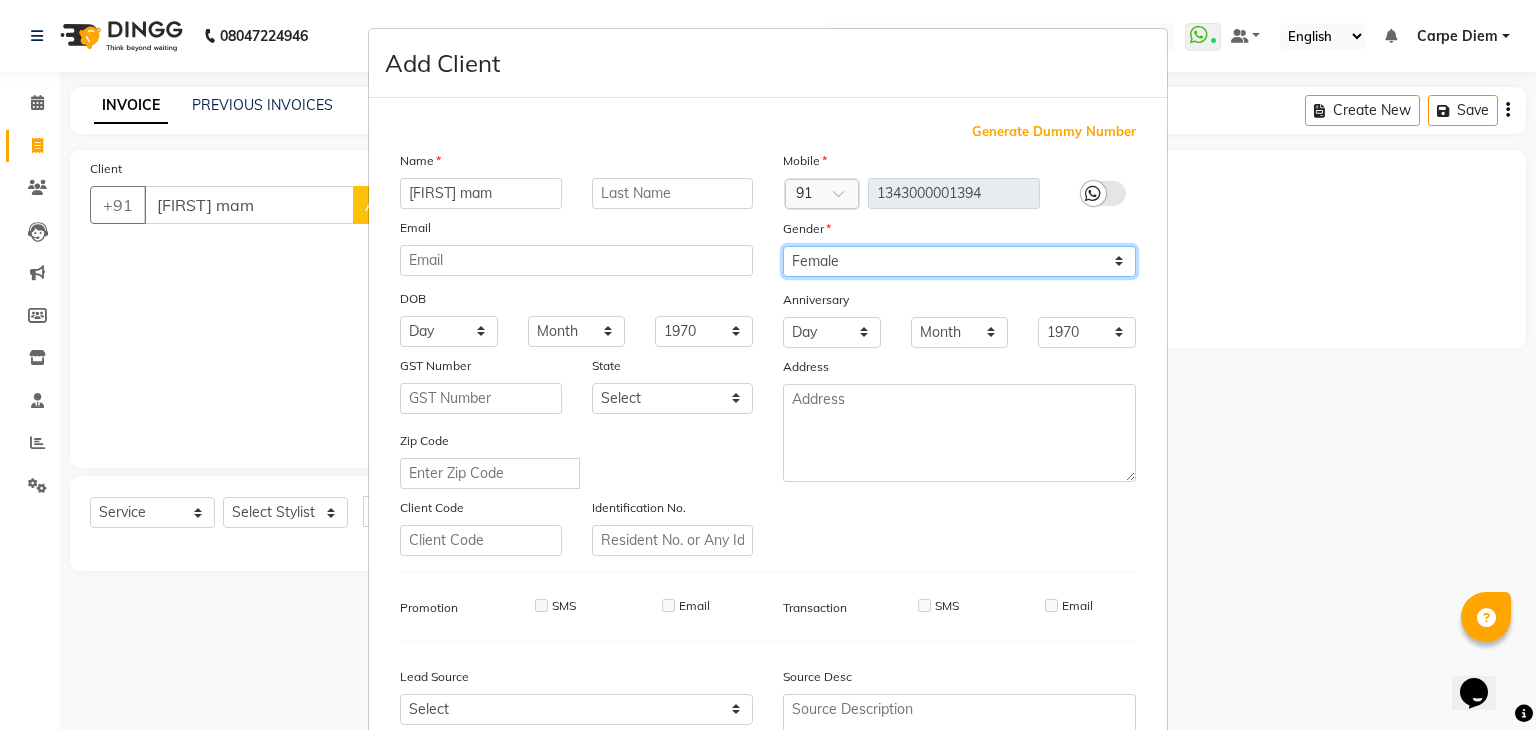 click on "Select Male Female Other Prefer Not To Say" at bounding box center [959, 261] 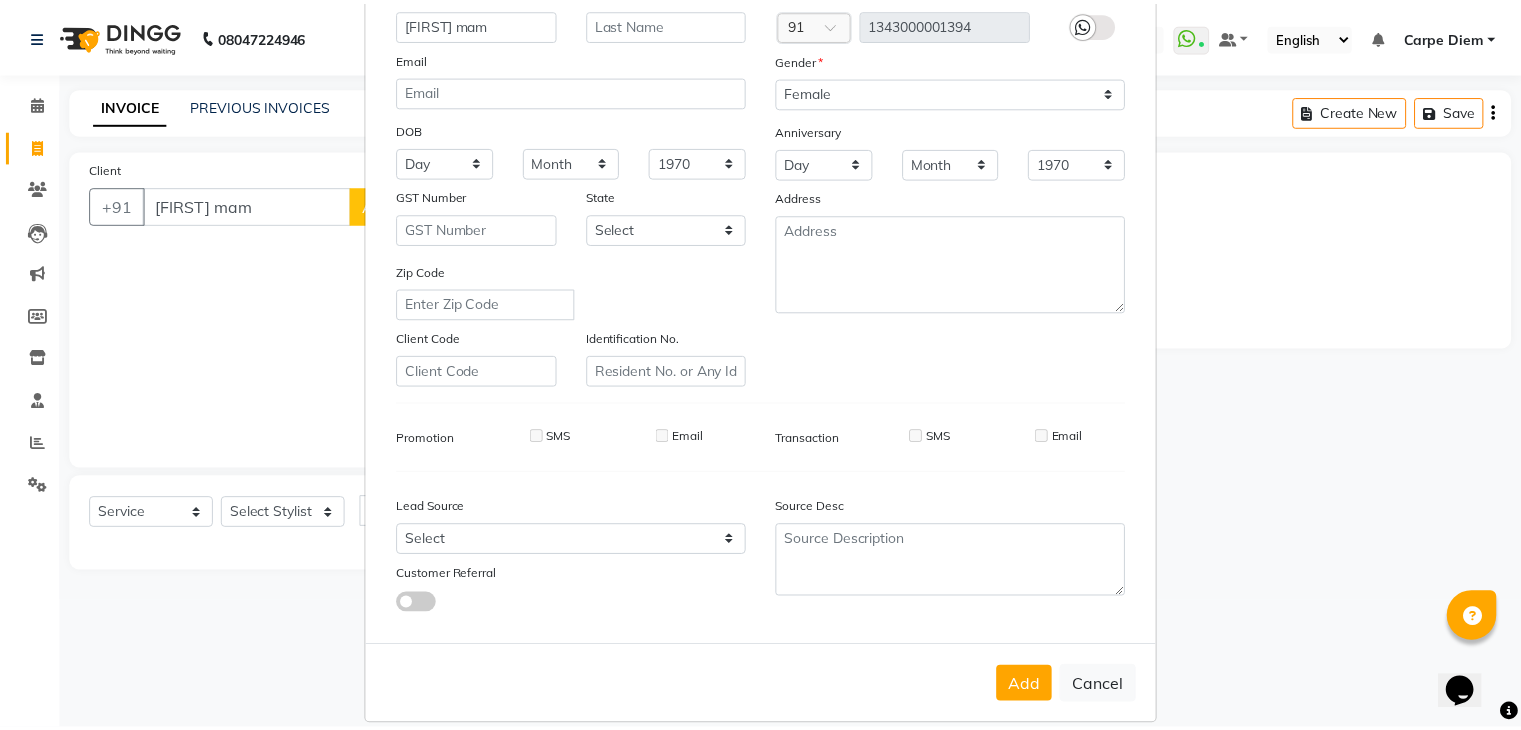 scroll, scrollTop: 203, scrollLeft: 0, axis: vertical 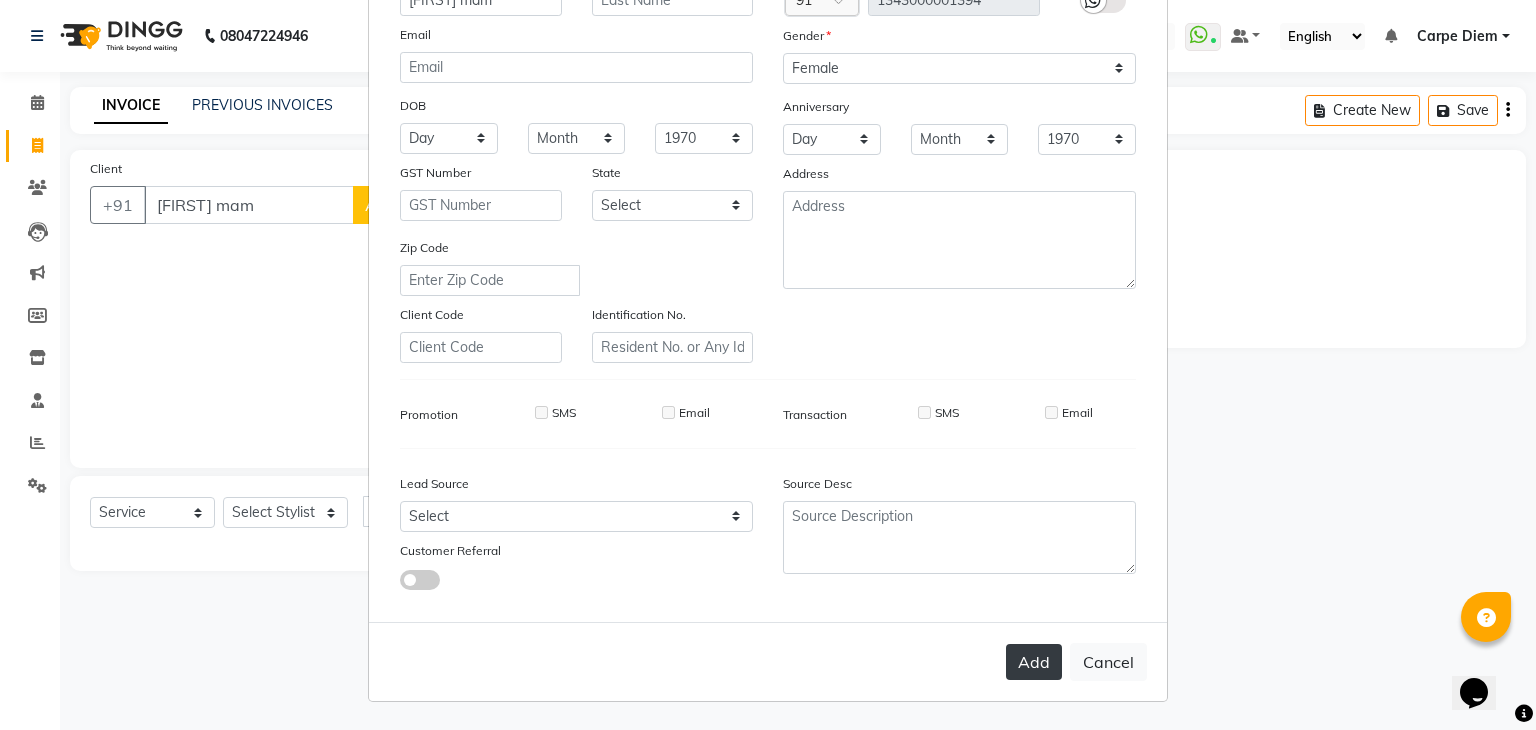 click on "Add" at bounding box center [1034, 662] 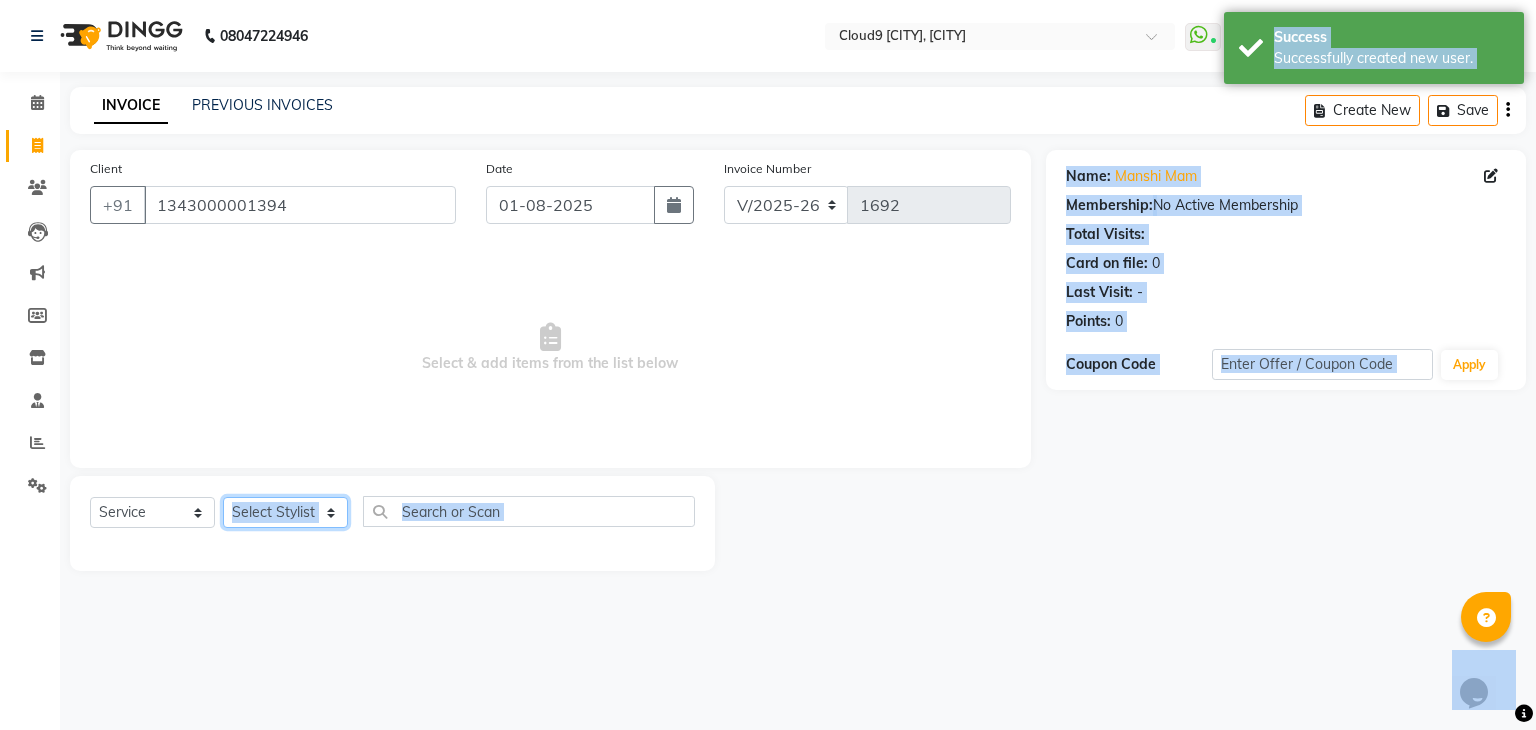 click on "Select Stylist Akhilesh Anjali Ankush Anu Arun Ashok sir Carpe Diem DINGG SUPPORT Eddy Front Desk [FIRST] Intzar Lakshmi Maanish Manisha Mona Naresh Naushad Poonam 1 Poonam 2 Priya Raja Rajesh Ji Rani Reena Renu Ritika Riyaz Sakshi Sangita Santoshi Seema Shabina Shamshad Sharik Ali Sharukh 2 Umesh Vicky Vinay Vishal Vishu Waiting Client" 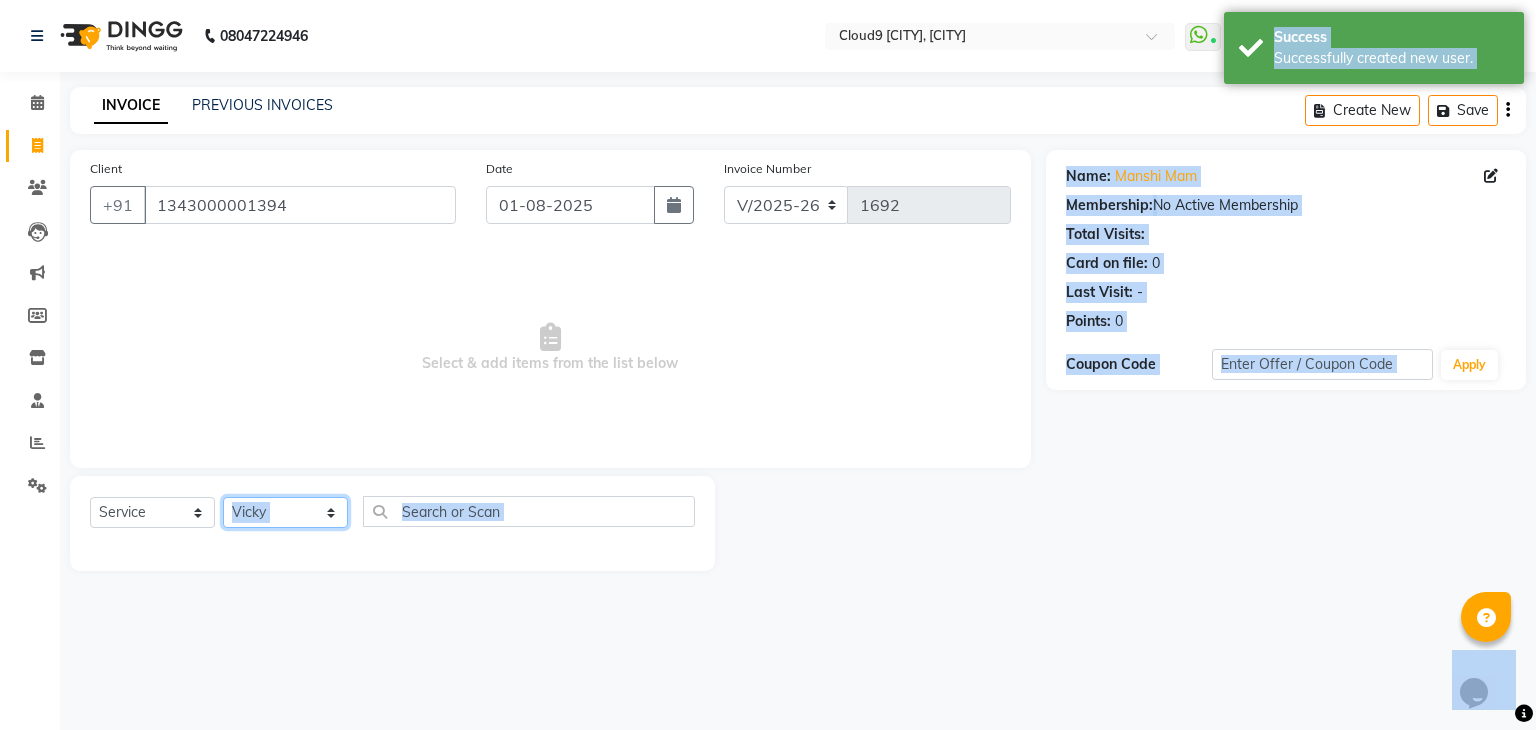 click on "Select Stylist Akhilesh Anjali Ankush Anu Arun Ashok sir Carpe Diem DINGG SUPPORT Eddy Front Desk [FIRST] Intzar Lakshmi Maanish Manisha Mona Naresh Naushad Poonam 1 Poonam 2 Priya Raja Rajesh Ji Rani Reena Renu Ritika Riyaz Sakshi Sangita Santoshi Seema Shabina Shamshad Sharik Ali Sharukh 2 Umesh Vicky Vinay Vishal Vishu Waiting Client" 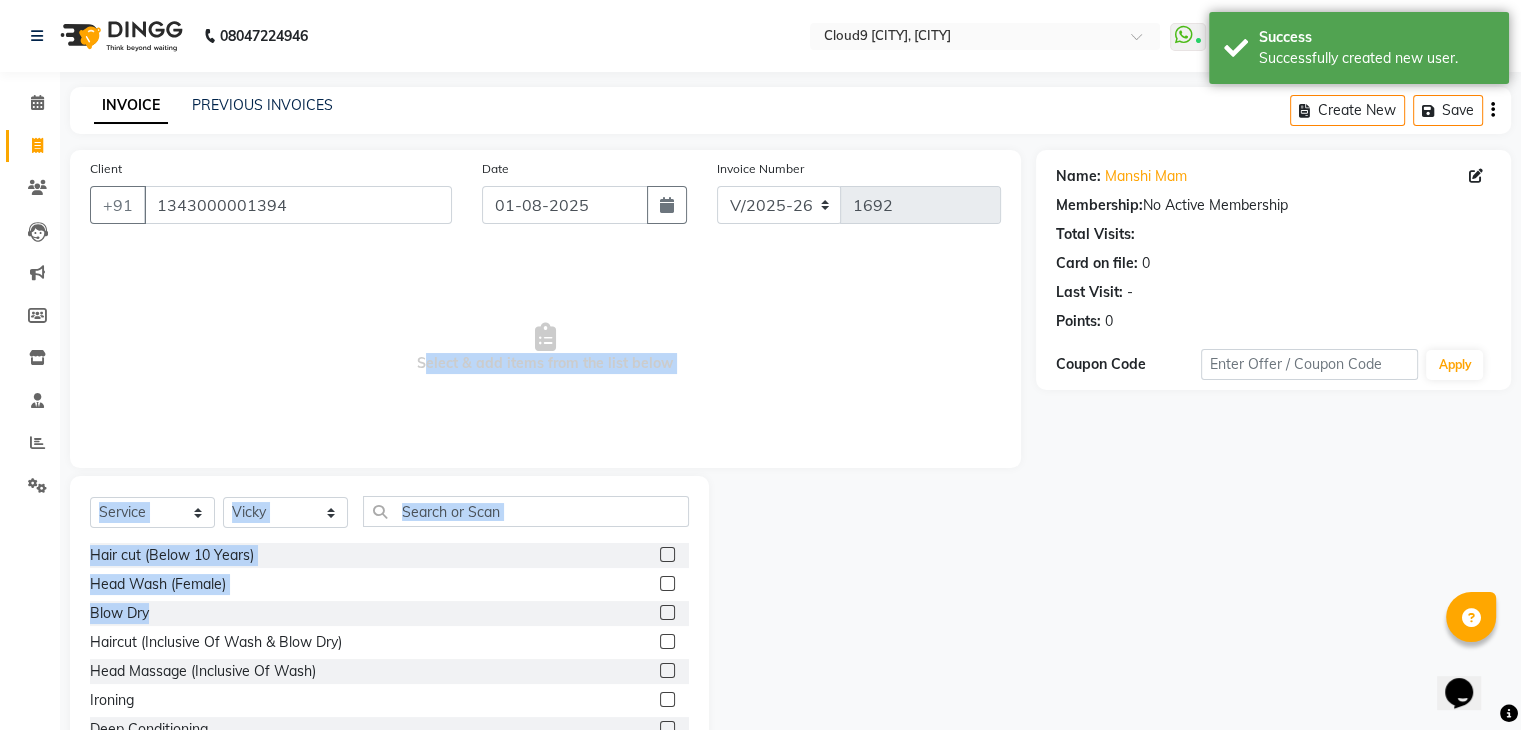 drag, startPoint x: 284, startPoint y: 383, endPoint x: 379, endPoint y: 624, distance: 259.04825 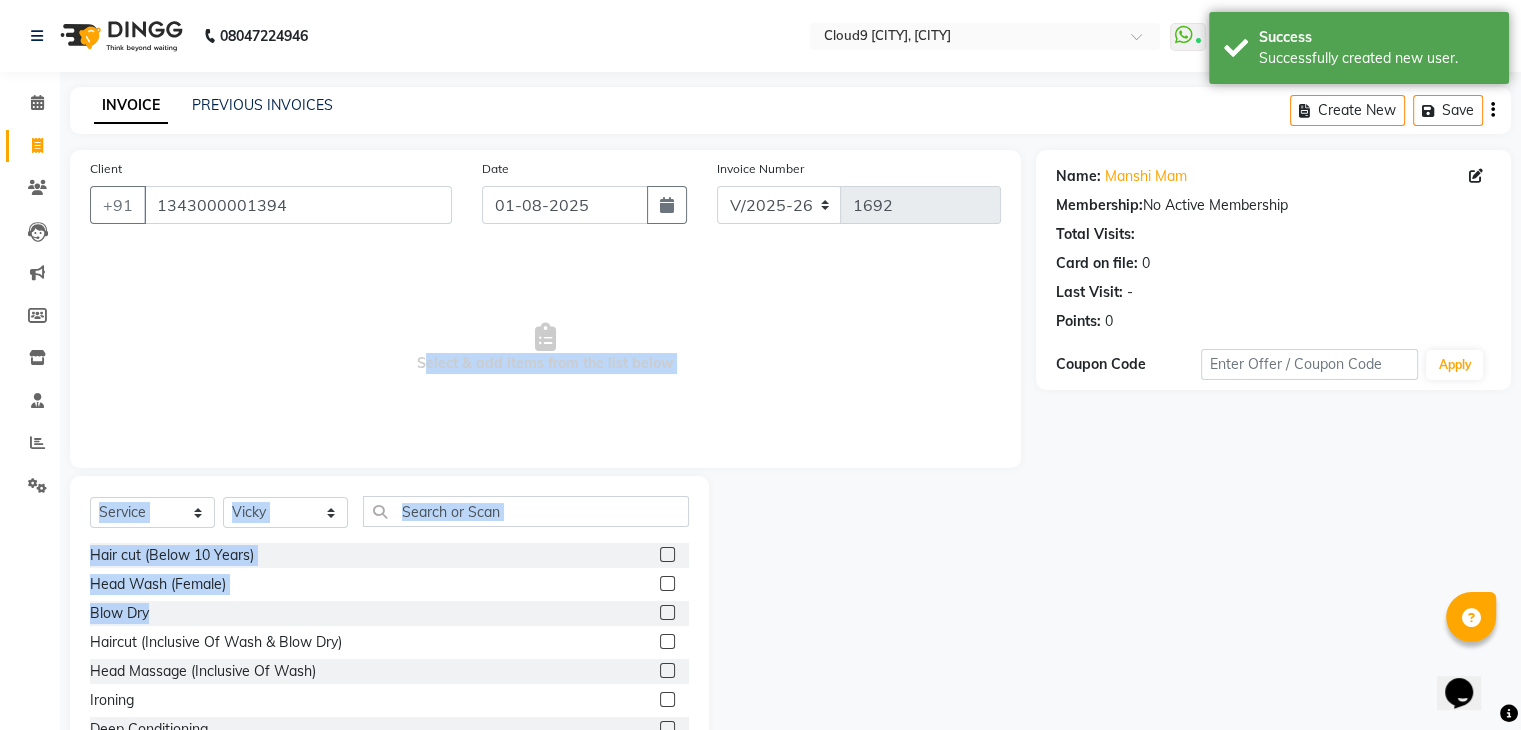 click on "Client +91 [PHONE] Date 01-08-2025 Invoice Number V/2025 V/2025-26 1692 Select & add items from the list below Select Service Product Membership Package Voucher Prepaid Gift Card Select Stylist Akhilesh Anjali Ankush Anu Arun Ashok sir Carpe Diem DINGG SUPPORT Eddy Front Desk Hansraj Intzar Lakshmi Maanish Manisha Mona Naresh Naushad Poonam 1 Poonam 2 Priya Raja Rajesh Ji Rani Reena Renu Ritika Riyaz Sakshi Sangita Santoshi Seema Shabina Shamshad Sharik Ali Sharukh 2 Umesh Vicky Vinay Vishal Vishu Waiting Client Hair cut (Below 10 Years) Head Wash (Female) Blow Dry Haircut (Inclusive Of Wash & Blow Dry) Head Massage (Inclusive Of Wash) Ironing Deep Conditioning Split Ends Removal Ringlets Hairdo Hair Spa Hair Spa Treatment Keratin Hairspa Root Touch Up Root Touch Up (Ammonia Free) Global Color Global Color (Ammonia Free) Highlights Balayage Olaplex Treatment Rebonding /Smoothening Nano Plastia Hair Treatment Keratin Botox Kera smooth" 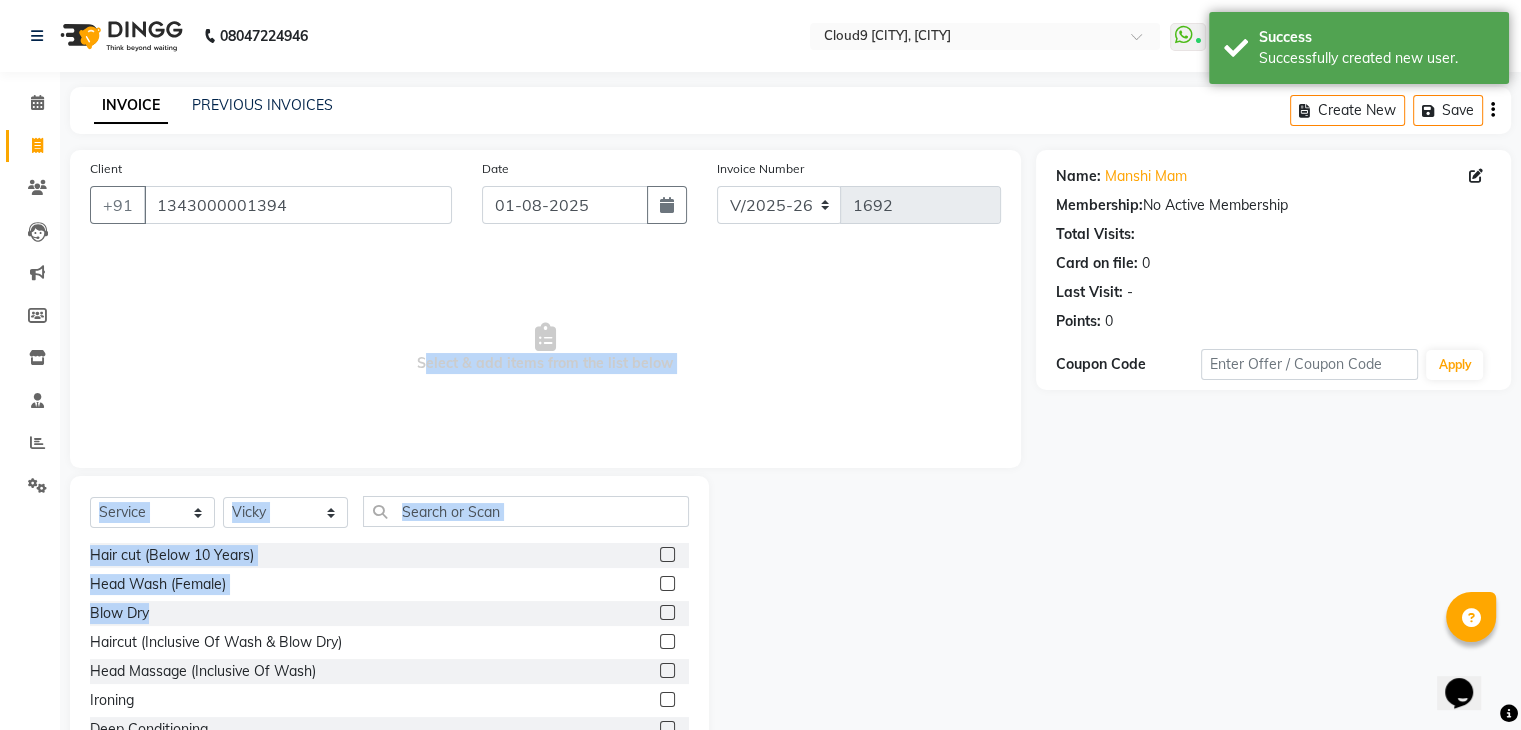click on "Select Service Product Membership Package Voucher Prepaid Gift Card Select Stylist Akhilesh Anjali Ankush Anu Arun Ashok sir Carpe Diem DINGG SUPPORT Eddy Front Desk Hansraj Intzar Lakshmi Maanish Manisha Mona Naresh Naushad Poonam 1 Poonam 2 Priya Raja Rajesh Ji Rani Reena Renu Ritika Riyaz Sakshi Sangita Santoshi Seema Shabina Shamshad Sharik Ali Sharukh 2 Umesh Vicky Vinay Vishal Vishu Waiting Client Hair cut (Below 10 Years) Head Wash (Female) Blow Dry Haircut (Inclusive Of Wash & Blow Dry) Head Massage (Inclusive Of Wash) Ironing Deep Conditioning Split Ends Removal Ringlets Hairdo Hair Spa Hair Spa Treatment Keratin Hairspa Root Touch Up Root Touch Up (Ammonia Free) Global Color Global Color (Ammonia Free) Highlights Balayage Olaplex Treatment Rebonding /Smoothening Nano Plastia Hair Treatment Keratin Botox Kera smooth Half Root touch-up Hair Scrub Beard Color Male Hair treatment Beard Perming Moustache Color Body Trimming Nose Wax" 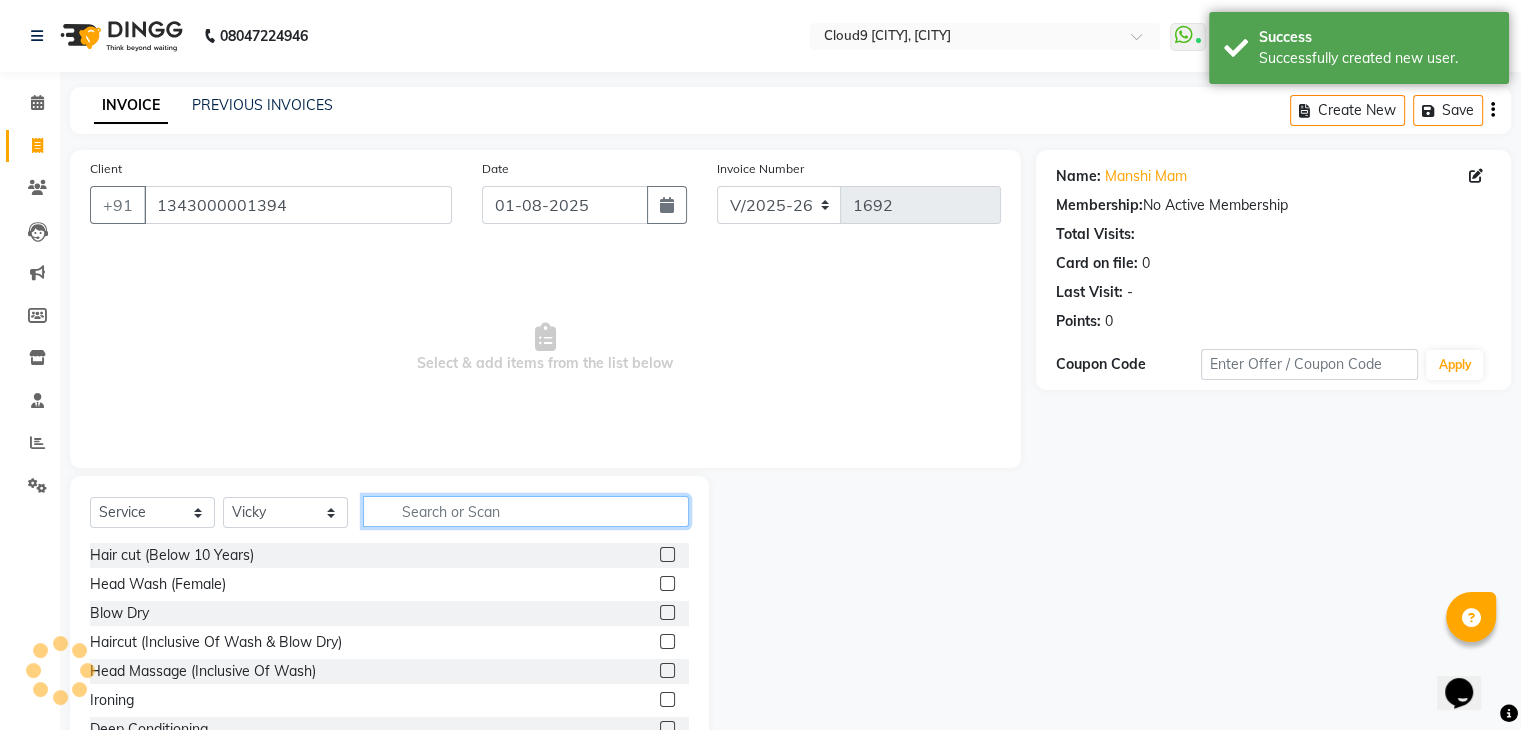 click 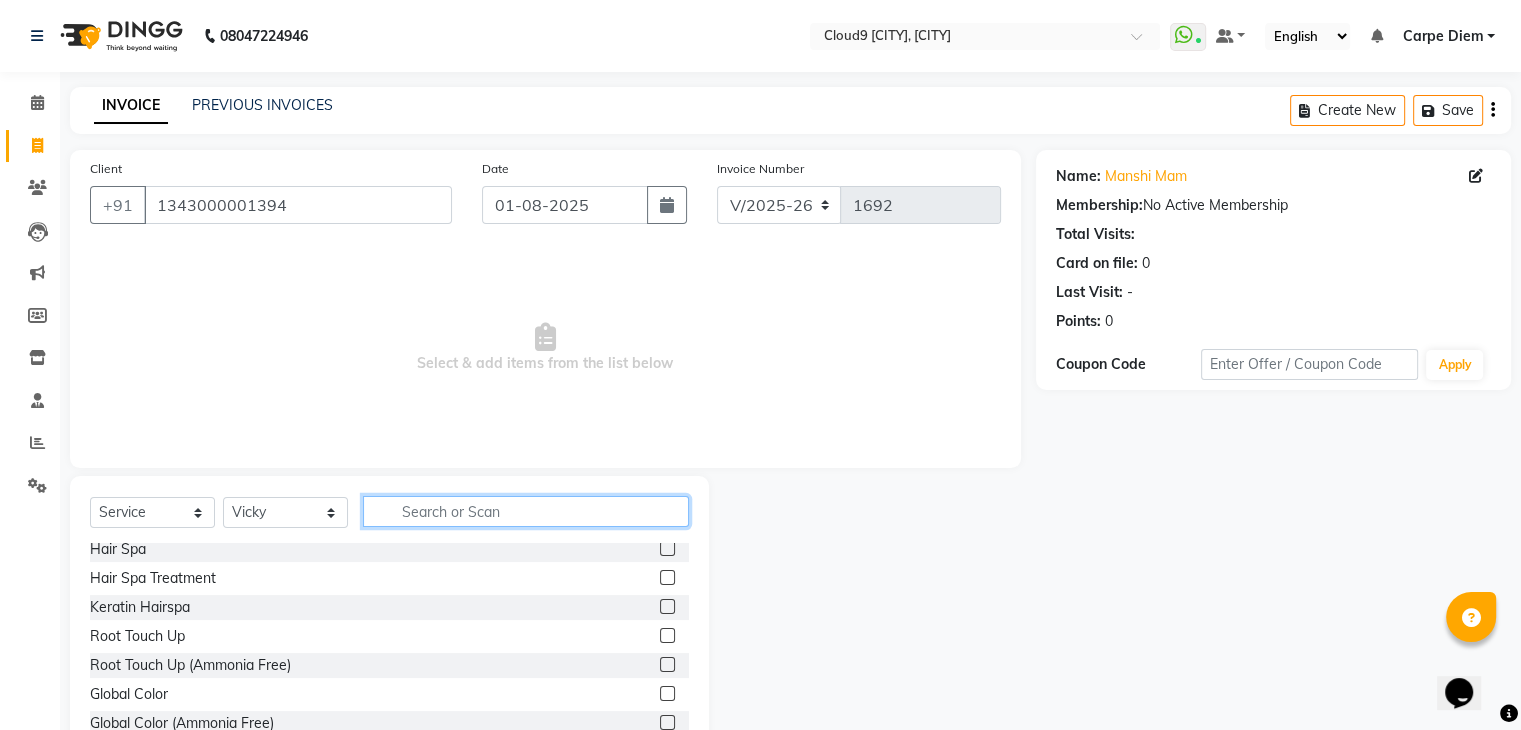 scroll, scrollTop: 348, scrollLeft: 0, axis: vertical 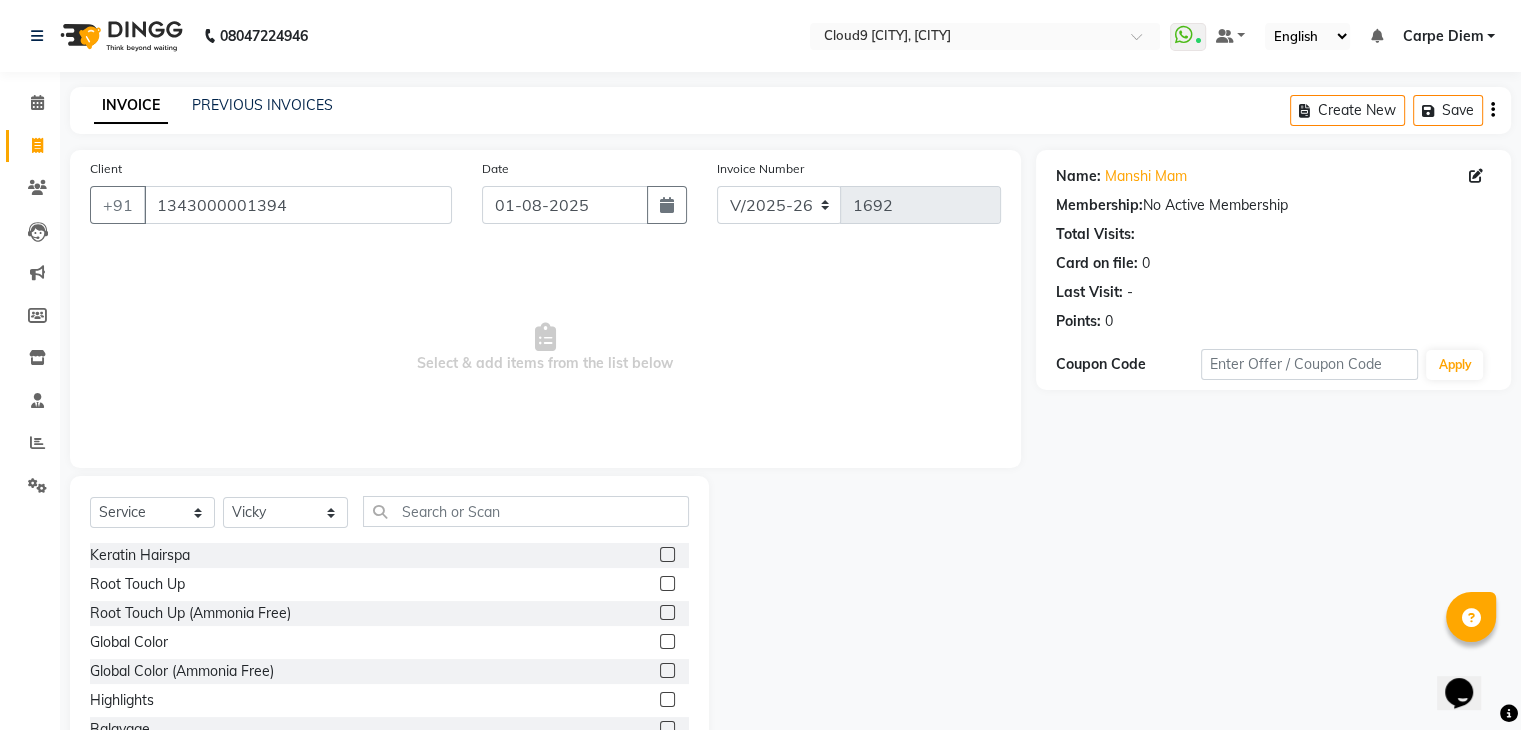 click 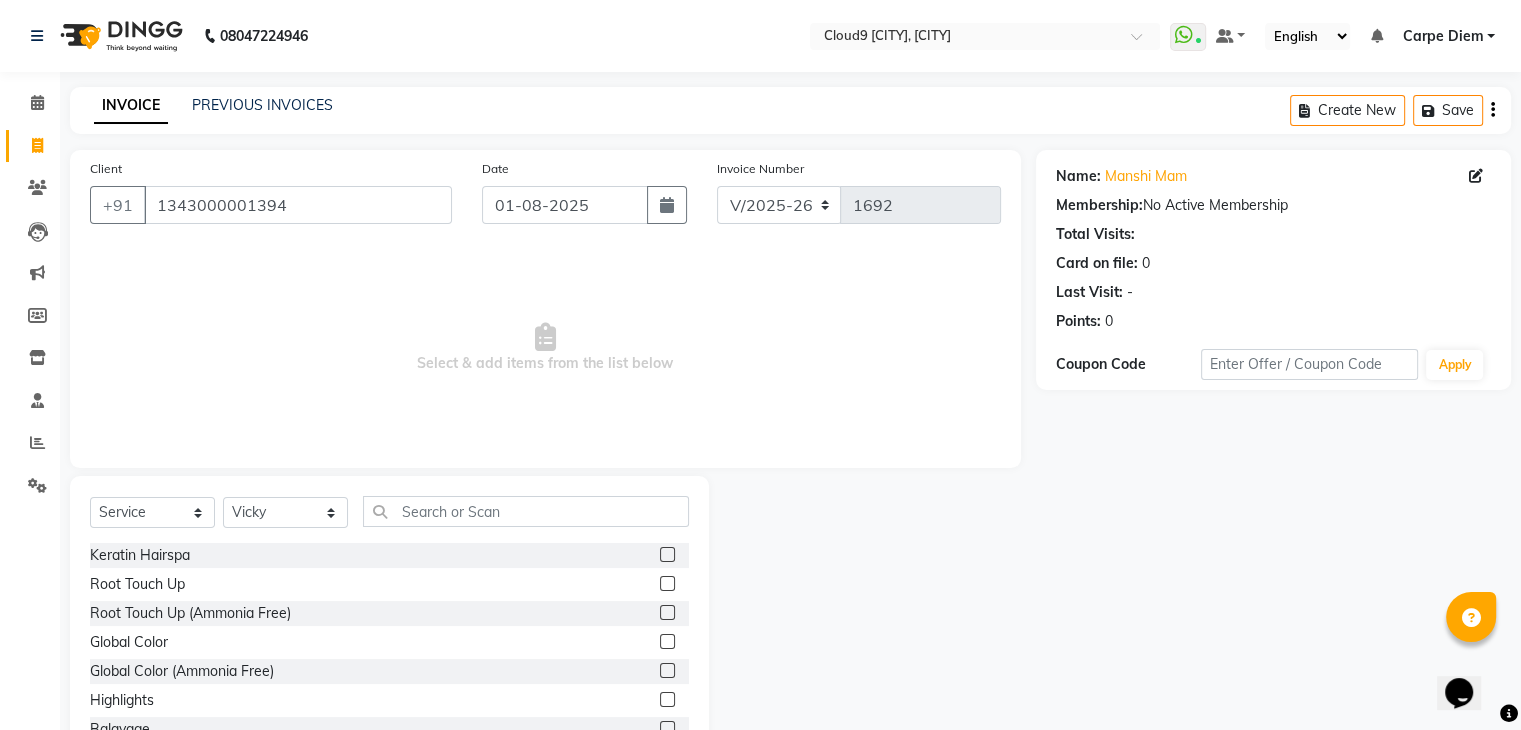 click at bounding box center [666, 671] 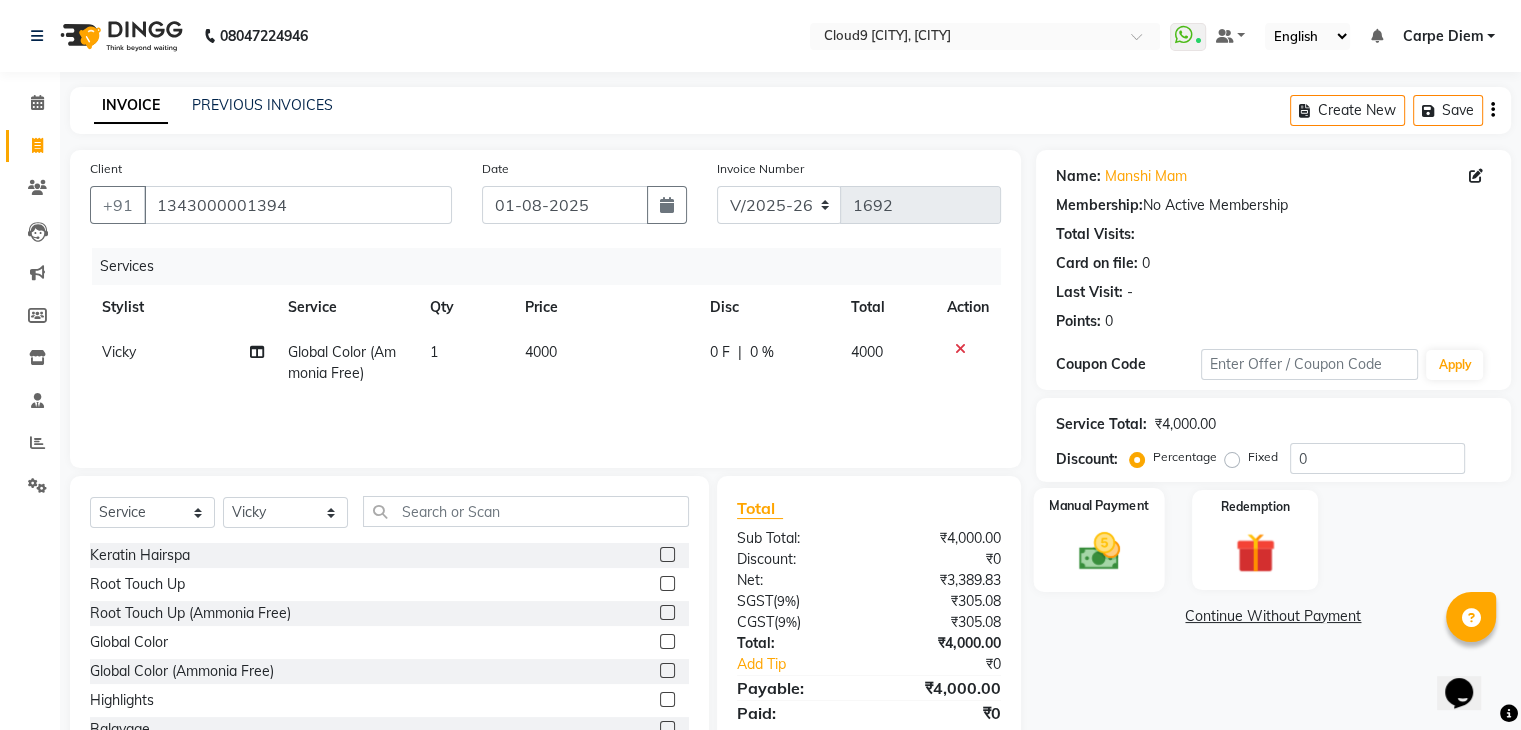 click on "Manual Payment" 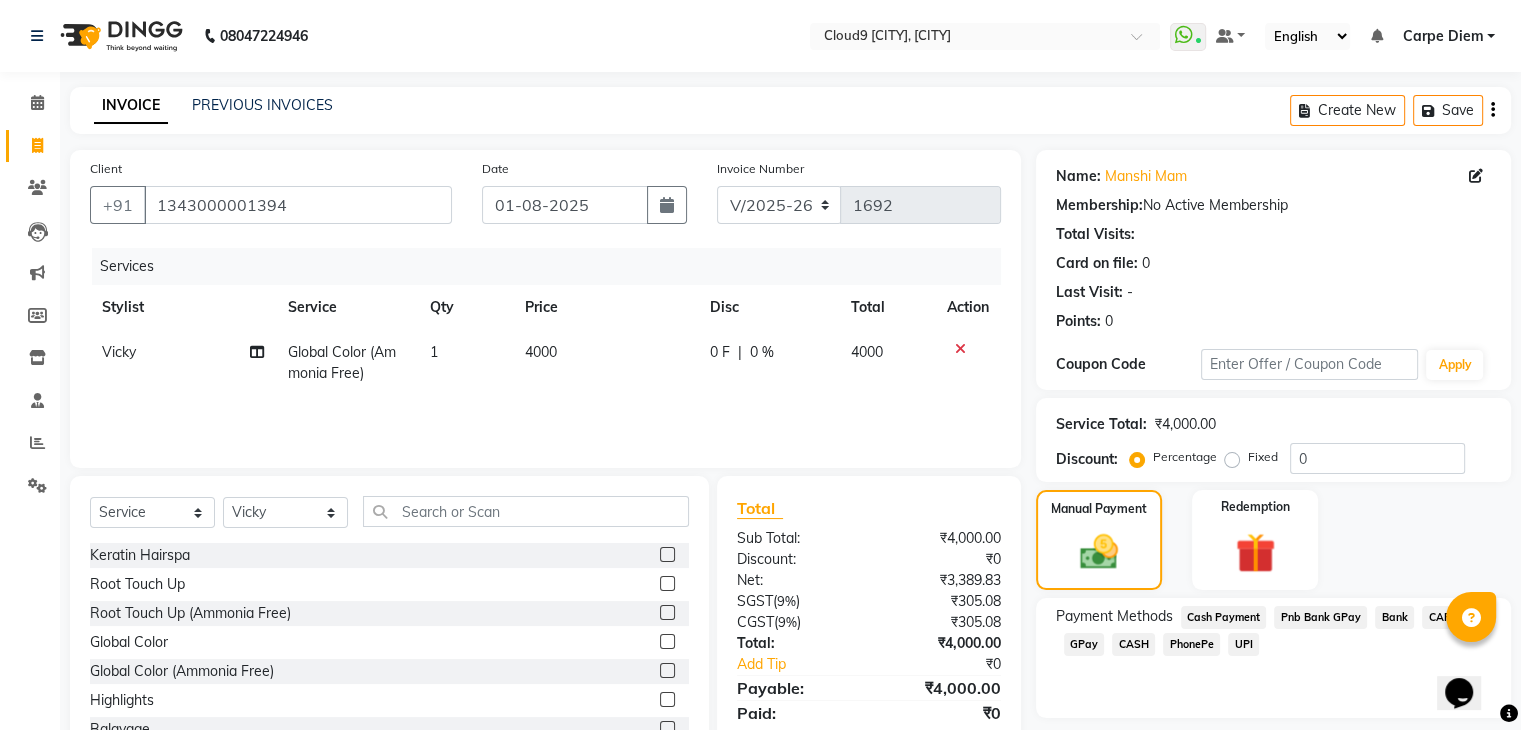 click on "Pnb Bank GPay" 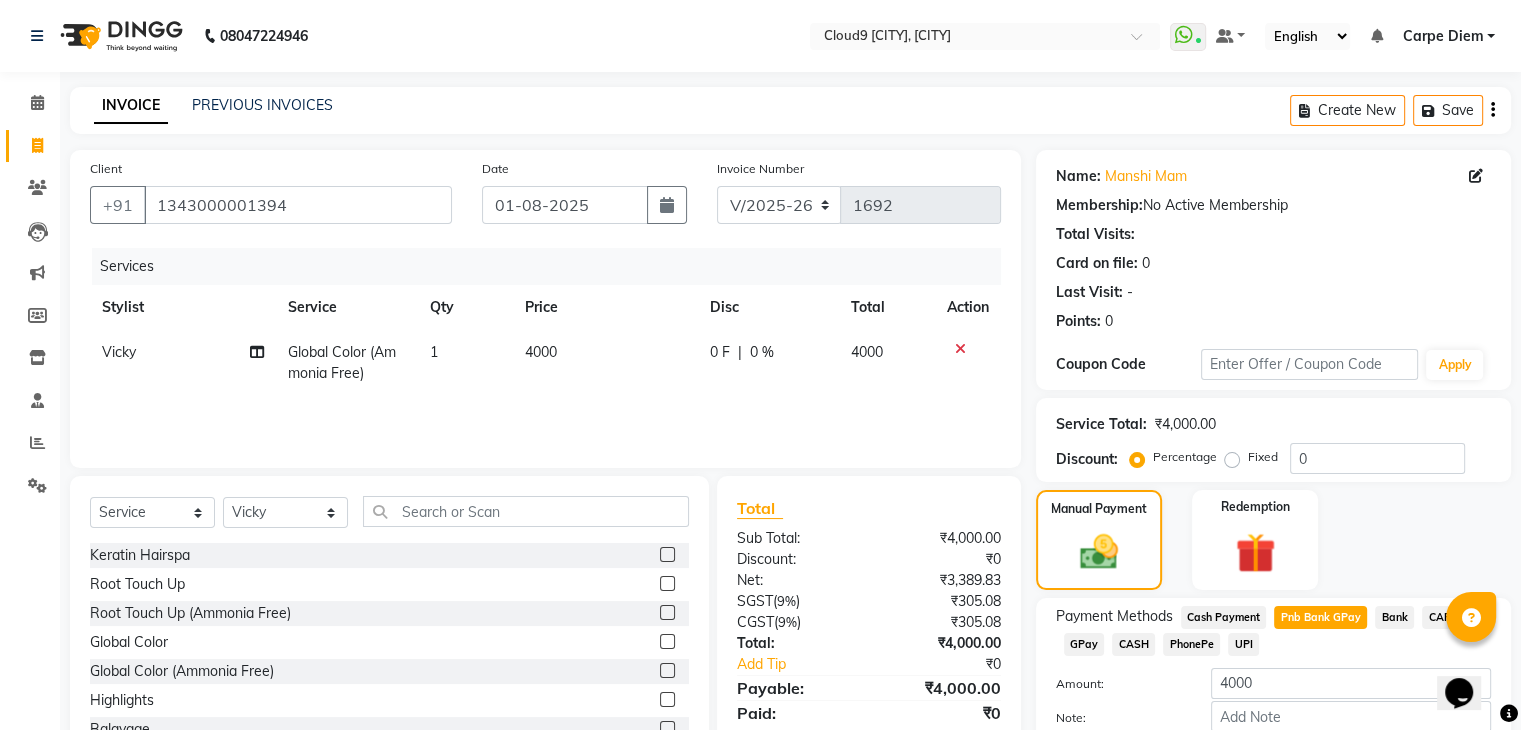 scroll, scrollTop: 117, scrollLeft: 0, axis: vertical 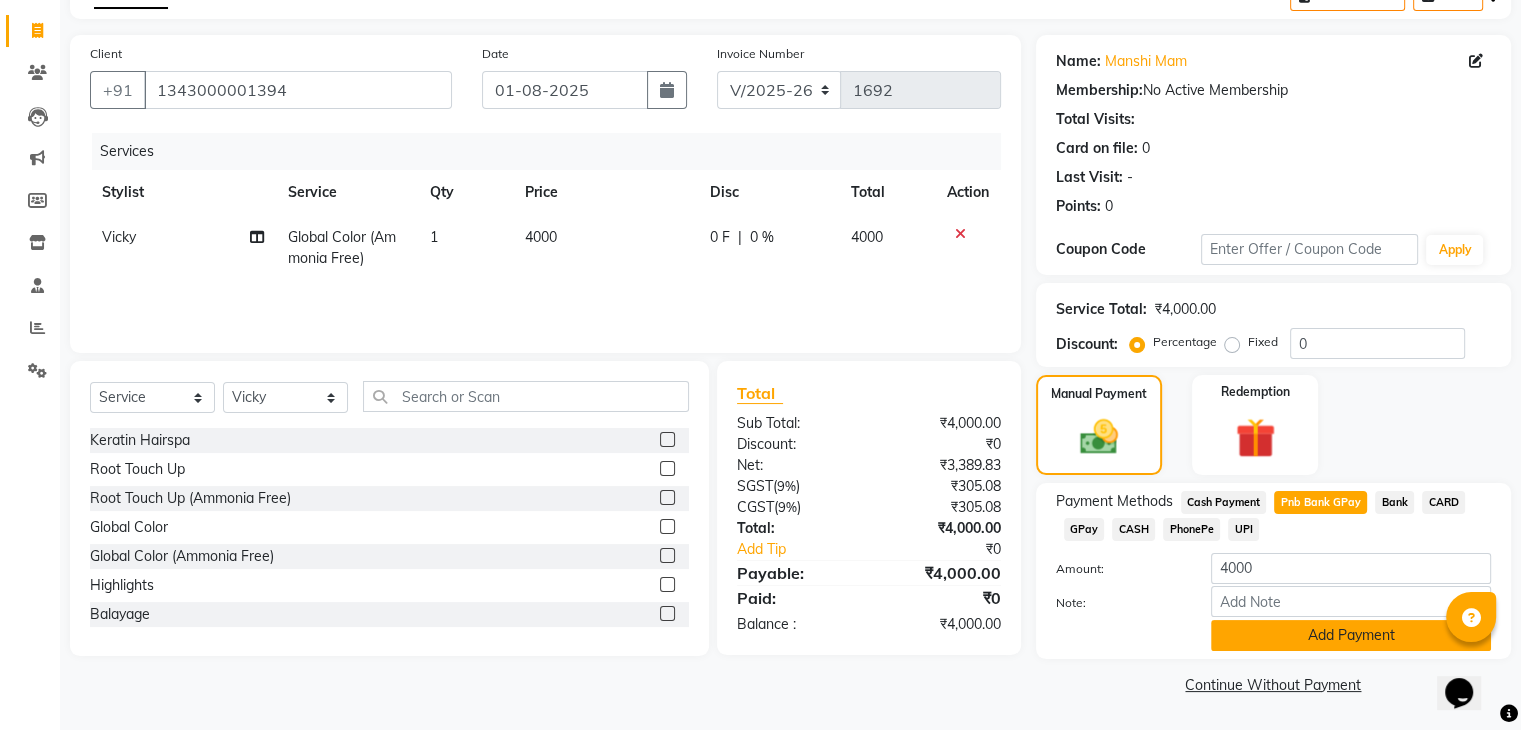 click on "Add Payment" 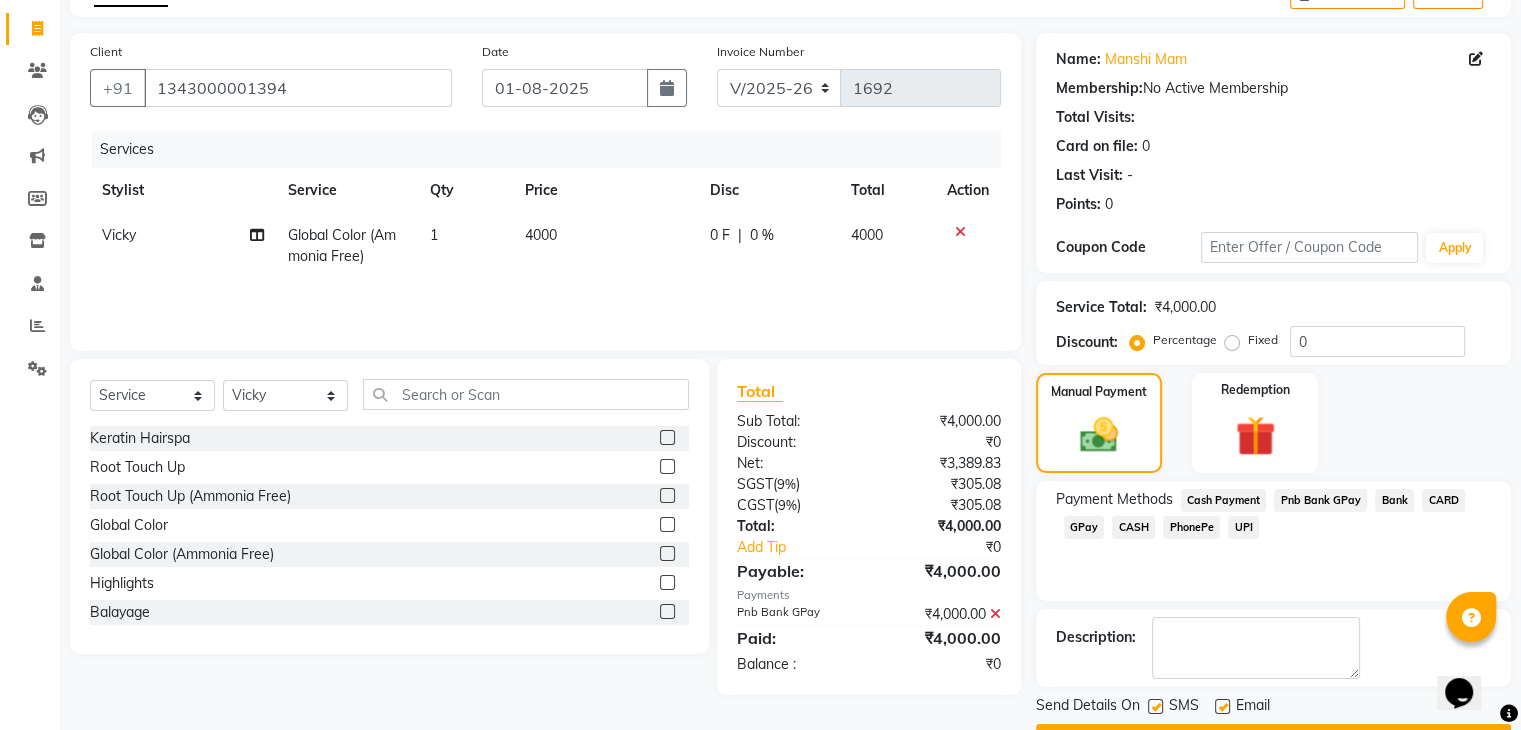 scroll, scrollTop: 171, scrollLeft: 0, axis: vertical 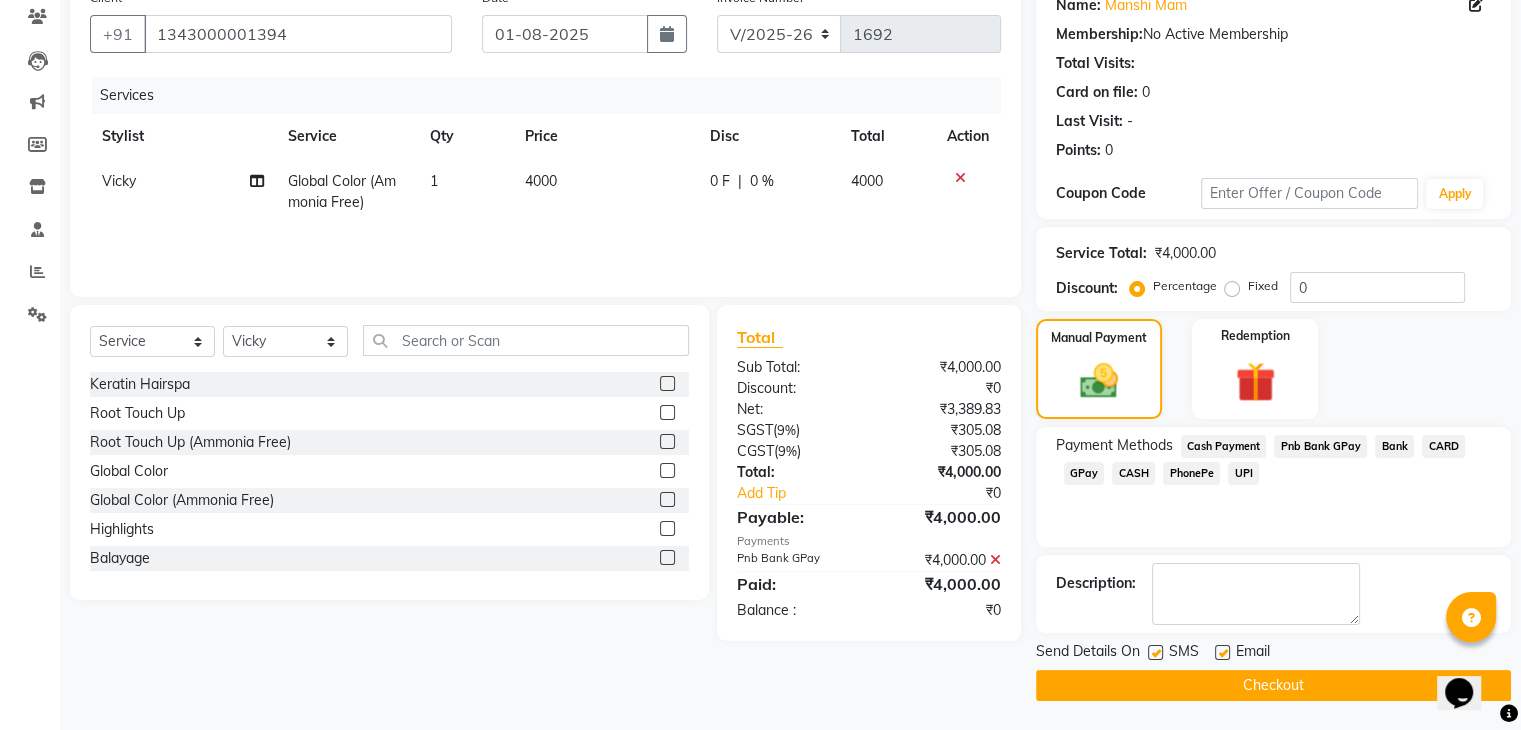click on "Checkout" 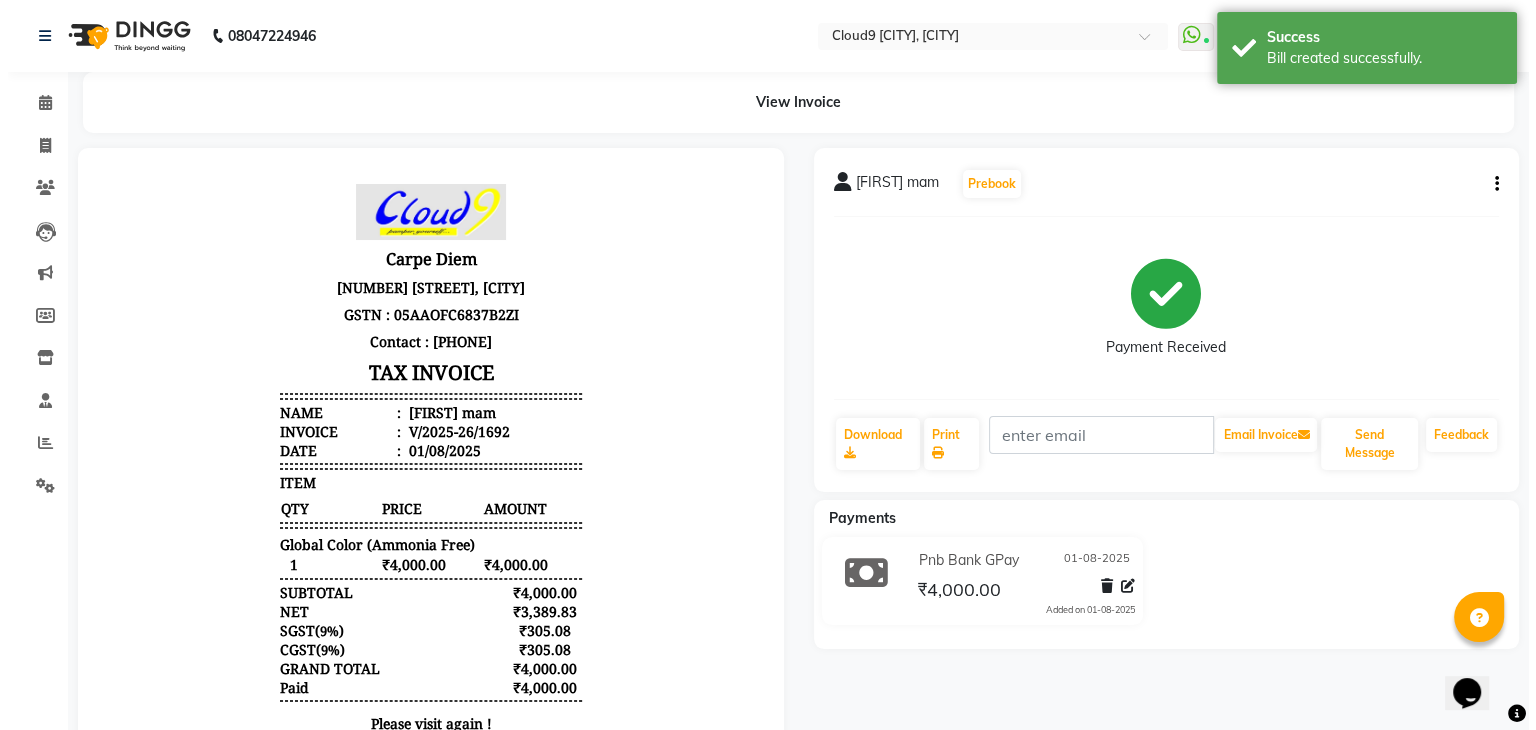 scroll, scrollTop: 0, scrollLeft: 0, axis: both 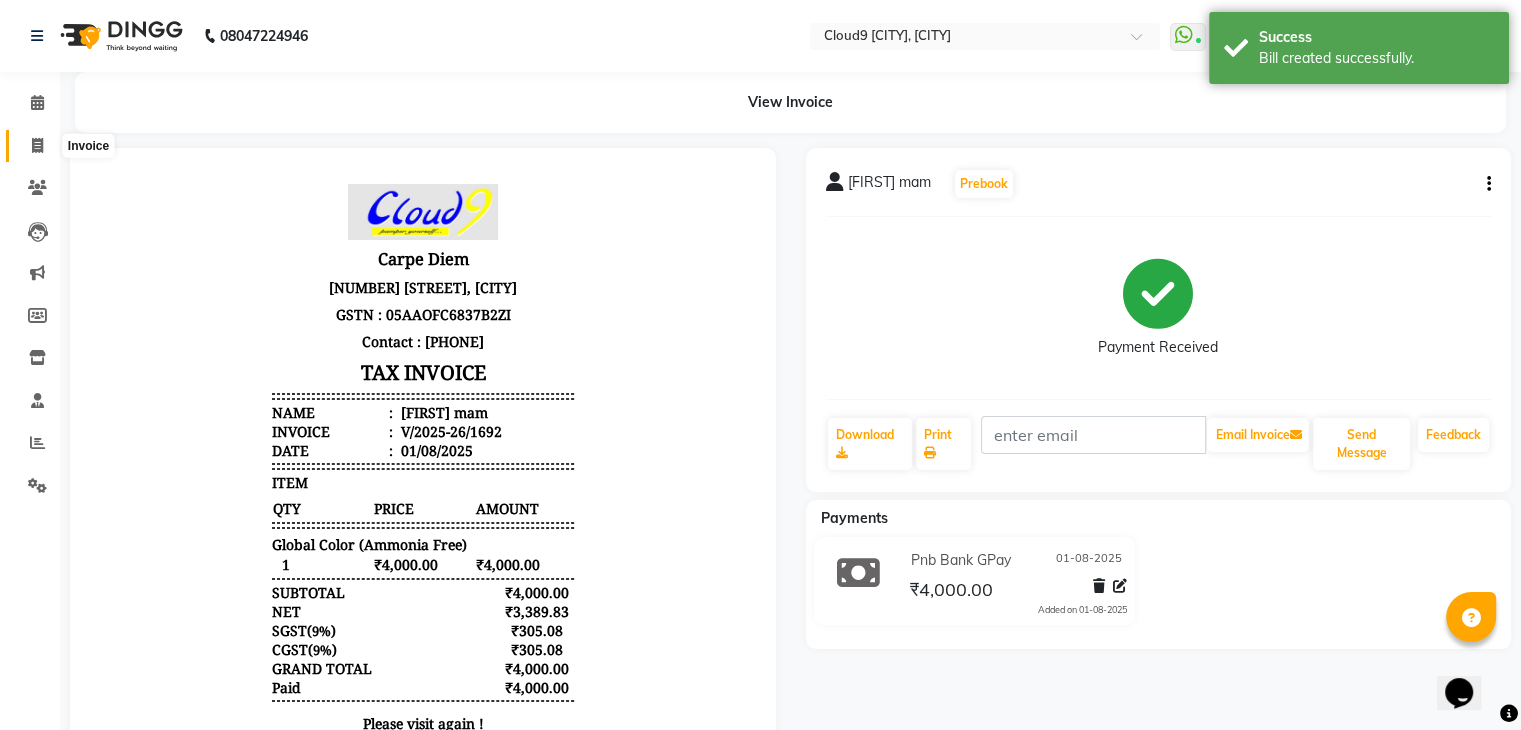 click 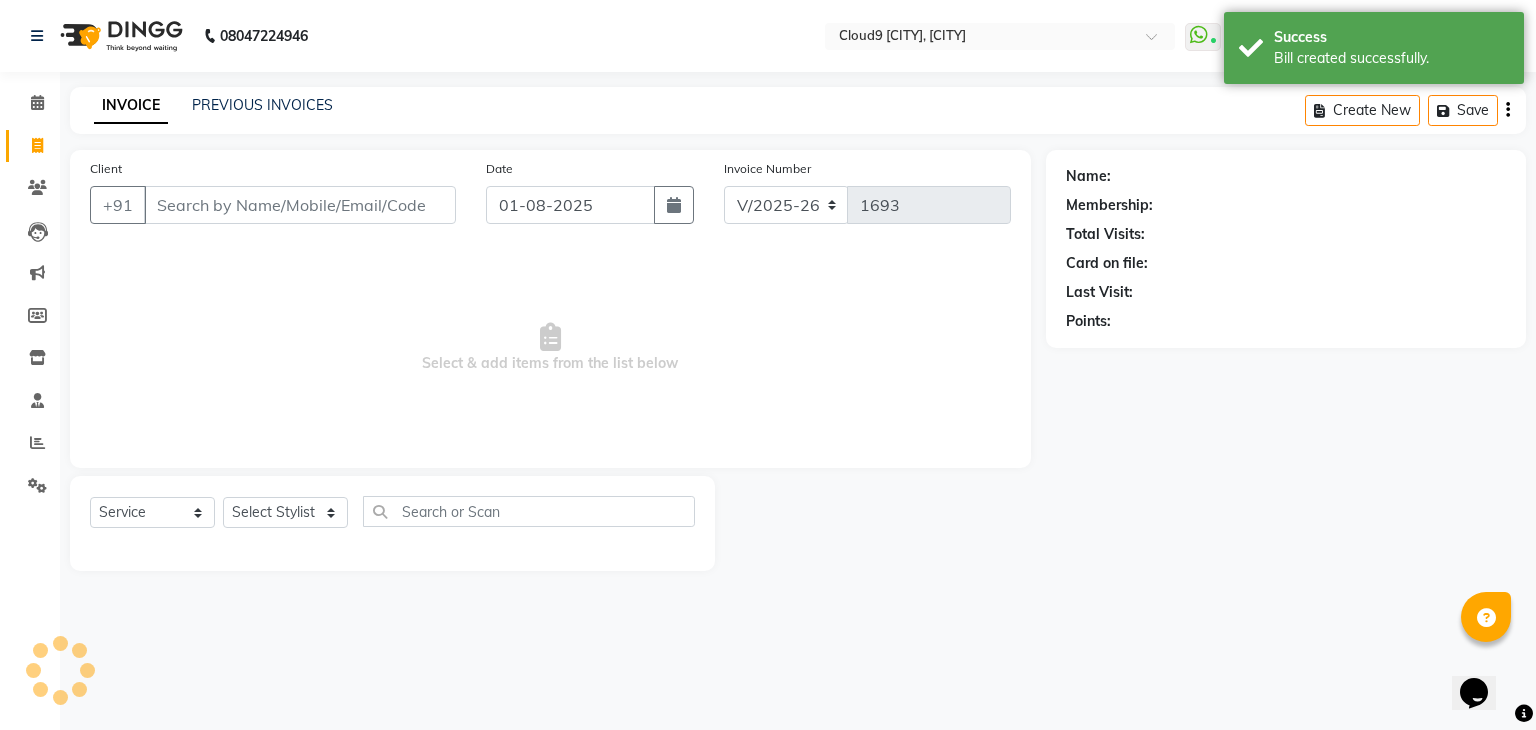 click on "Client" at bounding box center (300, 205) 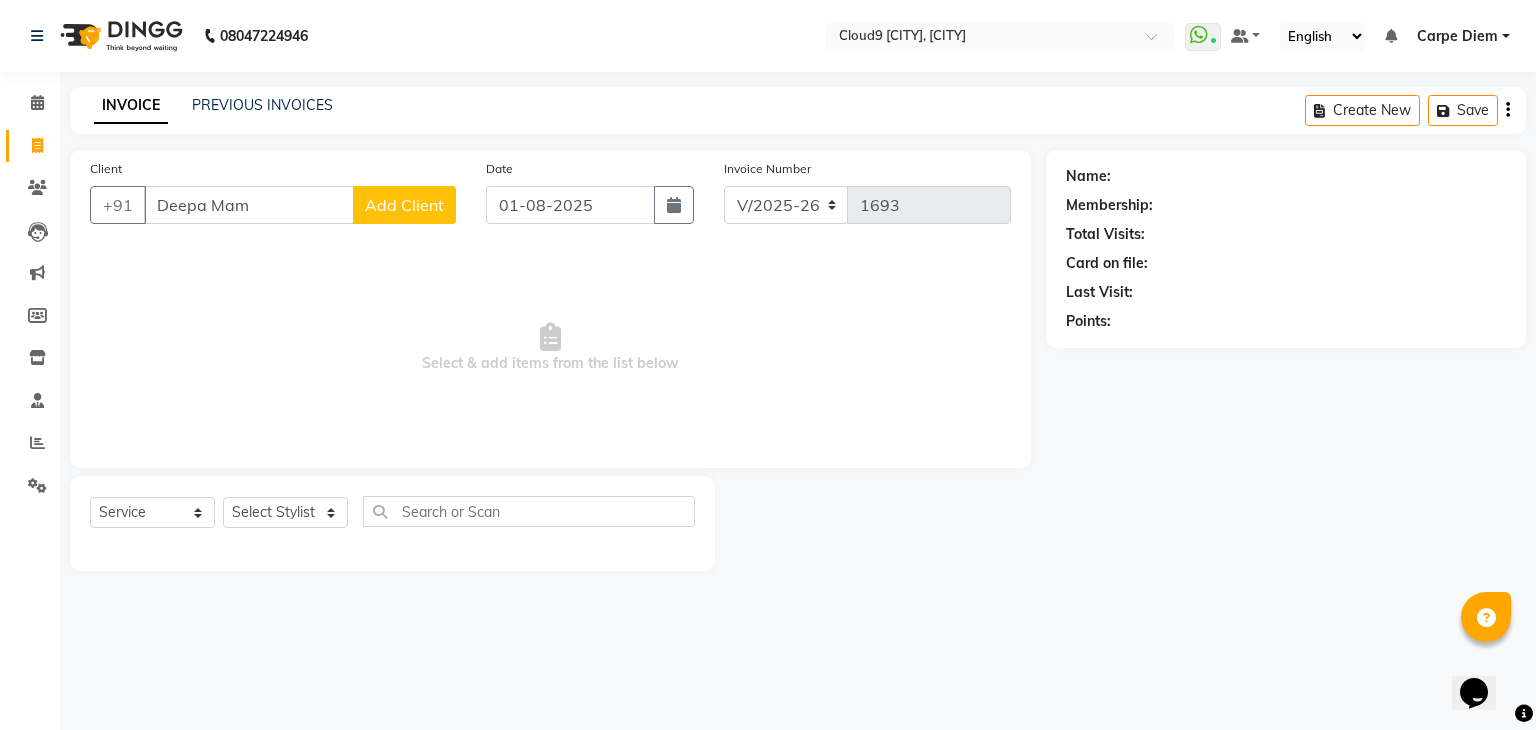 click on "Add Client" 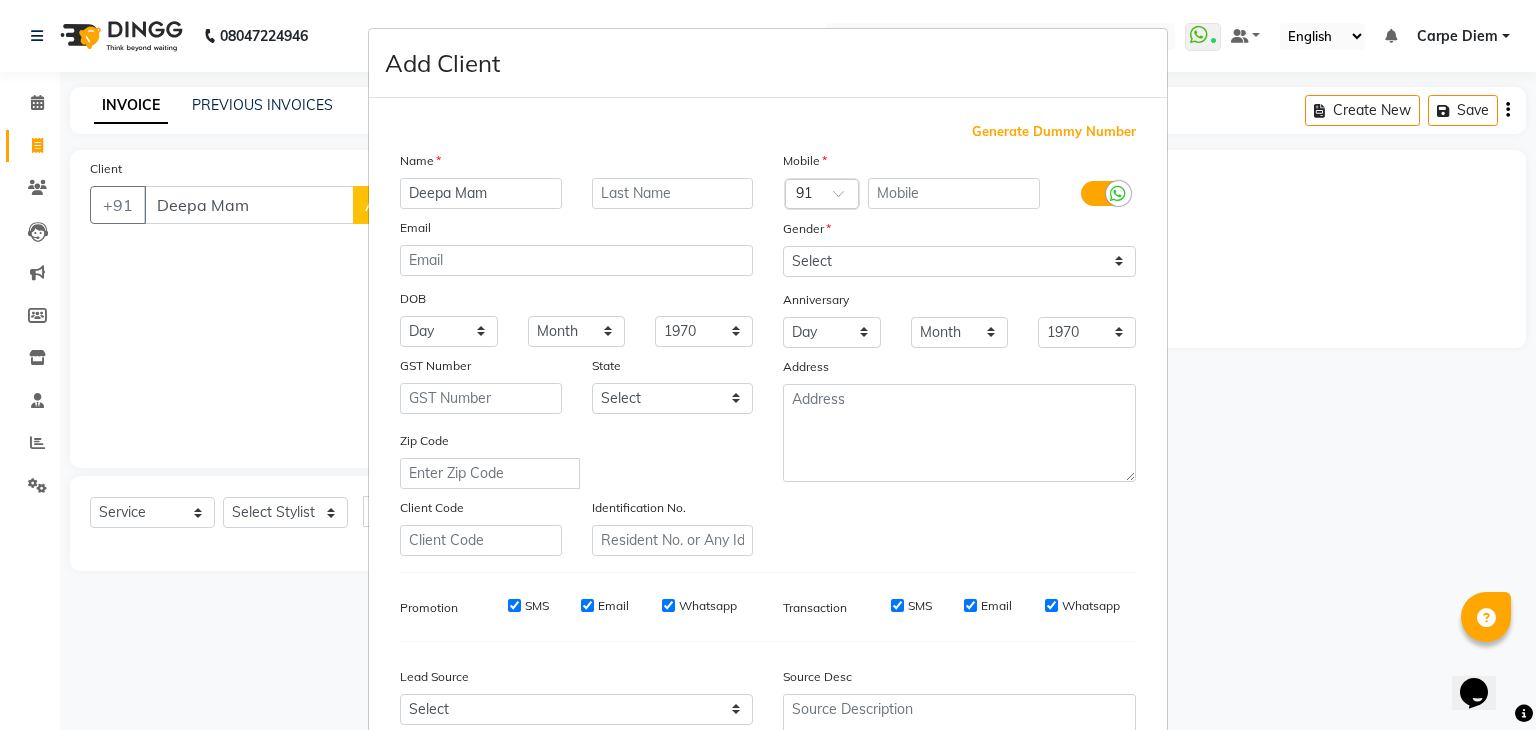 click on "Generate Dummy Number" at bounding box center (1054, 132) 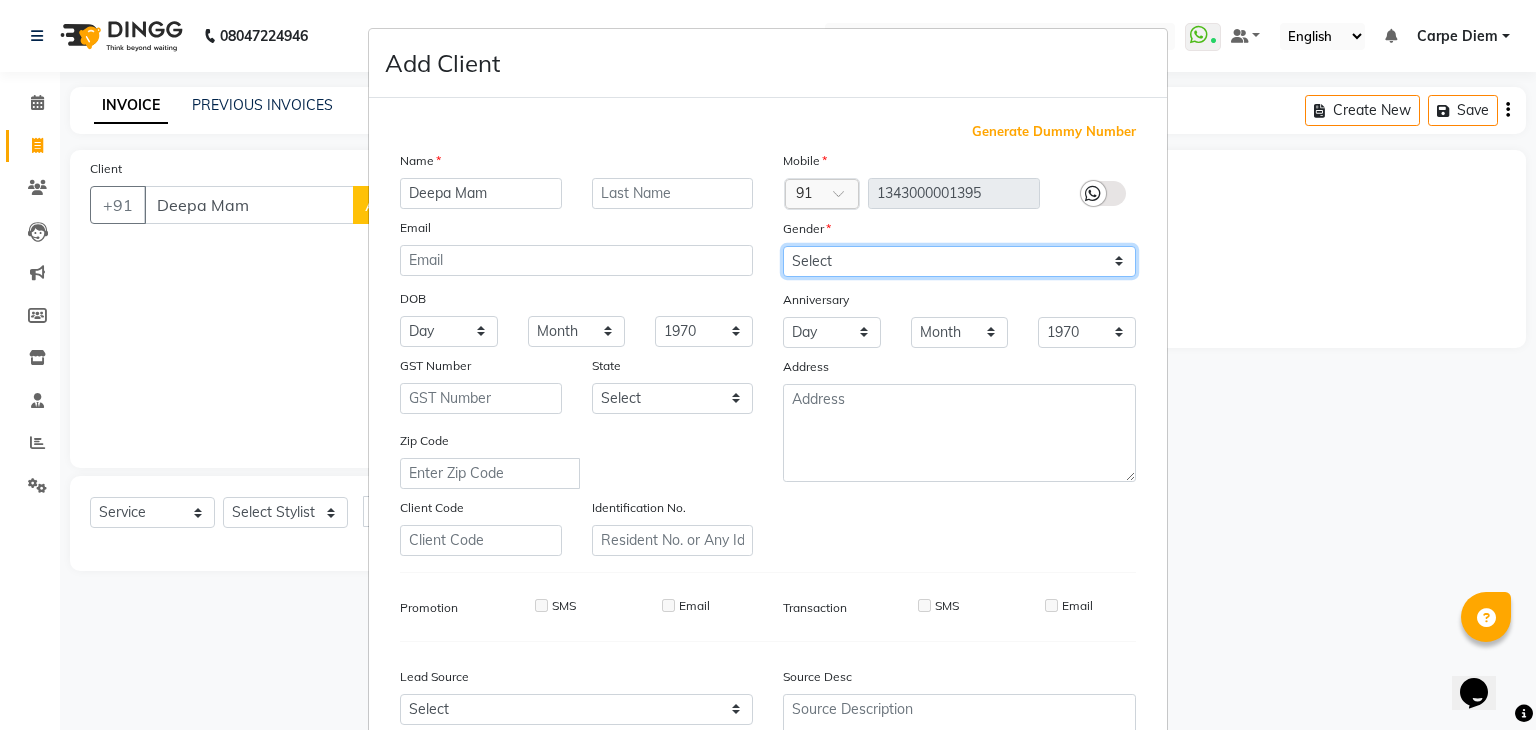 click on "Select Male Female Other Prefer Not To Say" at bounding box center [959, 261] 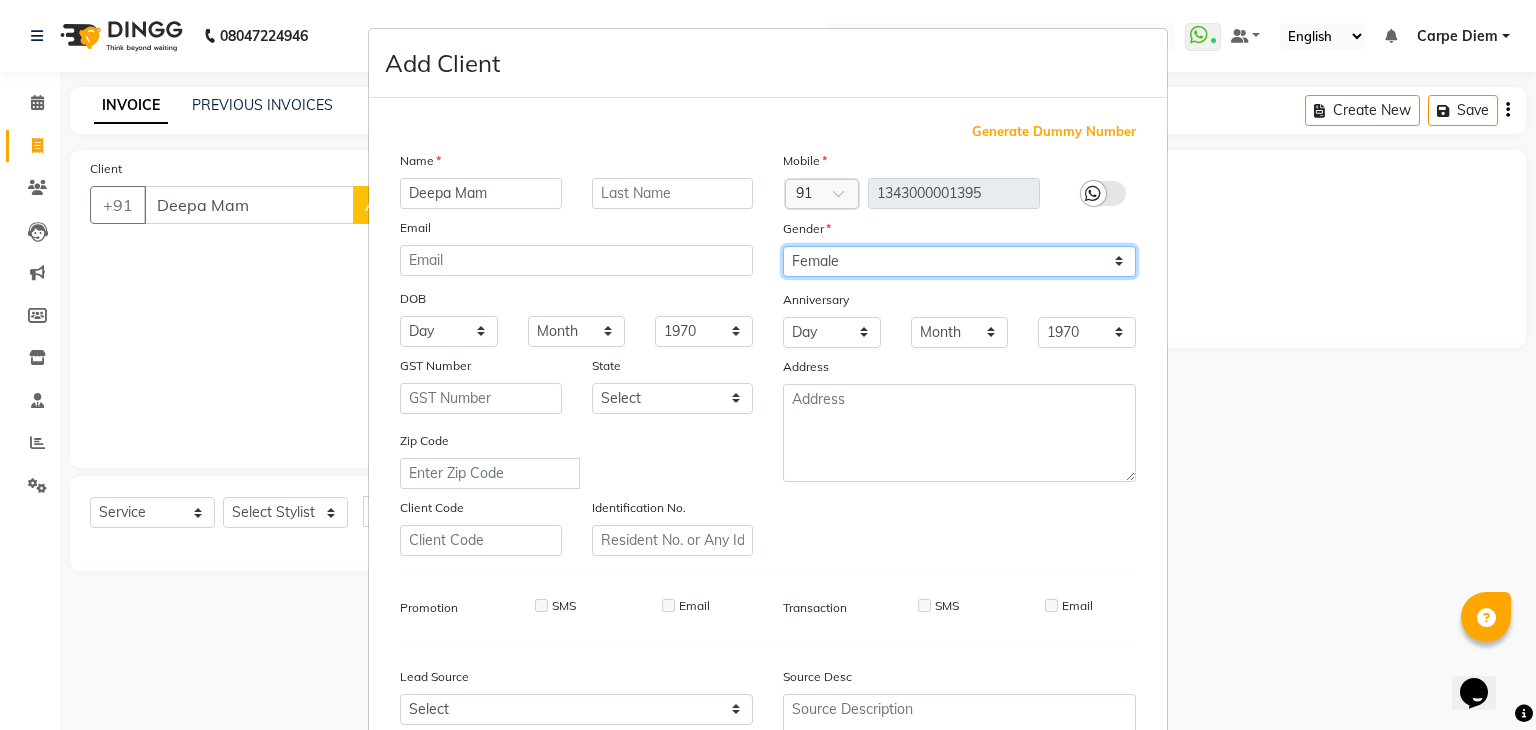 click on "Select Male Female Other Prefer Not To Say" at bounding box center [959, 261] 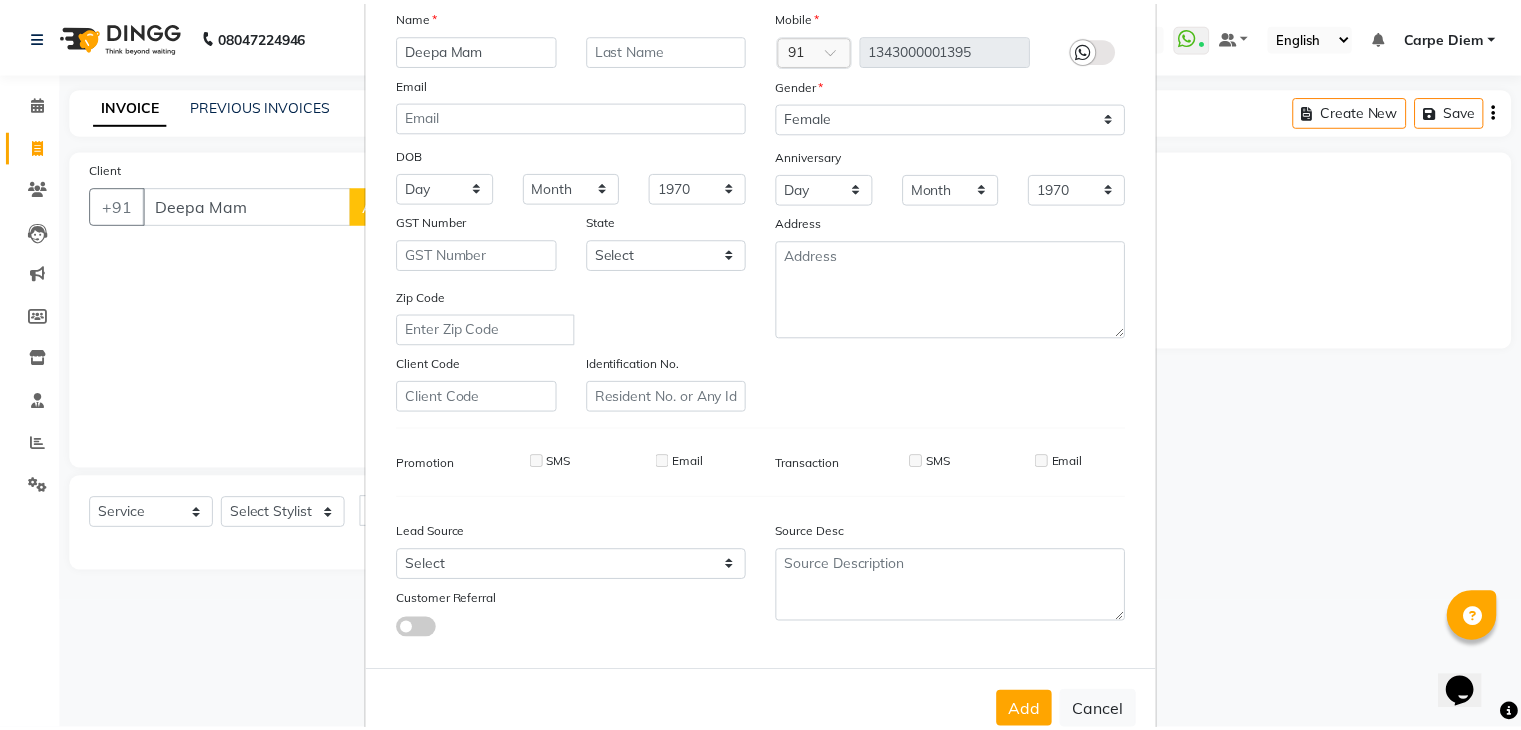 scroll, scrollTop: 203, scrollLeft: 0, axis: vertical 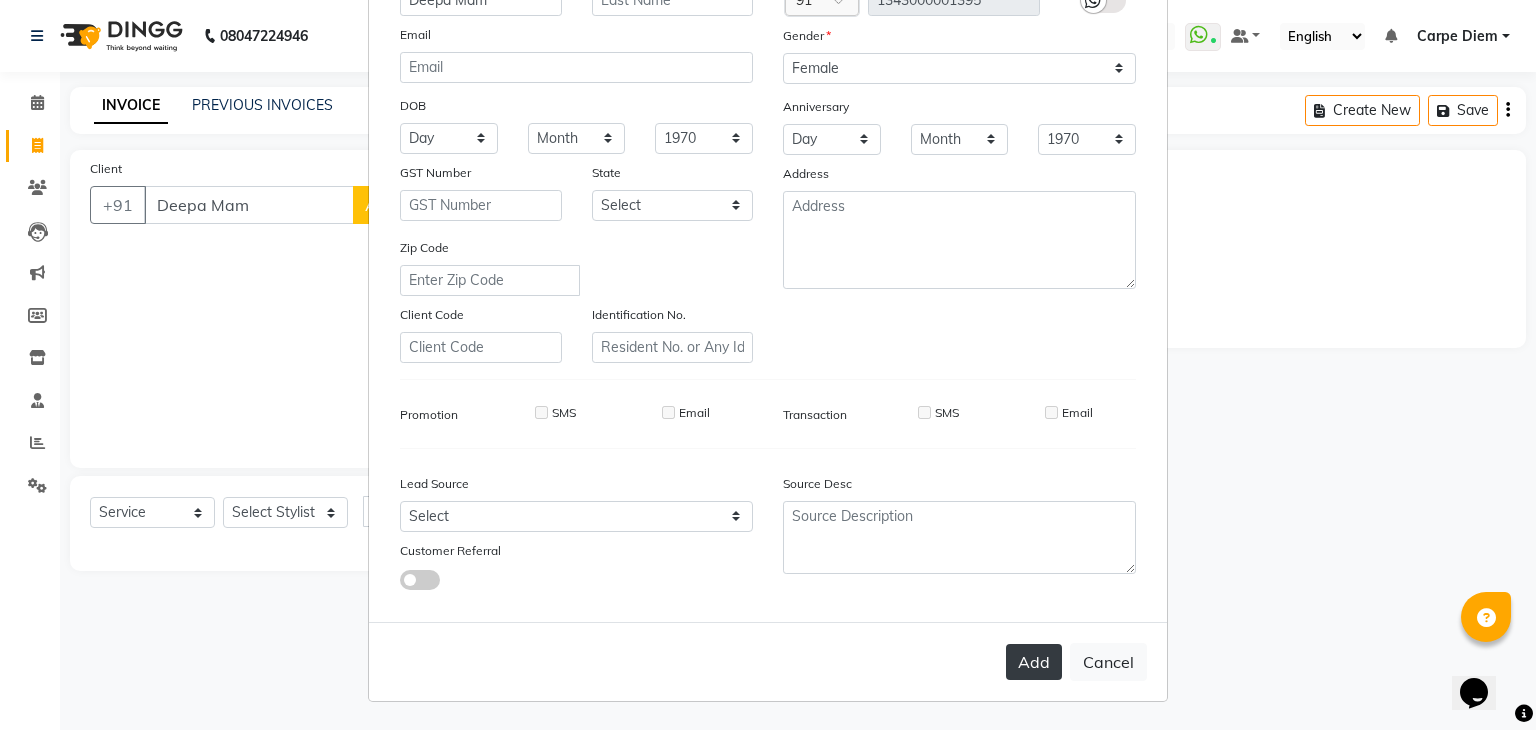 click on "Add" at bounding box center (1034, 662) 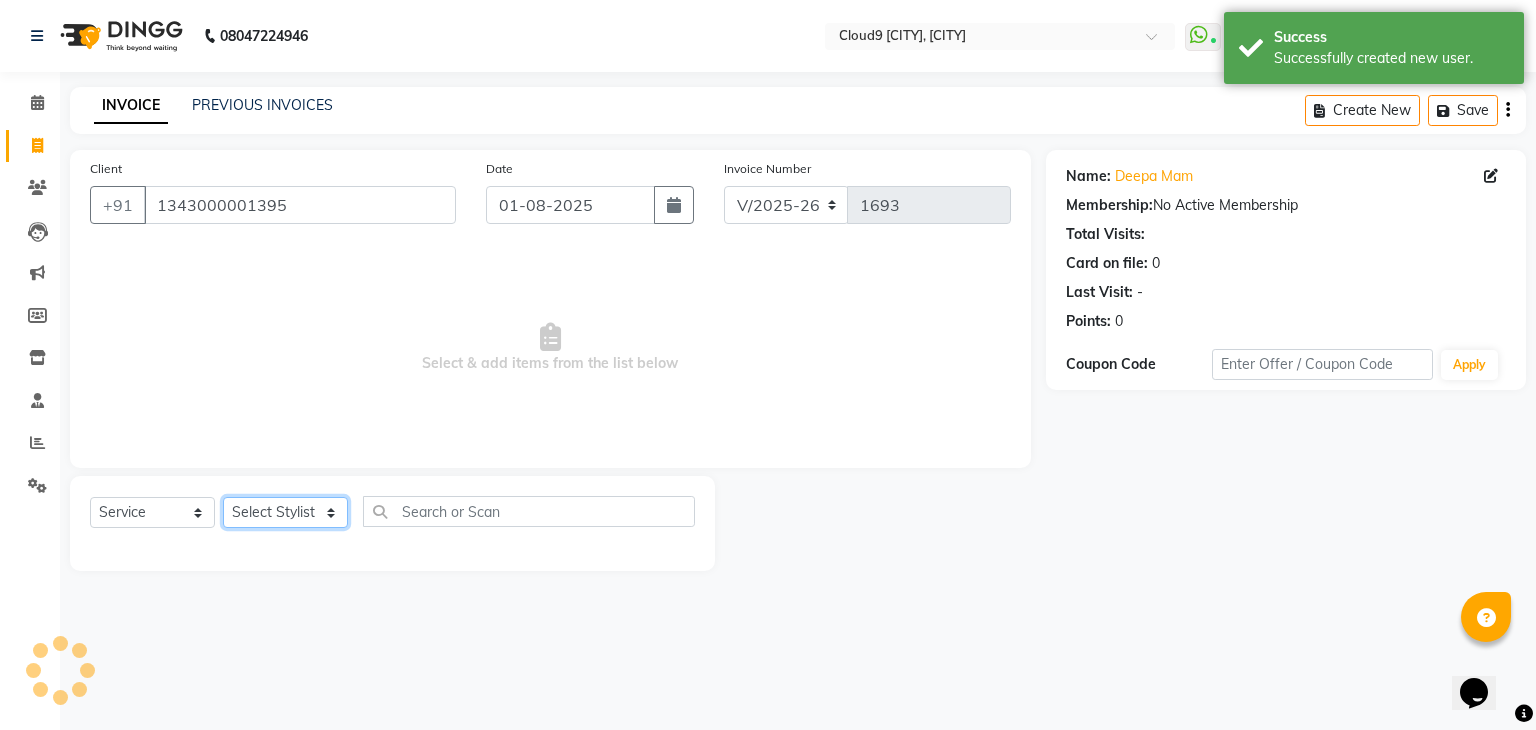 click on "Select Stylist Akhilesh Anjali Ankush Anu Arun Ashok sir Carpe Diem DINGG SUPPORT Eddy Front Desk [FIRST] Intzar Lakshmi Maanish Manisha Mona Naresh Naushad Poonam 1 Poonam 2 Priya Raja Rajesh Ji Rani Reena Renu Ritika Riyaz Sakshi Sangita Santoshi Seema Shabina Shamshad Sharik Ali Sharukh 2 Umesh Vicky Vinay Vishal Vishu Waiting Client" 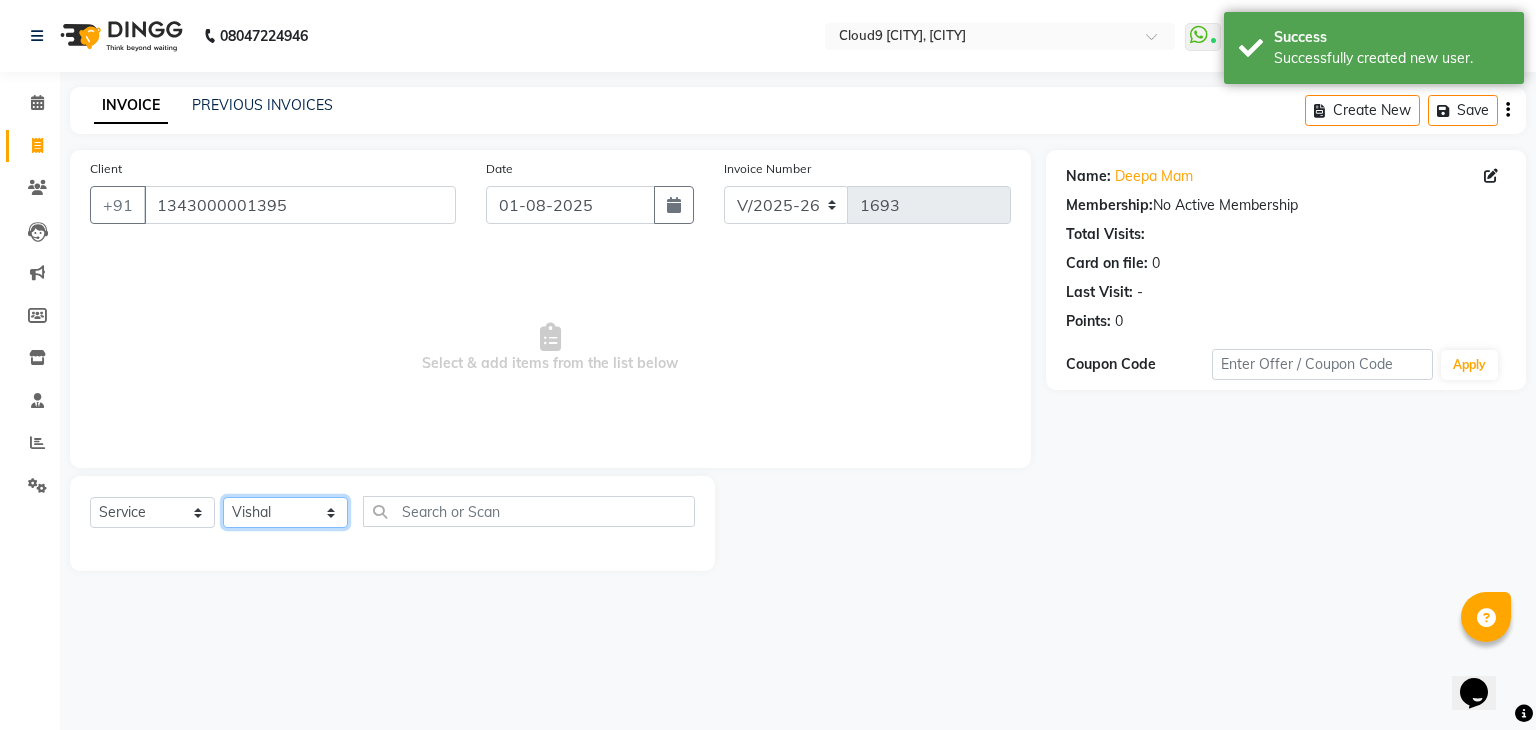 click on "Select Stylist Akhilesh Anjali Ankush Anu Arun Ashok sir Carpe Diem DINGG SUPPORT Eddy Front Desk [FIRST] Intzar Lakshmi Maanish Manisha Mona Naresh Naushad Poonam 1 Poonam 2 Priya Raja Rajesh Ji Rani Reena Renu Ritika Riyaz Sakshi Sangita Santoshi Seema Shabina Shamshad Sharik Ali Sharukh 2 Umesh Vicky Vinay Vishal Vishu Waiting Client" 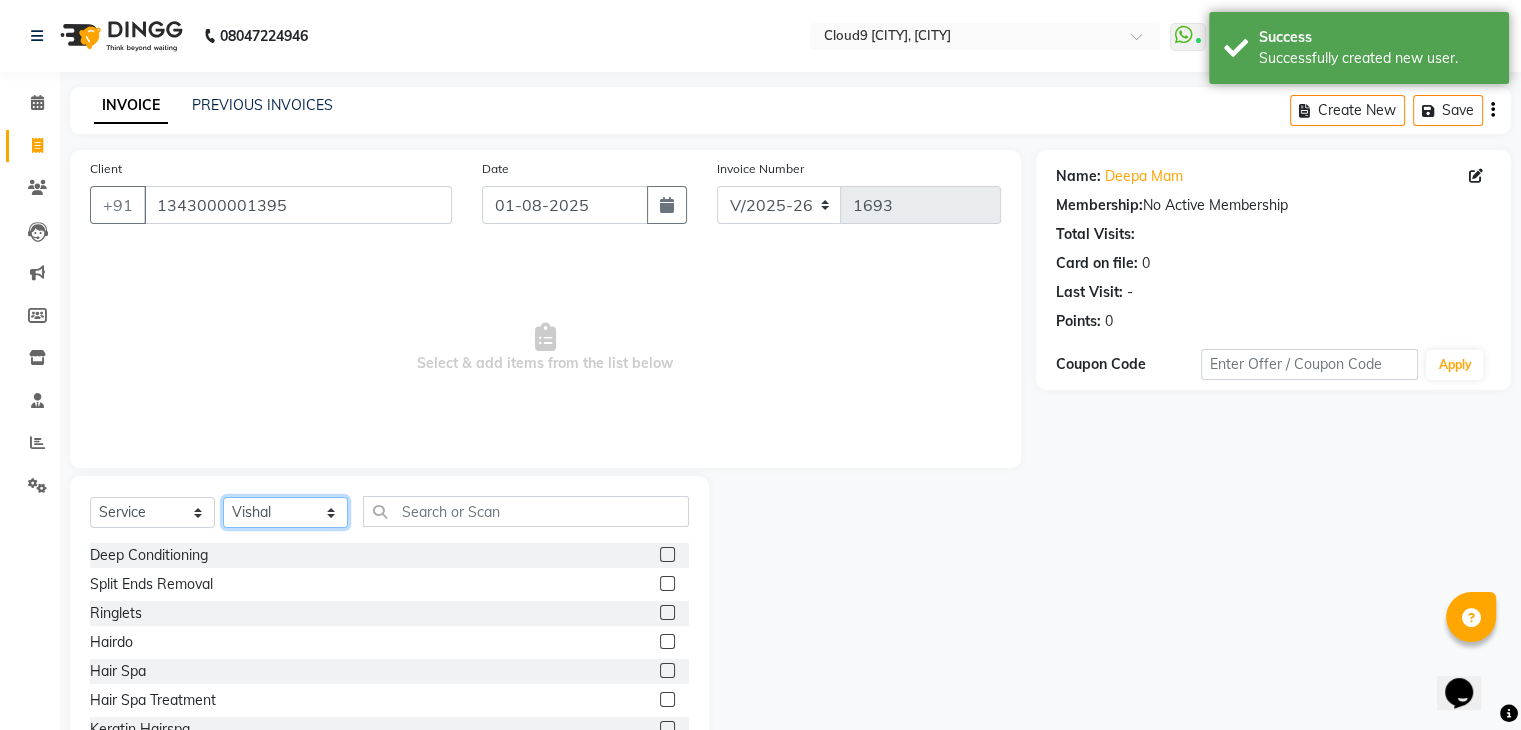 scroll, scrollTop: 348, scrollLeft: 0, axis: vertical 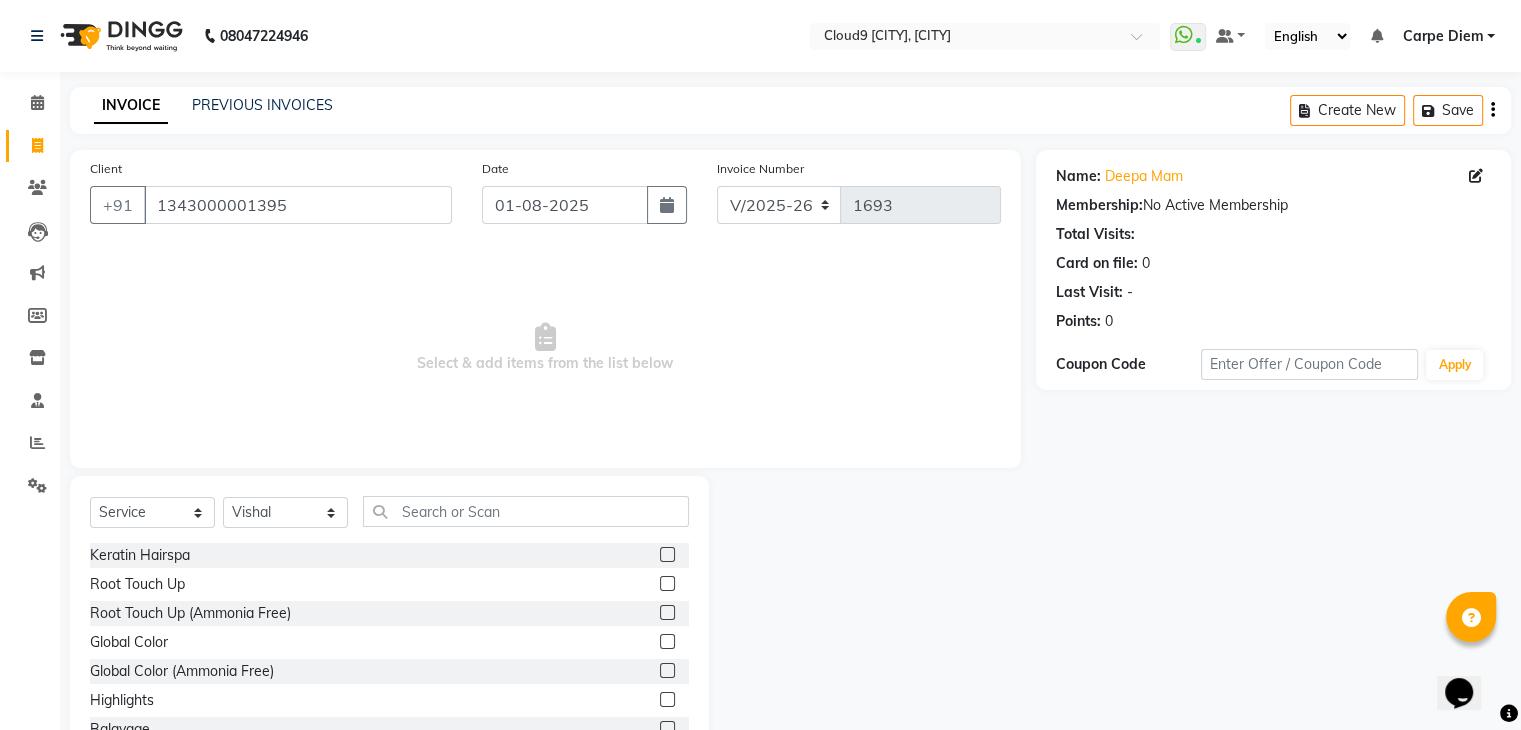 click 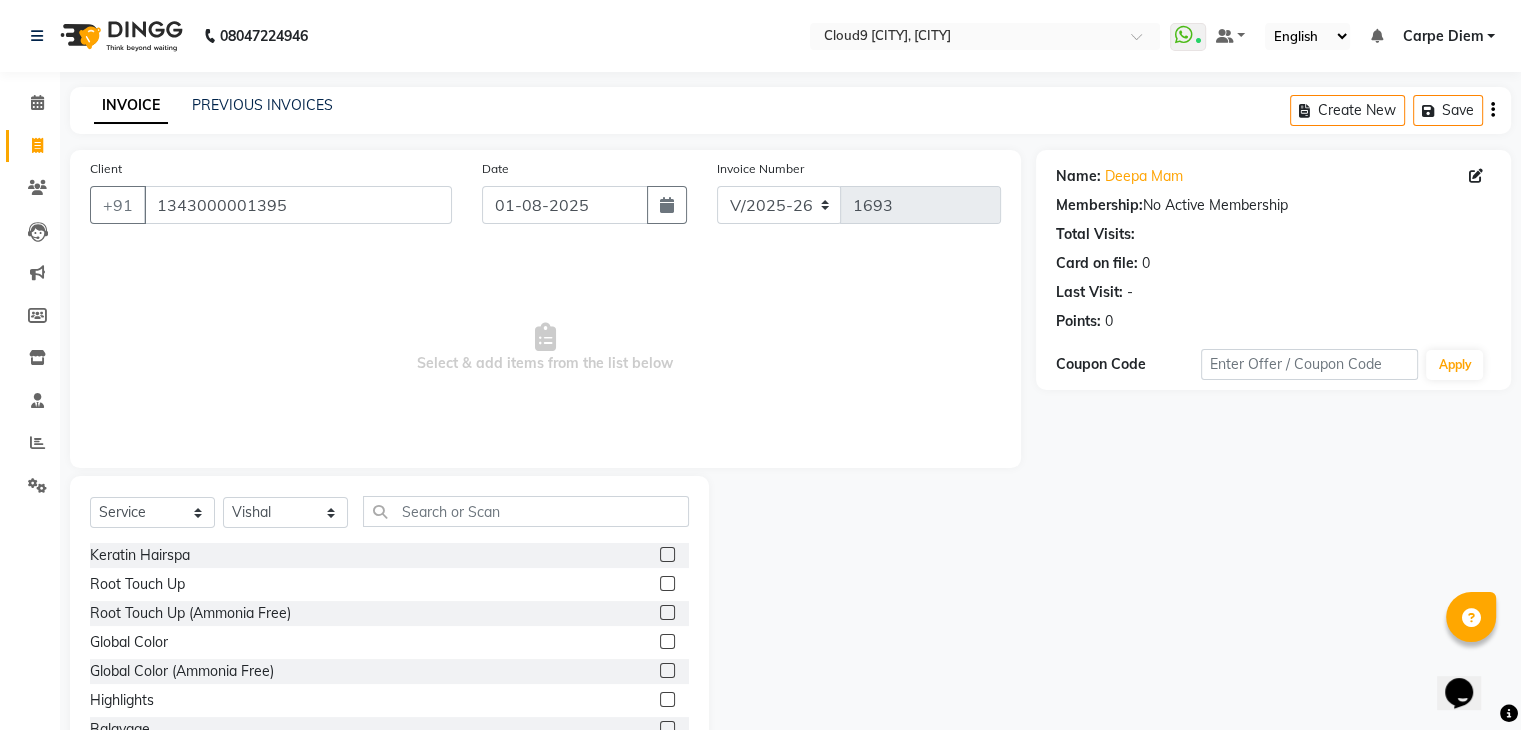 click at bounding box center [666, 613] 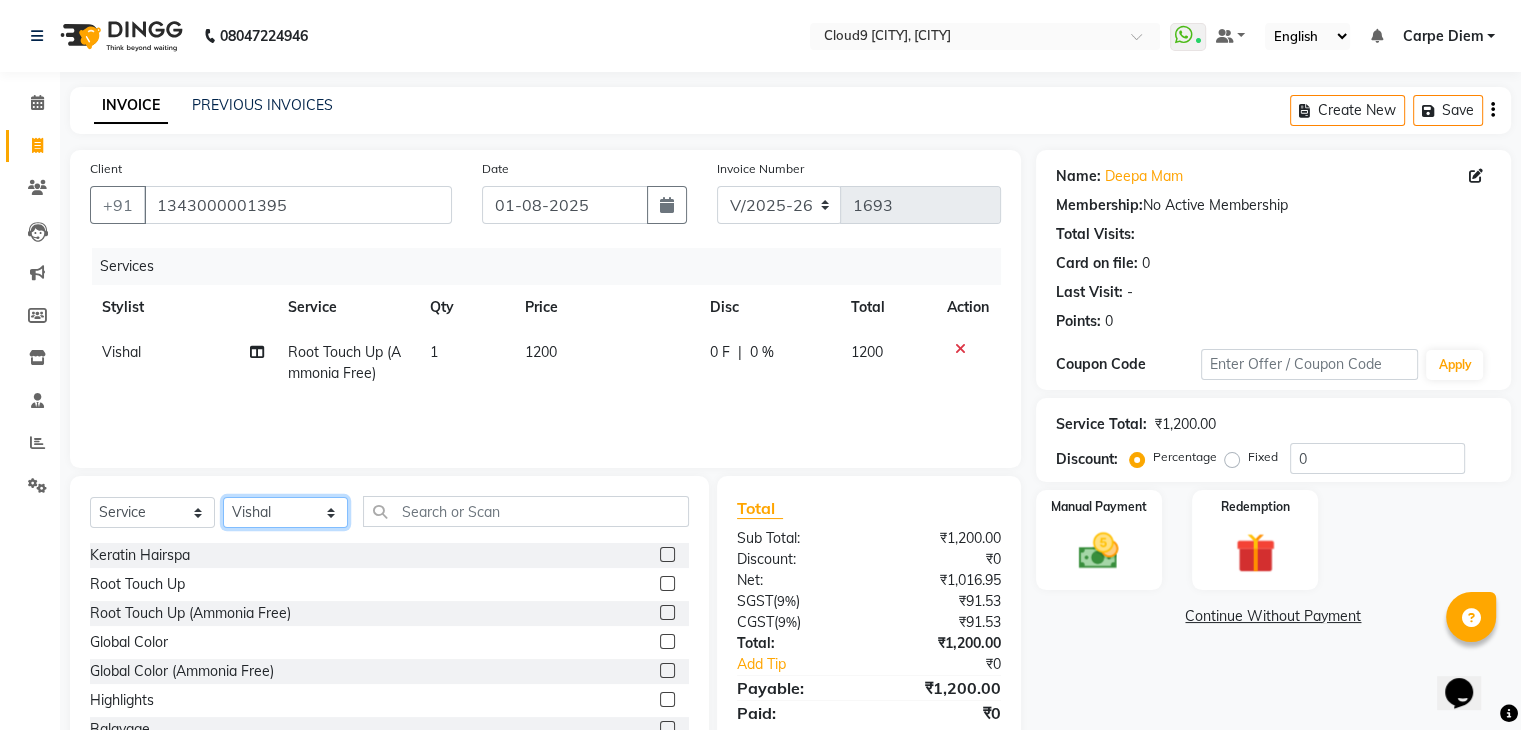 click on "Select Stylist Akhilesh Anjali Ankush Anu Arun Ashok sir Carpe Diem DINGG SUPPORT Eddy Front Desk [FIRST] Intzar Lakshmi Maanish Manisha Mona Naresh Naushad Poonam 1 Poonam 2 Priya Raja Rajesh Ji Rani Reena Renu Ritika Riyaz Sakshi Sangita Santoshi Seema Shabina Shamshad Sharik Ali Sharukh 2 Umesh Vicky Vinay Vishal Vishu Waiting Client" 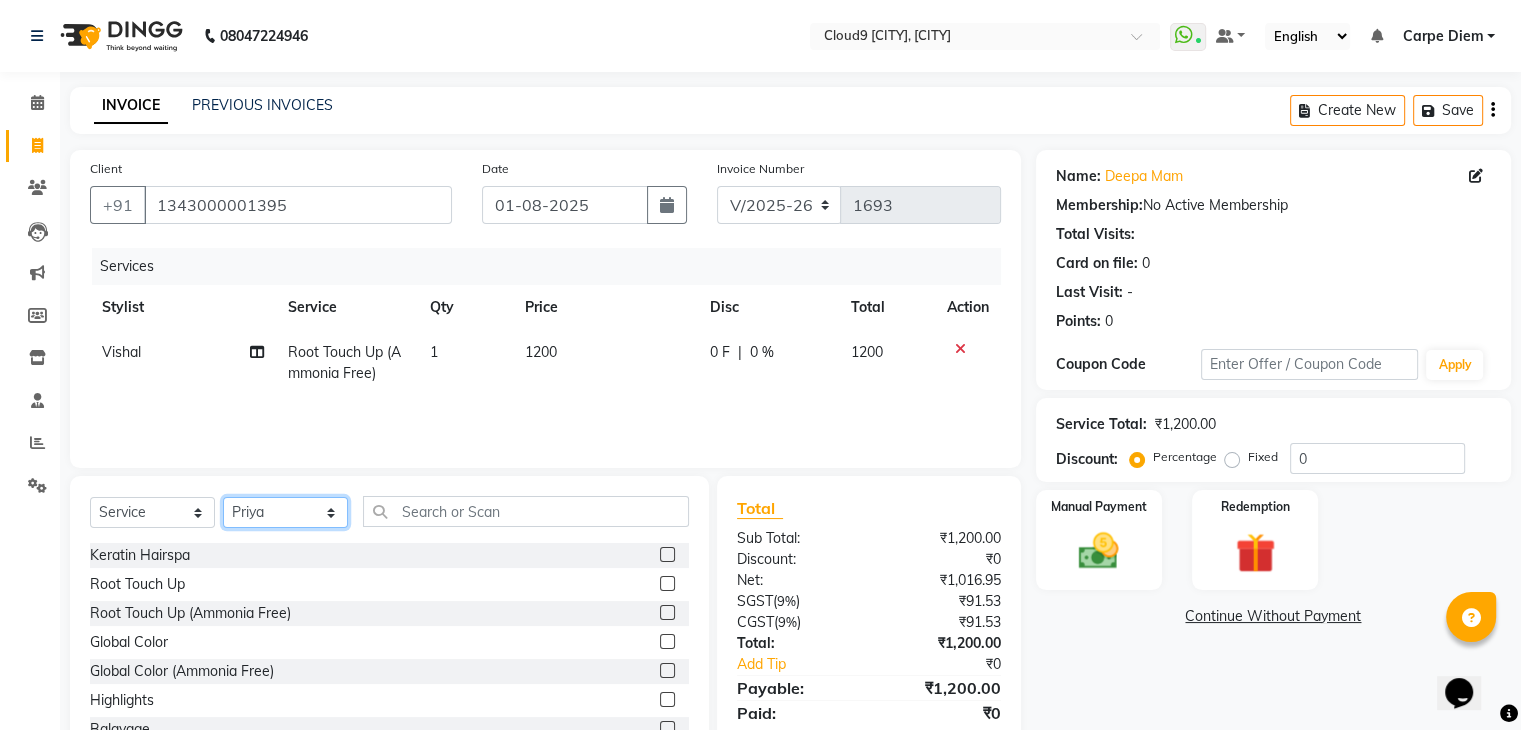 click on "Select Stylist Akhilesh Anjali Ankush Anu Arun Ashok sir Carpe Diem DINGG SUPPORT Eddy Front Desk [FIRST] Intzar Lakshmi Maanish Manisha Mona Naresh Naushad Poonam 1 Poonam 2 Priya Raja Rajesh Ji Rani Reena Renu Ritika Riyaz Sakshi Sangita Santoshi Seema Shabina Shamshad Sharik Ali Sharukh 2 Umesh Vicky Vinay Vishal Vishu Waiting Client" 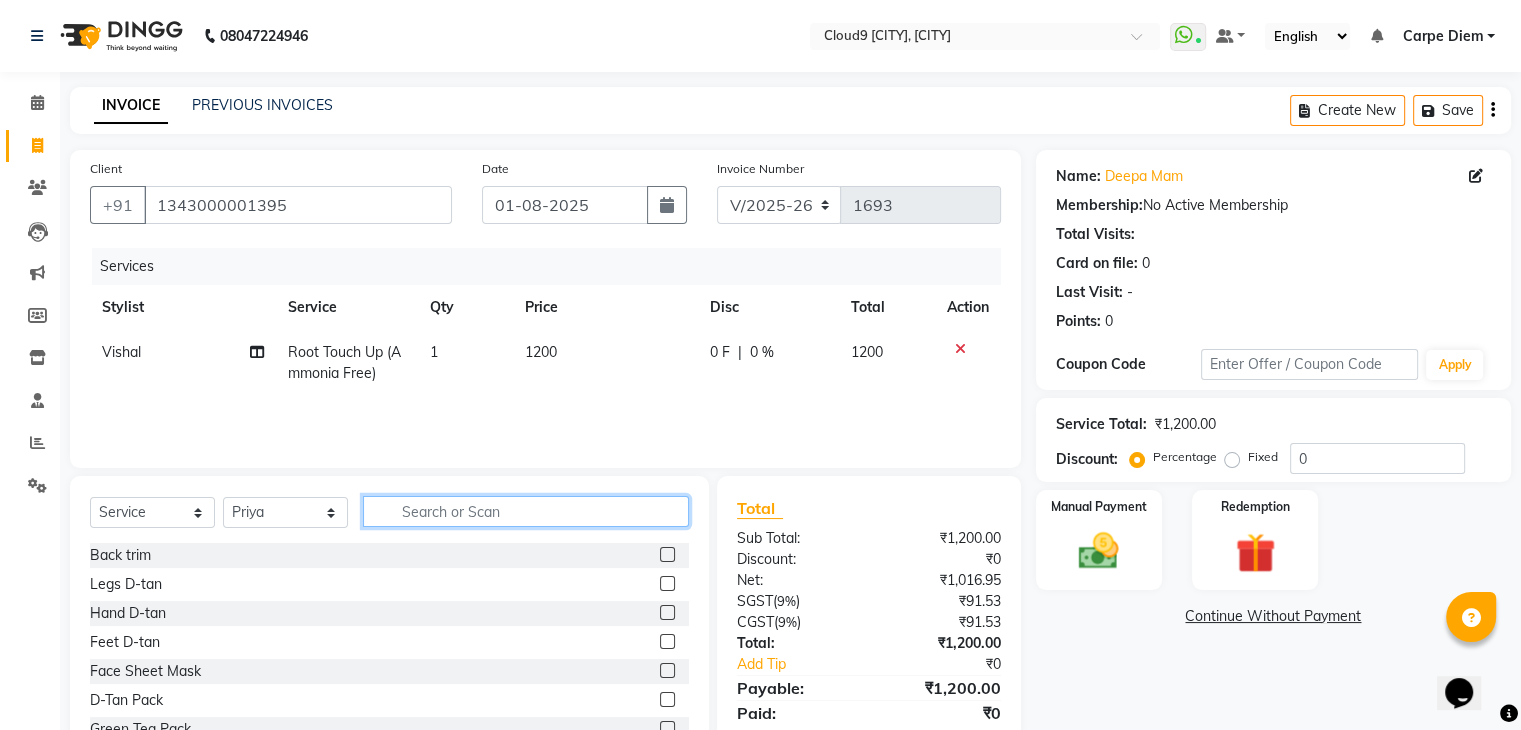 click 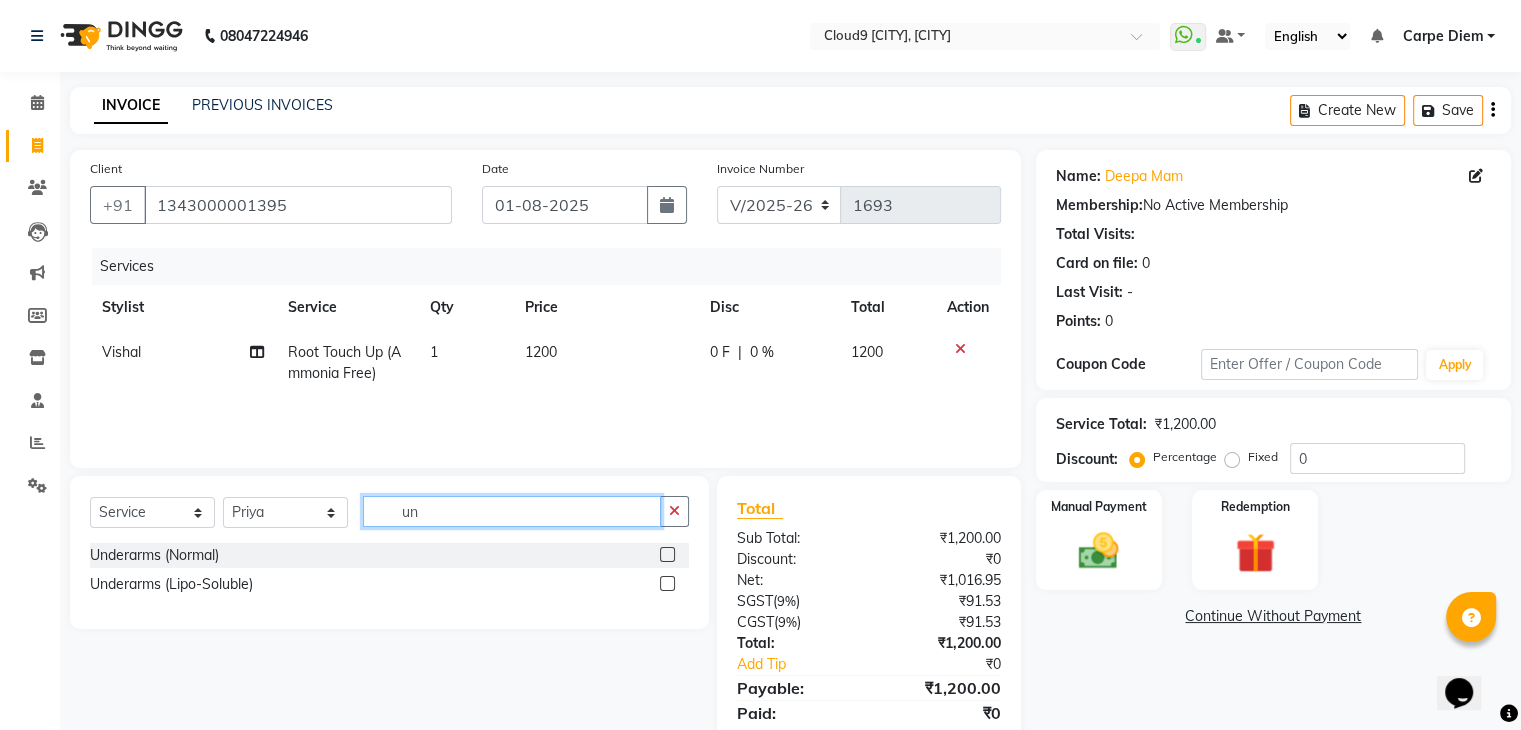 scroll, scrollTop: 0, scrollLeft: 0, axis: both 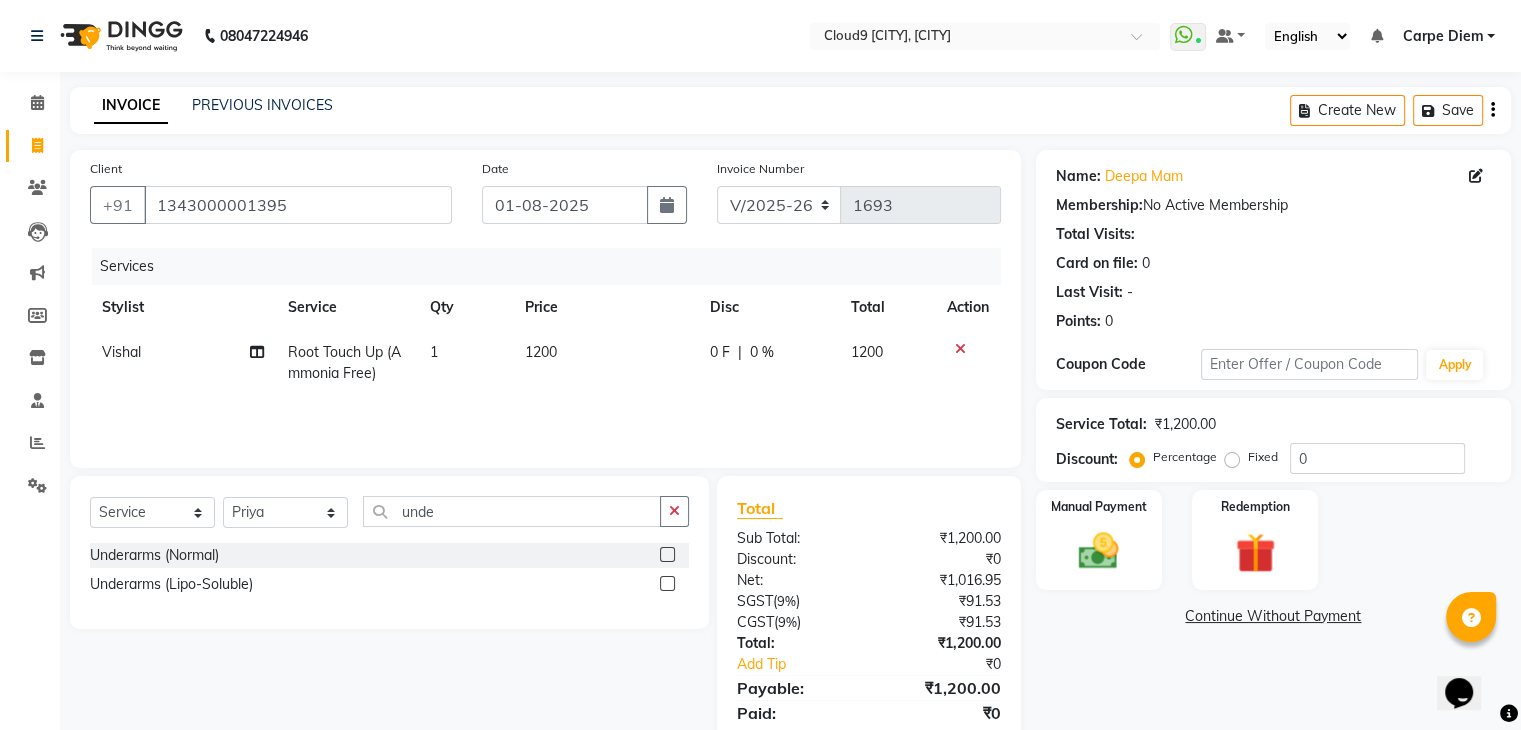 click 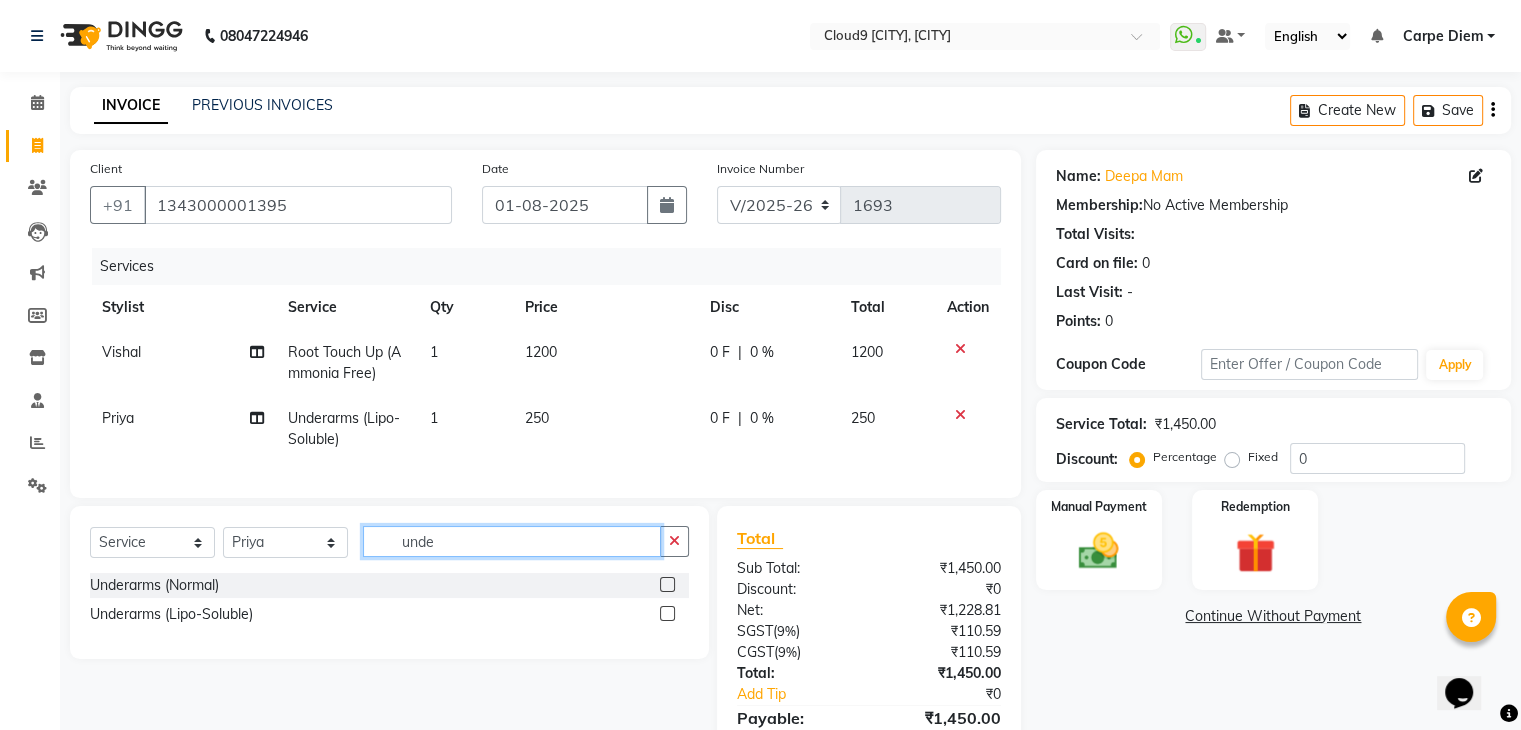 click on "unde" 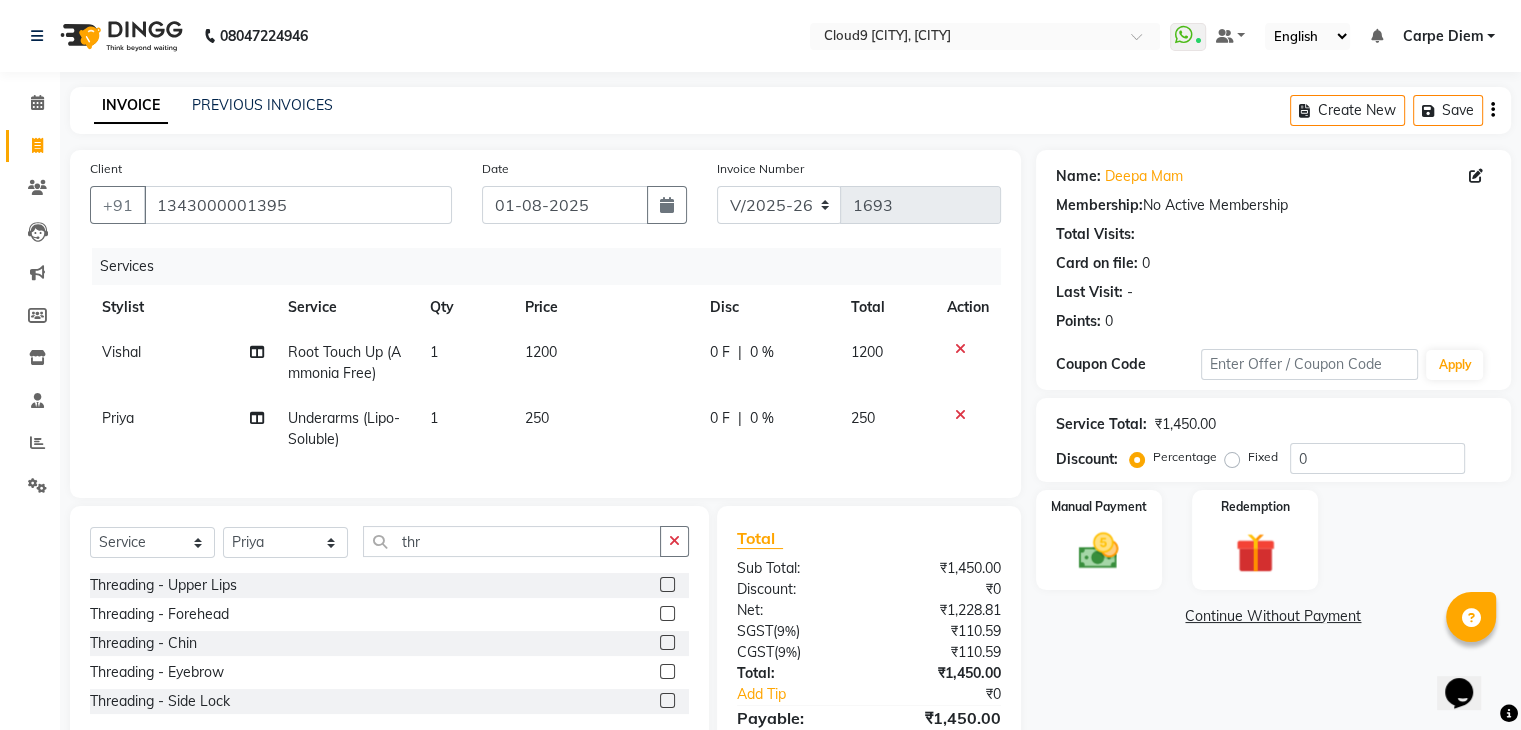 click 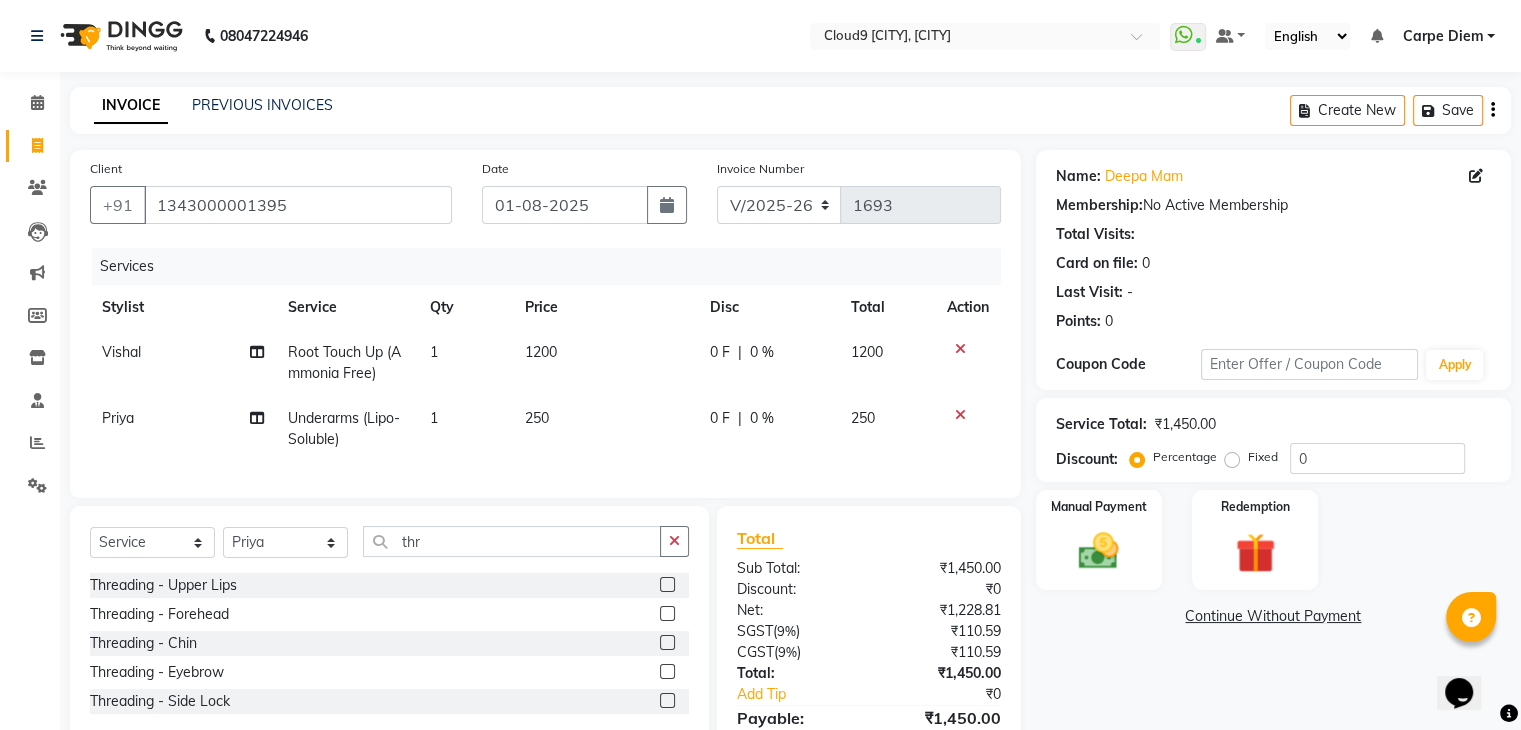 click at bounding box center [666, 672] 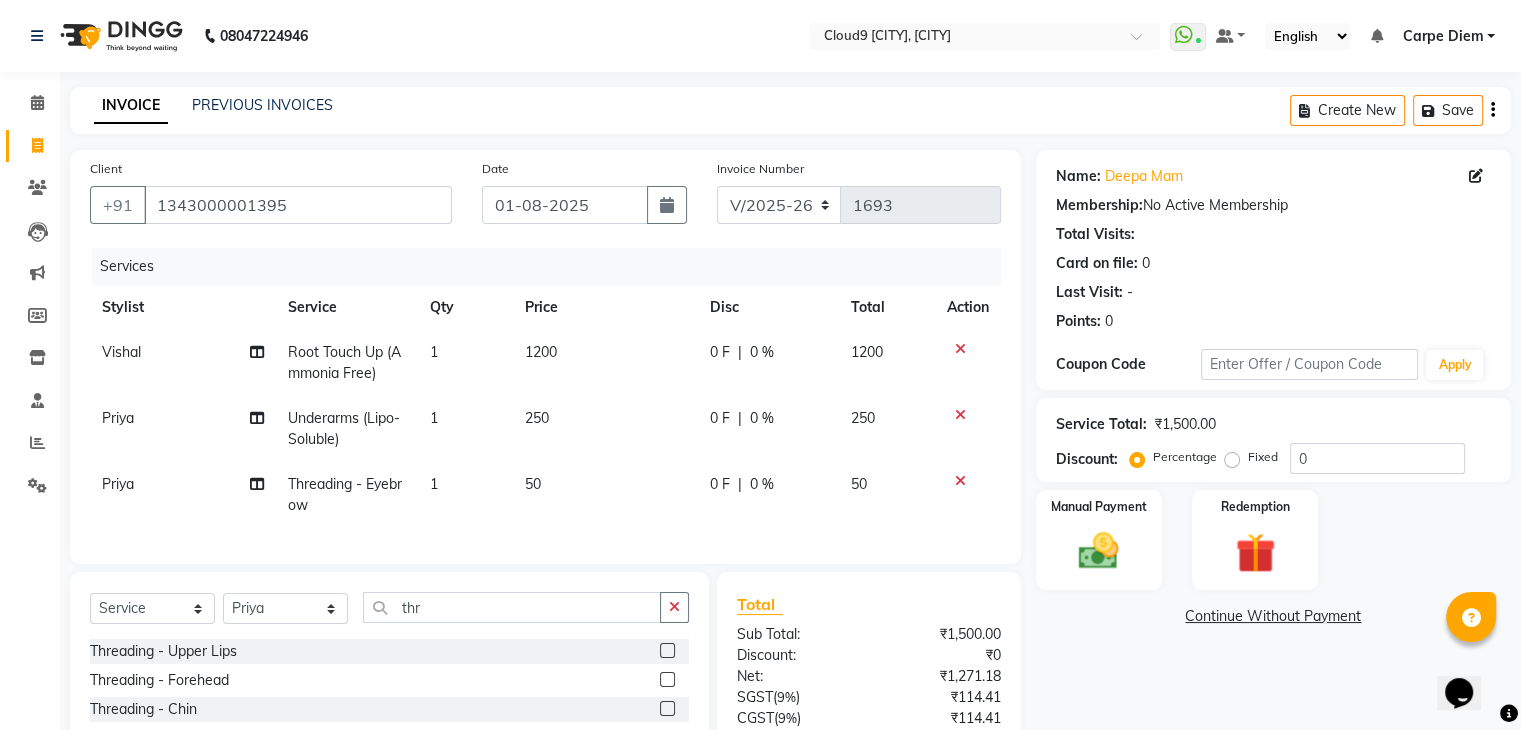 click on "0 F | 0 %" 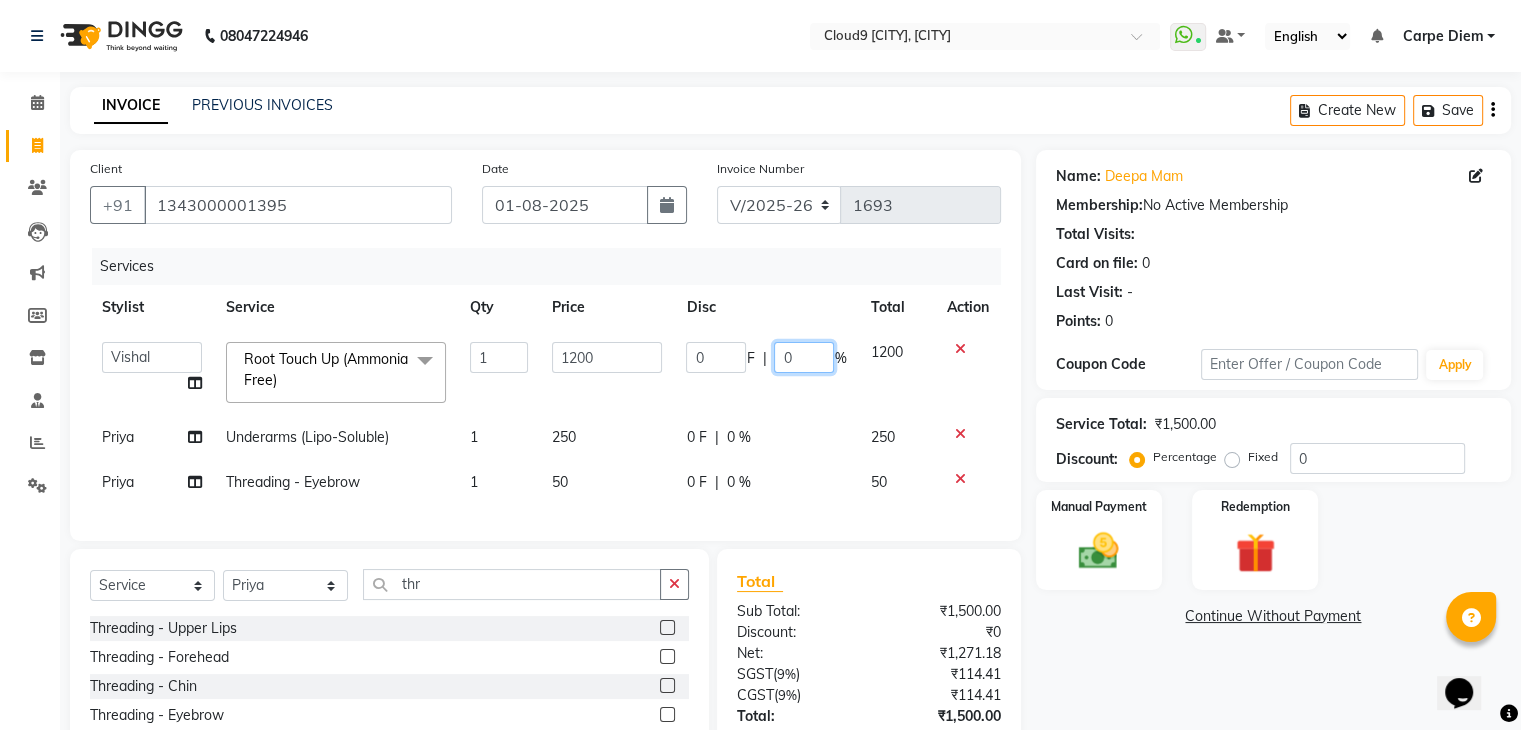 click on "0" 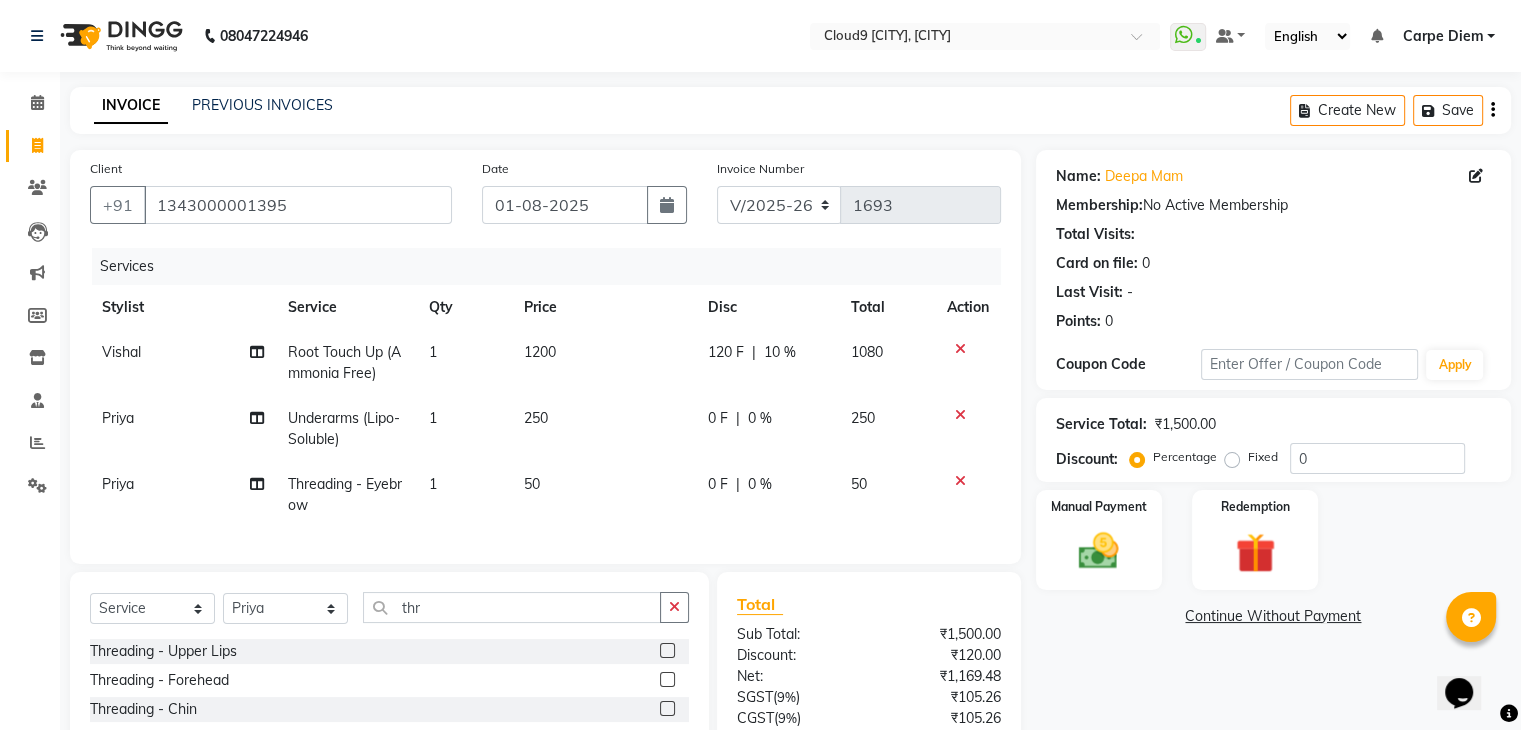 click on "0 %" 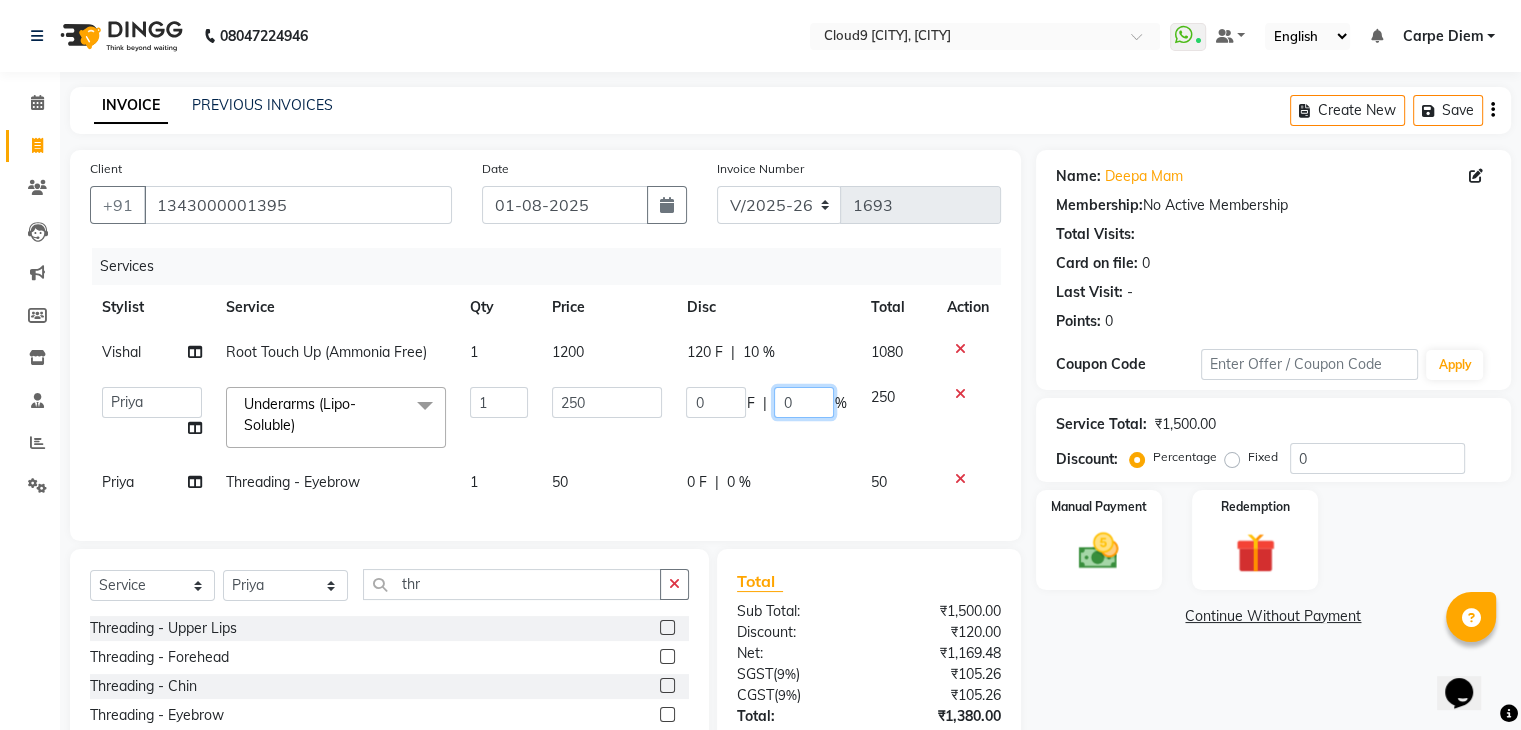 click on "0" 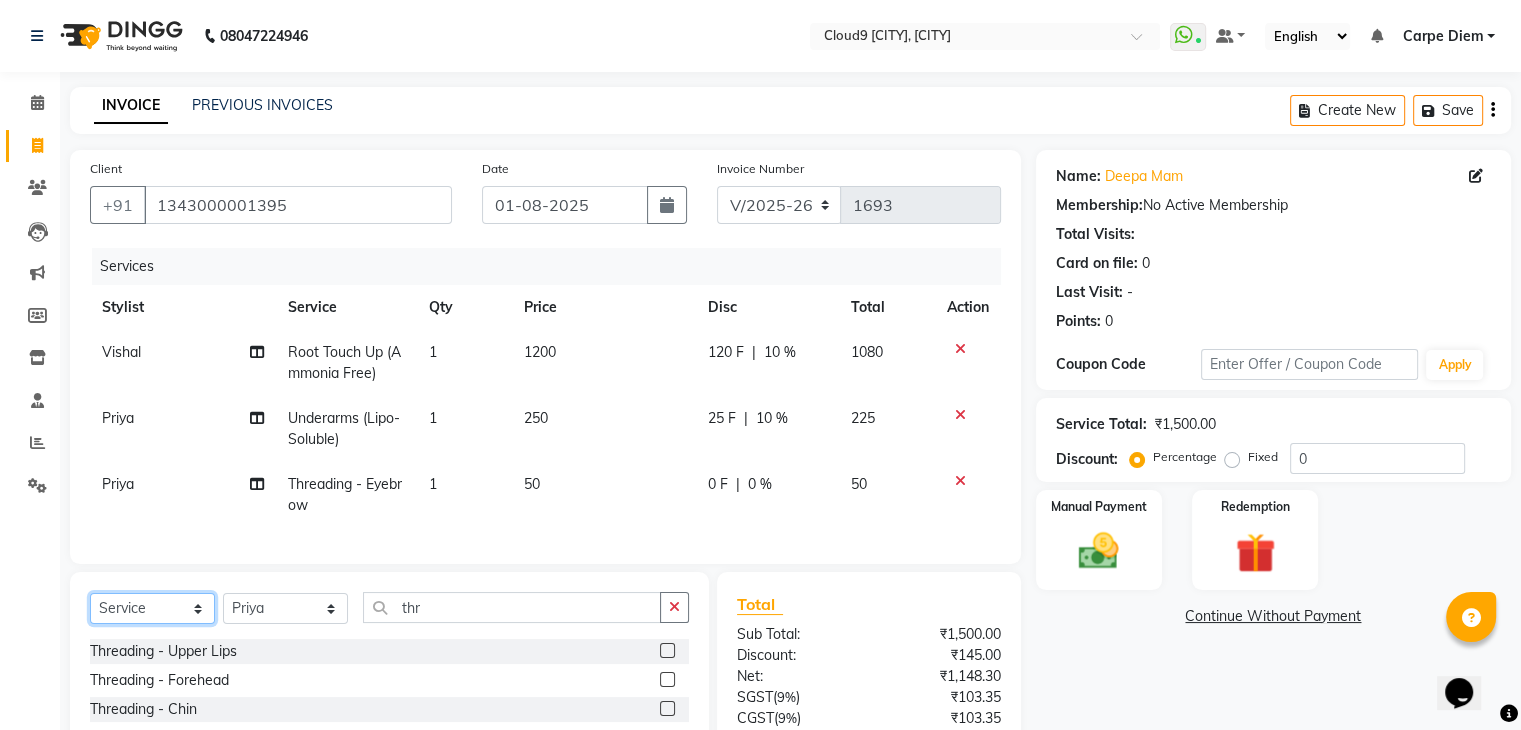 scroll, scrollTop: 182, scrollLeft: 0, axis: vertical 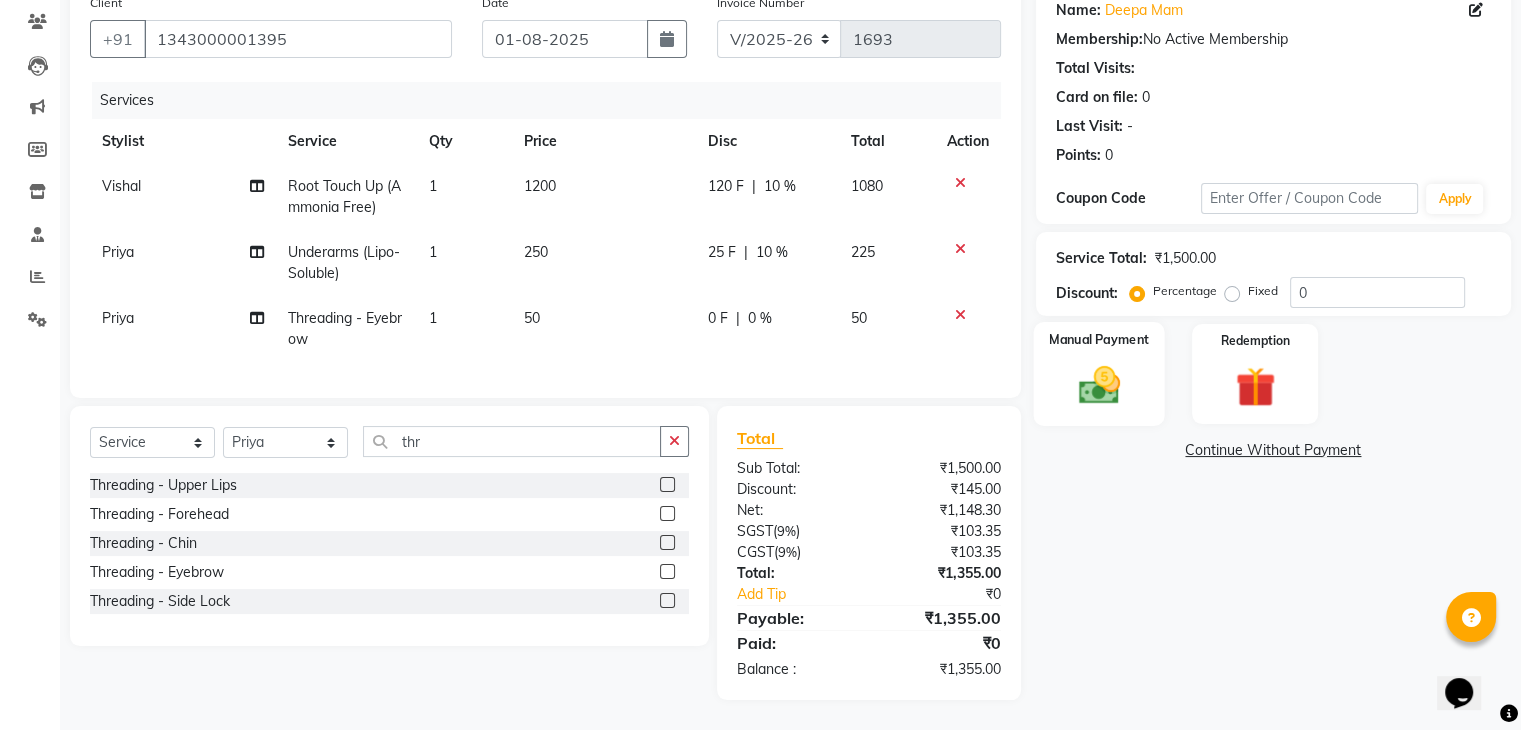 click 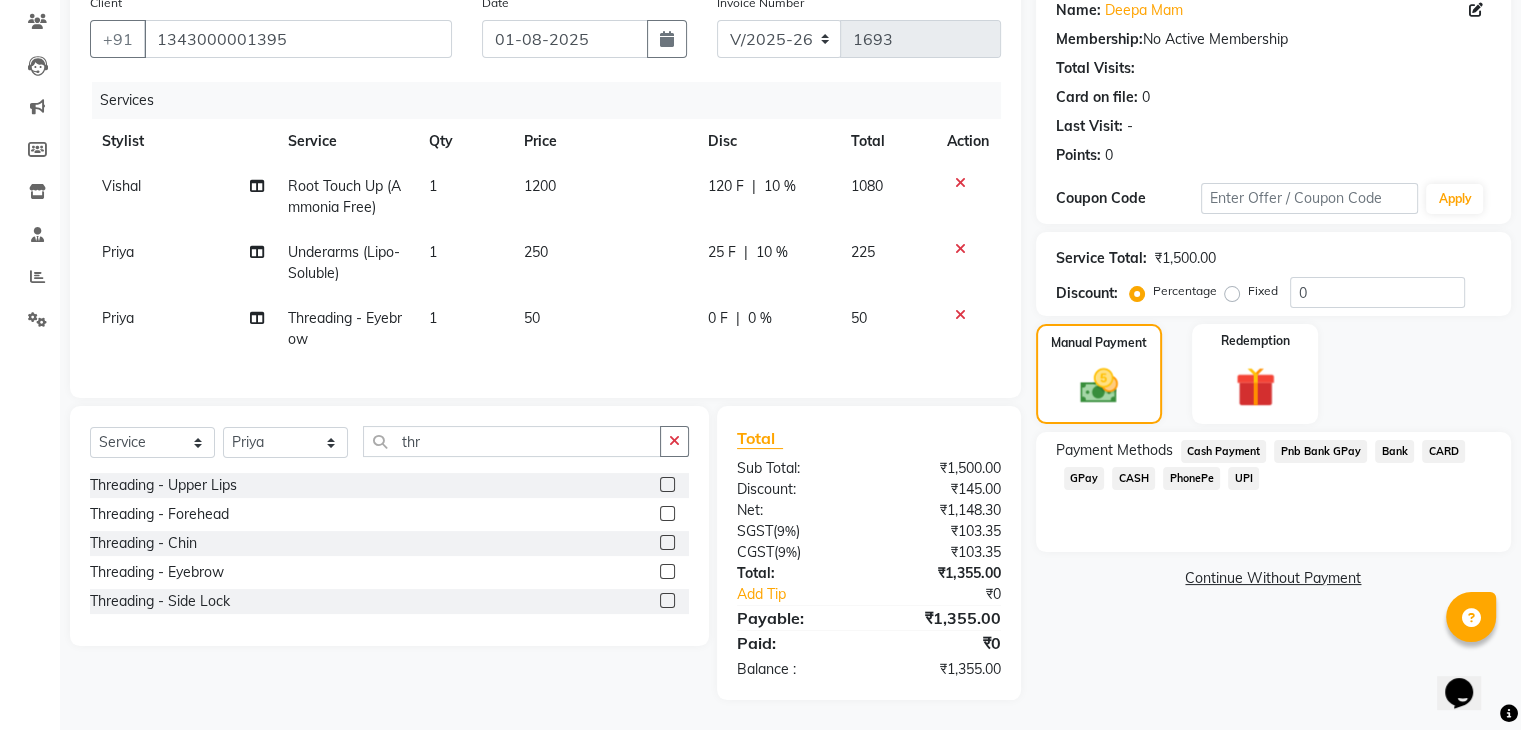 click on "Fixed" 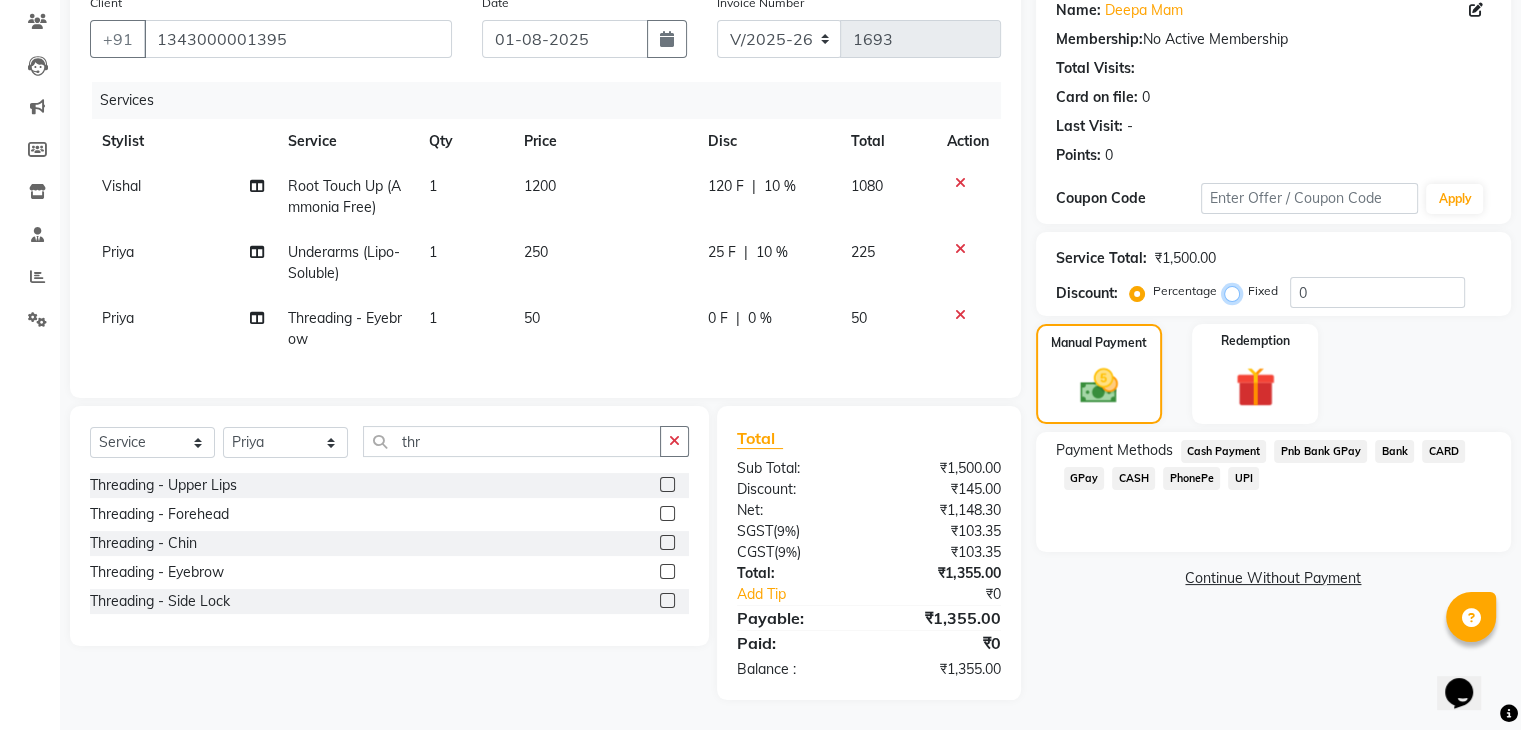 click on "Fixed" at bounding box center [1236, 291] 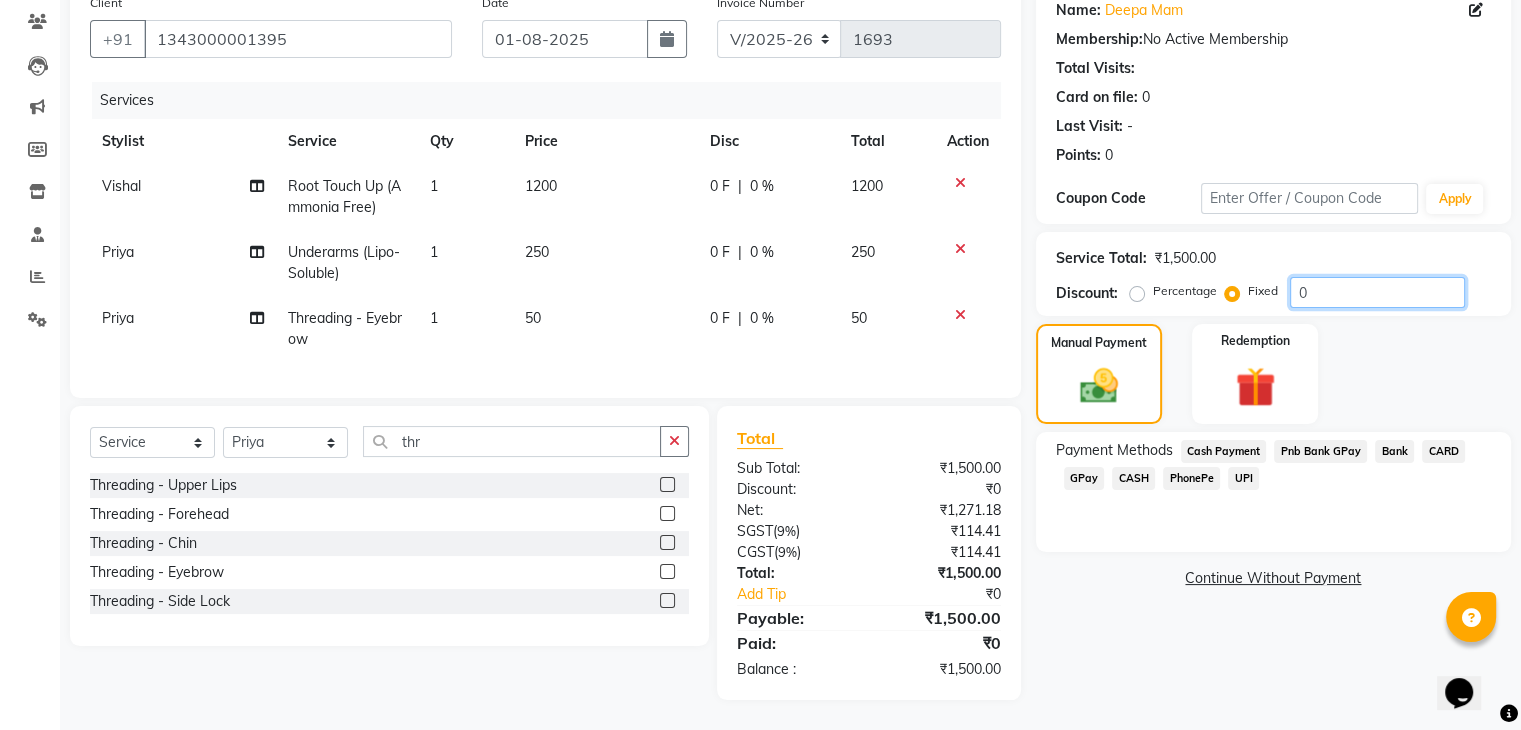 click on "0" 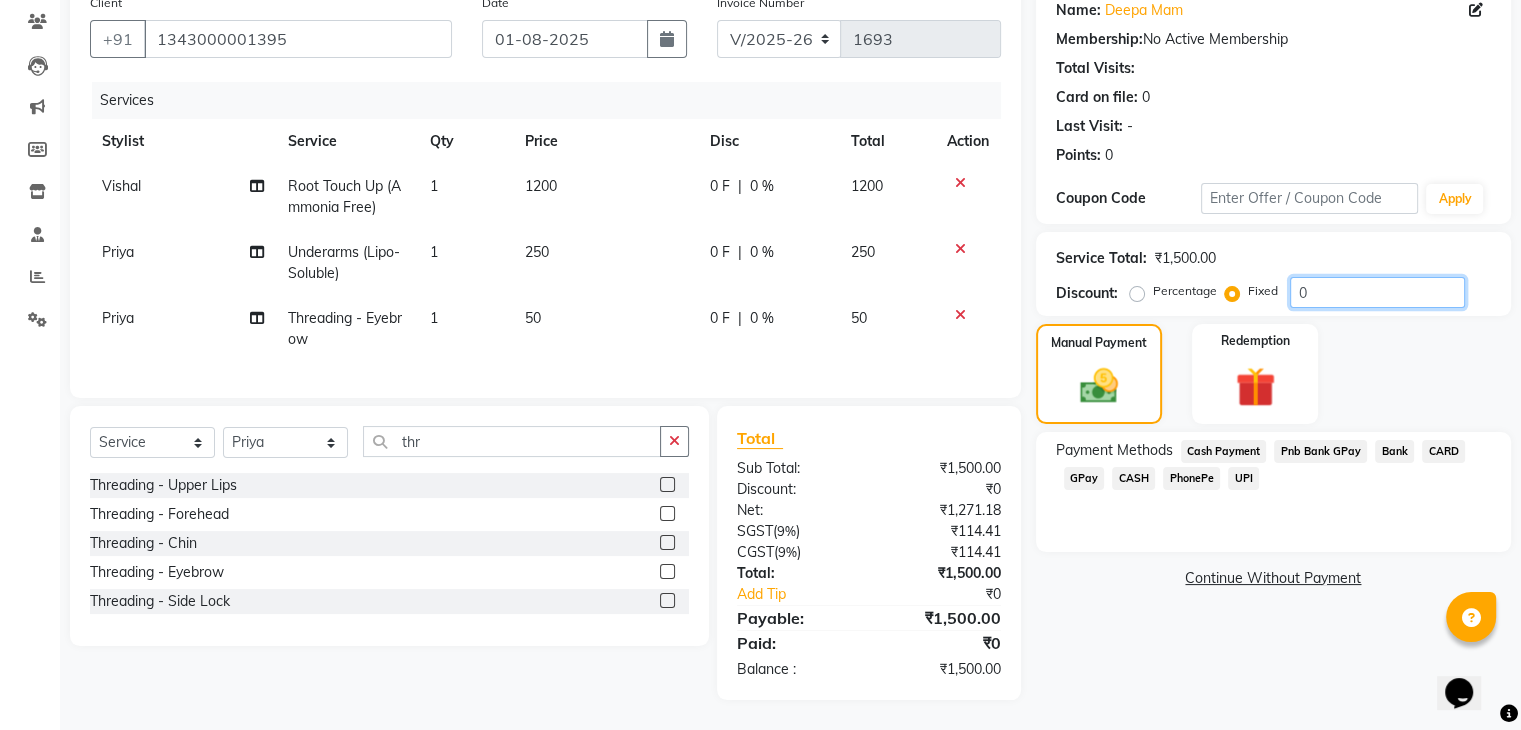 click on "0" 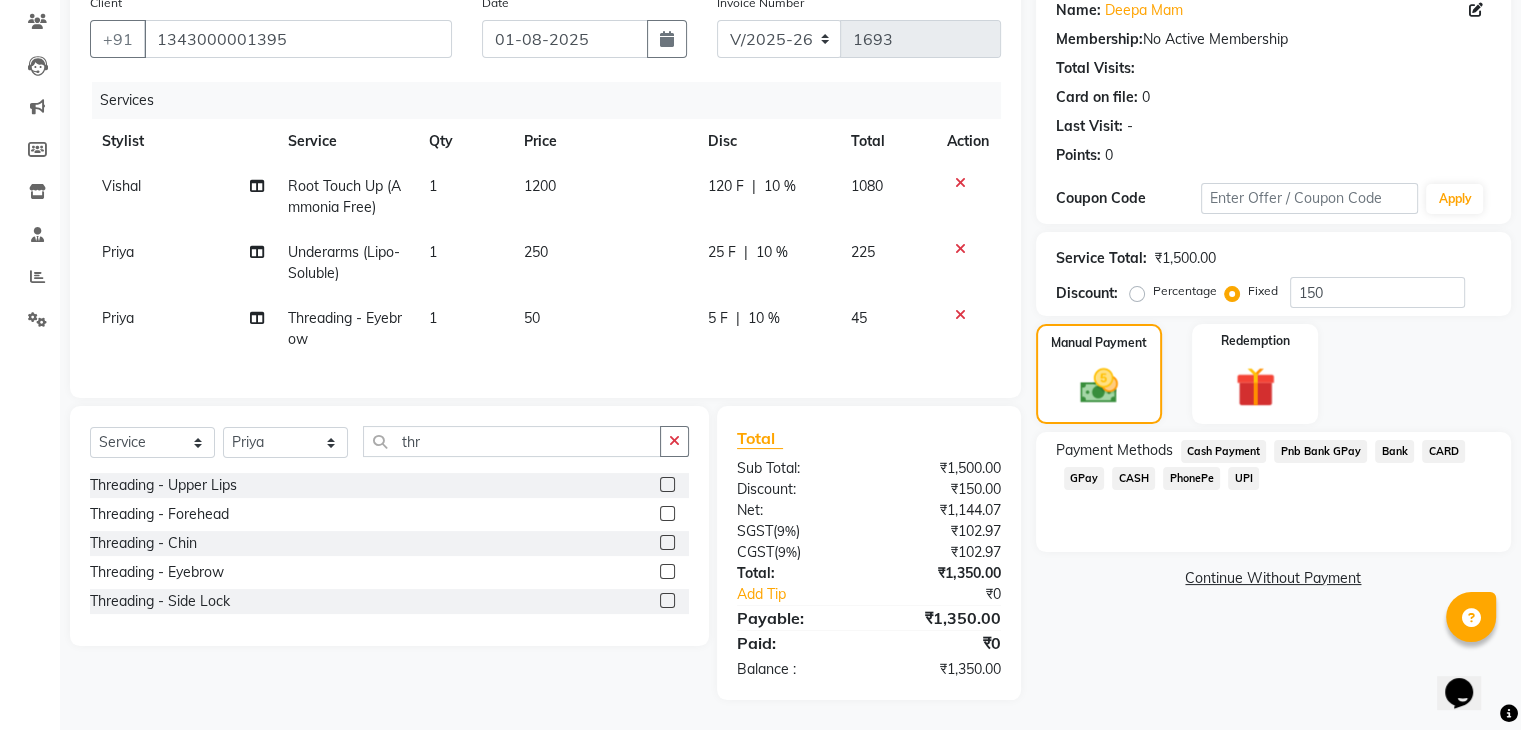 click on "CASH" 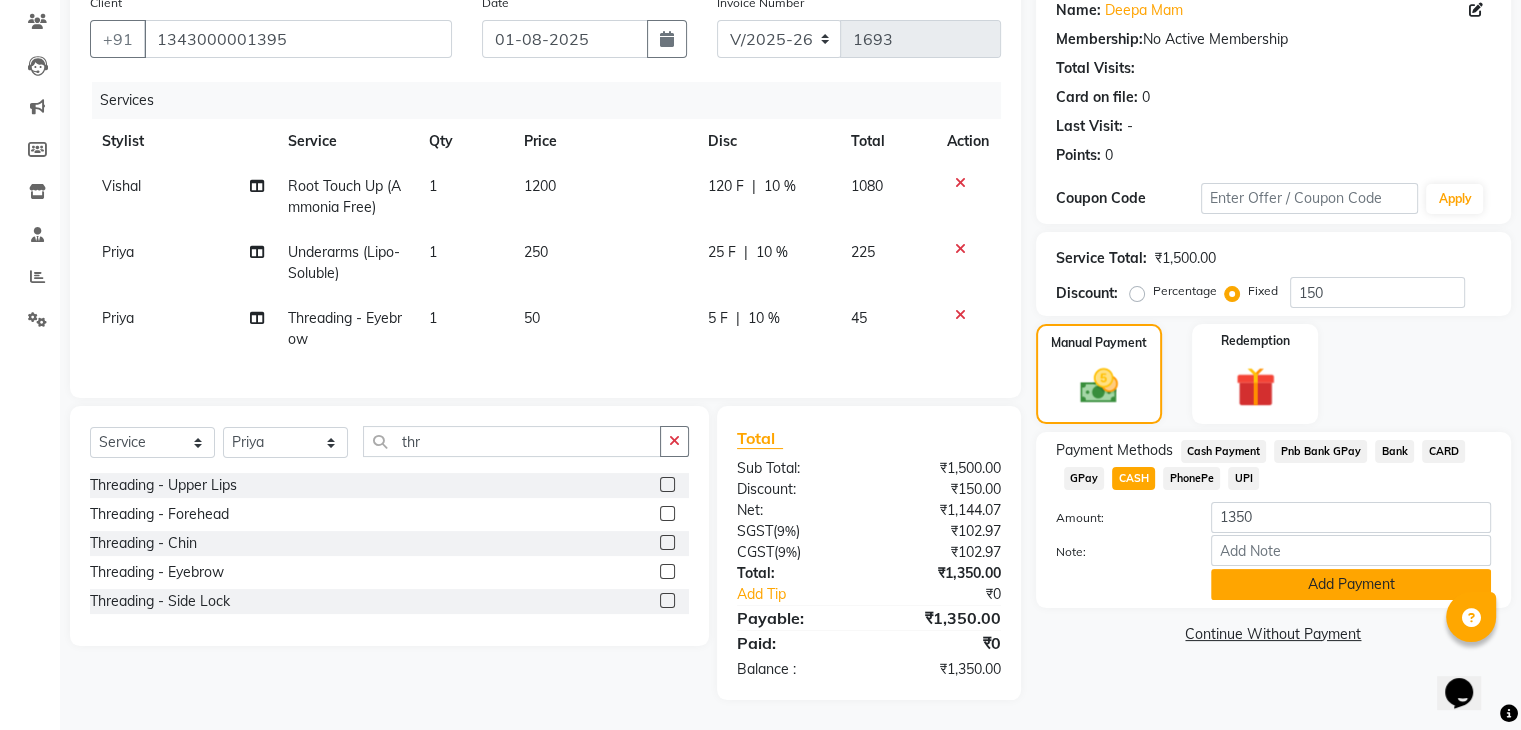 click on "Add Payment" 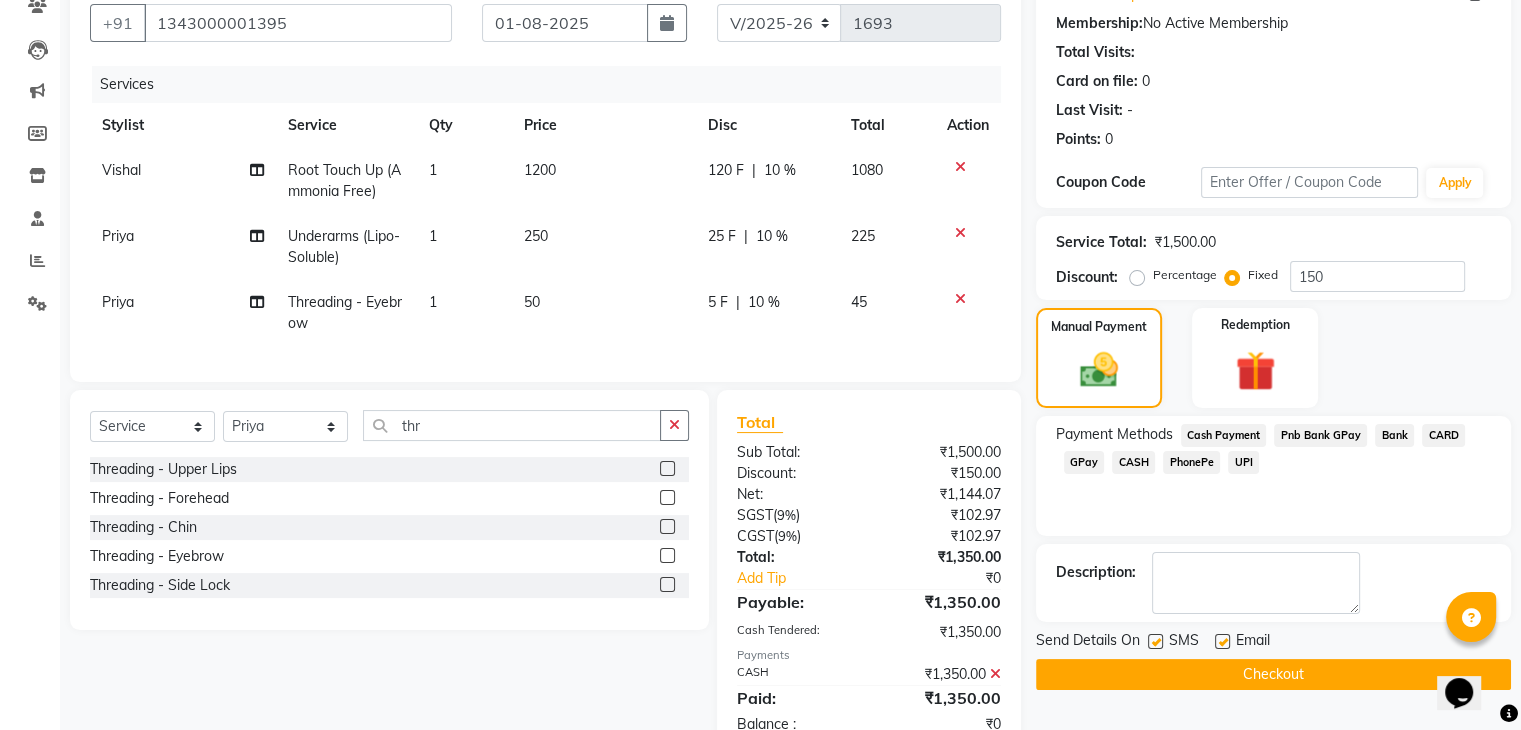 click on "Checkout" 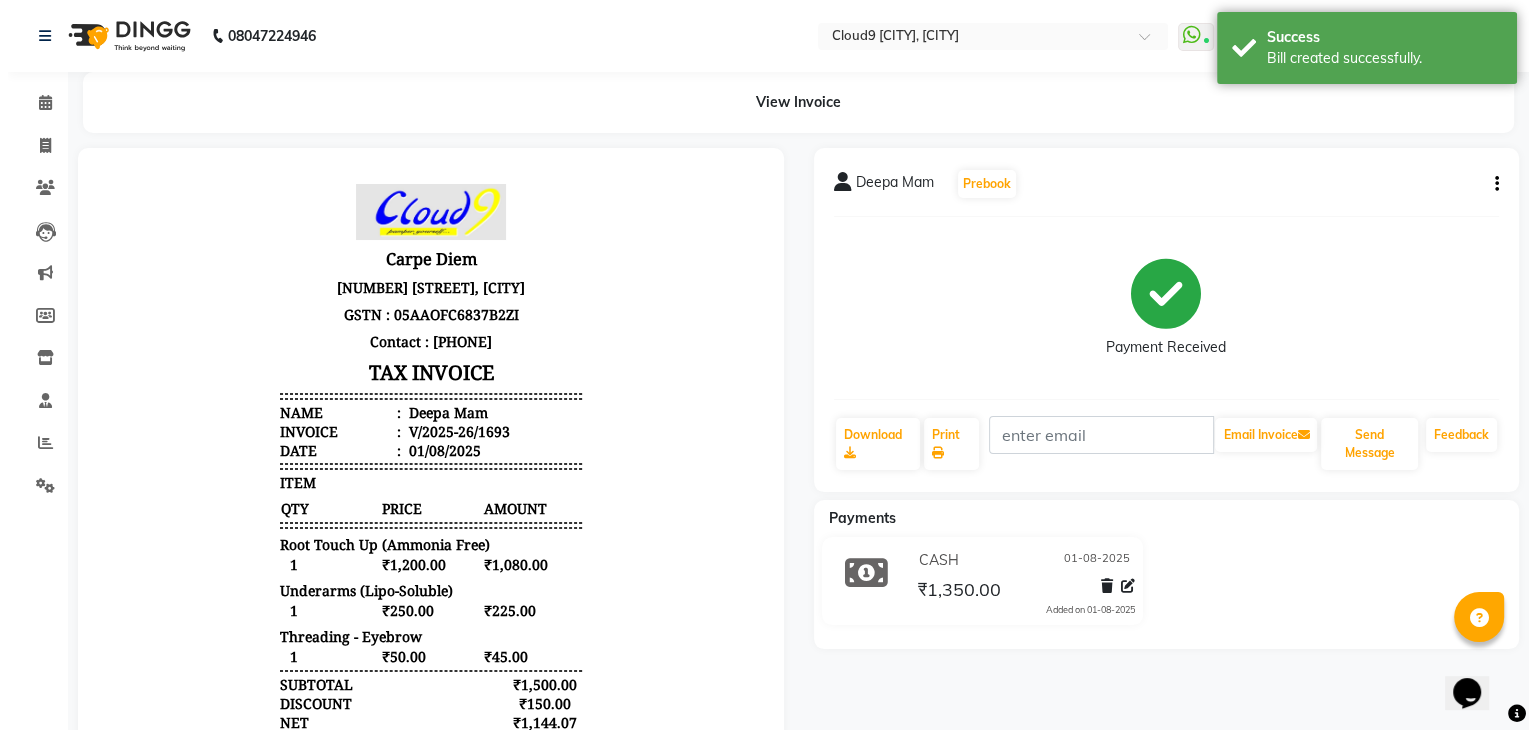 scroll, scrollTop: 0, scrollLeft: 0, axis: both 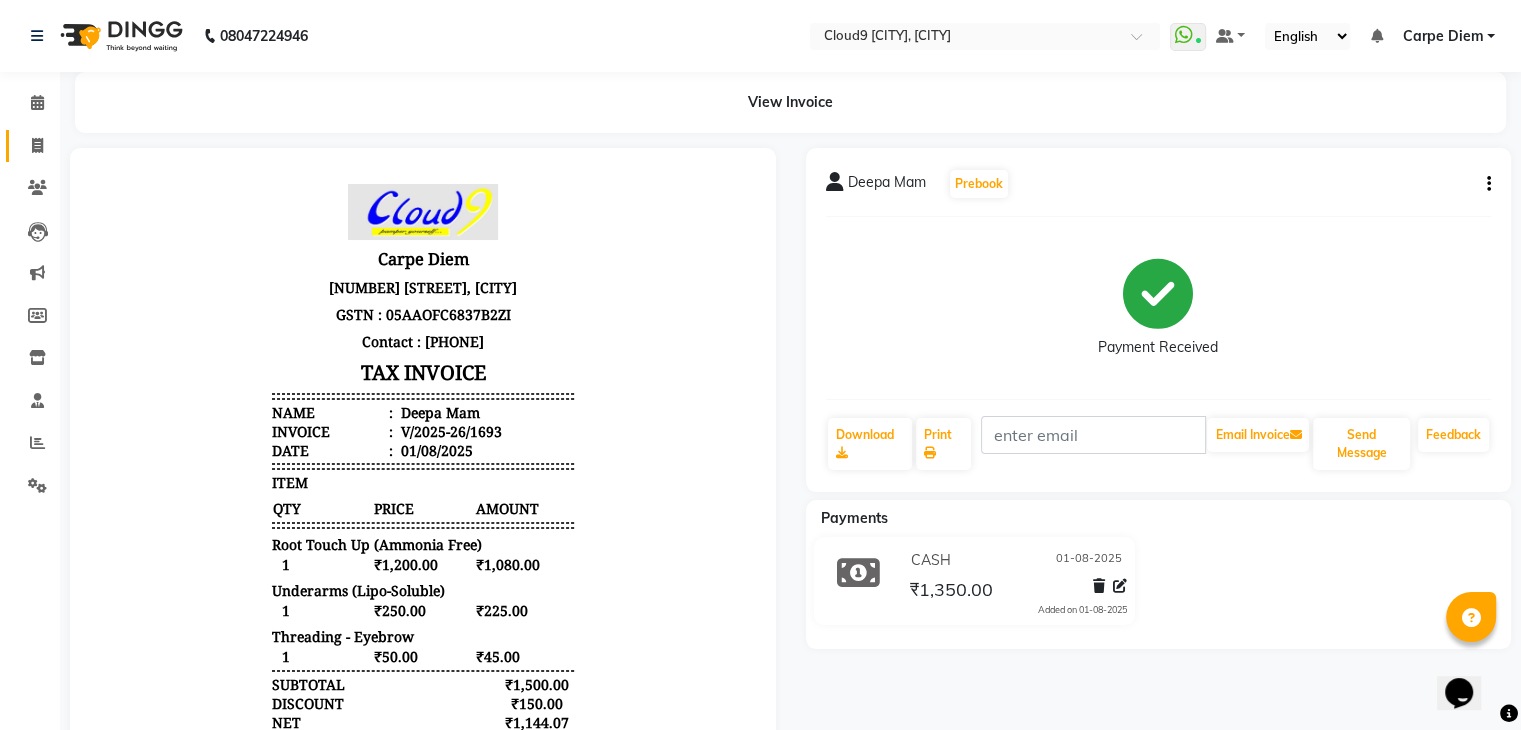 click on "Invoice" 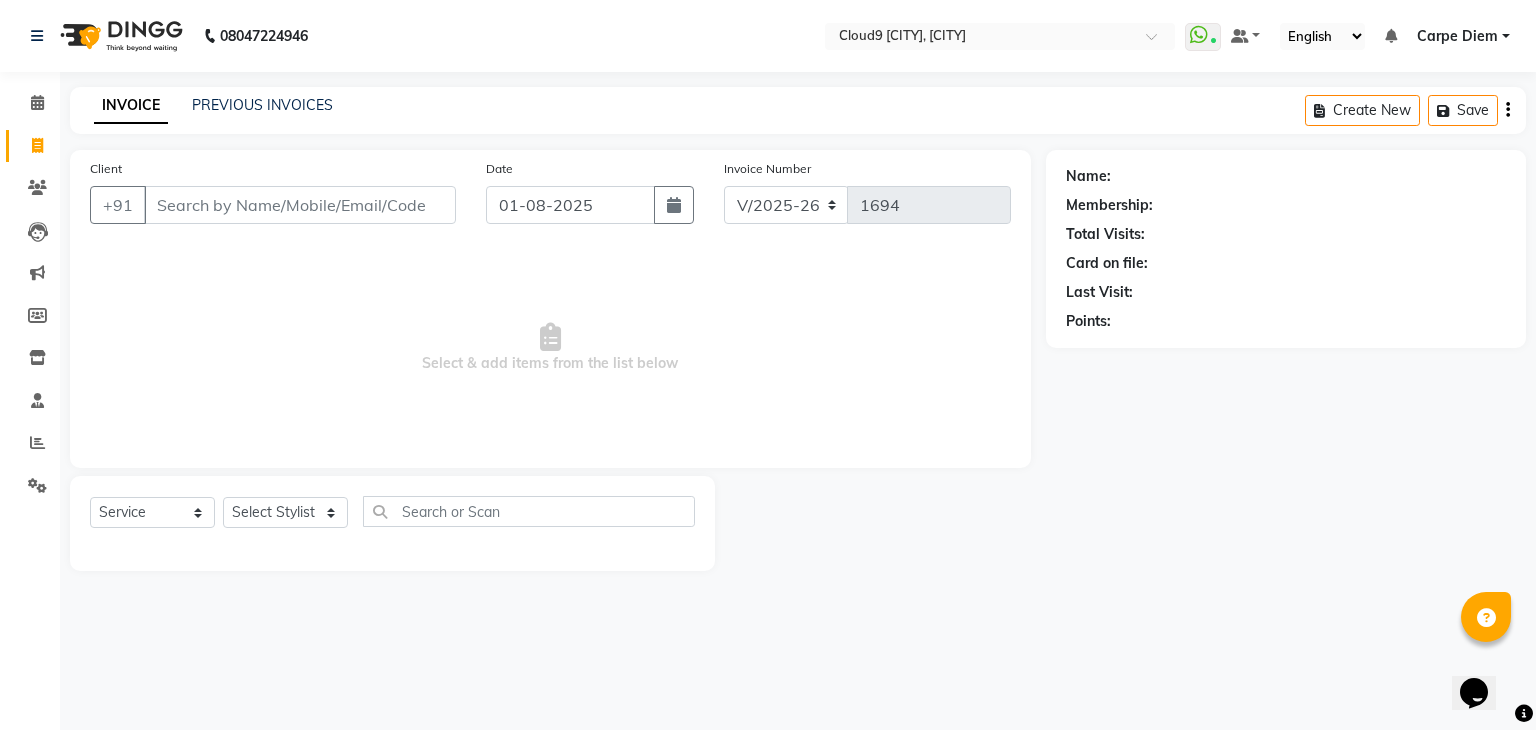 click on "Client" at bounding box center [300, 205] 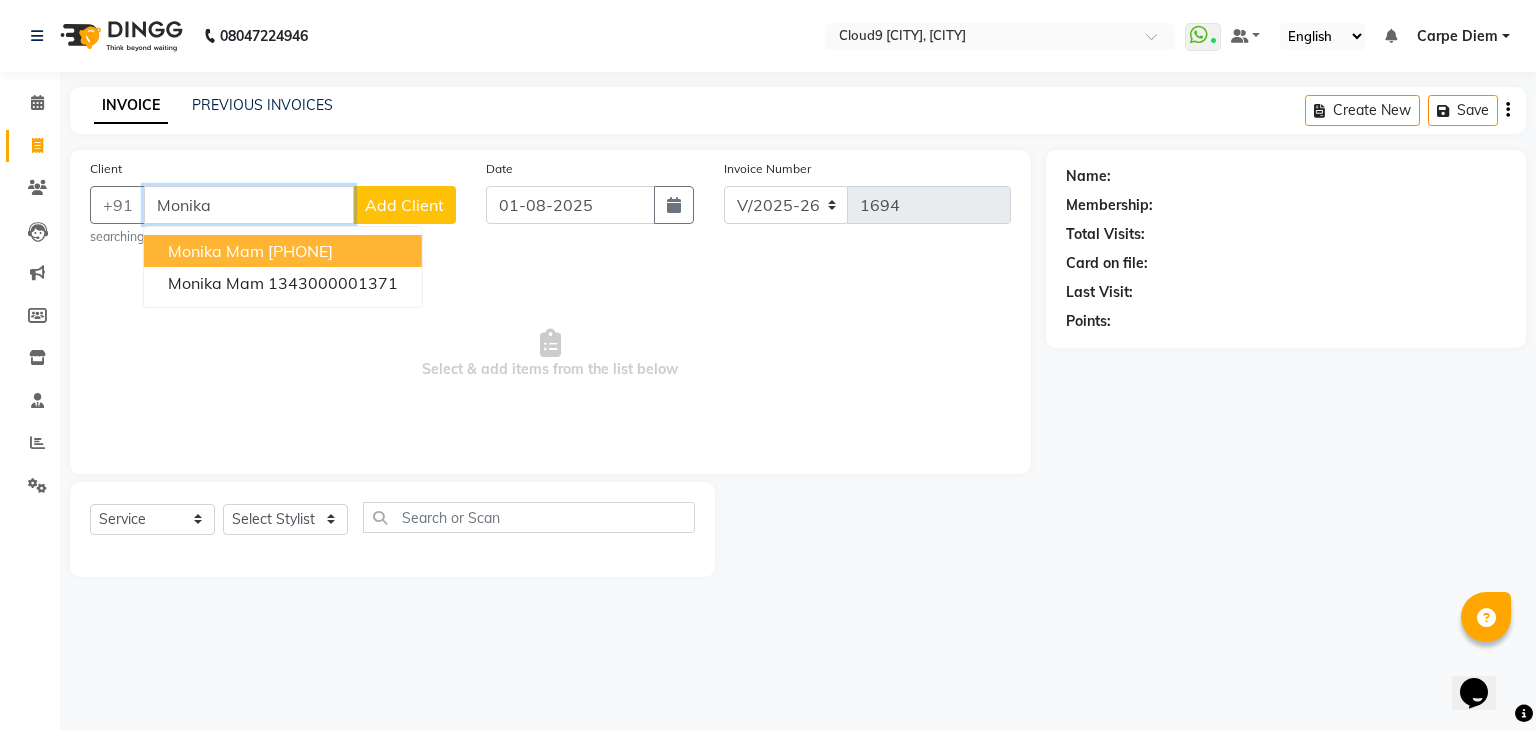 click on "Monika" at bounding box center (249, 205) 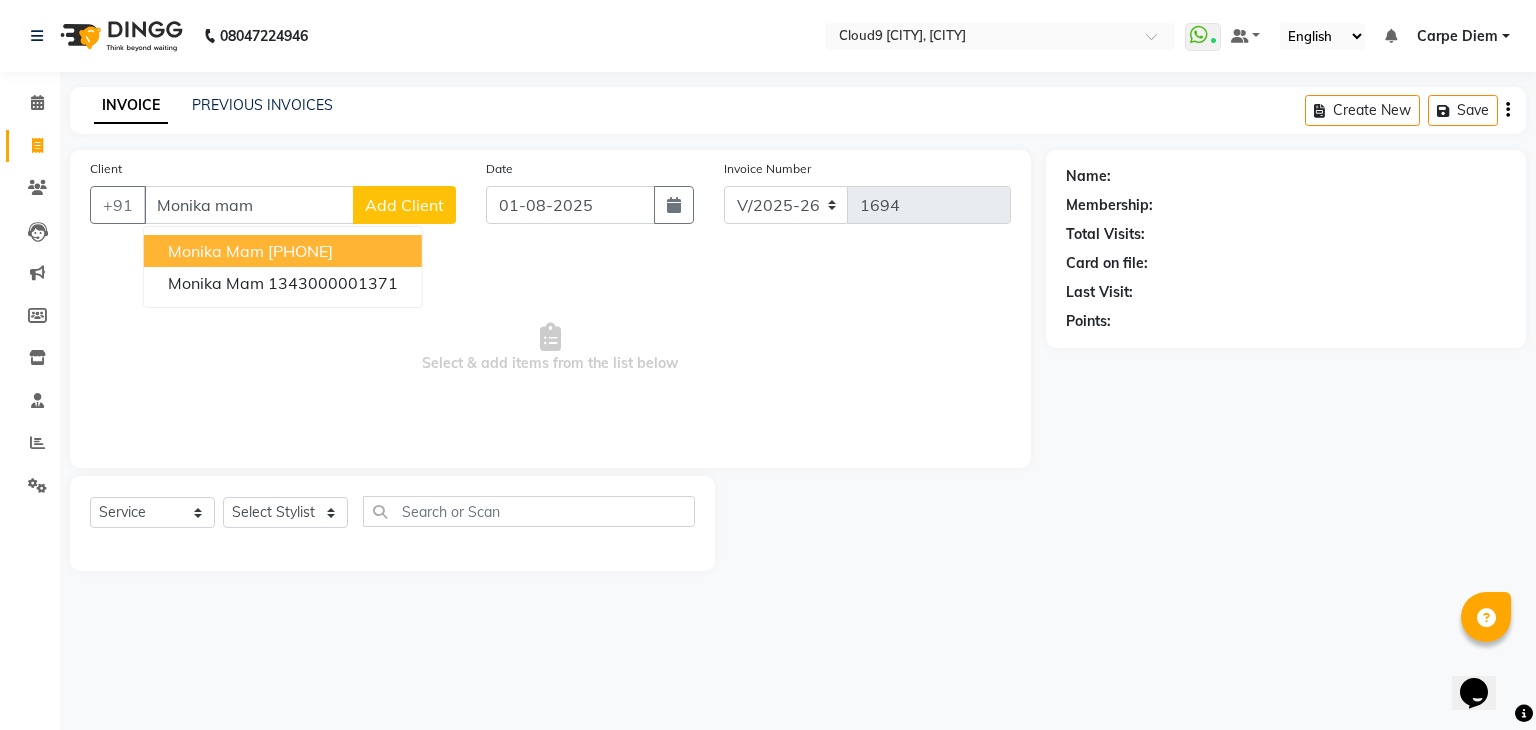 click on "Add Client" 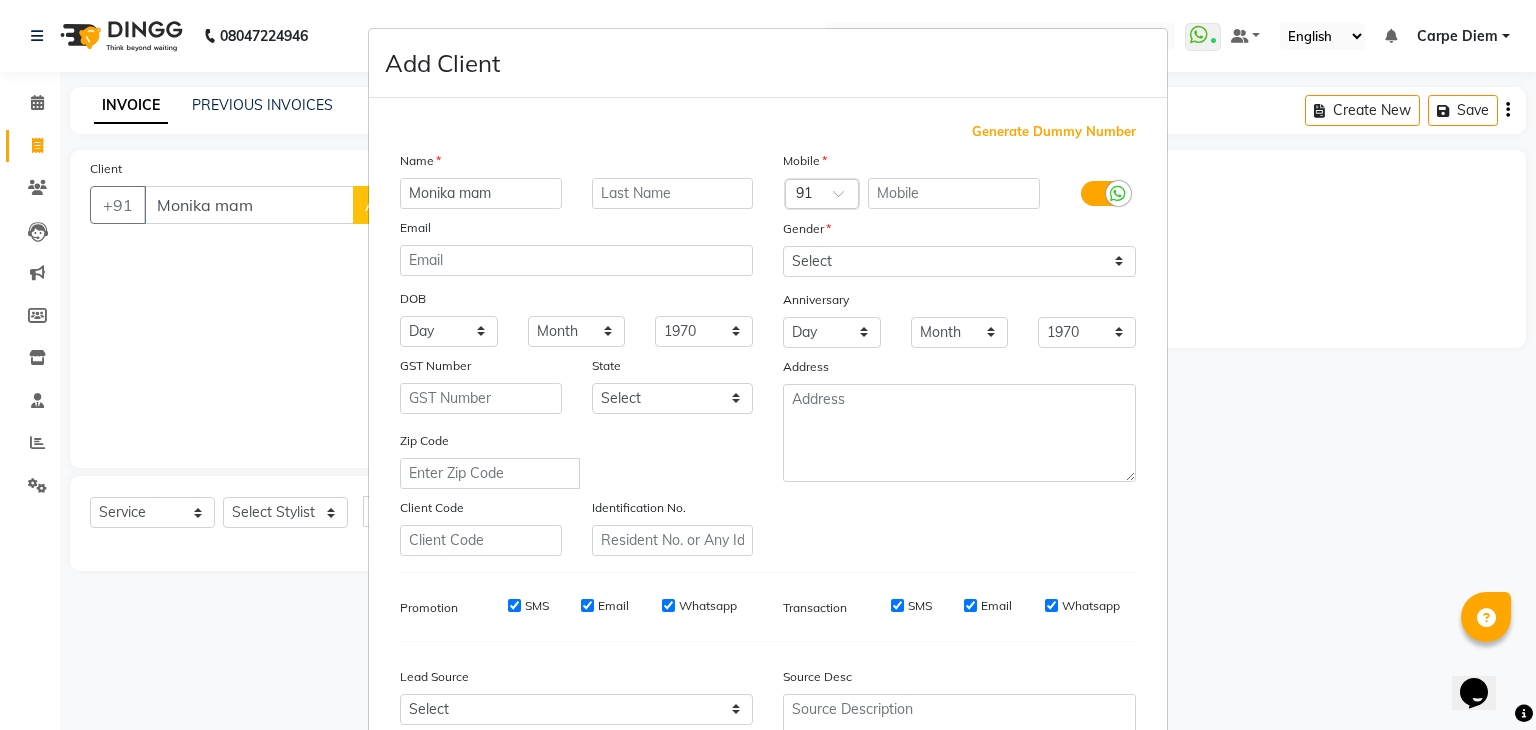 click on "Generate Dummy Number" at bounding box center [1054, 132] 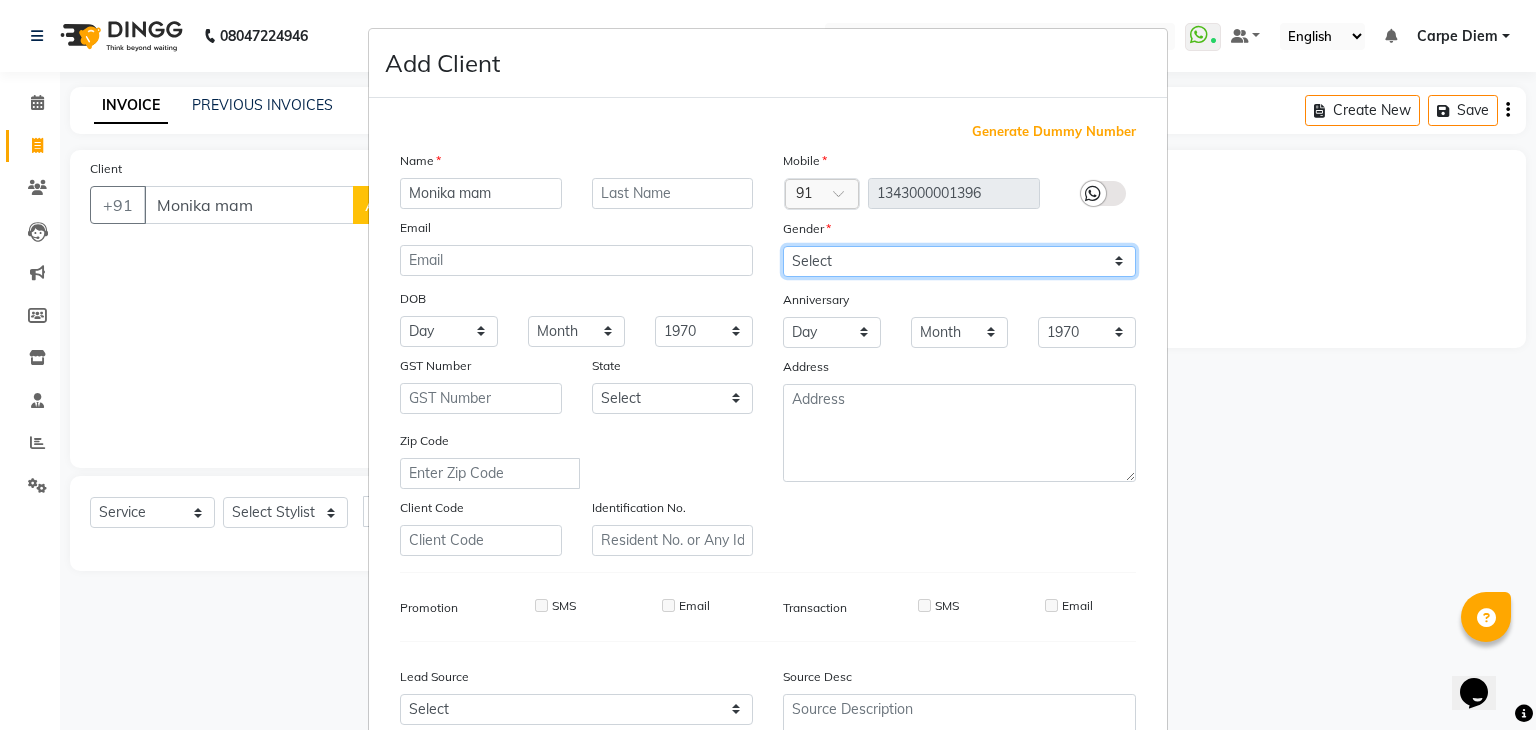 click on "Select Male Female Other Prefer Not To Say" at bounding box center [959, 261] 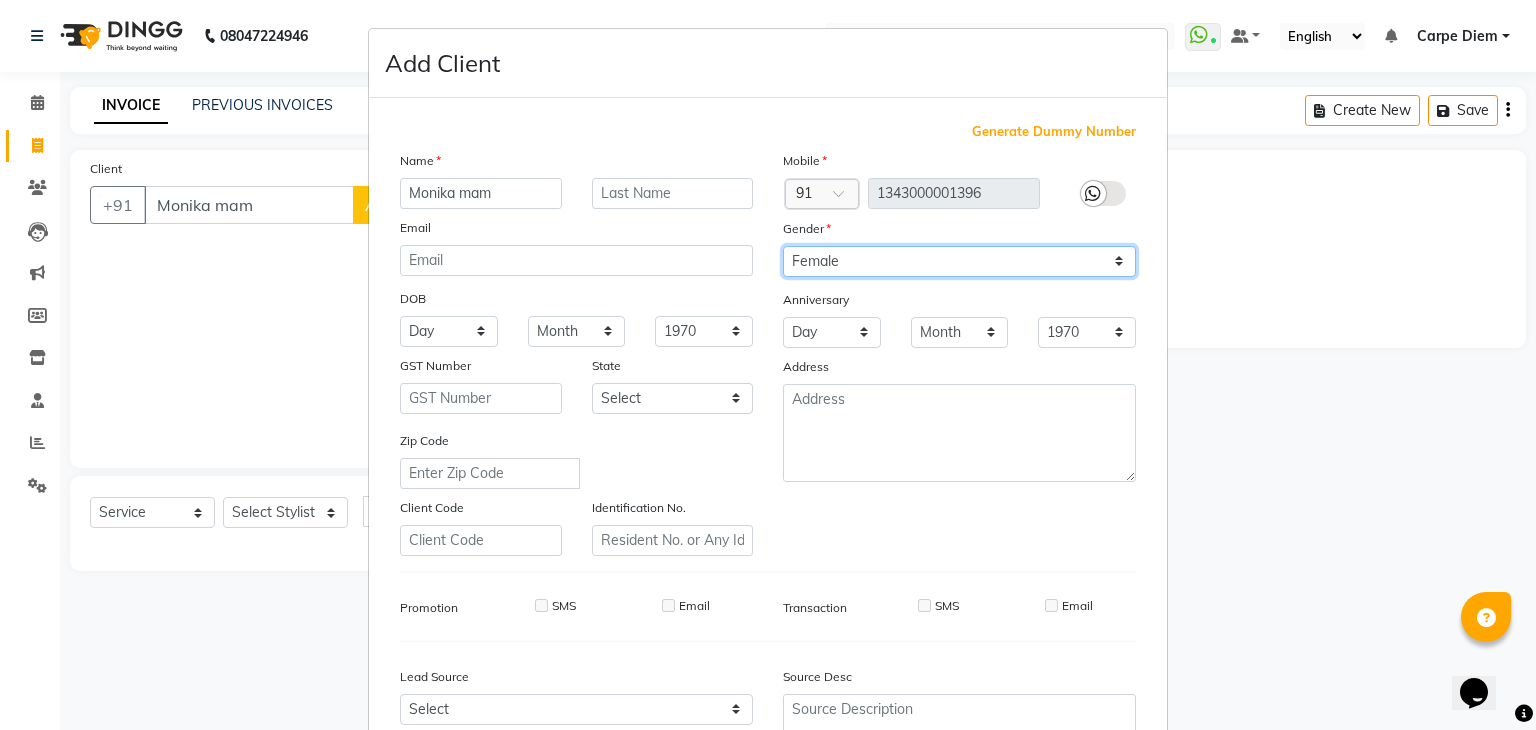 click on "Select Male Female Other Prefer Not To Say" at bounding box center (959, 261) 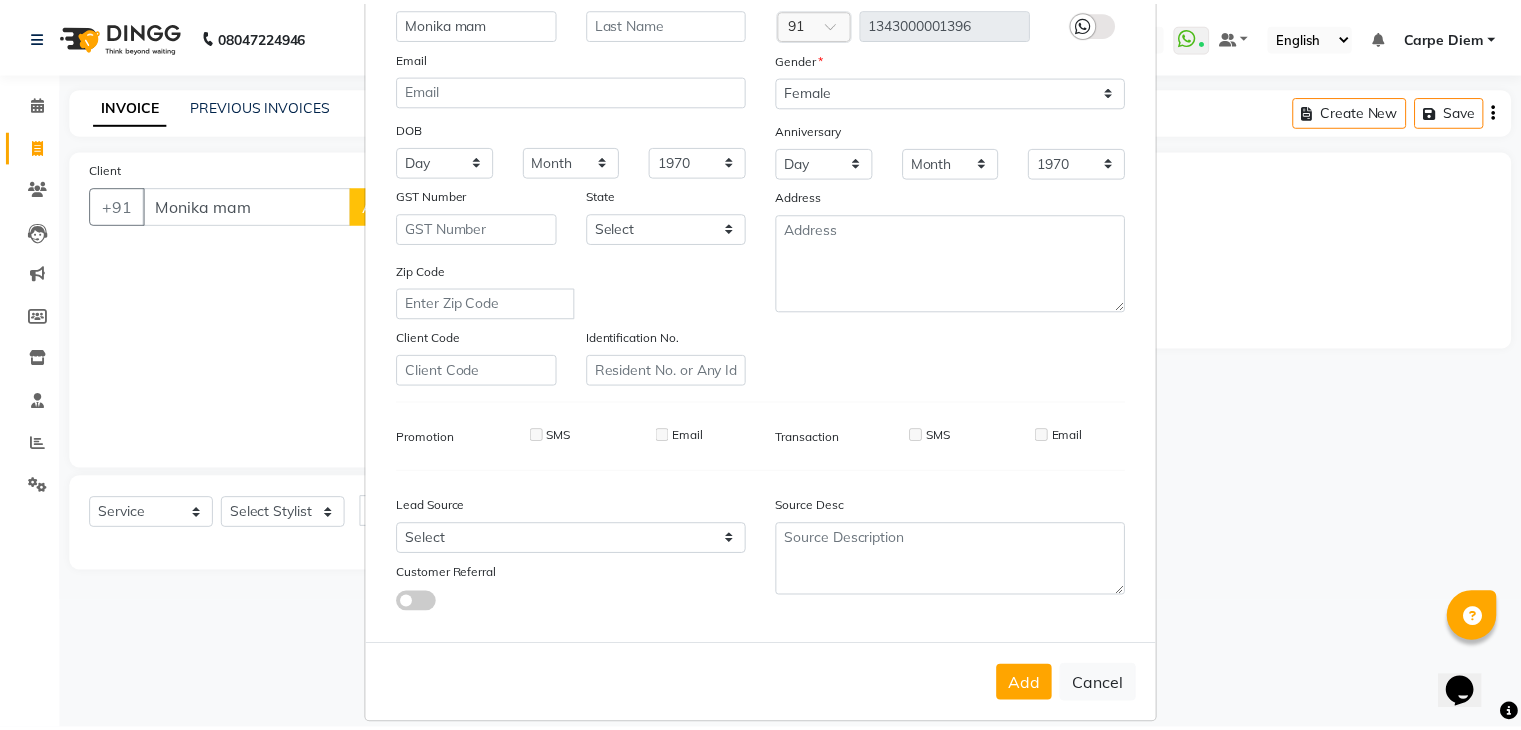 scroll, scrollTop: 203, scrollLeft: 0, axis: vertical 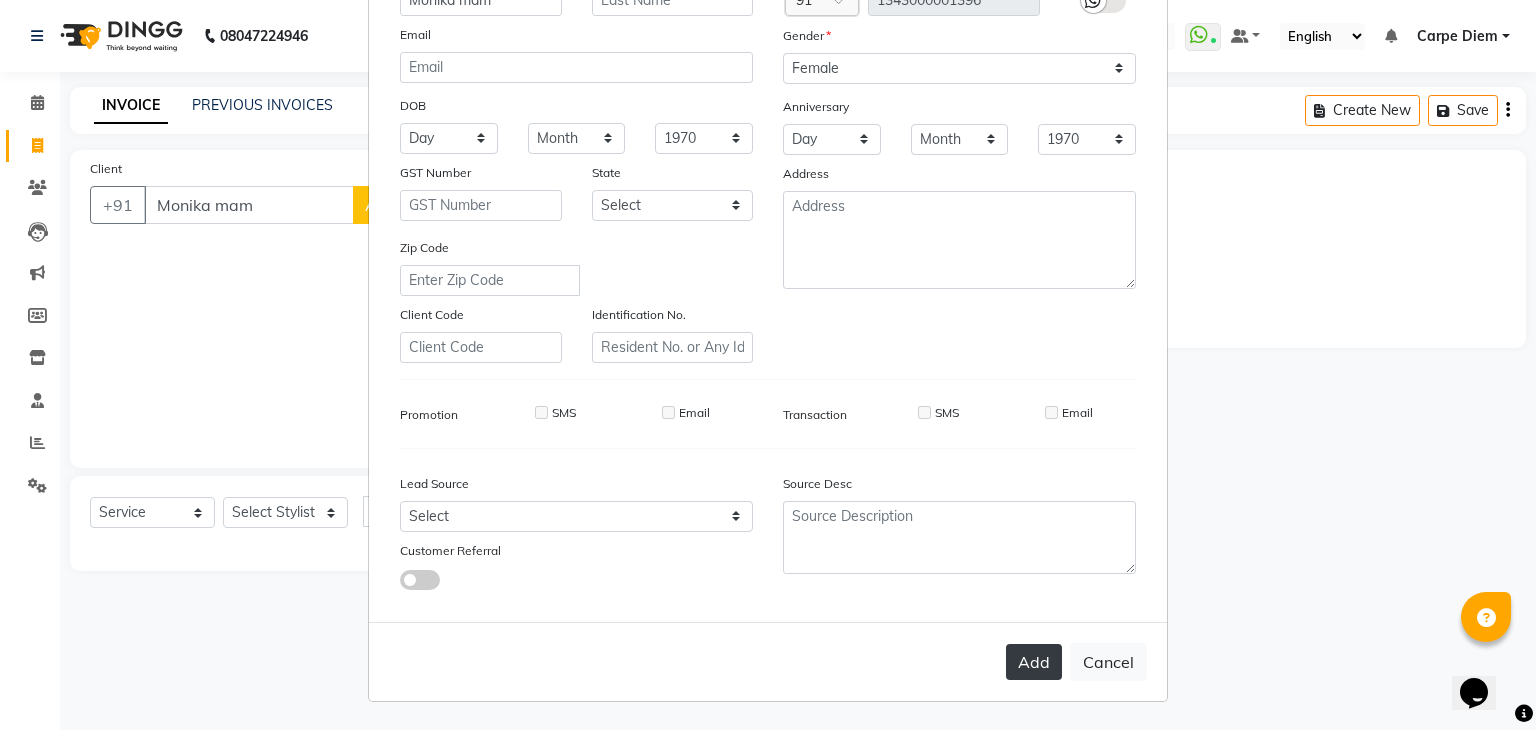 click on "Add" at bounding box center [1034, 662] 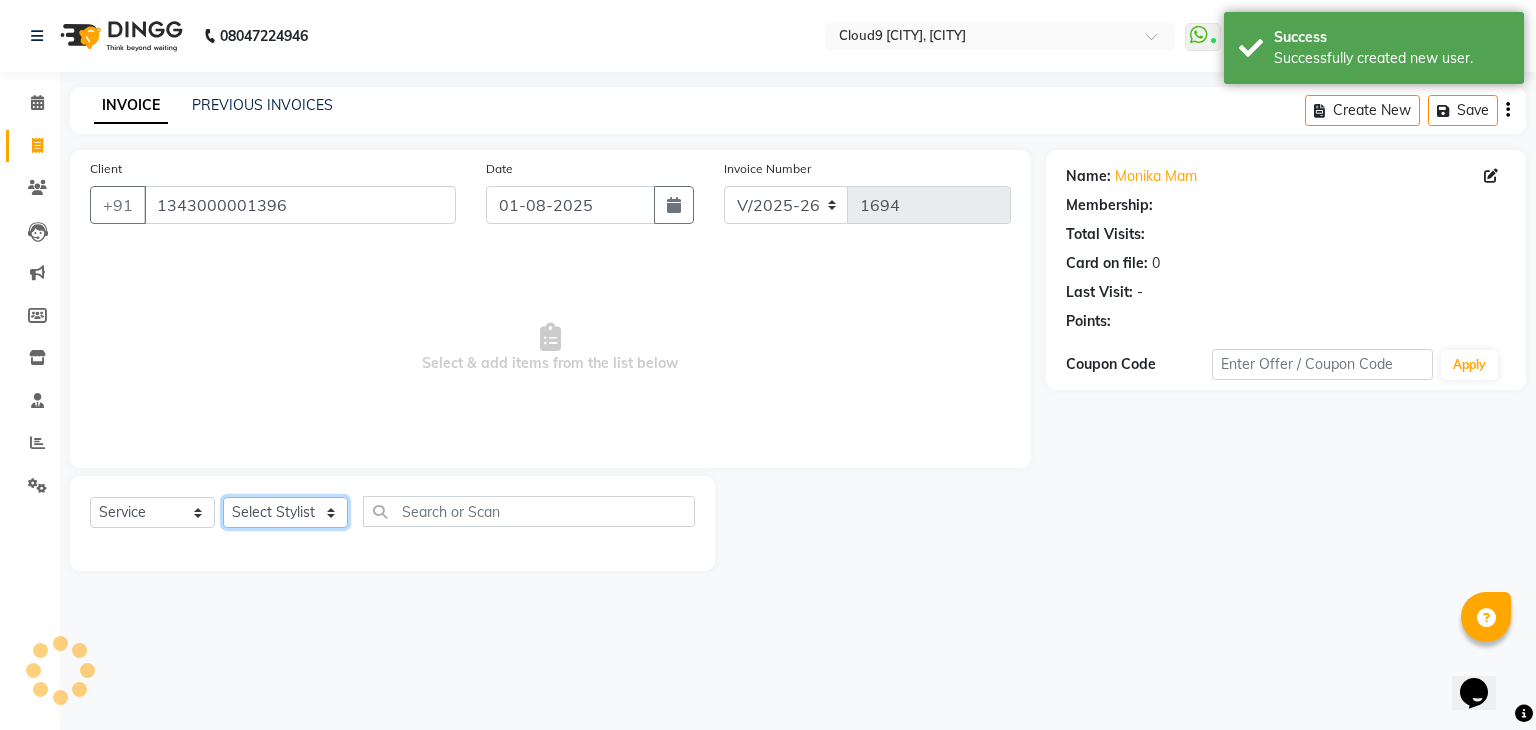 click on "Select Stylist Akhilesh Anjali Ankush Anu Arun Ashok sir Carpe Diem DINGG SUPPORT Eddy Front Desk [FIRST] Intzar Lakshmi Maanish Manisha Mona Naresh Naushad Poonam 1 Poonam 2 Priya Raja Rajesh Ji Rani Reena Renu Ritika Riyaz Sakshi Sangita Santoshi Seema Shabina Shamshad Sharik Ali Sharukh 2 Umesh Vicky Vinay Vishal Vishu Waiting Client" 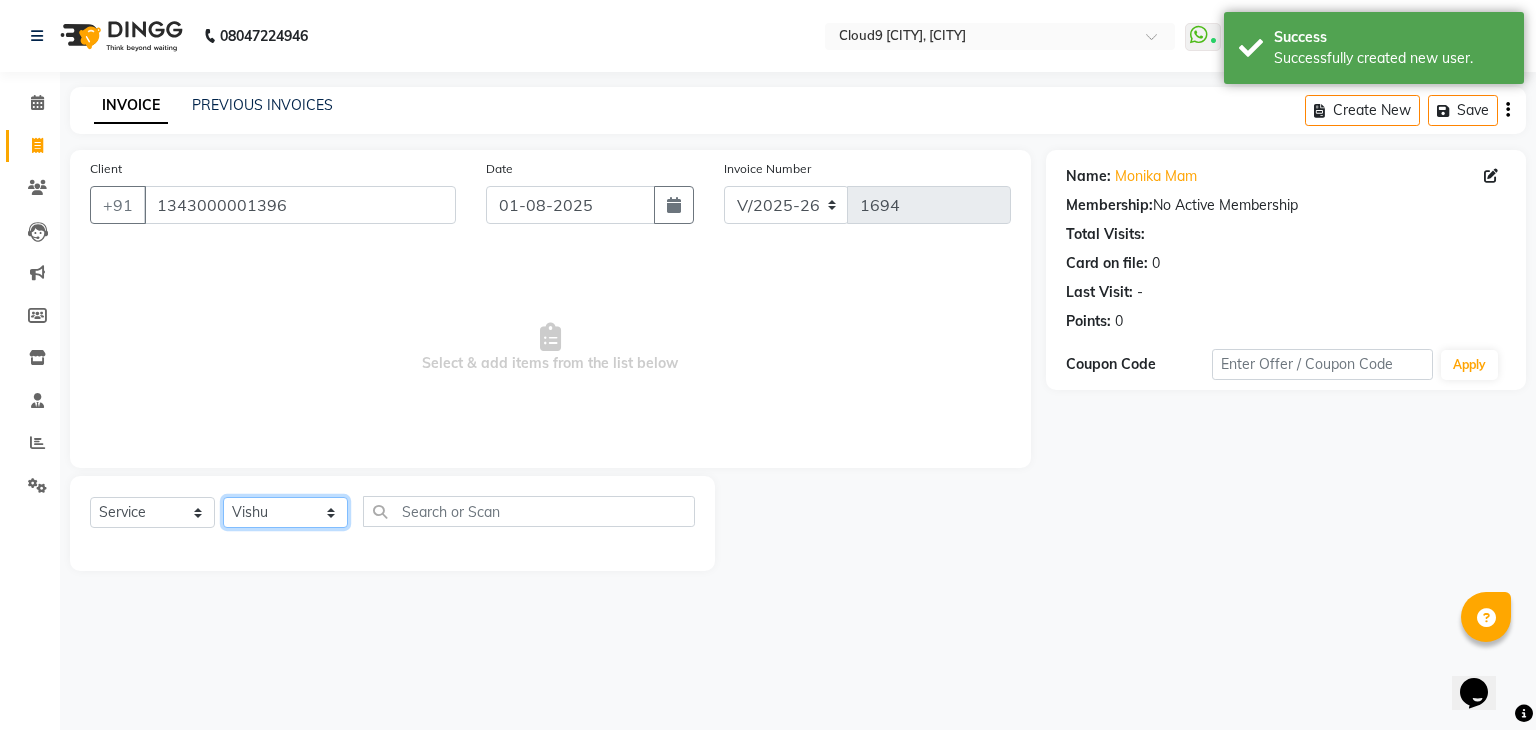 click on "Select Stylist Akhilesh Anjali Ankush Anu Arun Ashok sir Carpe Diem DINGG SUPPORT Eddy Front Desk [FIRST] Intzar Lakshmi Maanish Manisha Mona Naresh Naushad Poonam 1 Poonam 2 Priya Raja Rajesh Ji Rani Reena Renu Ritika Riyaz Sakshi Sangita Santoshi Seema Shabina Shamshad Sharik Ali Sharukh 2 Umesh Vicky Vinay Vishal Vishu Waiting Client" 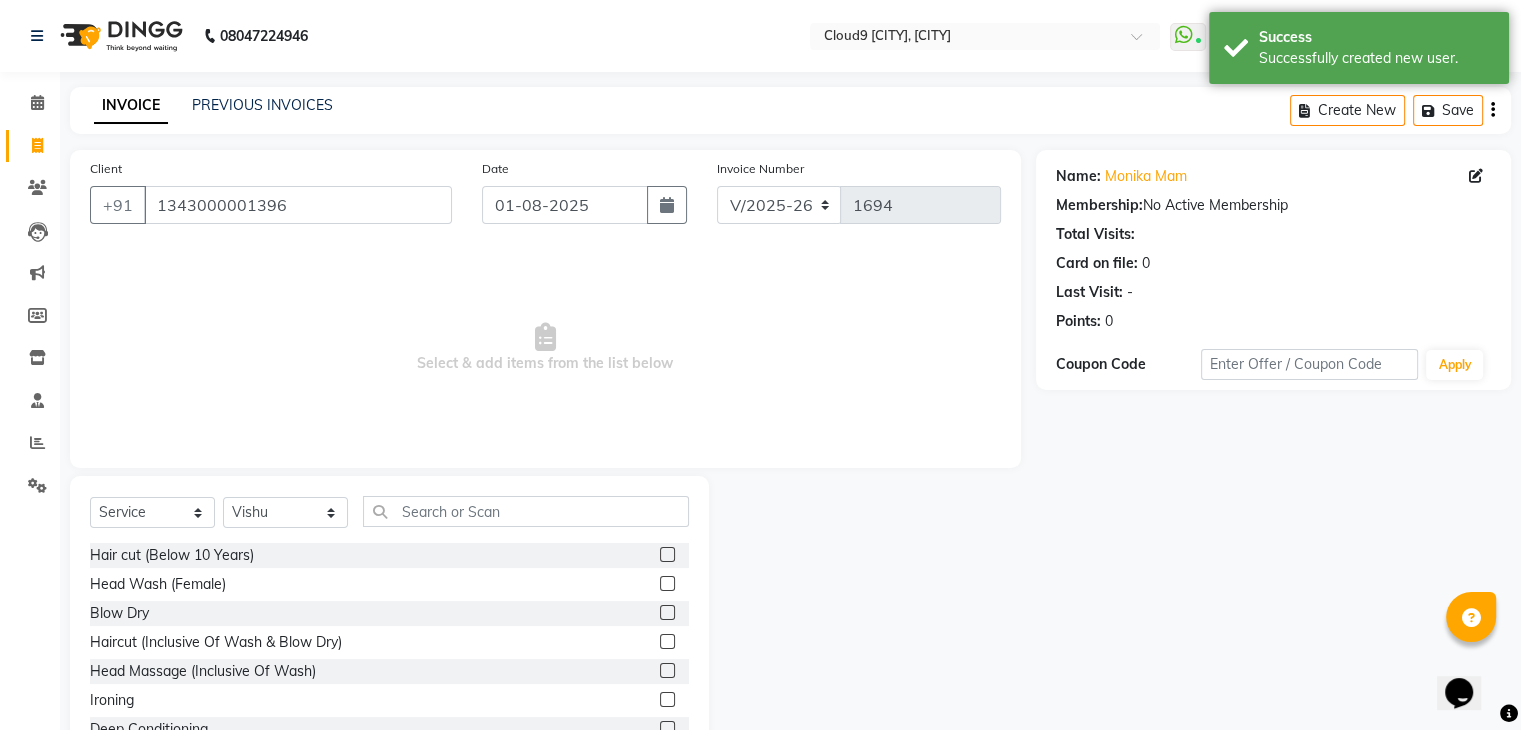 click 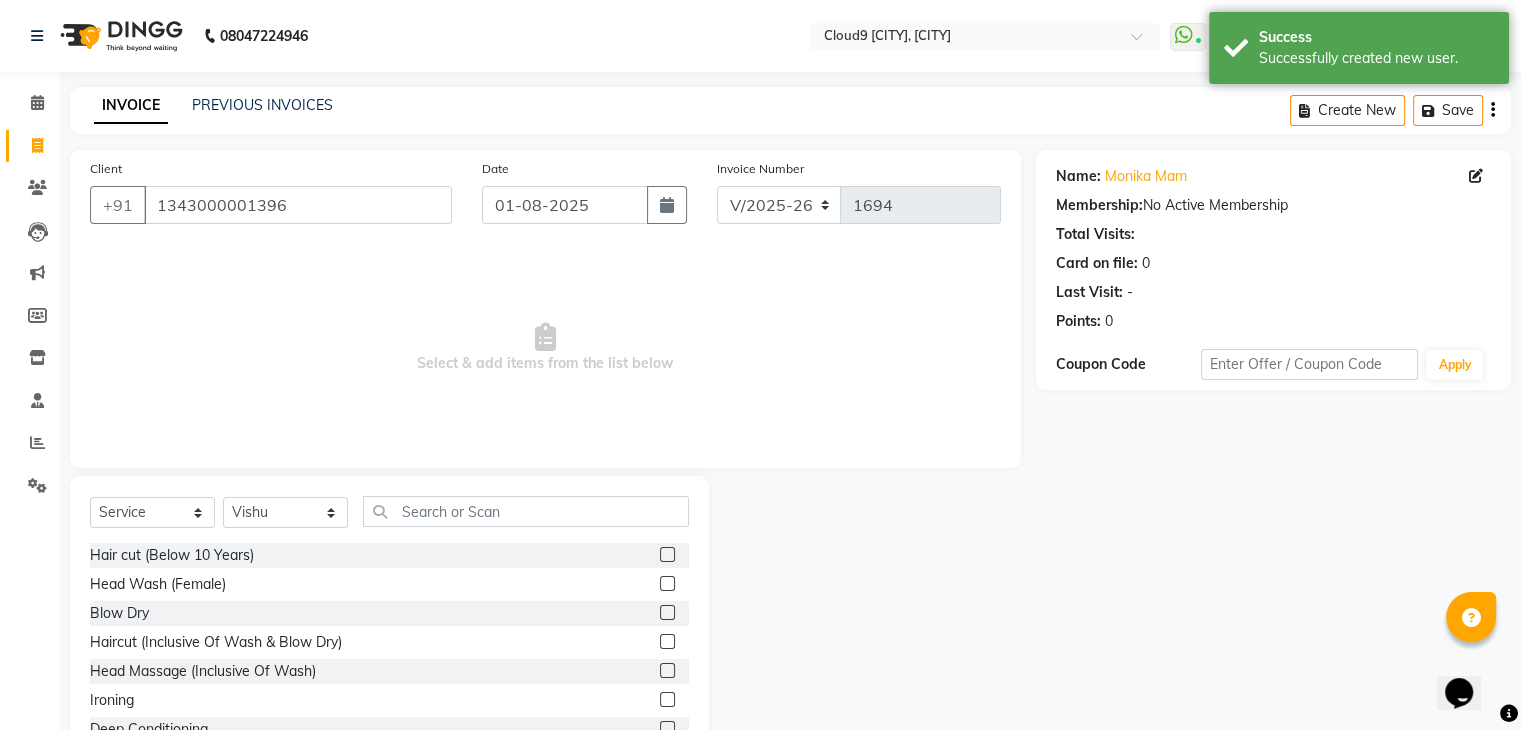 click 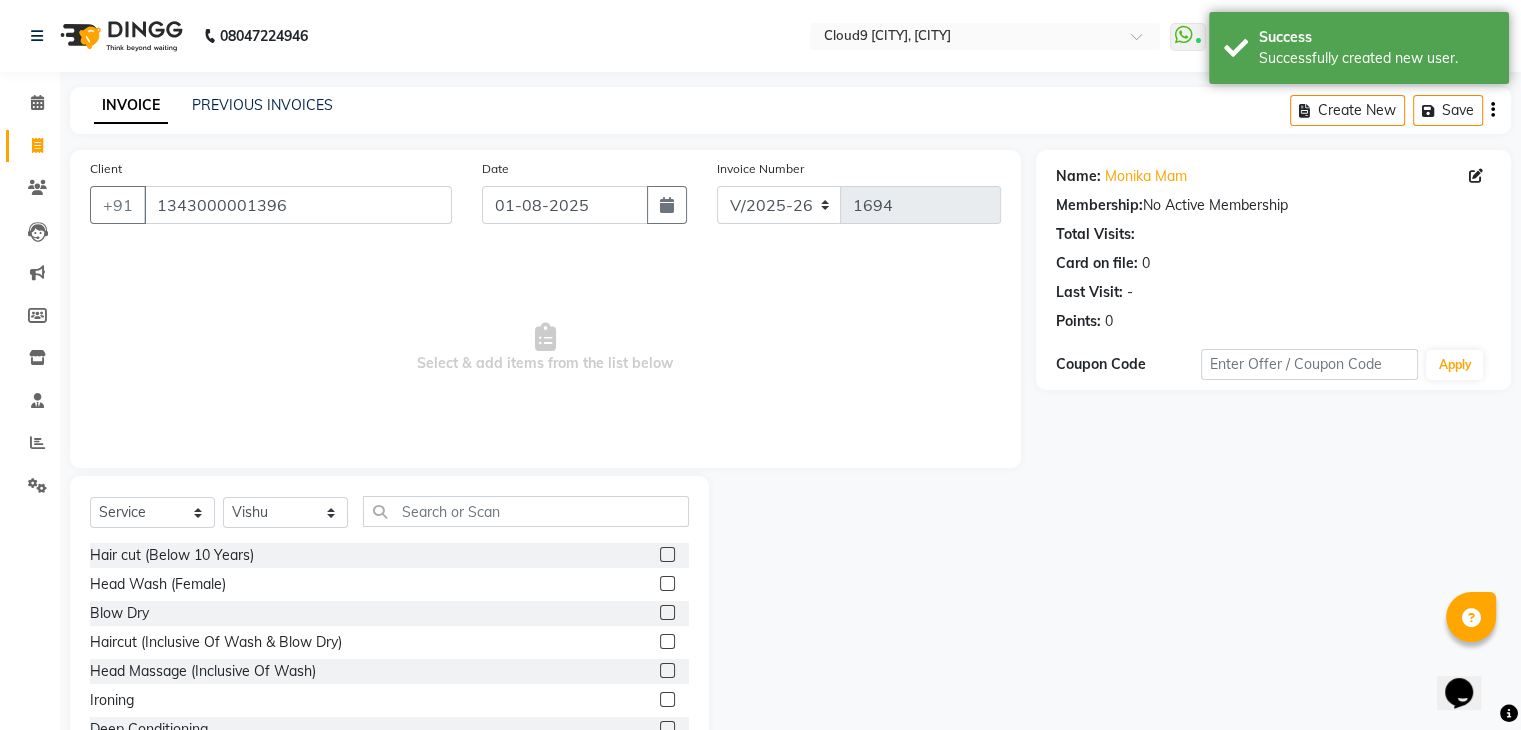 click at bounding box center (666, 642) 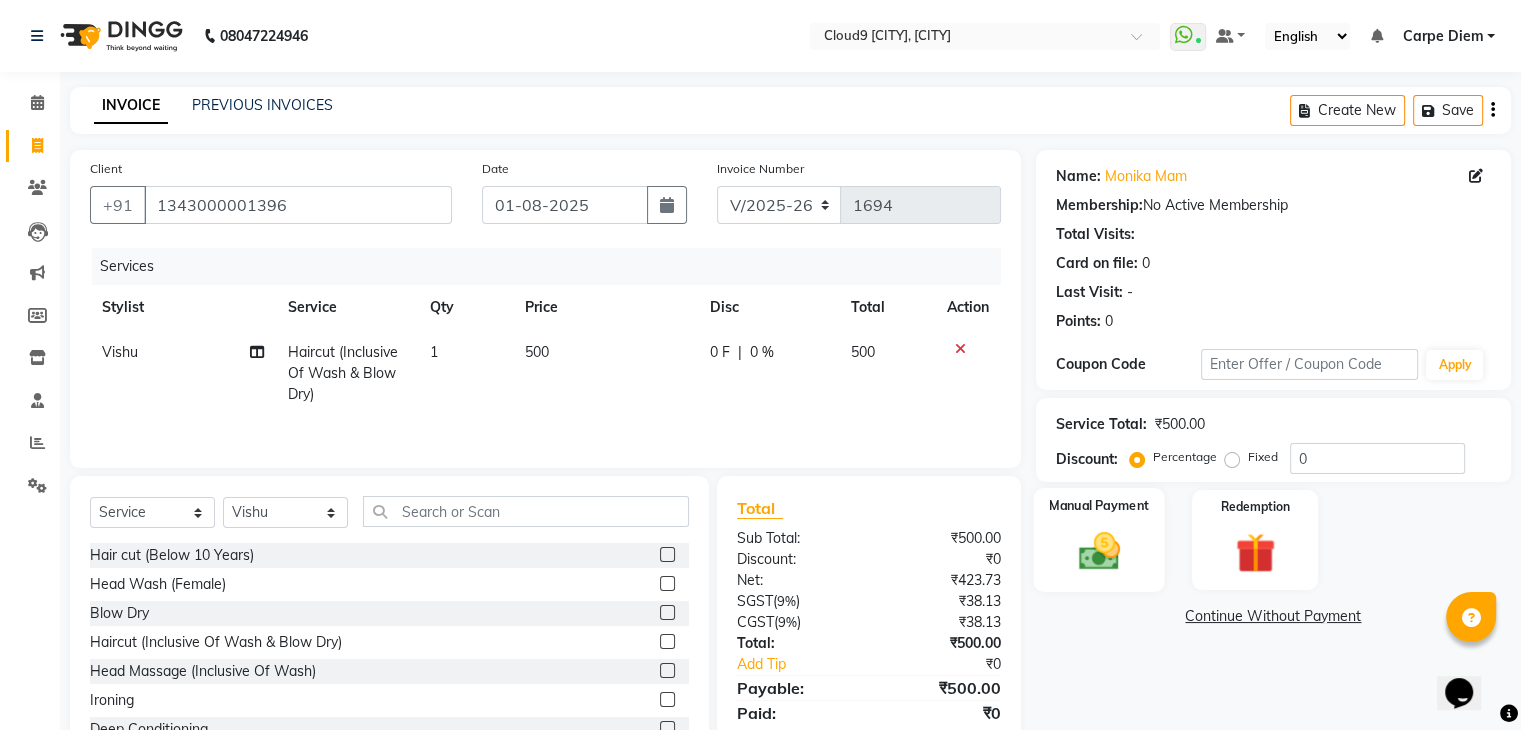 click on "Manual Payment" 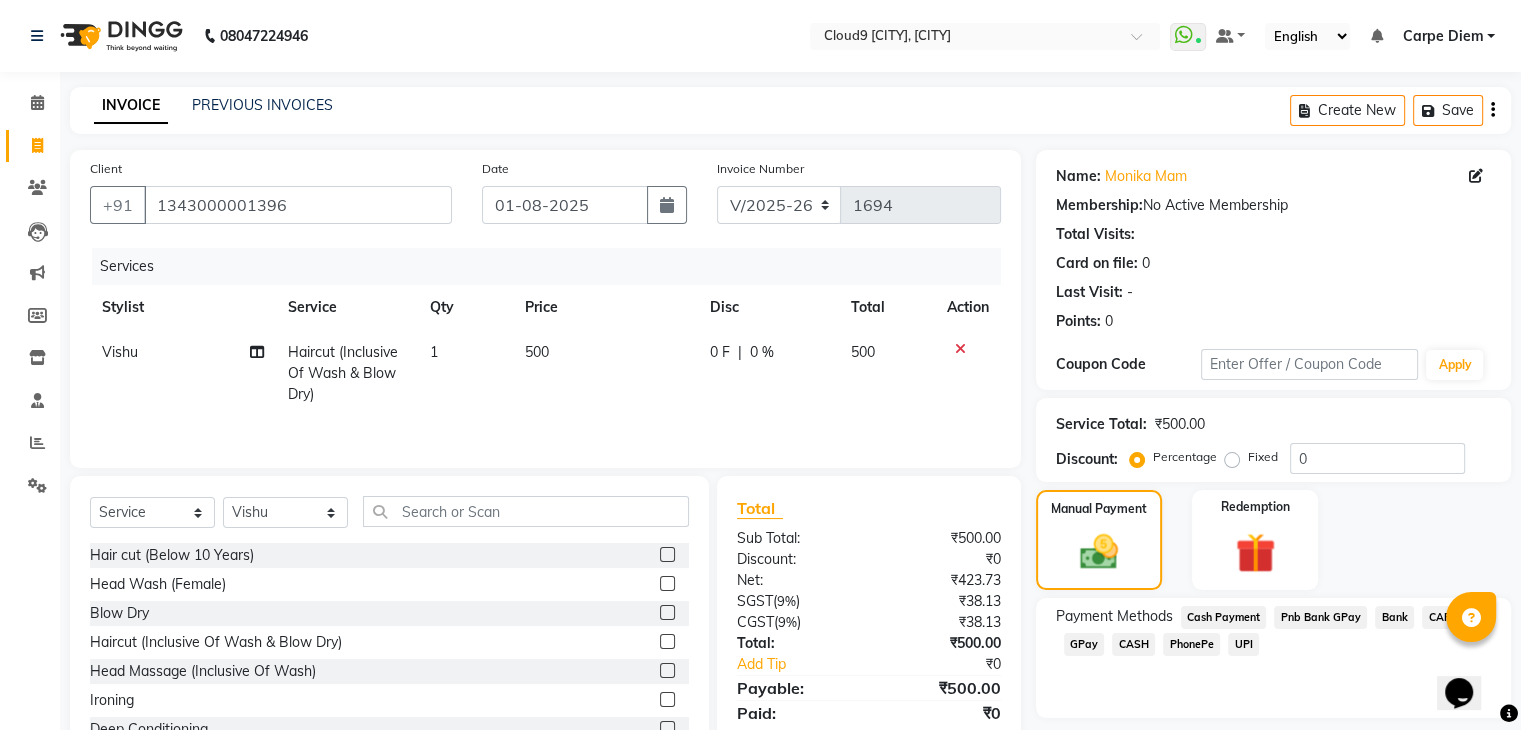 click on "CASH" 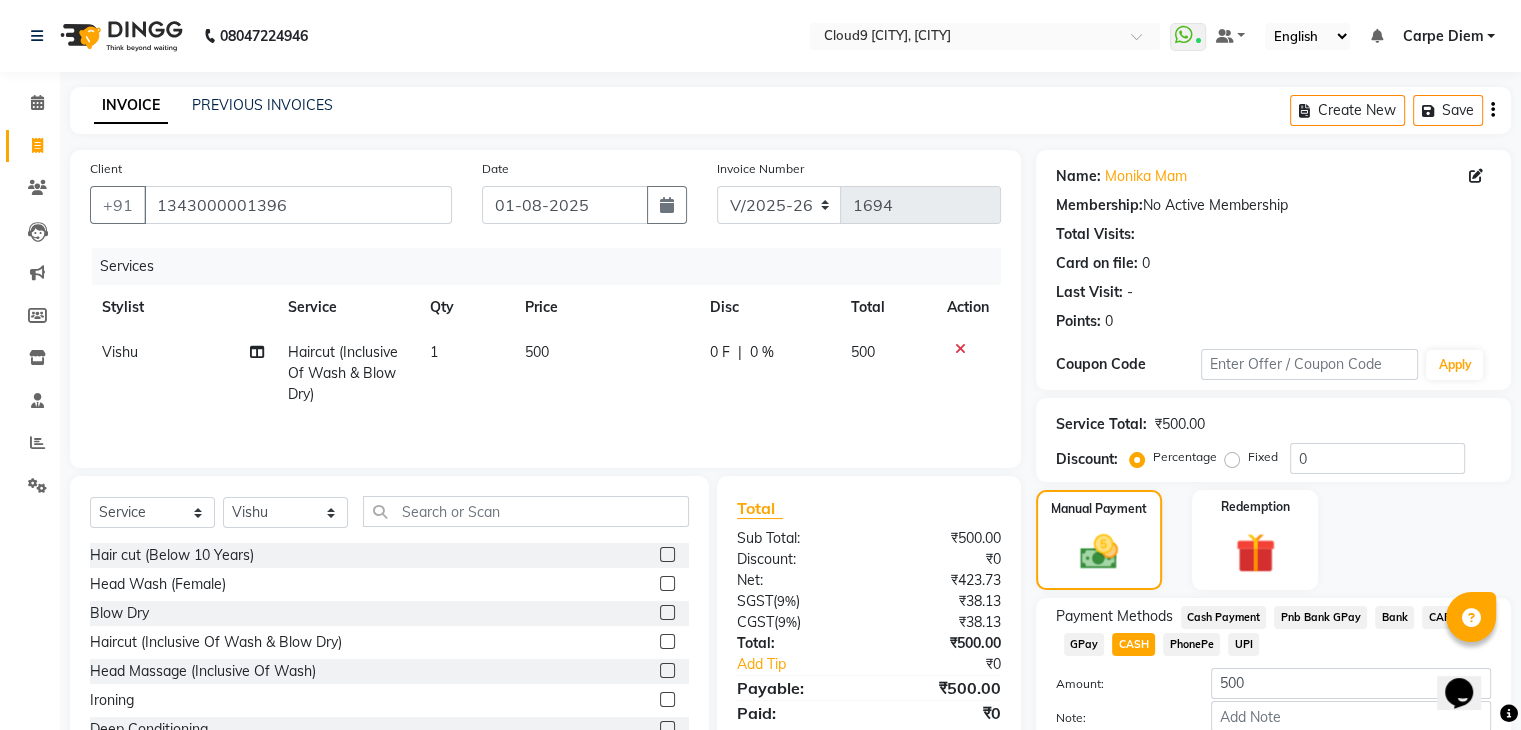 scroll, scrollTop: 117, scrollLeft: 0, axis: vertical 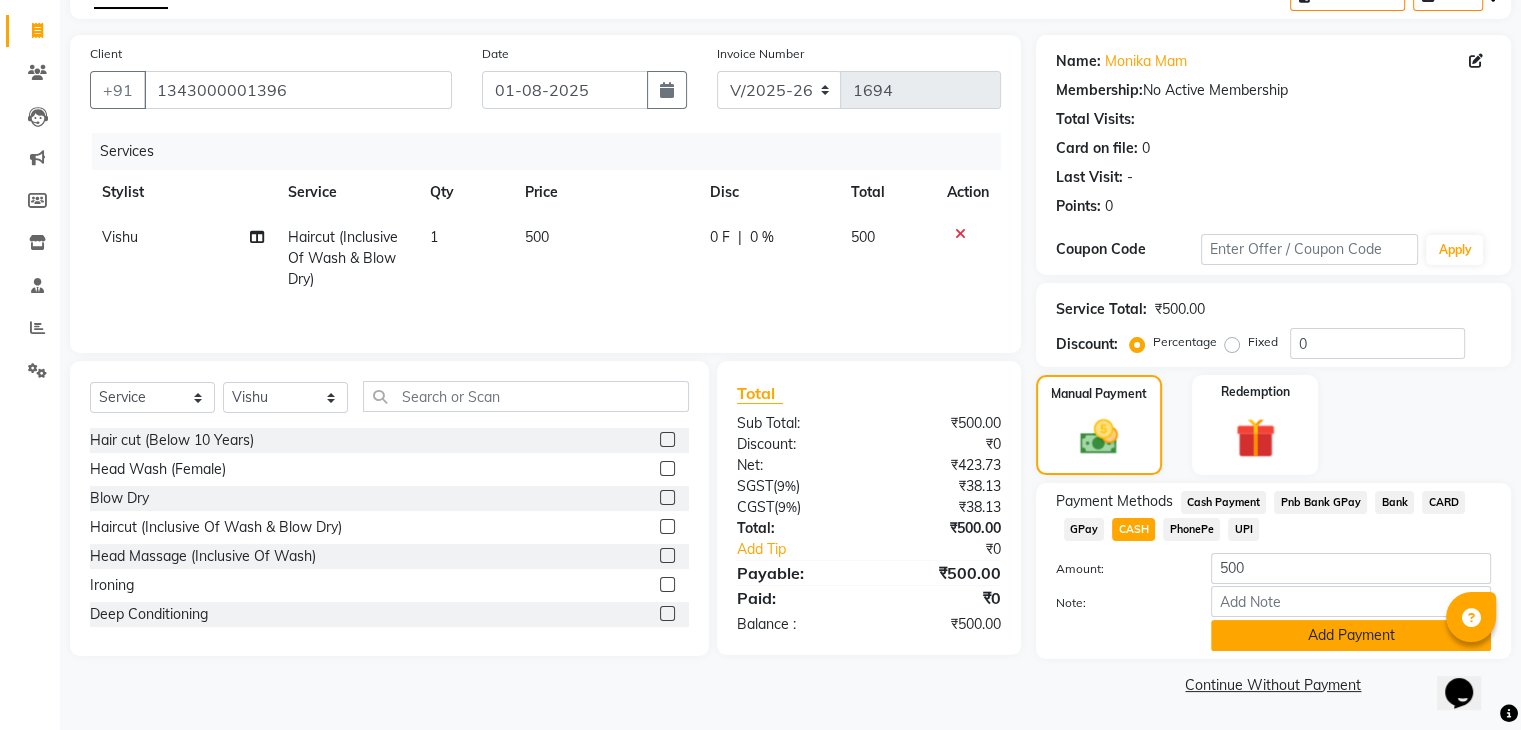 click on "Add Payment" 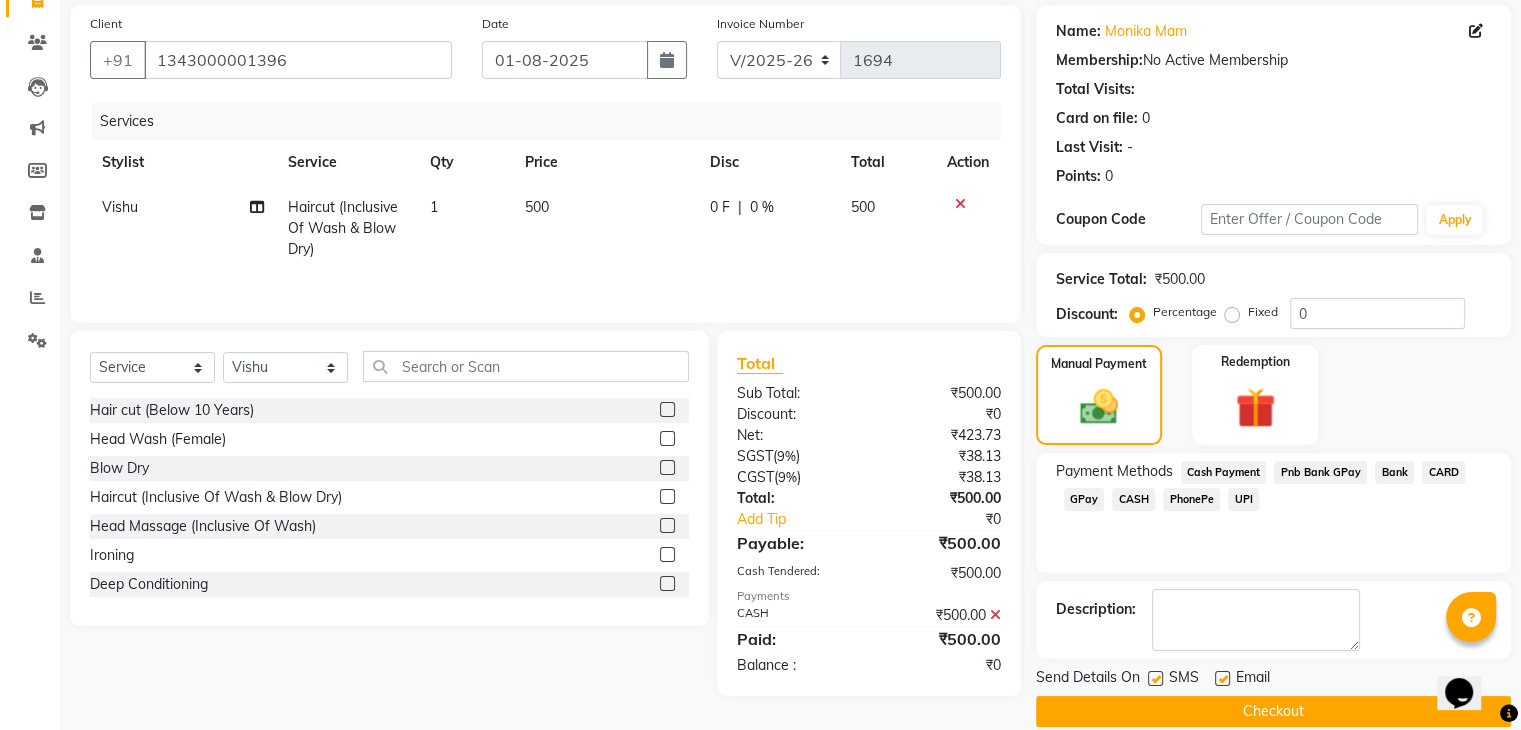 scroll, scrollTop: 171, scrollLeft: 0, axis: vertical 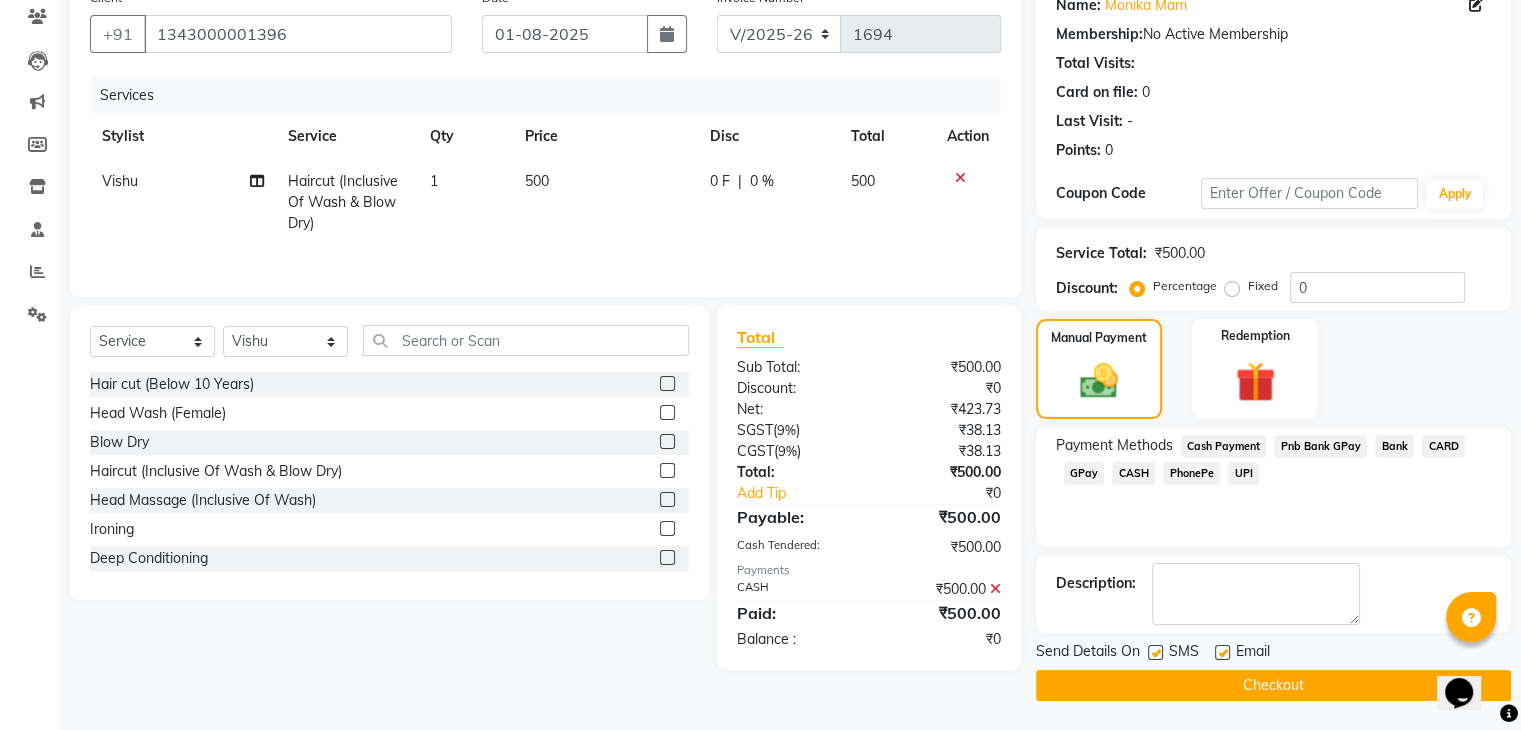 click on "Checkout" 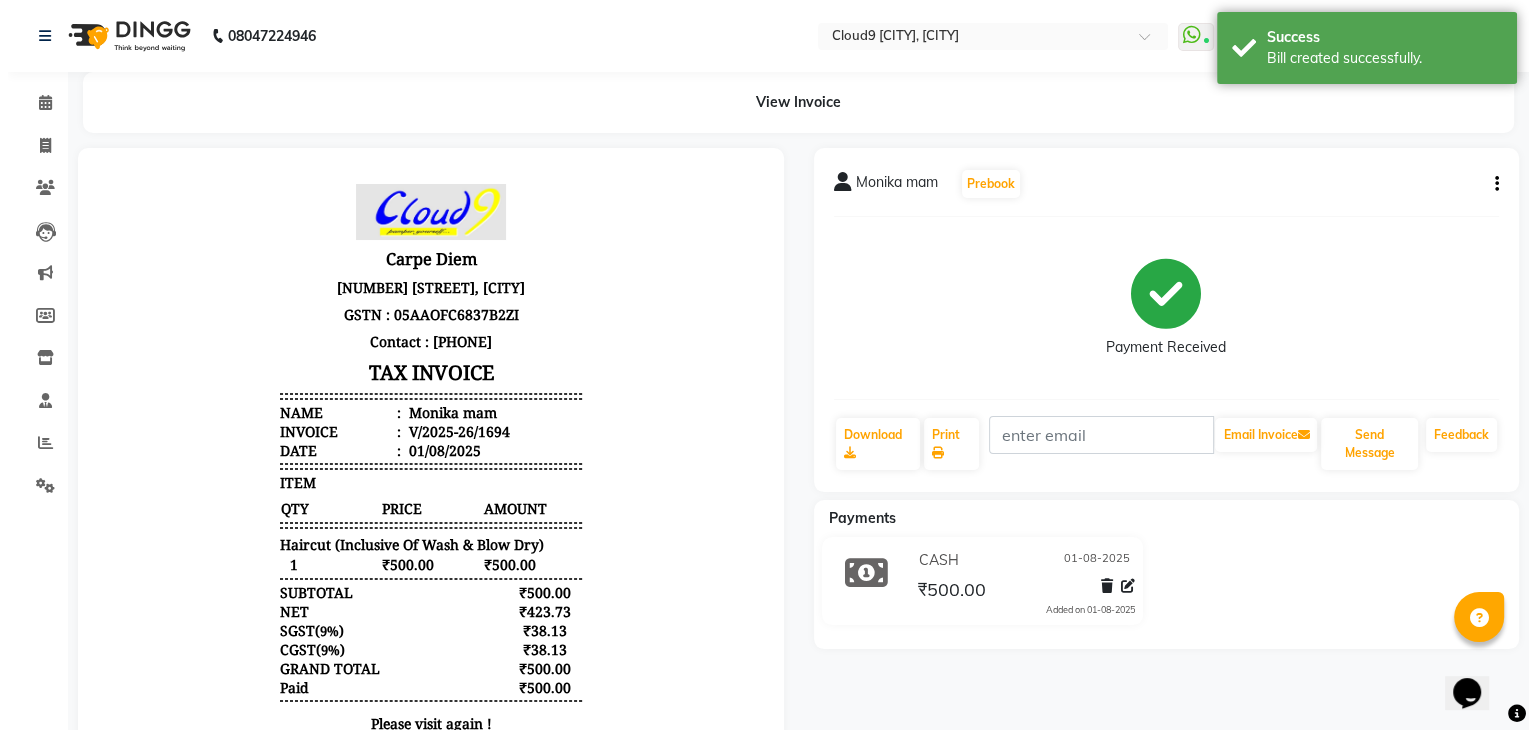 scroll, scrollTop: 0, scrollLeft: 0, axis: both 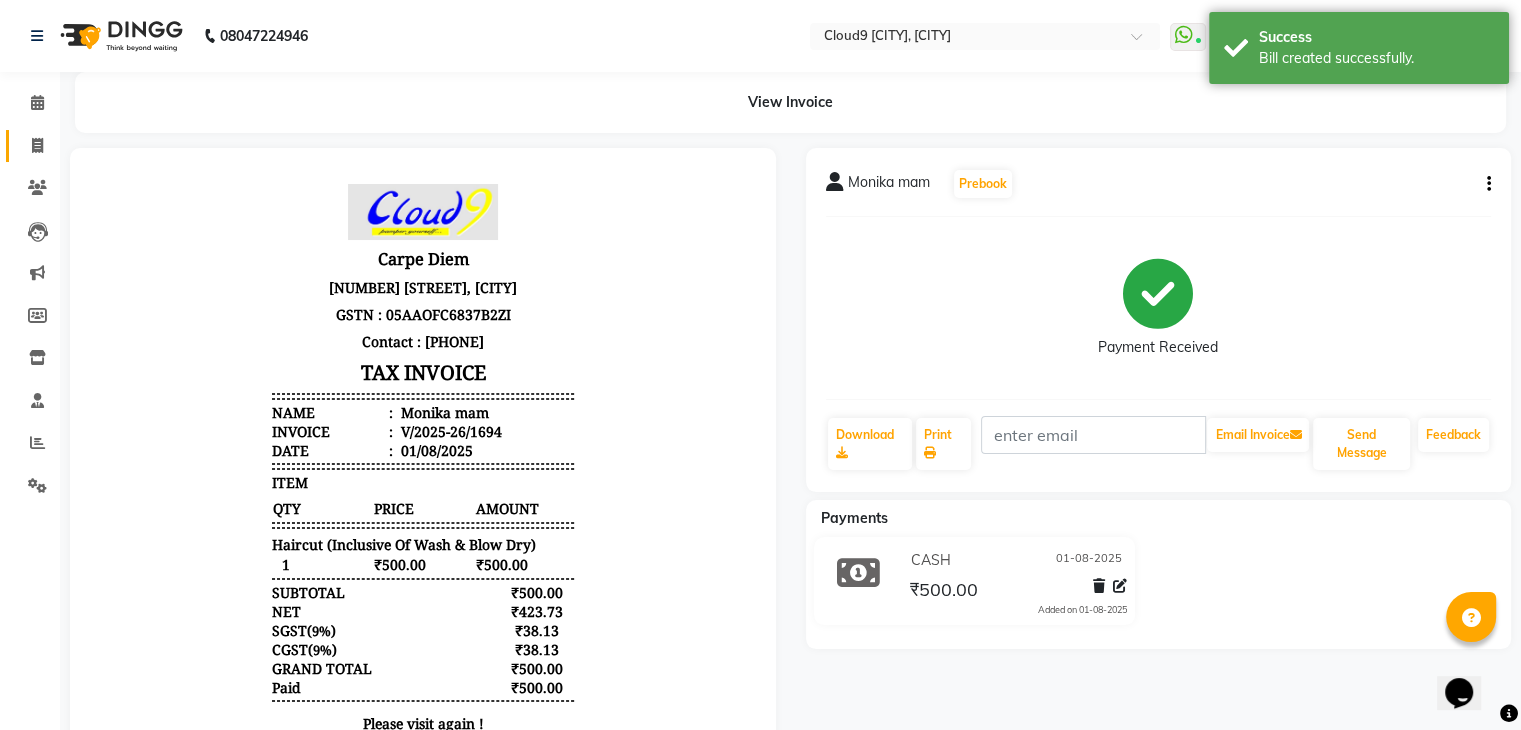 click on "Invoice" 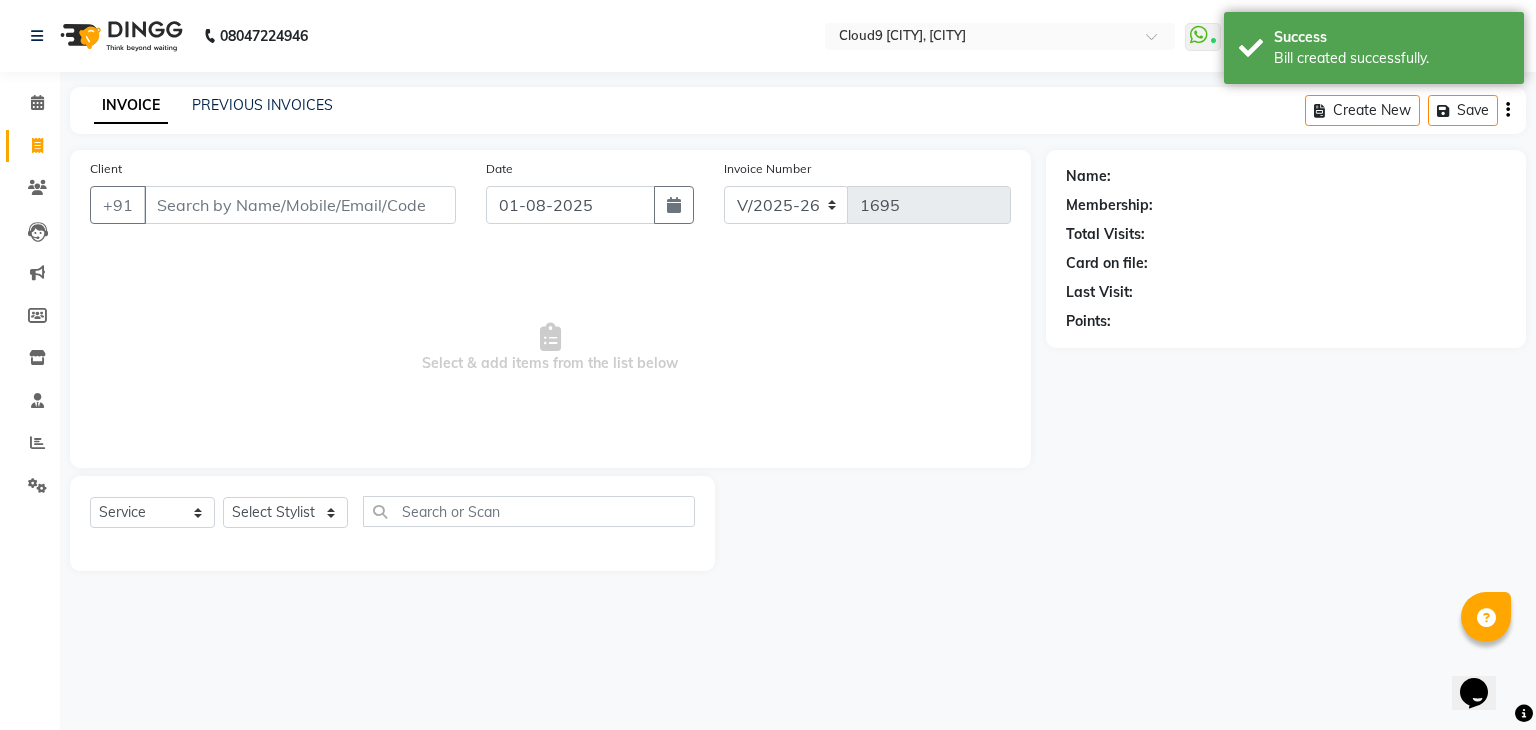 click on "Client" at bounding box center [300, 205] 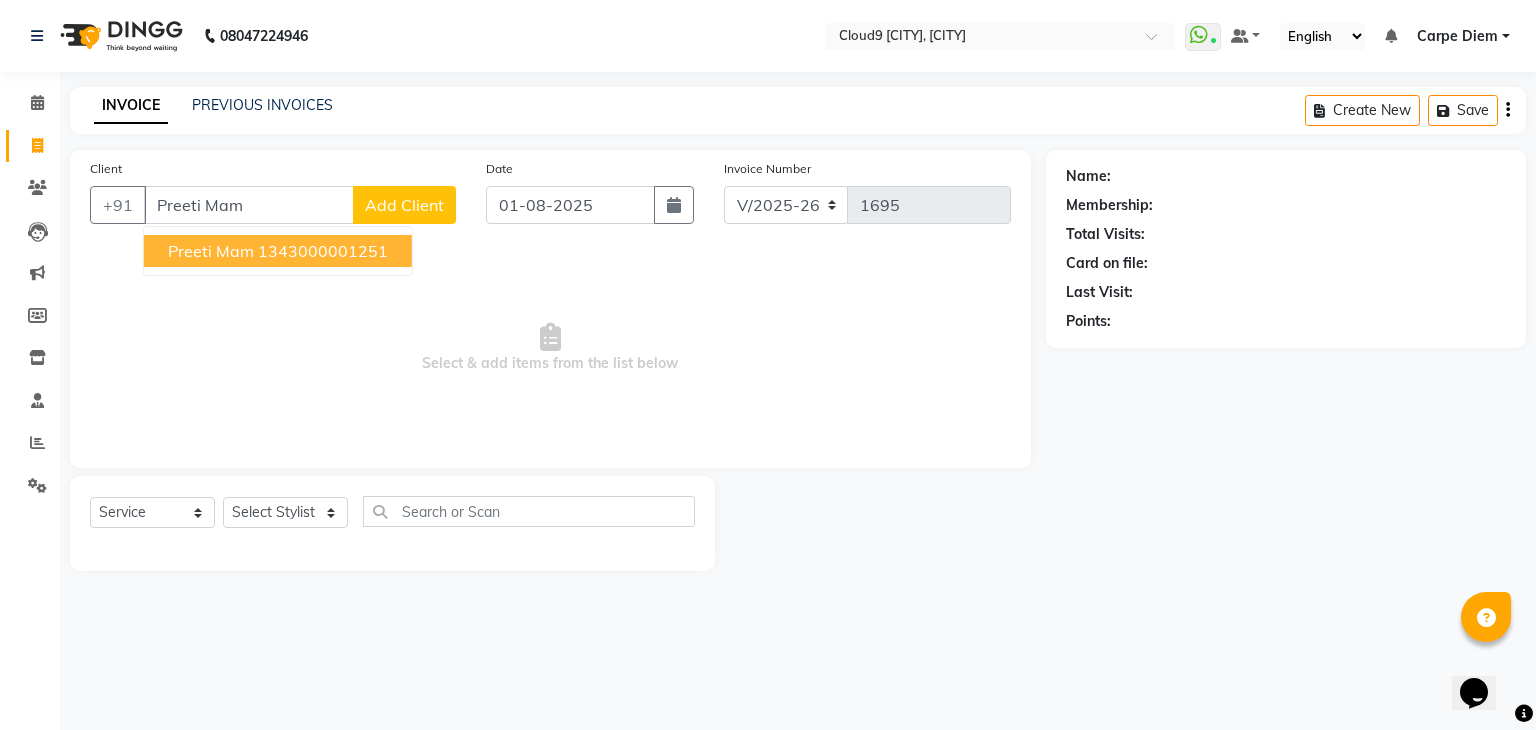 click on "Add Client" 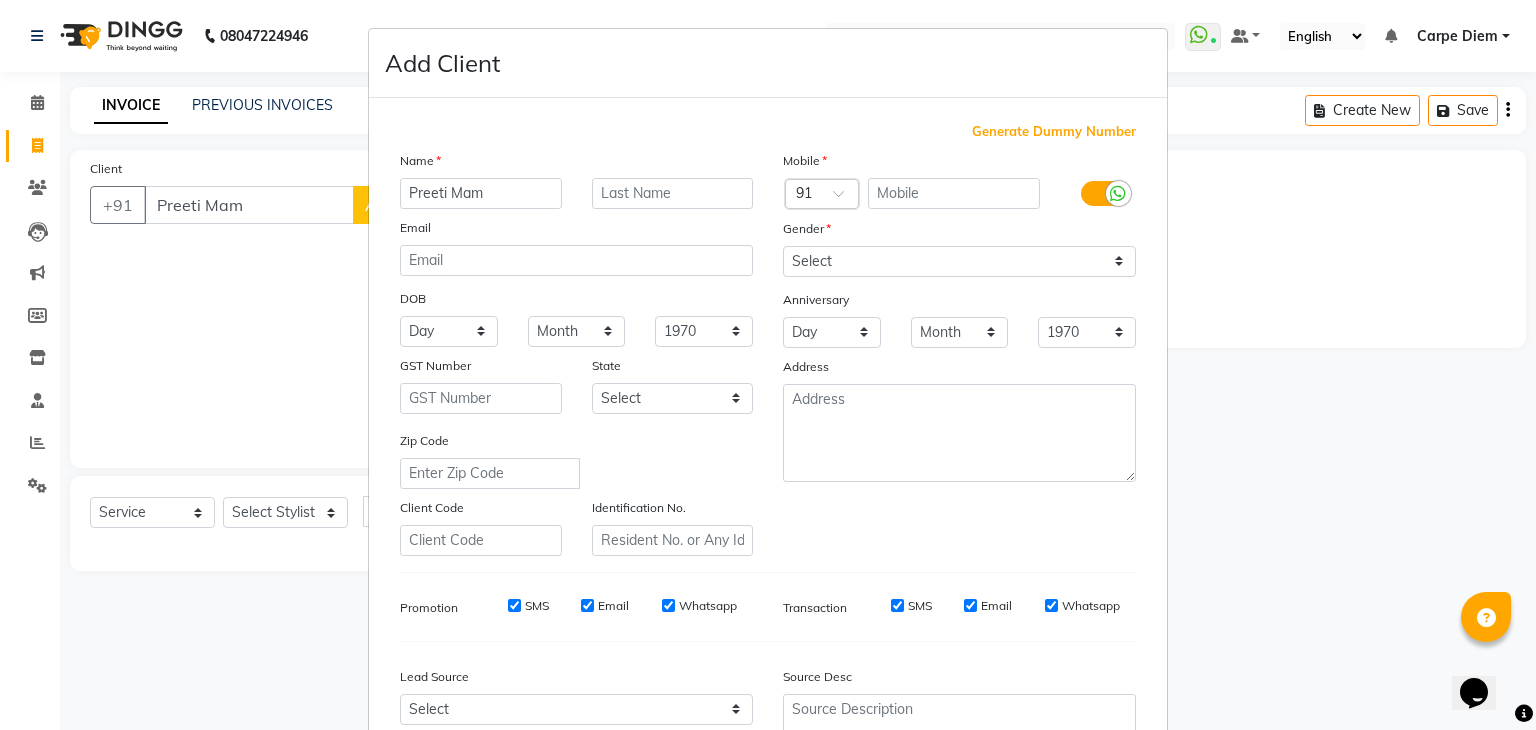 click on "Generate Dummy Number" at bounding box center (1054, 132) 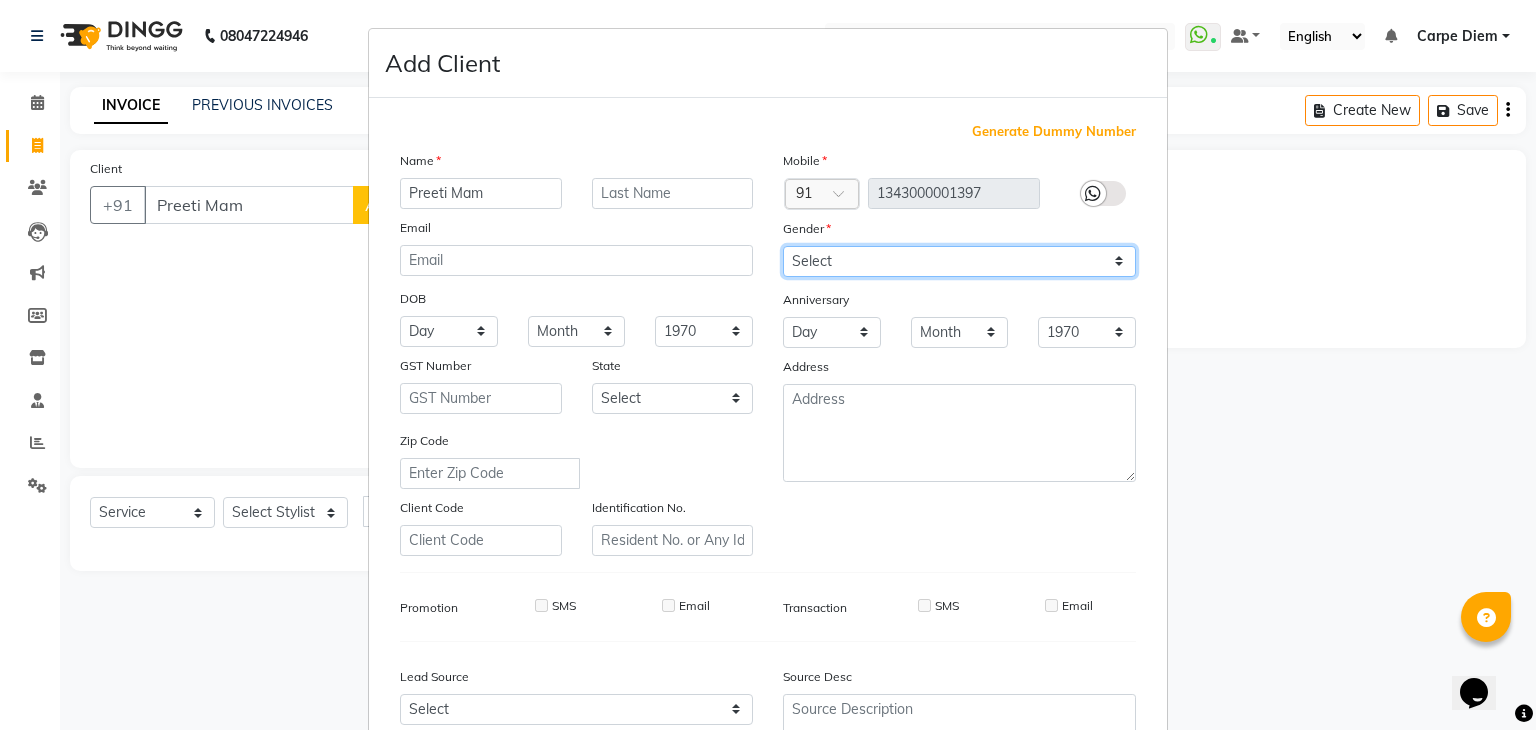click on "Select Male Female Other Prefer Not To Say" at bounding box center [959, 261] 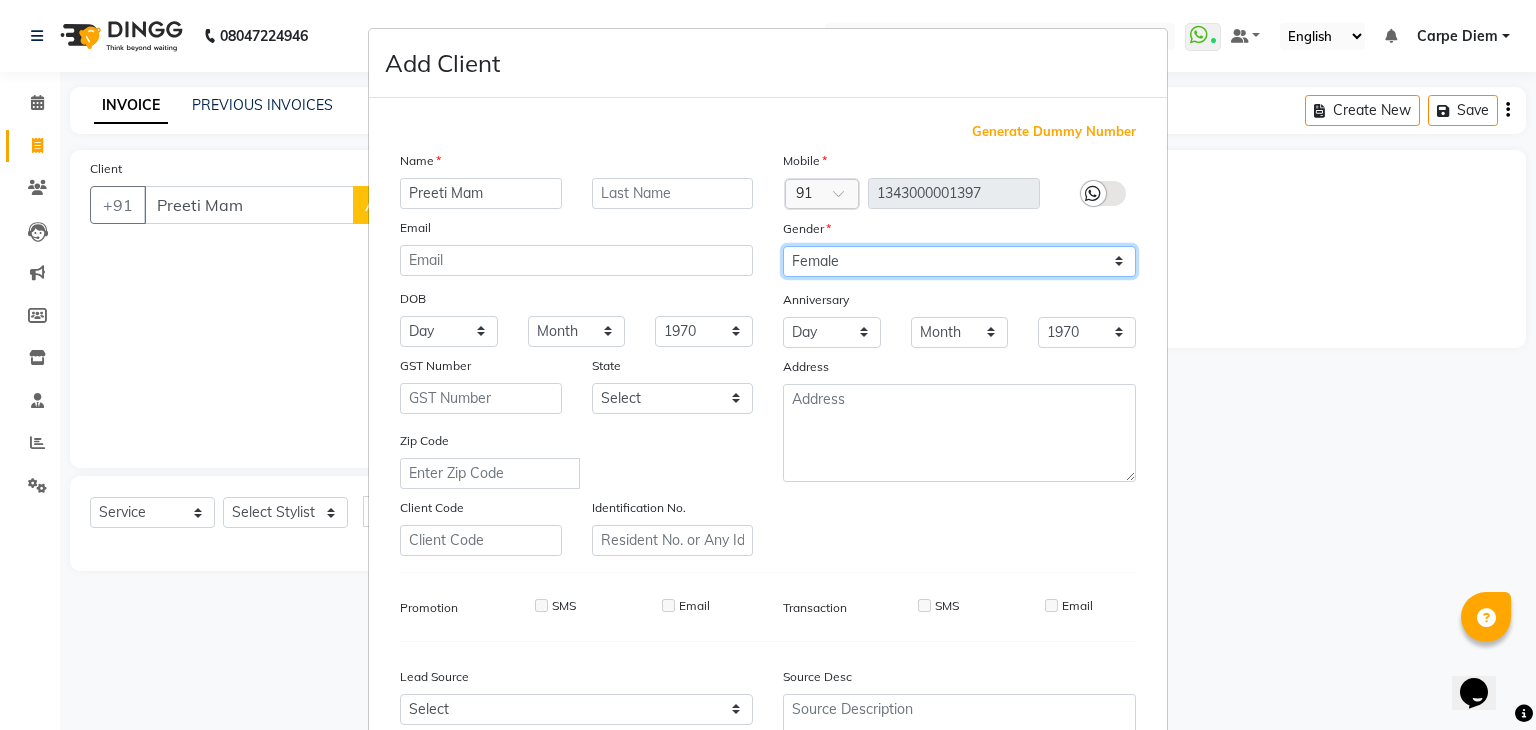 click on "Select Male Female Other Prefer Not To Say" at bounding box center [959, 261] 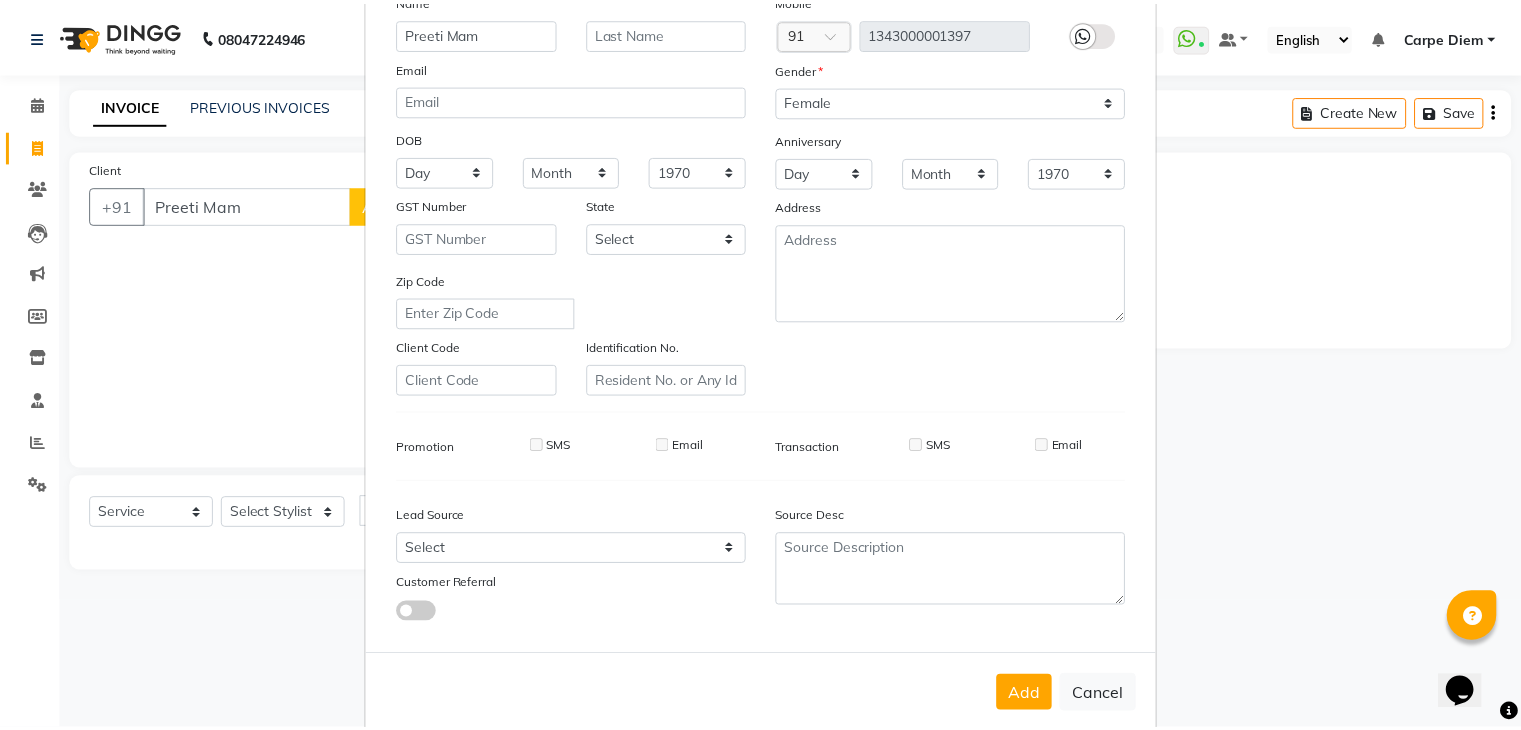 scroll, scrollTop: 203, scrollLeft: 0, axis: vertical 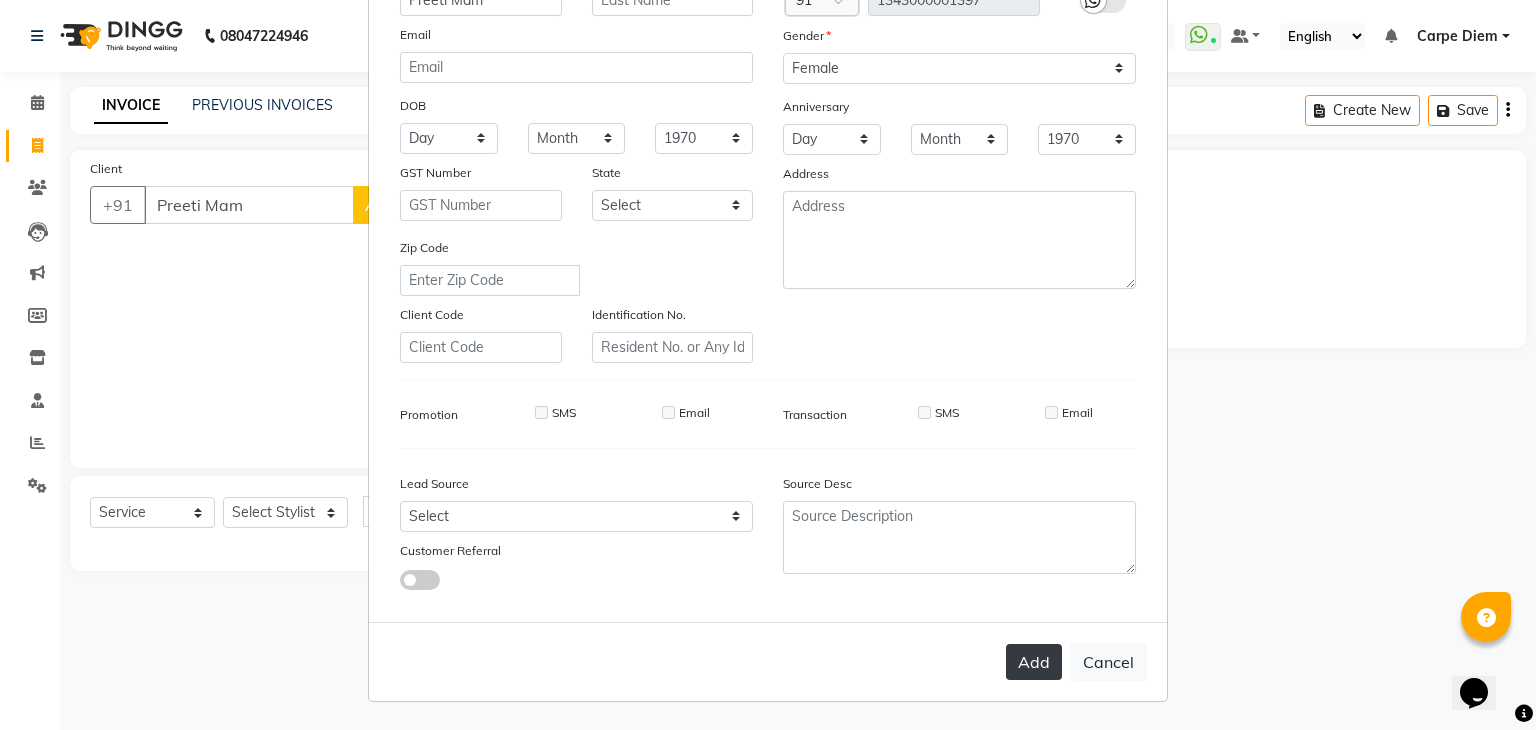 click on "Add" at bounding box center (1034, 662) 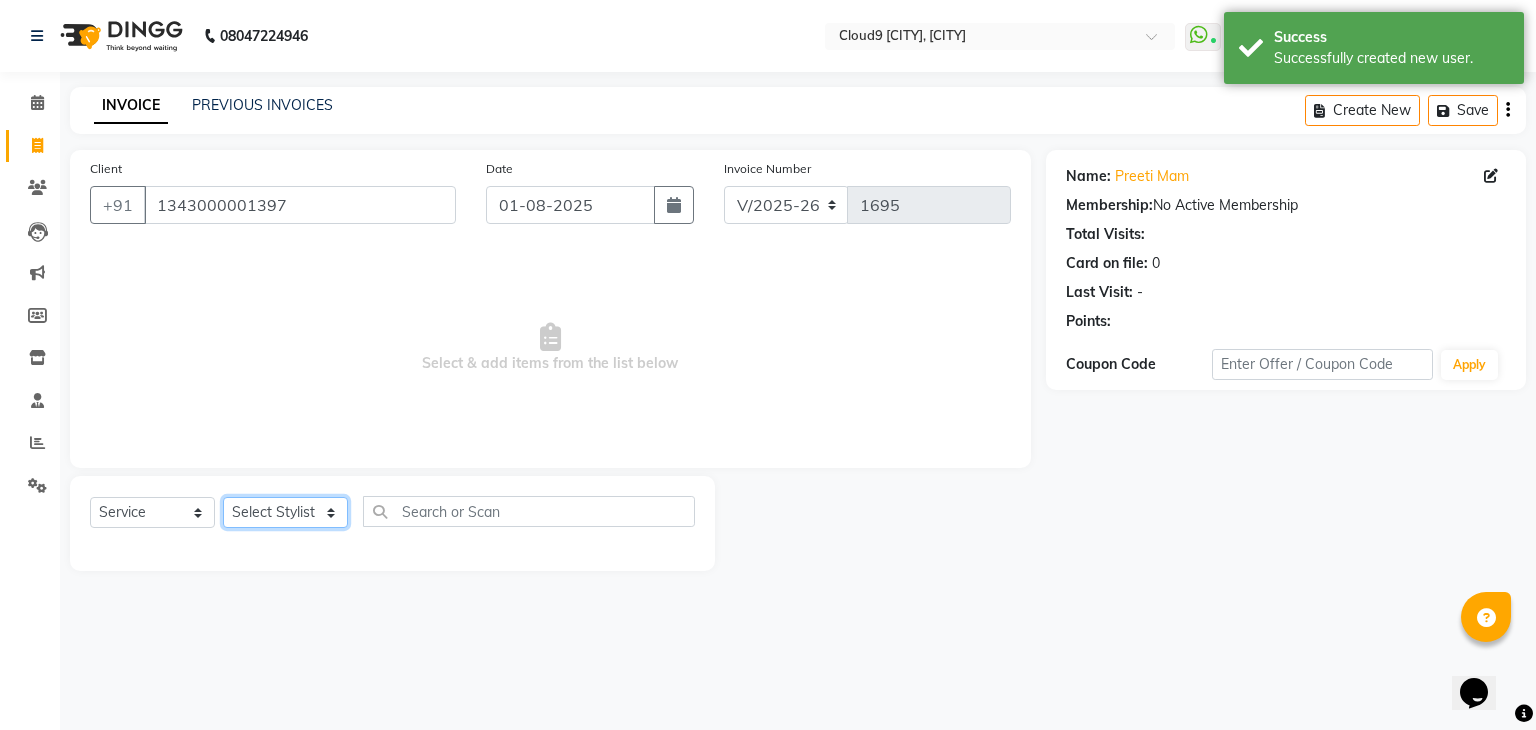 click on "Select Stylist Akhilesh Anjali Ankush Anu Arun Ashok sir Carpe Diem DINGG SUPPORT Eddy Front Desk [FIRST] Intzar Lakshmi Maanish Manisha Mona Naresh Naushad Poonam 1 Poonam 2 Priya Raja Rajesh Ji Rani Reena Renu Ritika Riyaz Sakshi Sangita Santoshi Seema Shabina Shamshad Sharik Ali Sharukh 2 Umesh Vicky Vinay Vishal Vishu Waiting Client" 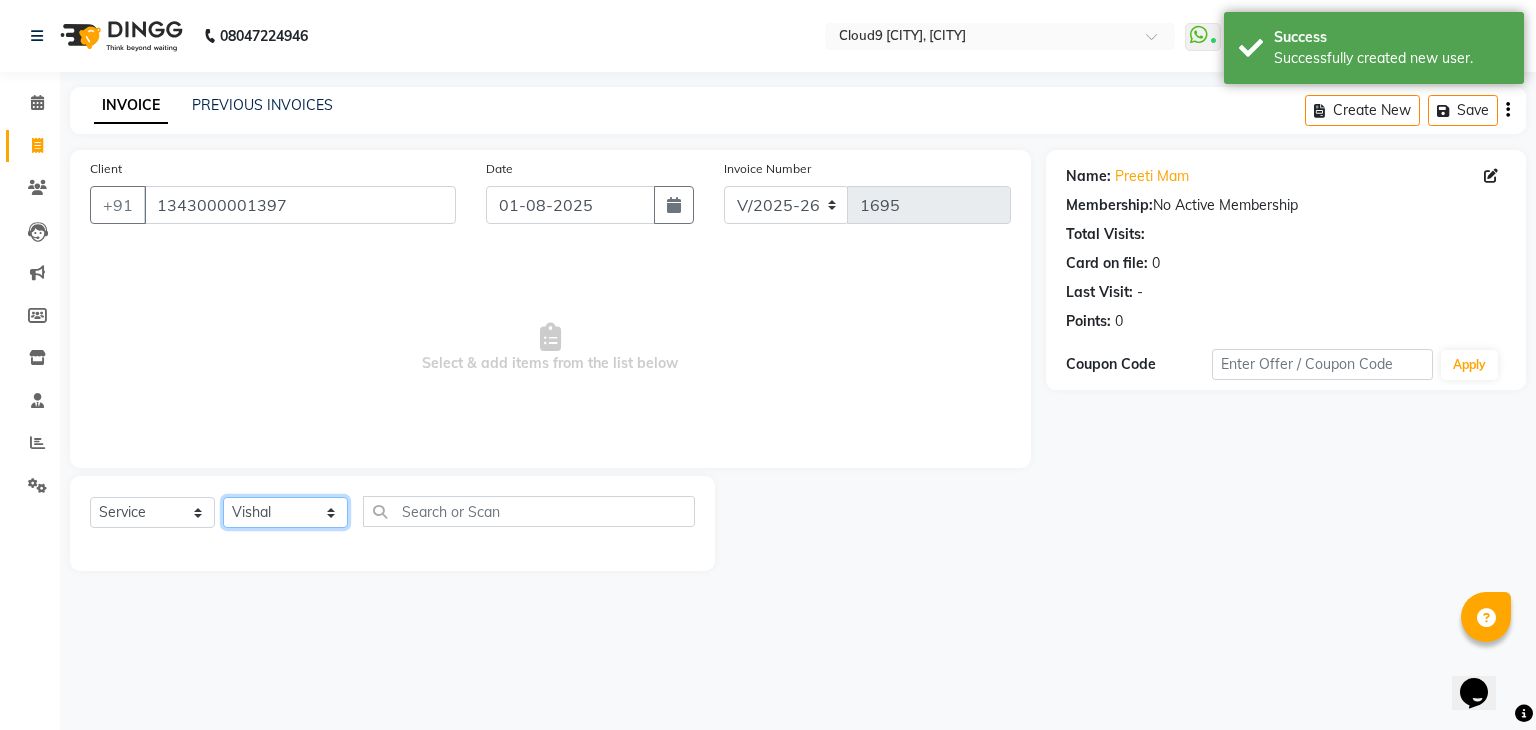 click on "Select Stylist Akhilesh Anjali Ankush Anu Arun Ashok sir Carpe Diem DINGG SUPPORT Eddy Front Desk [FIRST] Intzar Lakshmi Maanish Manisha Mona Naresh Naushad Poonam 1 Poonam 2 Priya Raja Rajesh Ji Rani Reena Renu Ritika Riyaz Sakshi Sangita Santoshi Seema Shabina Shamshad Sharik Ali Sharukh 2 Umesh Vicky Vinay Vishal Vishu Waiting Client" 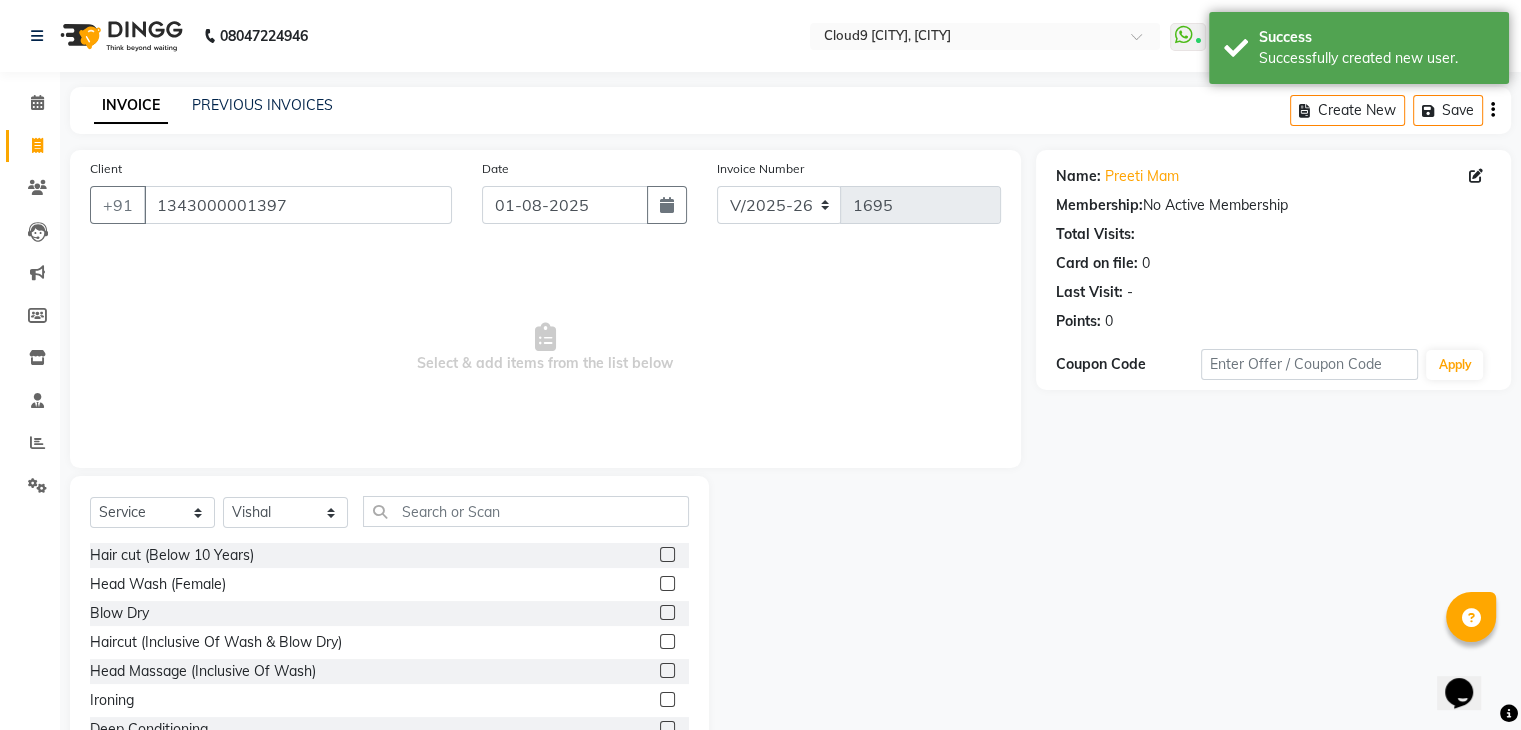 click 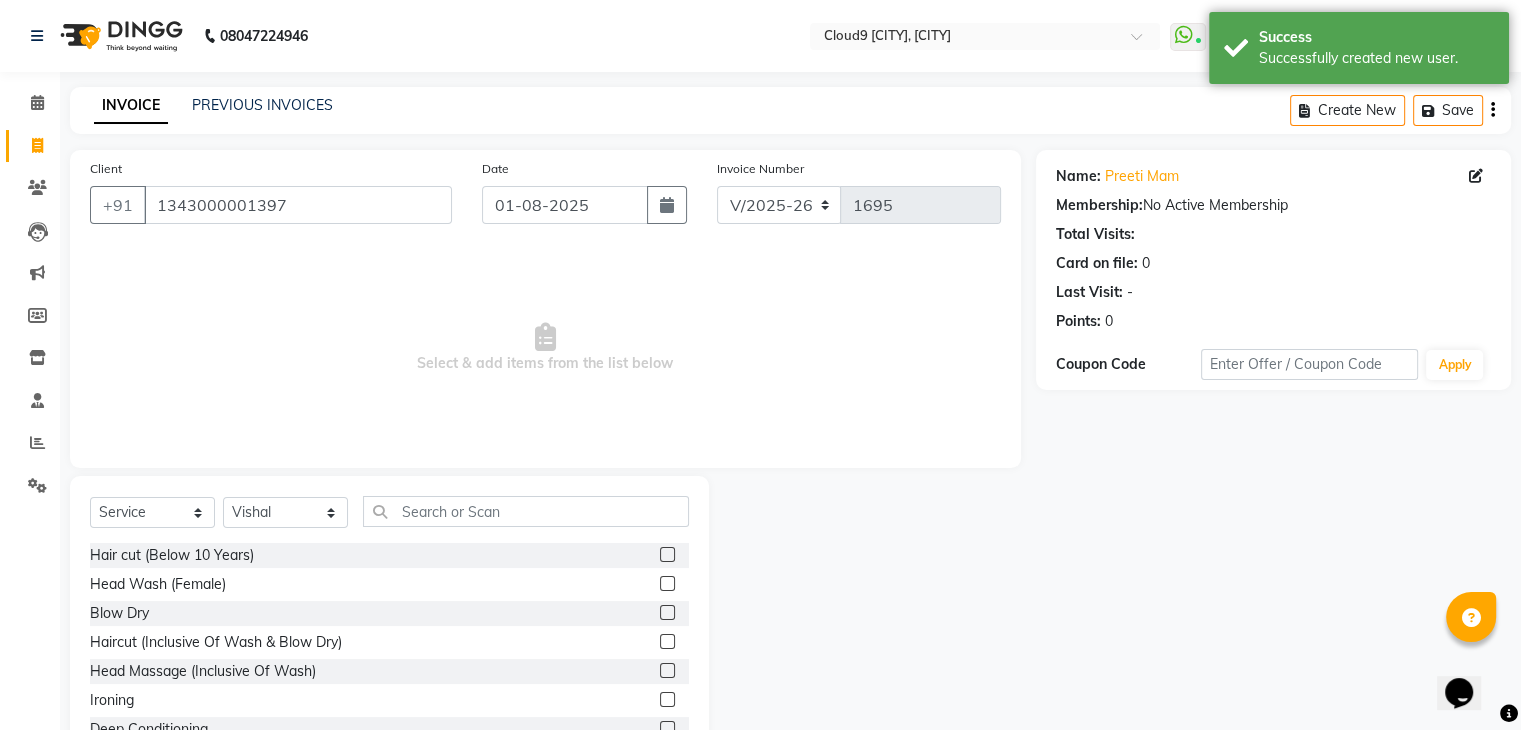 click at bounding box center [666, 642] 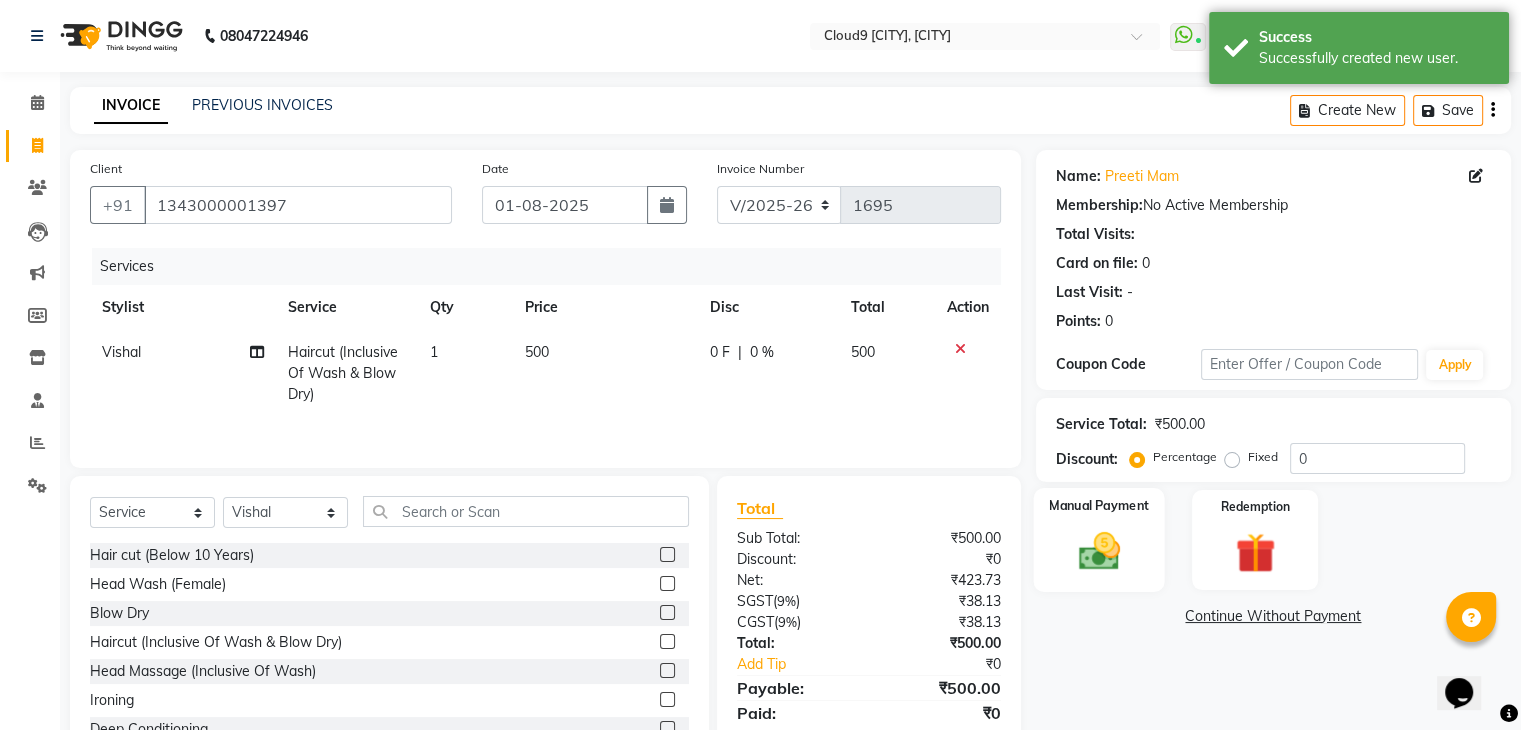 click 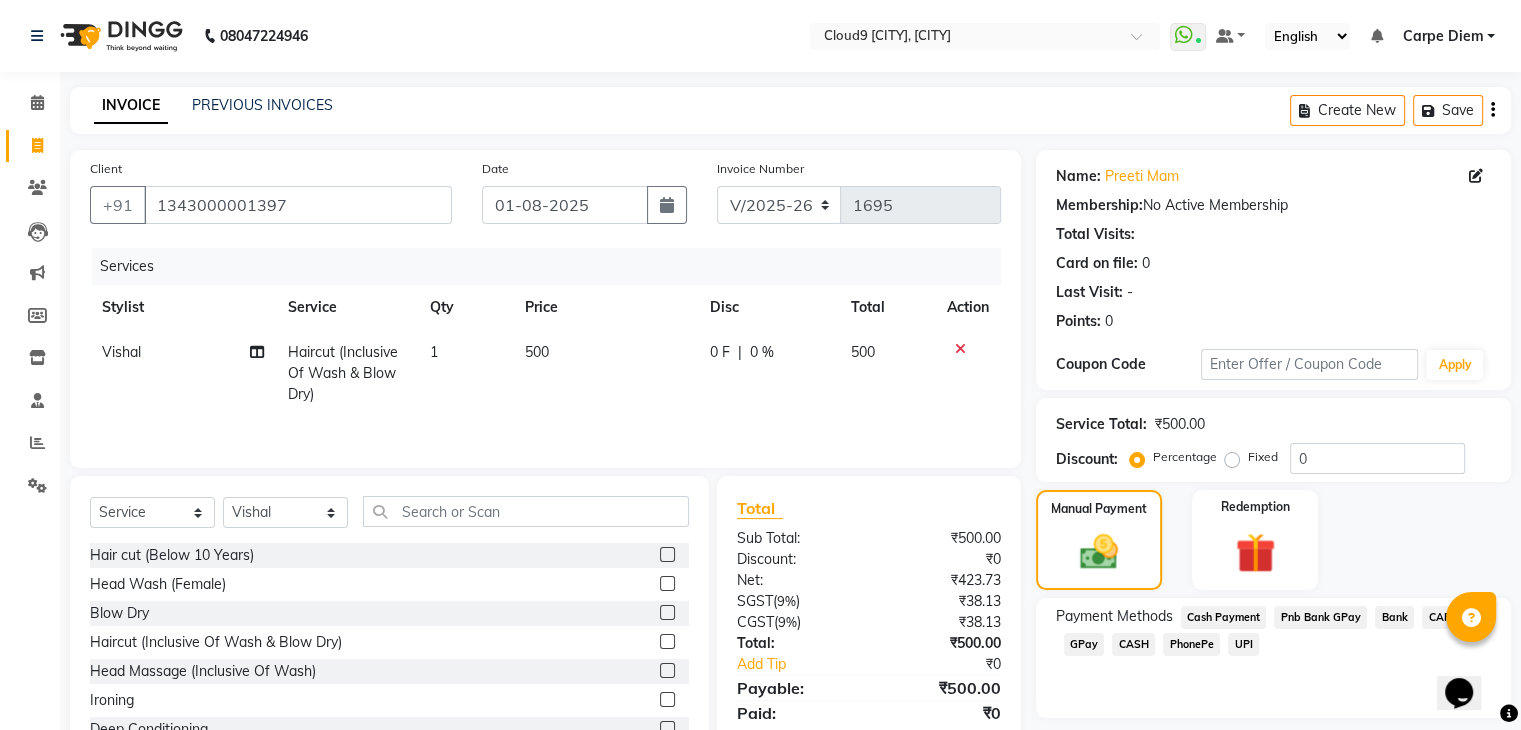 click on "CASH" 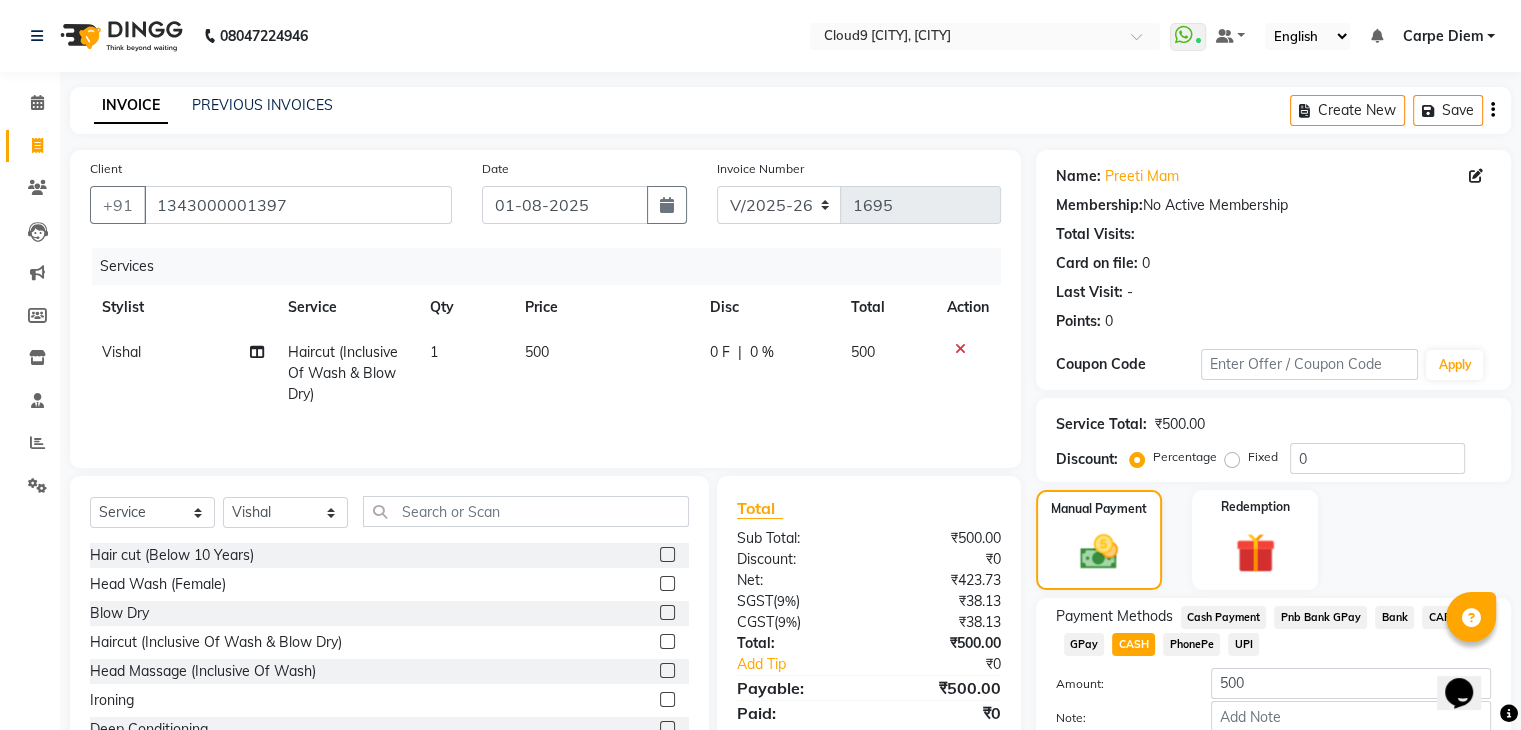 click on "Name: Preeti Mam Membership: No Active Membership Total Visits: Card on file: 0 Last Visit: - Points: 0 Coupon Code Apply Service Total: ₹500.00 Discount: Percentage Fixed 0 Manual Payment Redemption Payment Methods Cash Payment Pnb Bank GPay Bank CARD GPay CASH PhonePe UPI Amount: 500 Note: Add Payment Continue Without Payment" 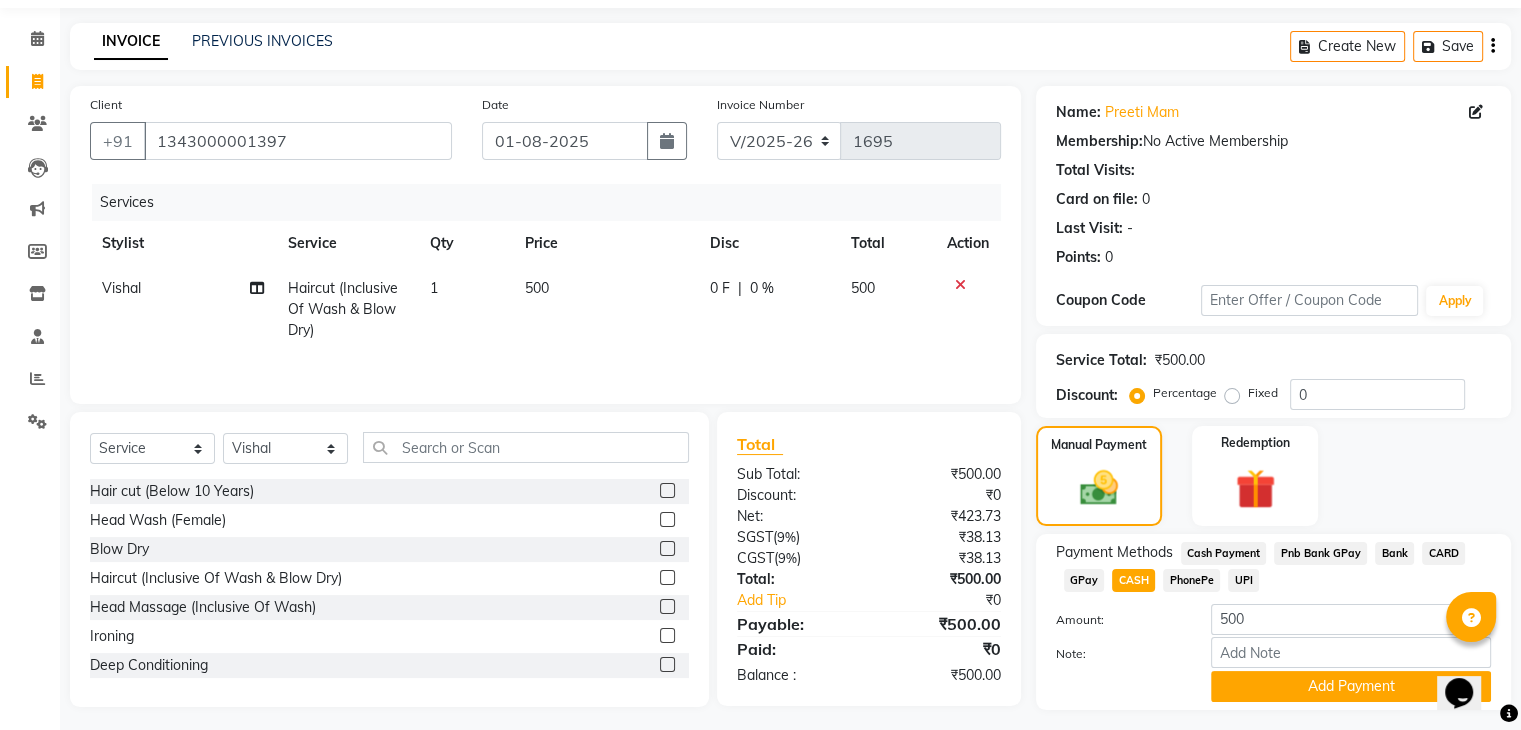 scroll, scrollTop: 117, scrollLeft: 0, axis: vertical 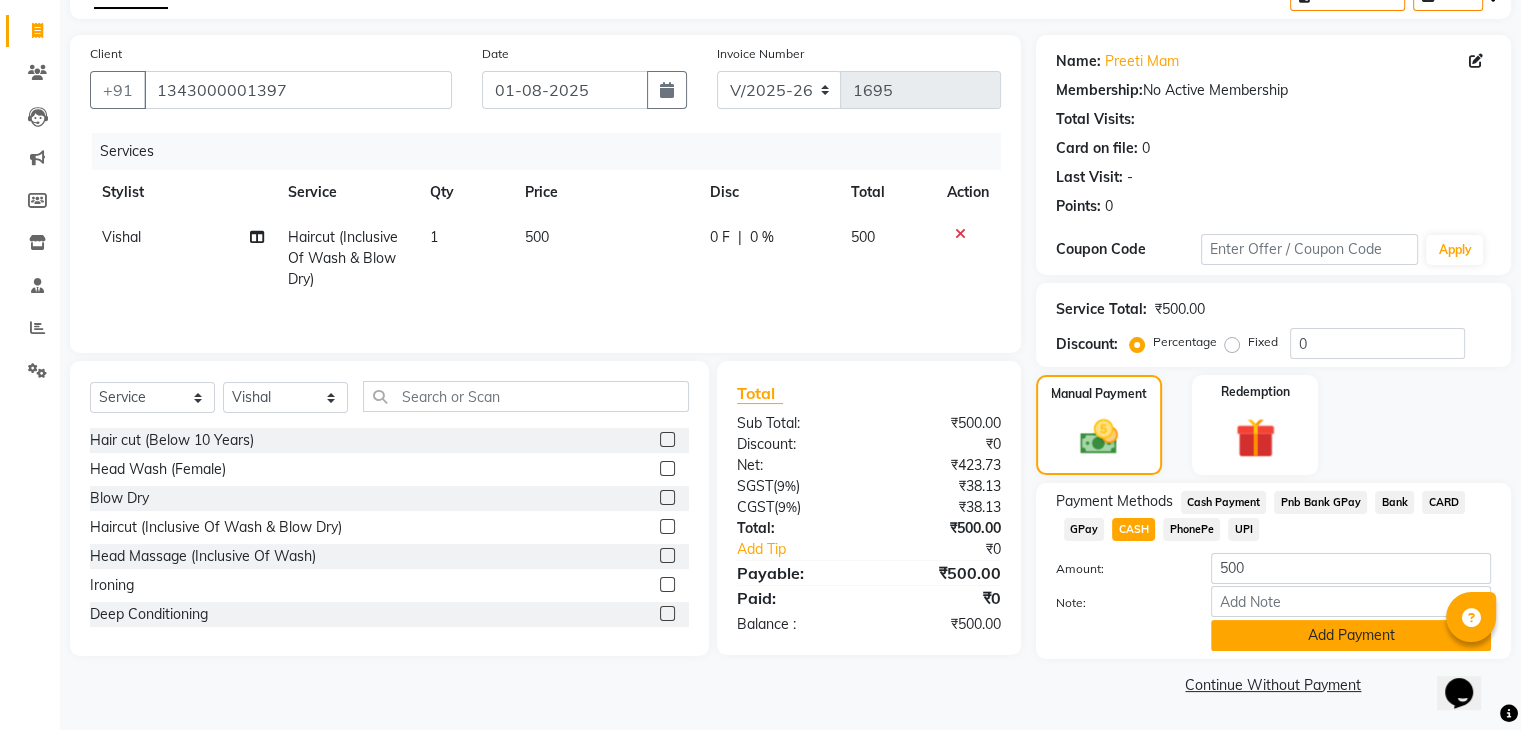 click on "Add Payment" 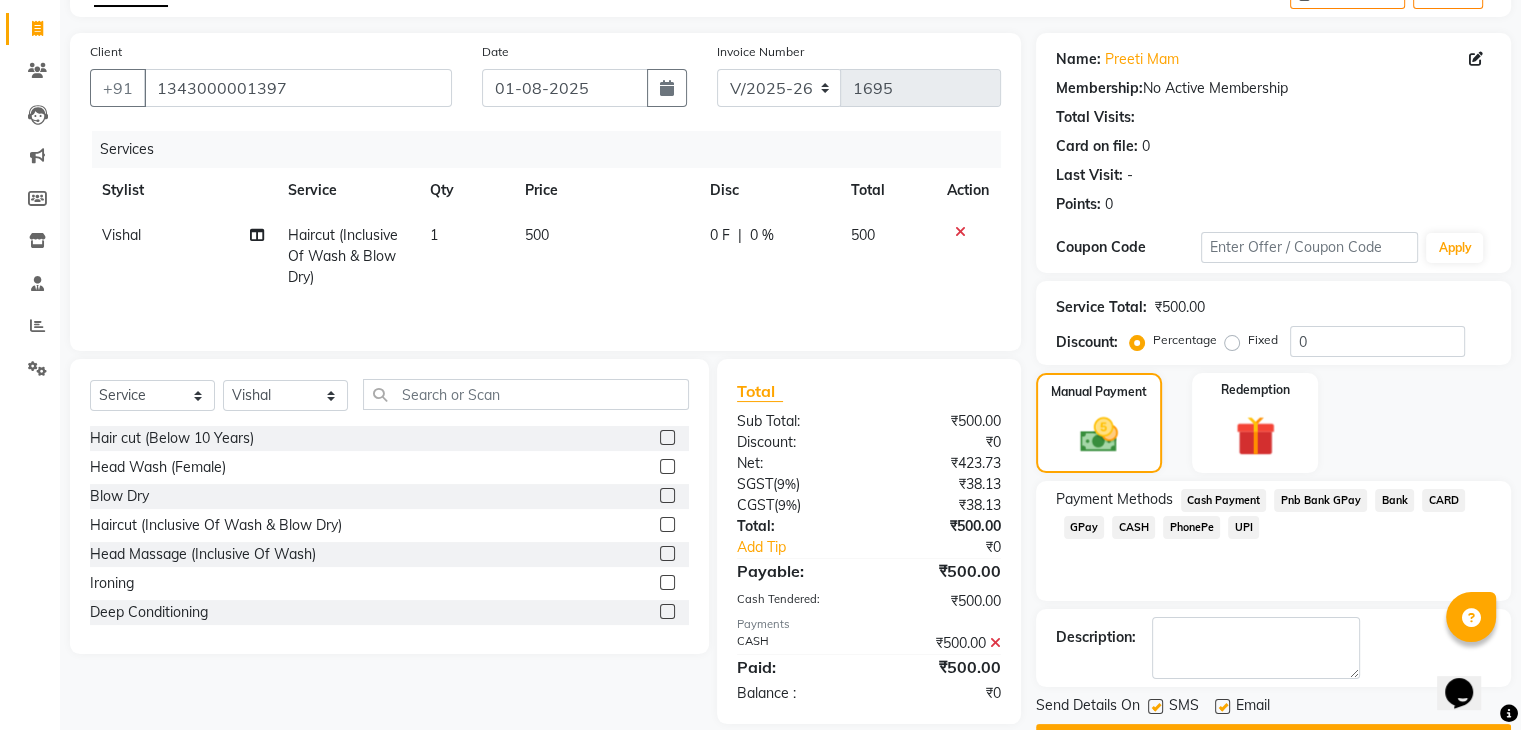 scroll, scrollTop: 171, scrollLeft: 0, axis: vertical 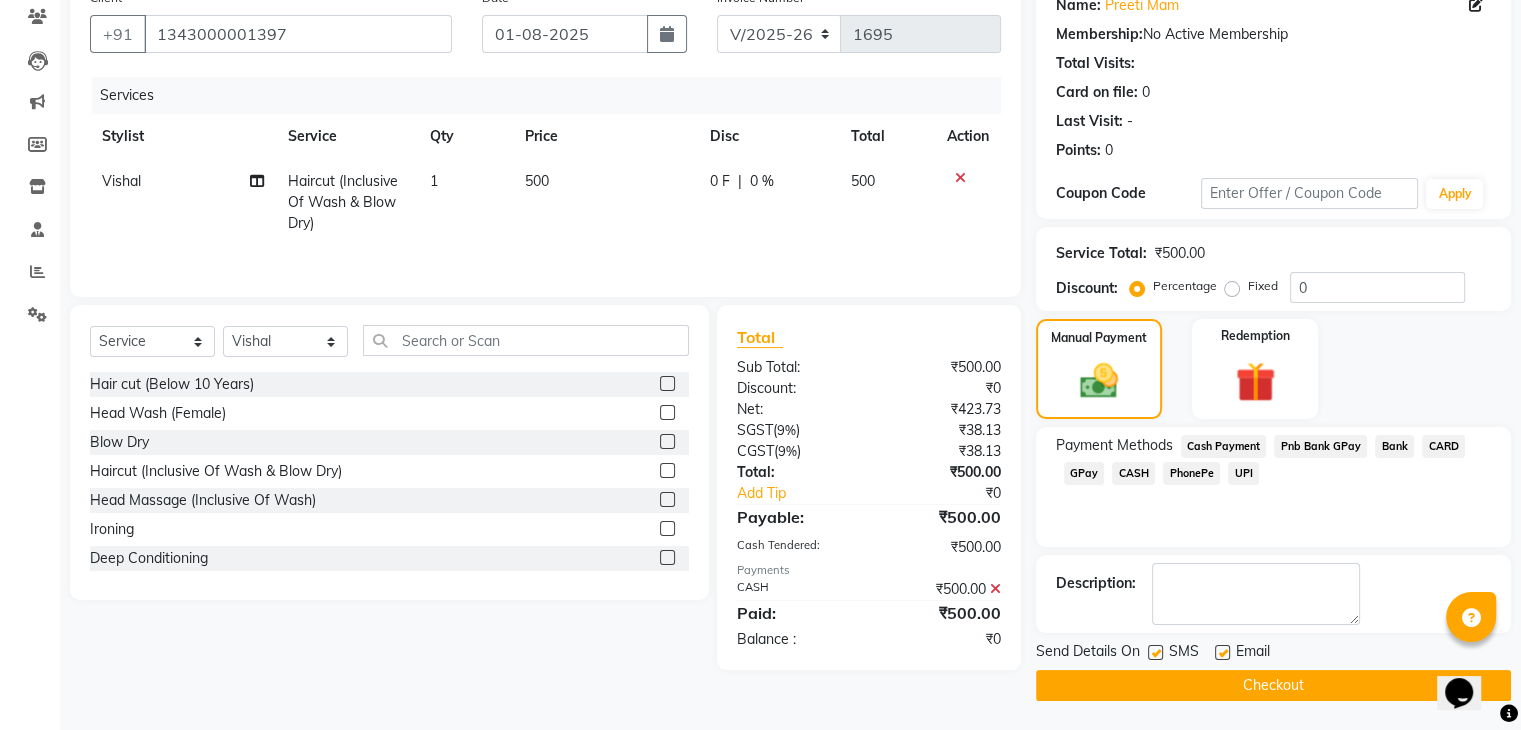 click on "Checkout" 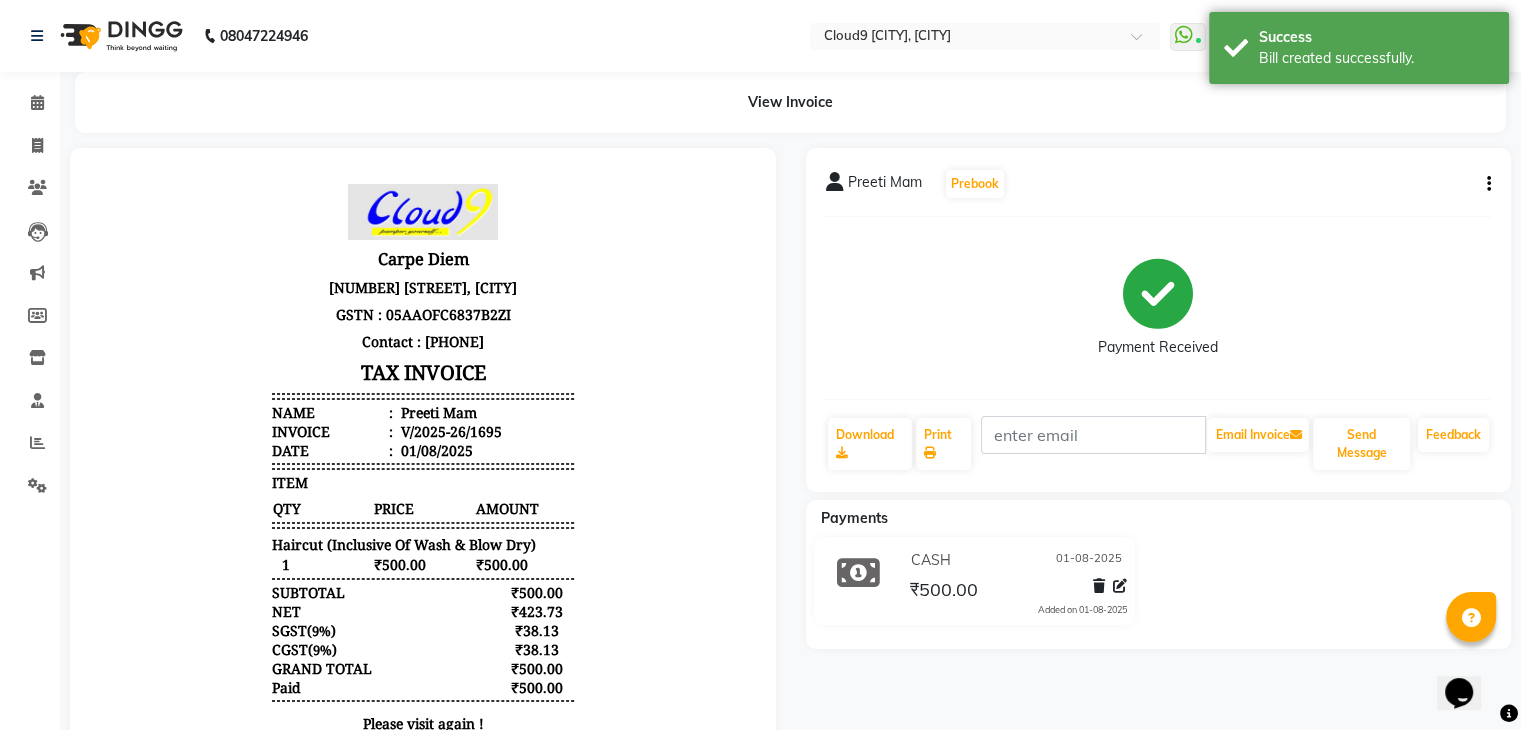 scroll, scrollTop: 0, scrollLeft: 0, axis: both 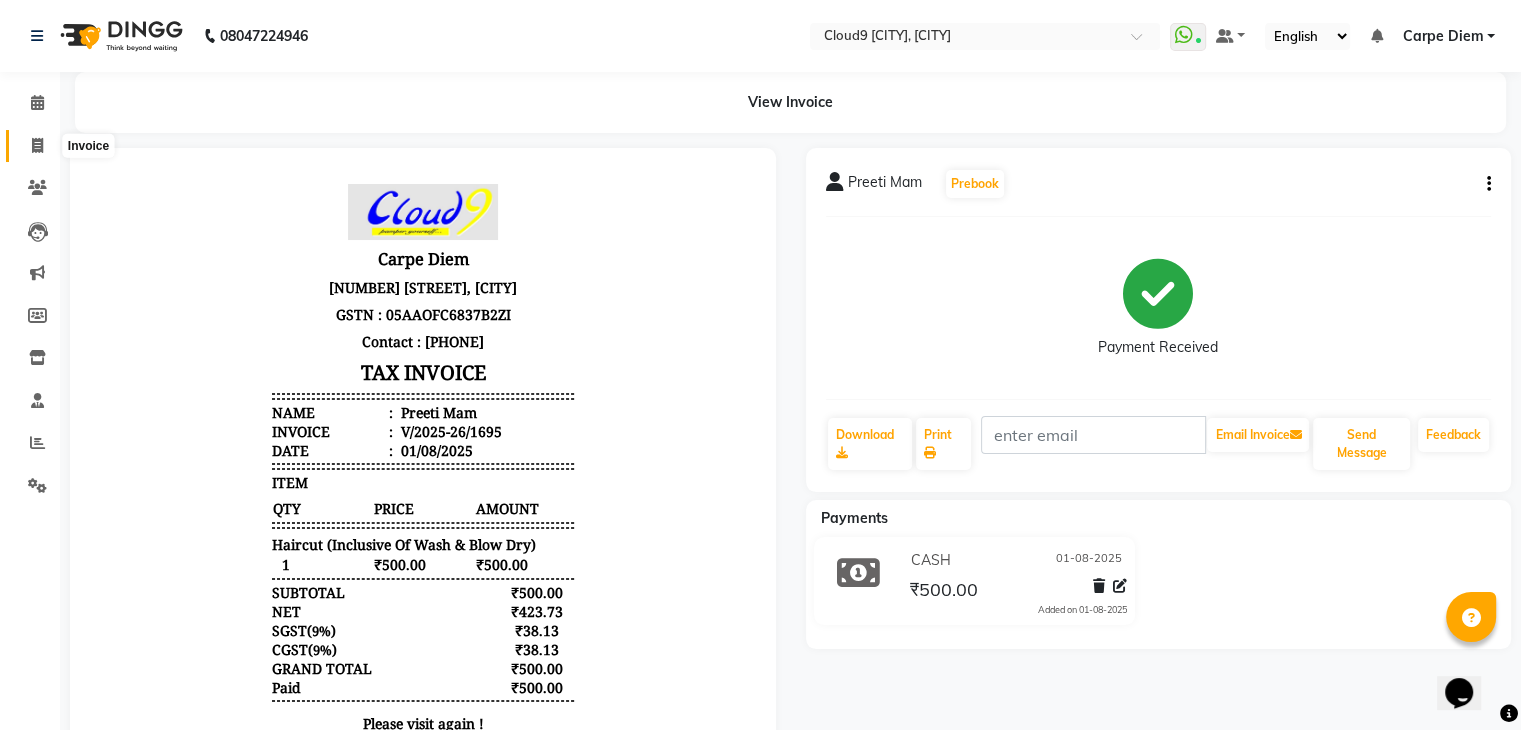 click 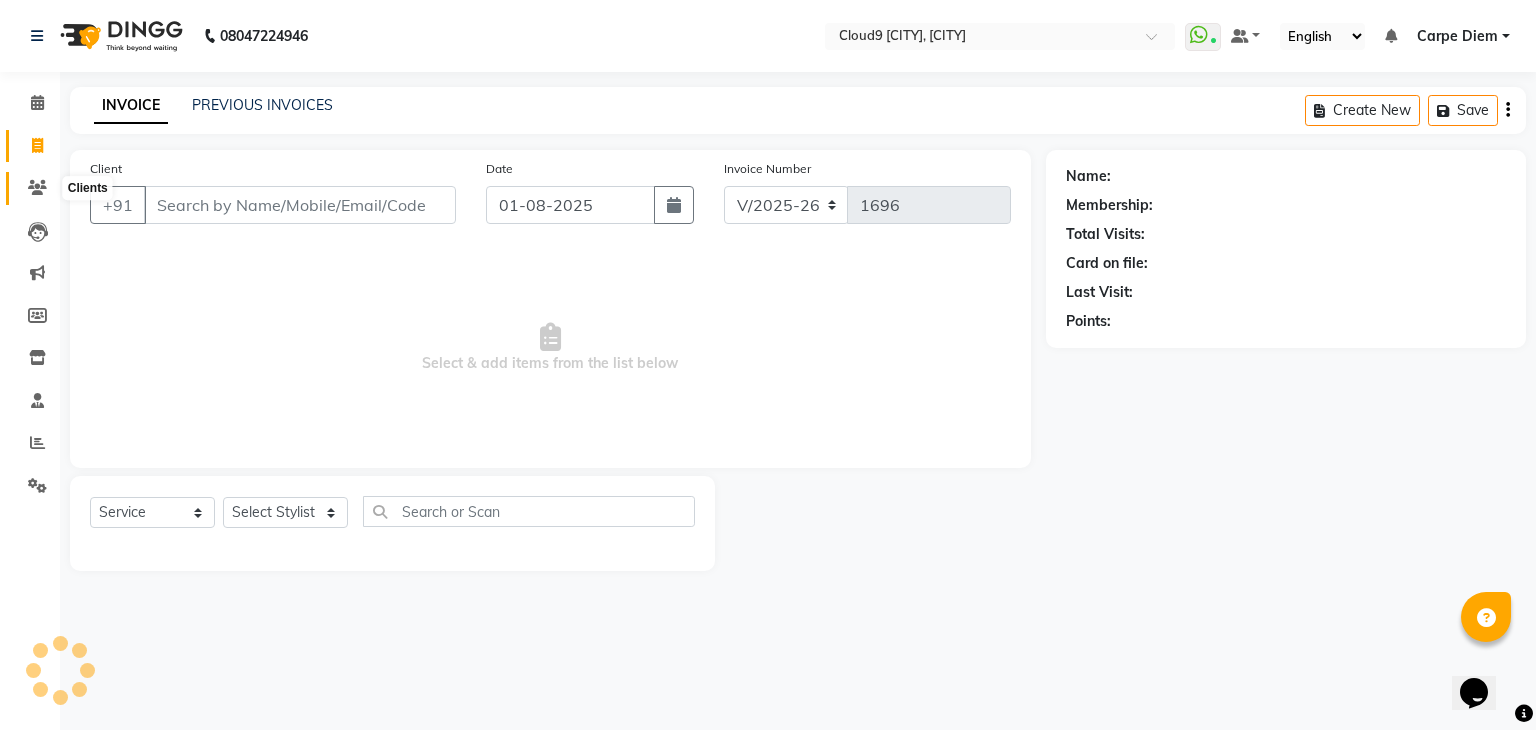 click 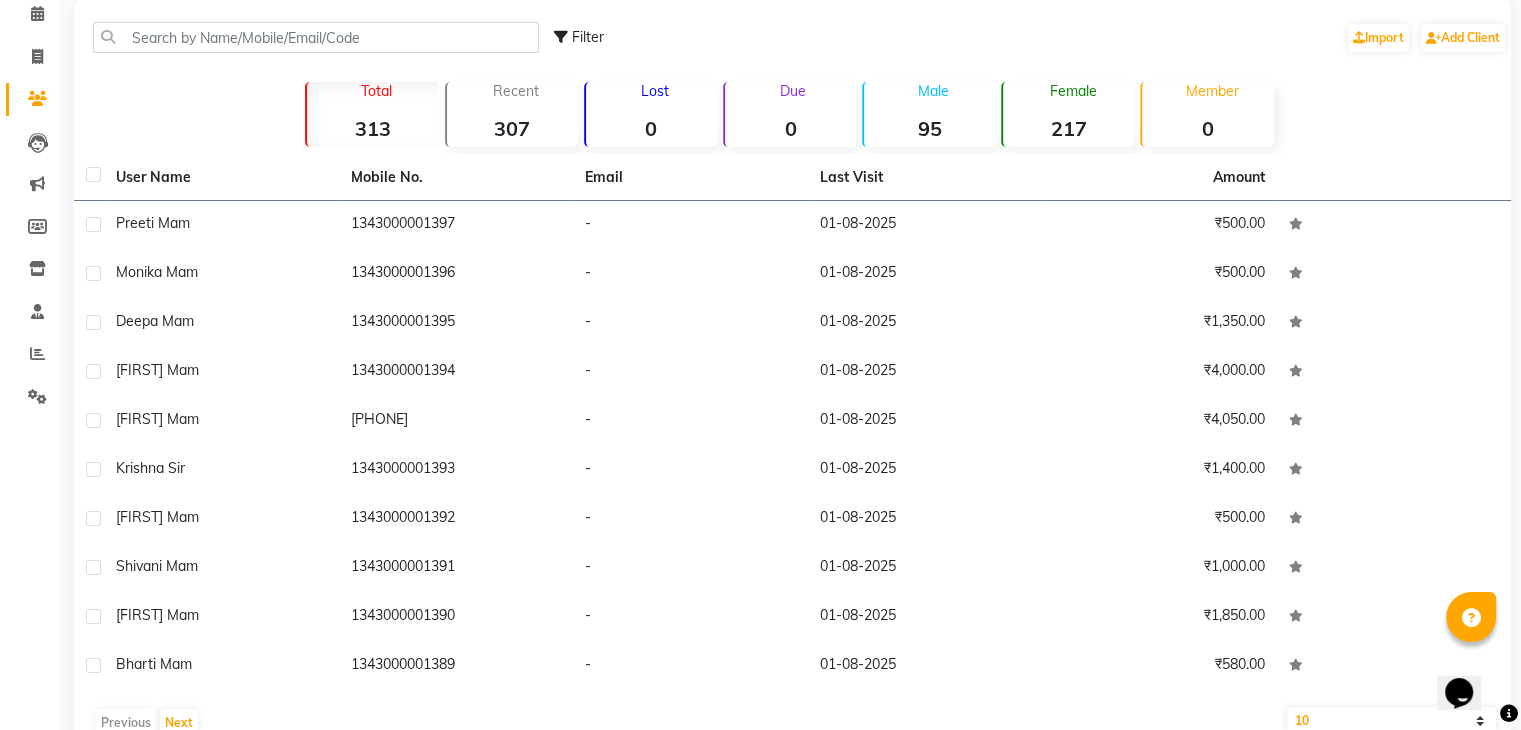 scroll, scrollTop: 136, scrollLeft: 0, axis: vertical 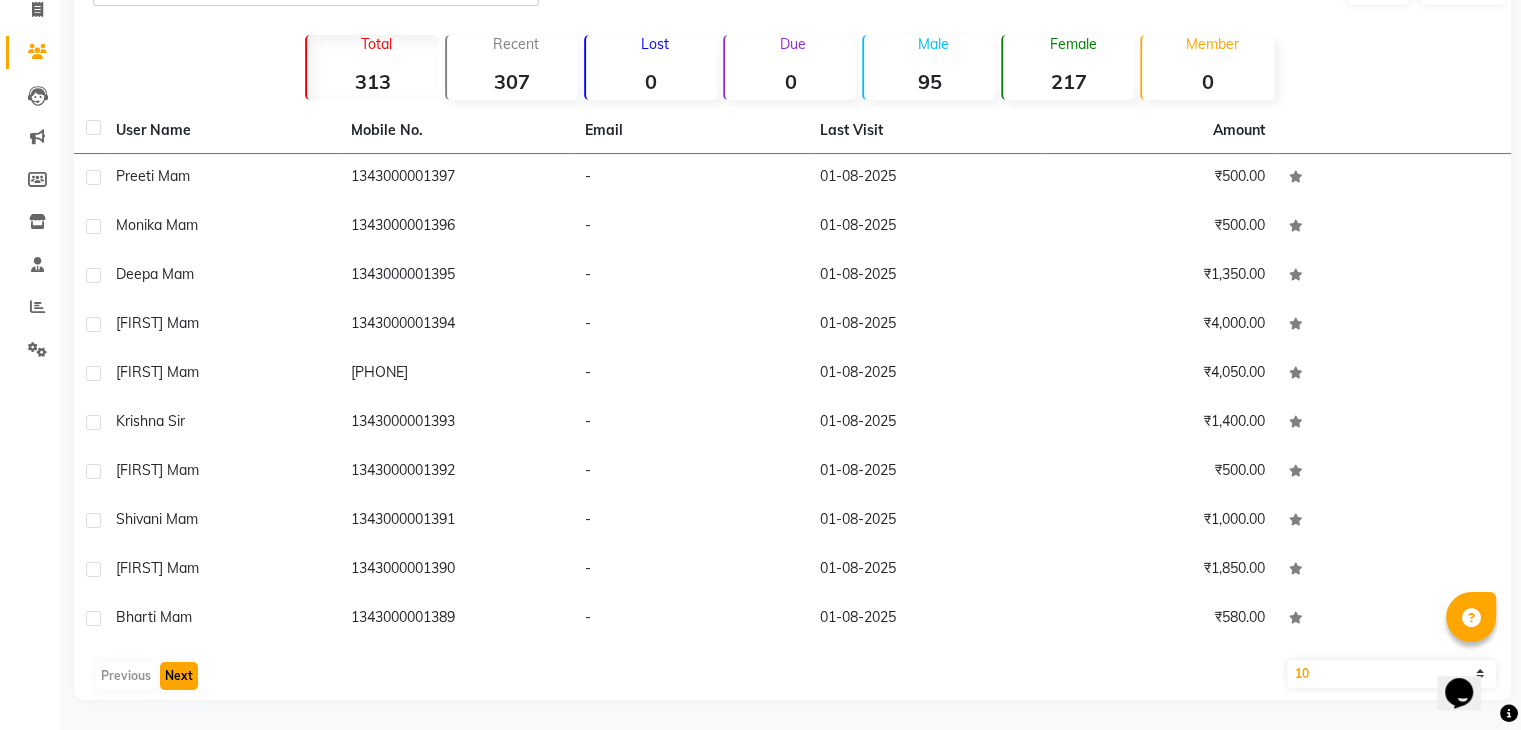 click on "Next" 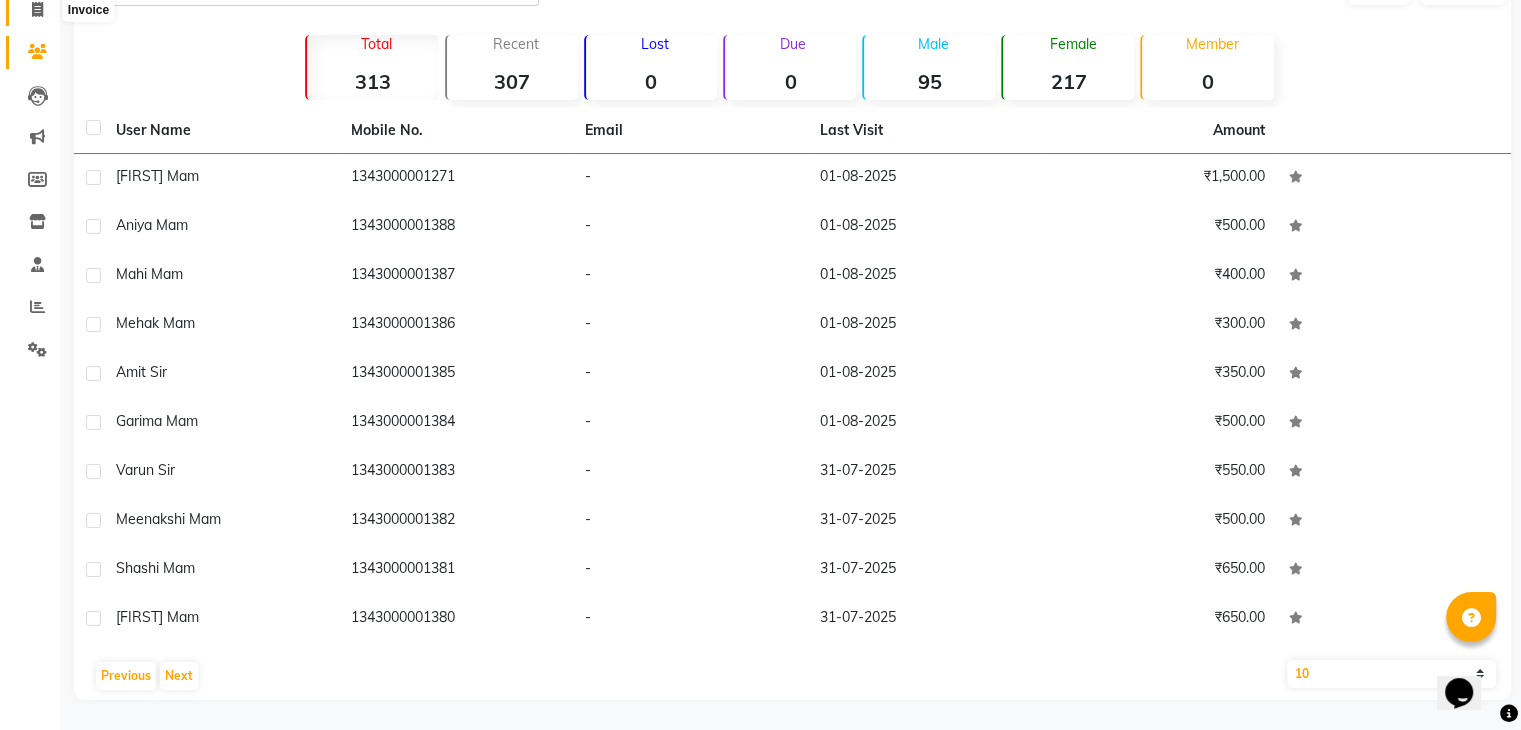 click 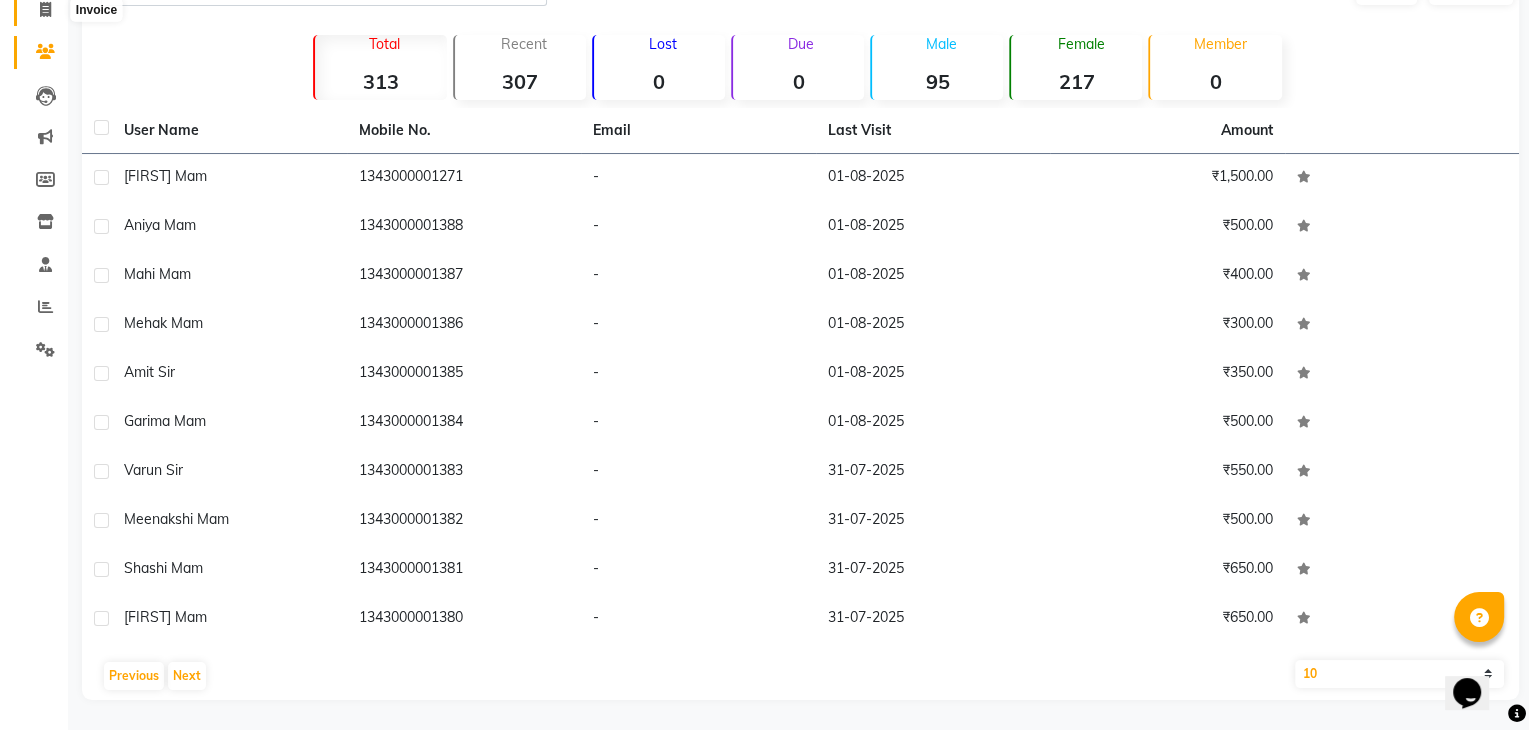 scroll, scrollTop: 0, scrollLeft: 0, axis: both 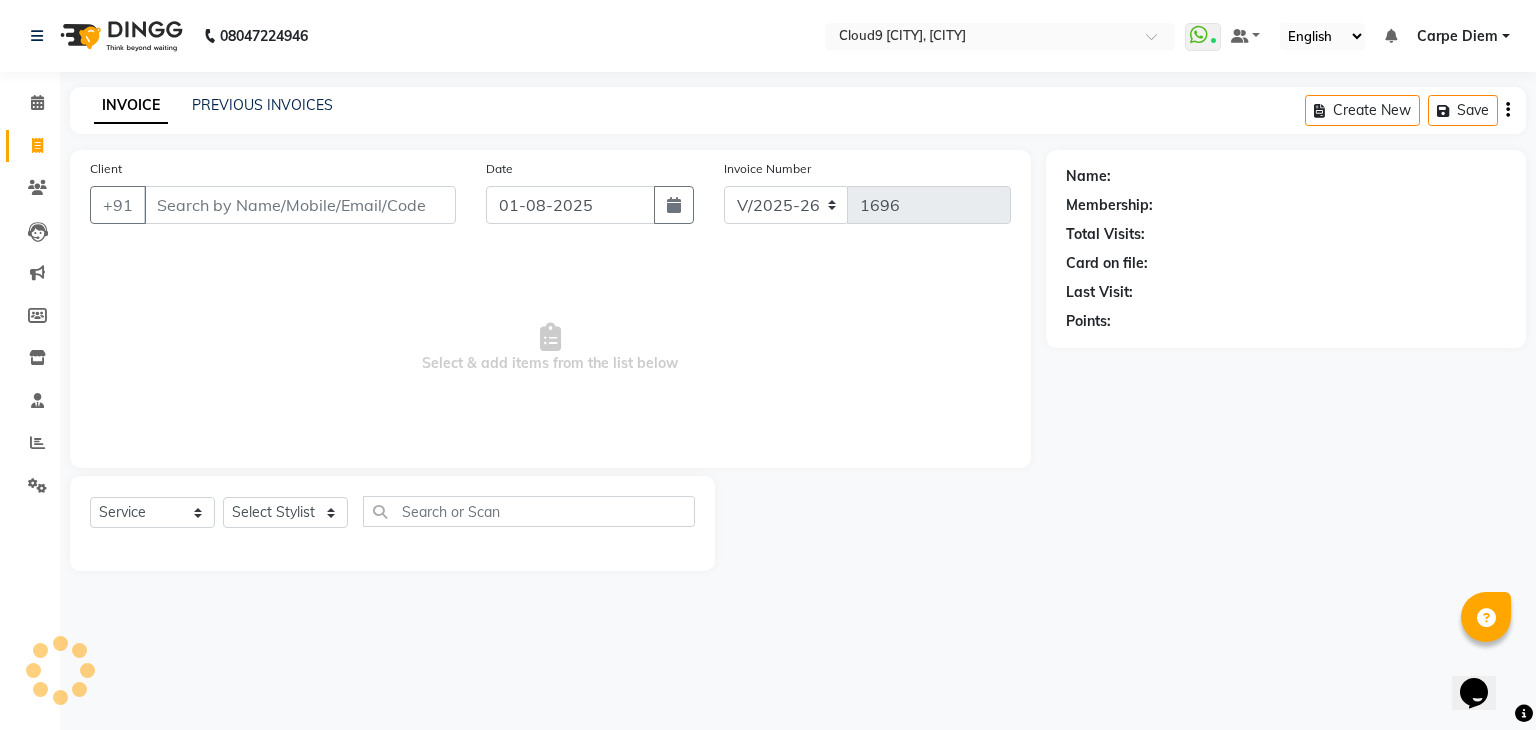 click on "Client" at bounding box center [300, 205] 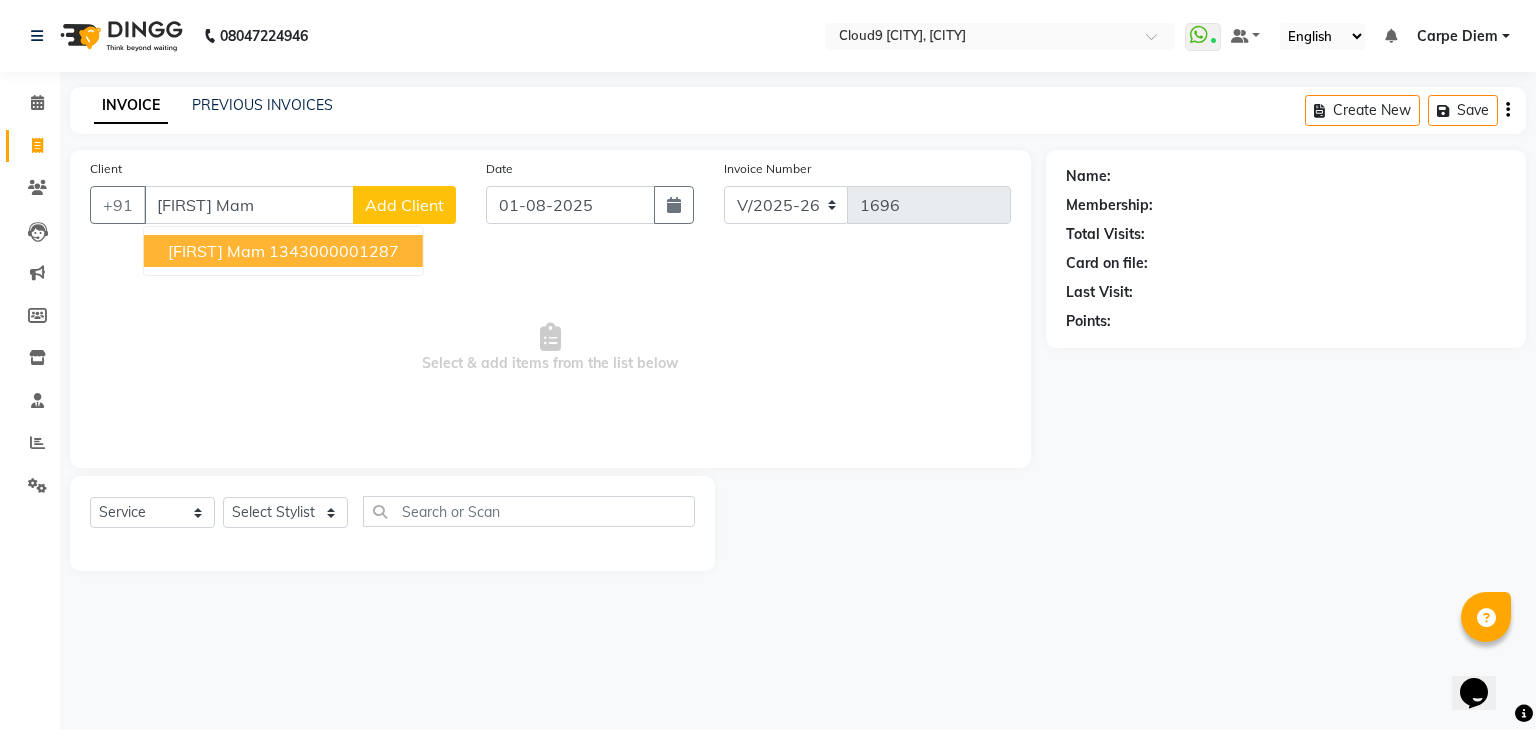 click on "Add Client" 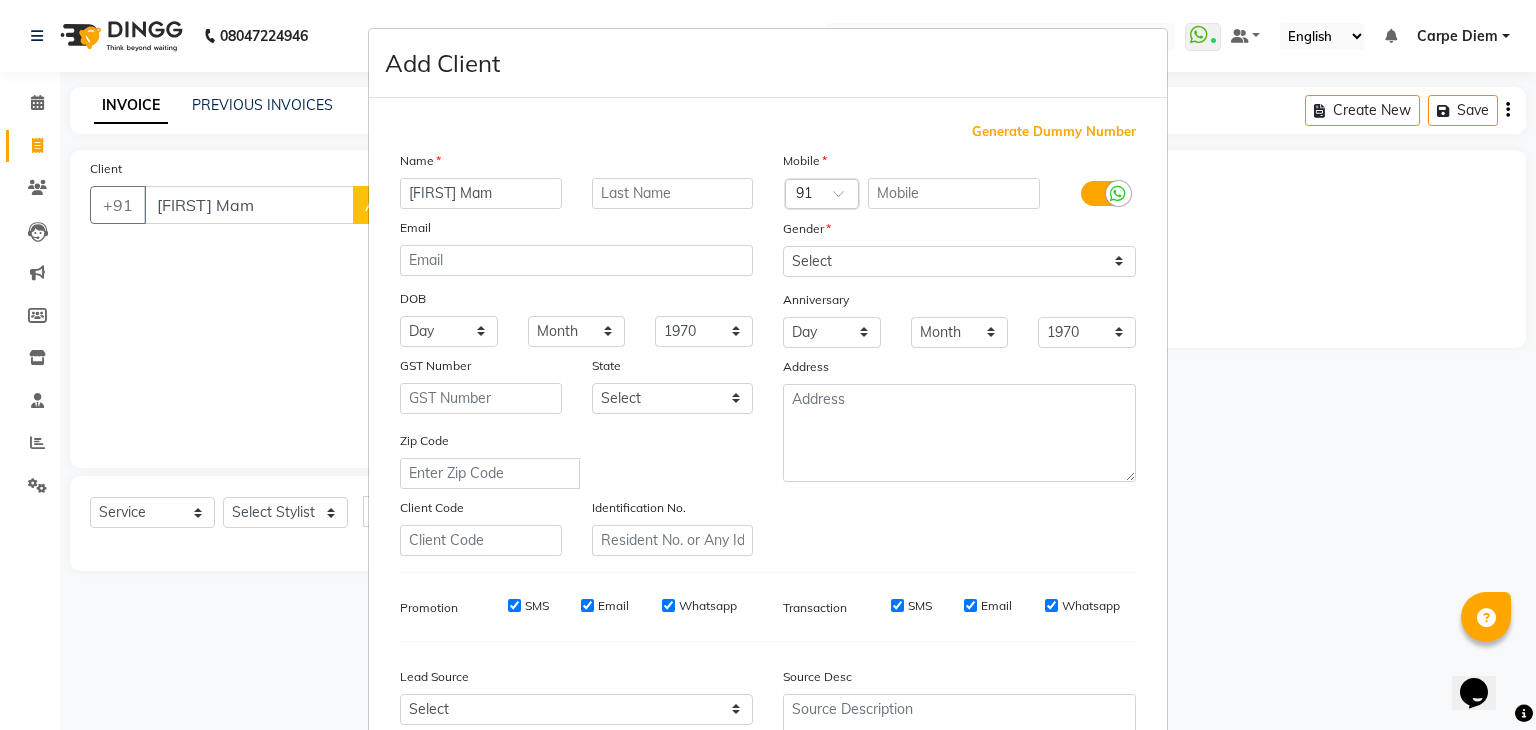 click on "Generate Dummy Number" at bounding box center [1054, 132] 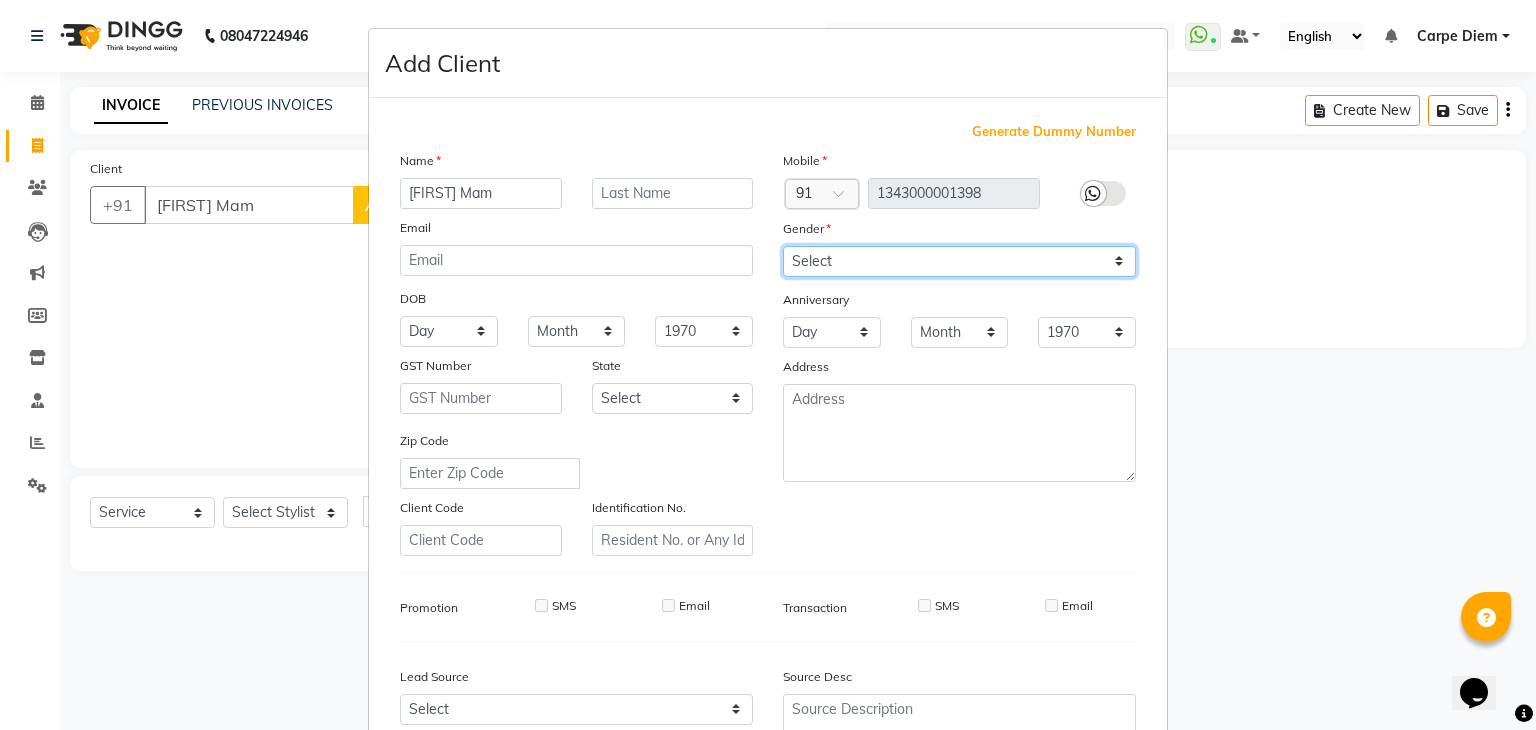 click on "Select Male Female Other Prefer Not To Say" at bounding box center [959, 261] 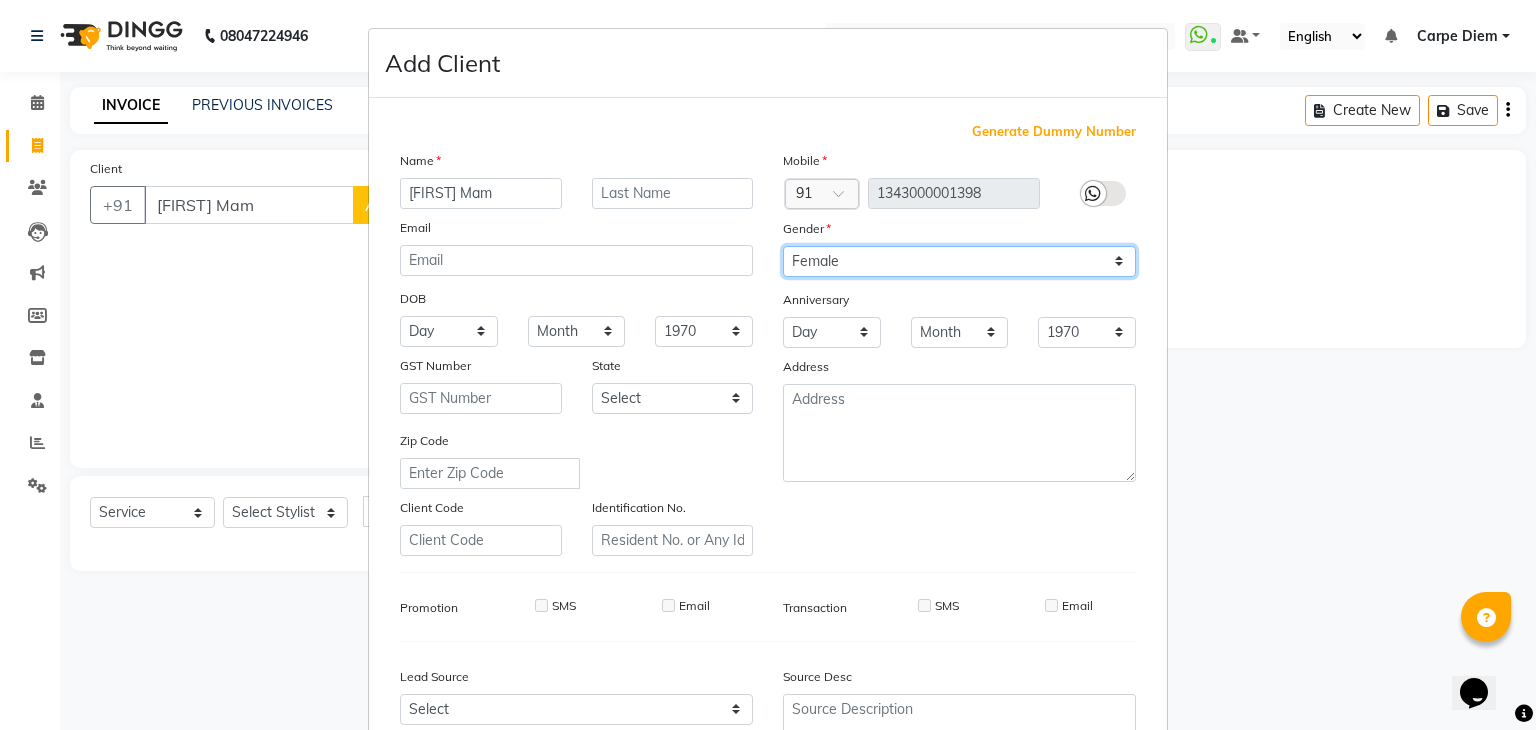 click on "Select Male Female Other Prefer Not To Say" at bounding box center [959, 261] 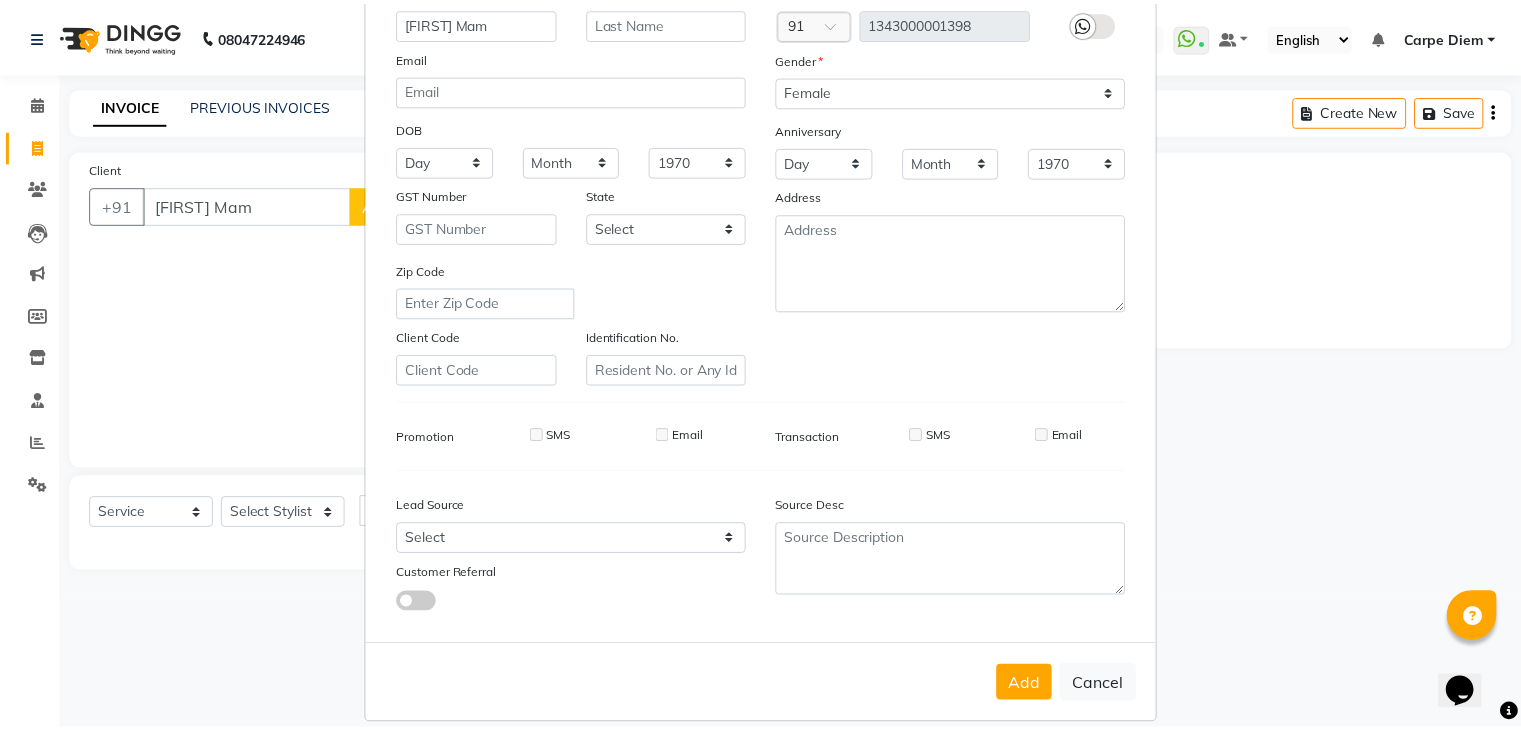 scroll, scrollTop: 203, scrollLeft: 0, axis: vertical 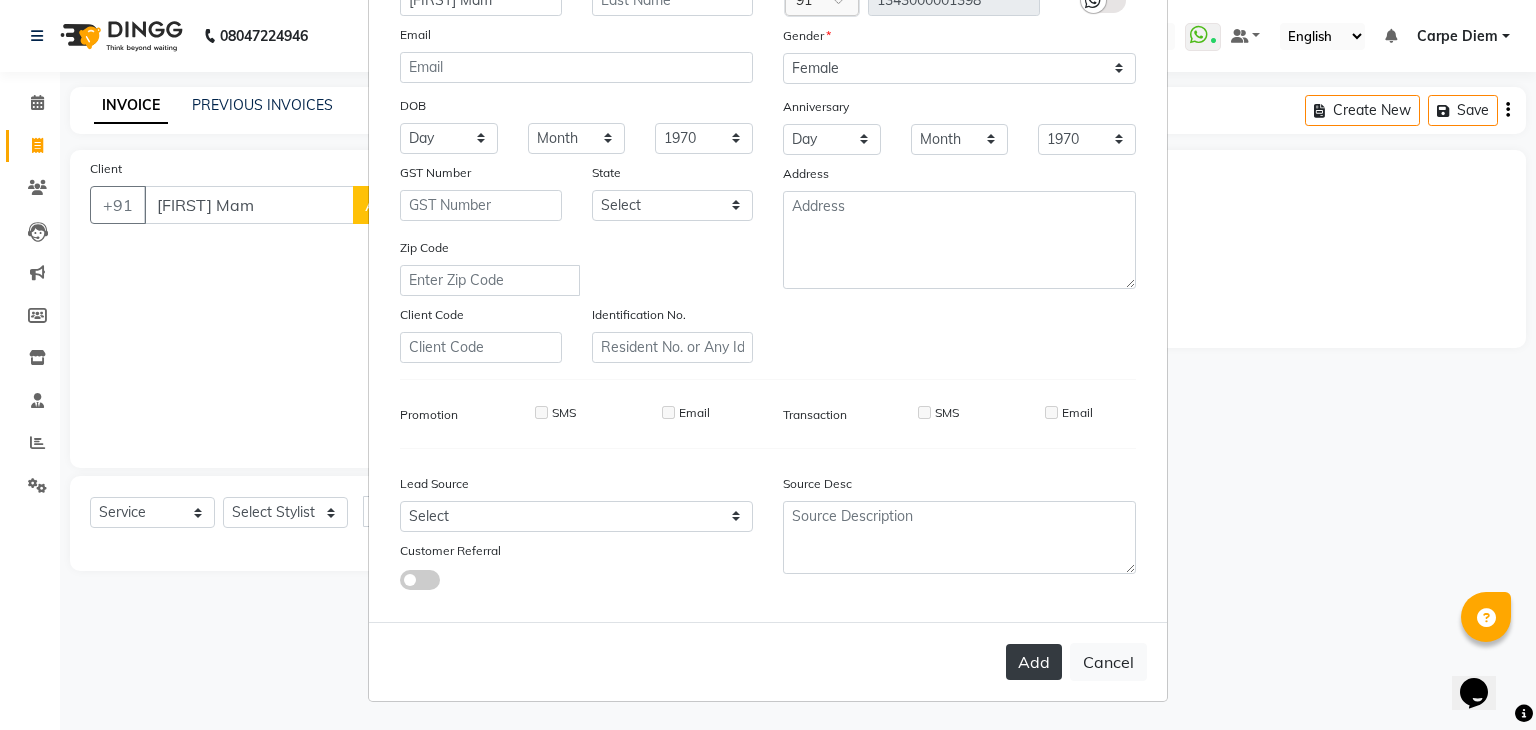 click on "Add" at bounding box center [1034, 662] 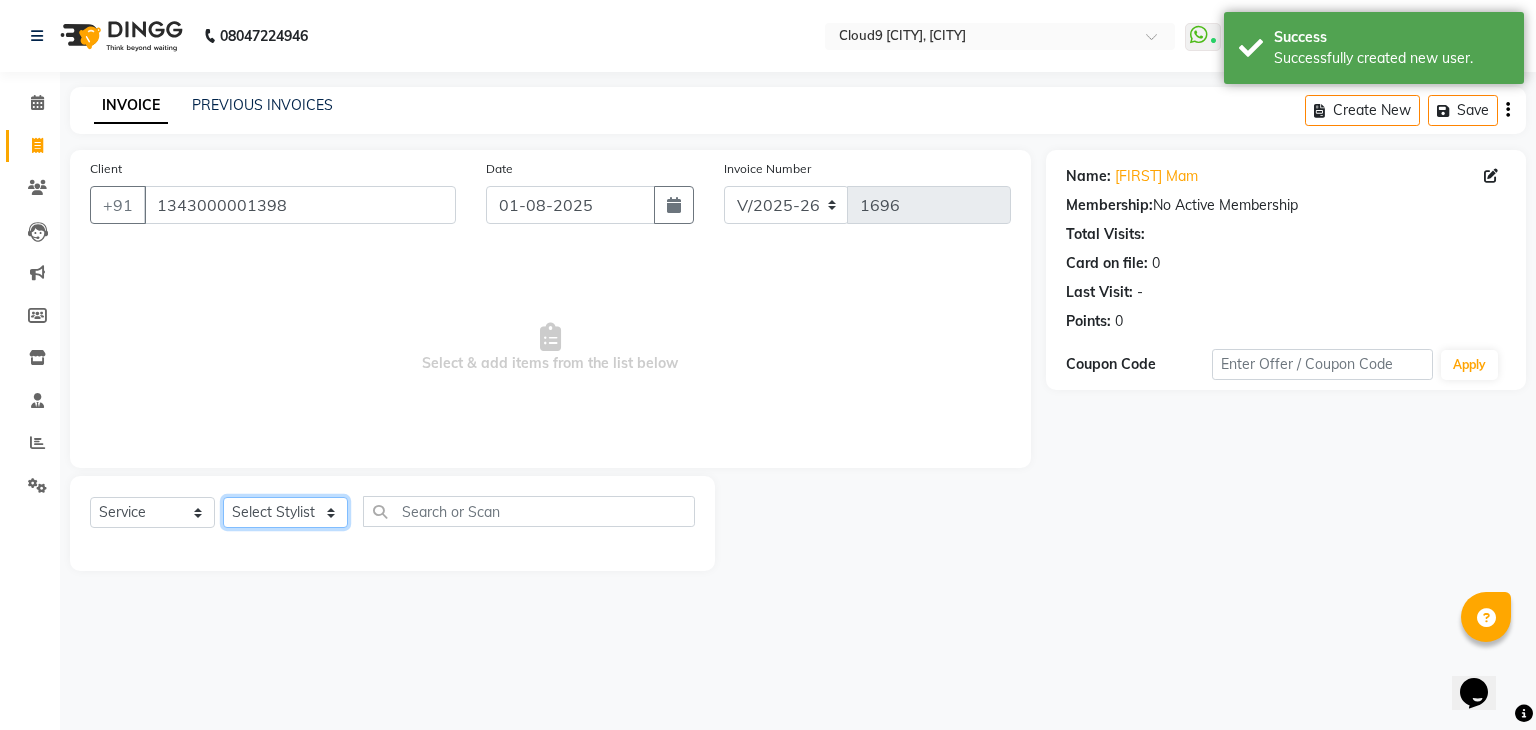 click on "Select Stylist Akhilesh Anjali Ankush Anu Arun Ashok sir Carpe Diem DINGG SUPPORT Eddy Front Desk [FIRST] Intzar Lakshmi Maanish Manisha Mona Naresh Naushad Poonam 1 Poonam 2 Priya Raja Rajesh Ji Rani Reena Renu Ritika Riyaz Sakshi Sangita Santoshi Seema Shabina Shamshad Sharik Ali Sharukh 2 Umesh Vicky Vinay Vishal Vishu Waiting Client" 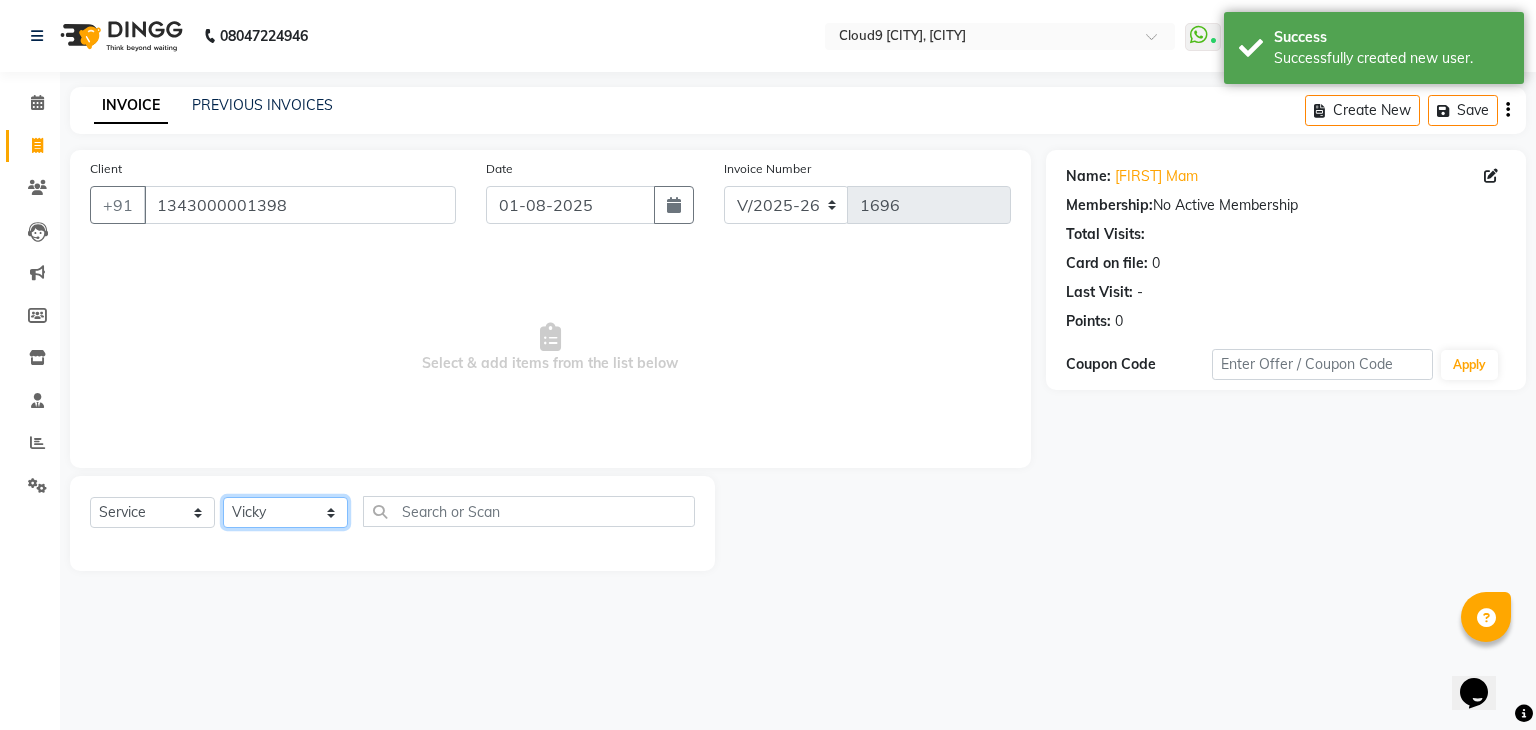 click on "Select Stylist Akhilesh Anjali Ankush Anu Arun Ashok sir Carpe Diem DINGG SUPPORT Eddy Front Desk [FIRST] Intzar Lakshmi Maanish Manisha Mona Naresh Naushad Poonam 1 Poonam 2 Priya Raja Rajesh Ji Rani Reena Renu Ritika Riyaz Sakshi Sangita Santoshi Seema Shabina Shamshad Sharik Ali Sharukh 2 Umesh Vicky Vinay Vishal Vishu Waiting Client" 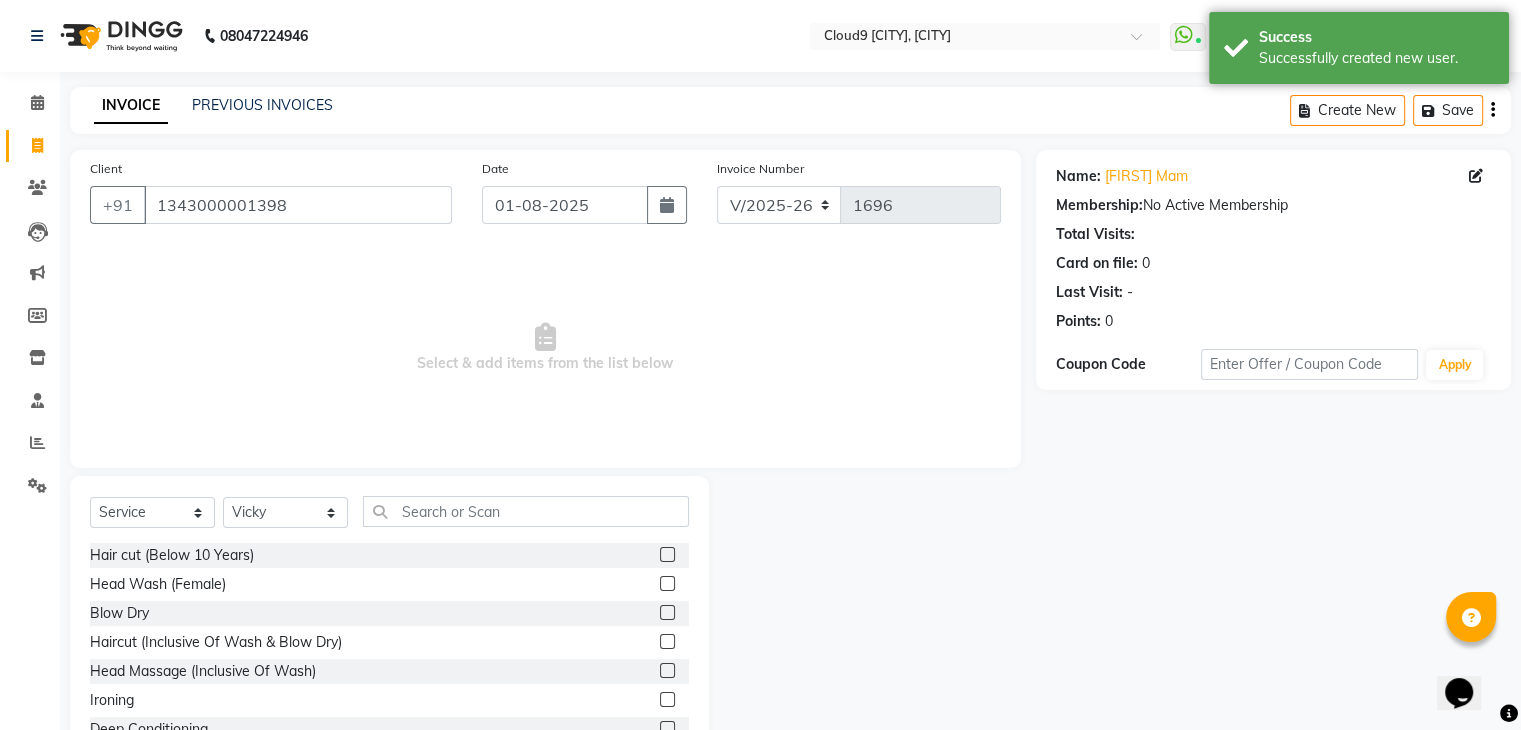 click 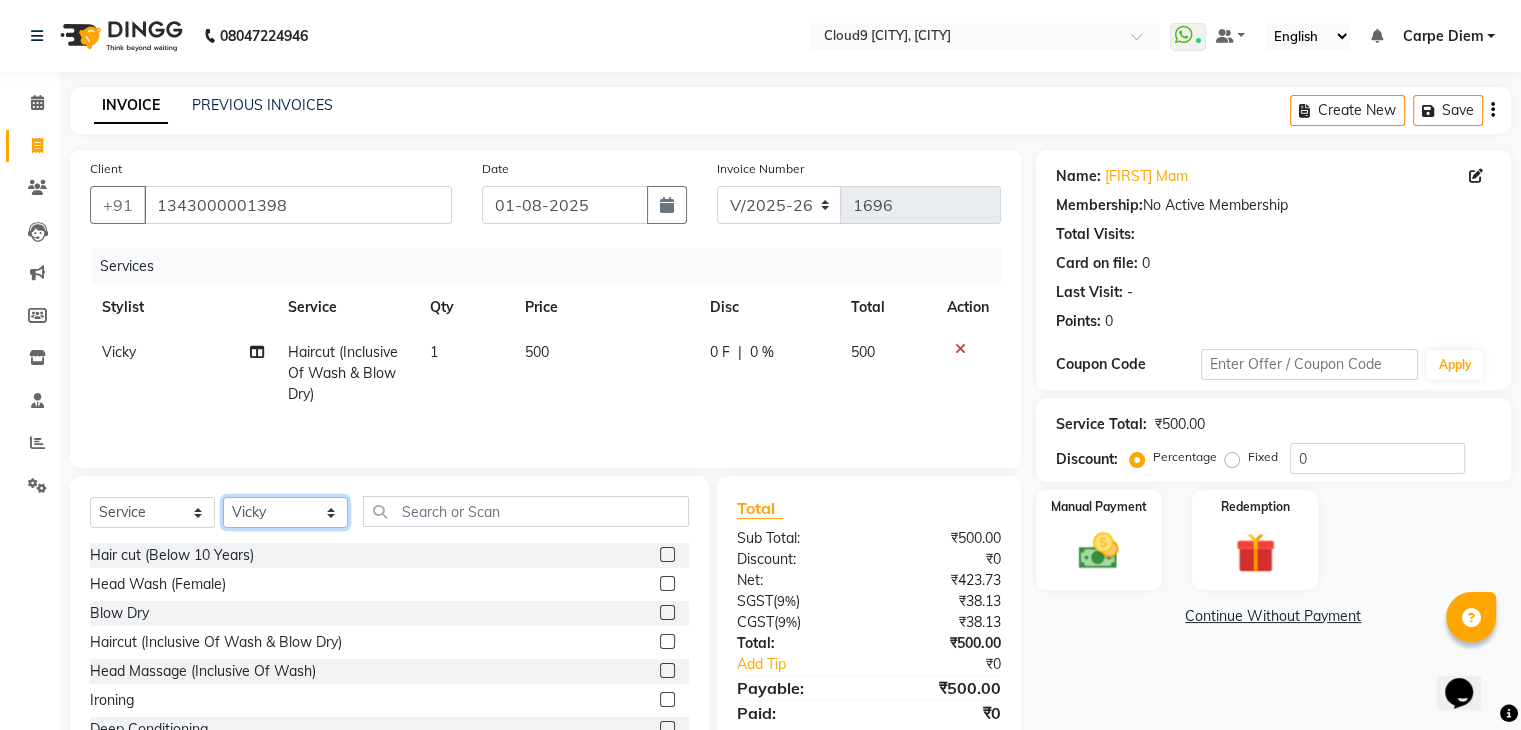 click on "Select Stylist Akhilesh Anjali Ankush Anu Arun Ashok sir Carpe Diem DINGG SUPPORT Eddy Front Desk [FIRST] Intzar Lakshmi Maanish Manisha Mona Naresh Naushad Poonam 1 Poonam 2 Priya Raja Rajesh Ji Rani Reena Renu Ritika Riyaz Sakshi Sangita Santoshi Seema Shabina Shamshad Sharik Ali Sharukh 2 Umesh Vicky Vinay Vishal Vishu Waiting Client" 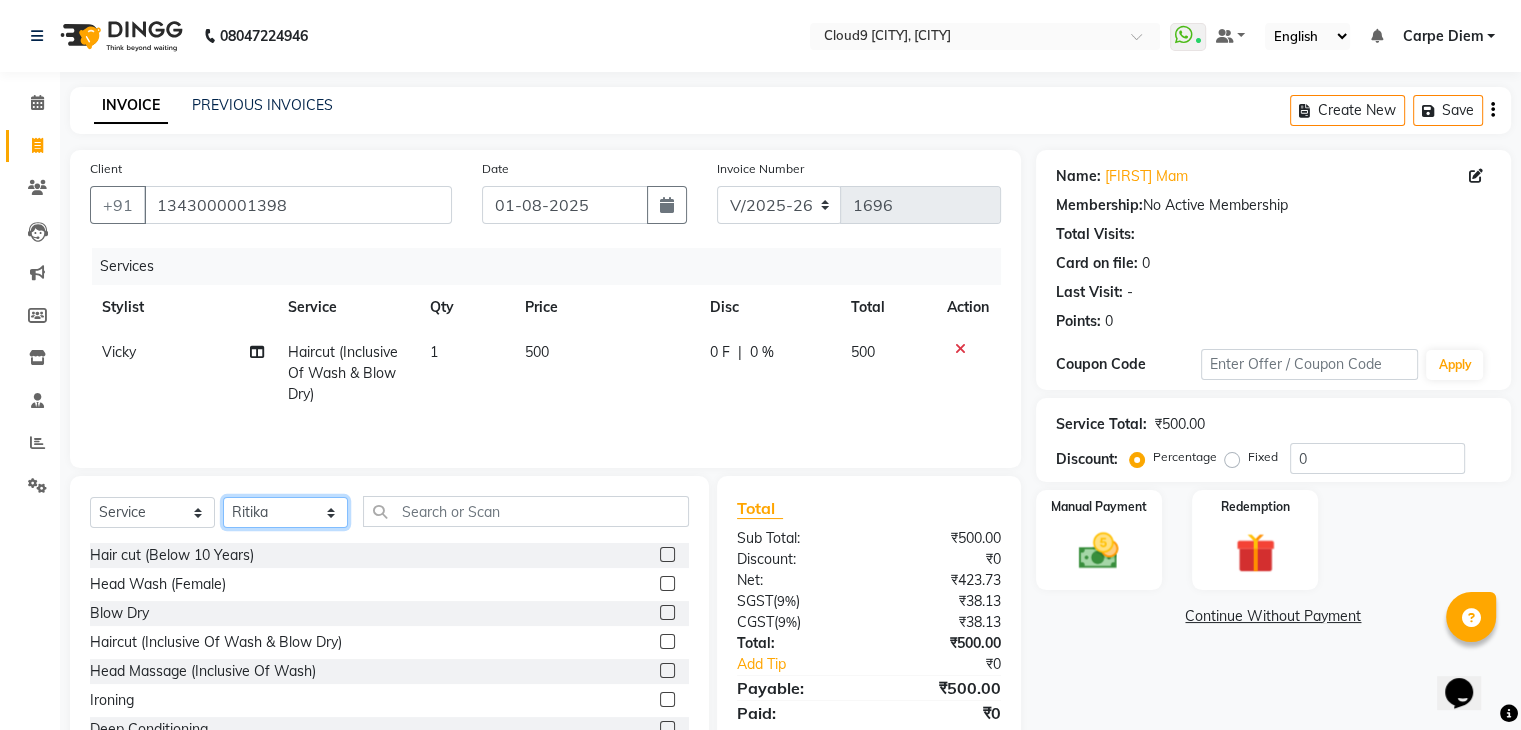 click on "Select Stylist Akhilesh Anjali Ankush Anu Arun Ashok sir Carpe Diem DINGG SUPPORT Eddy Front Desk [FIRST] Intzar Lakshmi Maanish Manisha Mona Naresh Naushad Poonam 1 Poonam 2 Priya Raja Rajesh Ji Rani Reena Renu Ritika Riyaz Sakshi Sangita Santoshi Seema Shabina Shamshad Sharik Ali Sharukh 2 Umesh Vicky Vinay Vishal Vishu Waiting Client" 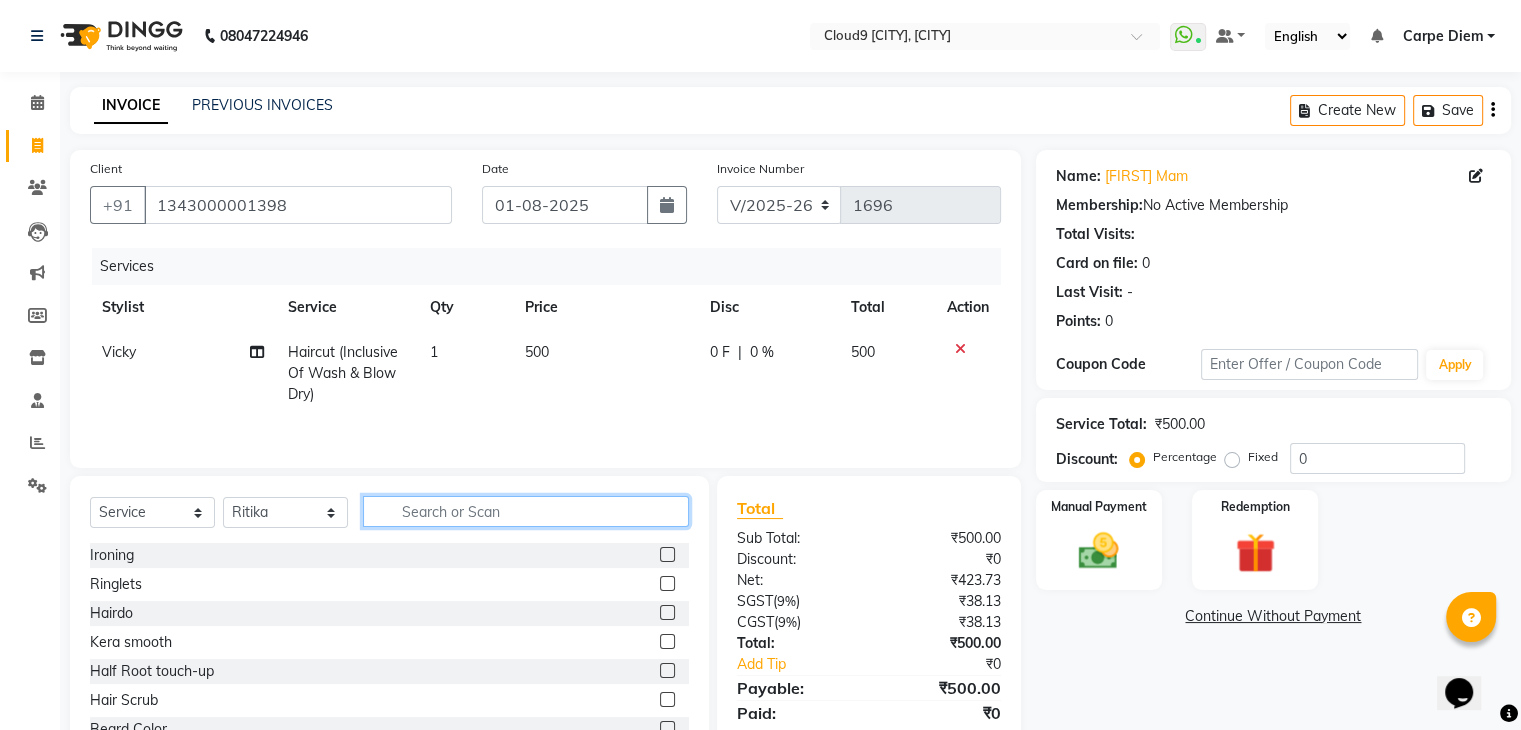 click 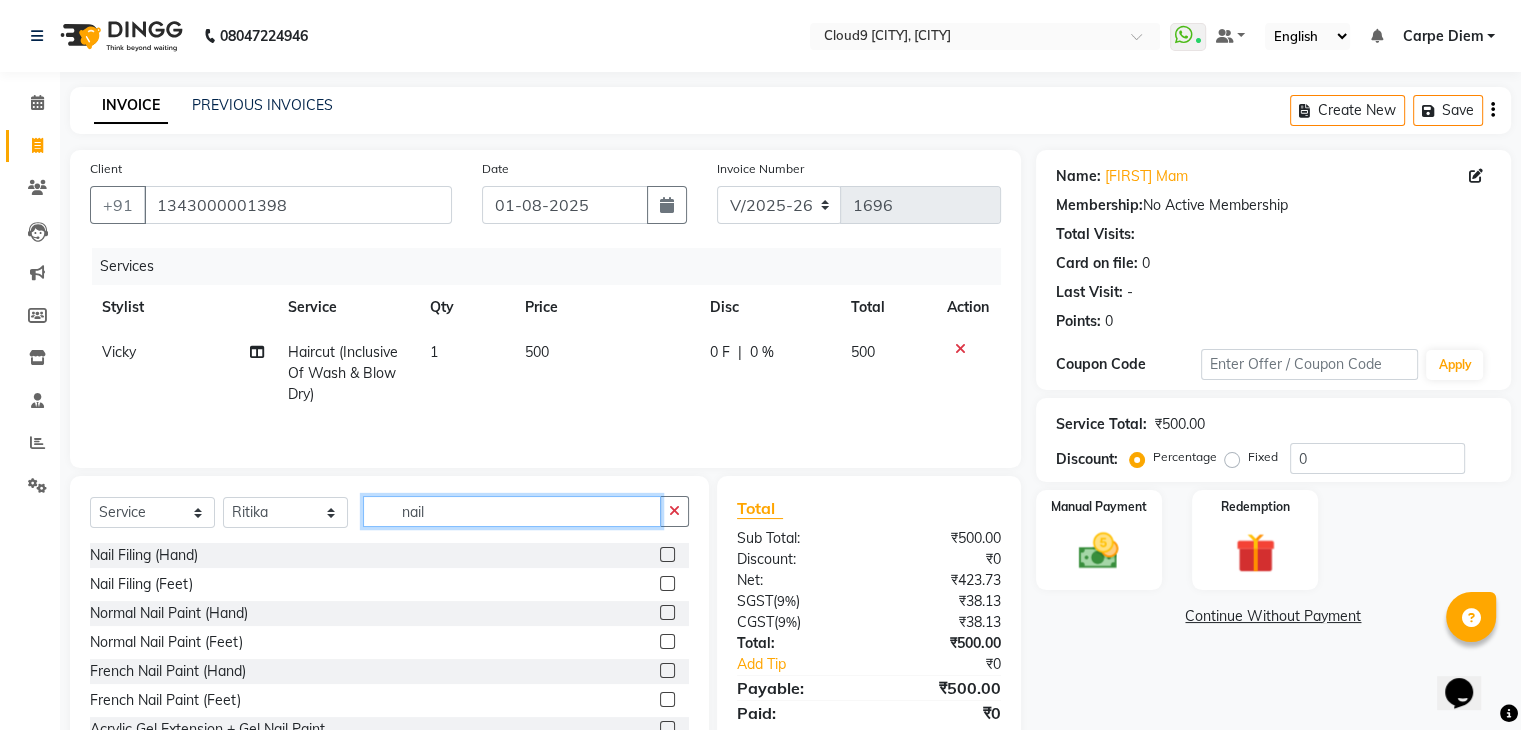 scroll, scrollTop: 174, scrollLeft: 0, axis: vertical 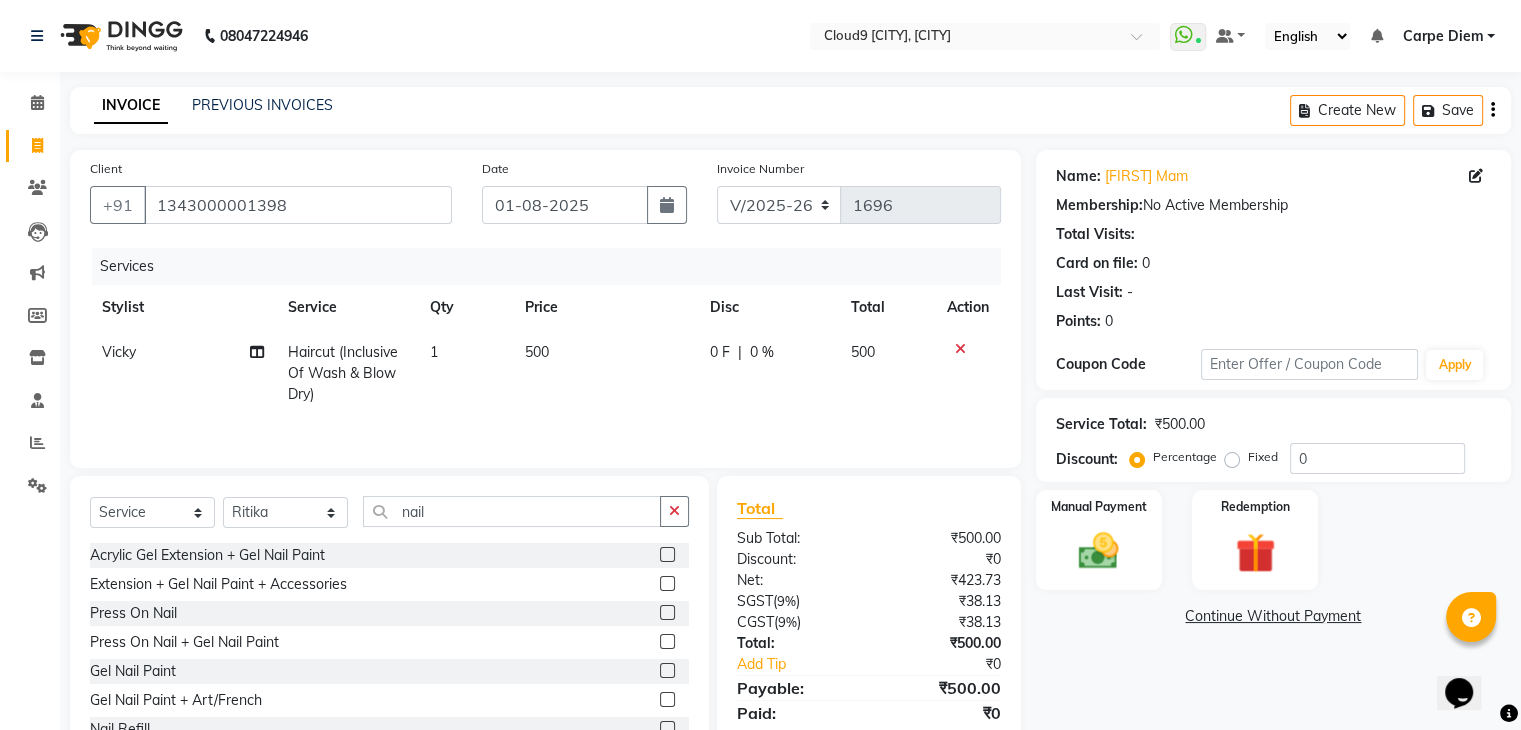 click 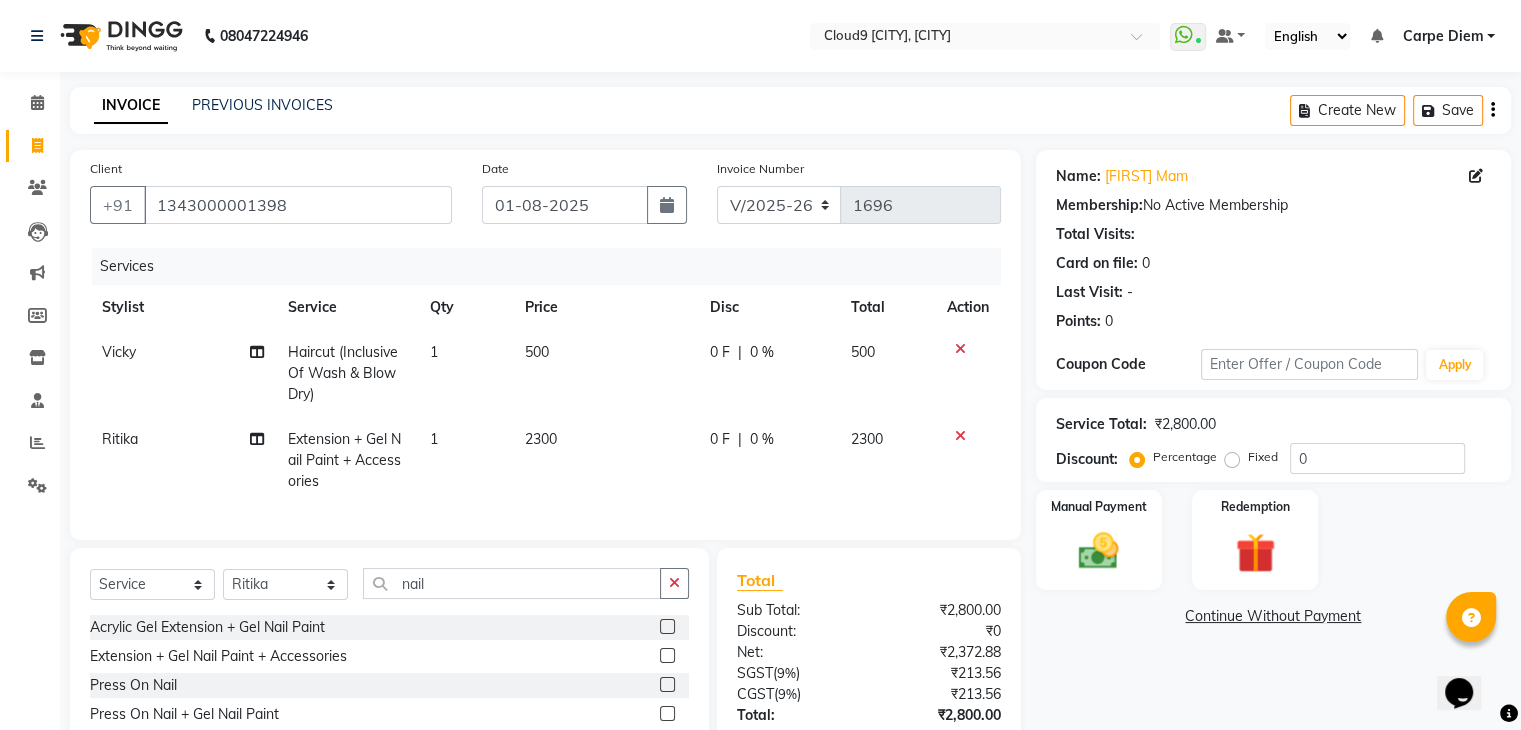 click on "2300" 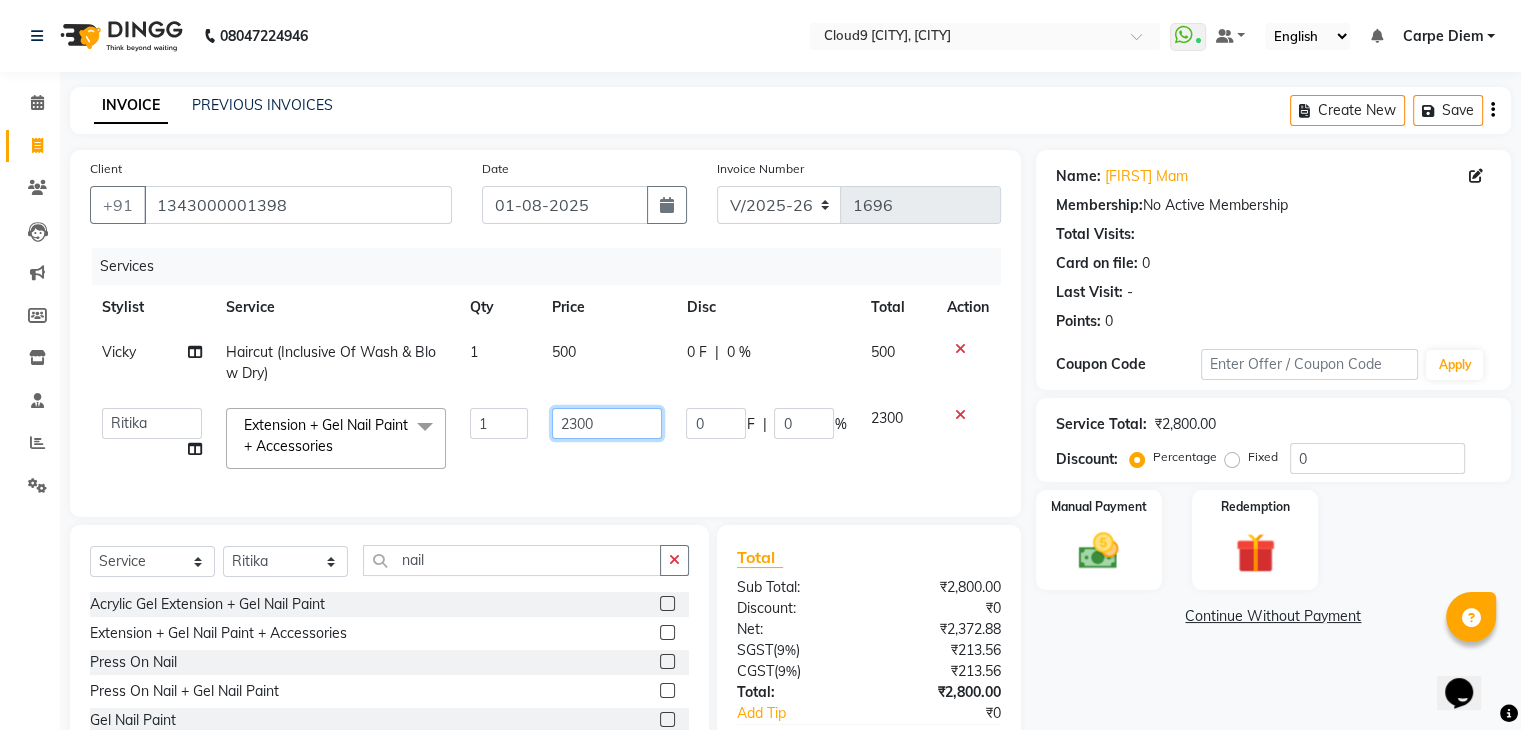 click on "2300" 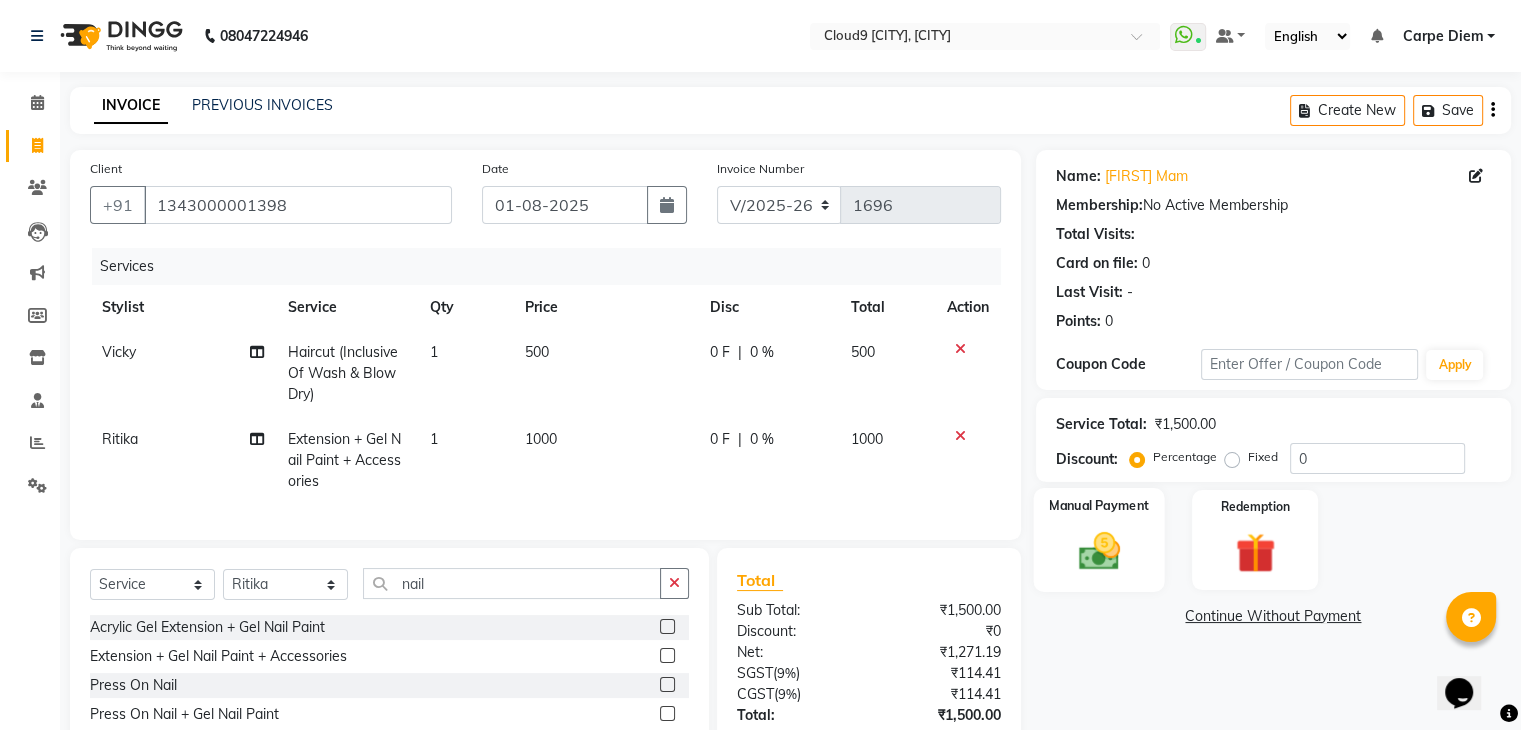 click 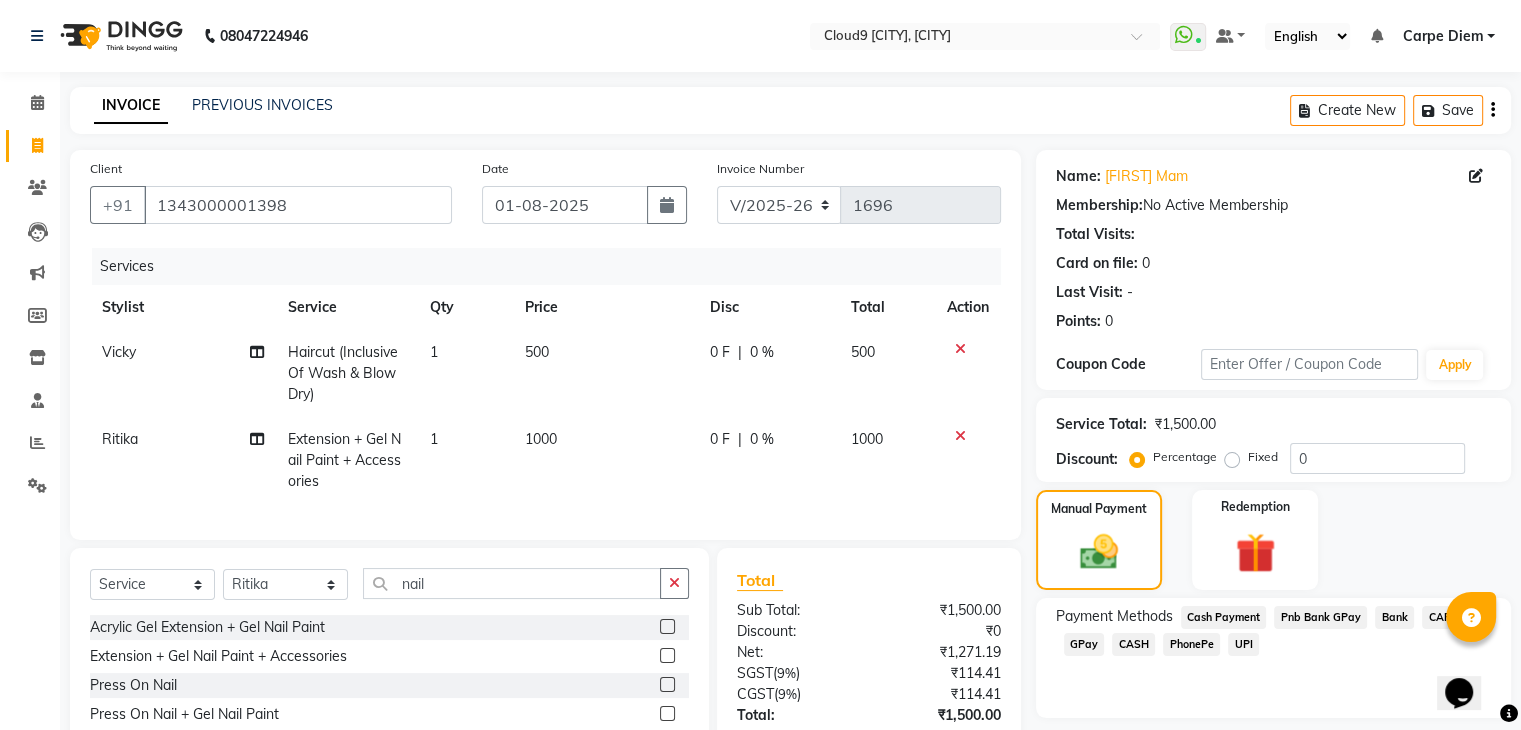 click on "Pnb Bank GPay" 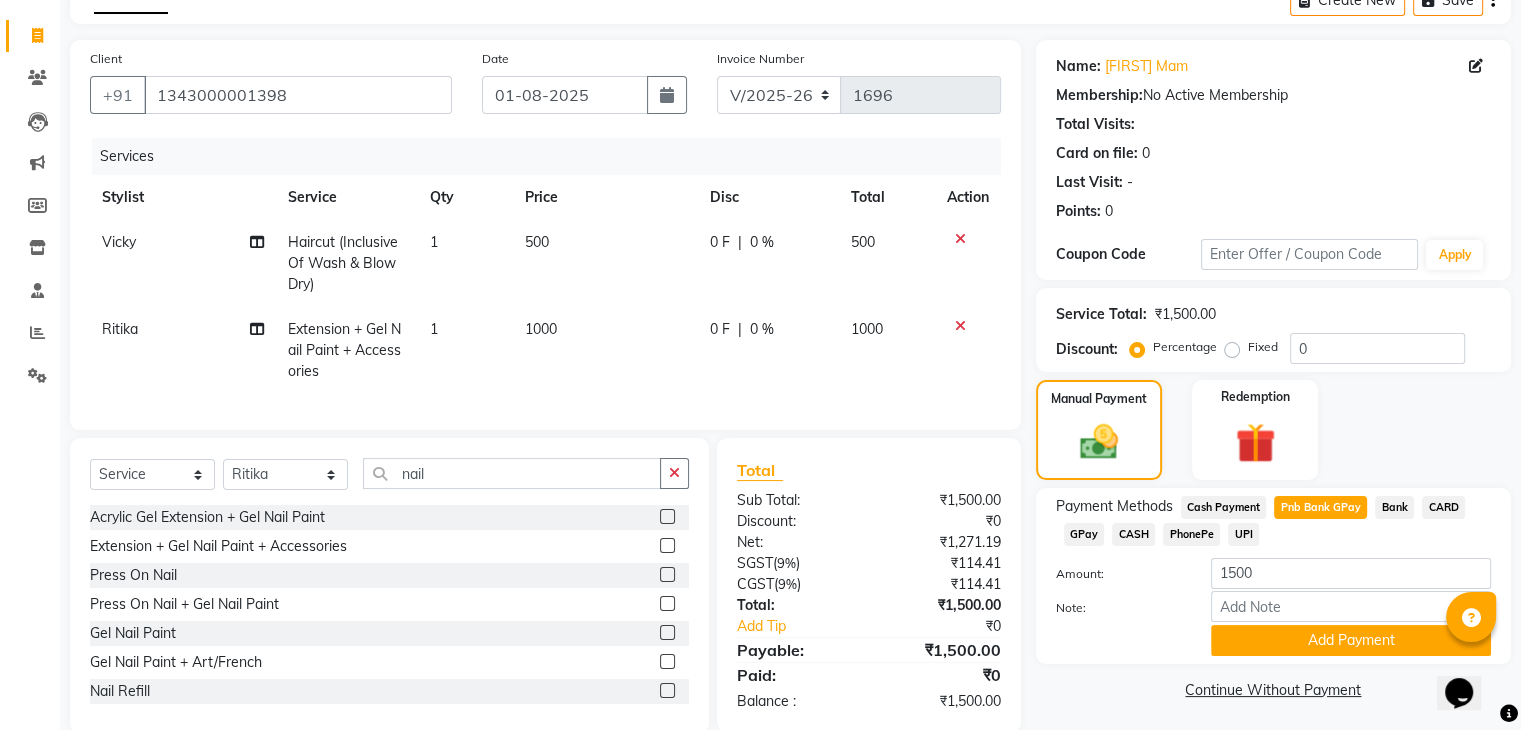scroll, scrollTop: 159, scrollLeft: 0, axis: vertical 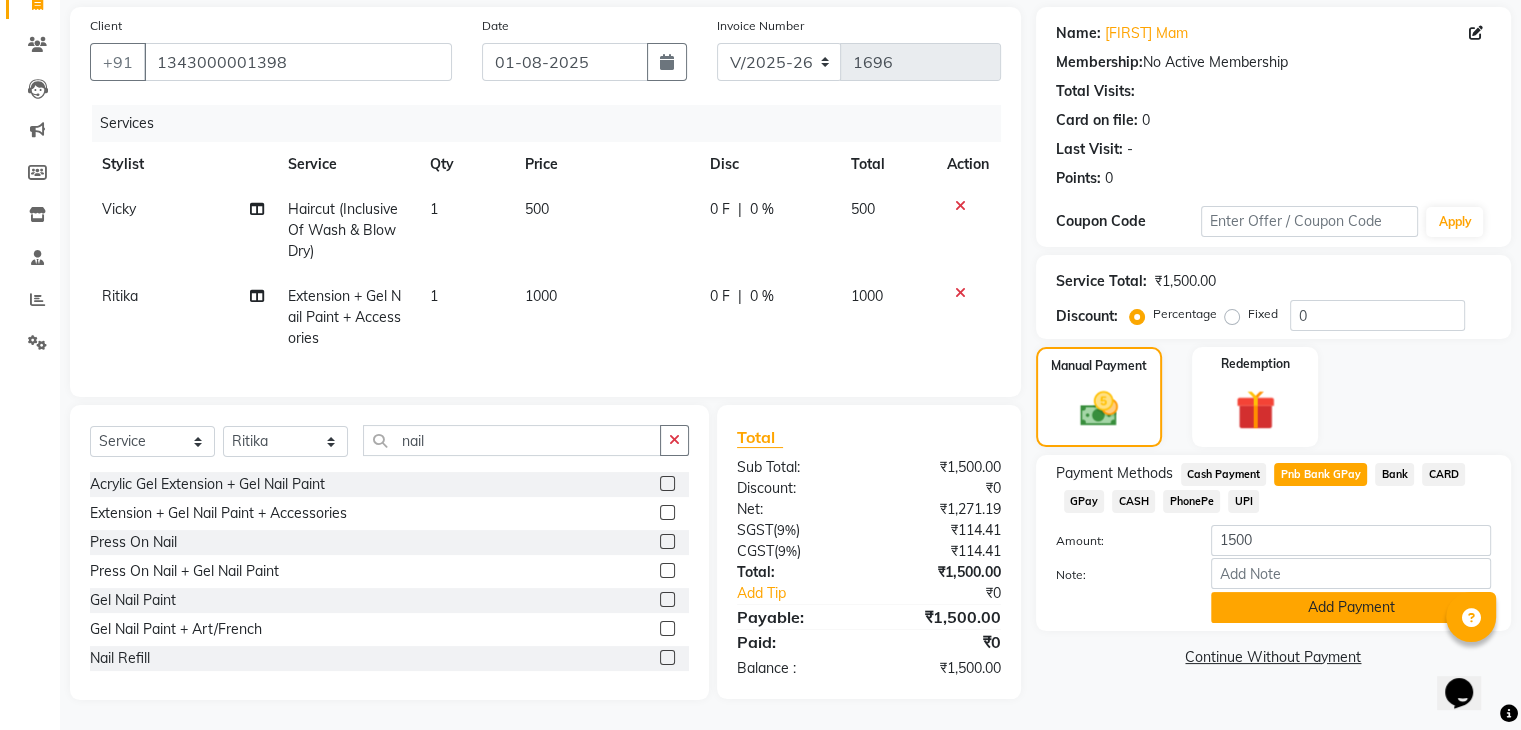 click on "Add Payment" 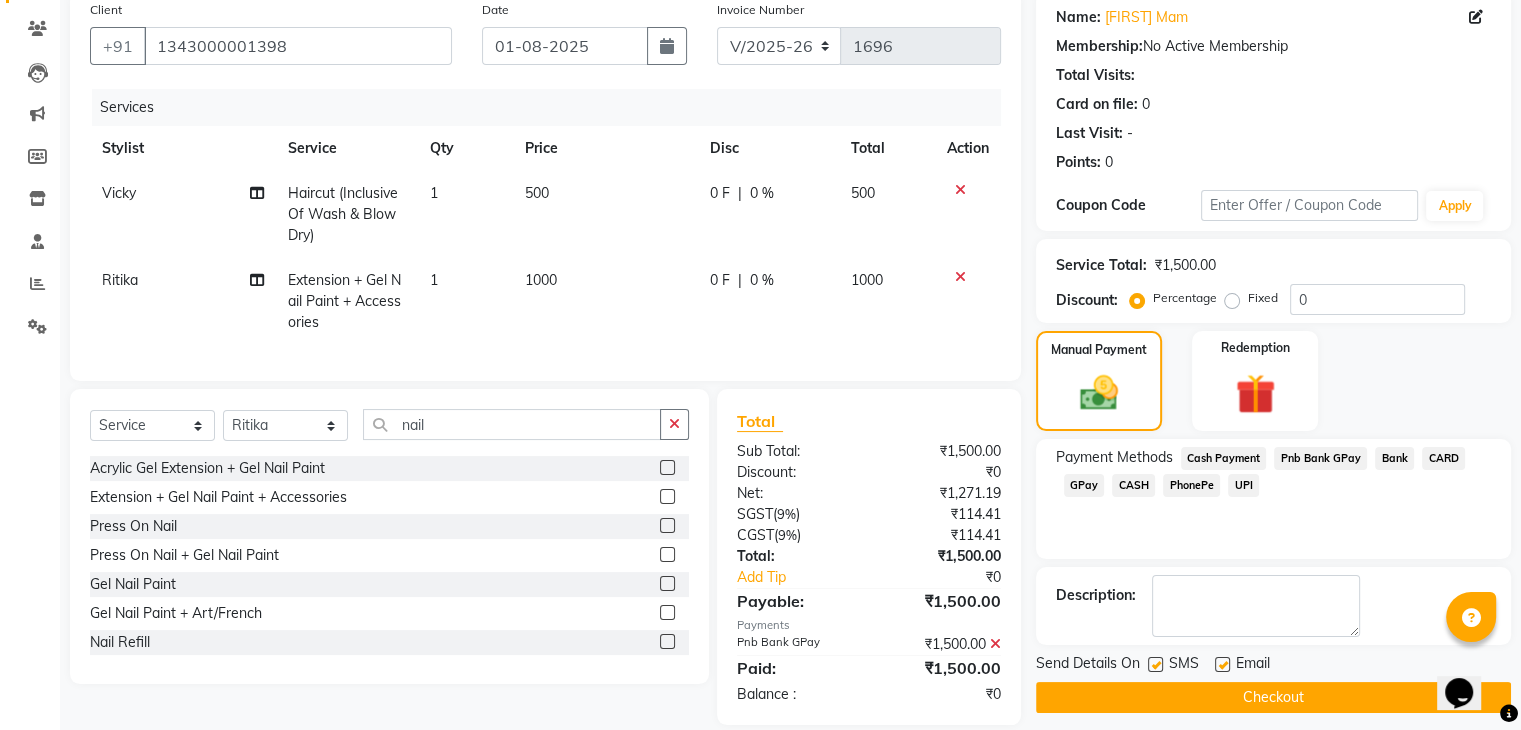 scroll, scrollTop: 200, scrollLeft: 0, axis: vertical 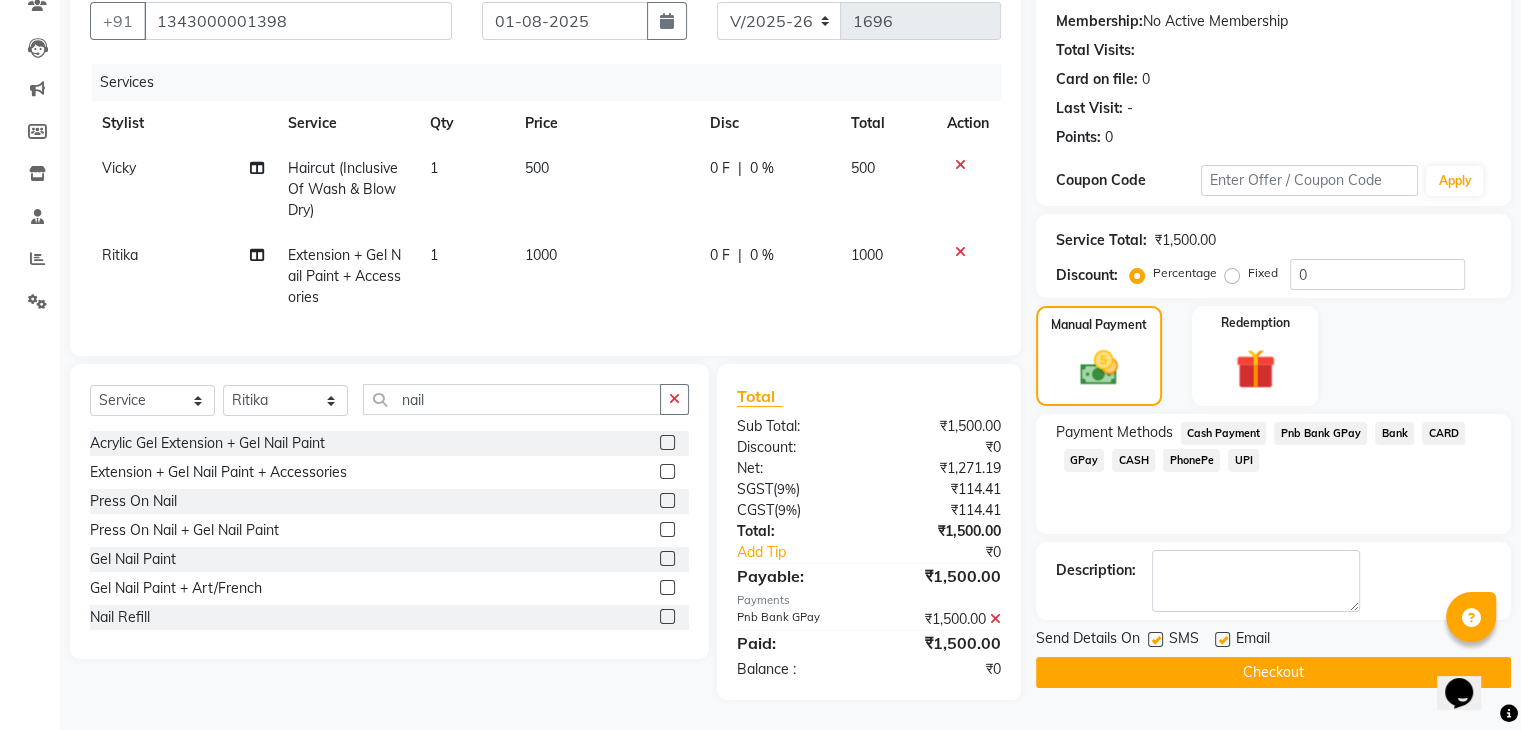 click on "Checkout" 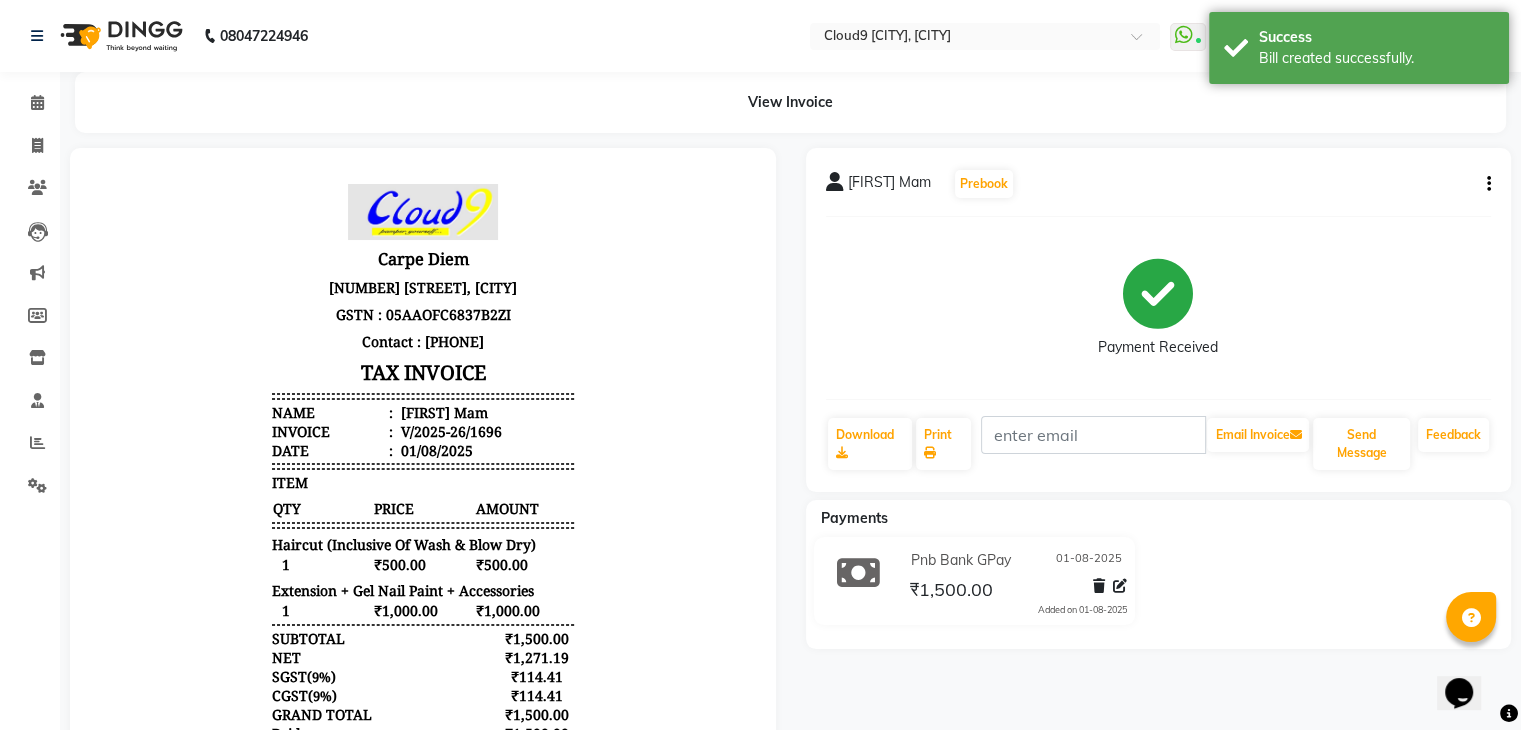 scroll, scrollTop: 0, scrollLeft: 0, axis: both 